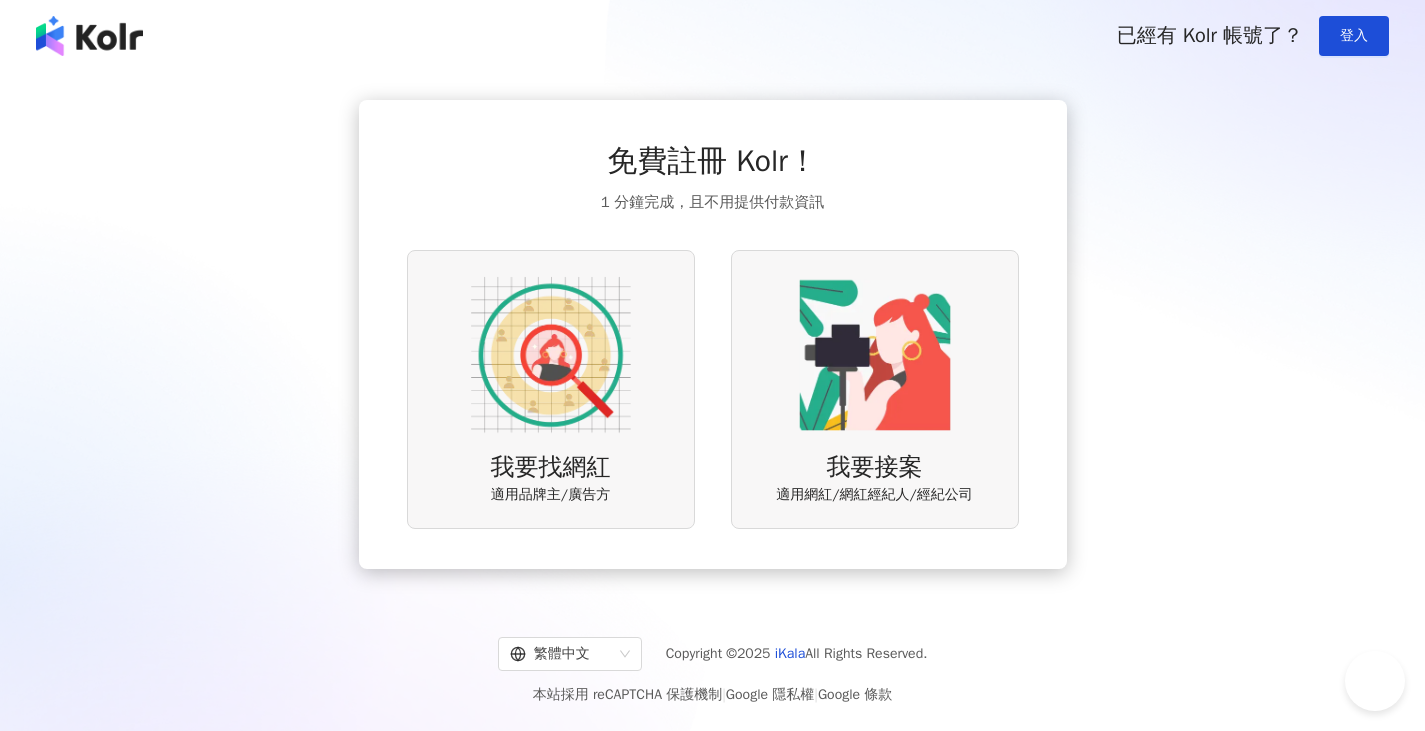 scroll, scrollTop: 0, scrollLeft: 0, axis: both 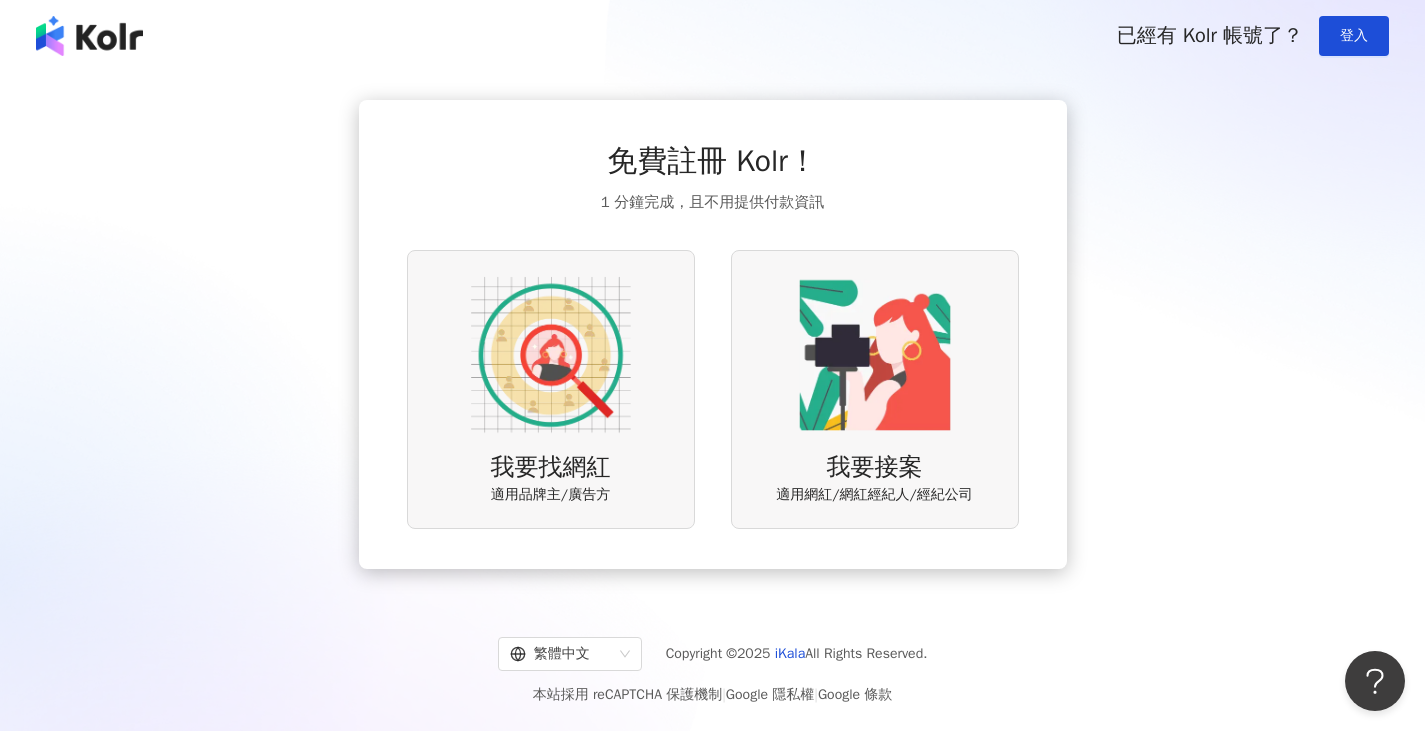 click at bounding box center (551, 355) 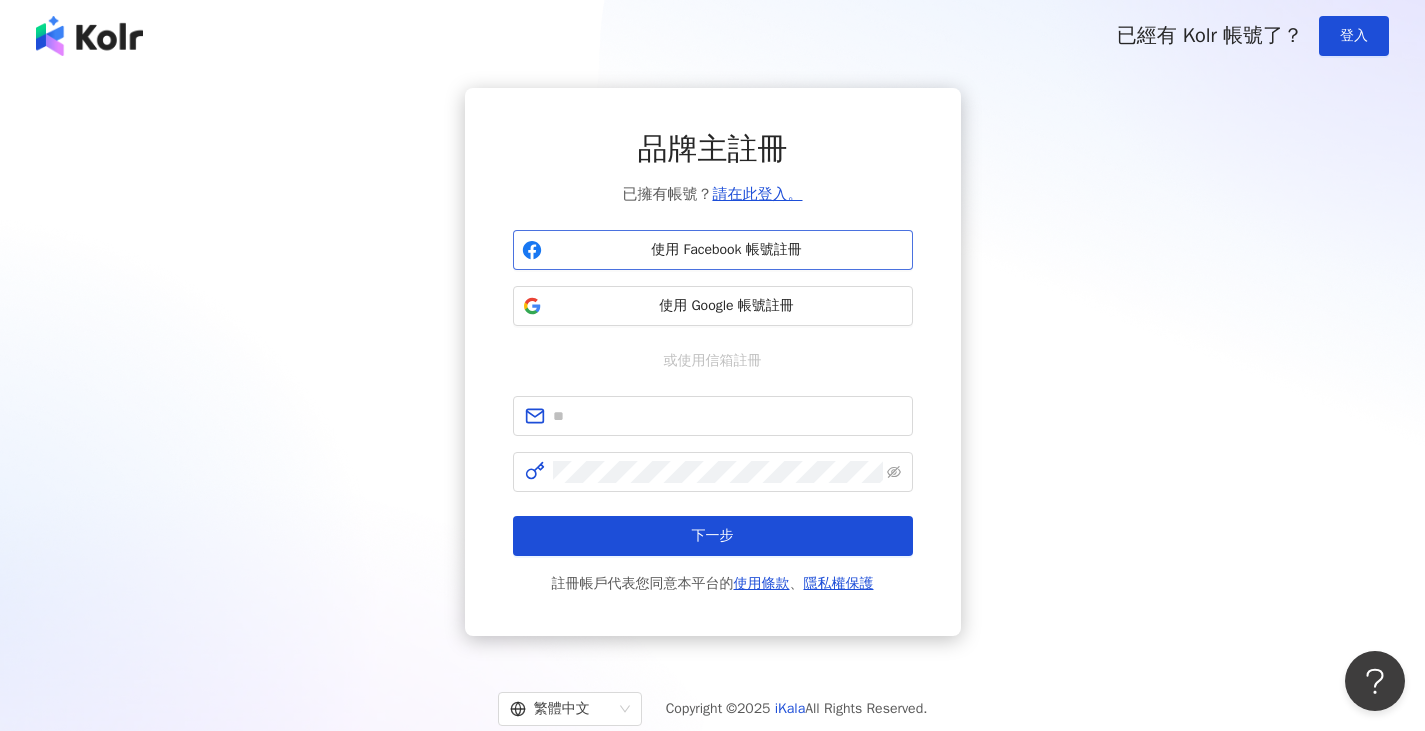 click on "使用 Facebook 帳號註冊" at bounding box center (727, 250) 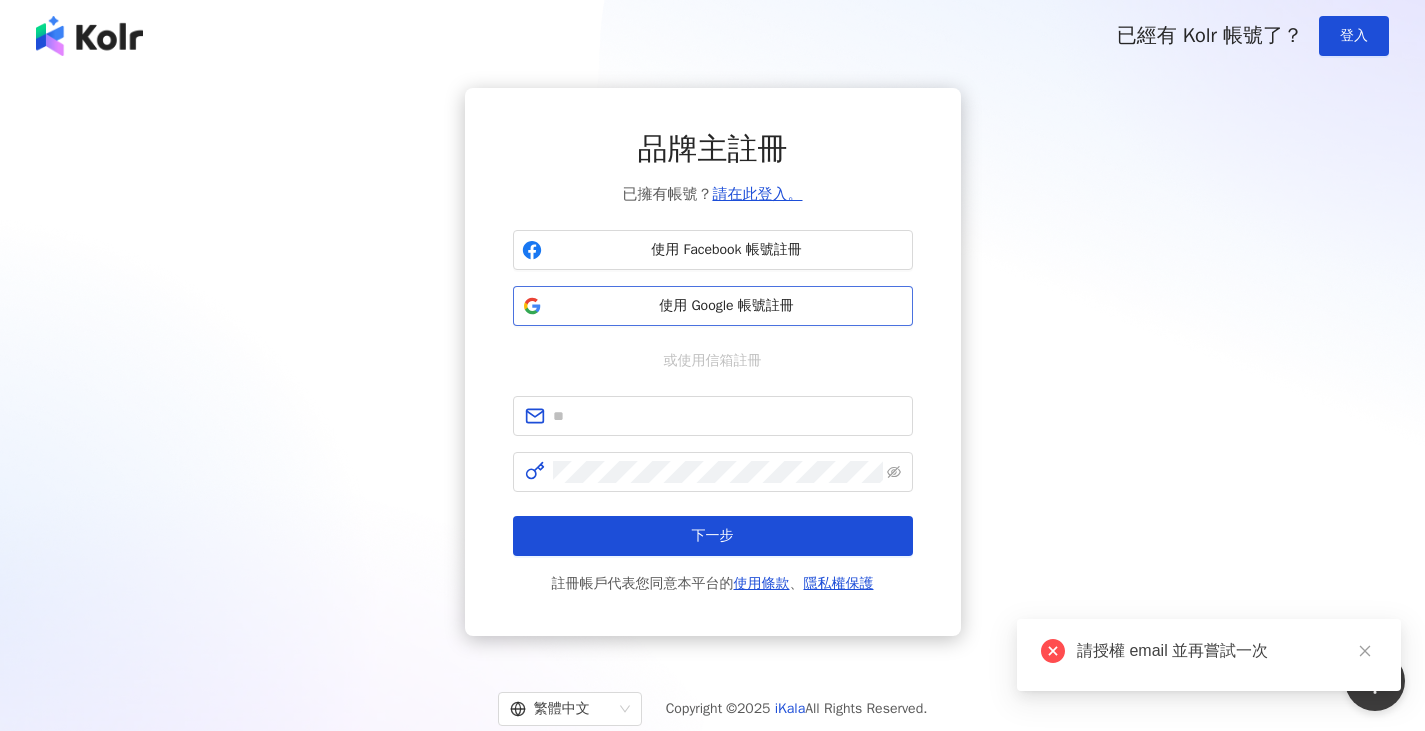 click on "使用 Google 帳號註冊" at bounding box center (713, 306) 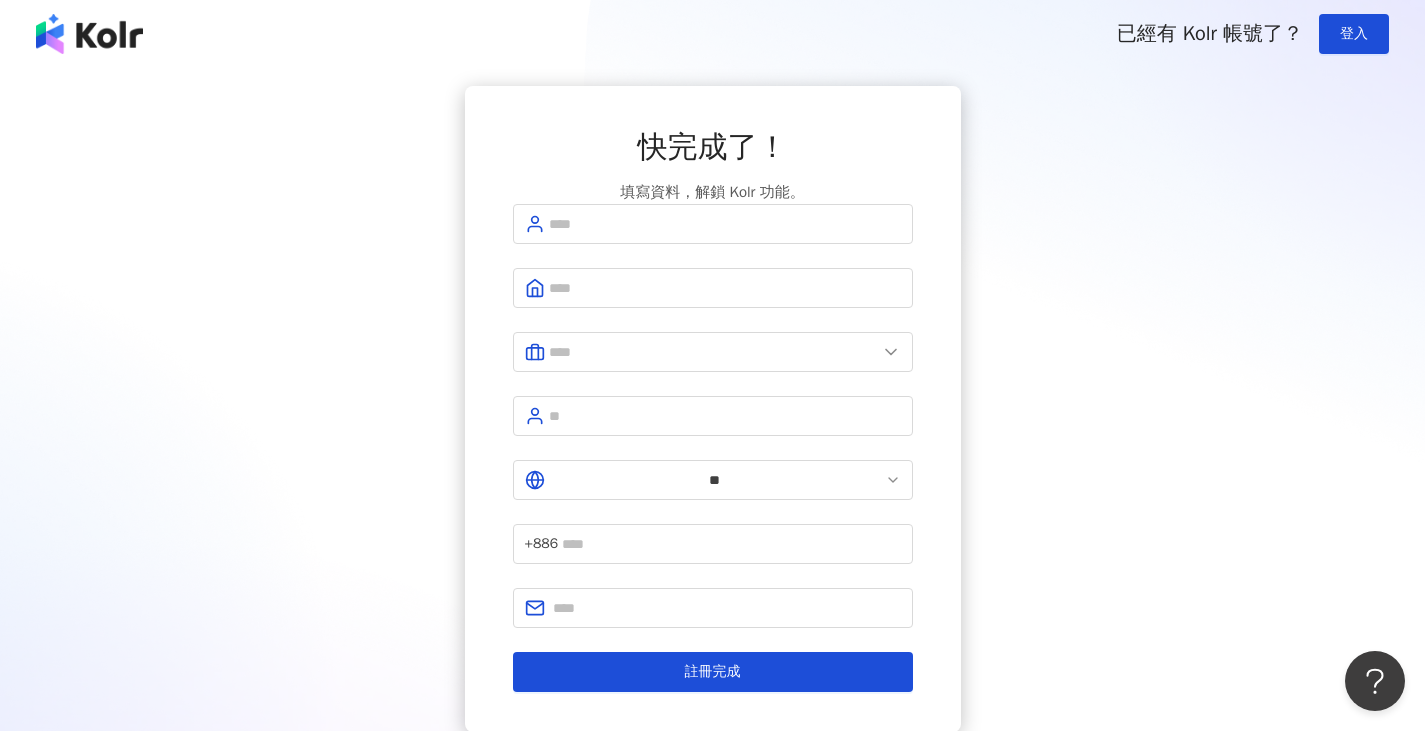 scroll, scrollTop: 0, scrollLeft: 0, axis: both 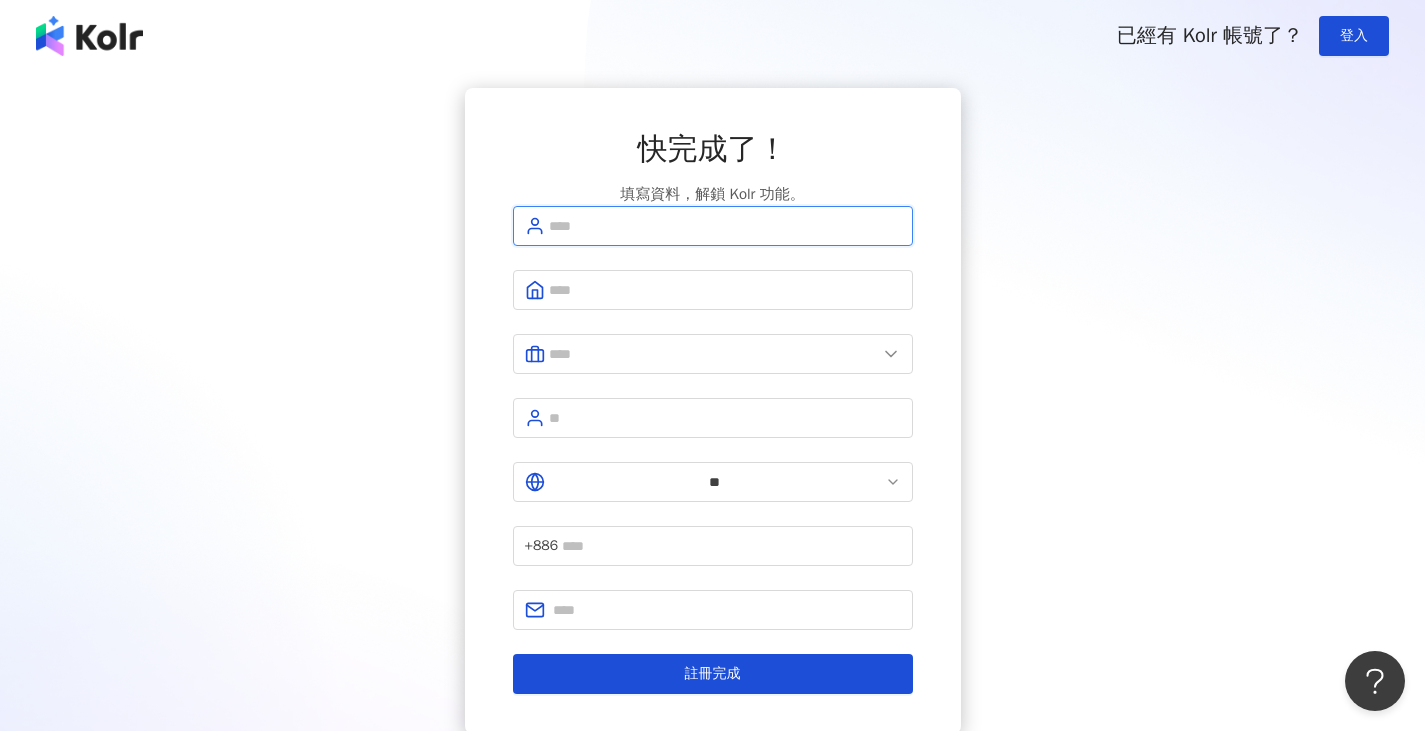 click at bounding box center (725, 226) 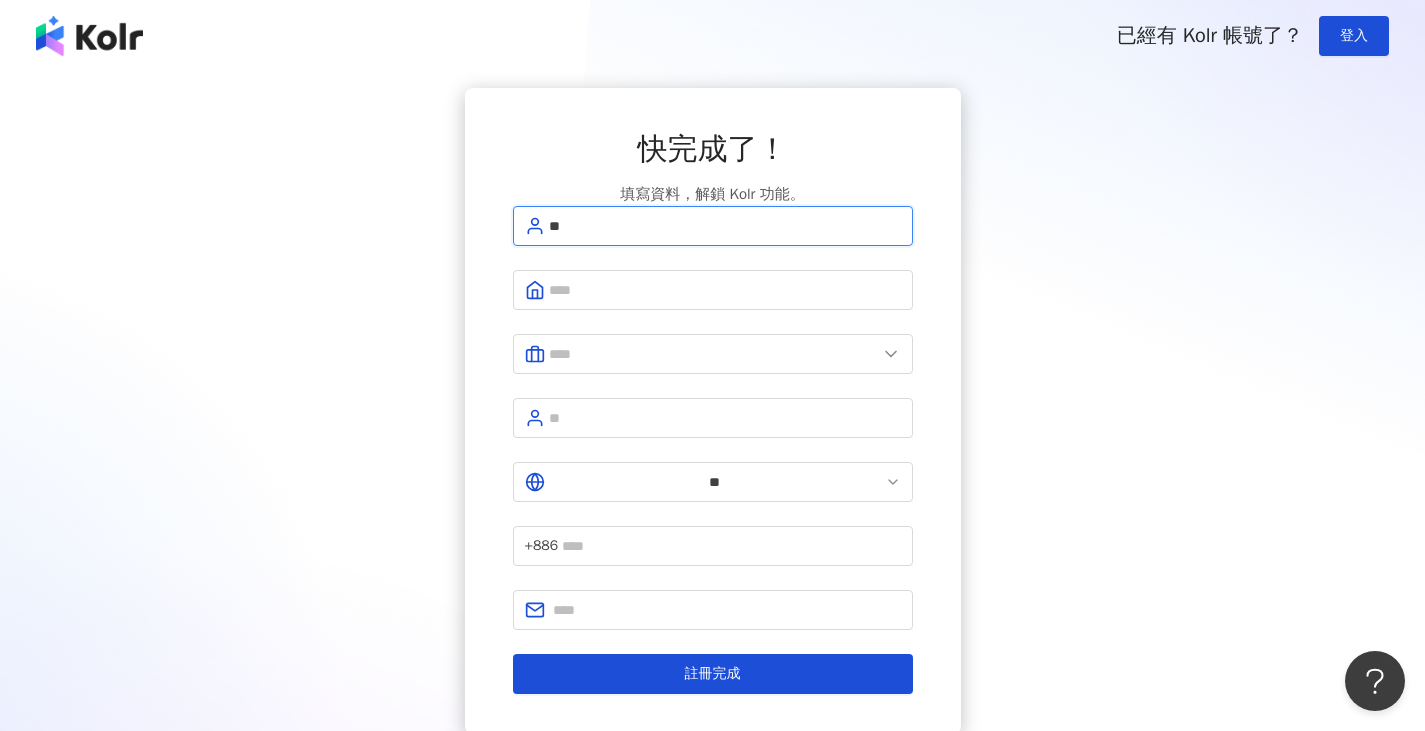 type on "*" 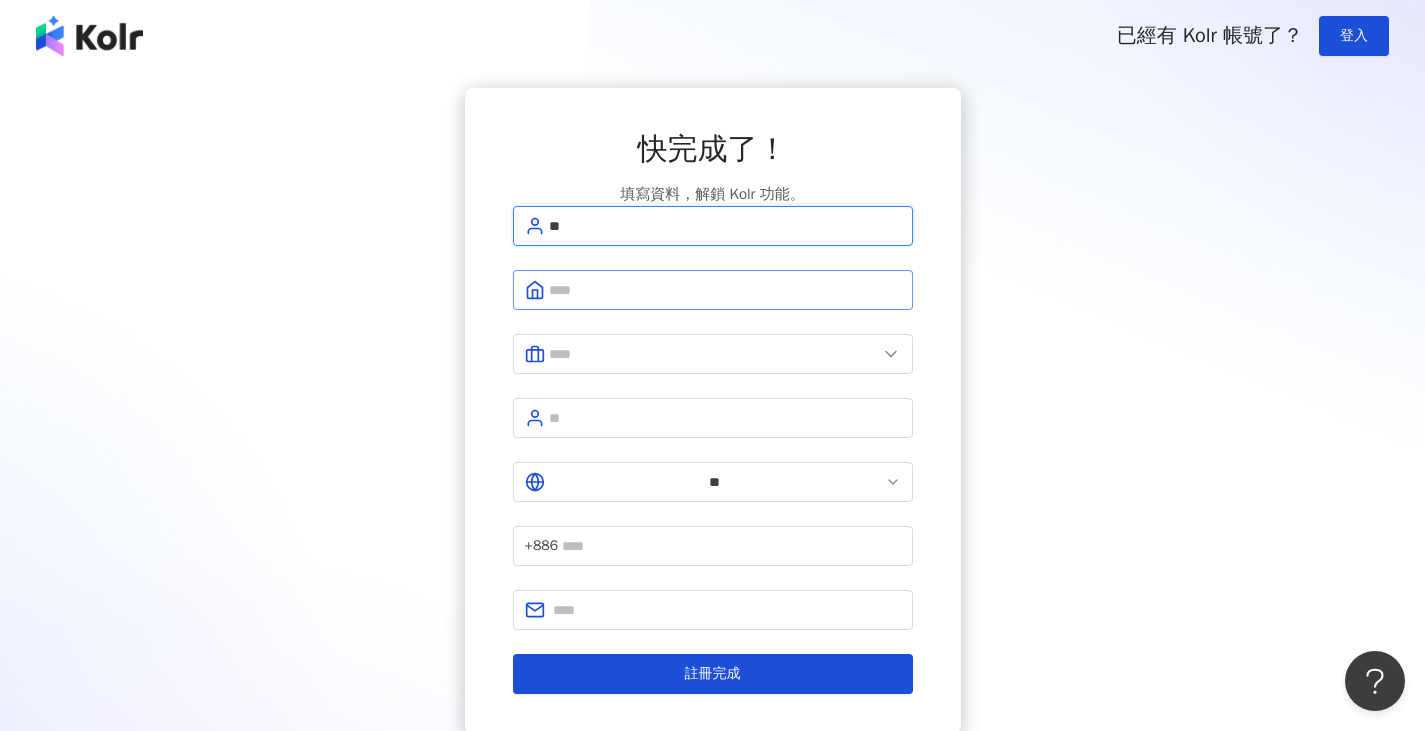 type on "**" 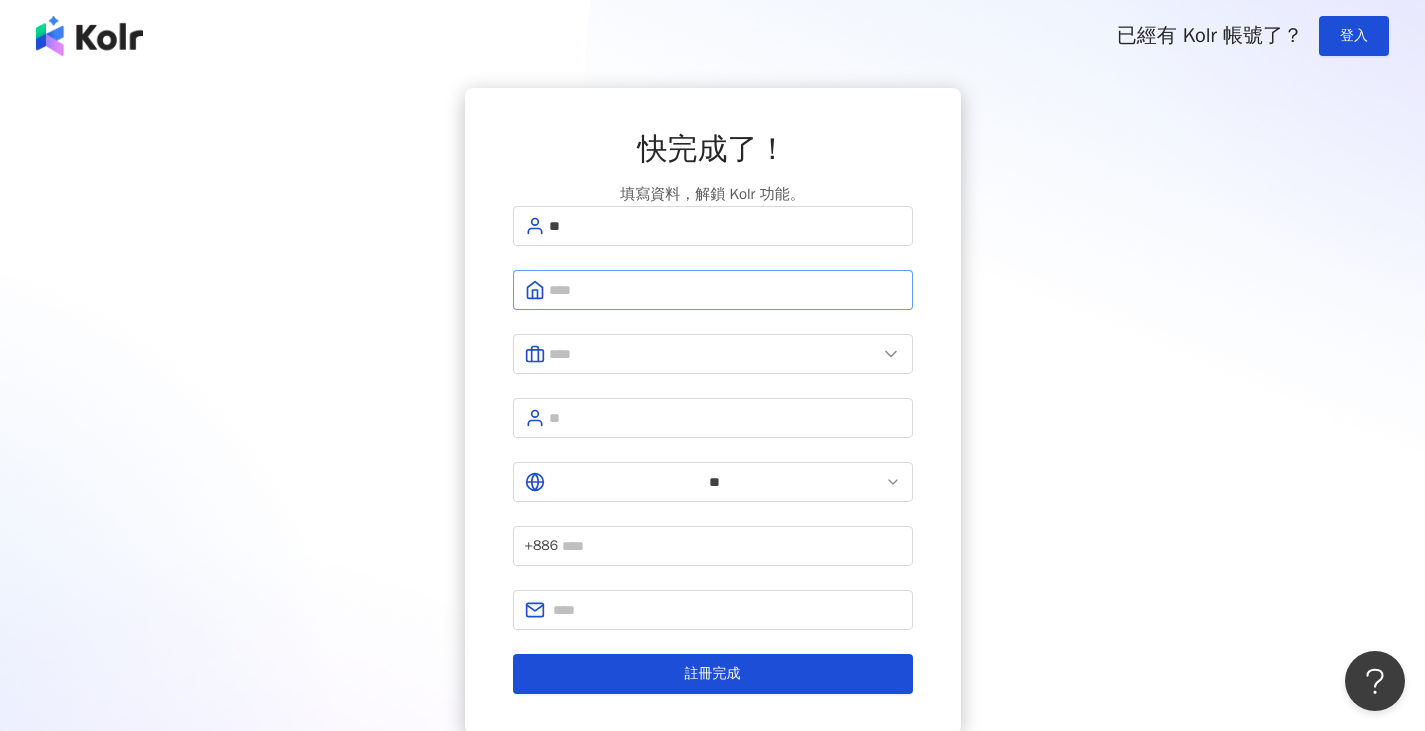 click at bounding box center (713, 290) 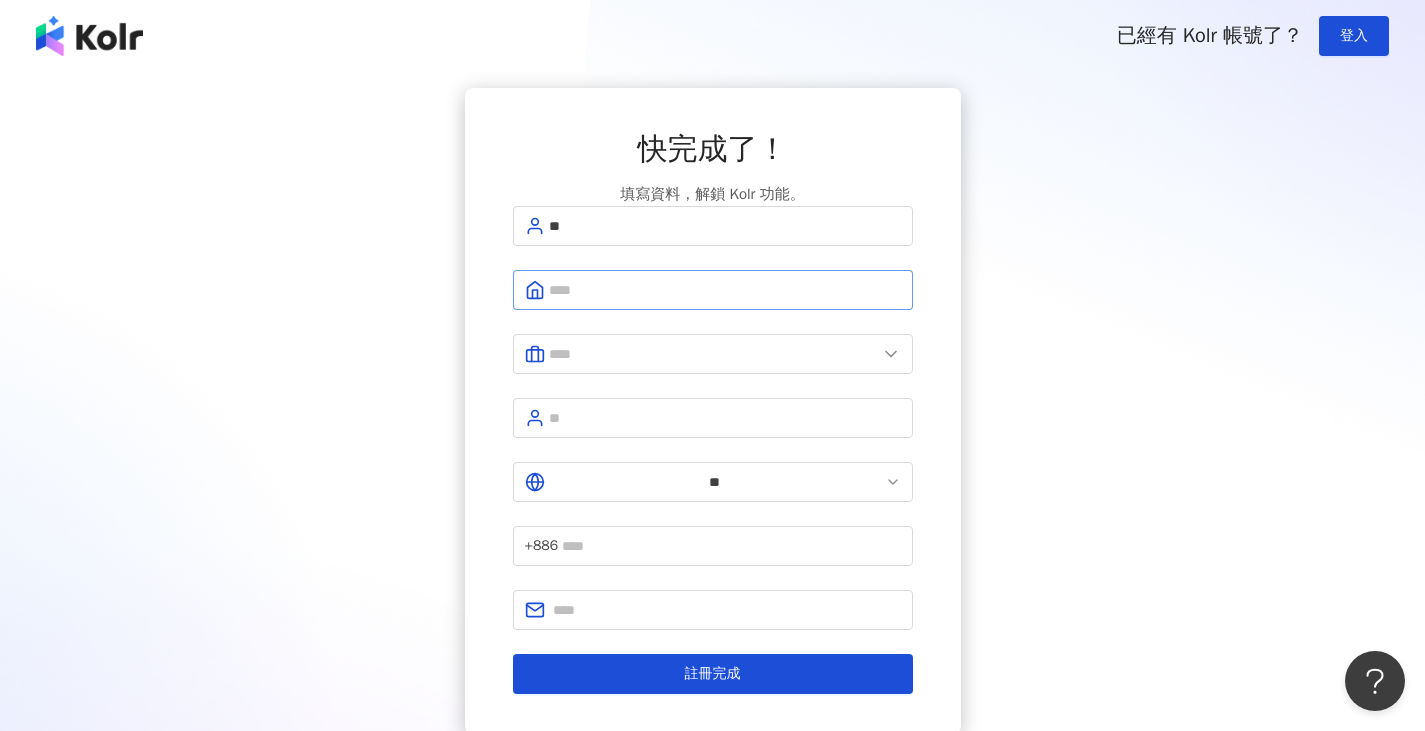 click at bounding box center [713, 290] 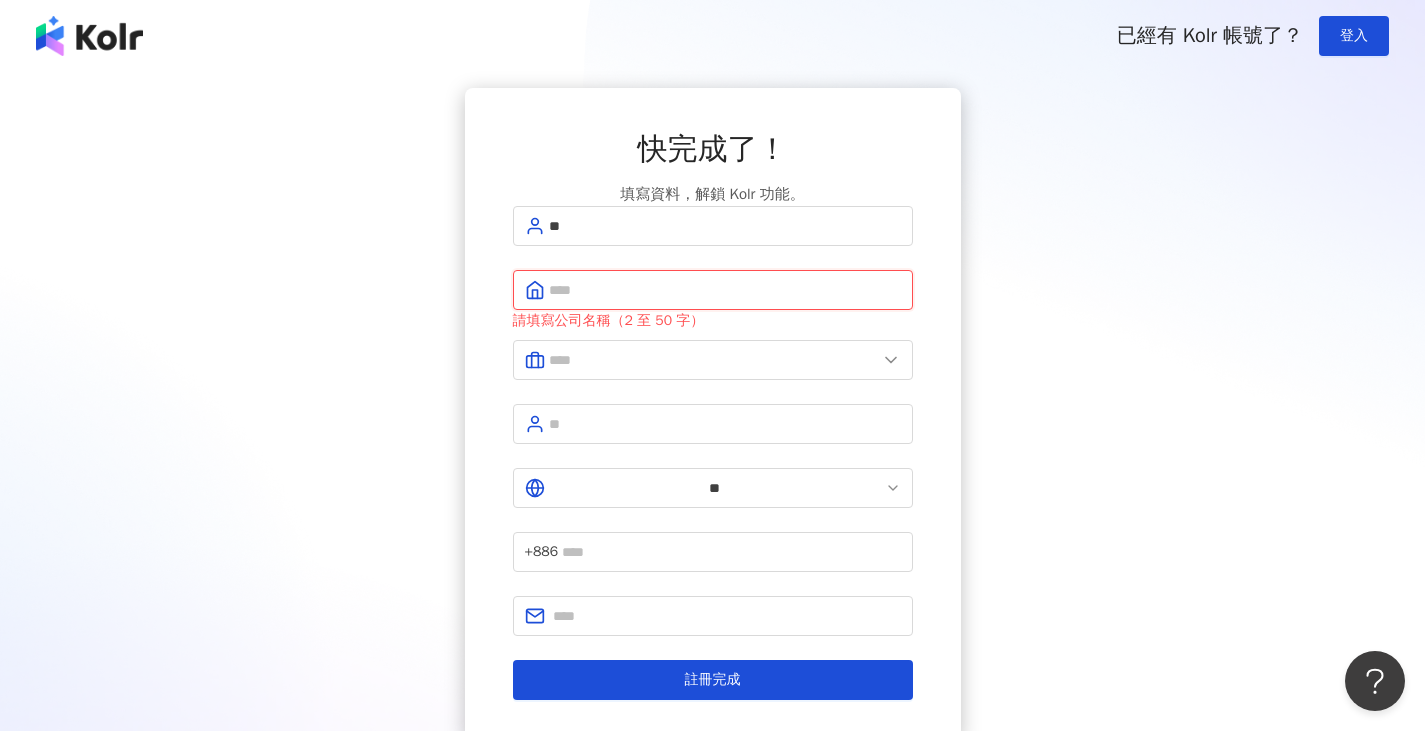 paste on "**********" 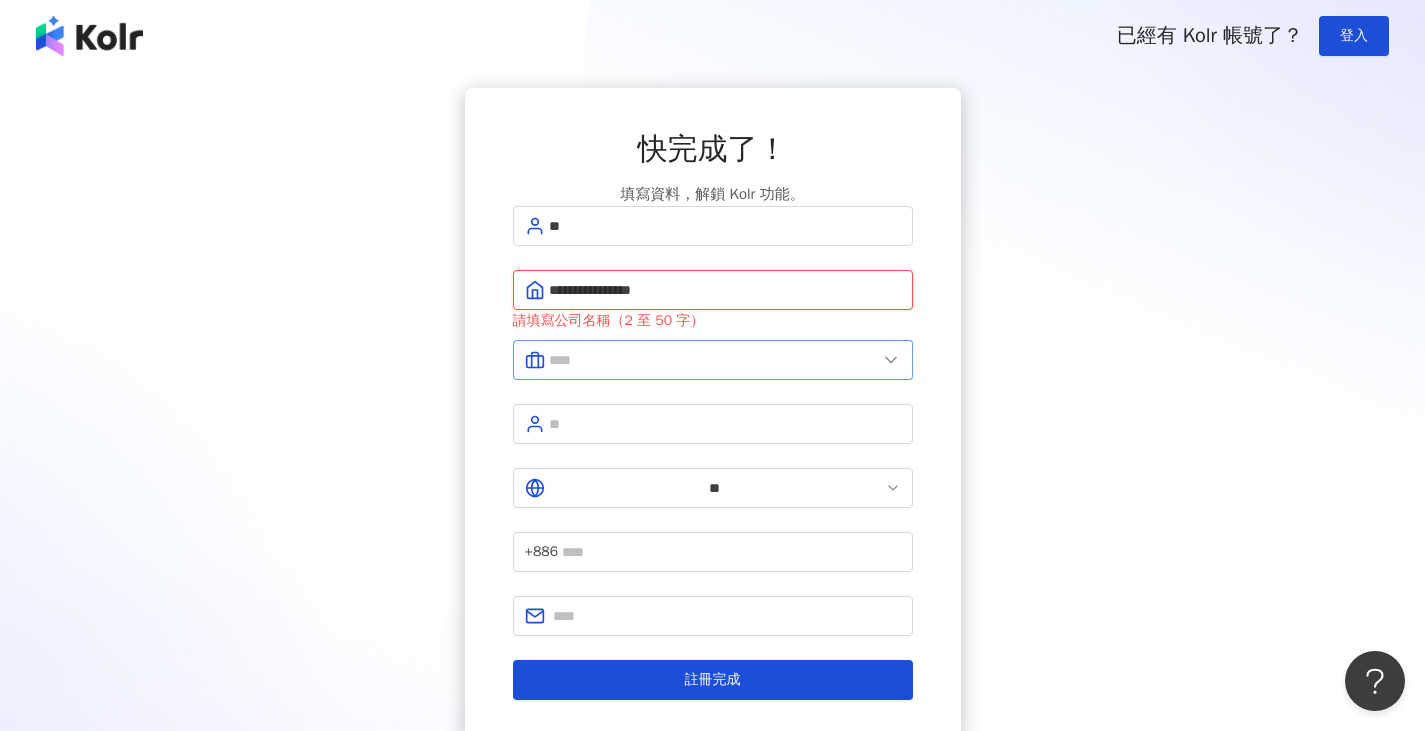 type on "**********" 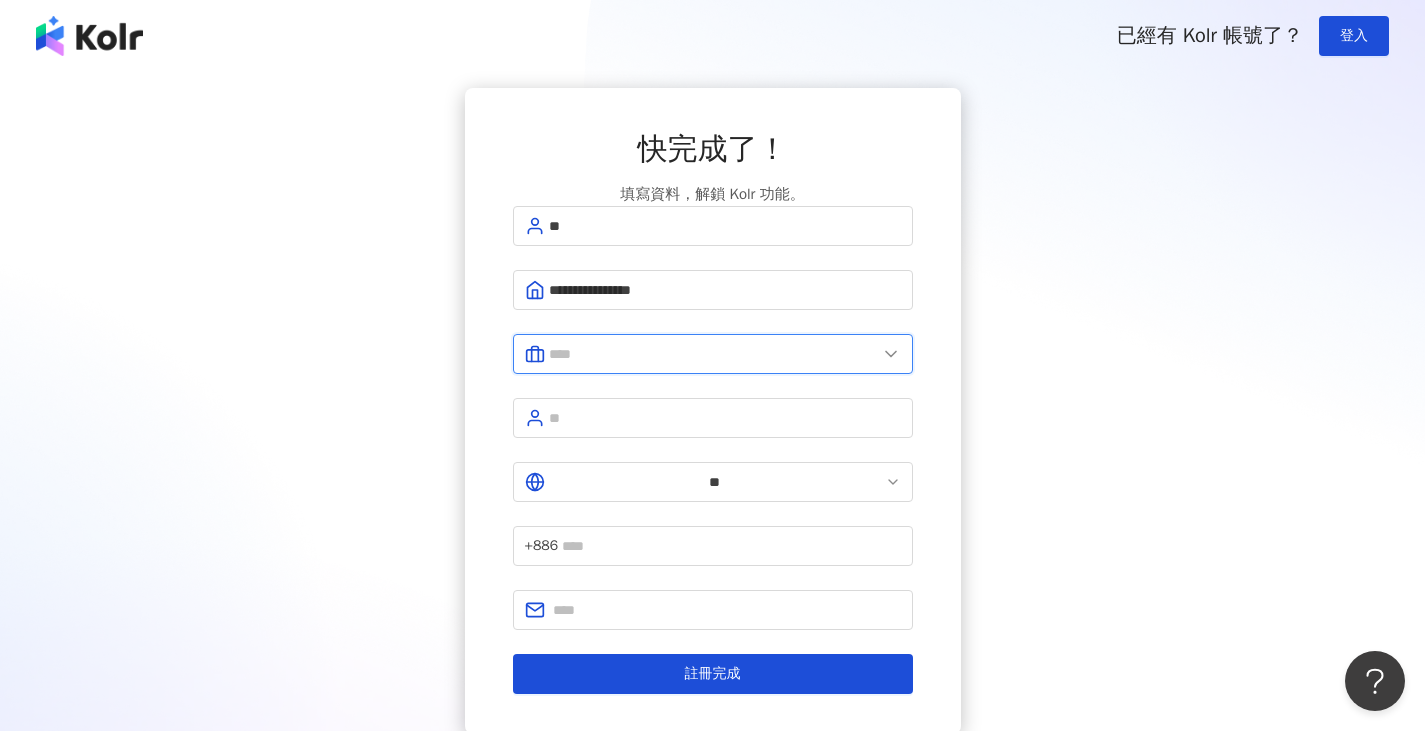 click at bounding box center [713, 354] 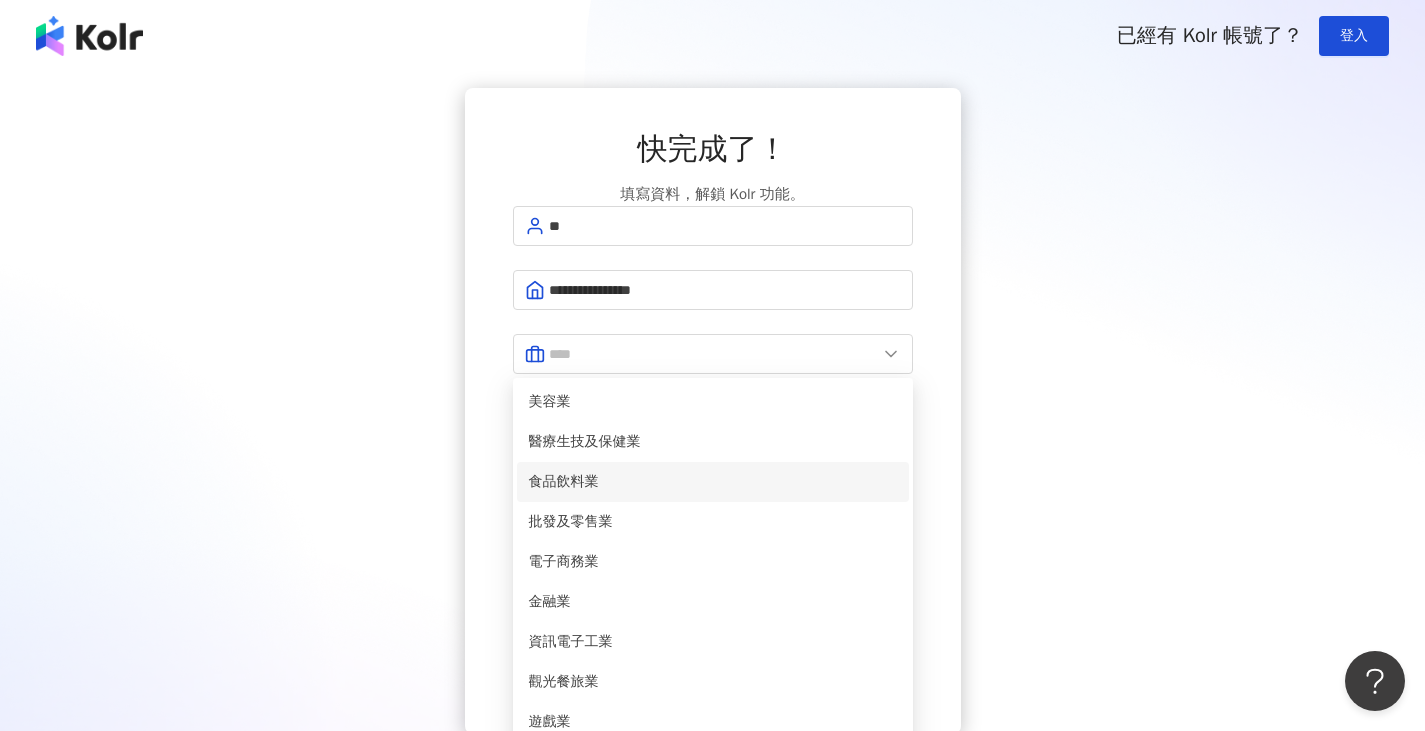 click on "食品飲料業" at bounding box center [713, 482] 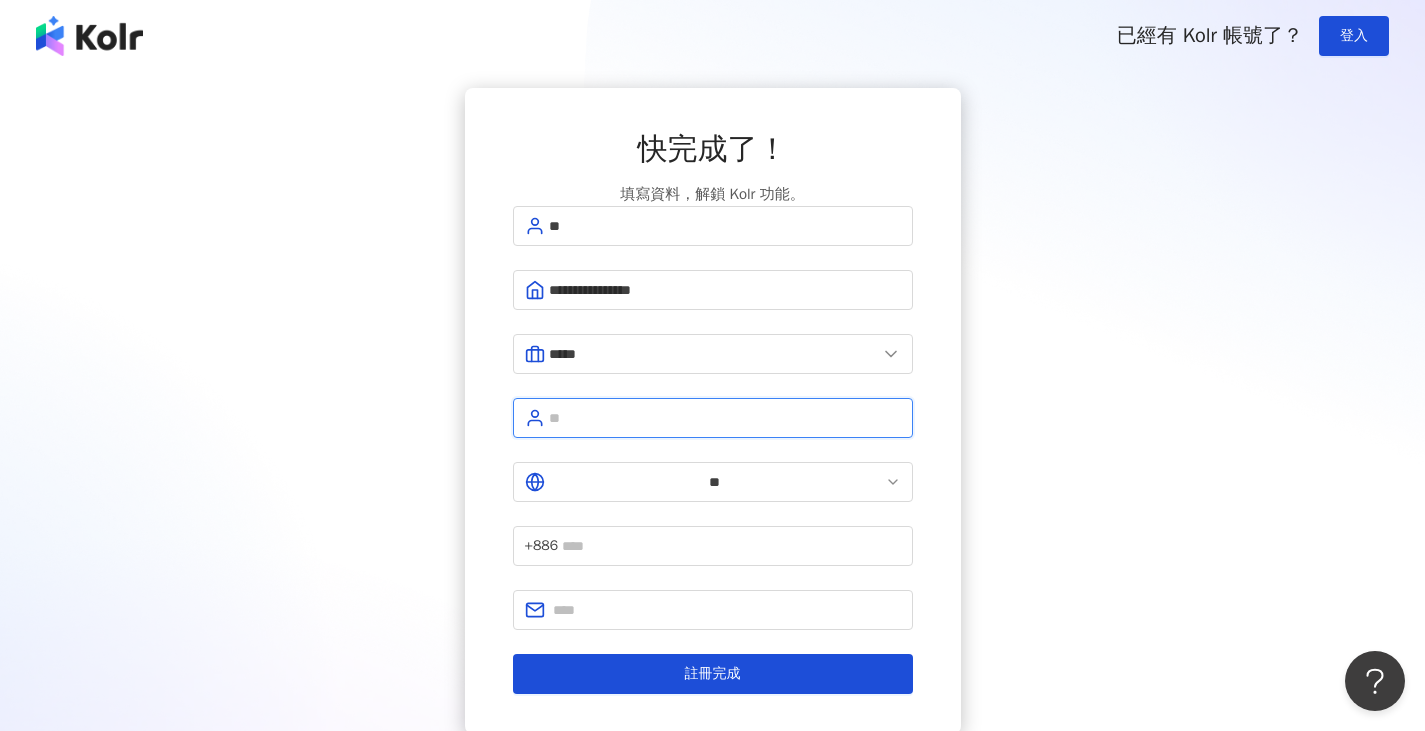 click at bounding box center (725, 418) 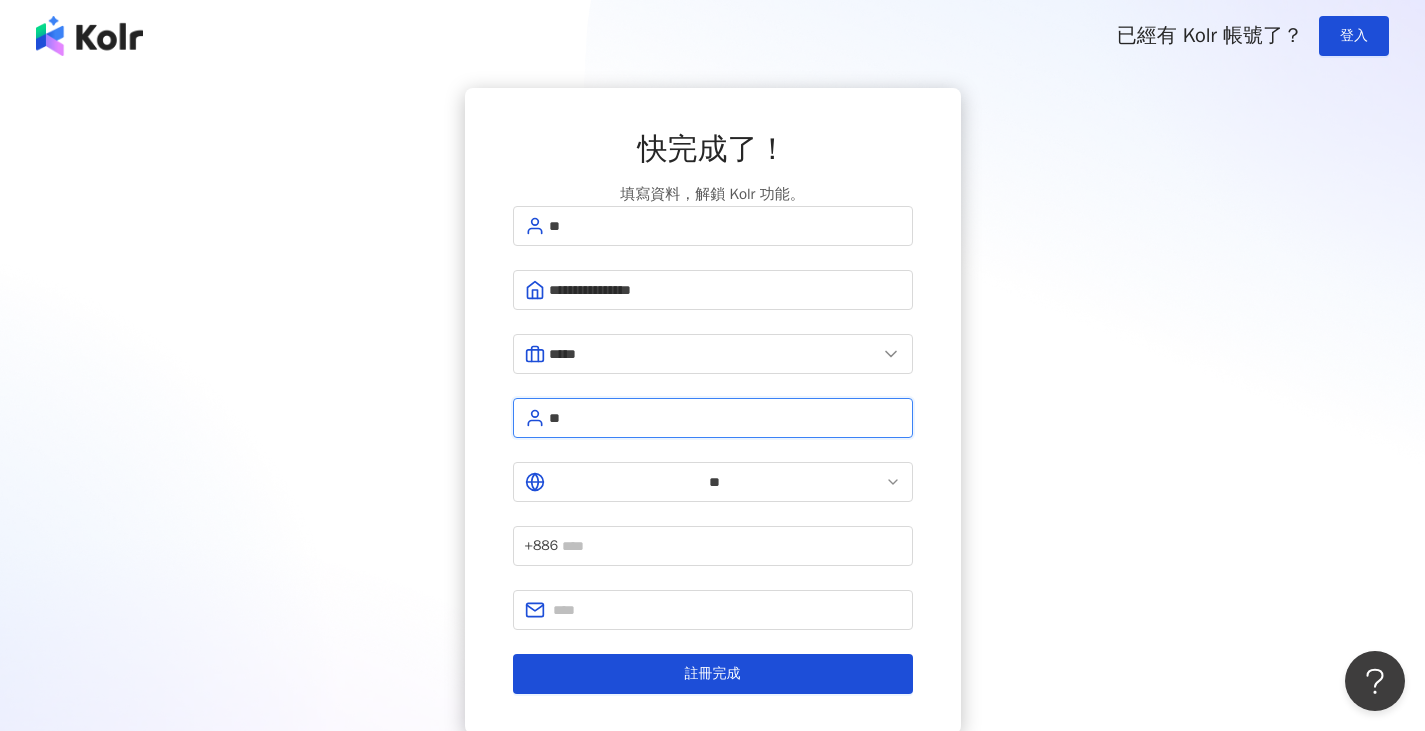 type on "*" 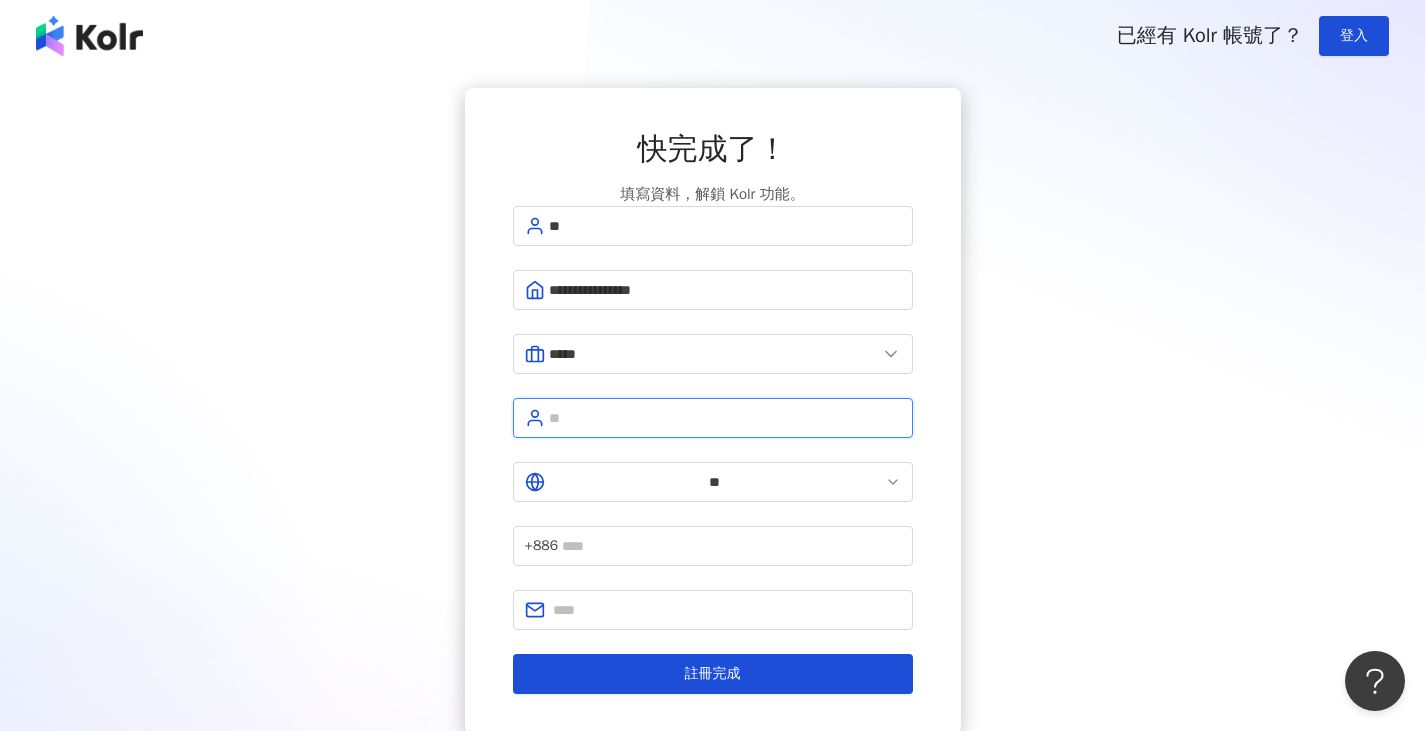 type on "*" 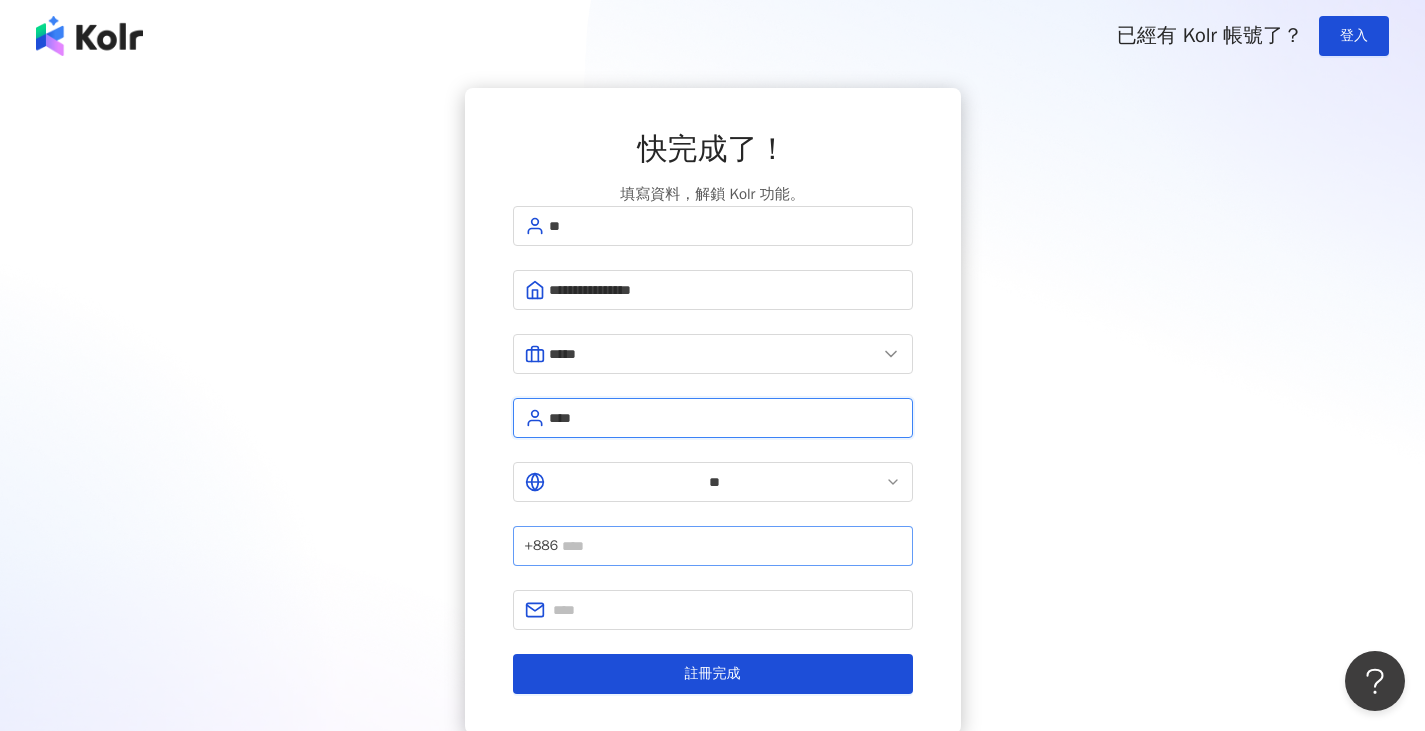 type on "****" 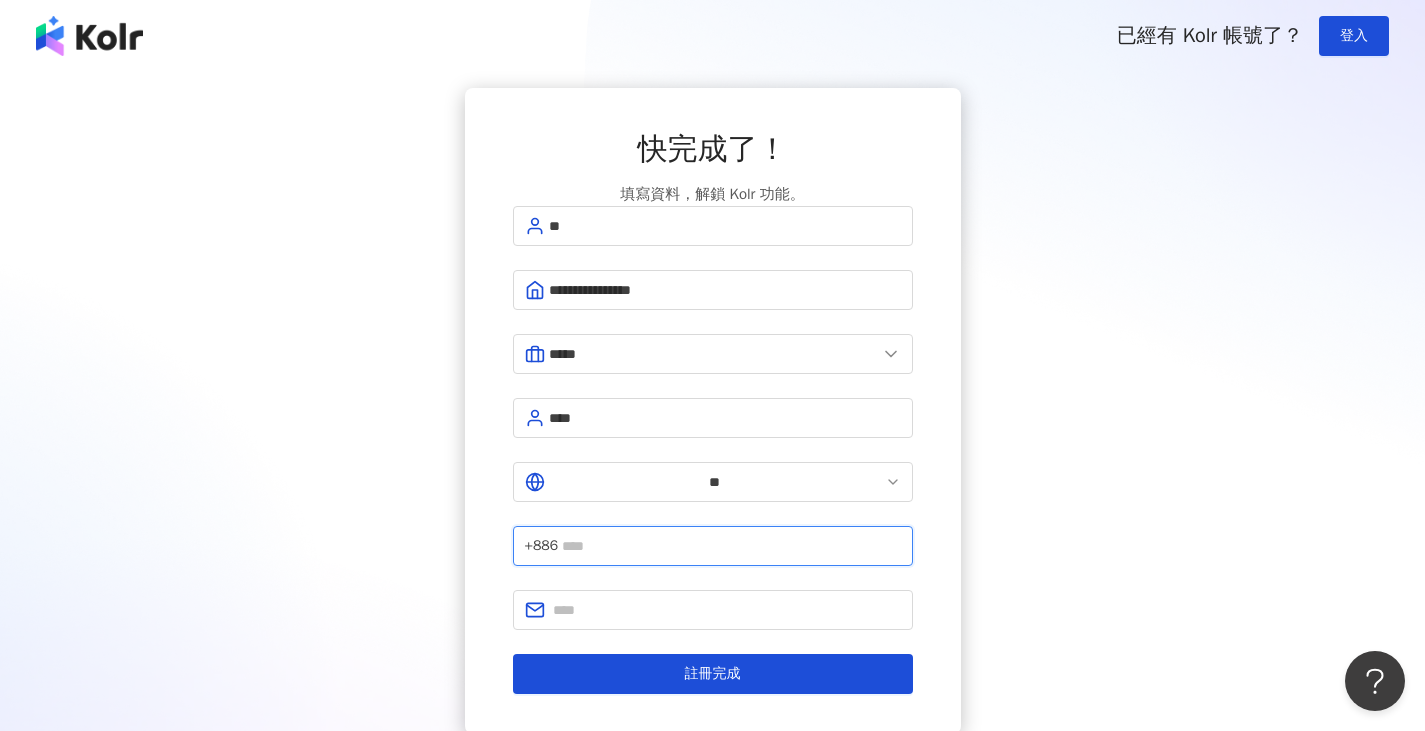 click at bounding box center [731, 546] 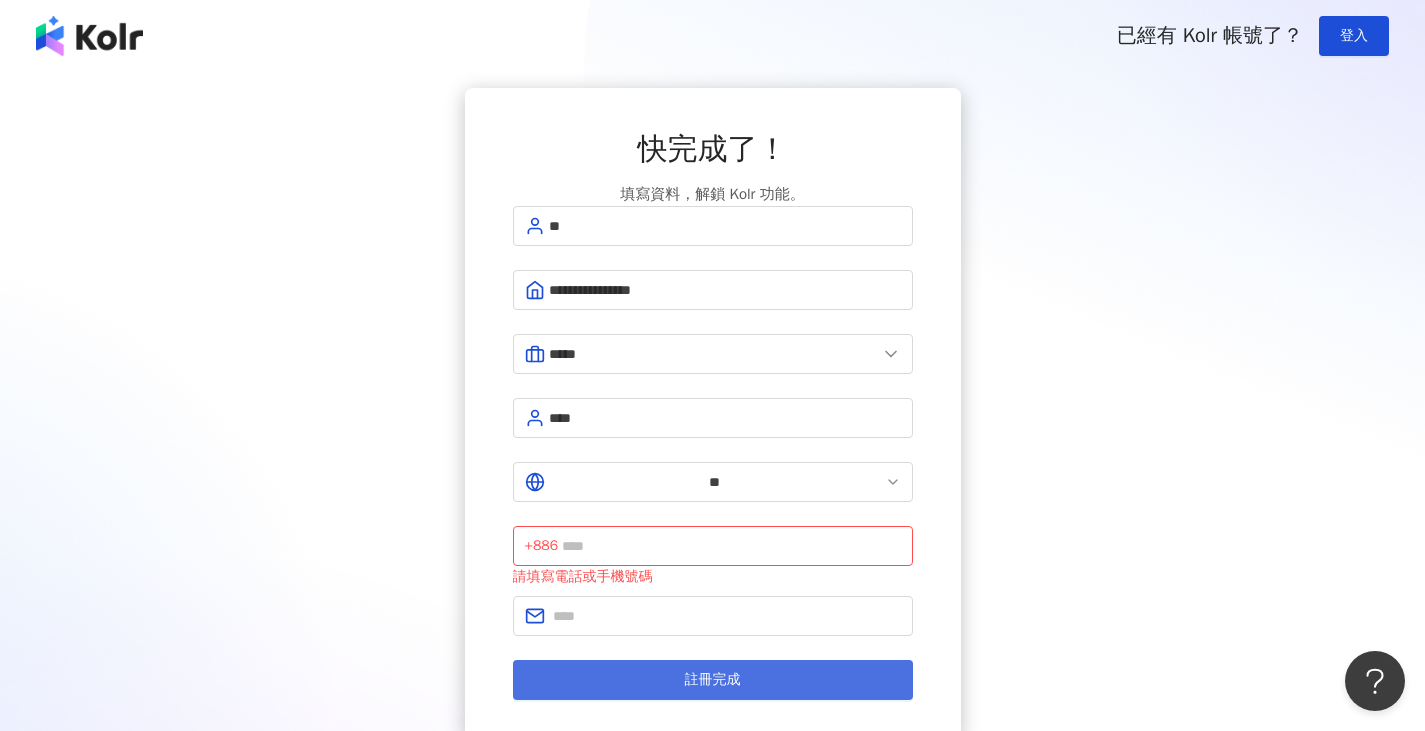 click on "註冊完成" at bounding box center [713, 680] 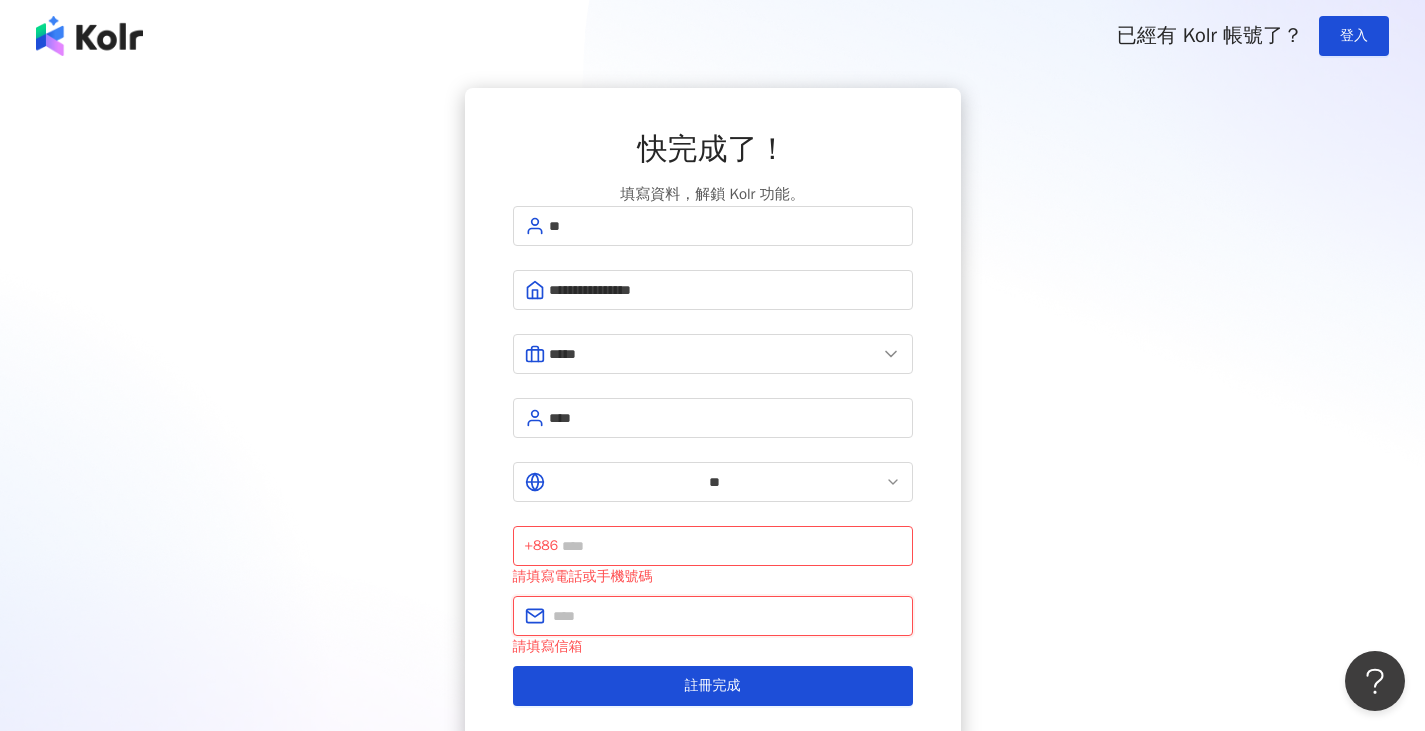 click at bounding box center [727, 616] 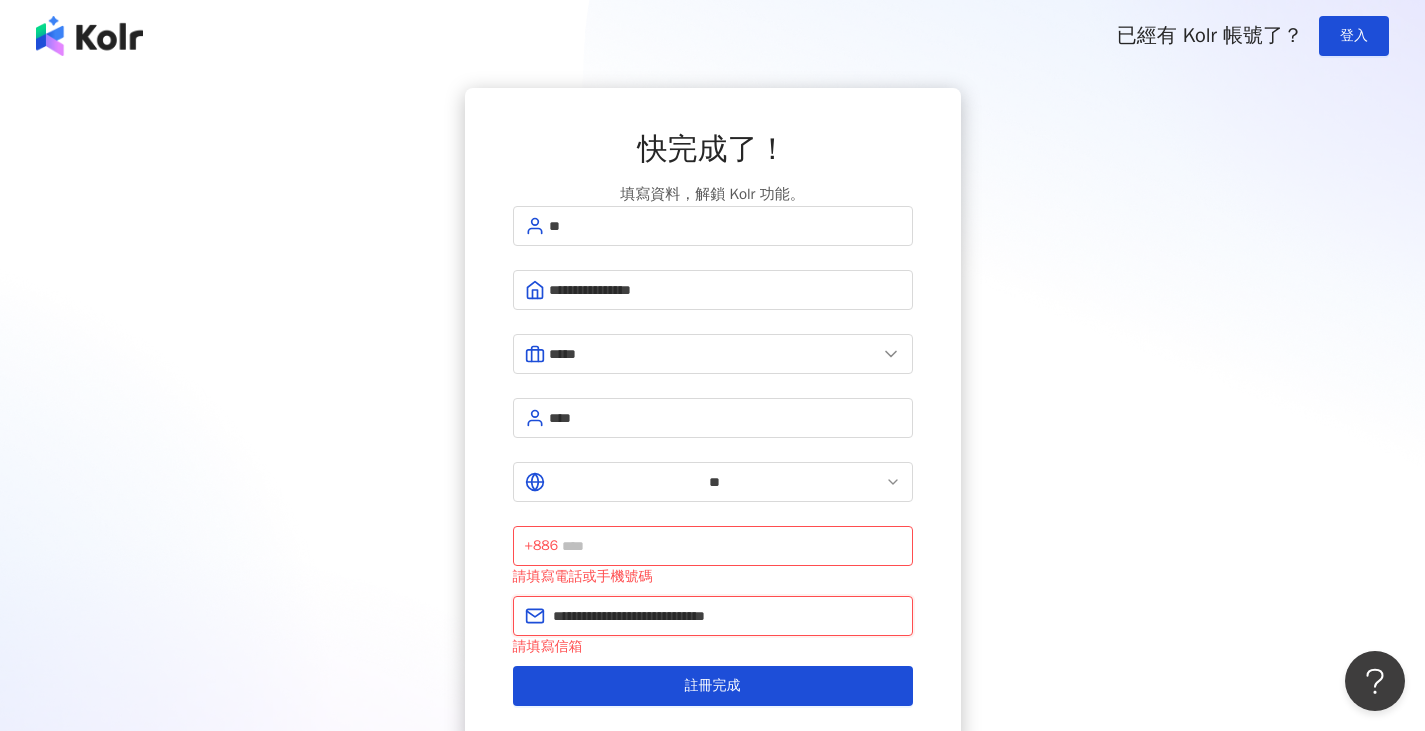 type on "**********" 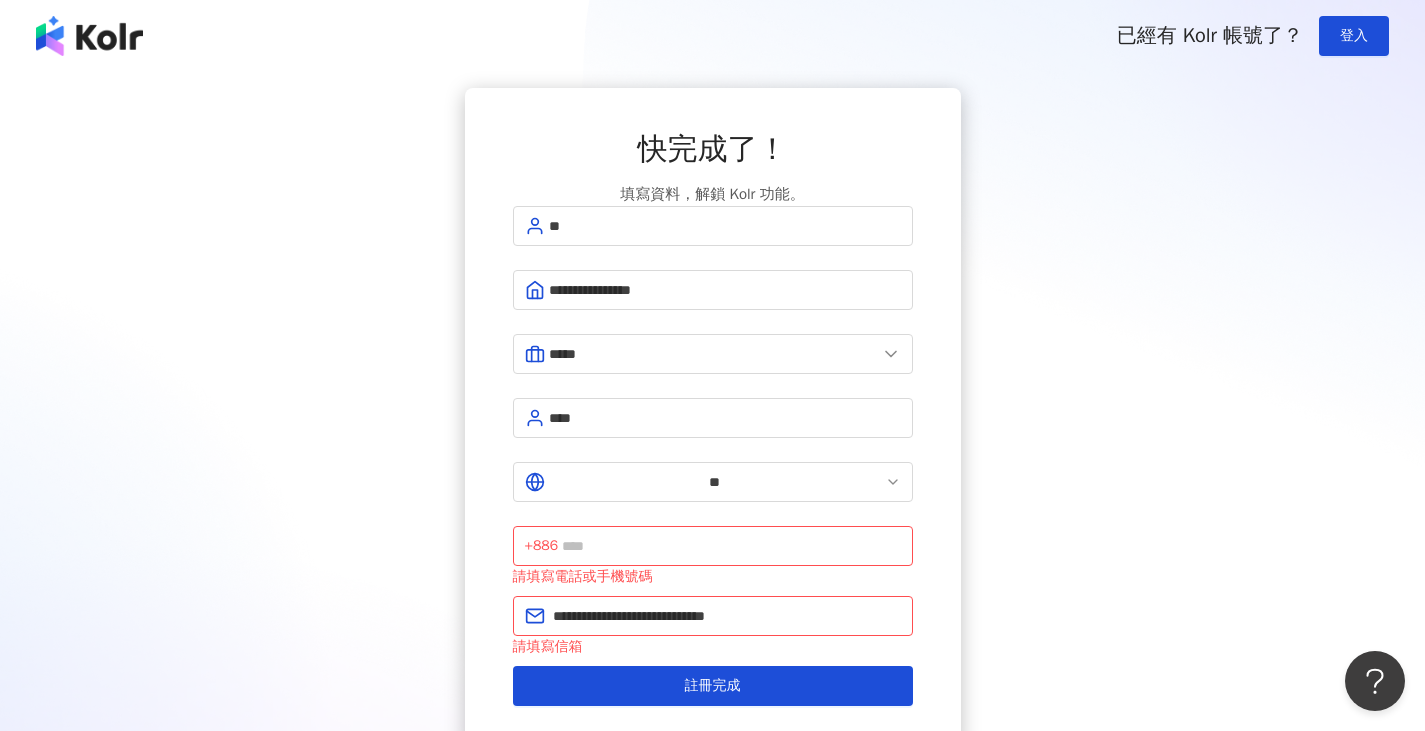 click on "**********" at bounding box center (712, 417) 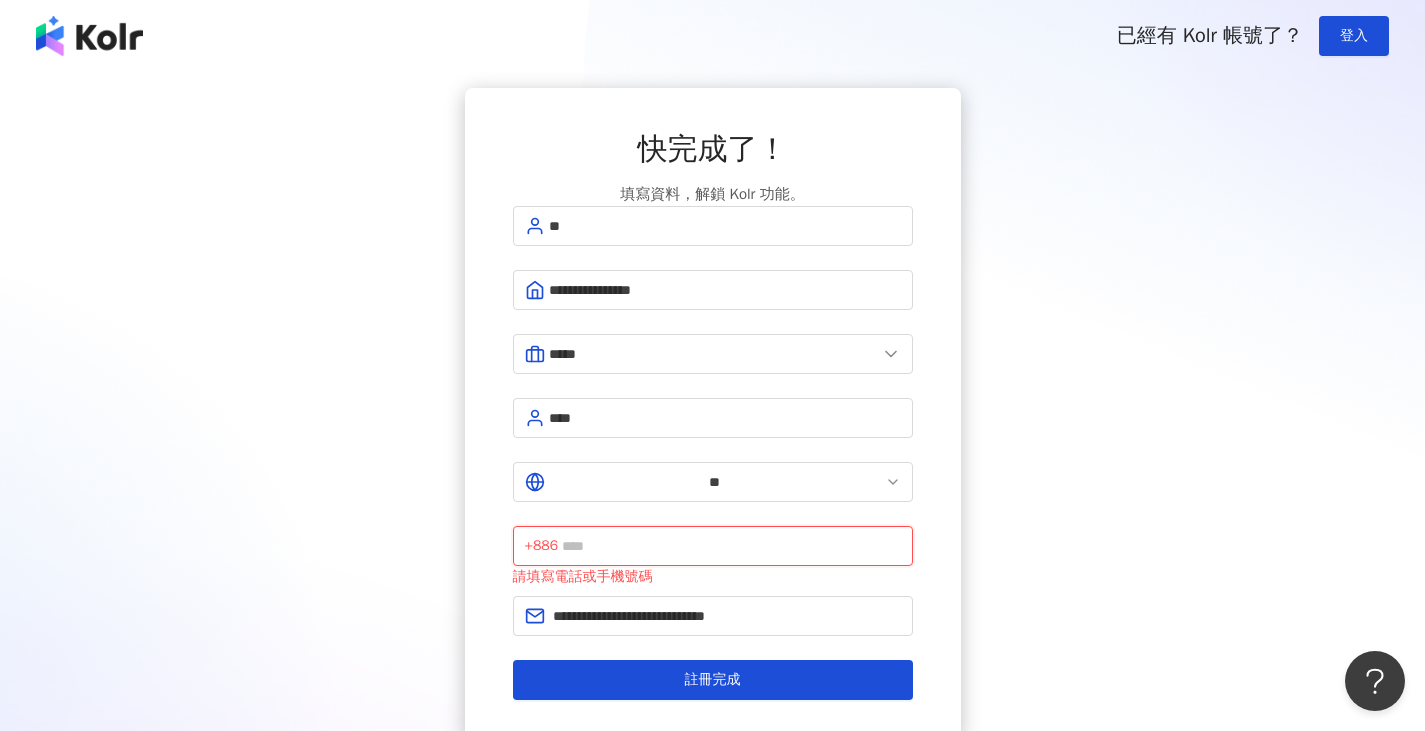 click at bounding box center (731, 546) 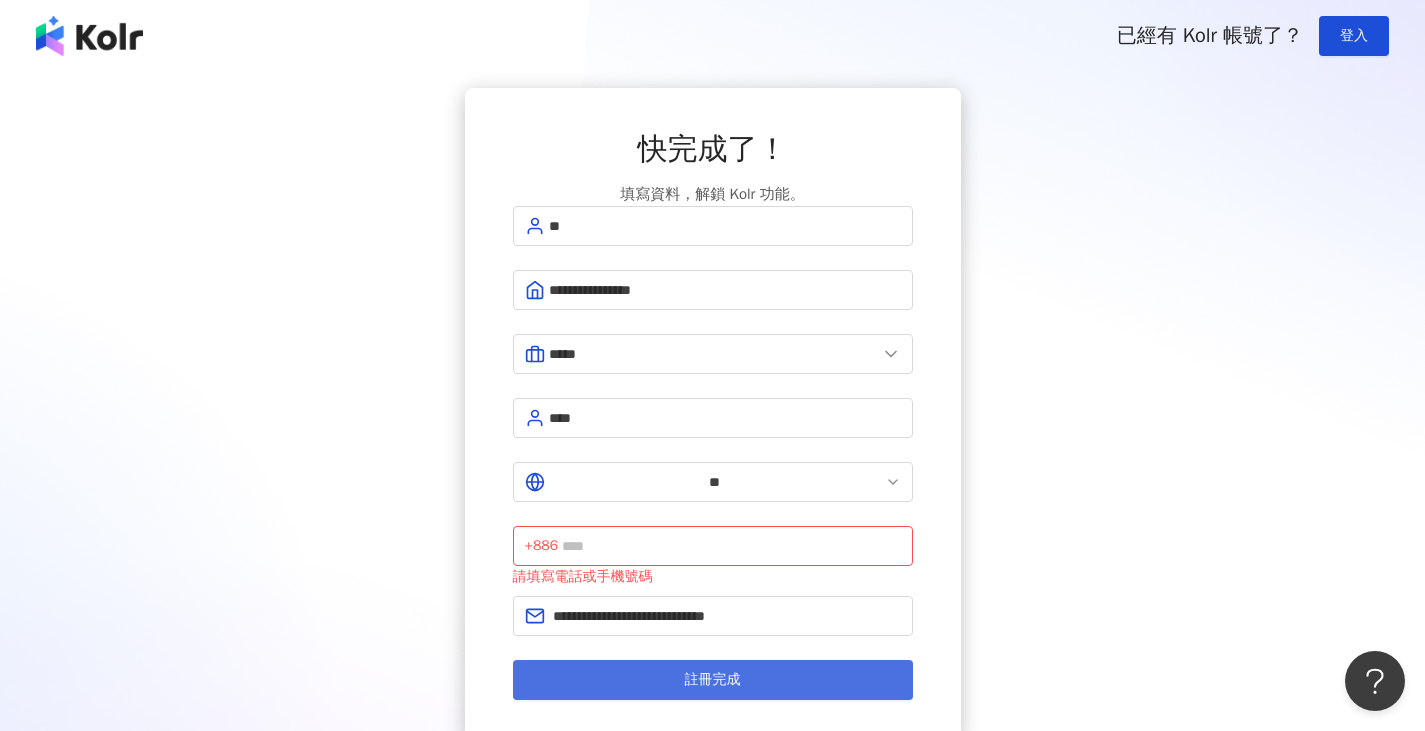 click on "註冊完成" at bounding box center (713, 680) 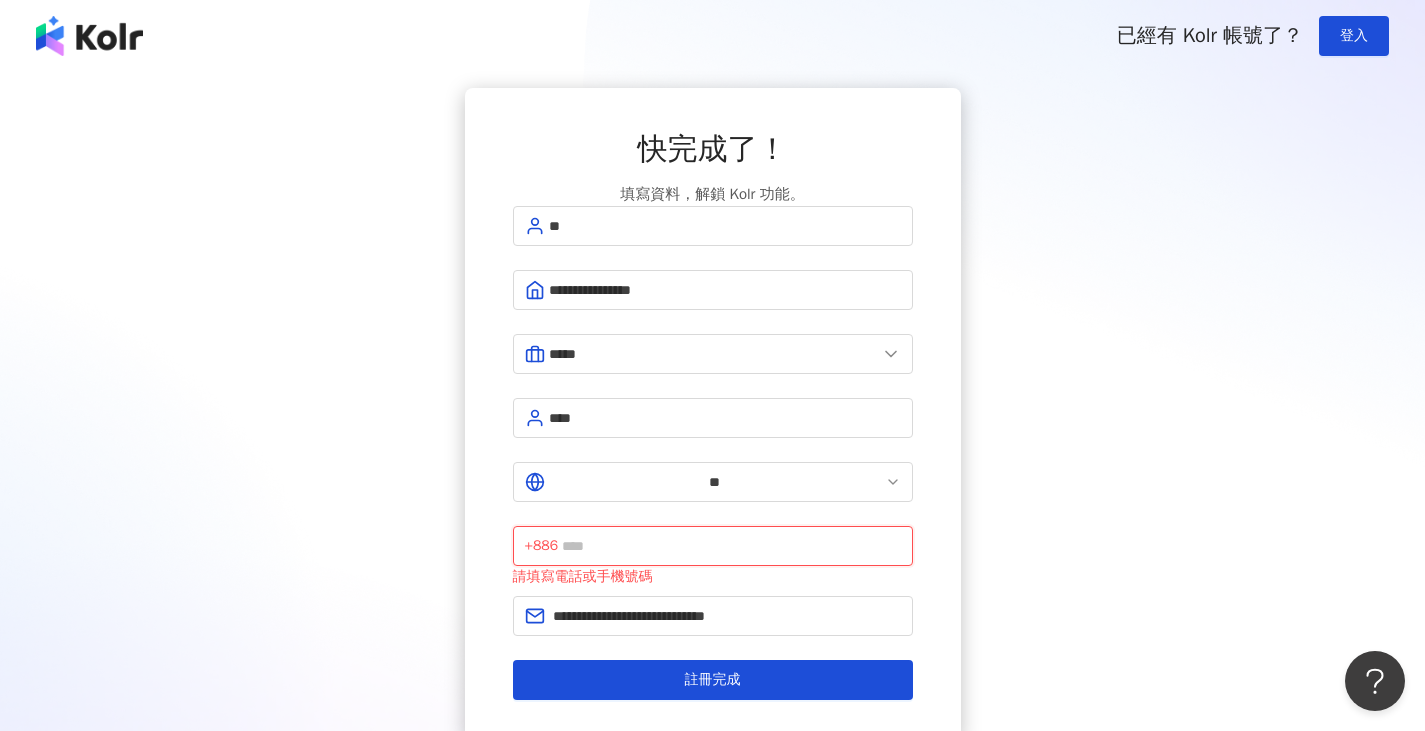 click at bounding box center (731, 546) 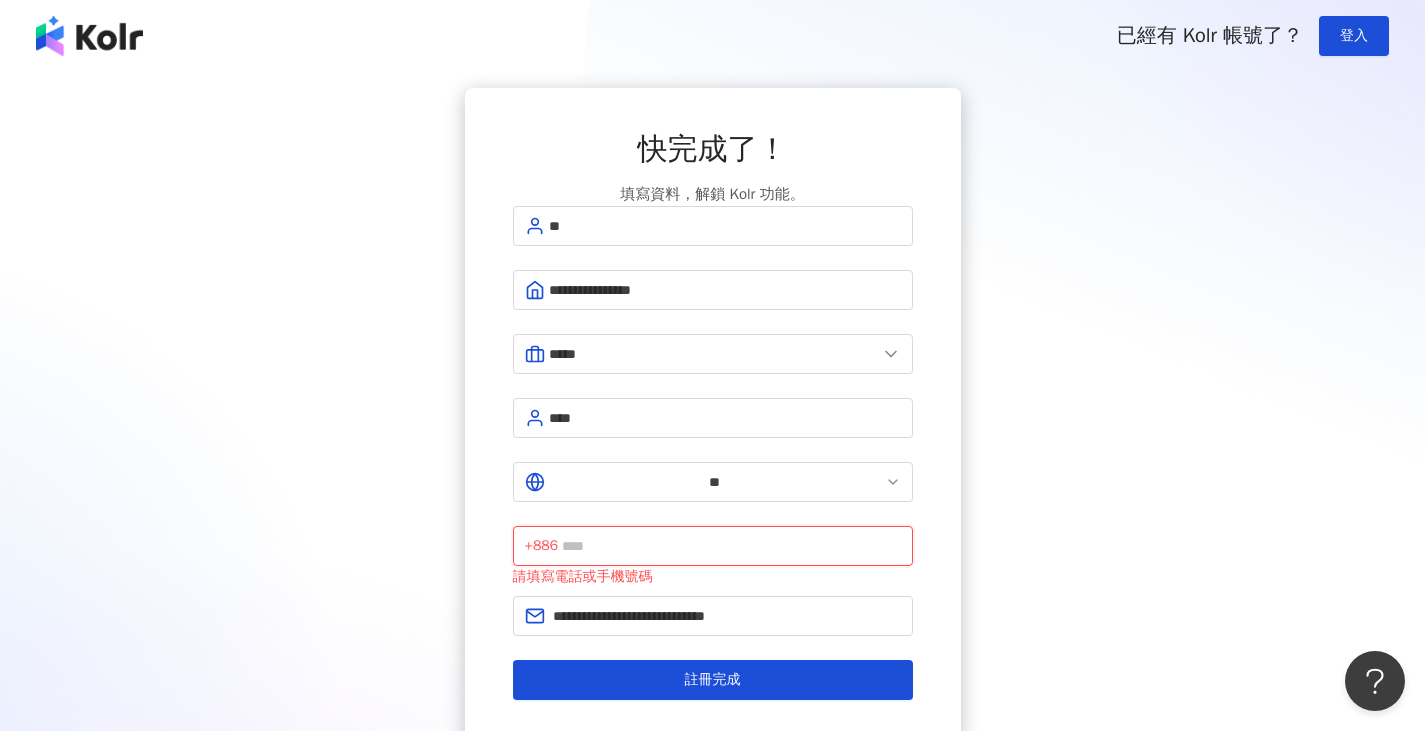 type on "*" 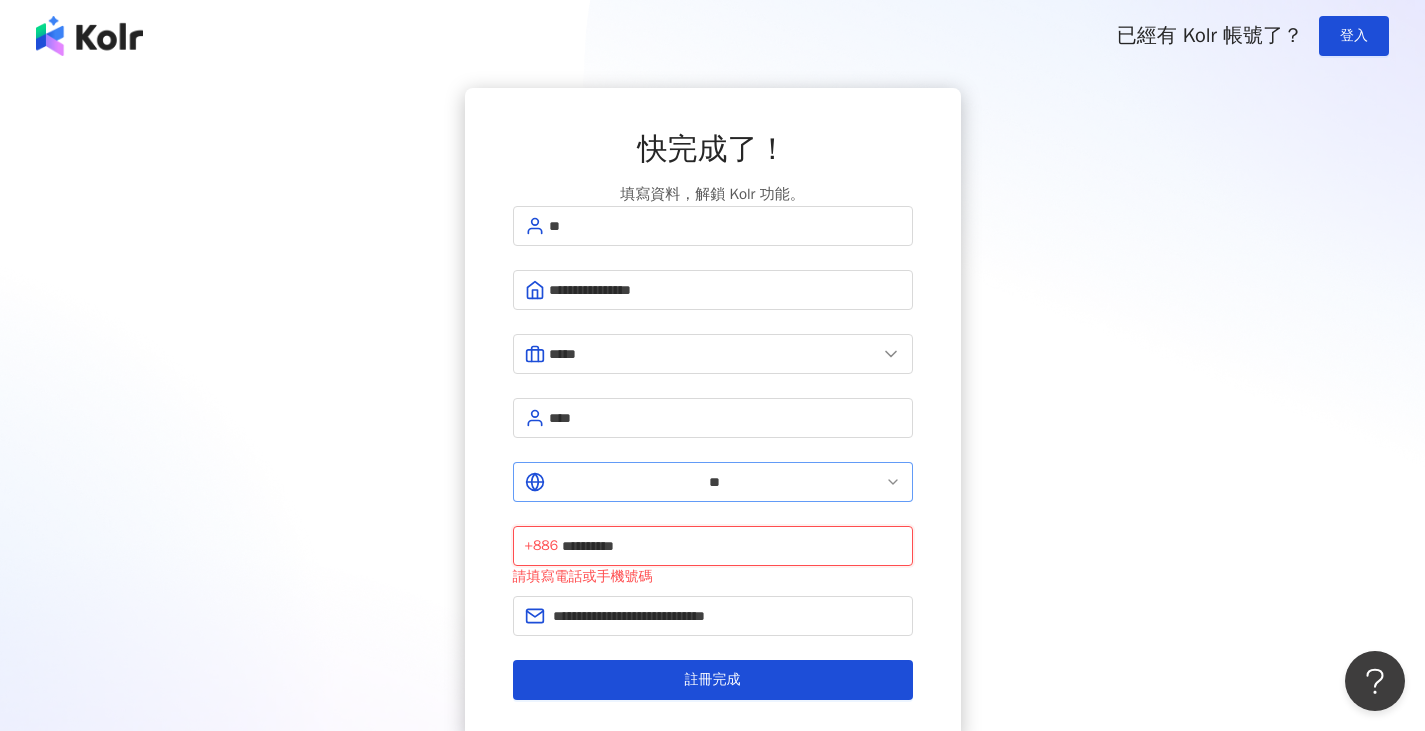 drag, startPoint x: 743, startPoint y: 480, endPoint x: 598, endPoint y: 474, distance: 145.12408 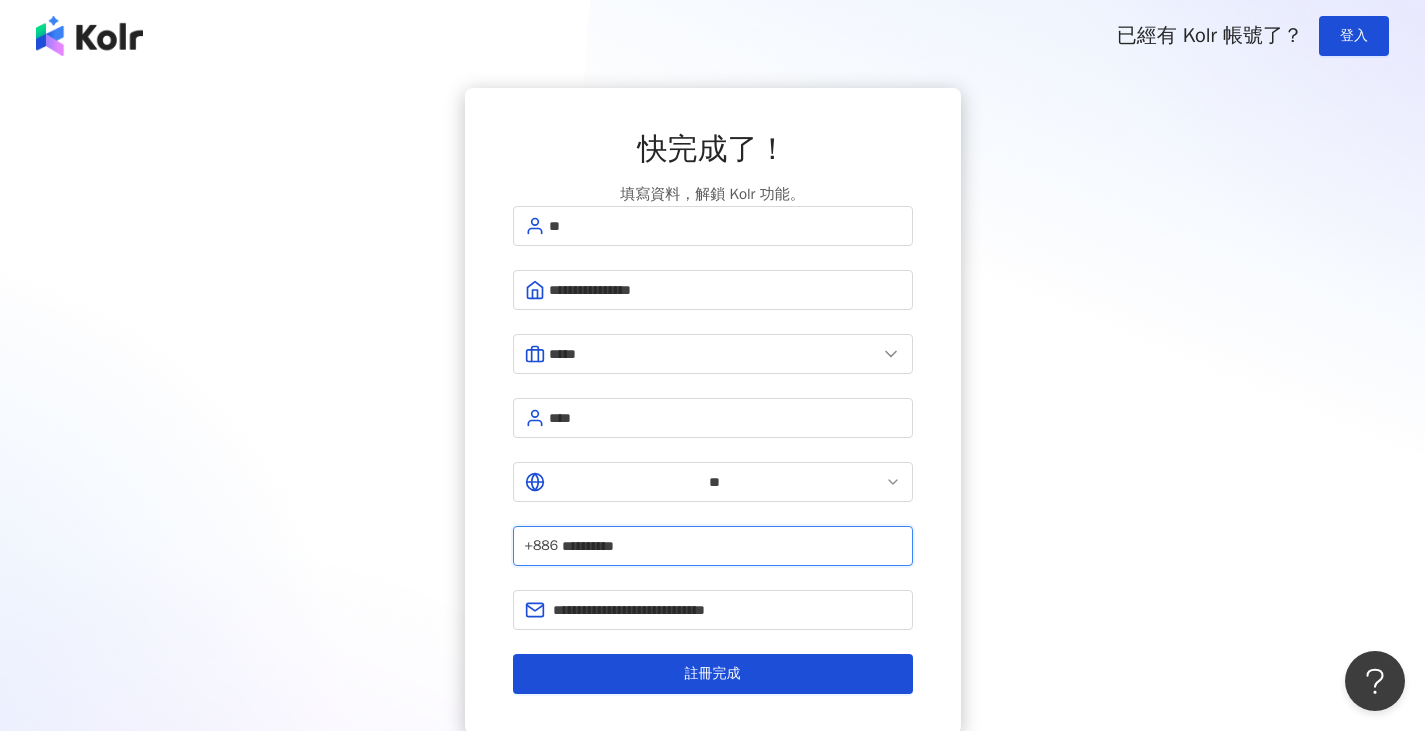 click on "**********" at bounding box center (731, 546) 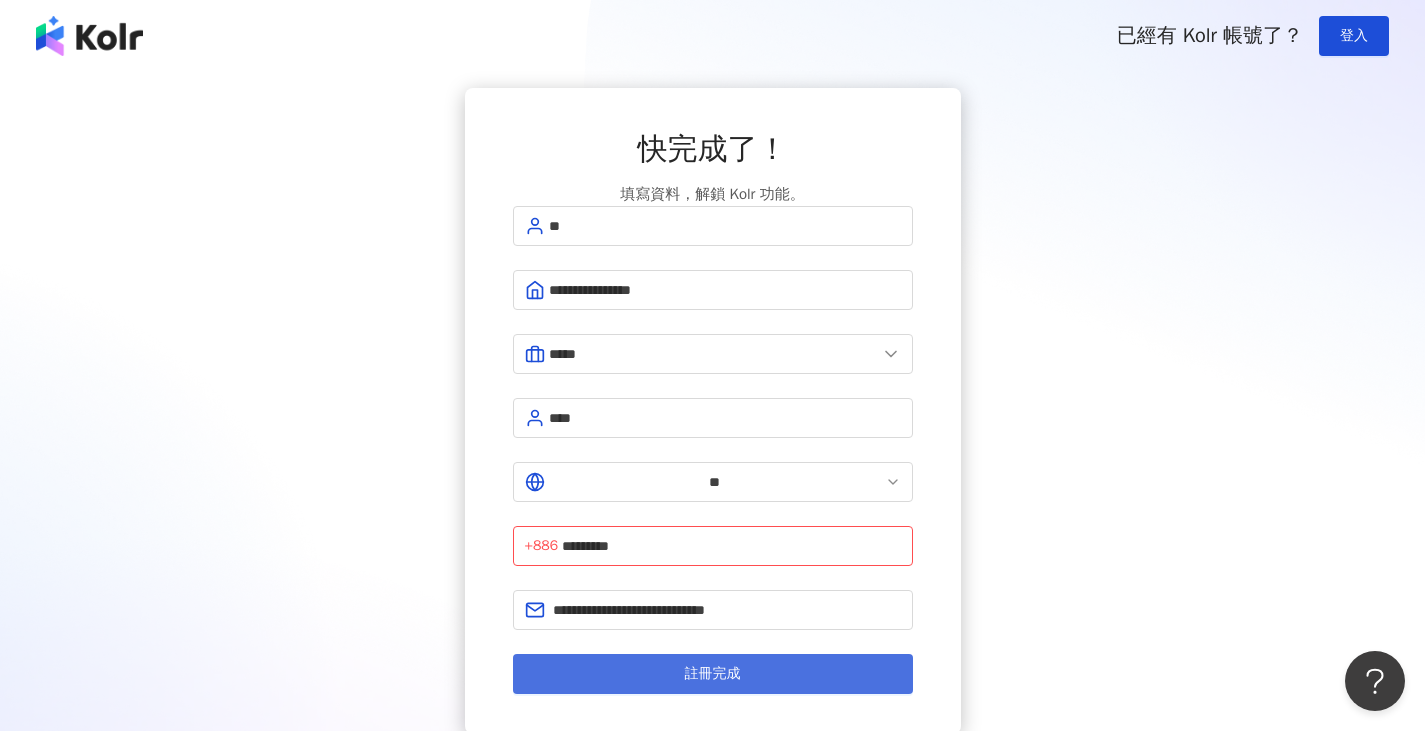 click on "註冊完成" at bounding box center [713, 674] 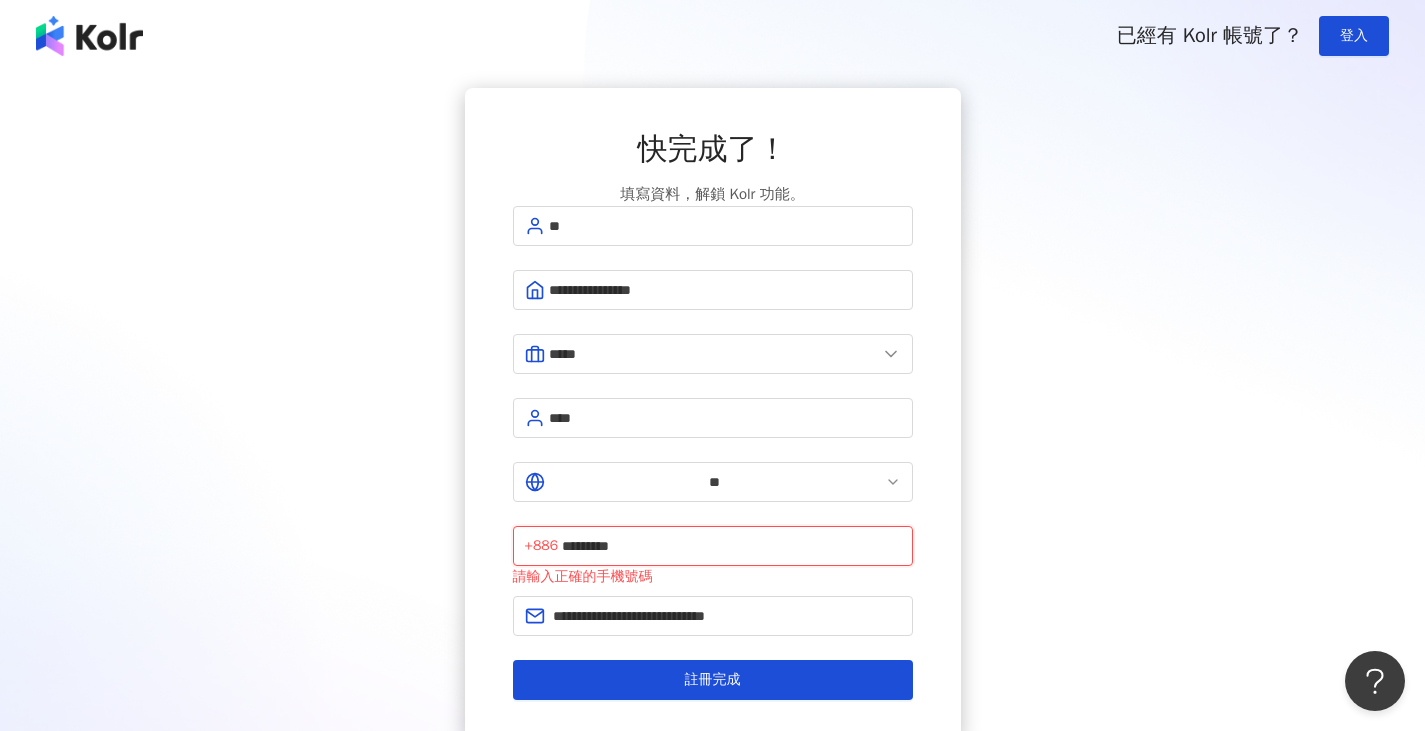 click on "*********" at bounding box center (731, 546) 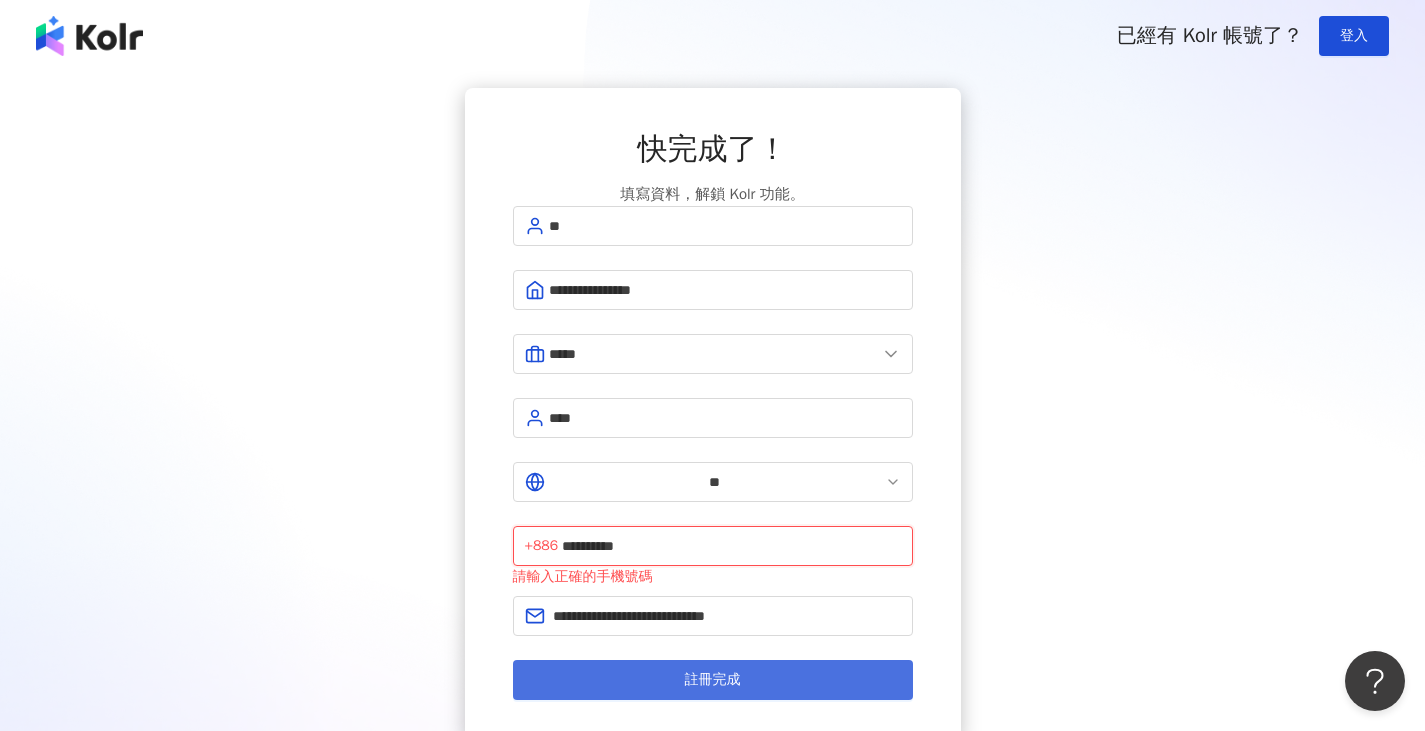type on "**********" 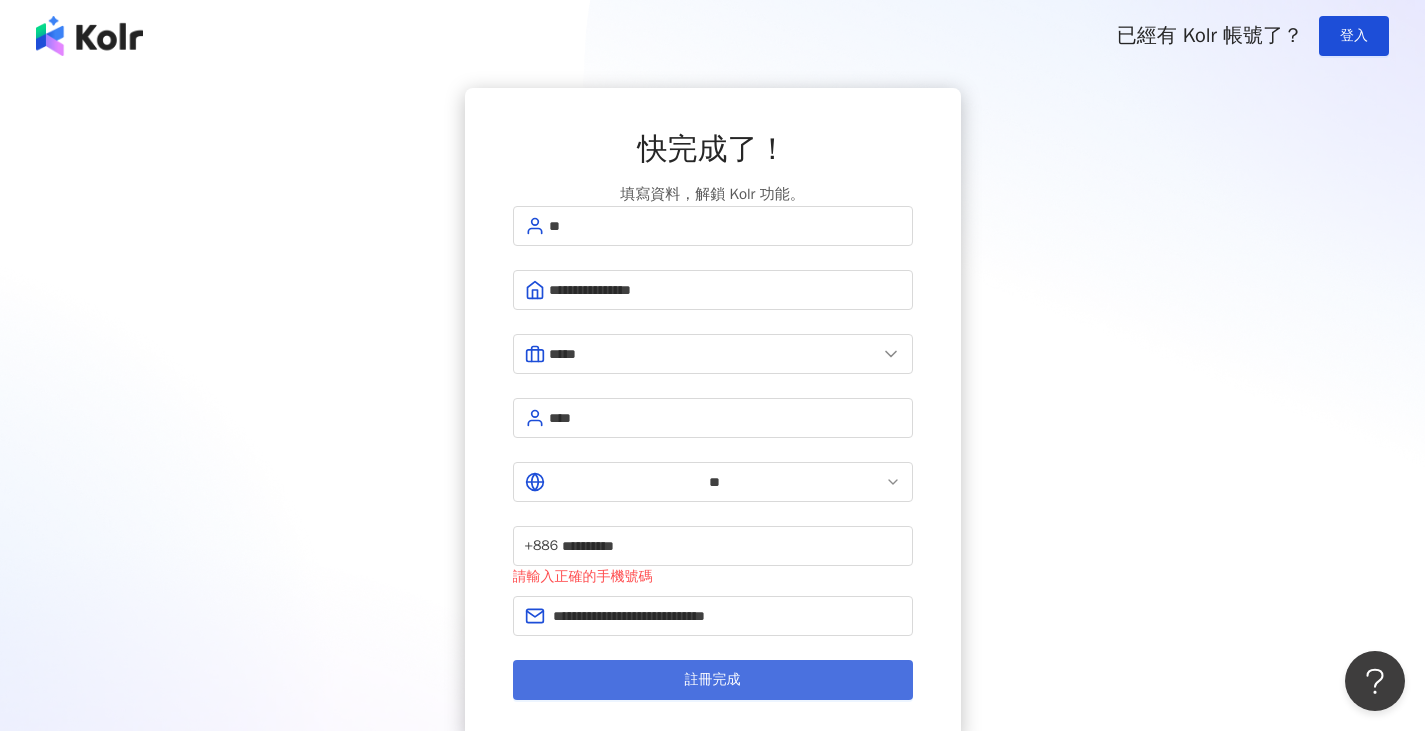 click on "註冊完成" at bounding box center (713, 680) 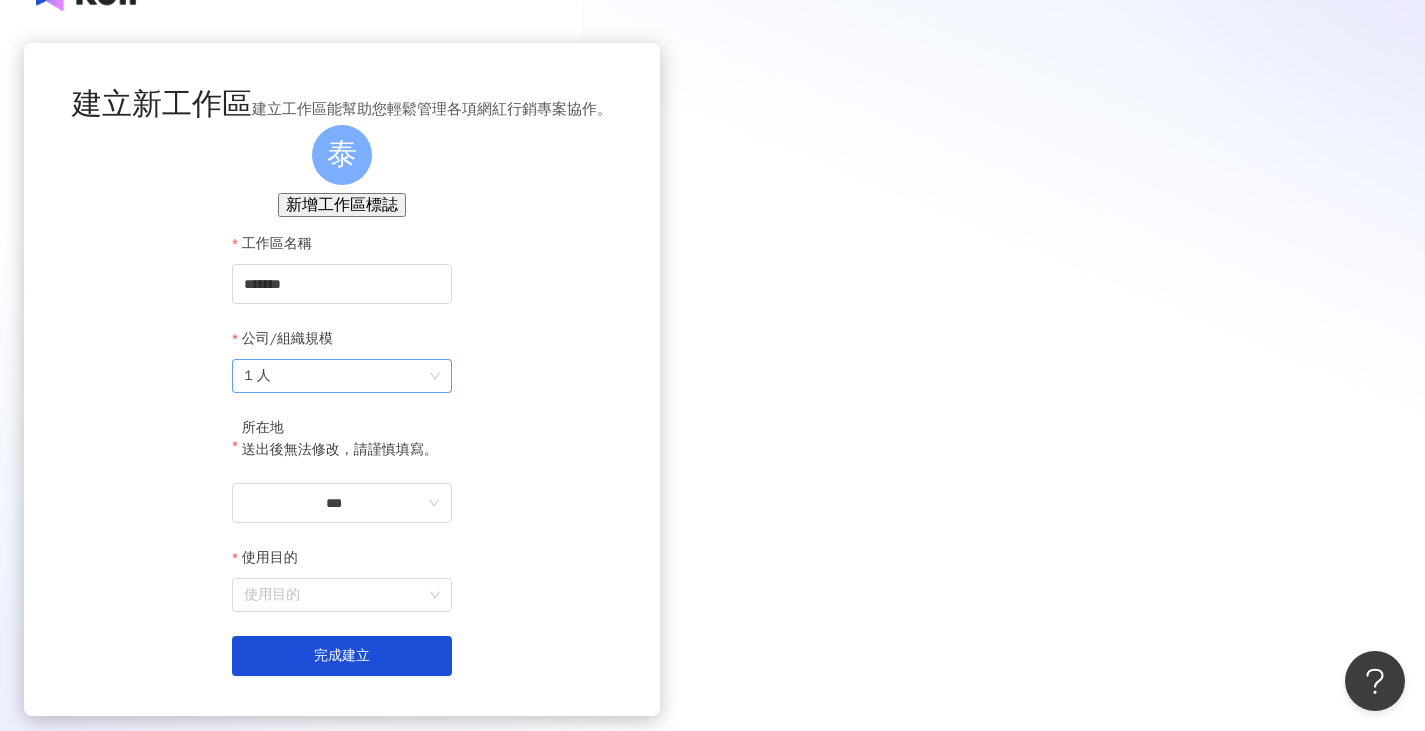 scroll, scrollTop: 100, scrollLeft: 0, axis: vertical 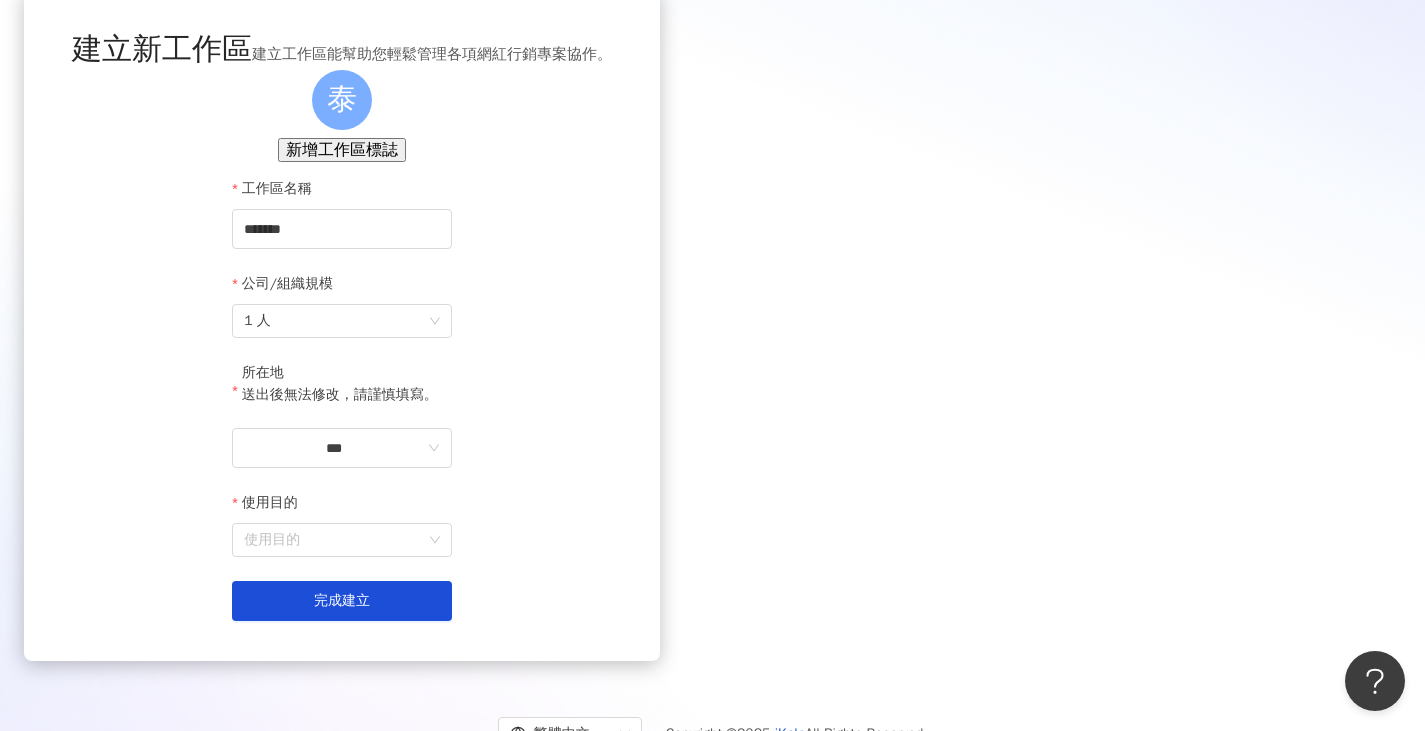 click on "所在地 送出後無法修改，請謹慎填寫。" at bounding box center (342, 395) 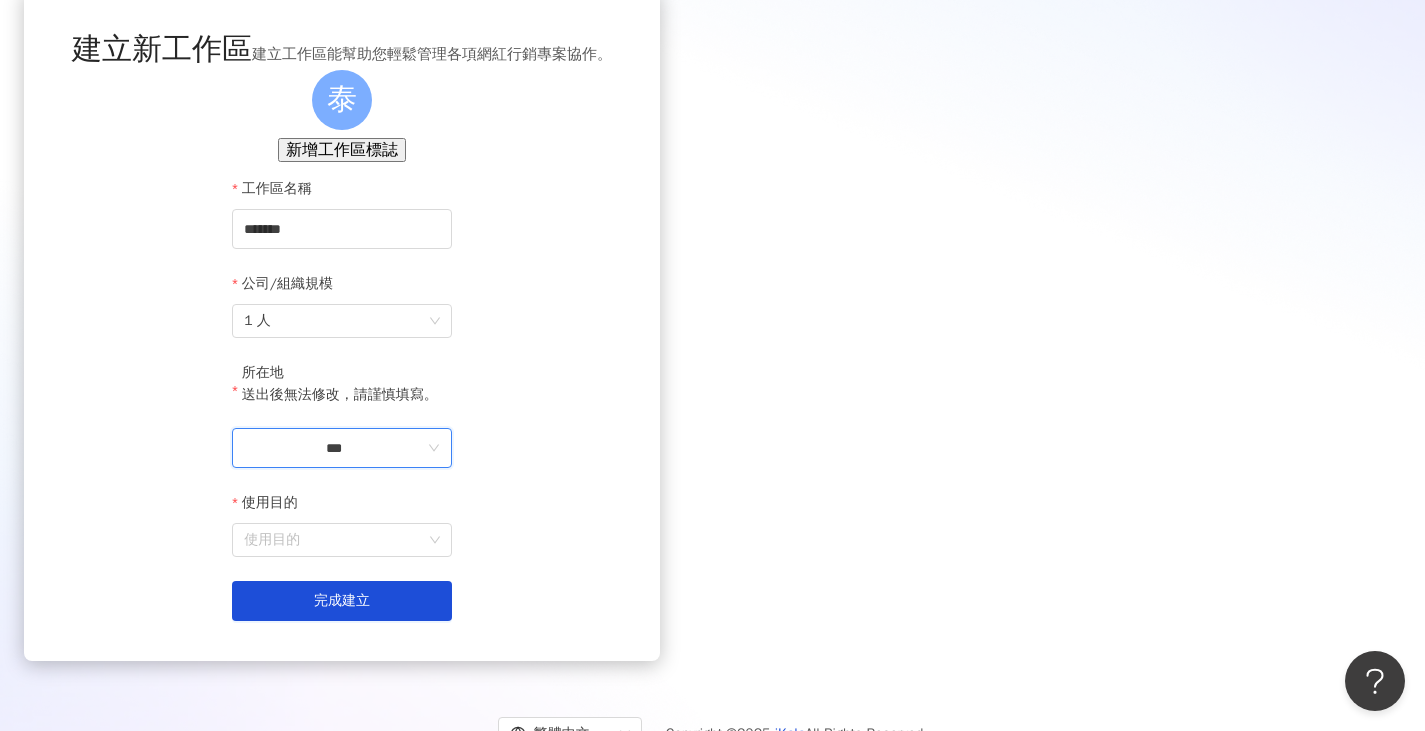 click on "***" at bounding box center (334, 448) 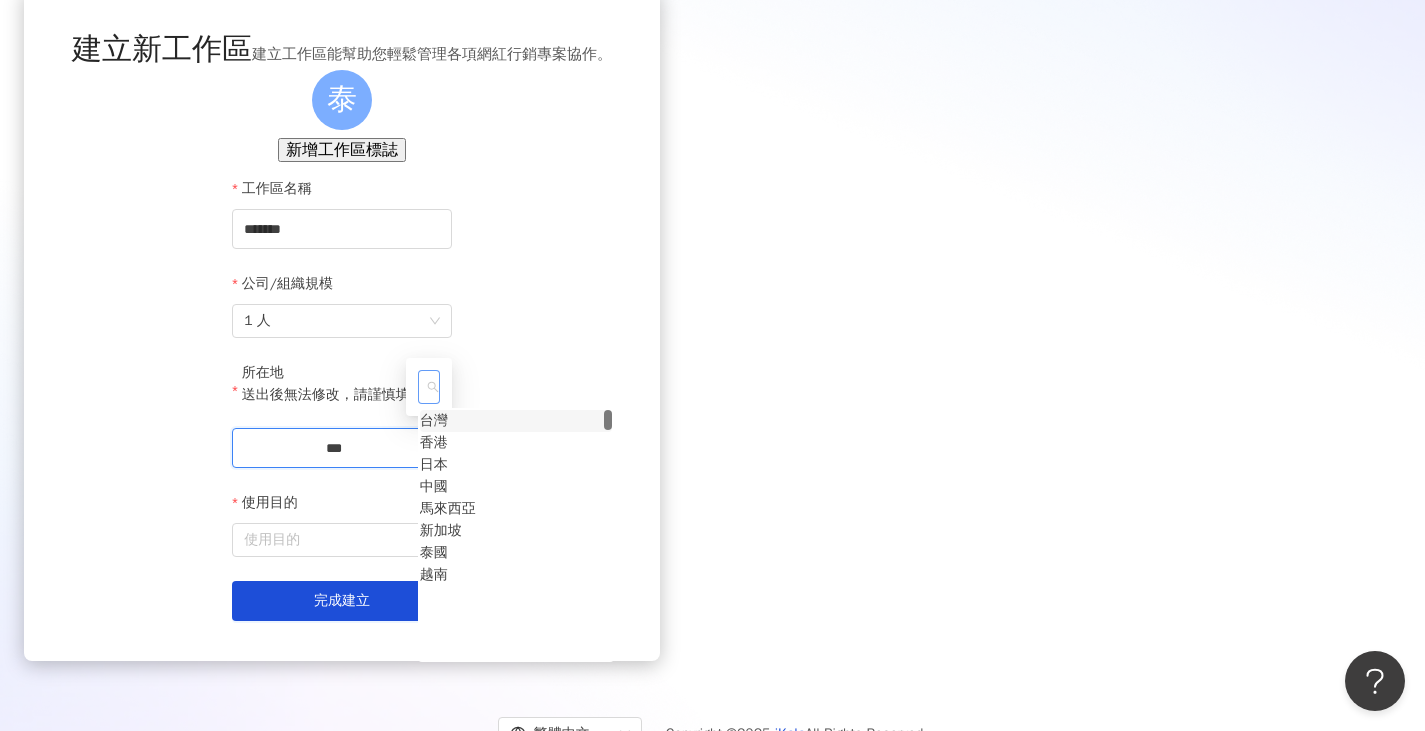 click on "台灣" at bounding box center [434, 421] 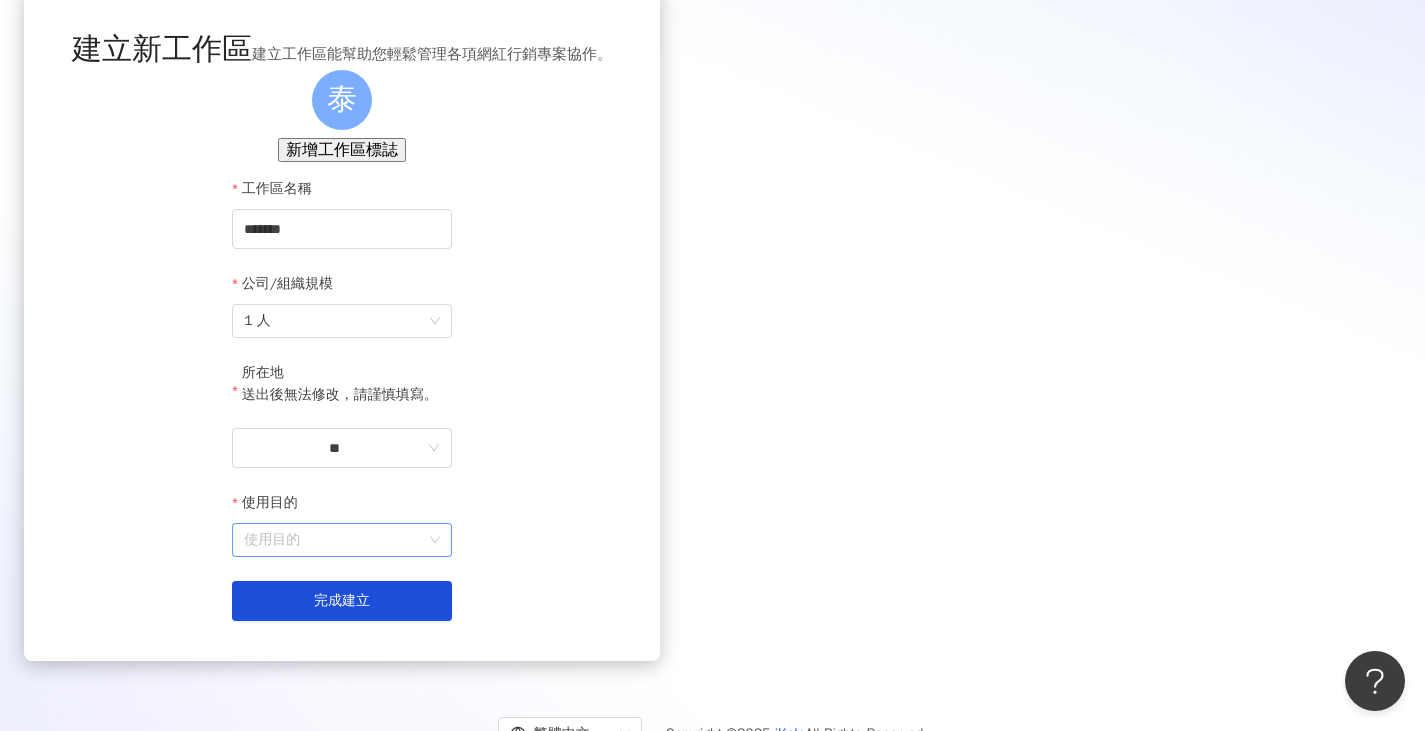 click on "使用目的" at bounding box center [342, 540] 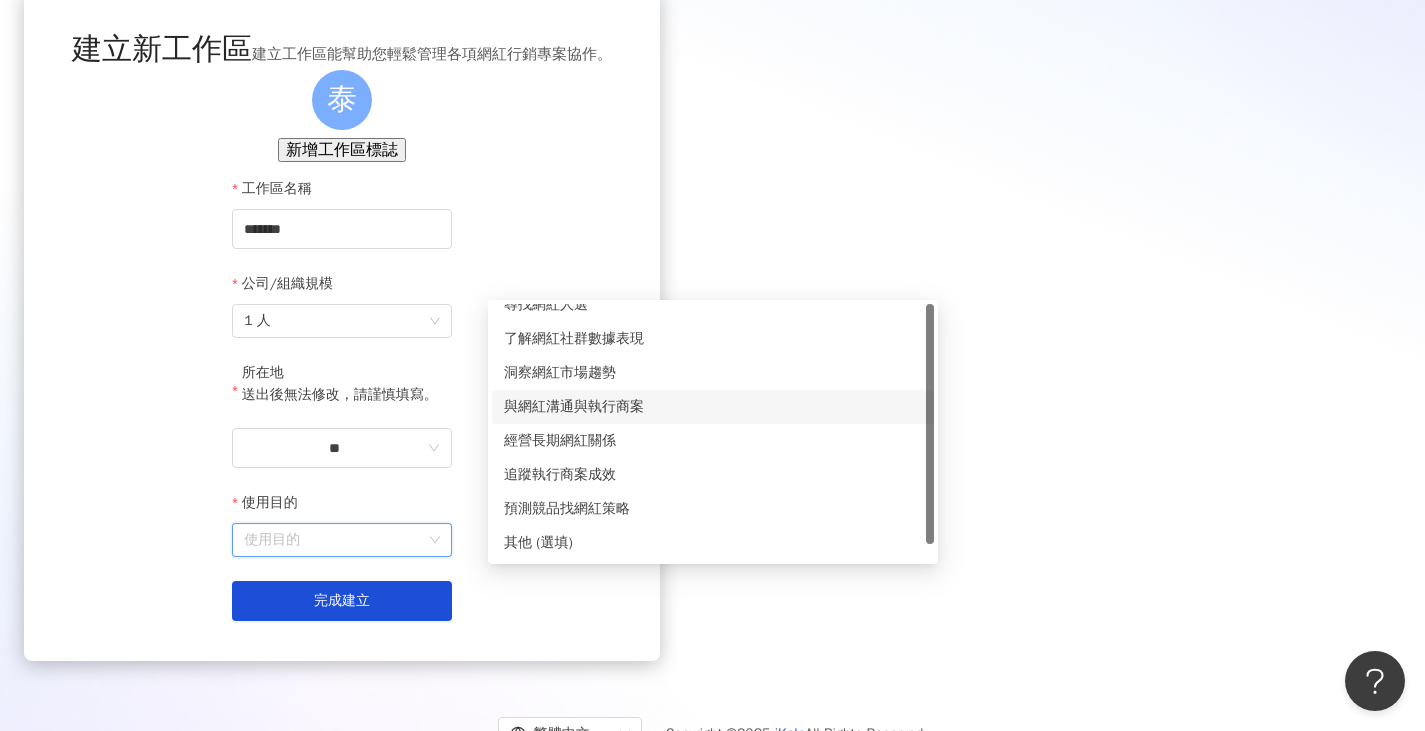 scroll, scrollTop: 0, scrollLeft: 0, axis: both 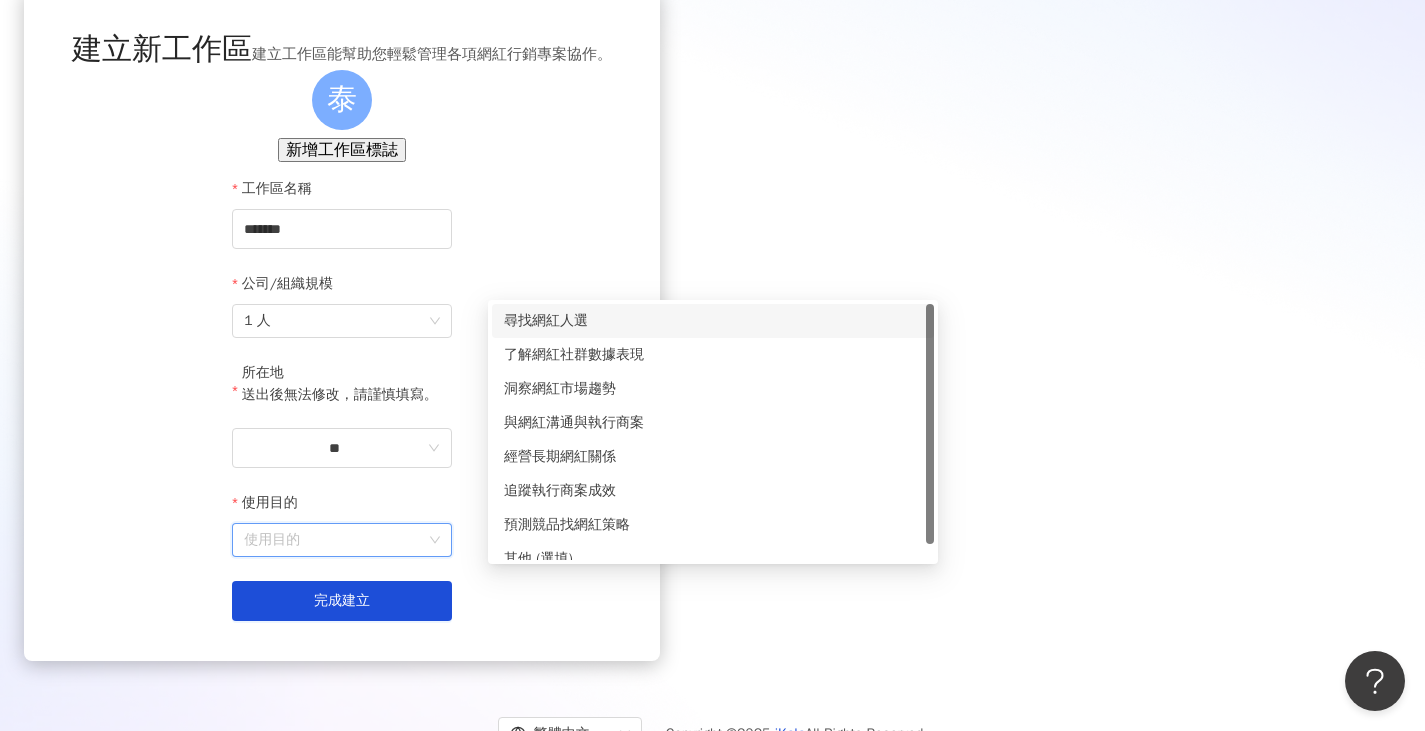 click on "尋找網紅人選" at bounding box center (713, 321) 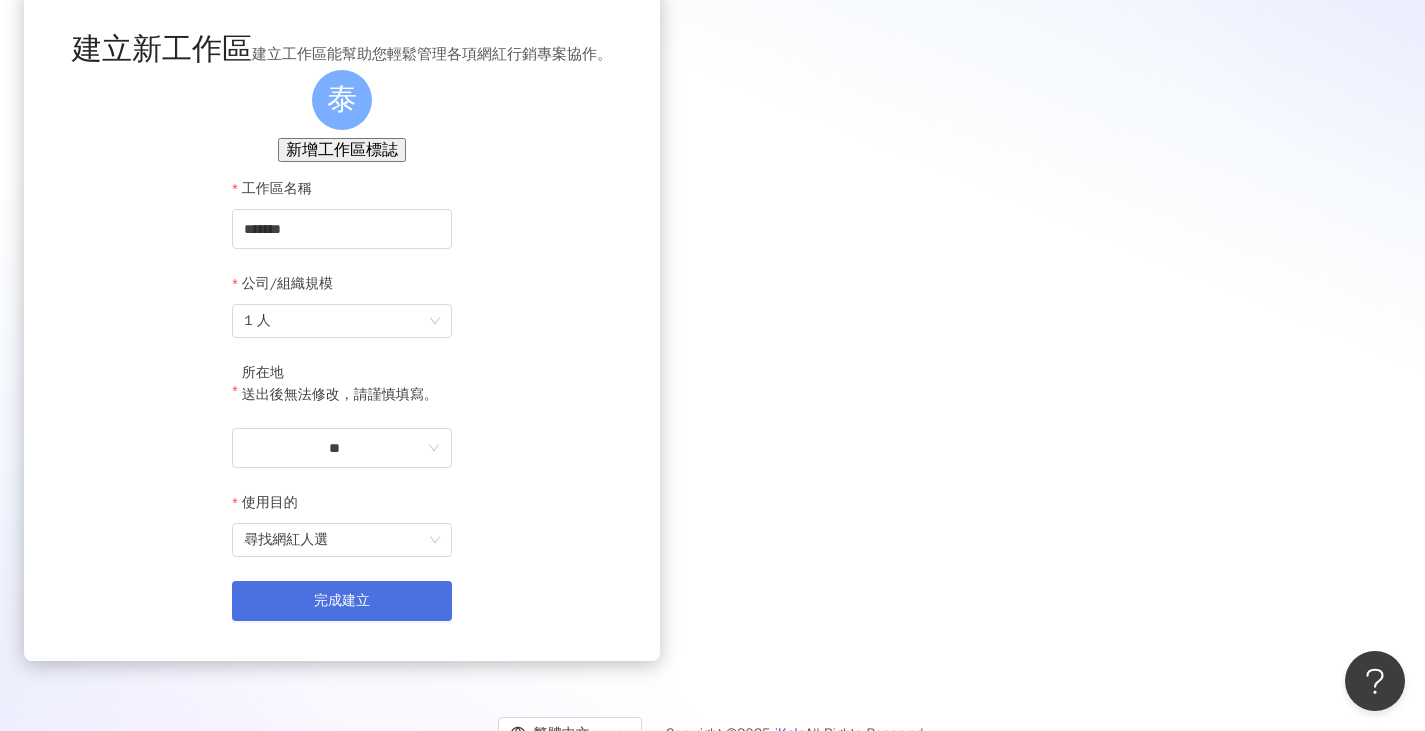 click on "完成建立" at bounding box center (342, 601) 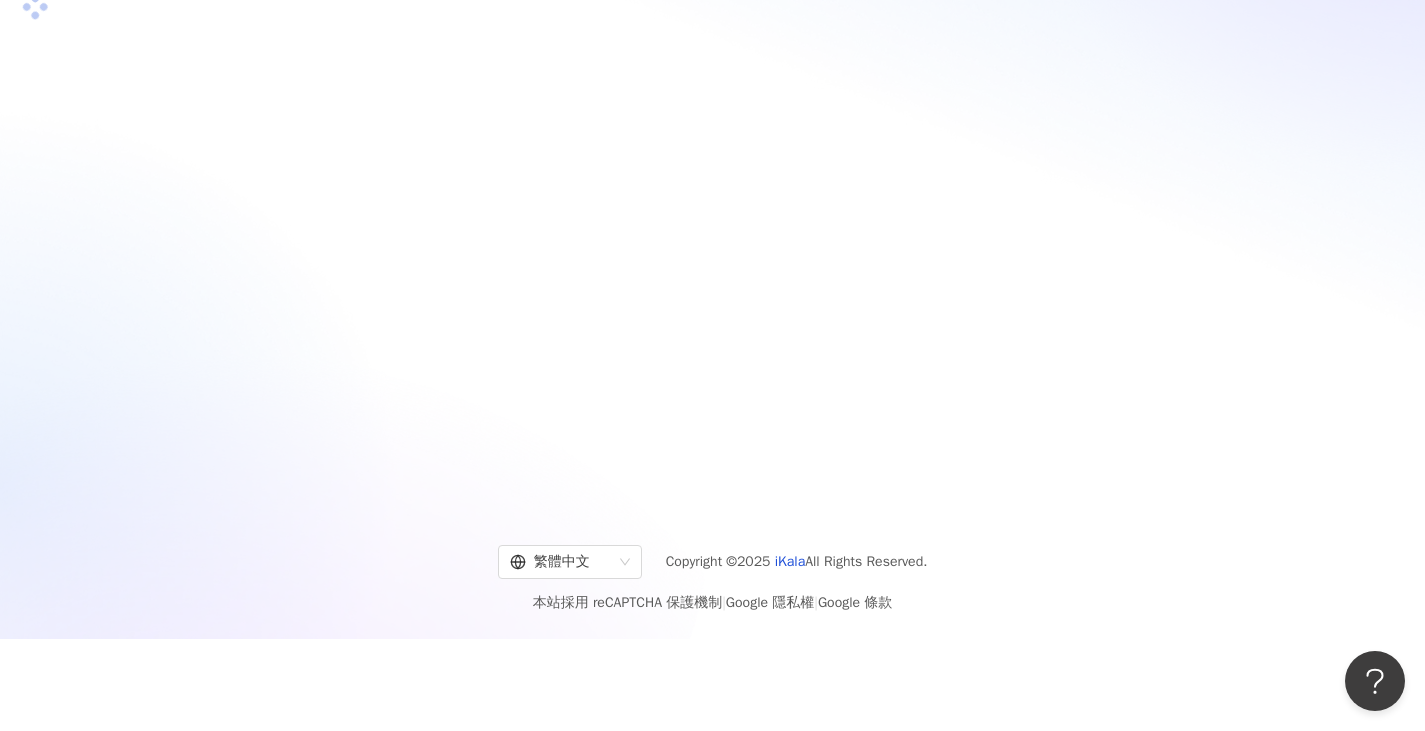 scroll, scrollTop: 92, scrollLeft: 0, axis: vertical 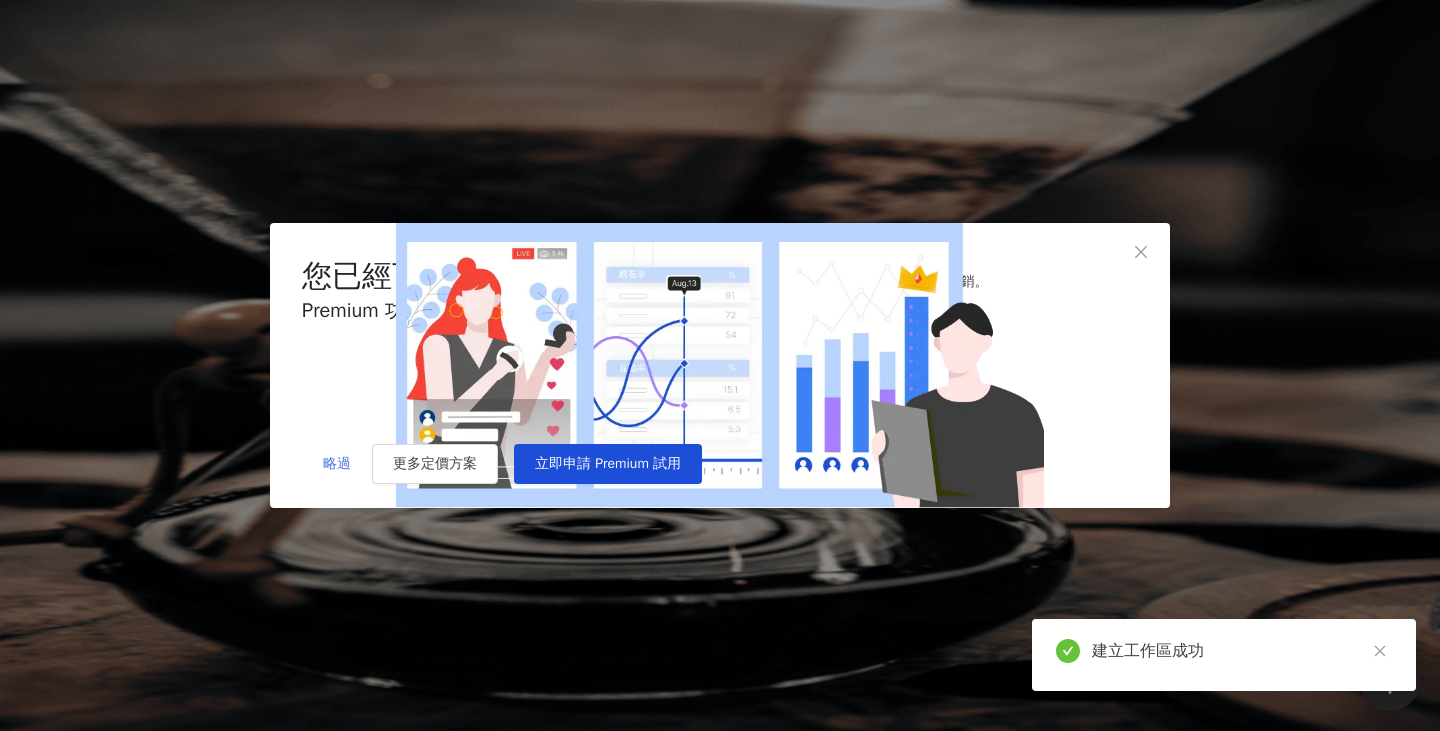 click on "略過" at bounding box center [337, 464] 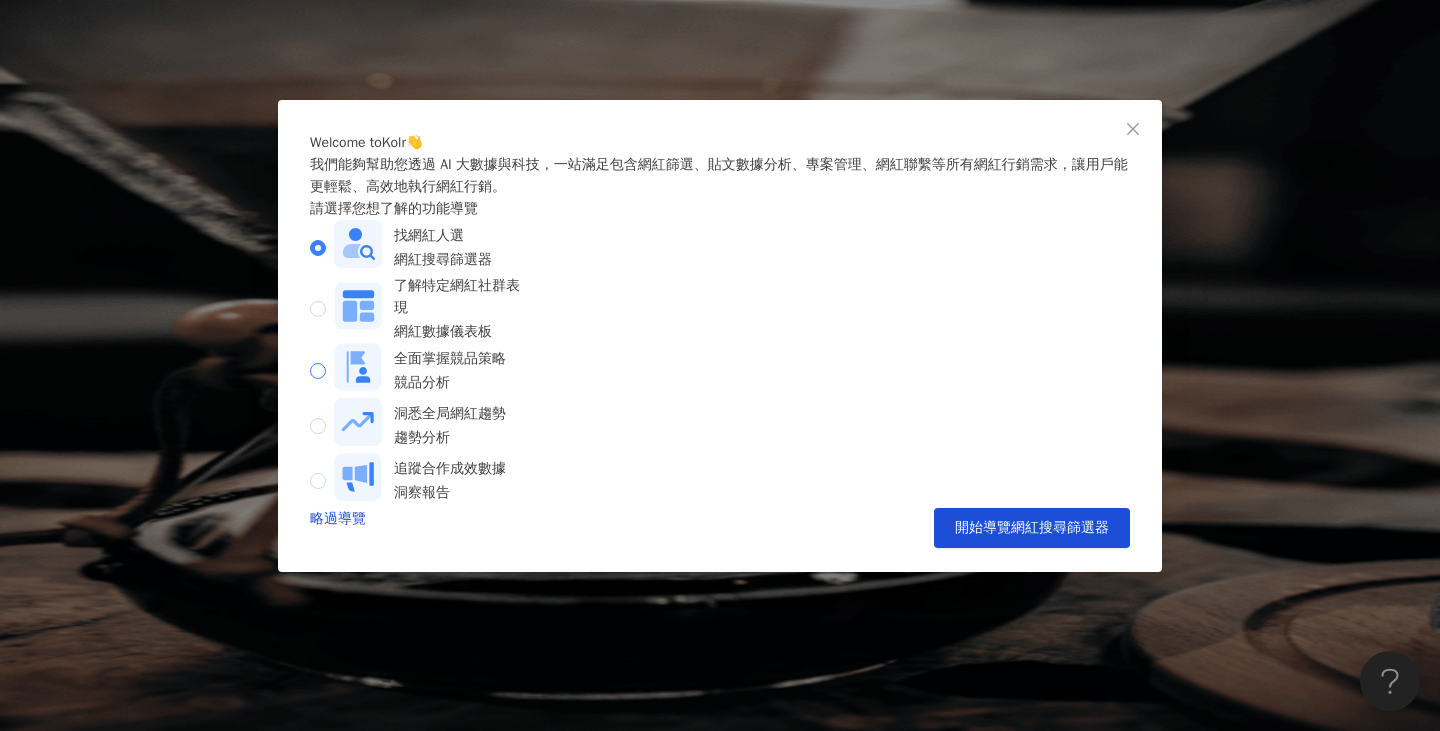 click on "競品分析" at bounding box center [450, 383] 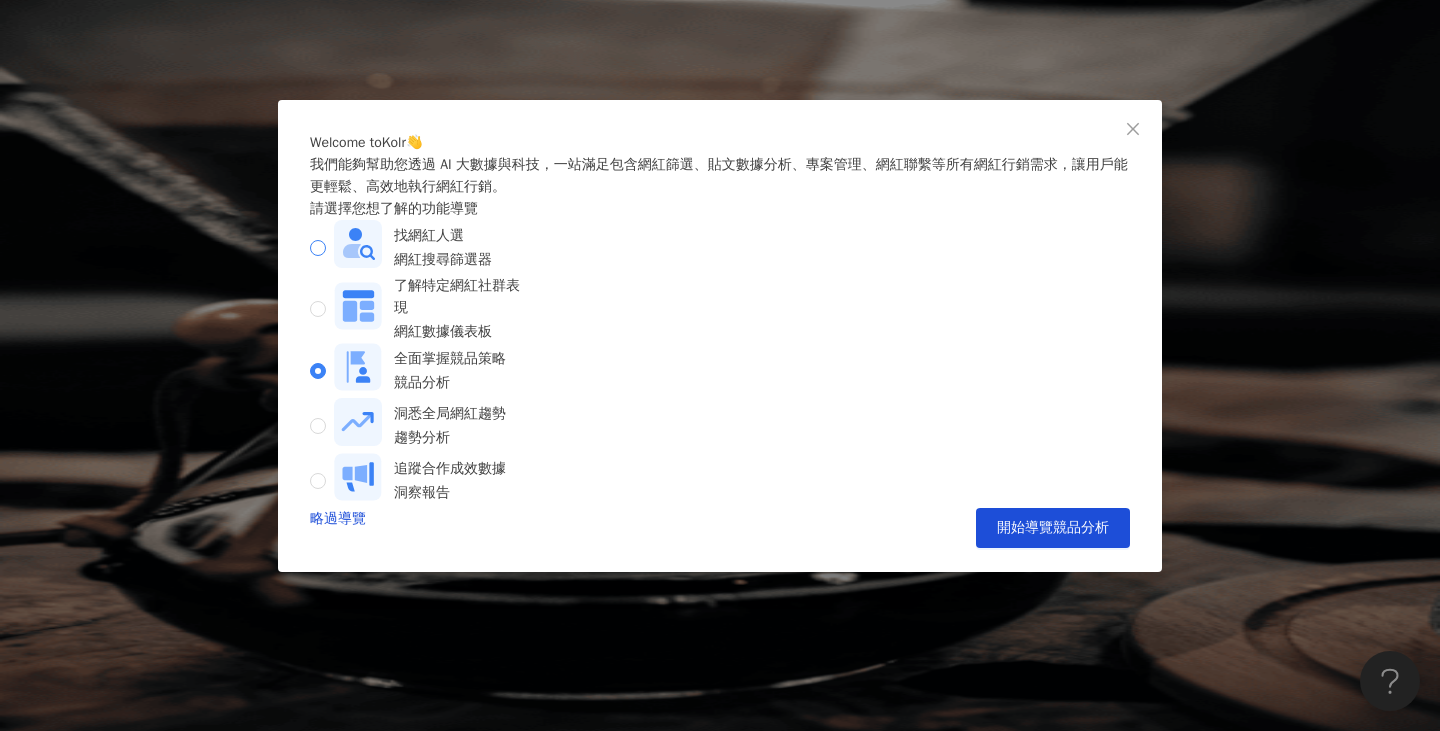 click on "網紅搜尋篩選器" at bounding box center [443, 260] 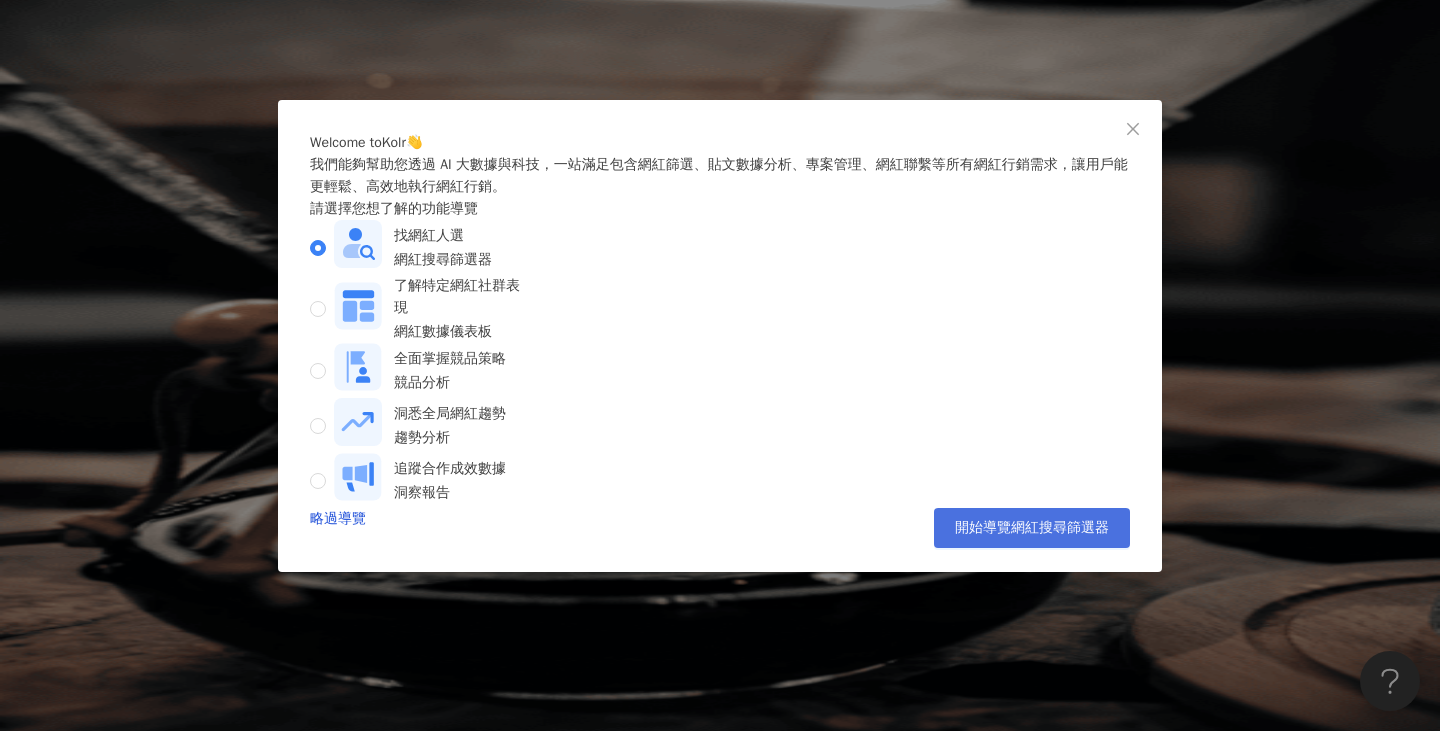 click on "開始導覽網紅搜尋篩選器" at bounding box center (1032, 528) 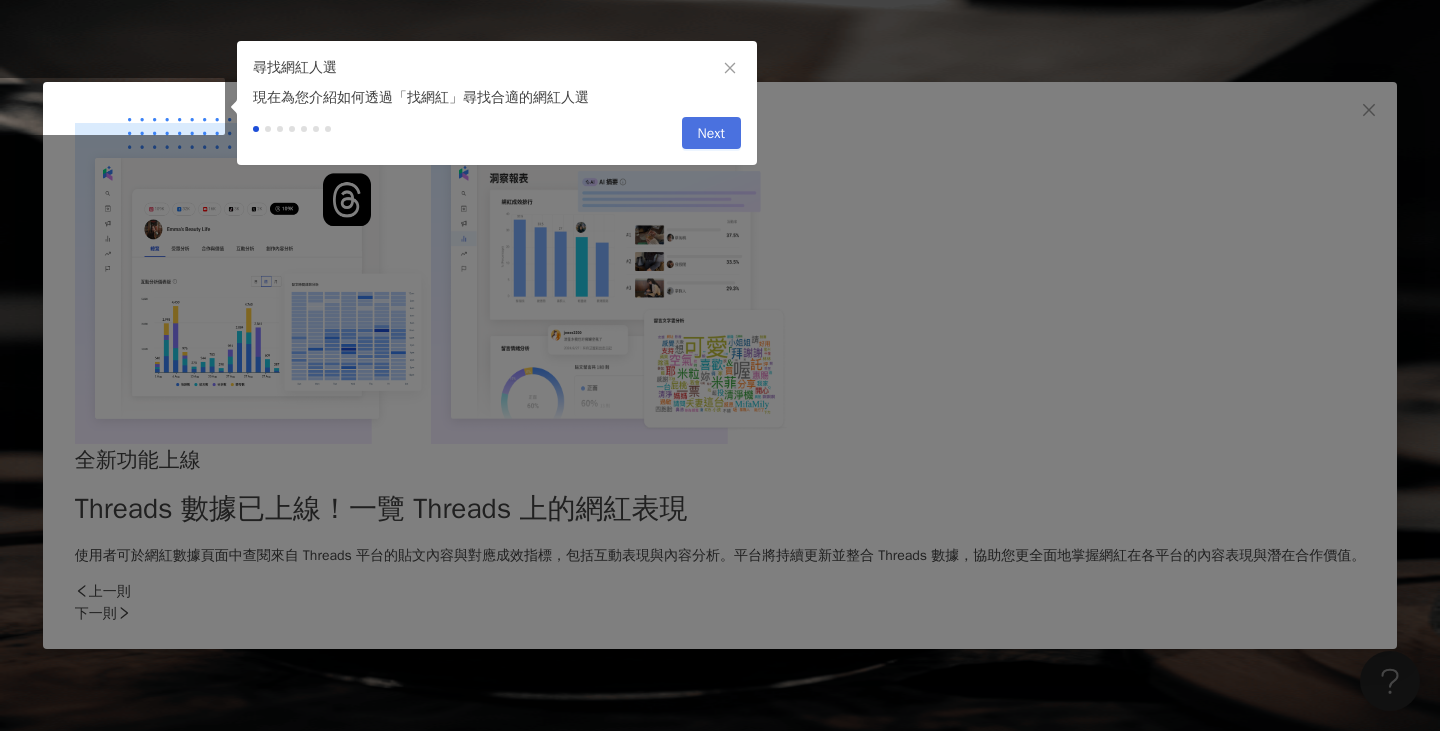 click on "Next" at bounding box center [711, 134] 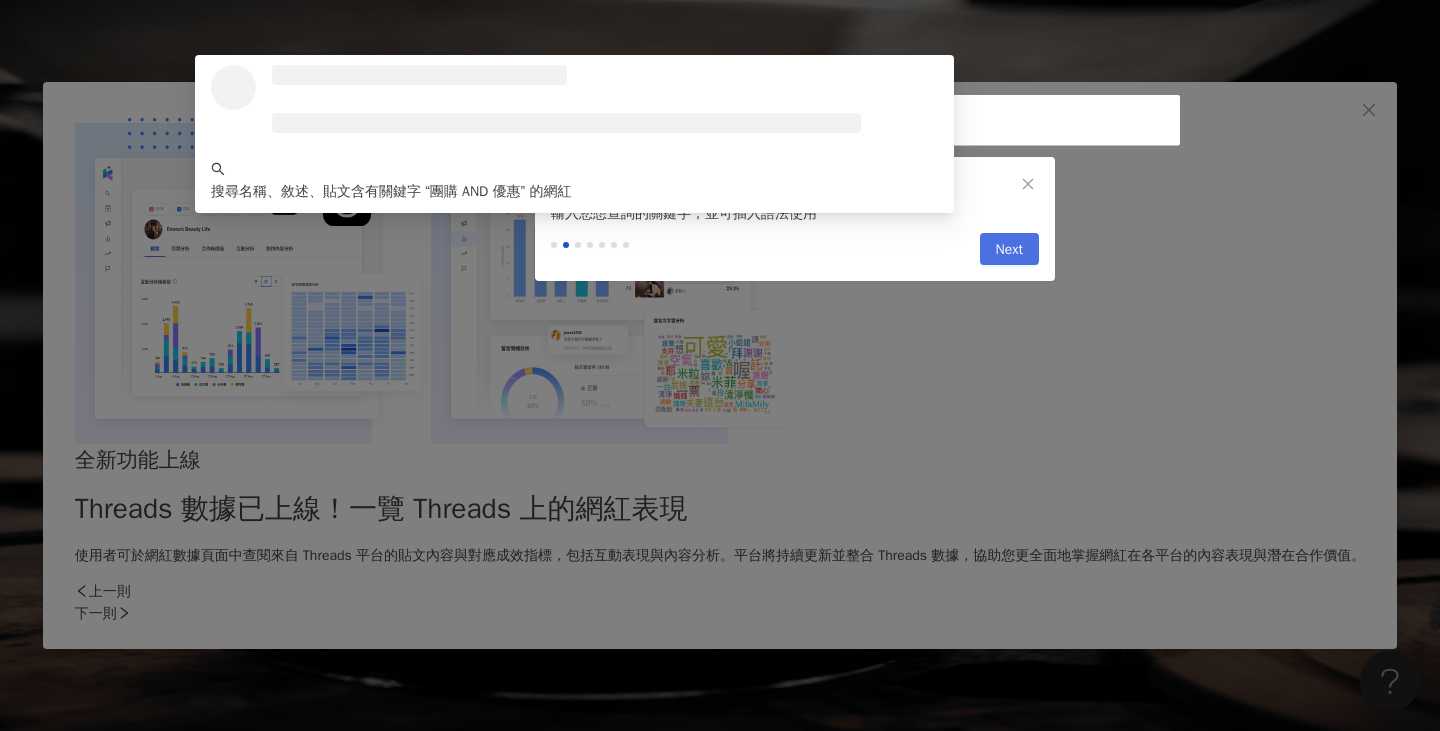 click on "Next" at bounding box center (1009, 250) 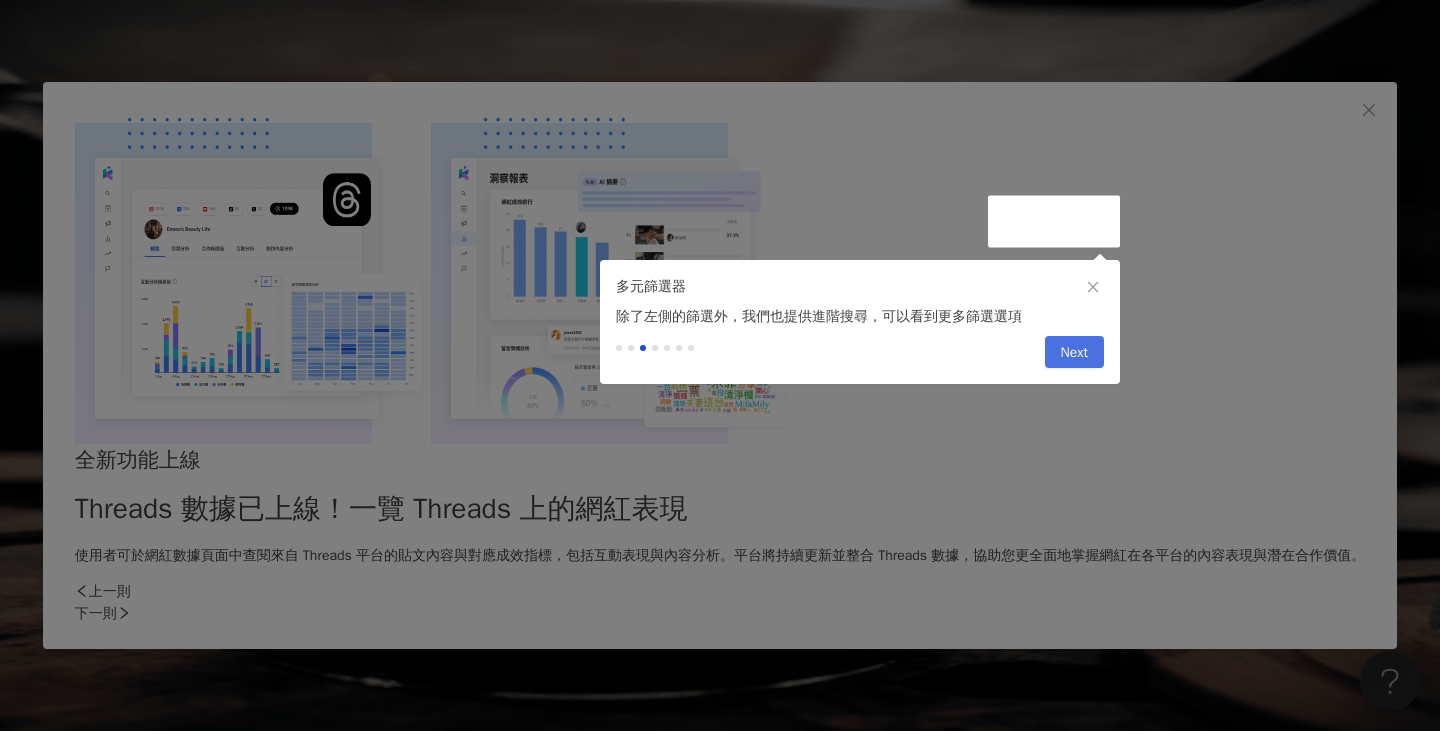 click on "Next" at bounding box center (1074, 353) 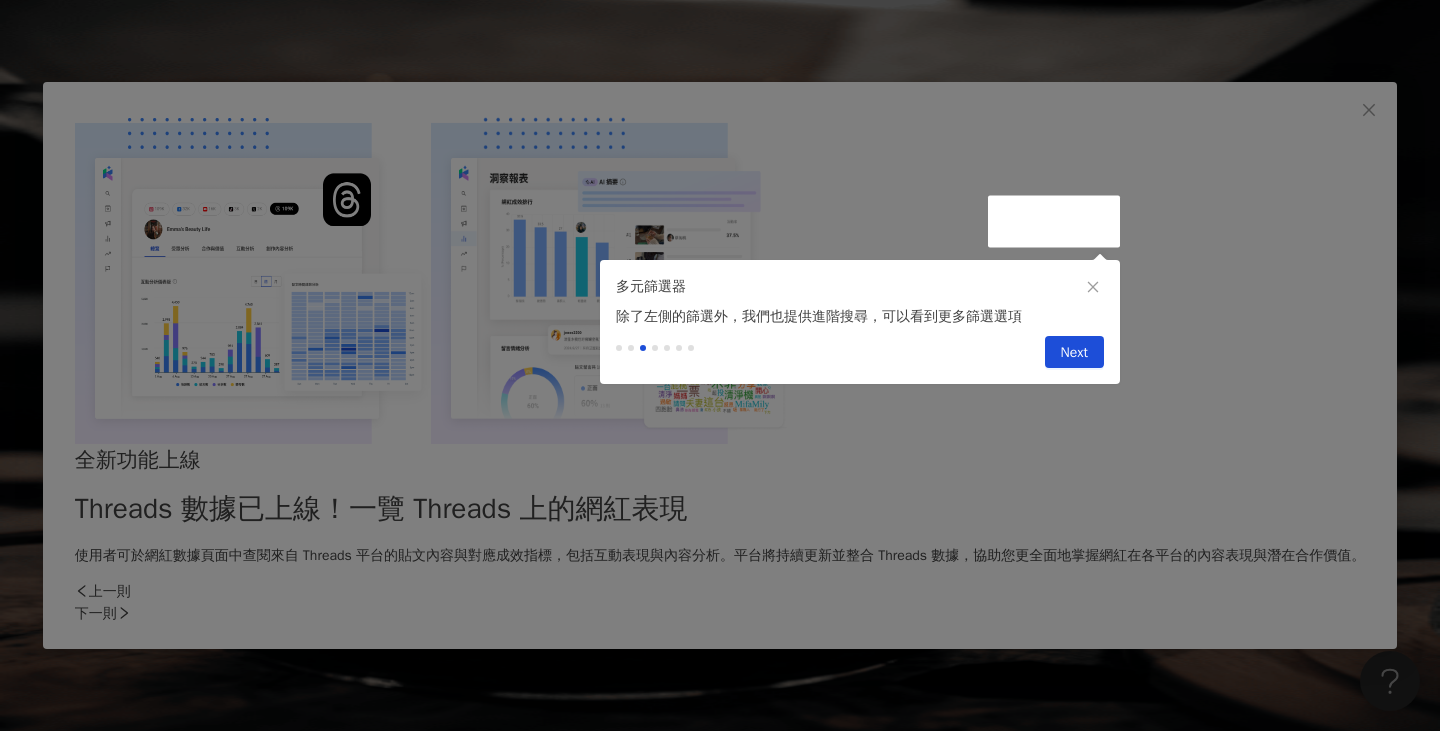 click at bounding box center (712, 7381) 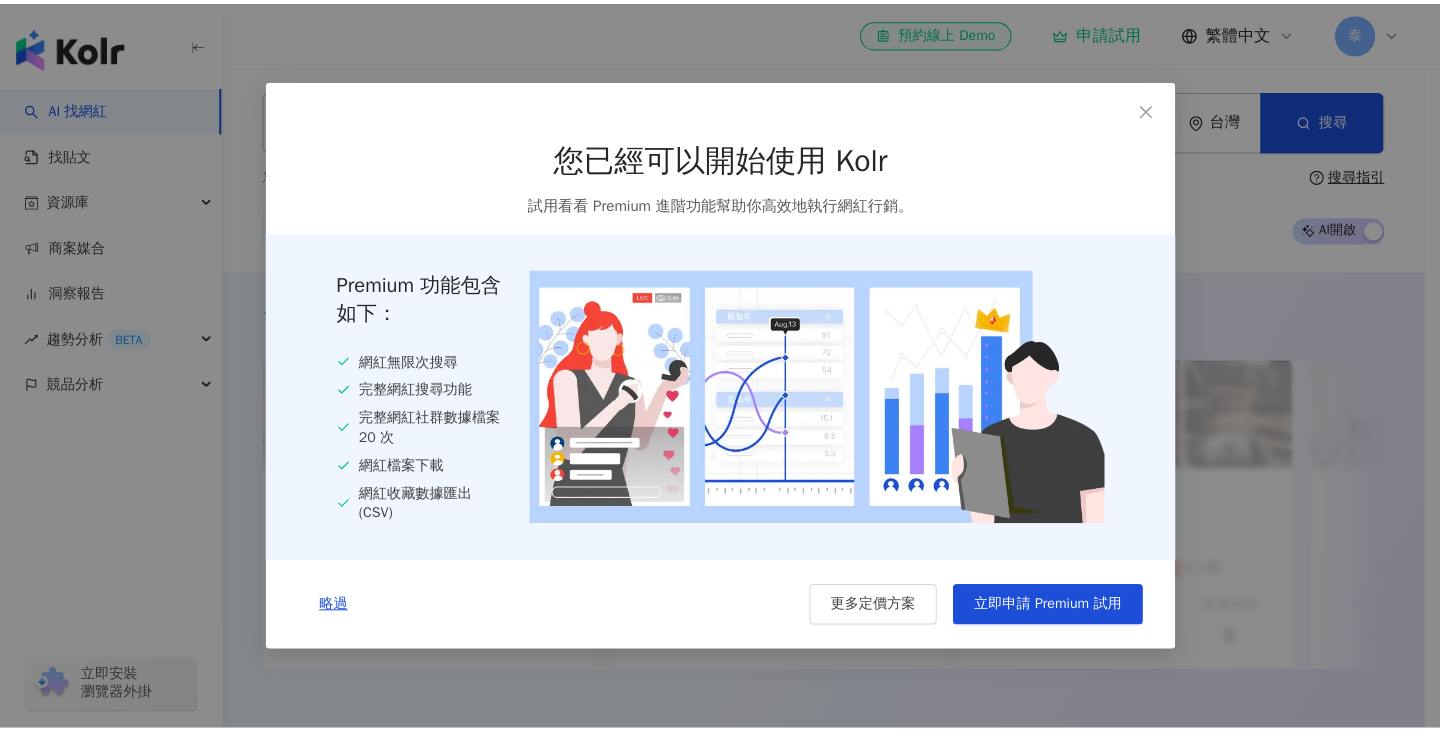 scroll, scrollTop: 0, scrollLeft: 0, axis: both 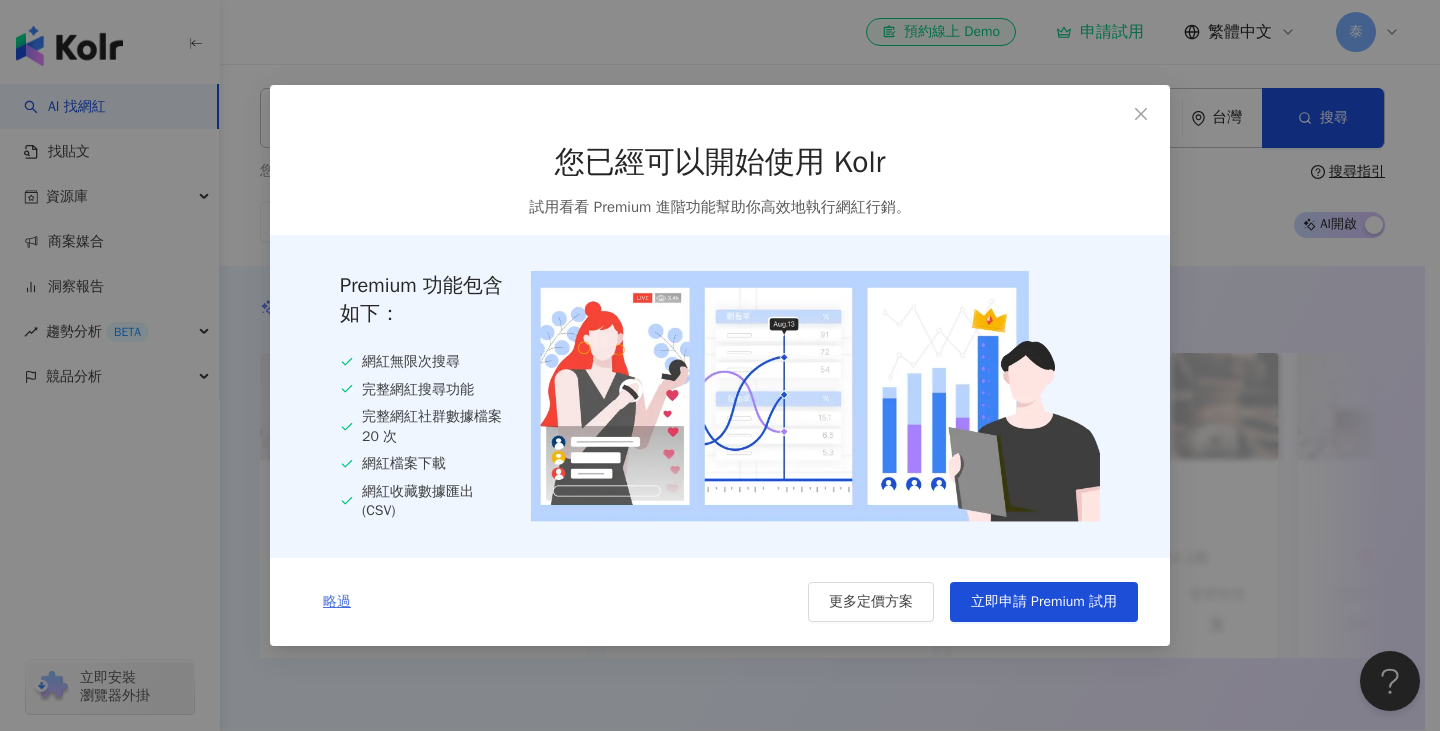 click on "略過" at bounding box center [337, 602] 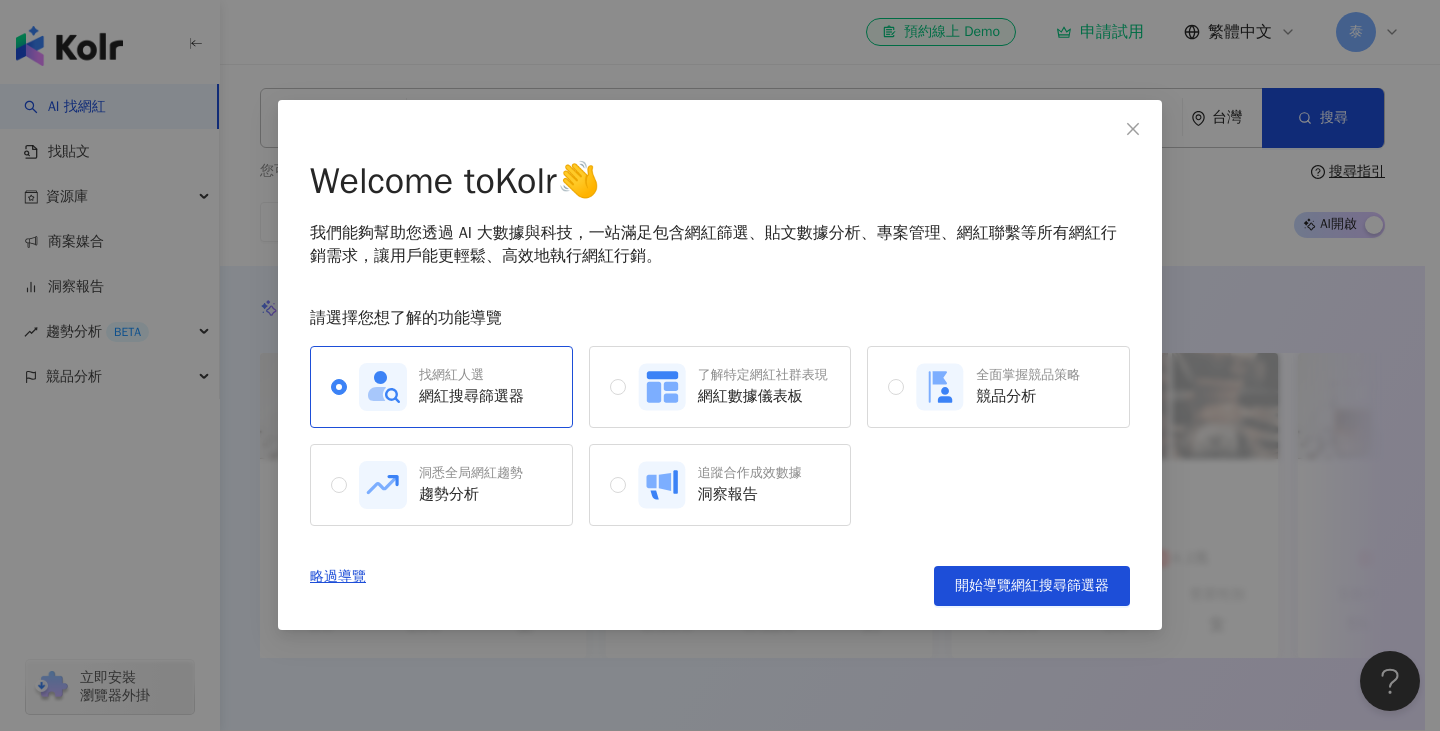 click on "略過導覽 開始導覽網紅搜尋篩選器" at bounding box center (720, 586) 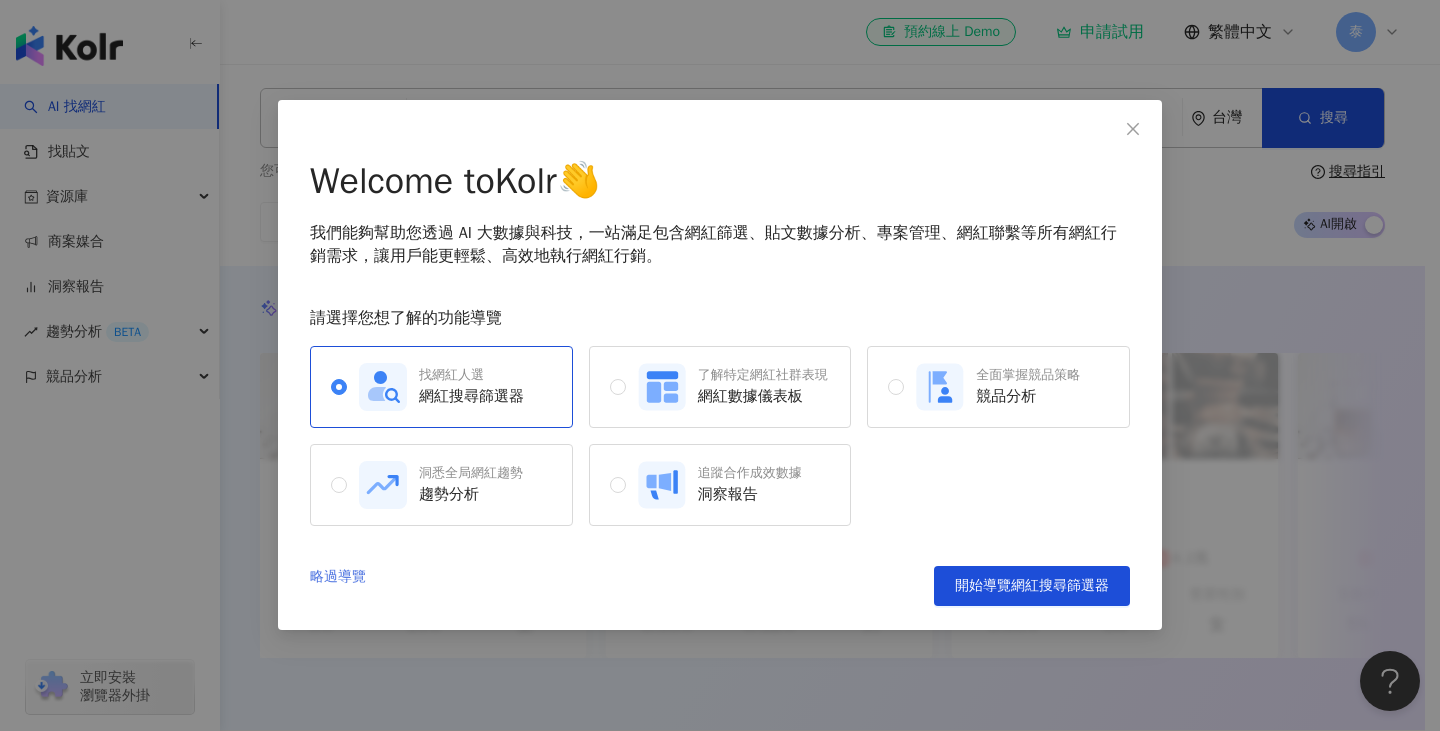 click on "略過導覽" at bounding box center [338, 586] 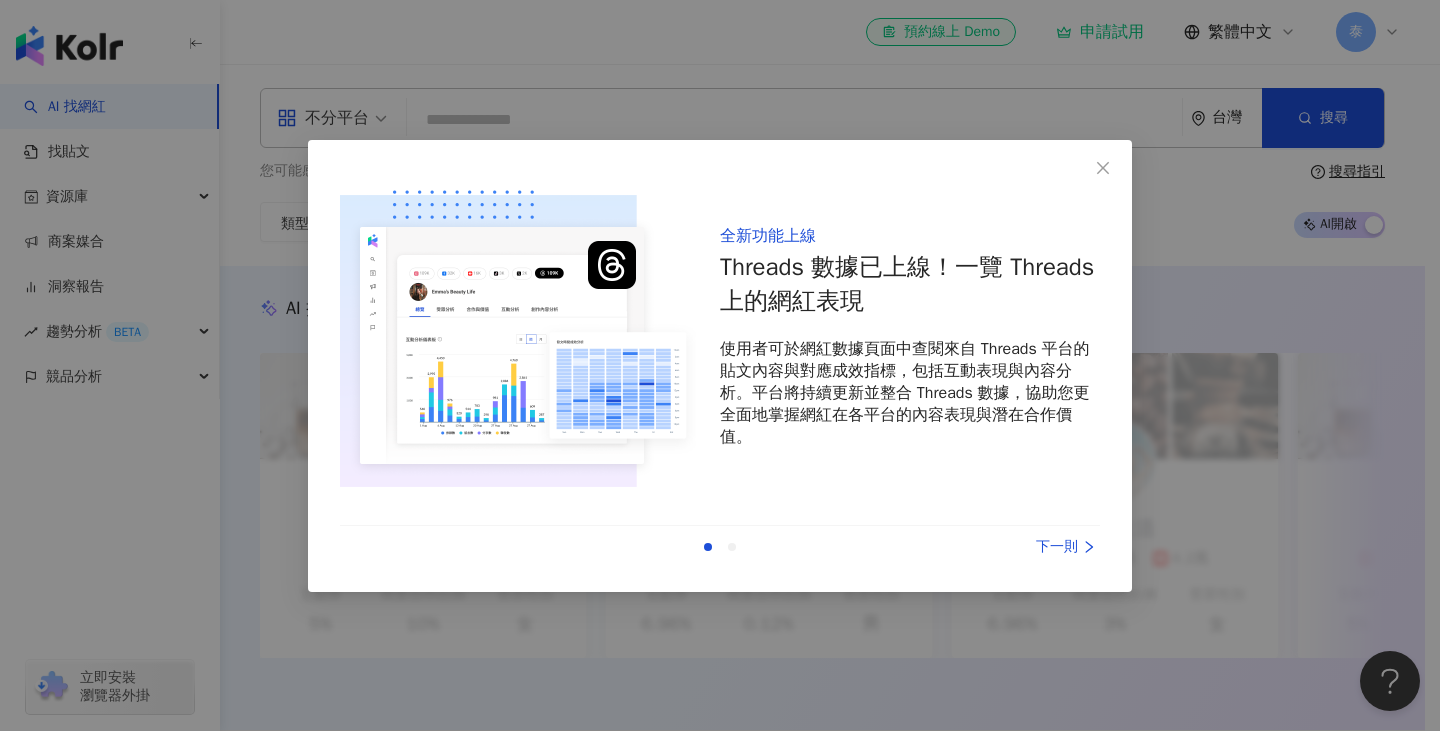 click on "上一則 下一則" at bounding box center (720, 547) 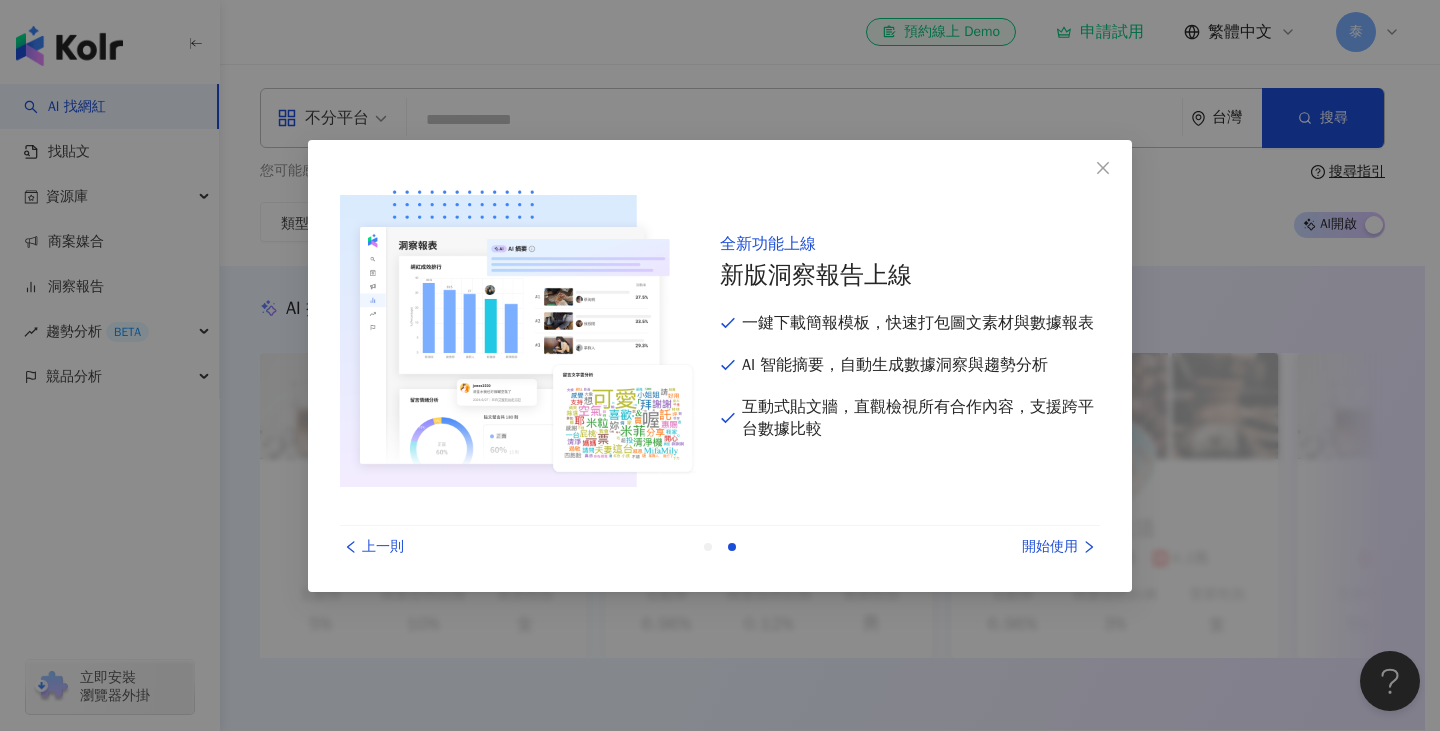 click on "開始使用" at bounding box center (1025, 547) 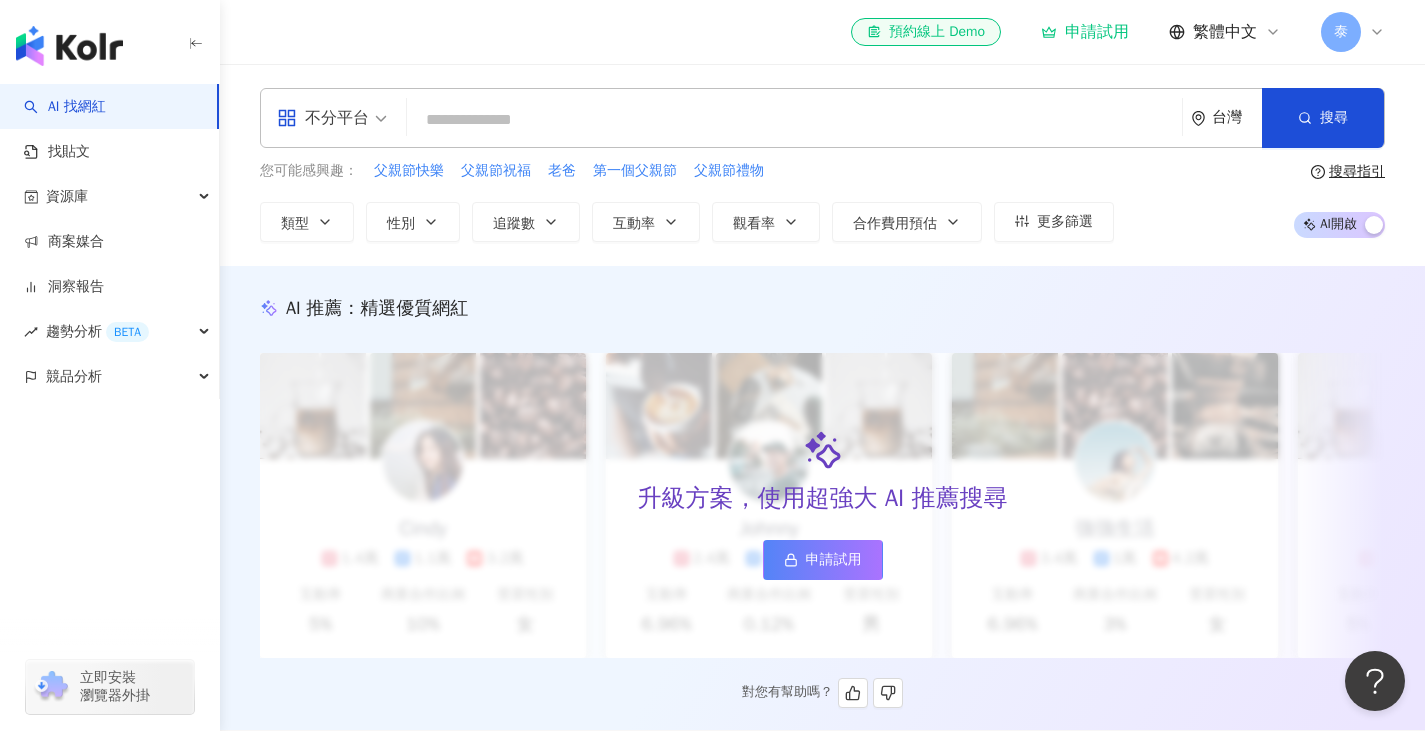 scroll, scrollTop: 0, scrollLeft: 0, axis: both 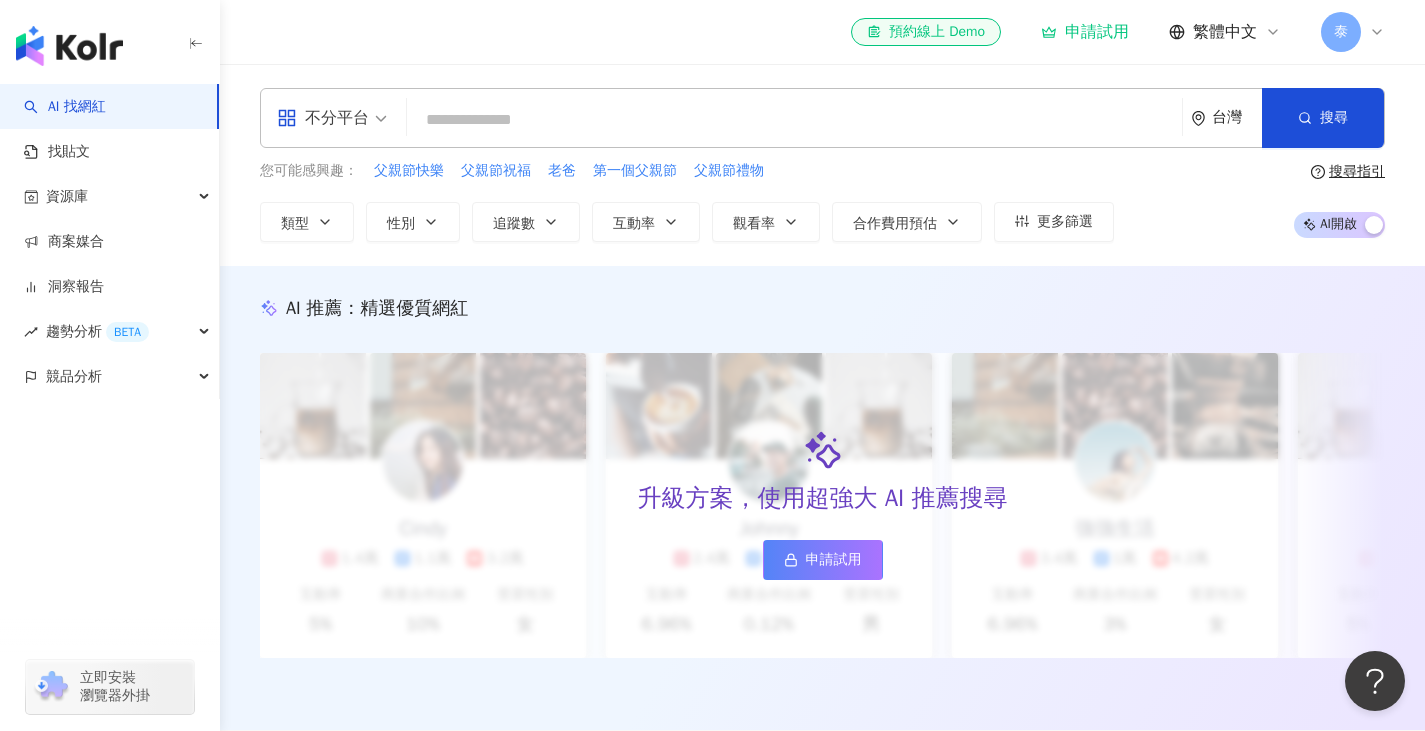 click on "不分平台" at bounding box center (323, 118) 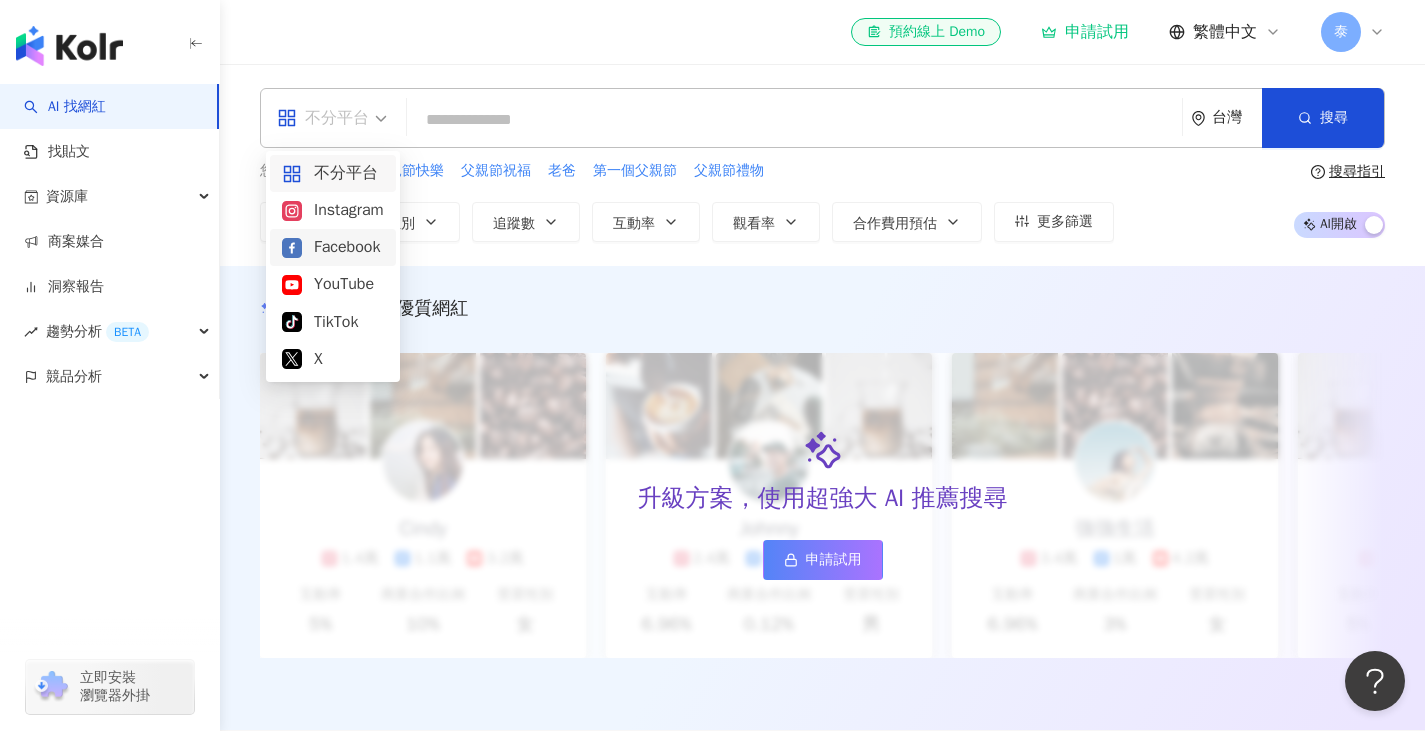 click on "Facebook" at bounding box center (333, 247) 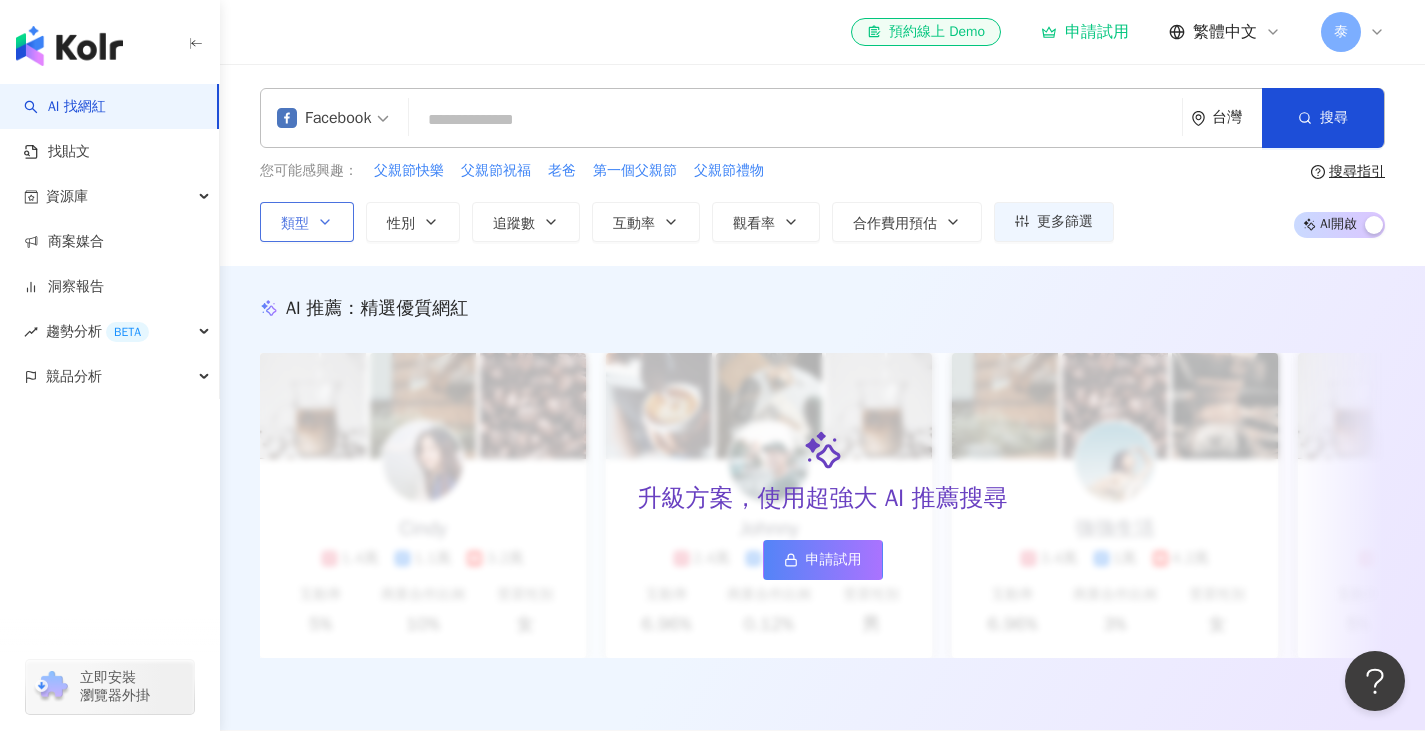 click 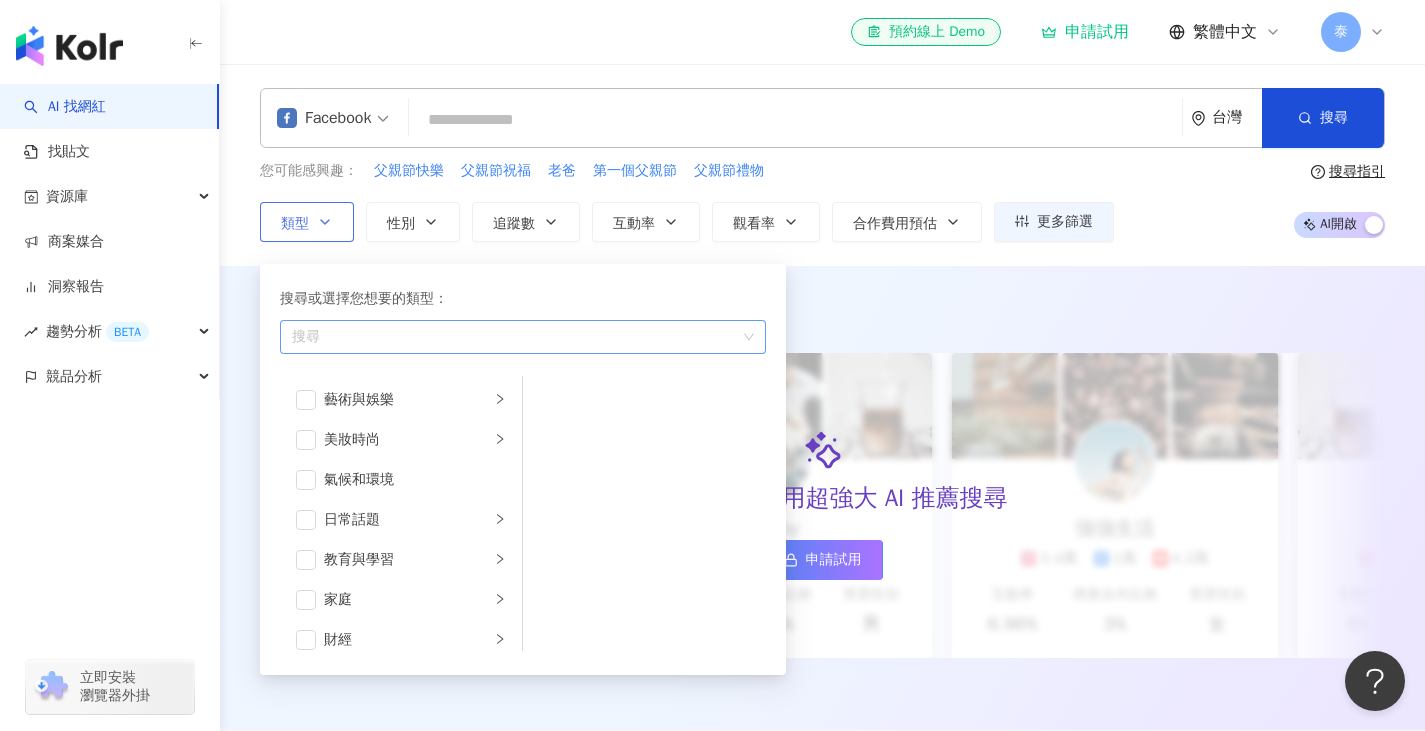 click at bounding box center (512, 336) 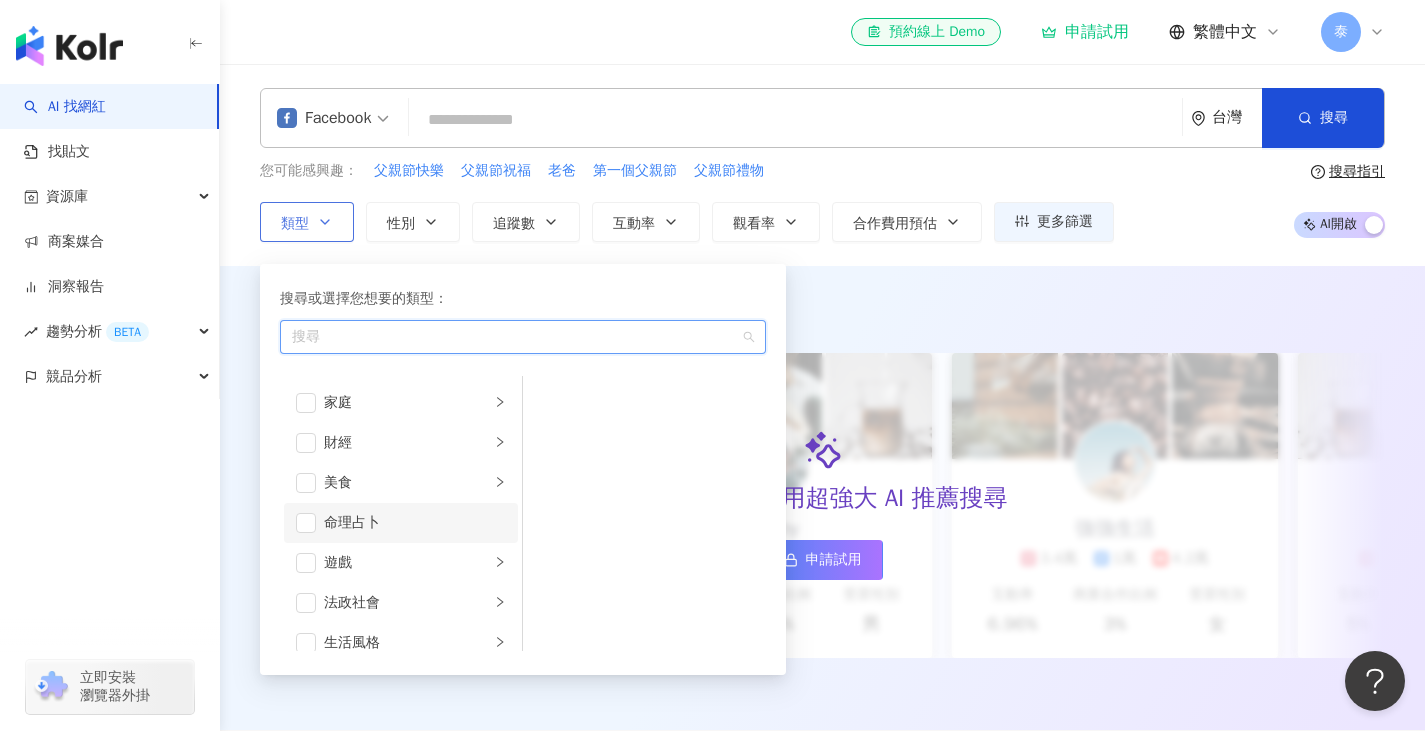 scroll, scrollTop: 200, scrollLeft: 0, axis: vertical 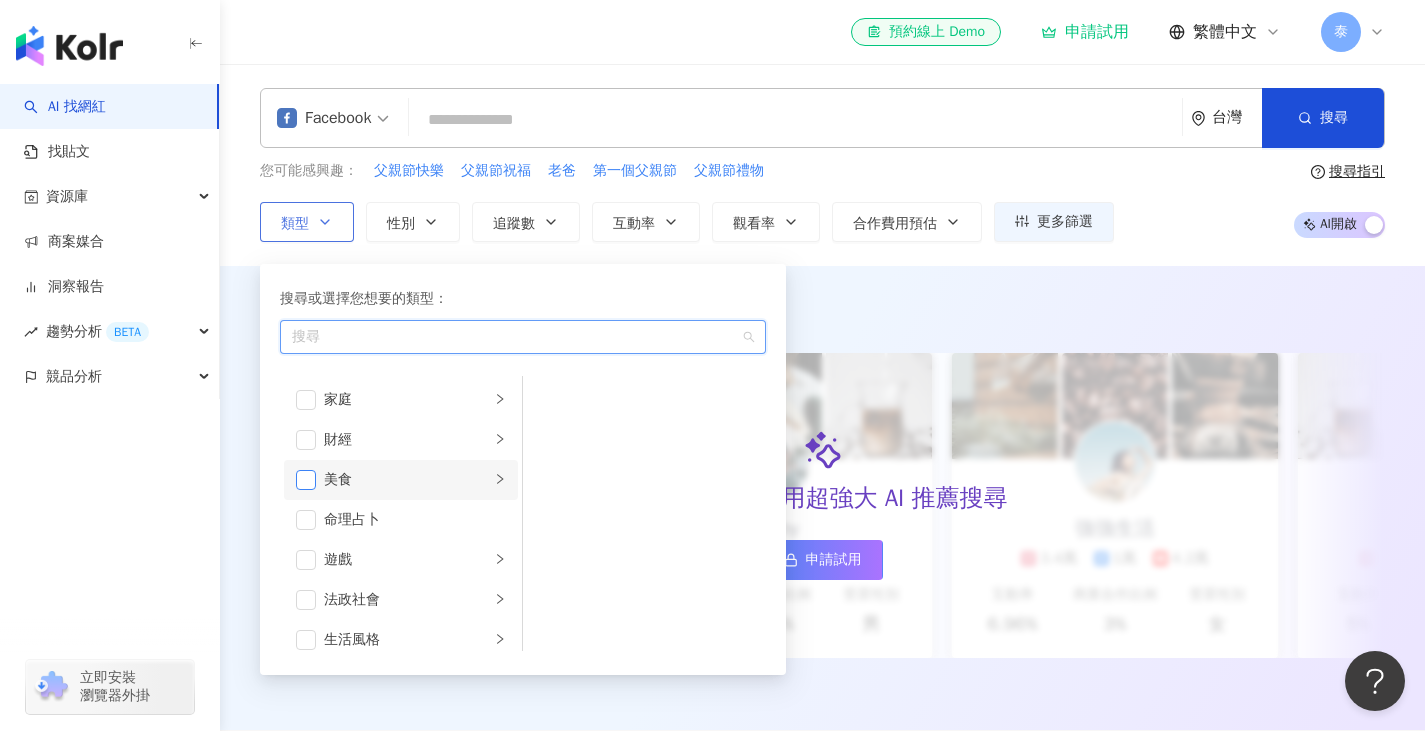 click at bounding box center (306, 480) 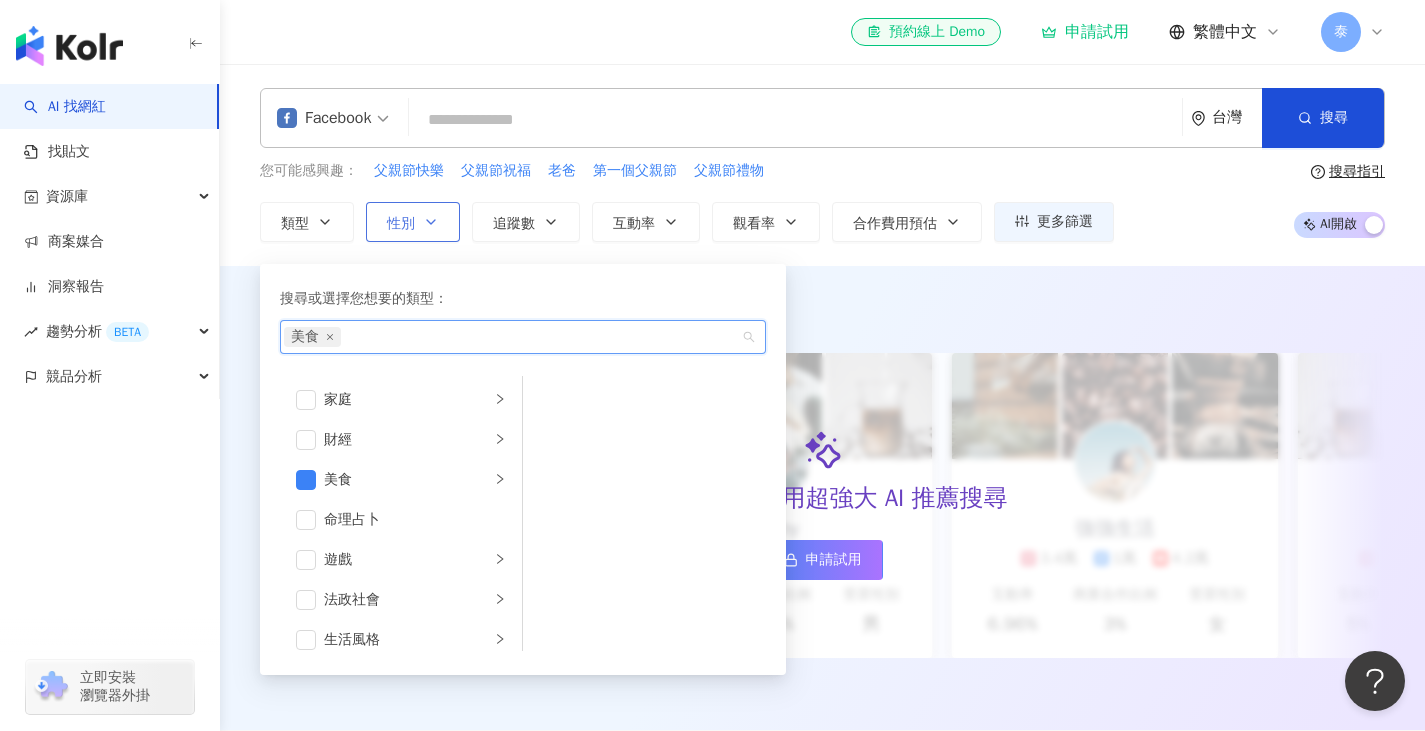 click 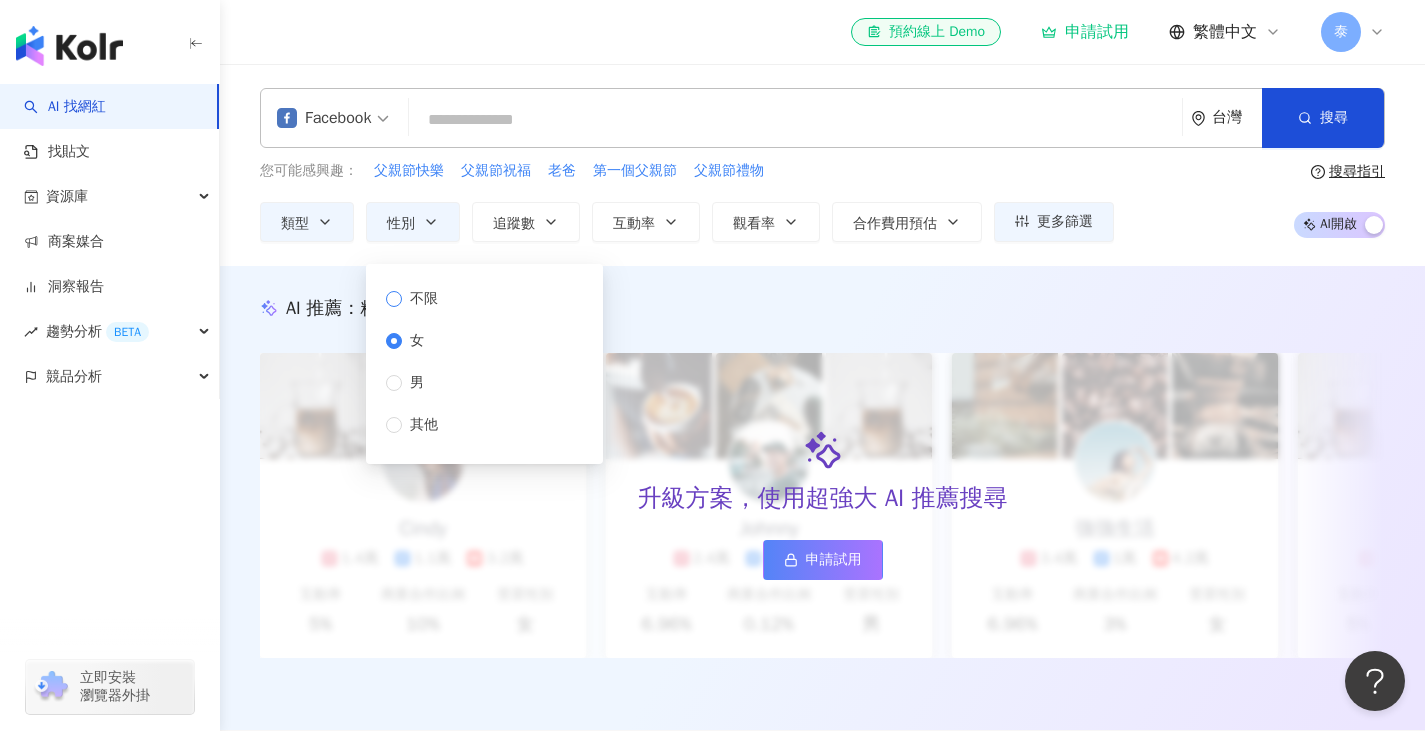 click on "不限" at bounding box center [424, 299] 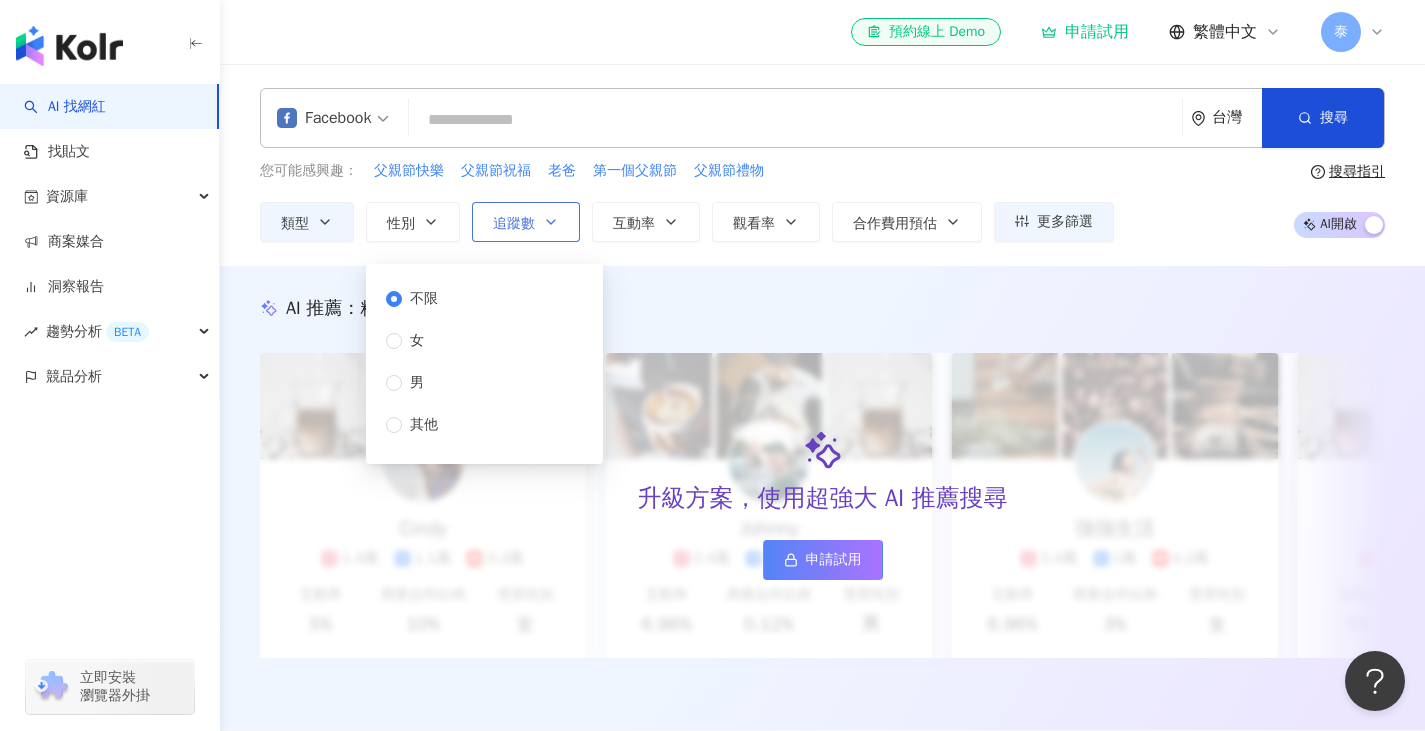 click on "追蹤數" at bounding box center [514, 224] 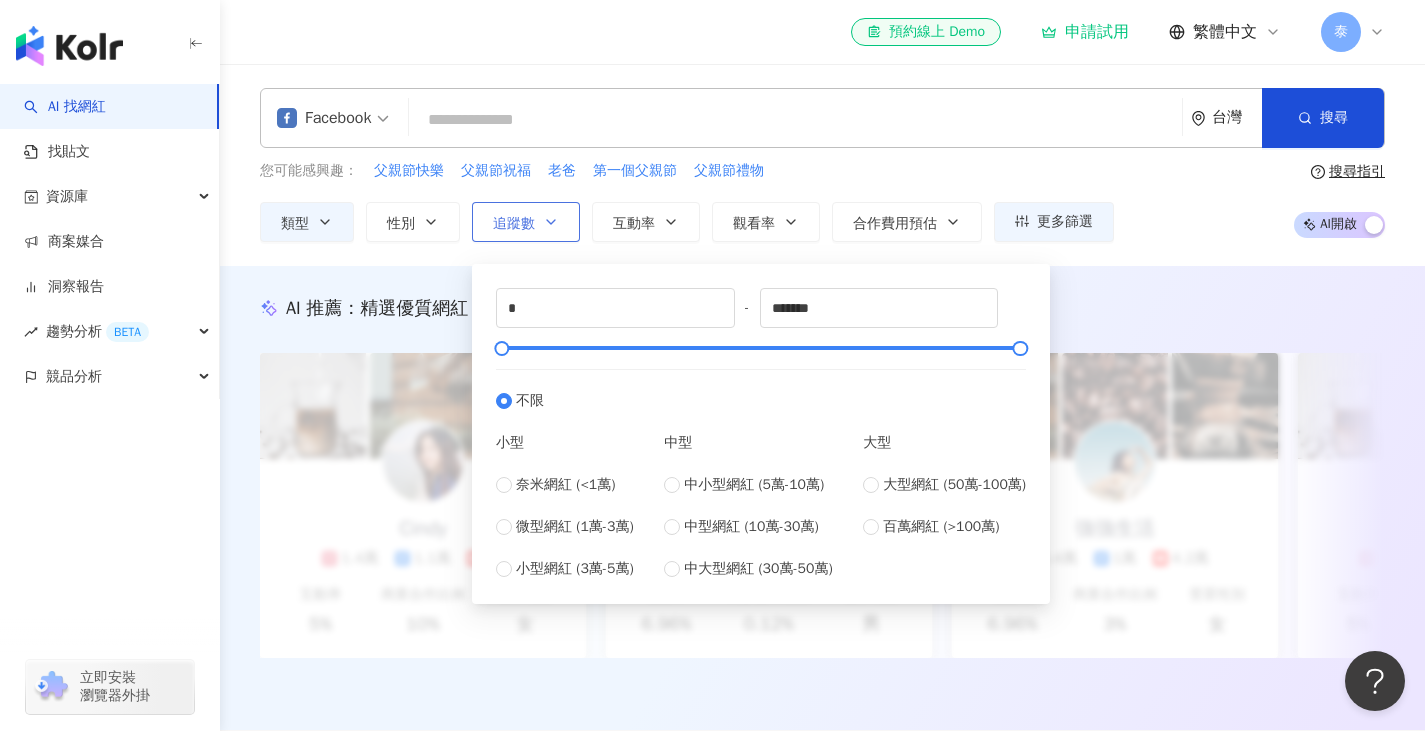 click on "追蹤數" at bounding box center [514, 224] 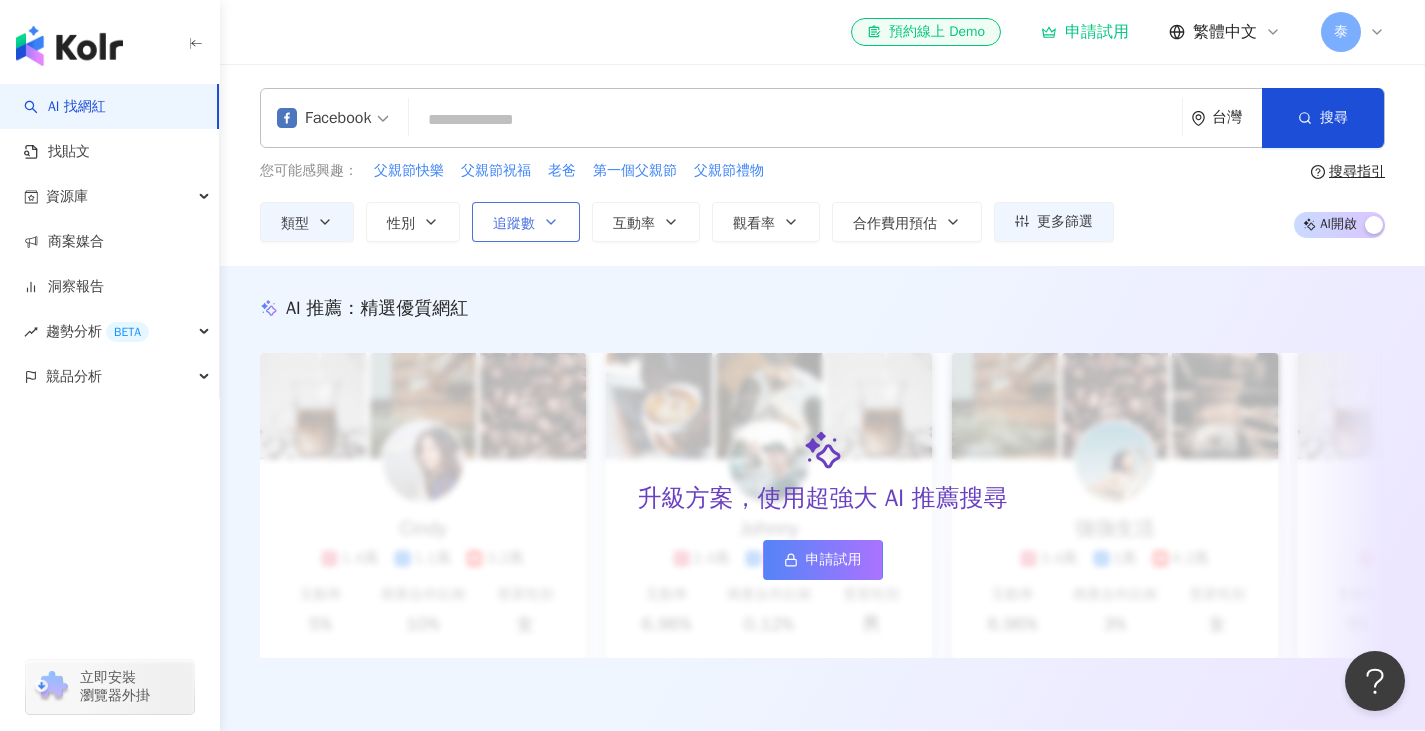 click on "追蹤數" at bounding box center (514, 224) 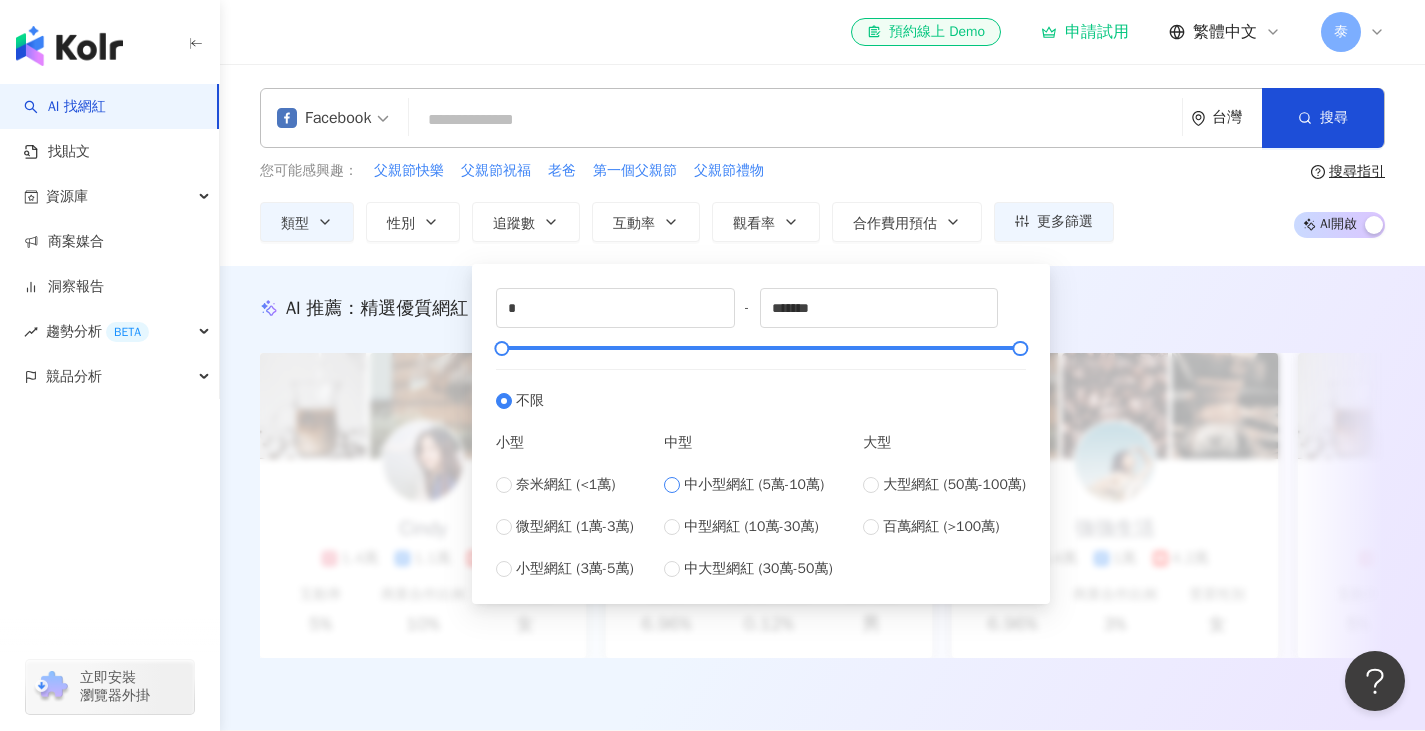 type on "*****" 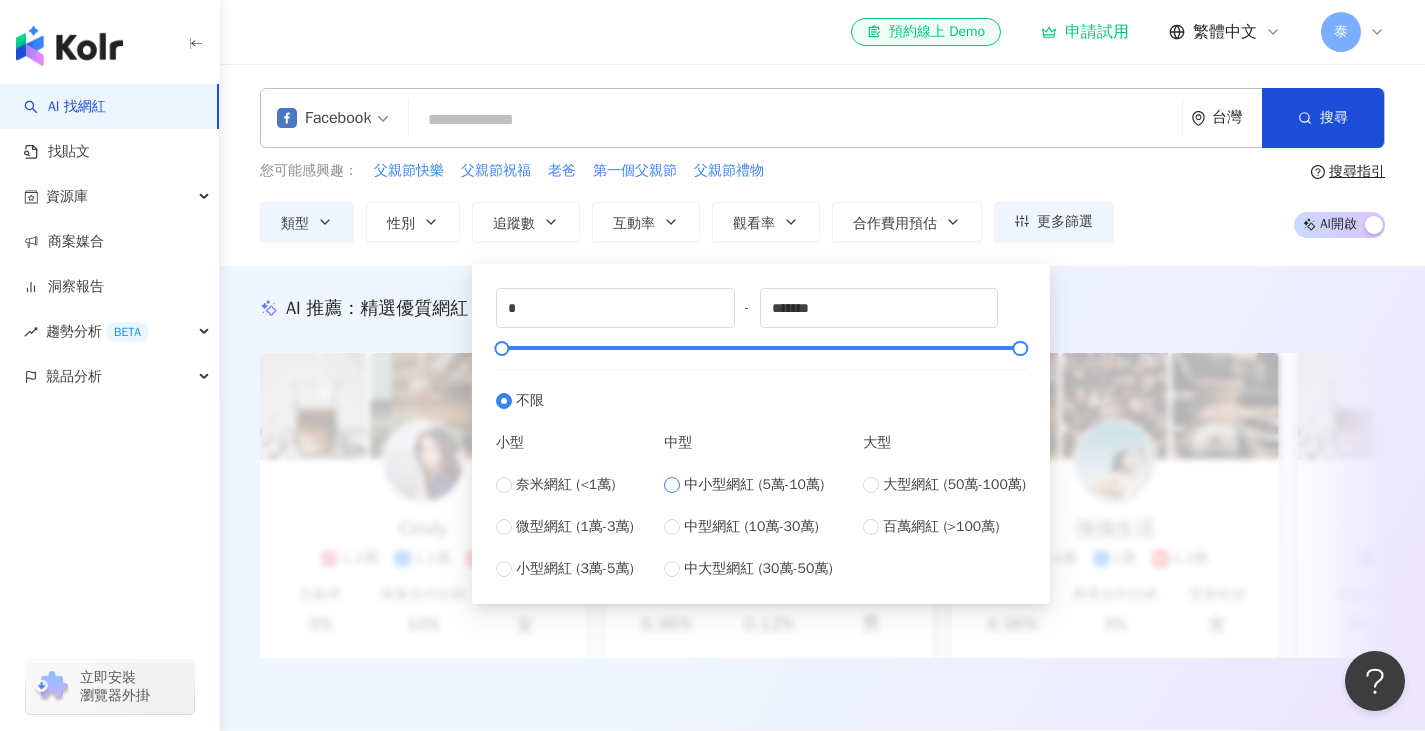 type on "*****" 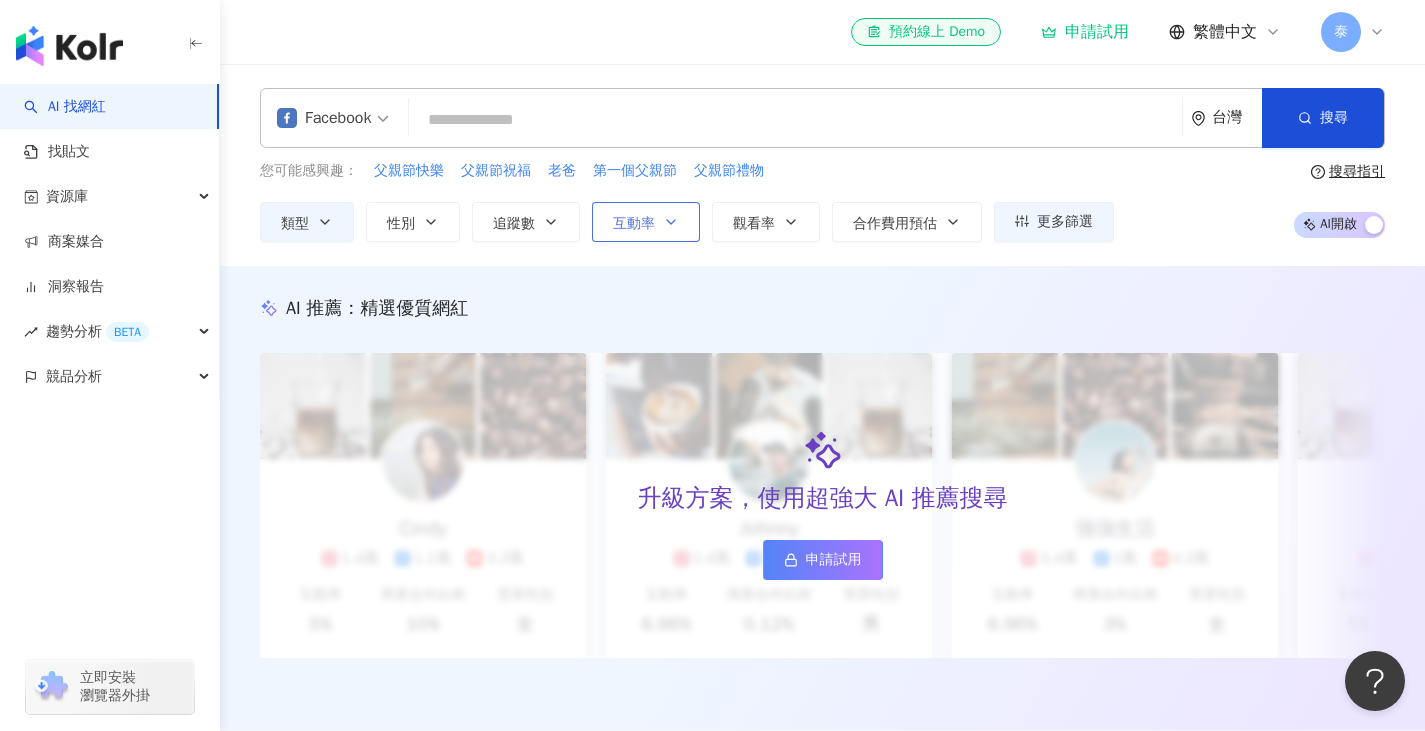 click 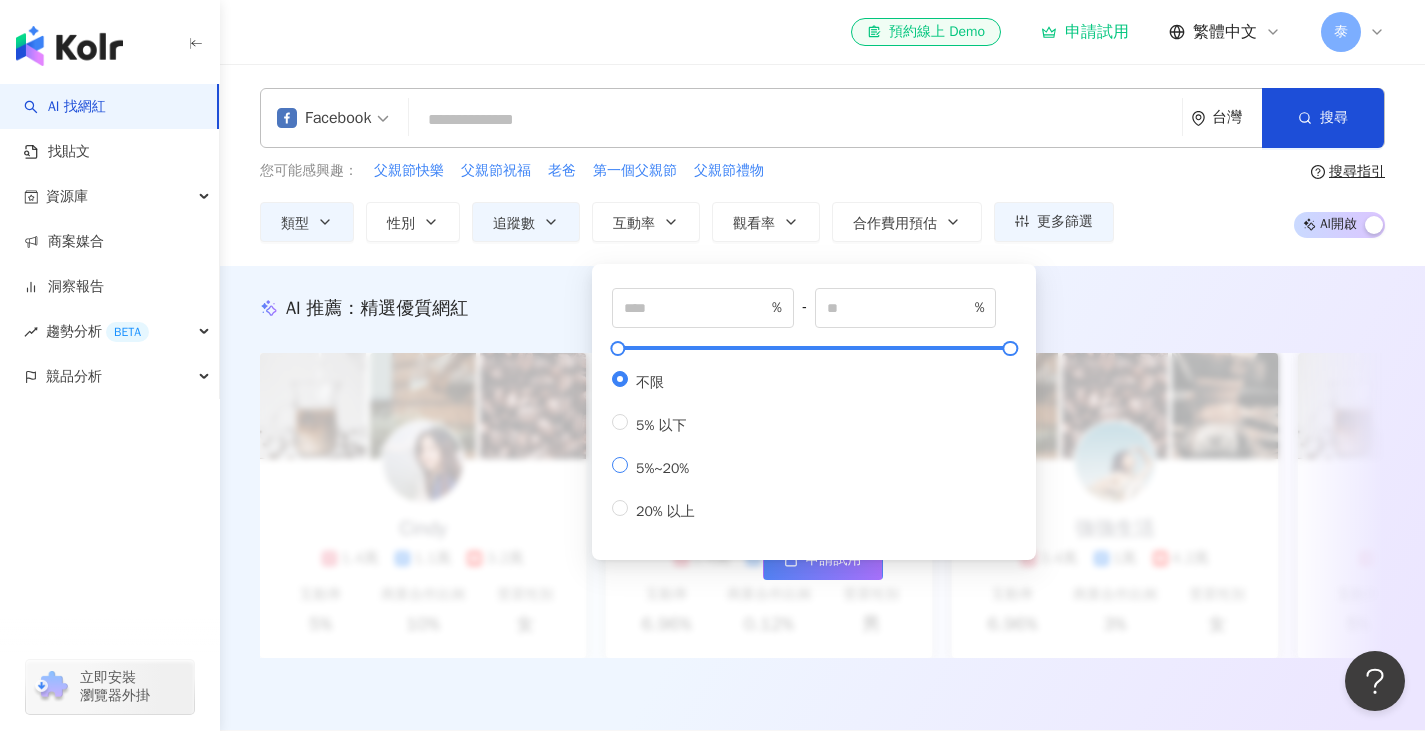 type on "*" 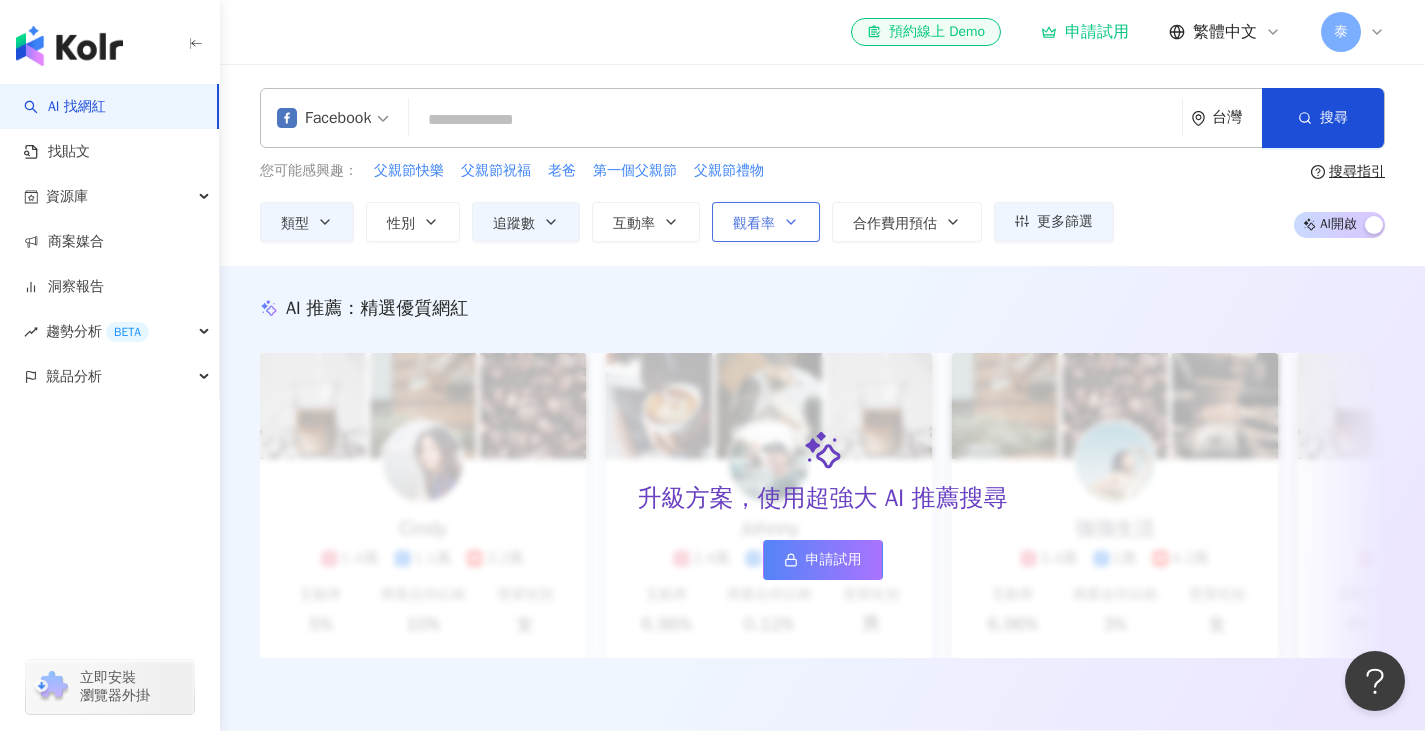 click on "觀看率" at bounding box center (766, 222) 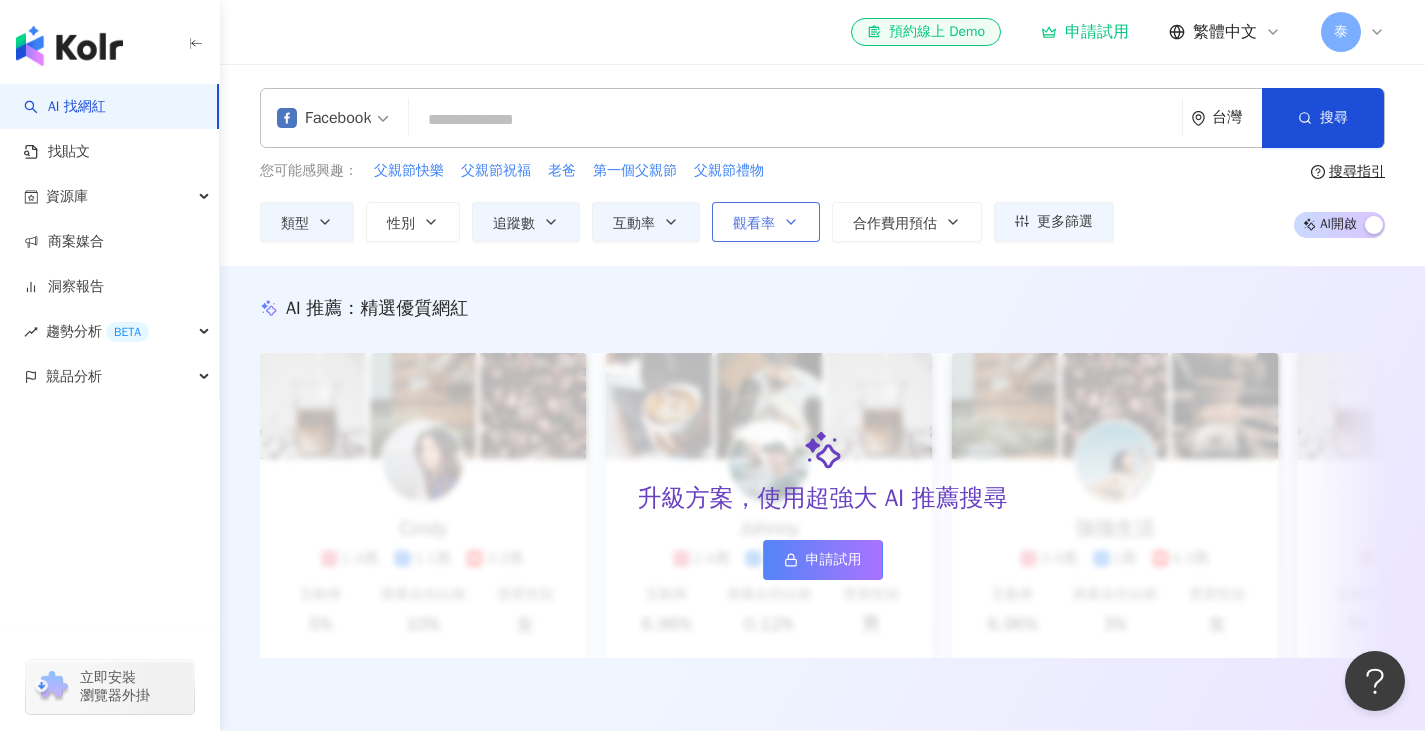 click on "觀看率" at bounding box center (766, 222) 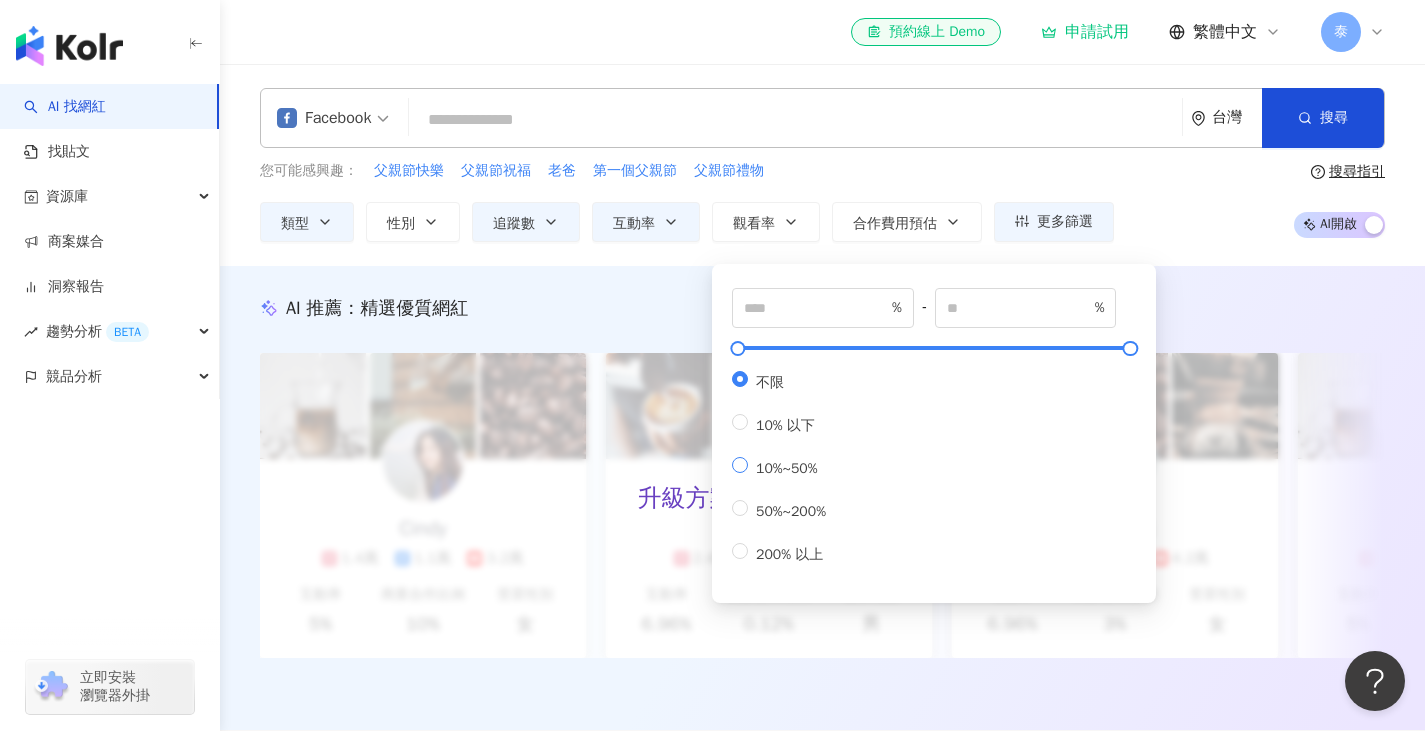 click on "10%~50%" at bounding box center [787, 468] 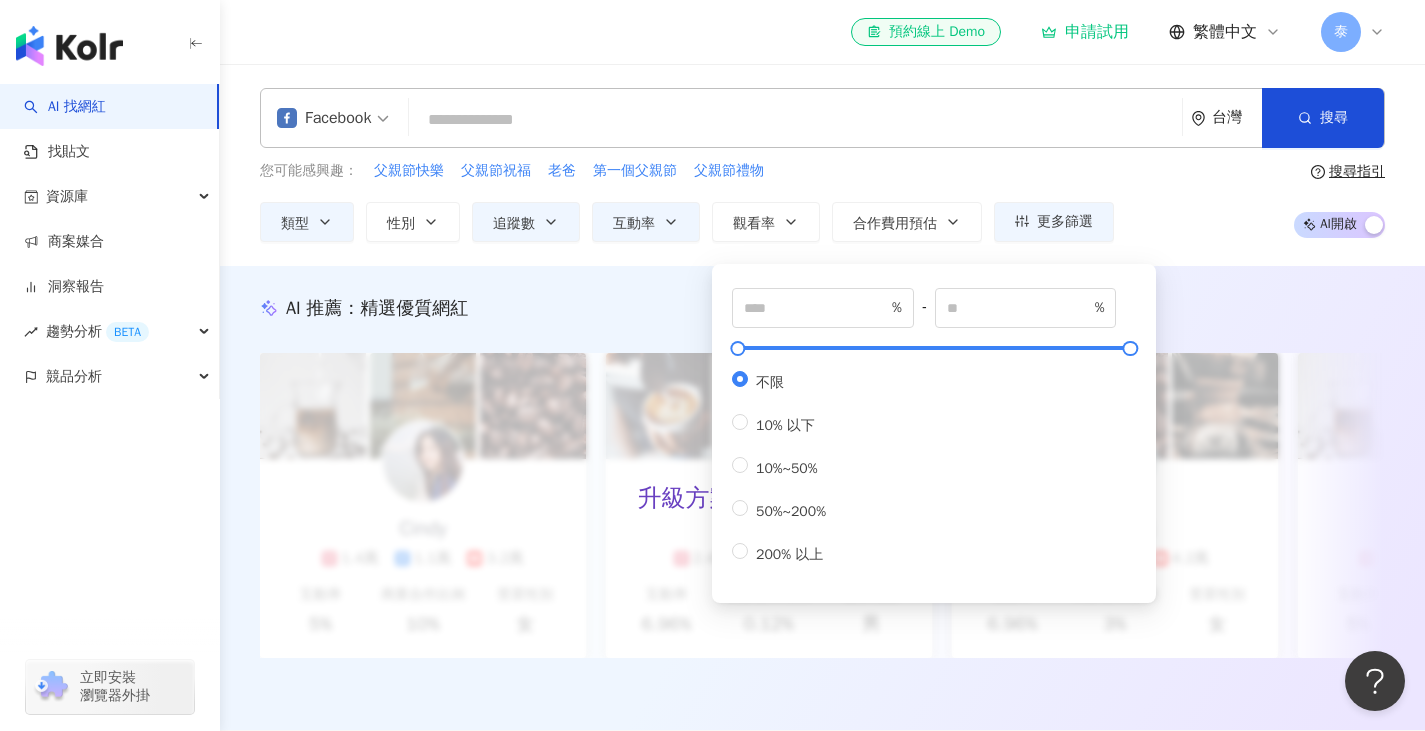 type on "**" 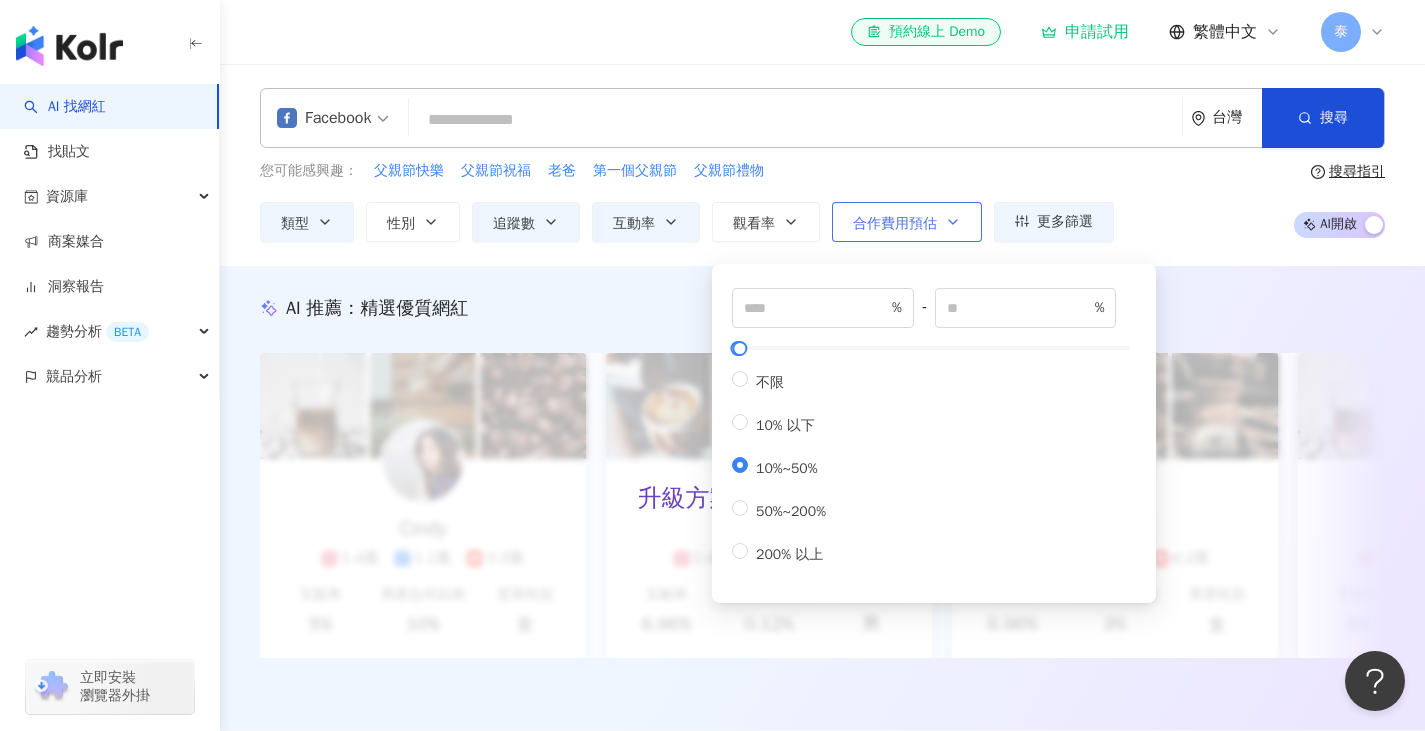 click on "合作費用預估" at bounding box center [907, 222] 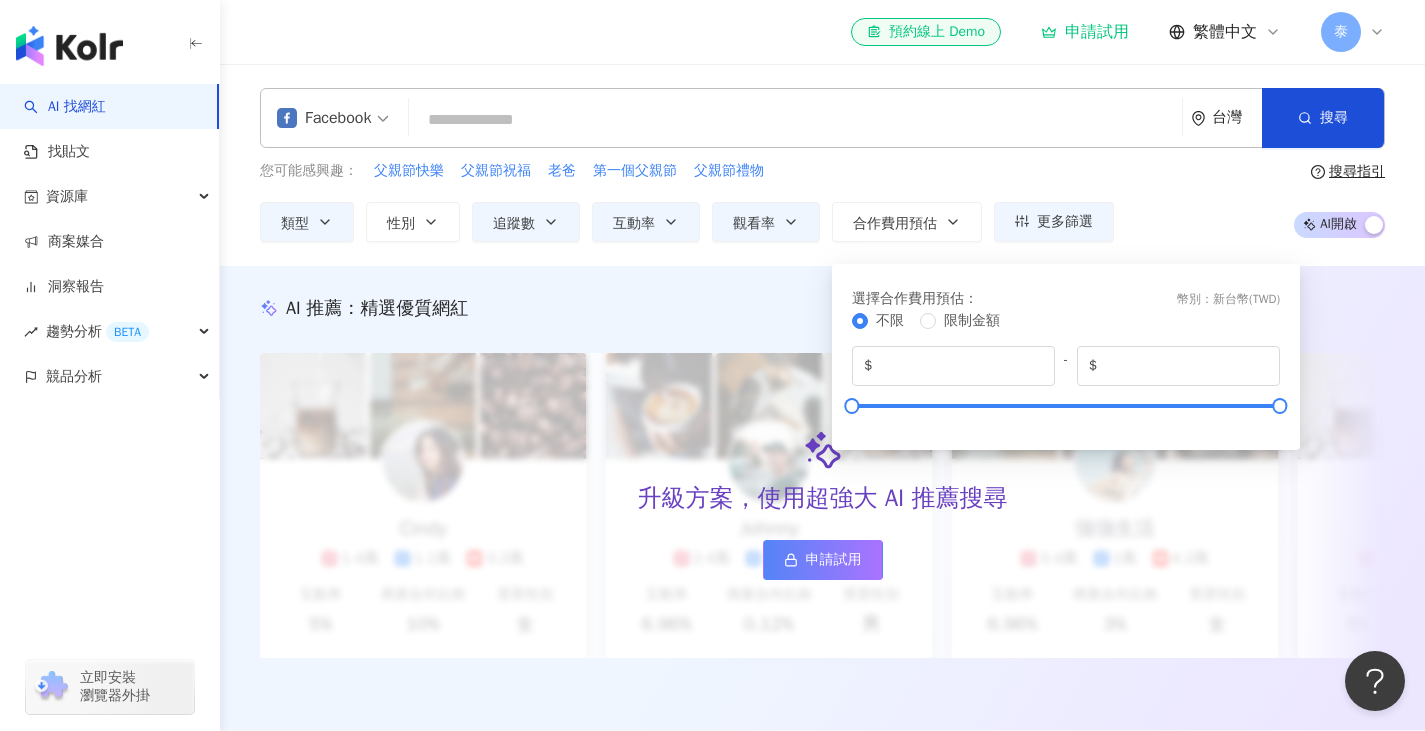 click on "您可能感興趣： 父親節快樂  父親節祝福  老爸  第一個父親節  父親節禮物  類型 性別 追蹤數 互動率 觀看率 合作費用預估  更多篩選 不限 女 男 其他 *****  -  ***** 不限 小型 奈米網紅 (<1萬) 微型網紅 (1萬-3萬) 小型網紅 (3萬-5萬) 中型 中小型網紅 (5萬-10萬) 中型網紅 (10萬-30萬) 中大型網紅 (30萬-50萬) 大型 大型網紅 (50萬-100萬) 百萬網紅 (>100萬) * %  -  ** % 不限 5% 以下 5%~20% 20% 以上 ** %  -  ** % 不限 10% 以下 10%~50% 50%~200% 200% 以上 選擇合作費用預估  ： 幣別 ： 新台幣 ( TWD ) 不限 限制金額 $ *  -  $ ******* 搜尋指引 AI  開啟 AI  關閉" at bounding box center [822, 201] 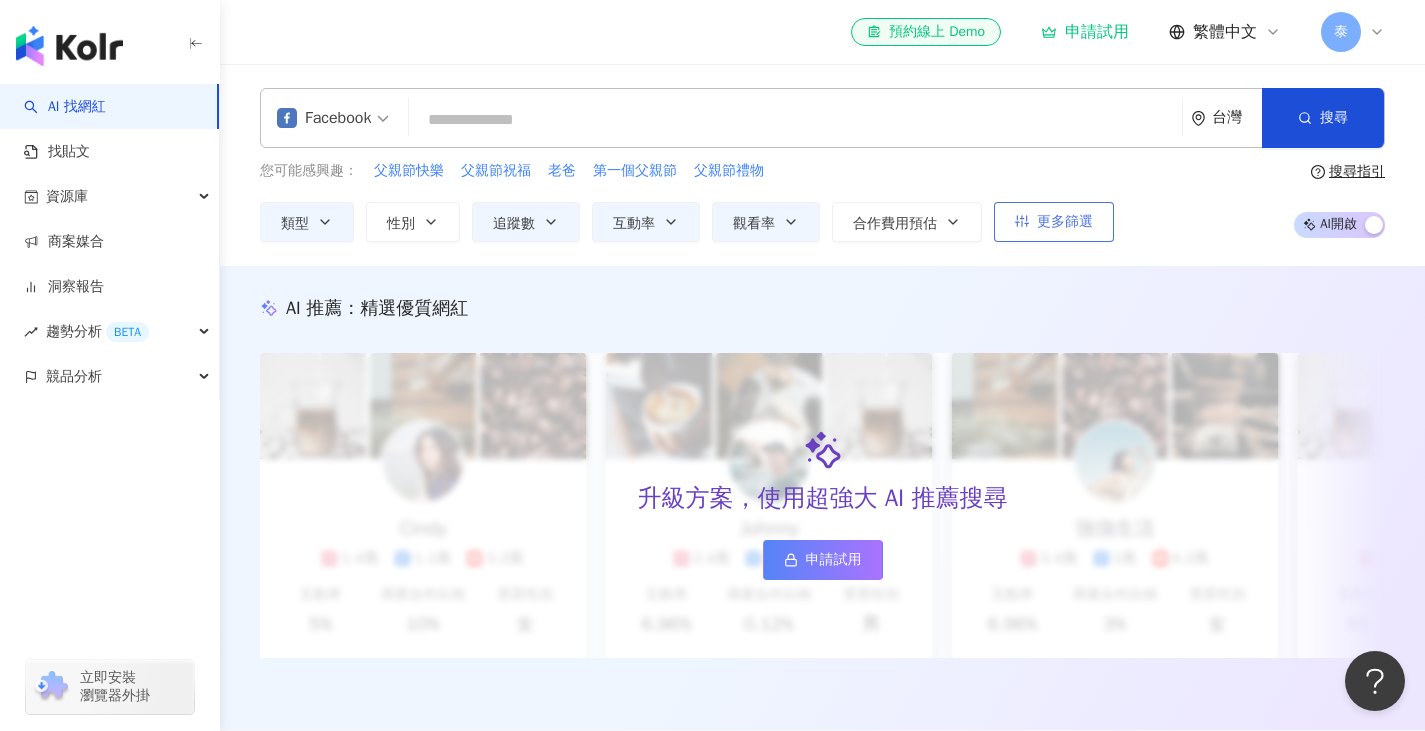 click on "更多篩選" at bounding box center (1054, 222) 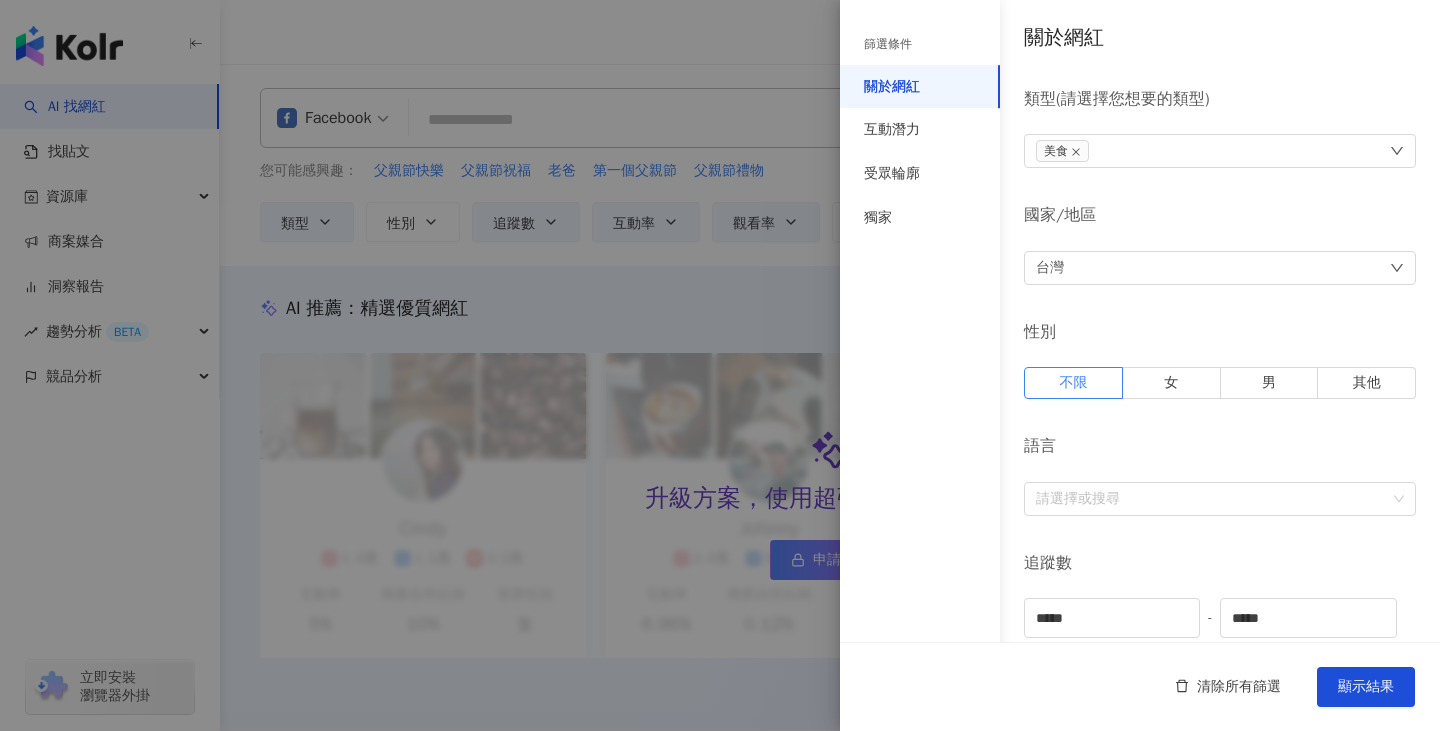 click on "篩選條件 關於網紅 互動潛力 受眾輪廓 獨家 關於網紅 類型  ( 請選擇您想要的類型 ) 美食 國家/地區 台灣 性別 不限 女 男 其他 語言     請選擇或搜尋 追蹤數 *****  -  ***** 不限 小型 奈米網紅 (<1萬) 微型網紅 (1萬-3萬) 小型網紅 (3萬-5萬) 中型 中小型網紅 (5萬-10萬) 中型網紅 (10萬-30萬) 中大型網紅 (30萬-50萬) 大型 大型網紅 (50萬-100萬) 百萬網紅 (>100萬) 合作費用預估 不限 限制金額 $ *  -  $ ******* 幣別 : 新台幣 TWD 清除所有篩選 顯示結果" at bounding box center [720, 365] 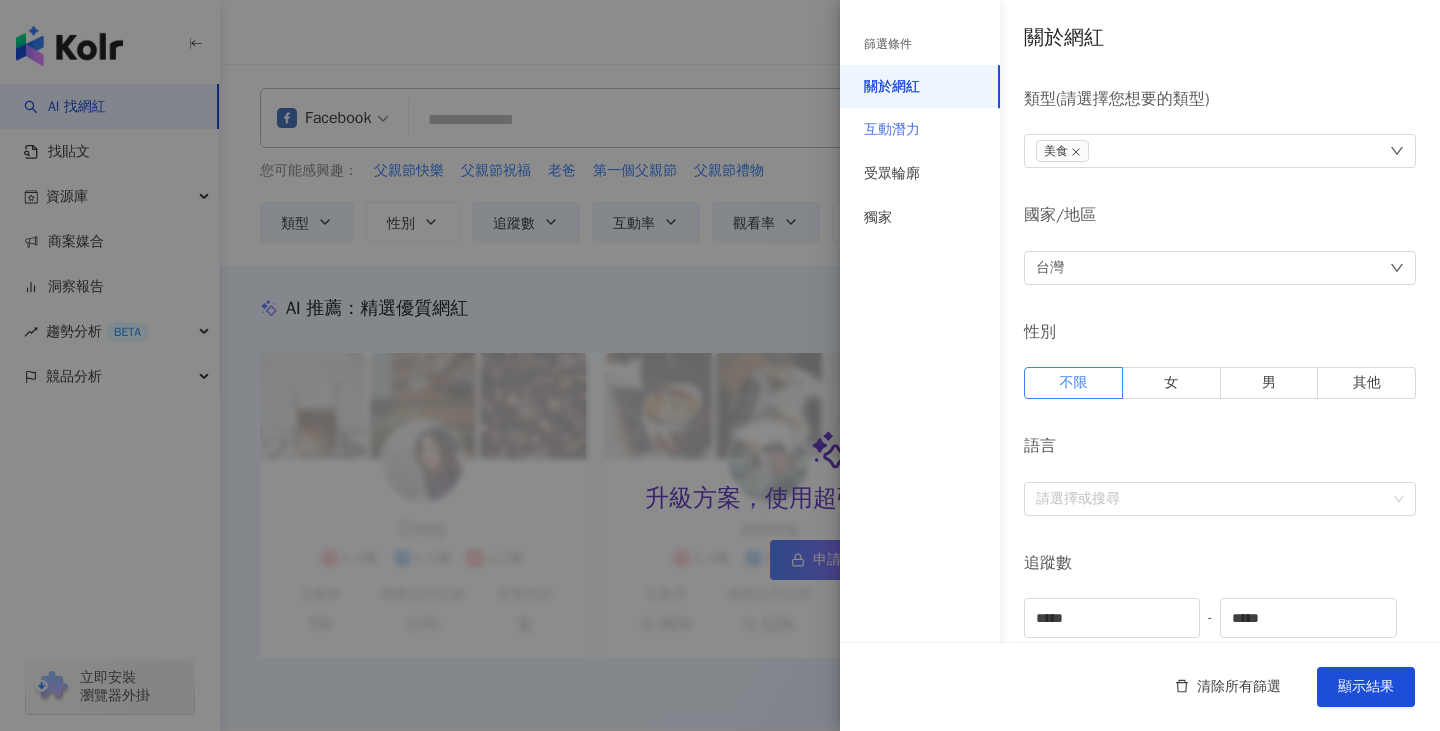 click on "互動潛力" at bounding box center [920, 130] 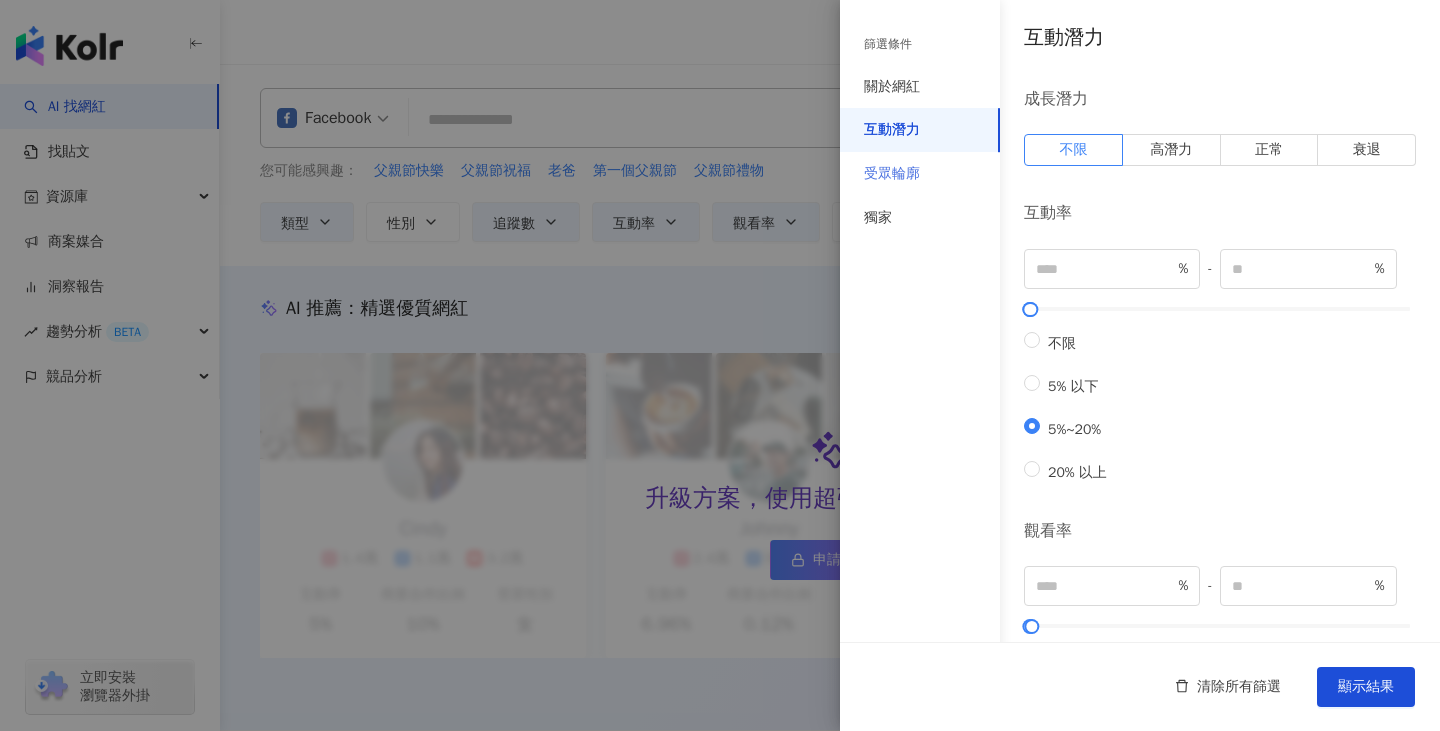 click on "受眾輪廓" at bounding box center [920, 174] 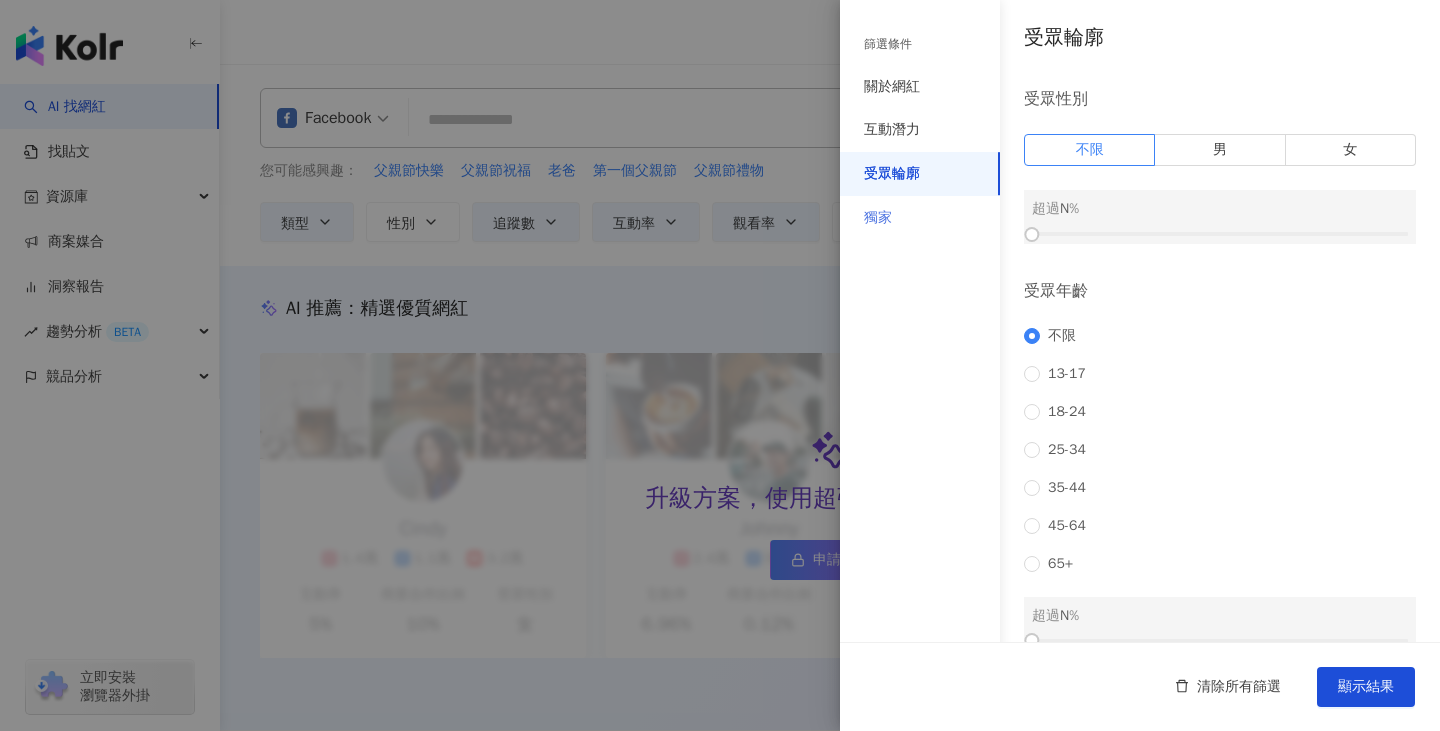 click on "獨家" at bounding box center (920, 218) 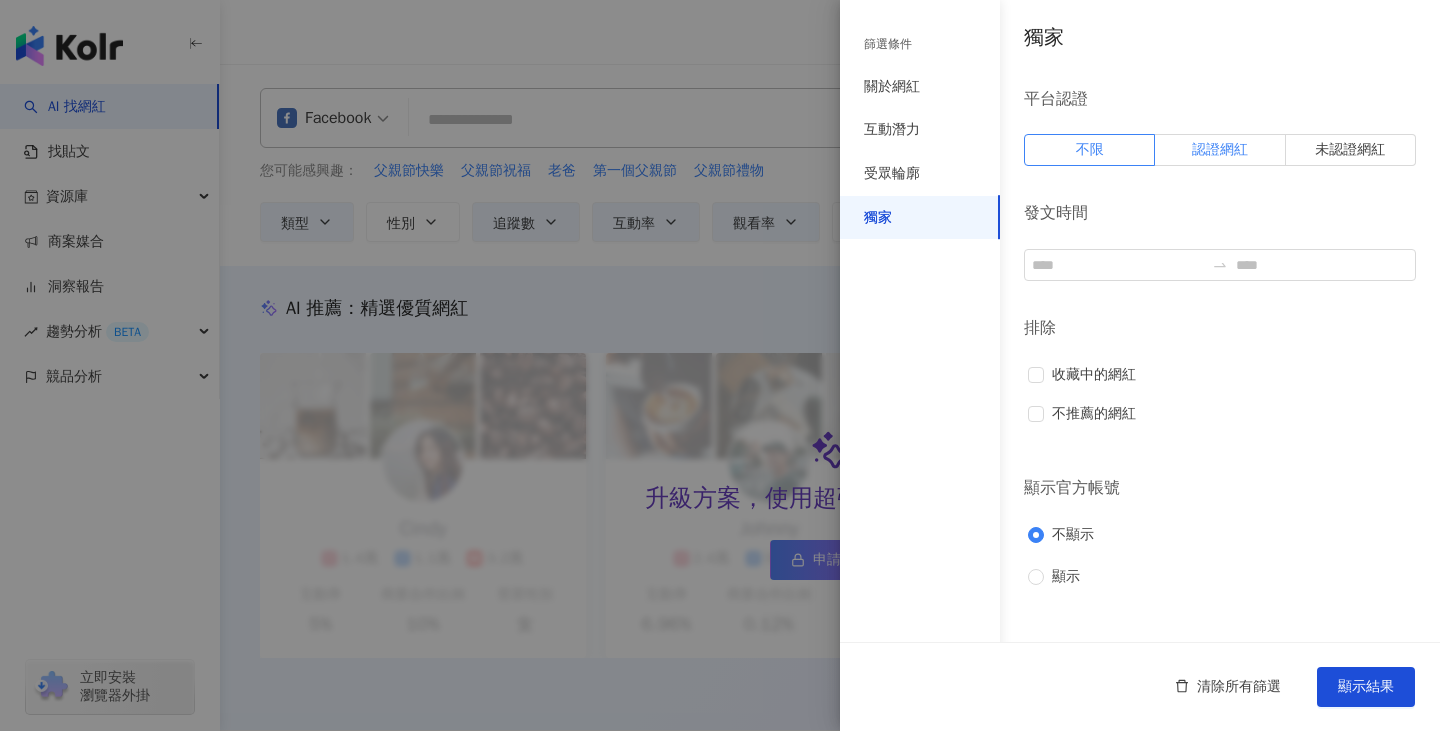 click on "認證網紅" at bounding box center (1220, 149) 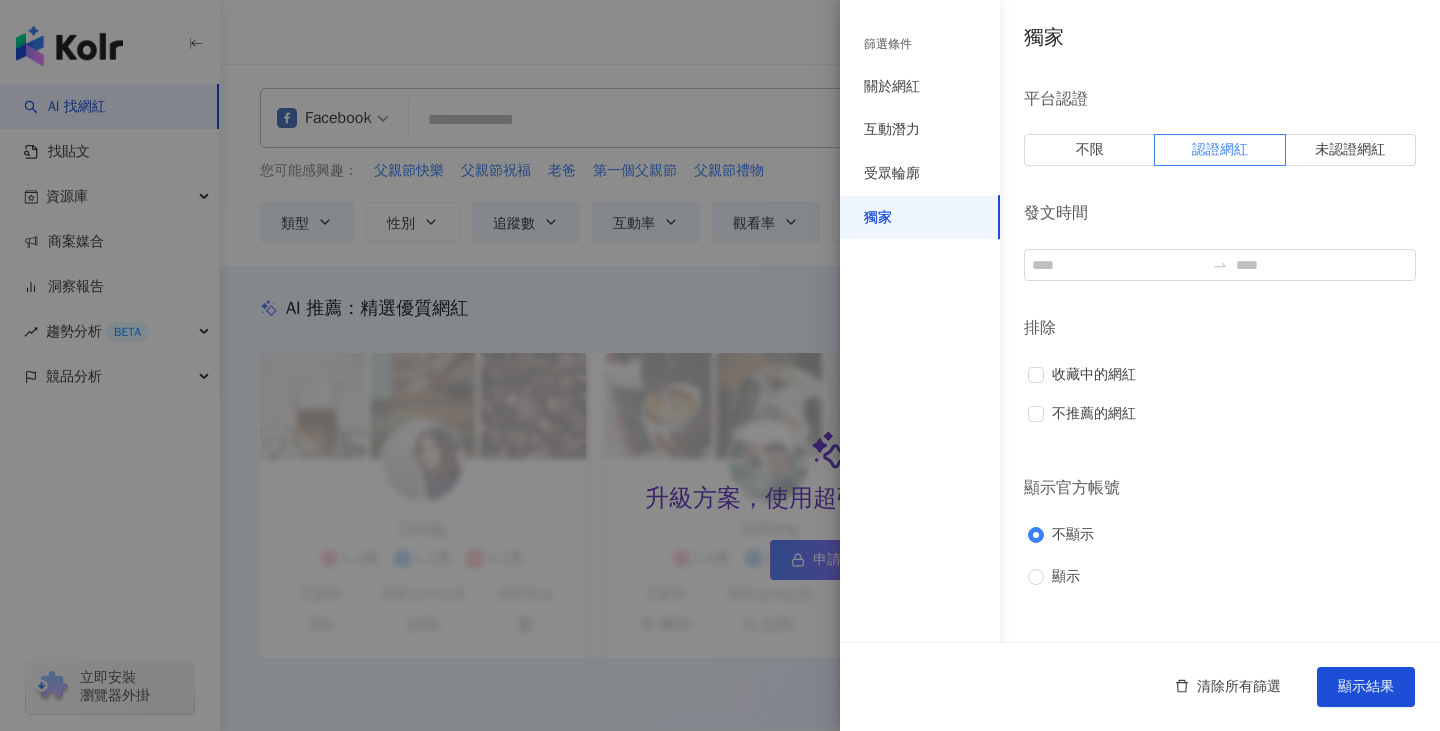 click at bounding box center (720, 365) 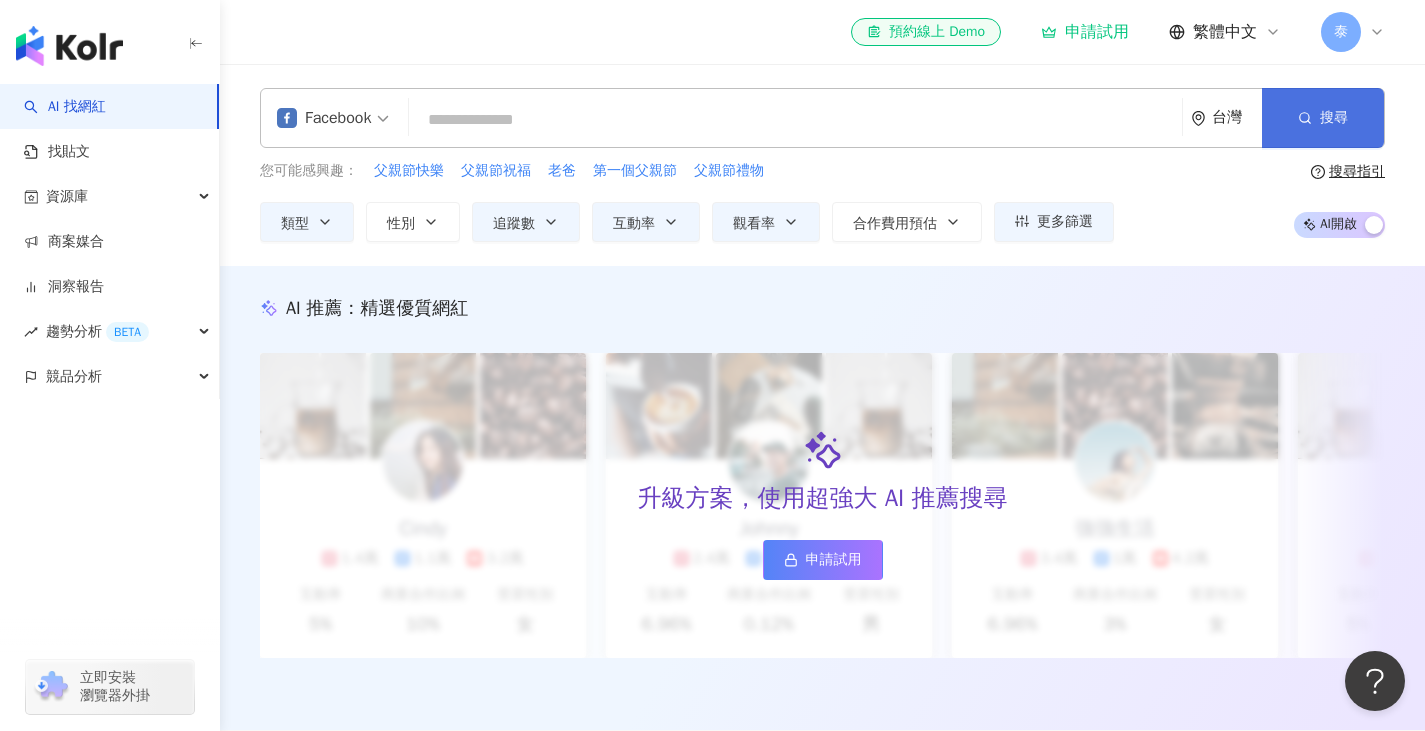 click on "搜尋" at bounding box center [1334, 118] 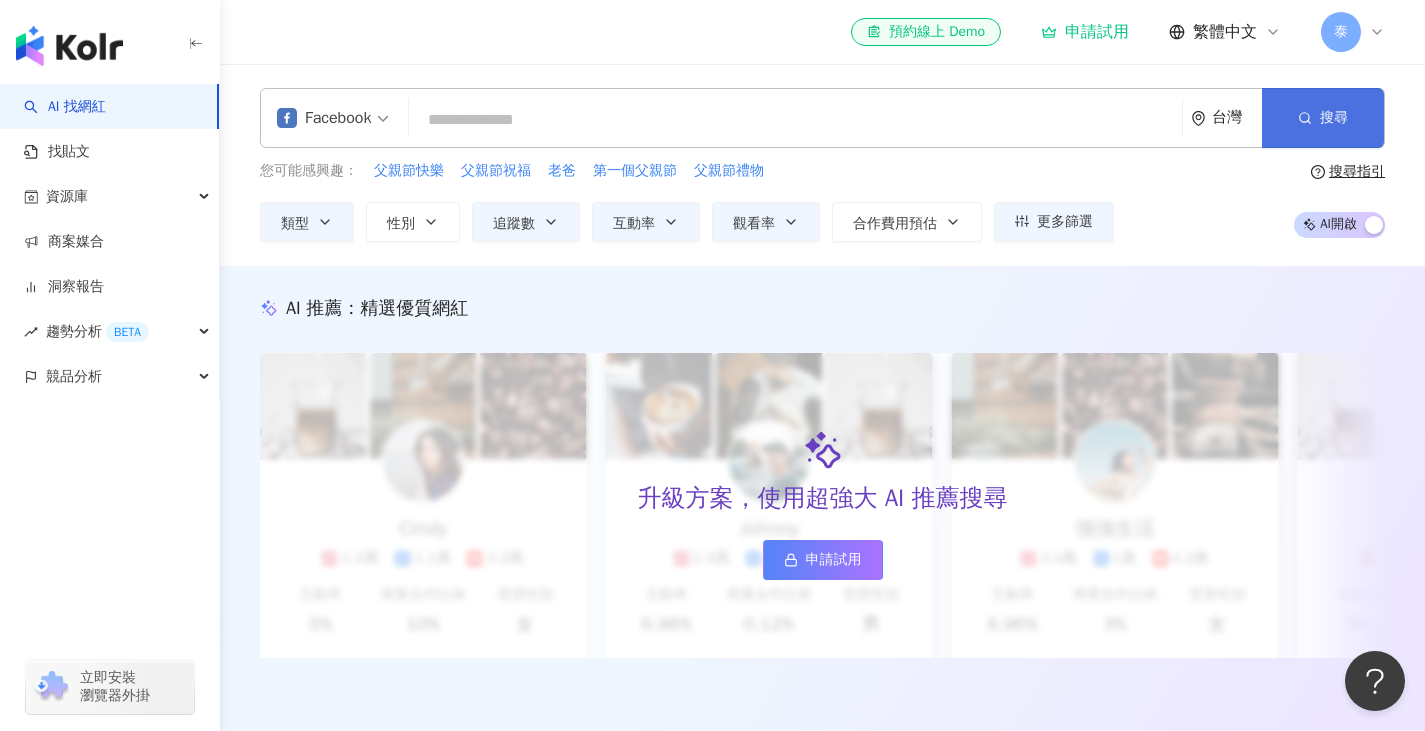 click on "搜尋" at bounding box center [1323, 118] 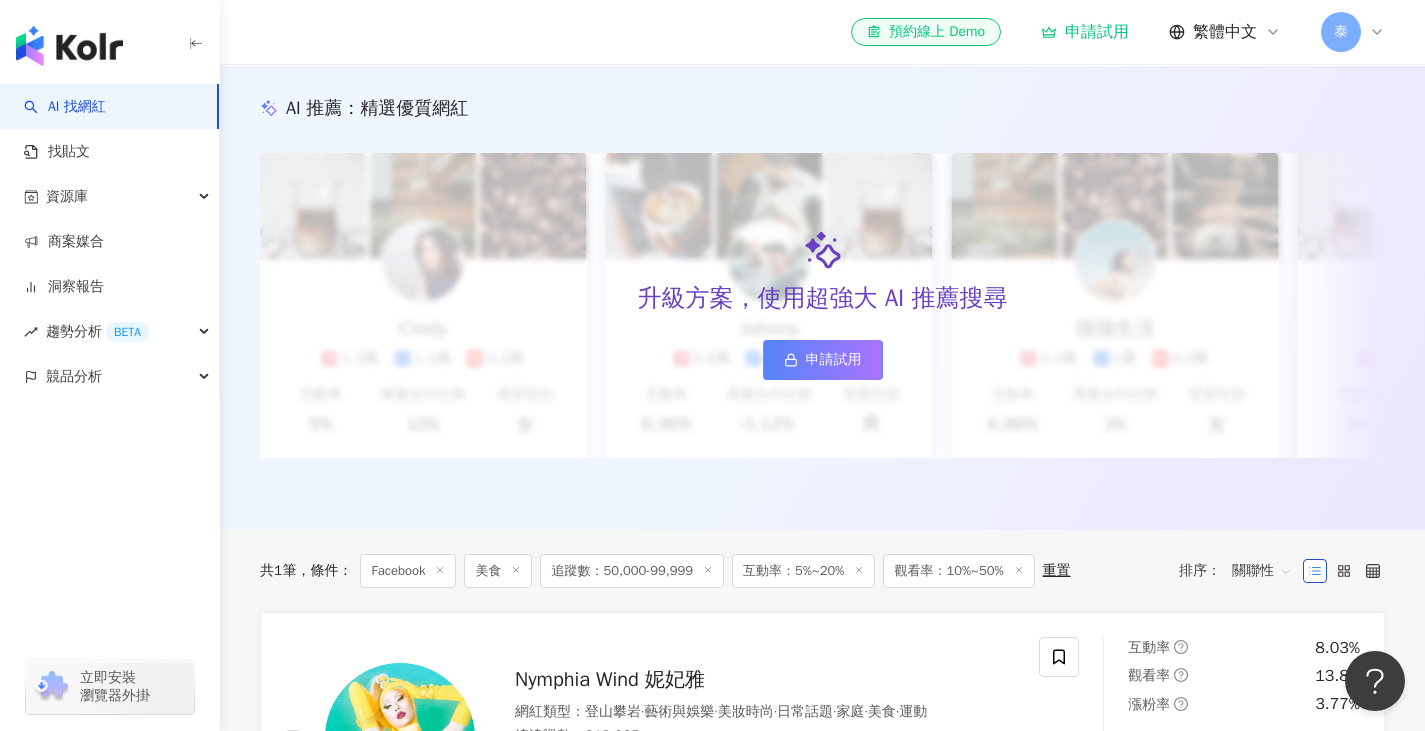 scroll, scrollTop: 0, scrollLeft: 0, axis: both 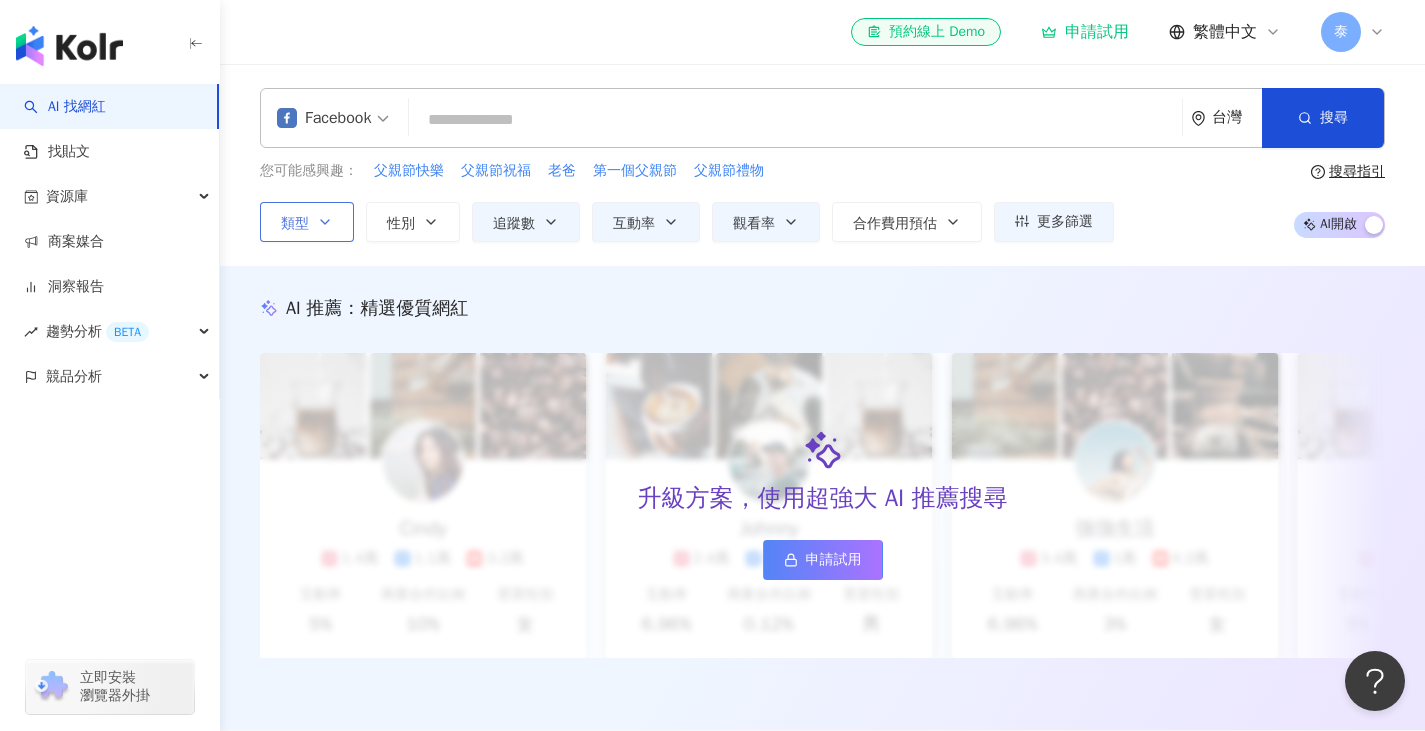 click on "類型" at bounding box center [307, 222] 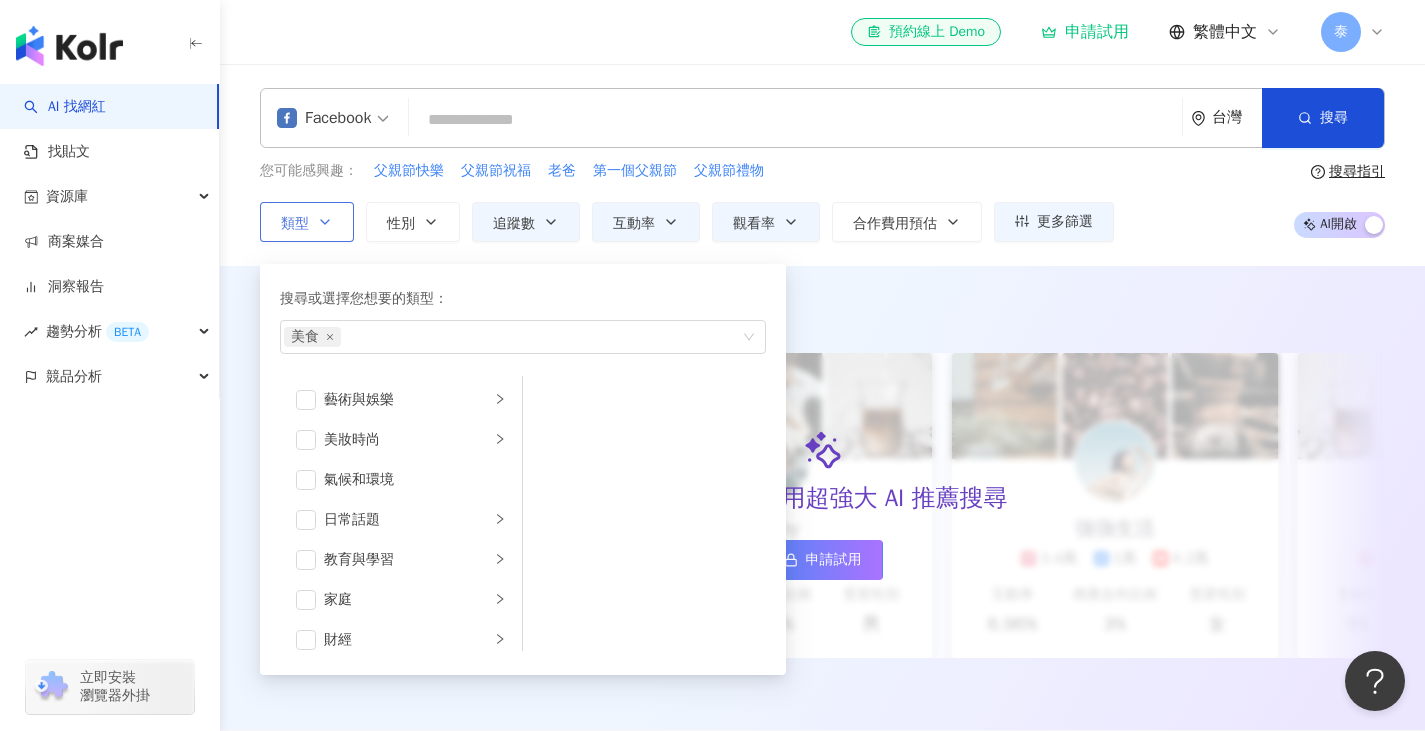 click 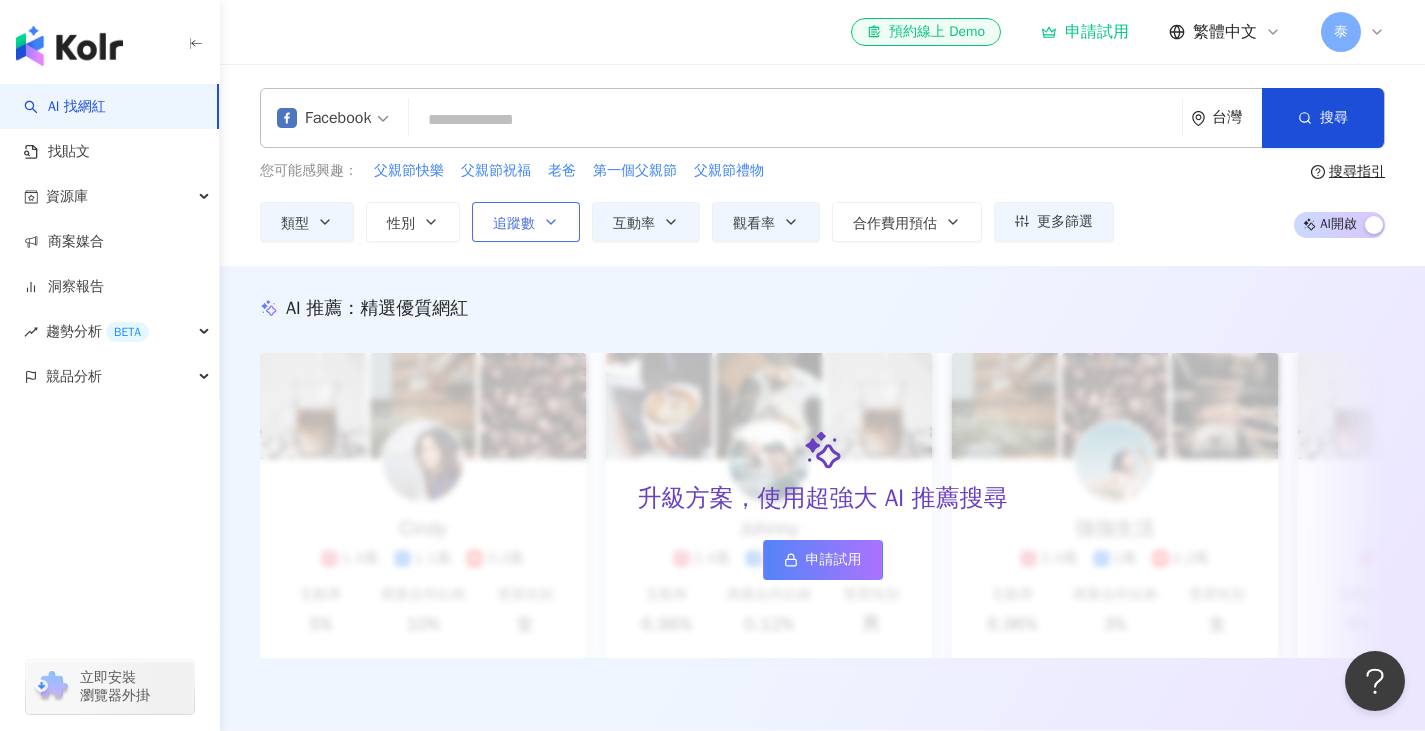 click on "追蹤數" at bounding box center [526, 222] 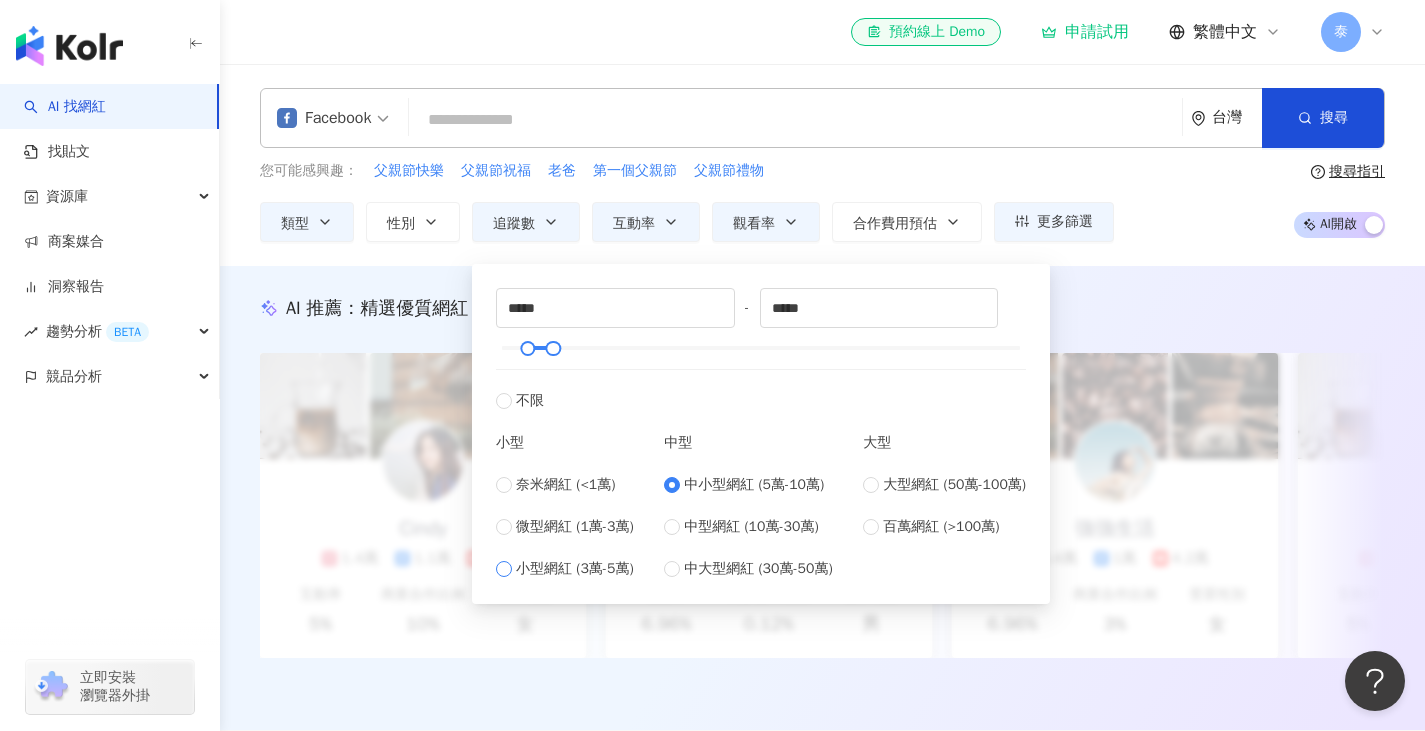 click on "小型網紅 (3萬-5萬)" at bounding box center (575, 569) 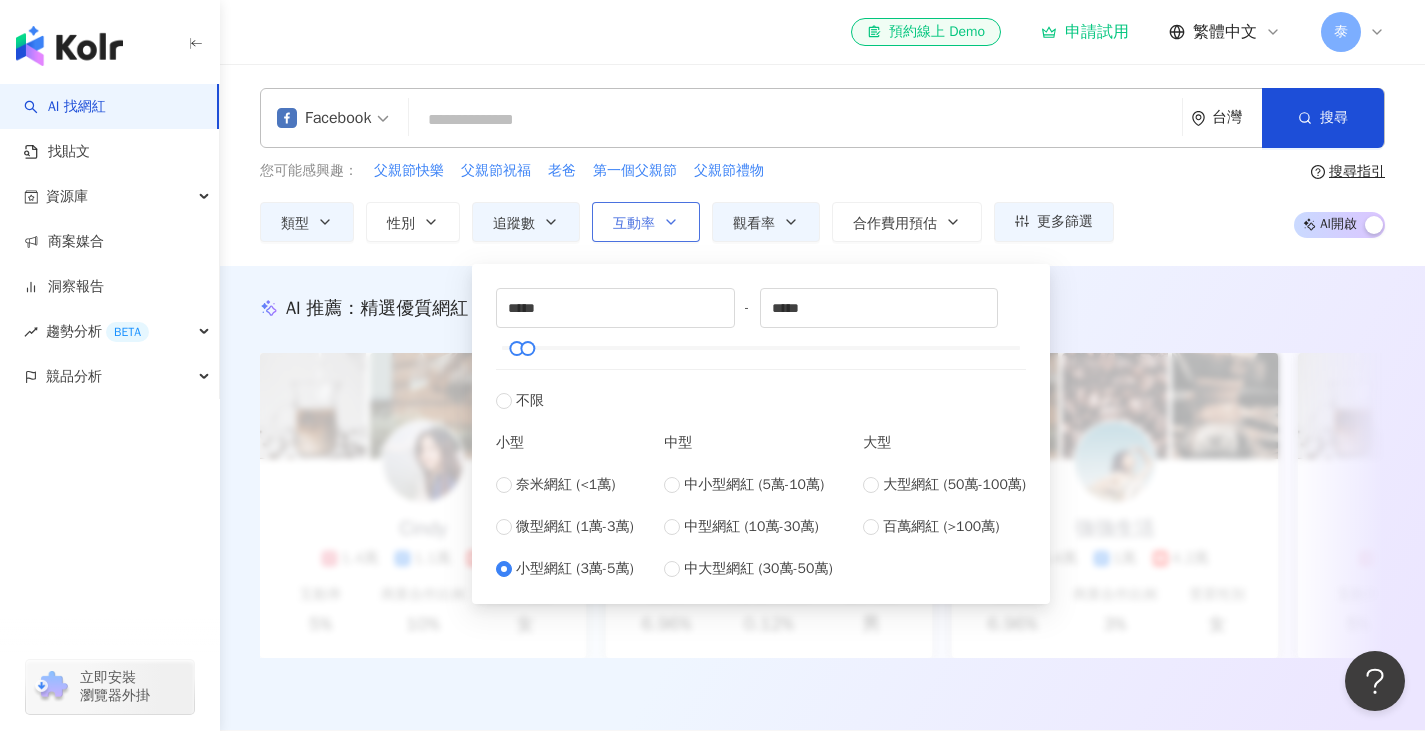 click 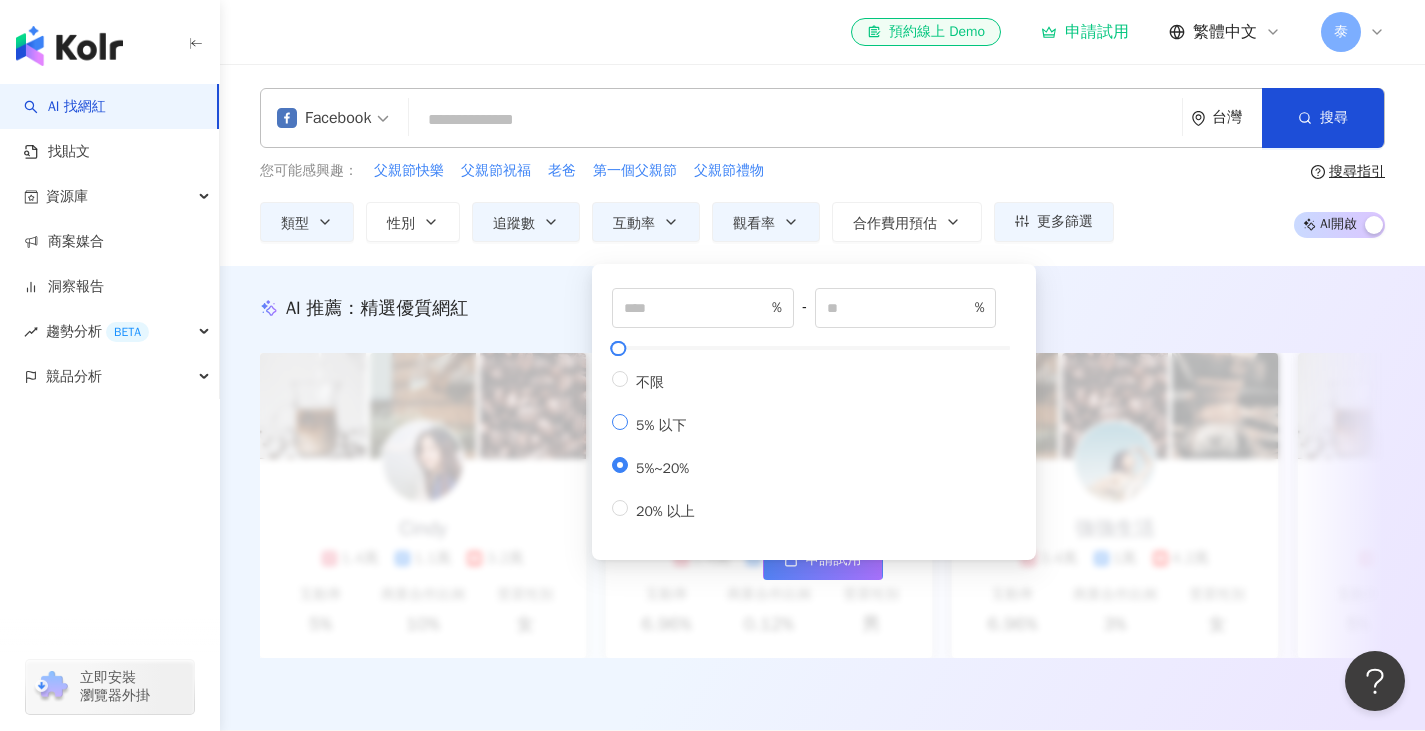 click on "5% 以下" at bounding box center (661, 425) 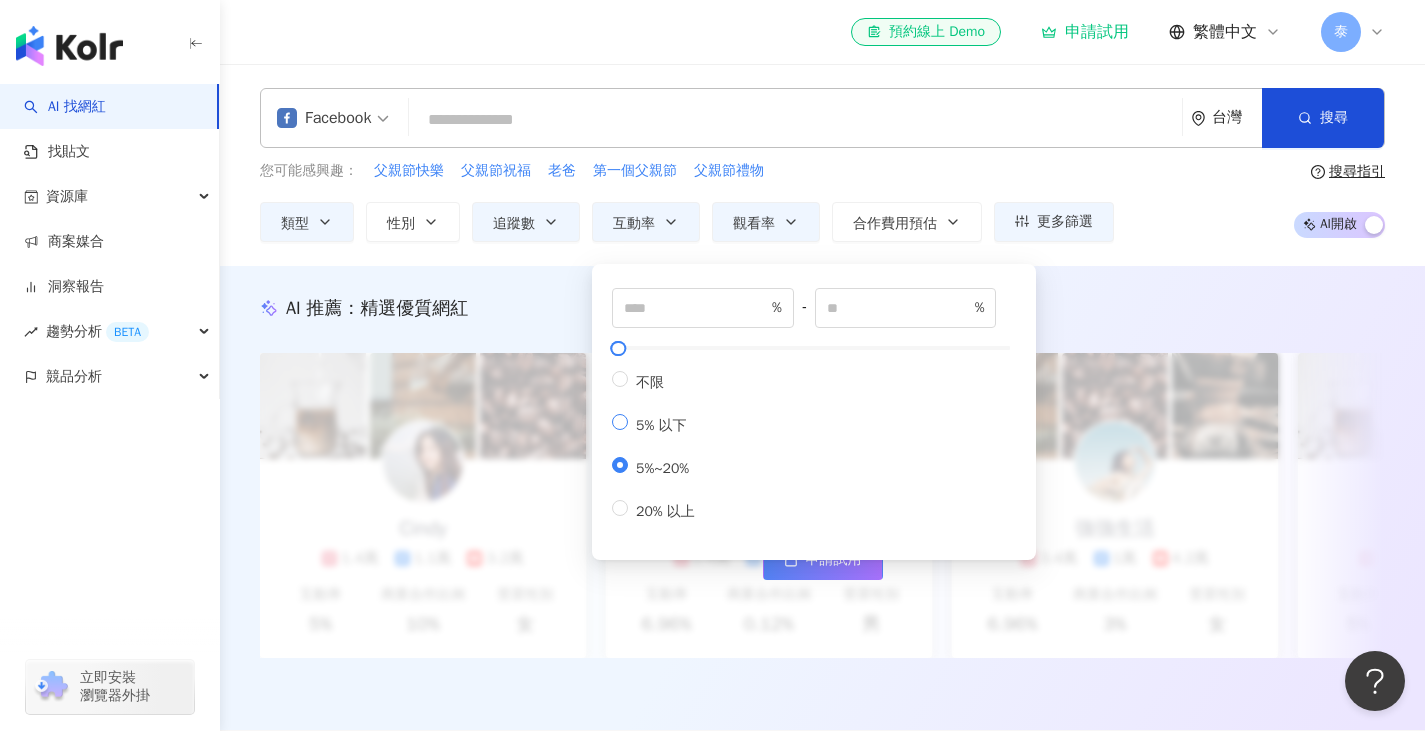 type 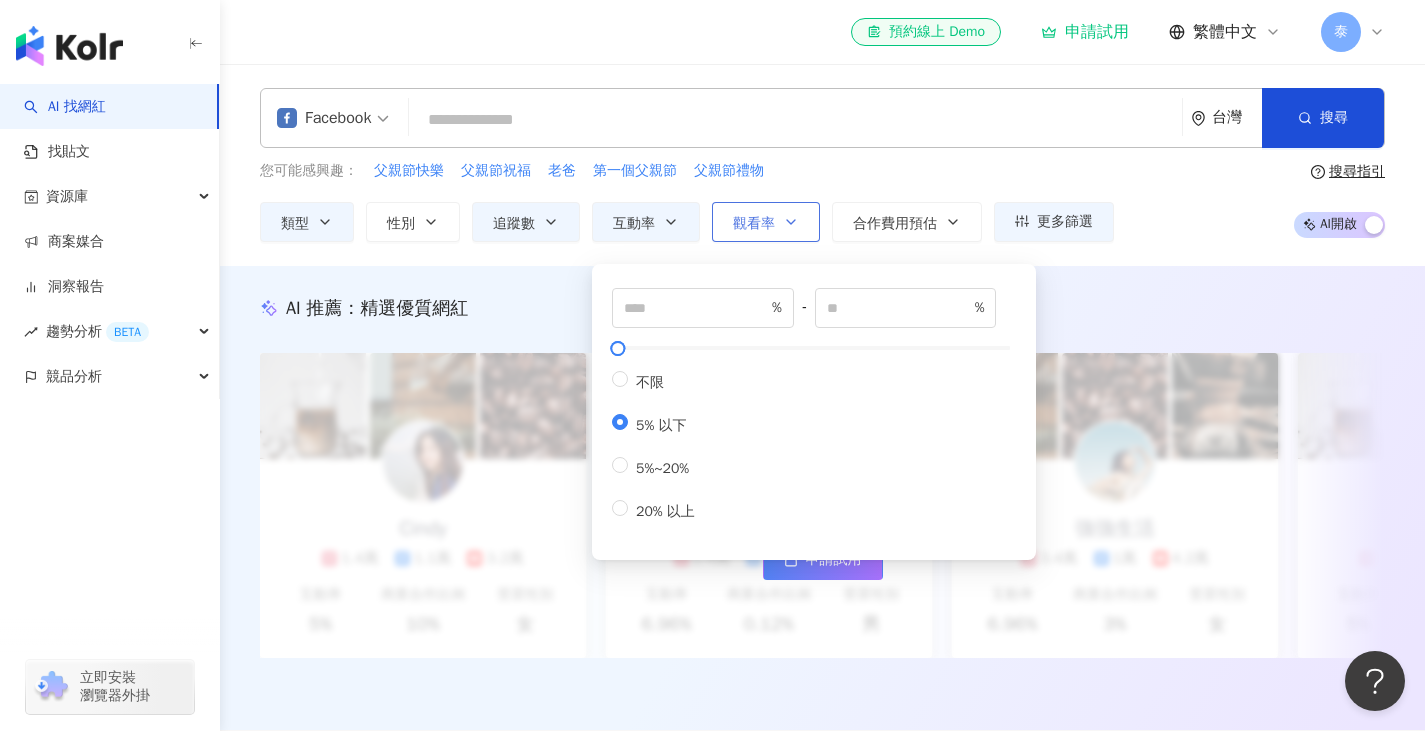 click on "觀看率" at bounding box center (766, 222) 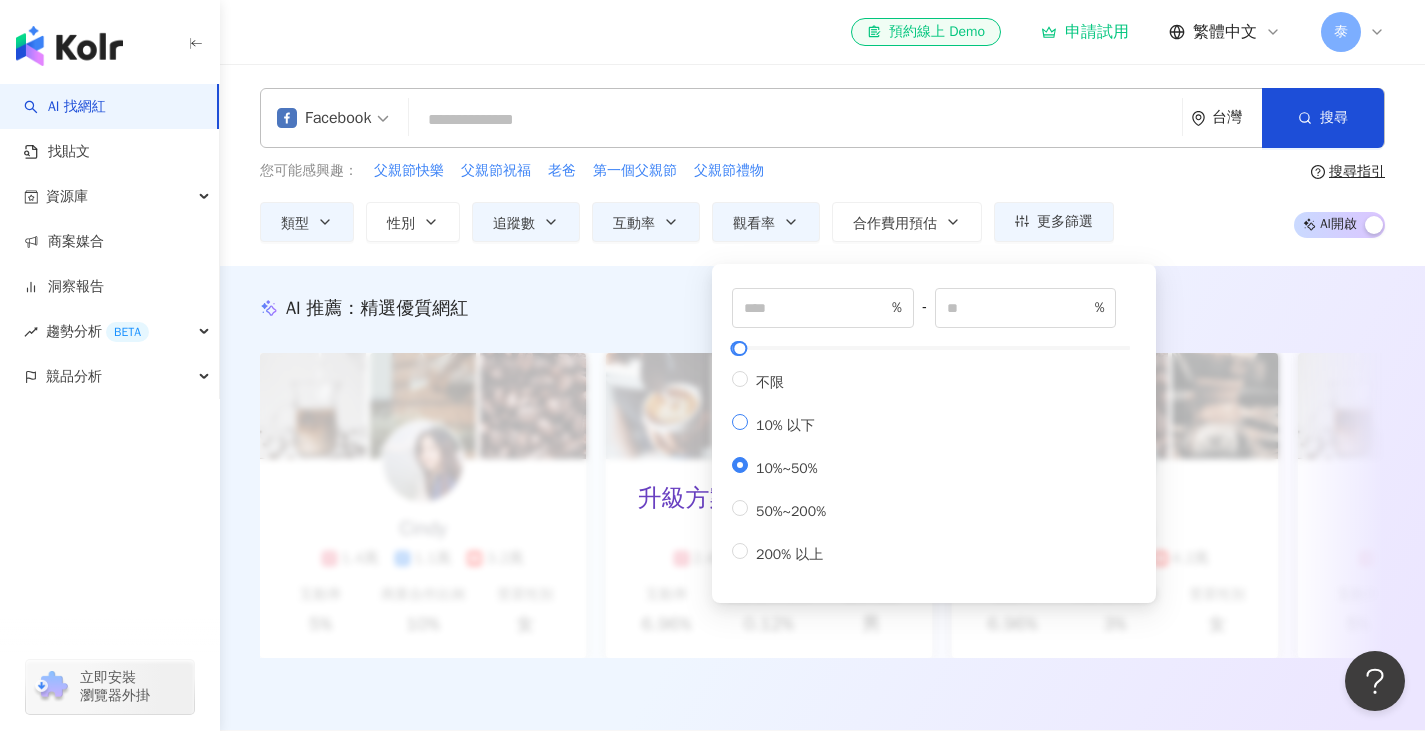 click on "10% 以下" at bounding box center (785, 425) 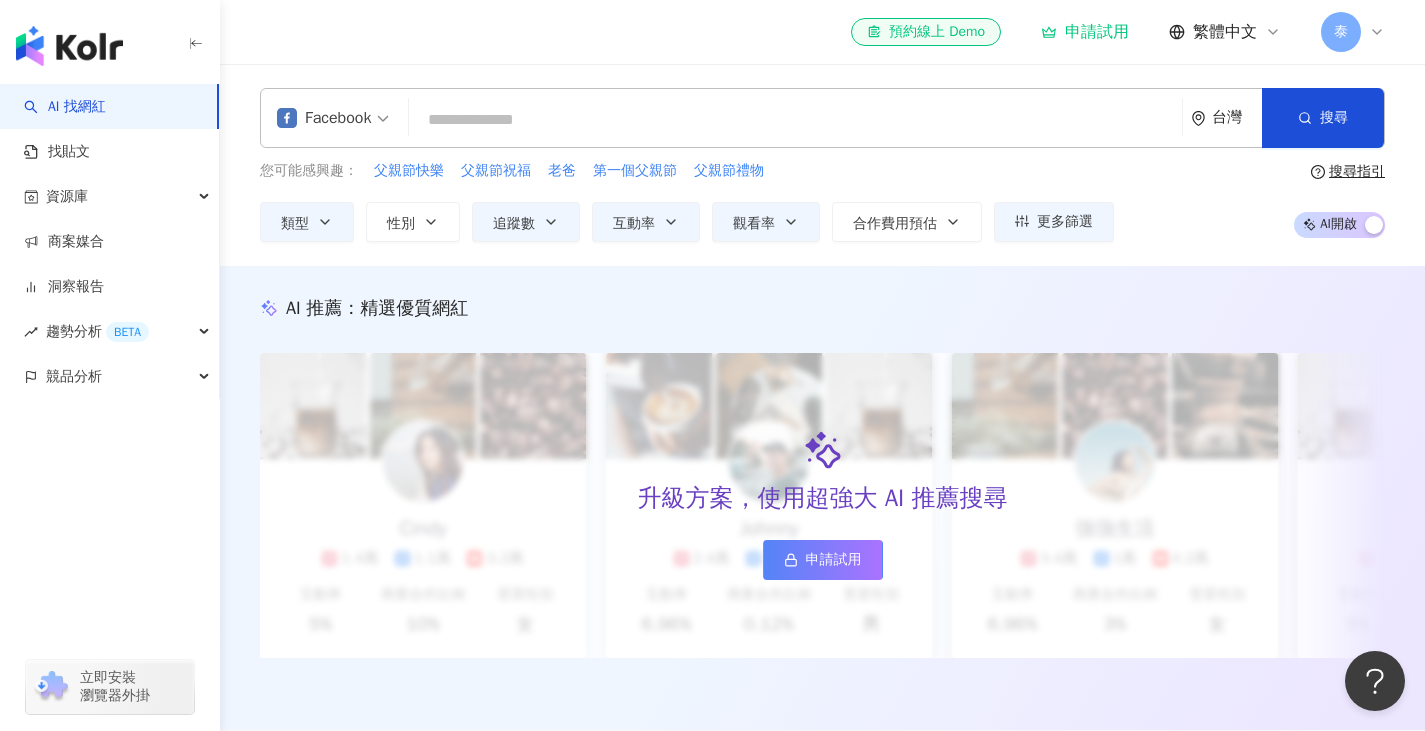 click on "您可能感興趣： 父親節快樂  父親節祝福  老爸  第一個父親節  父親節禮物" at bounding box center [687, 171] 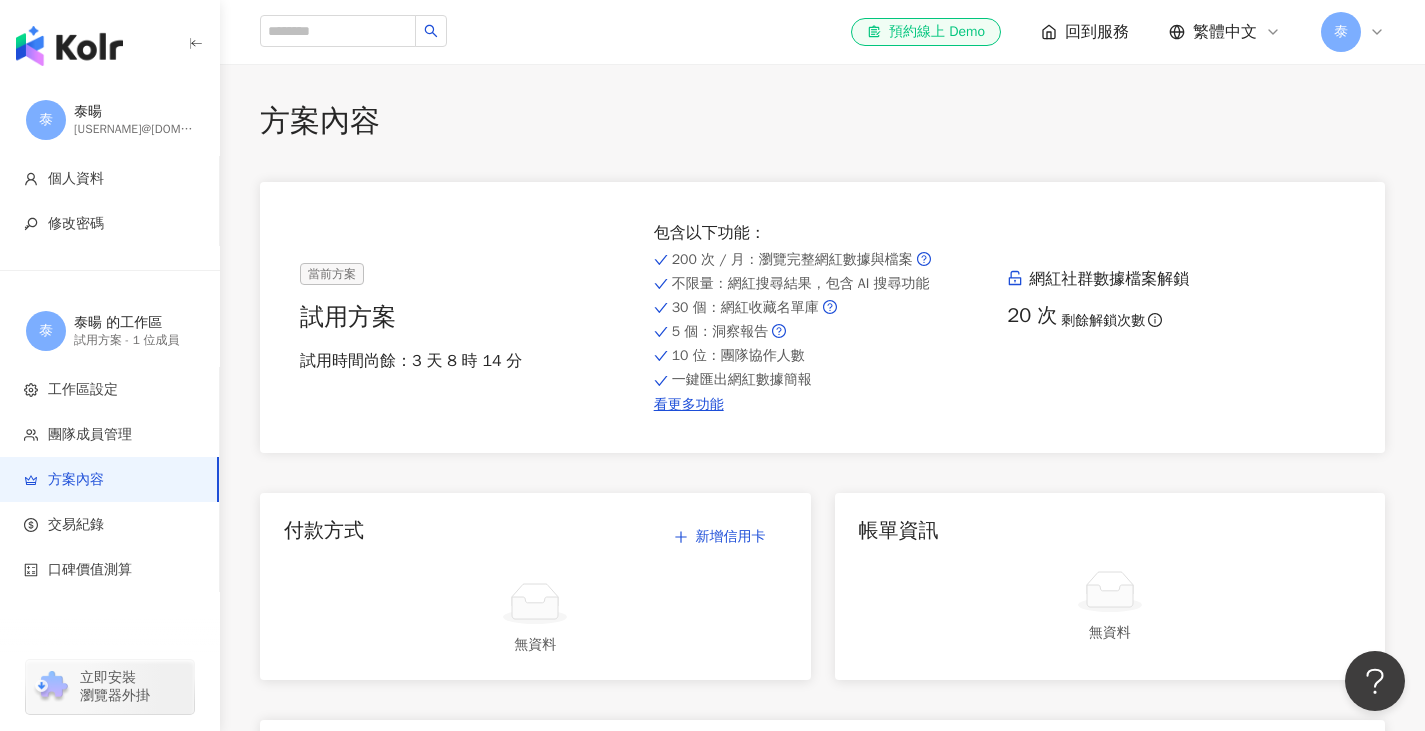 scroll, scrollTop: 0, scrollLeft: 0, axis: both 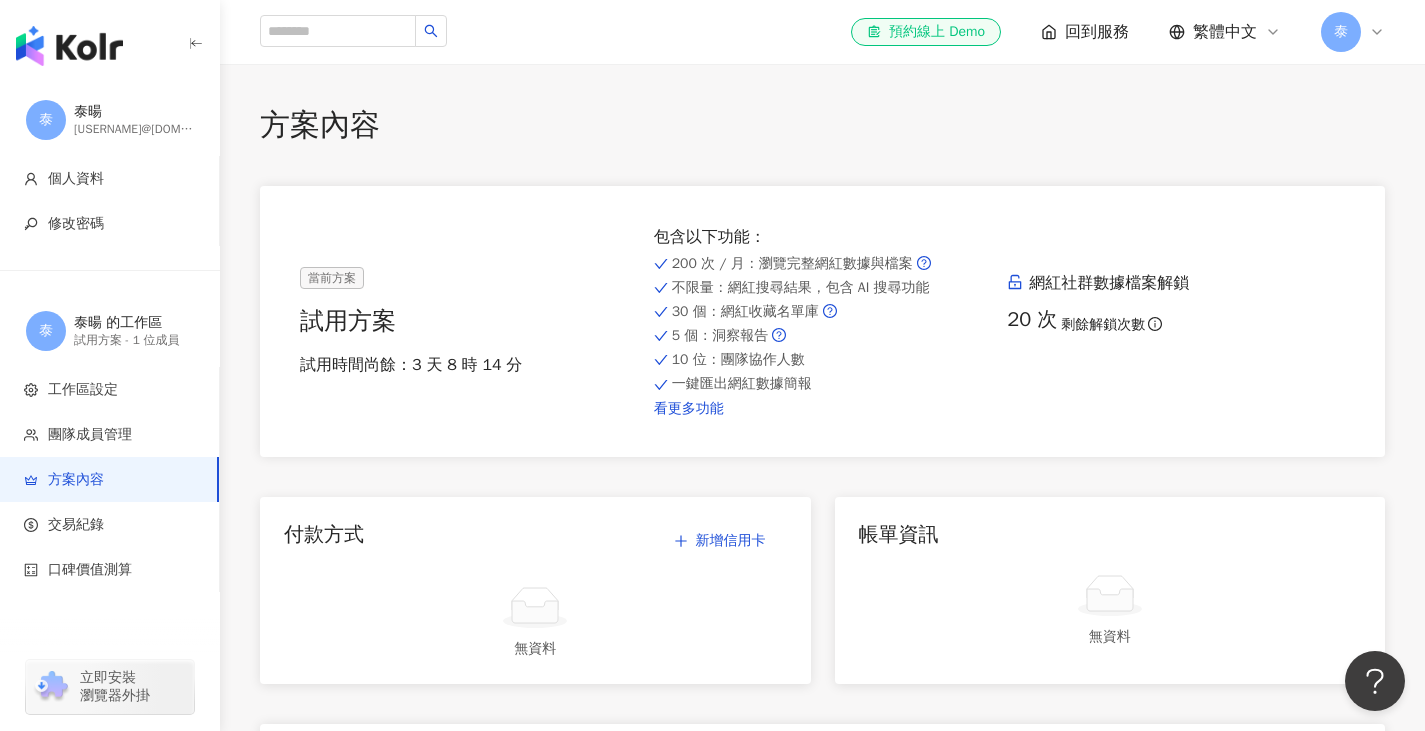 click on "看更多功能" at bounding box center (823, 409) 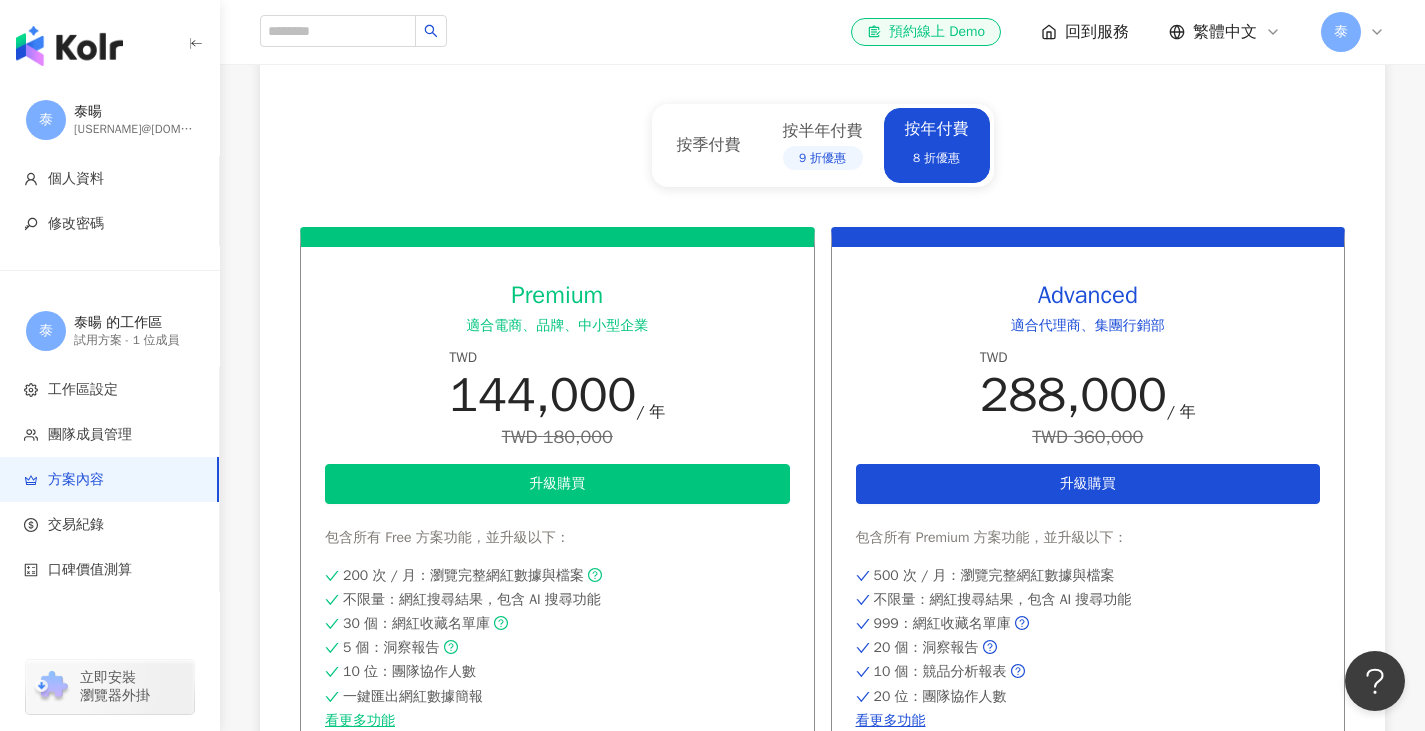scroll, scrollTop: 891, scrollLeft: 0, axis: vertical 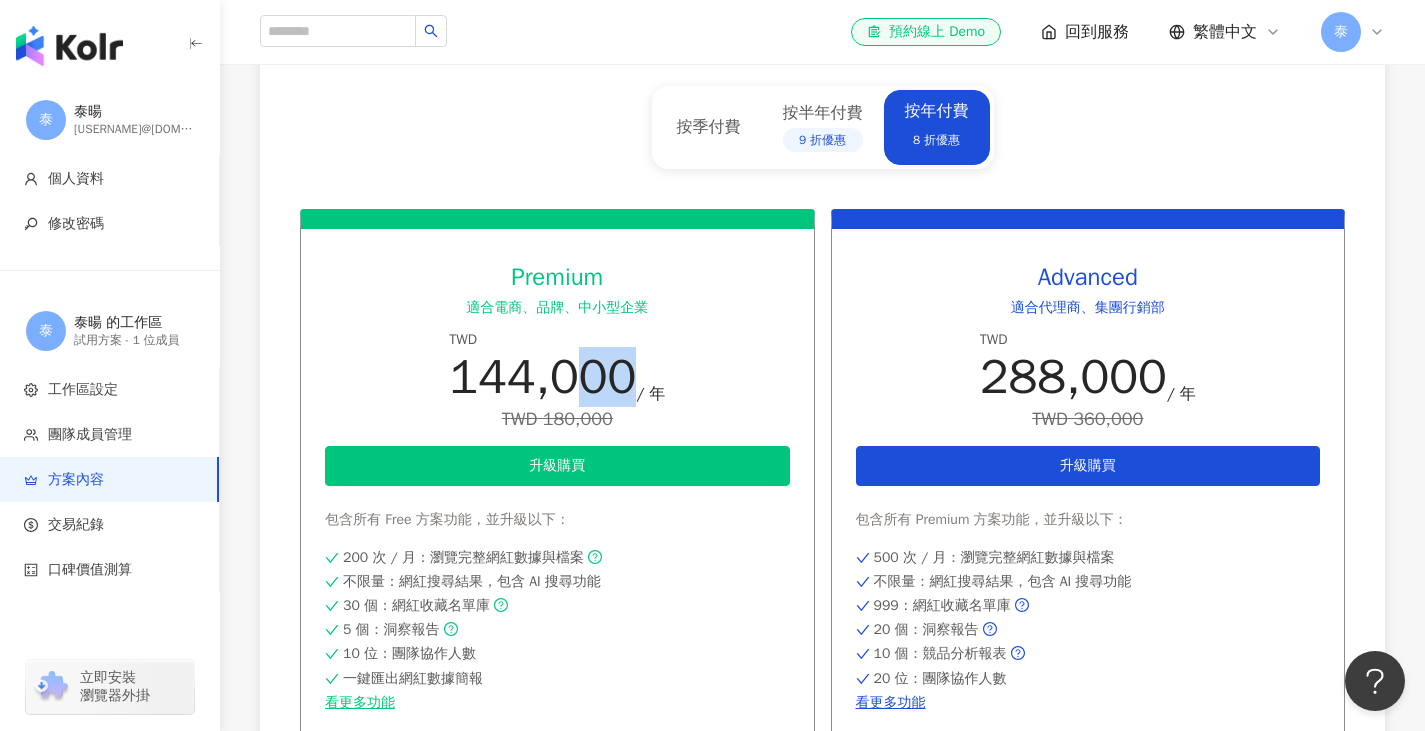 drag, startPoint x: 632, startPoint y: 376, endPoint x: 591, endPoint y: 380, distance: 41.19466 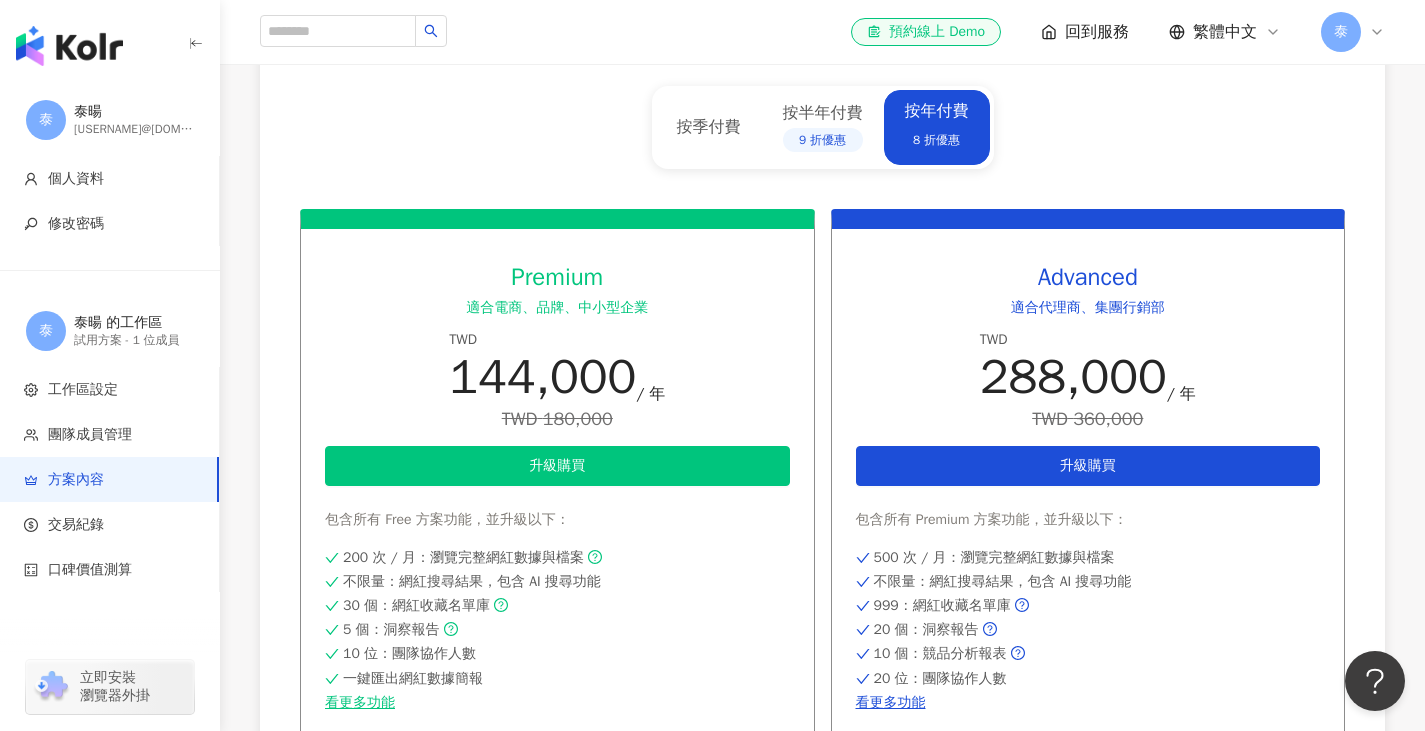 click on "不限量 ：網紅搜尋結果，包含 AI 搜尋功能" at bounding box center (472, 582) 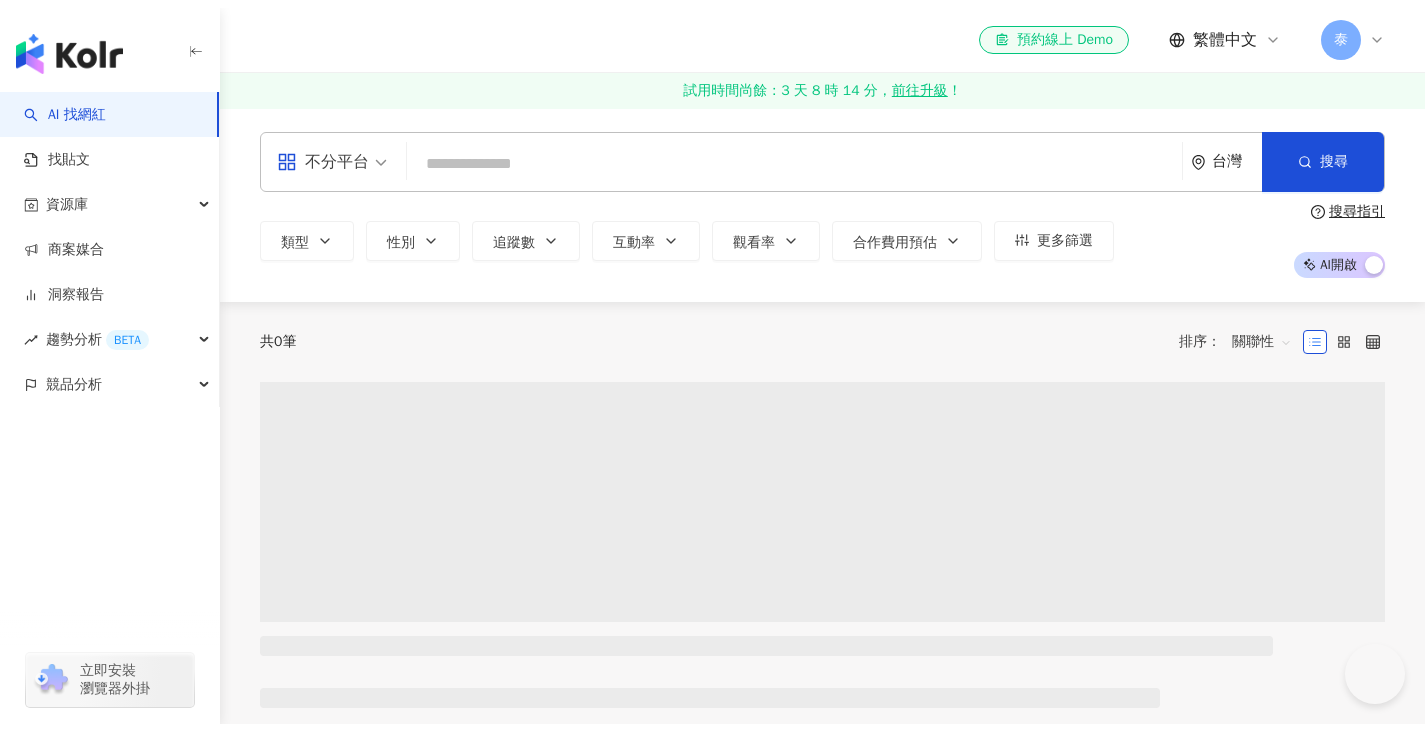 scroll, scrollTop: 0, scrollLeft: 0, axis: both 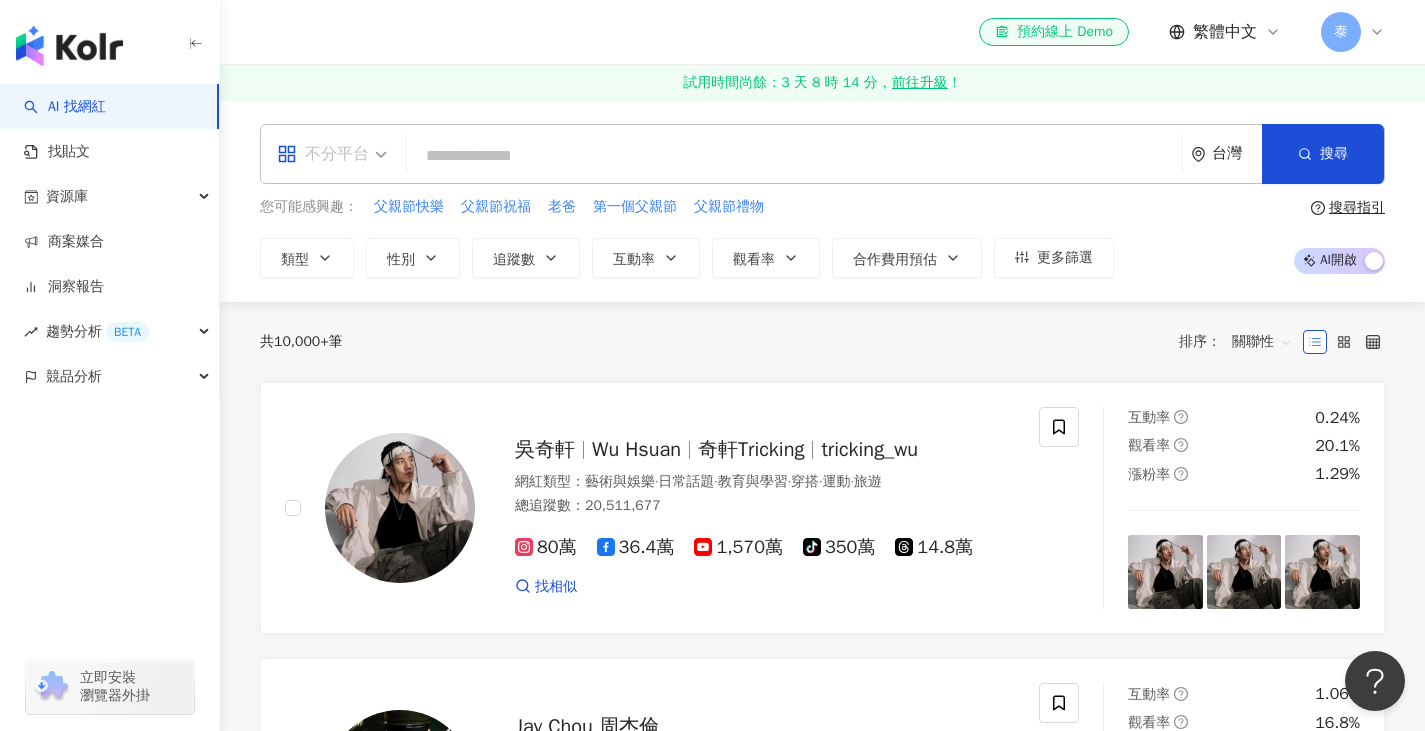 click on "不分平台" at bounding box center (332, 154) 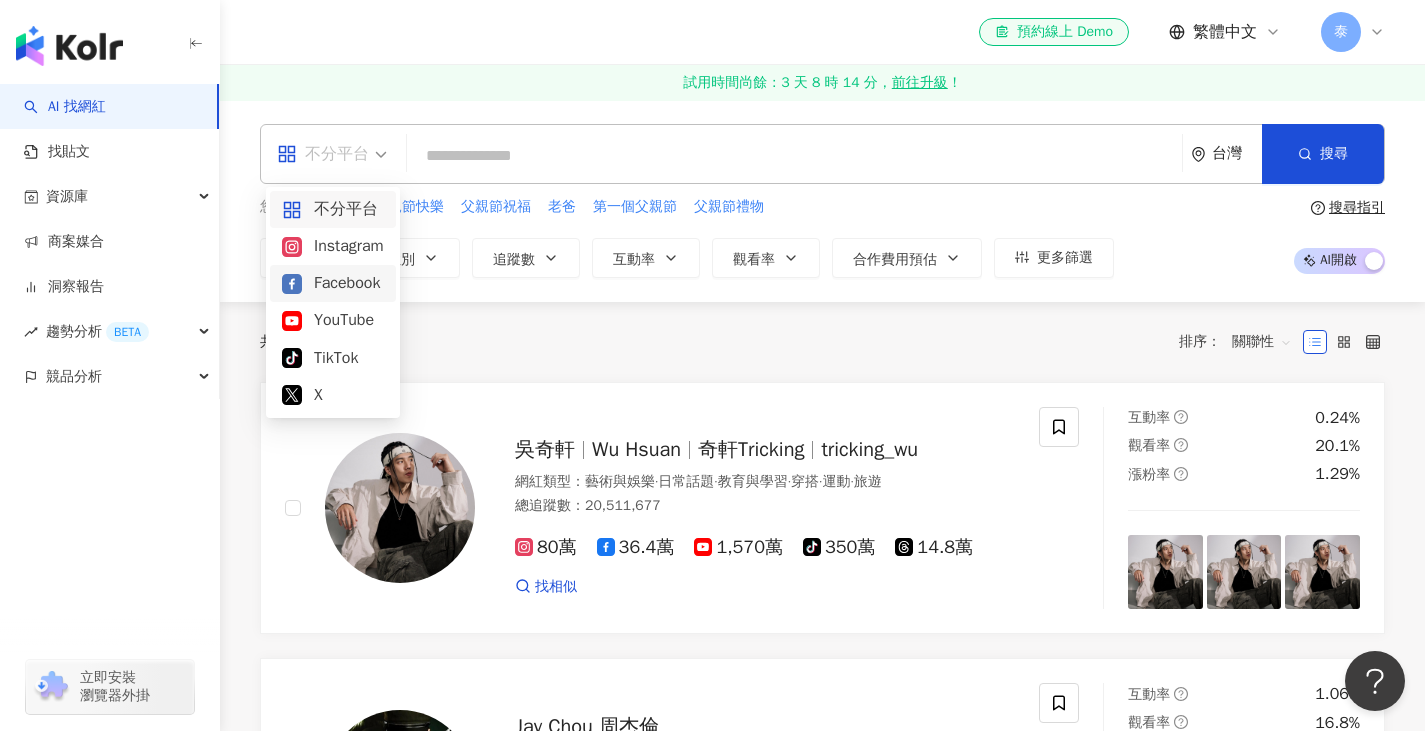 click on "Facebook" at bounding box center (333, 283) 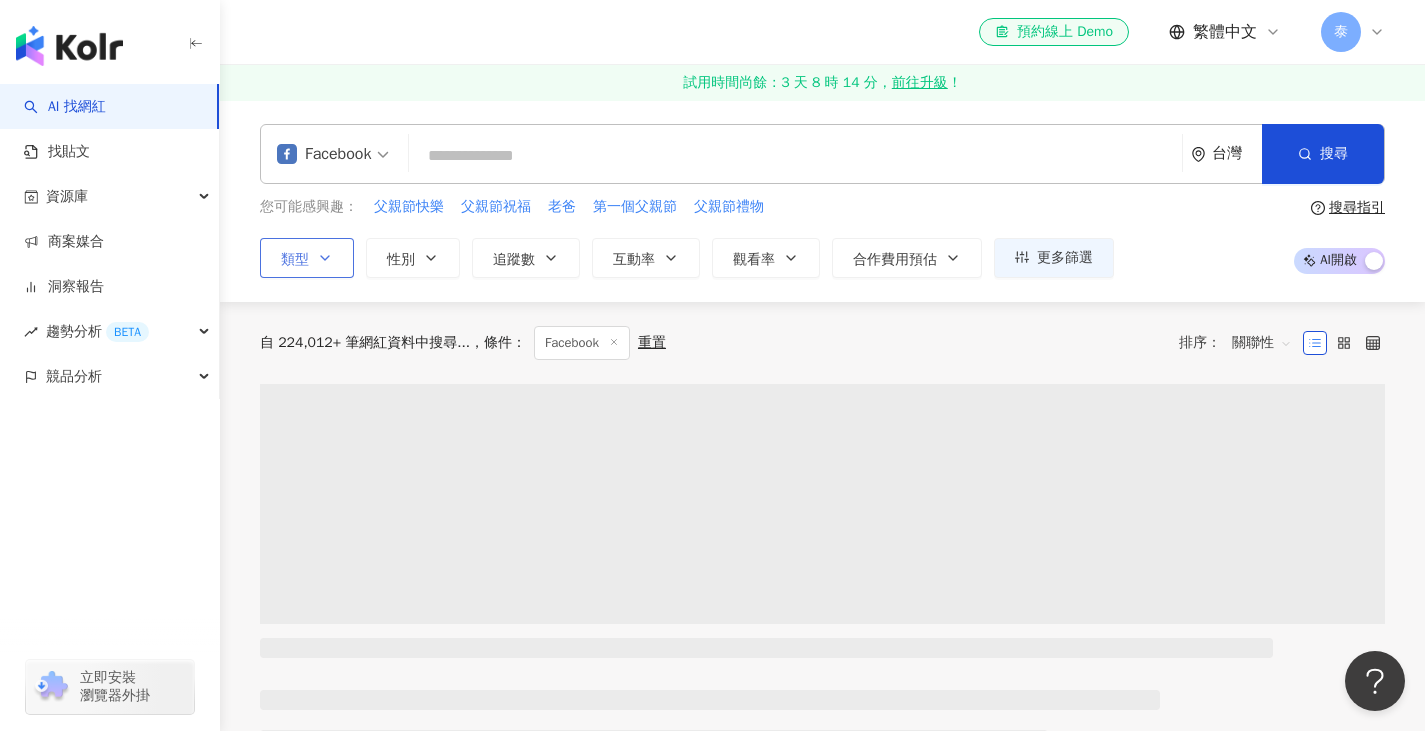 click on "類型" at bounding box center (307, 258) 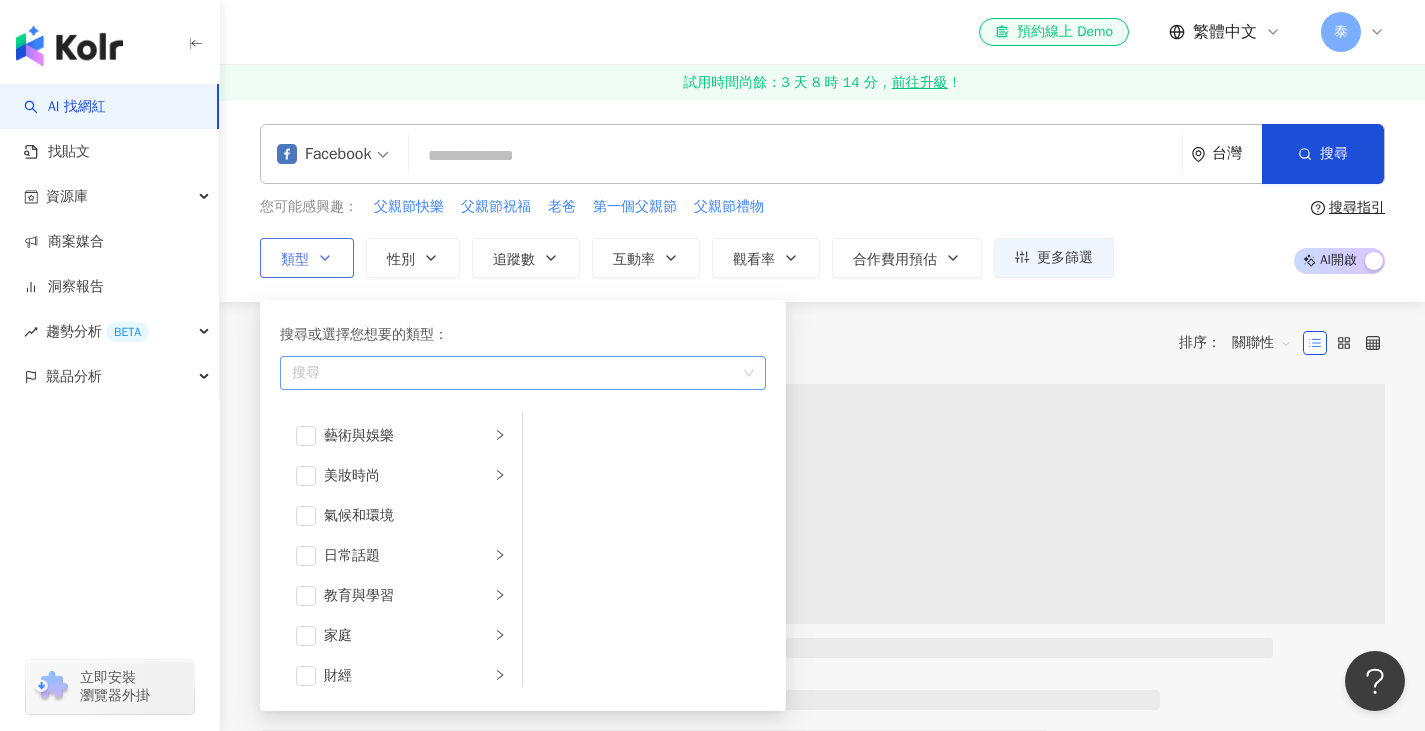 click at bounding box center [512, 372] 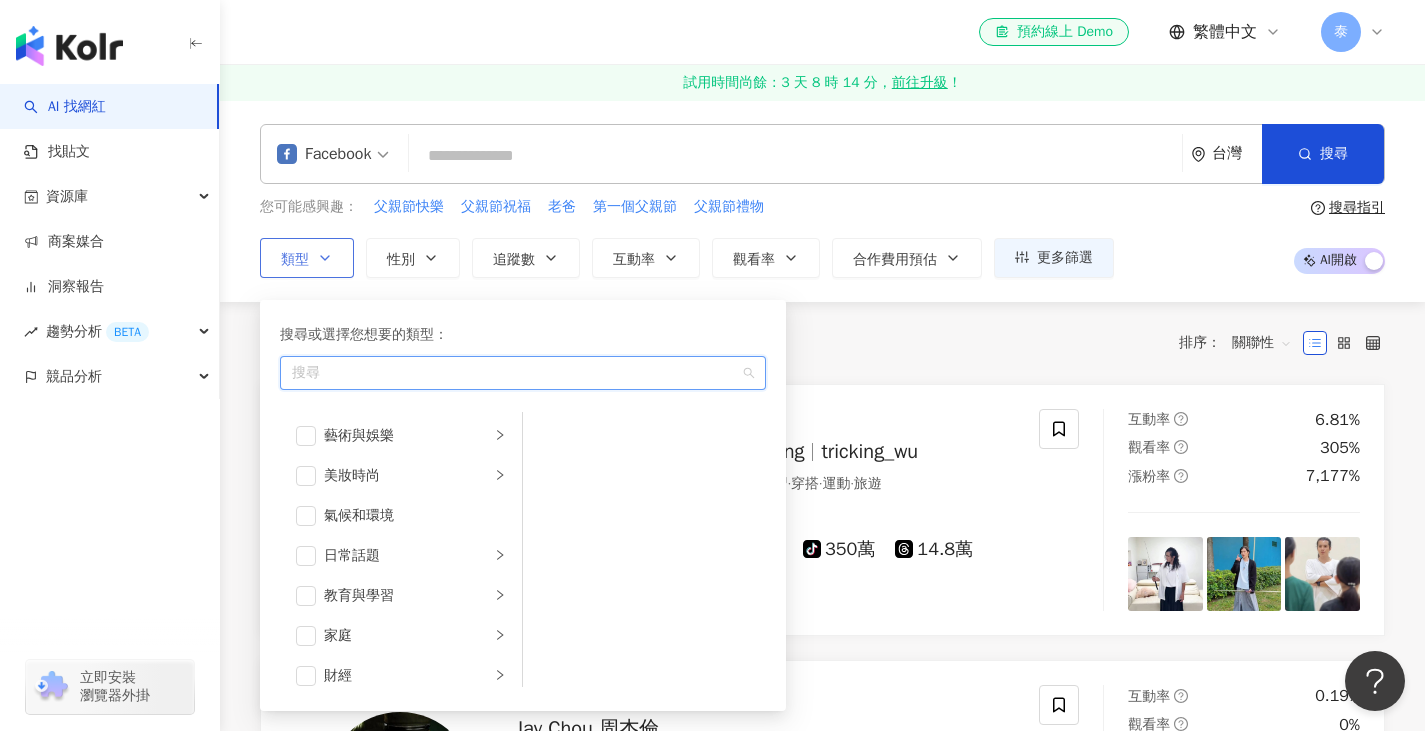 click at bounding box center [512, 372] 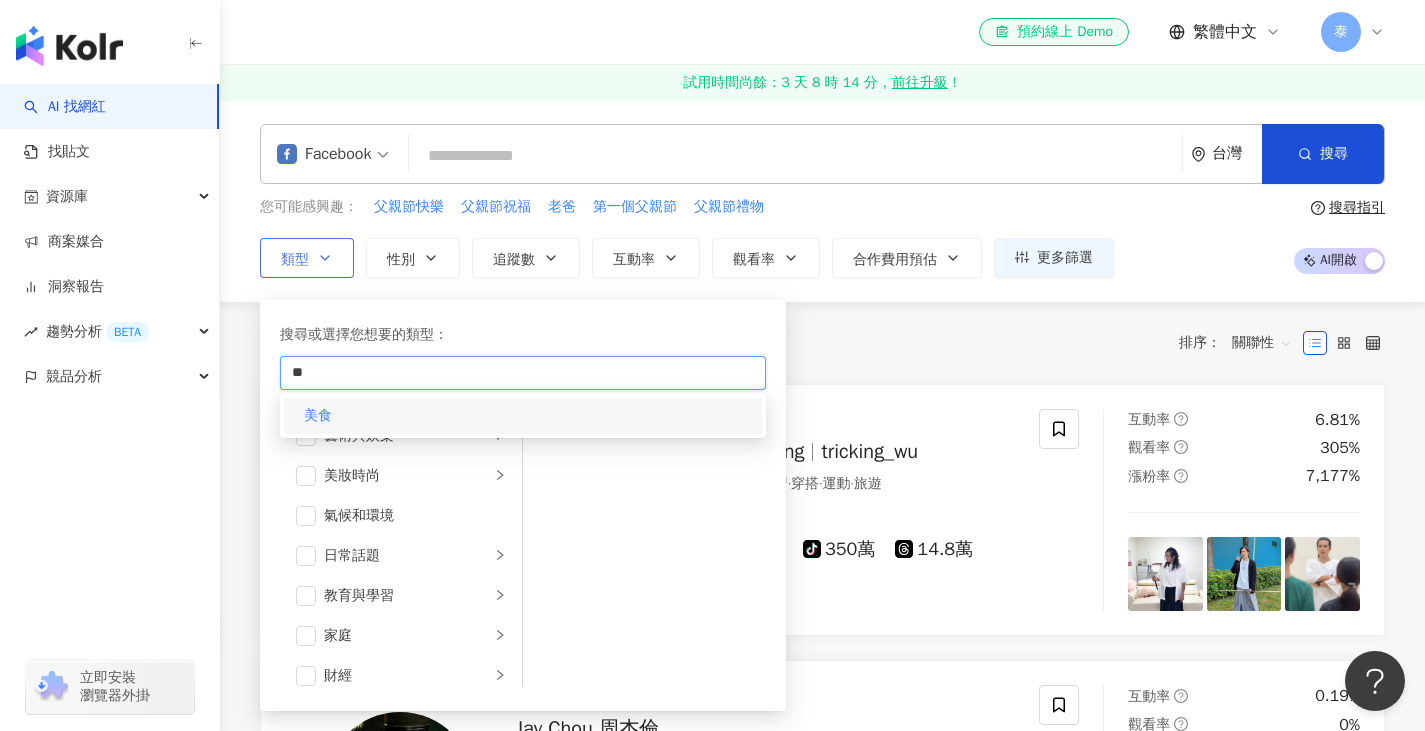 type on "**" 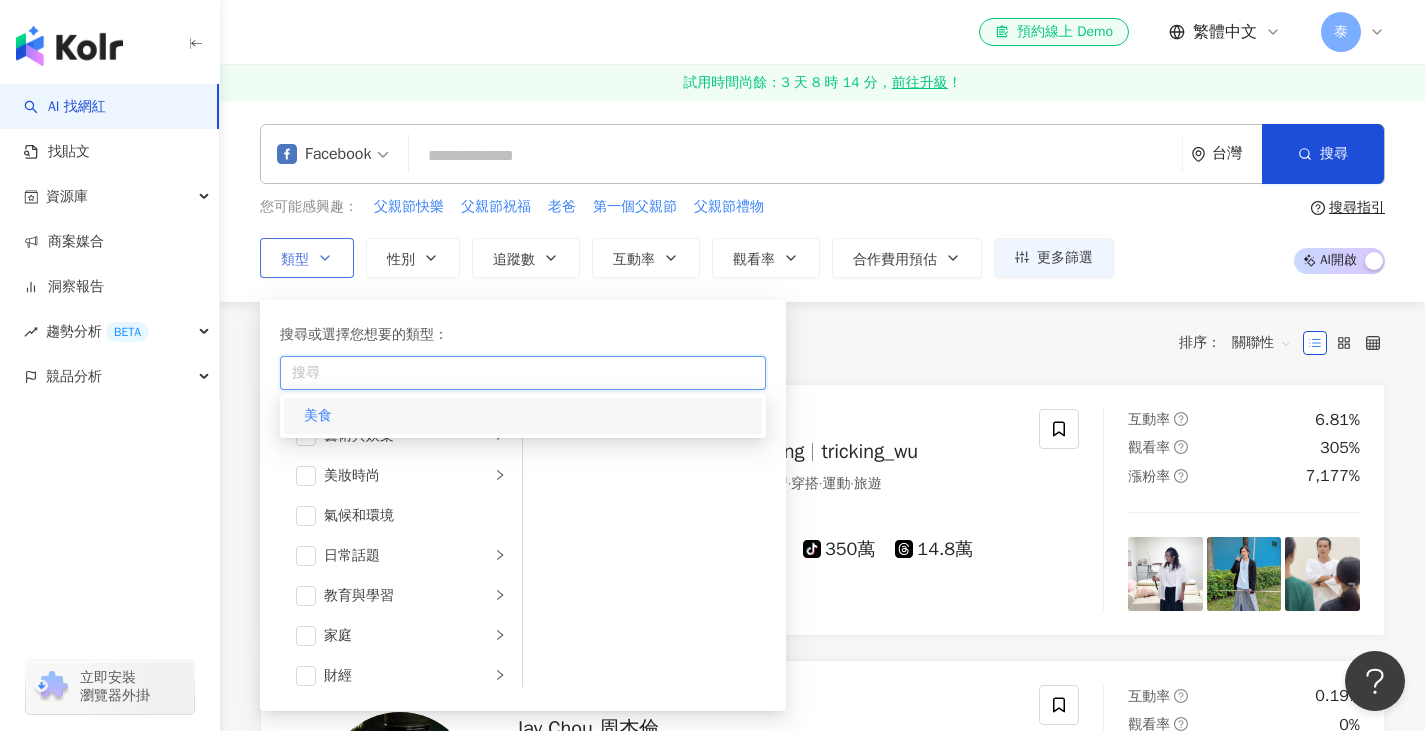 click on "美食" at bounding box center [523, 416] 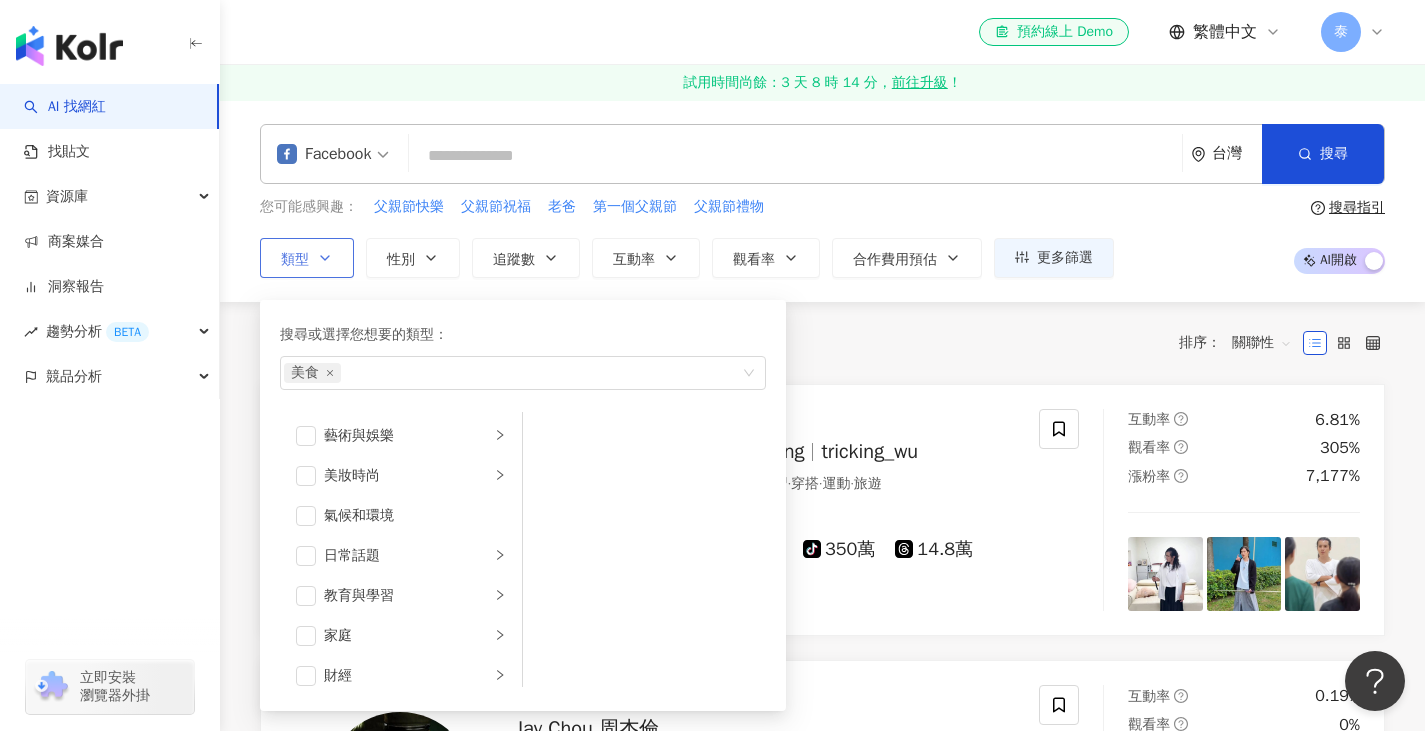 click on "搜尋或選擇您想要的類型：" at bounding box center [523, 335] 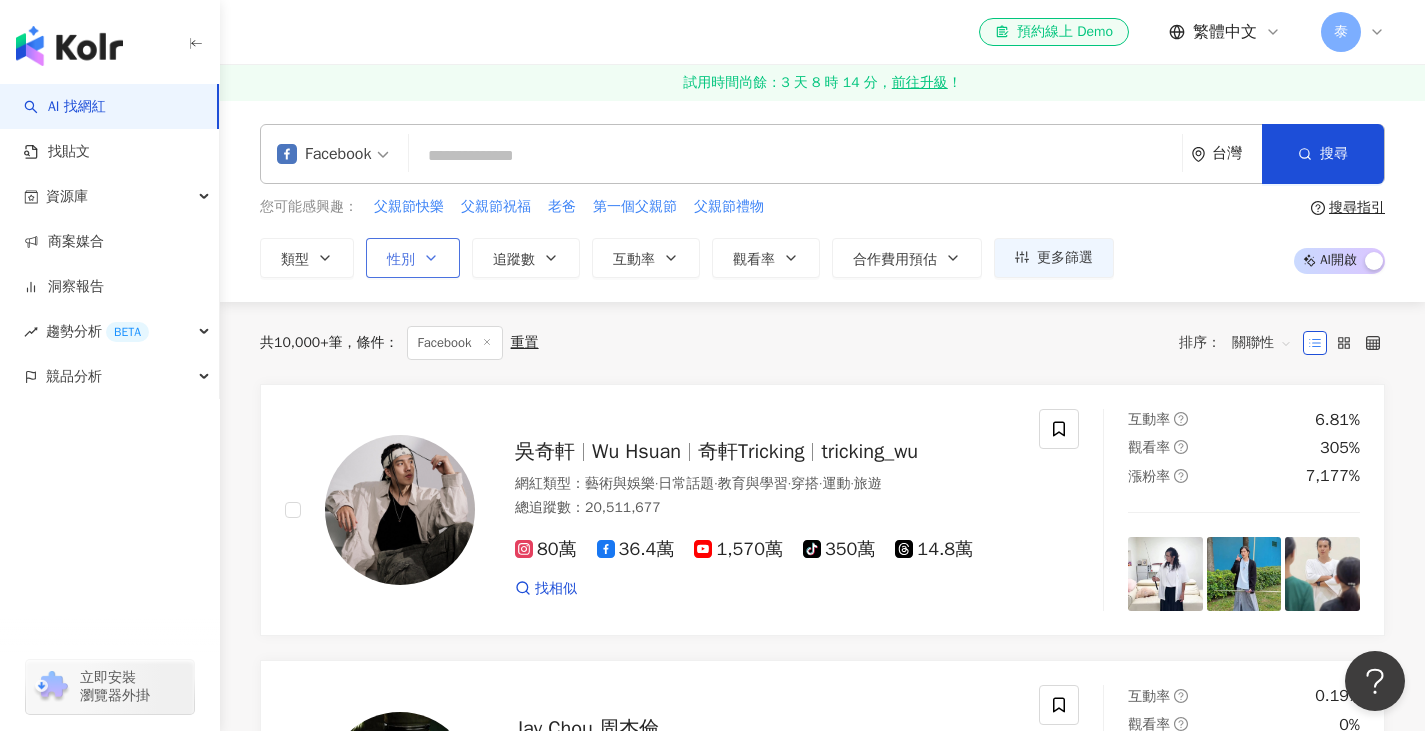 click 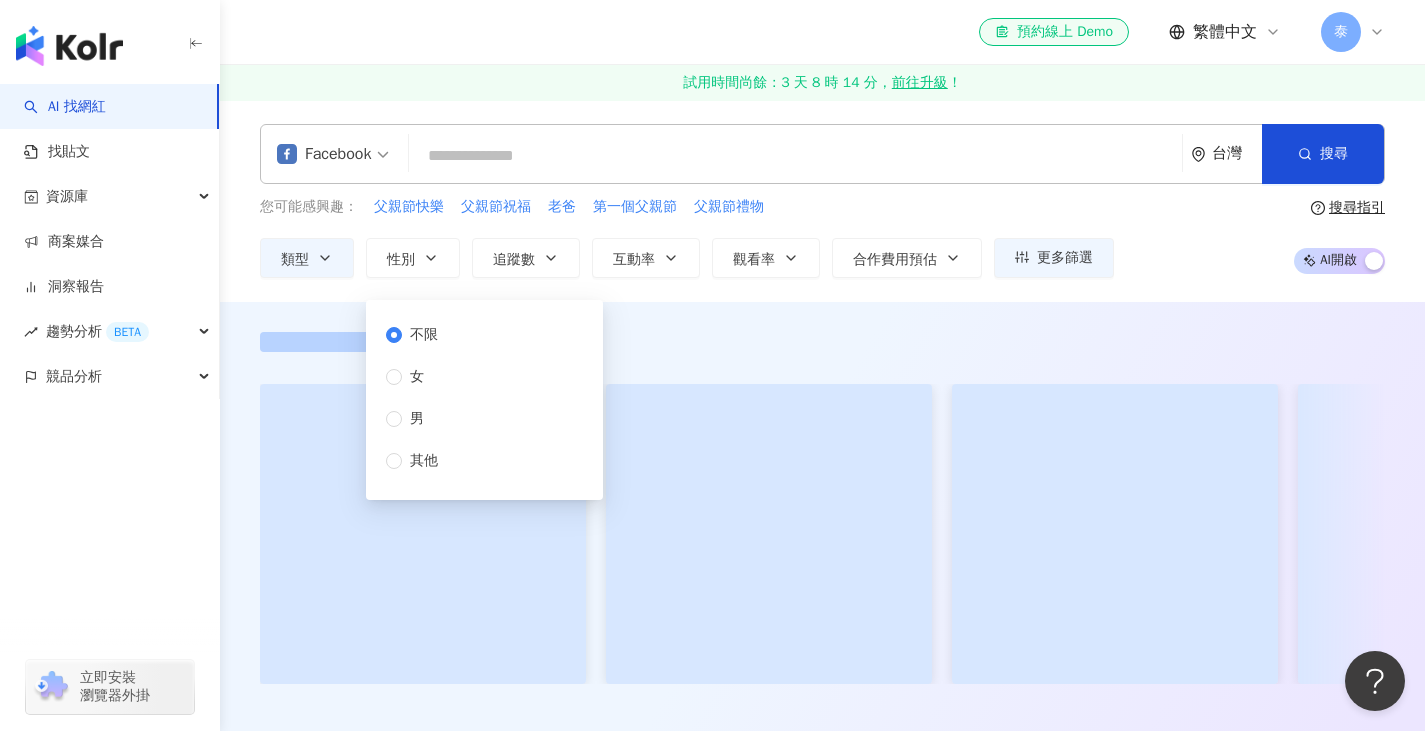 click on "類型 性別 追蹤數 互動率 觀看率 合作費用預估  更多篩選 不限 女 男 其他" at bounding box center (687, 258) 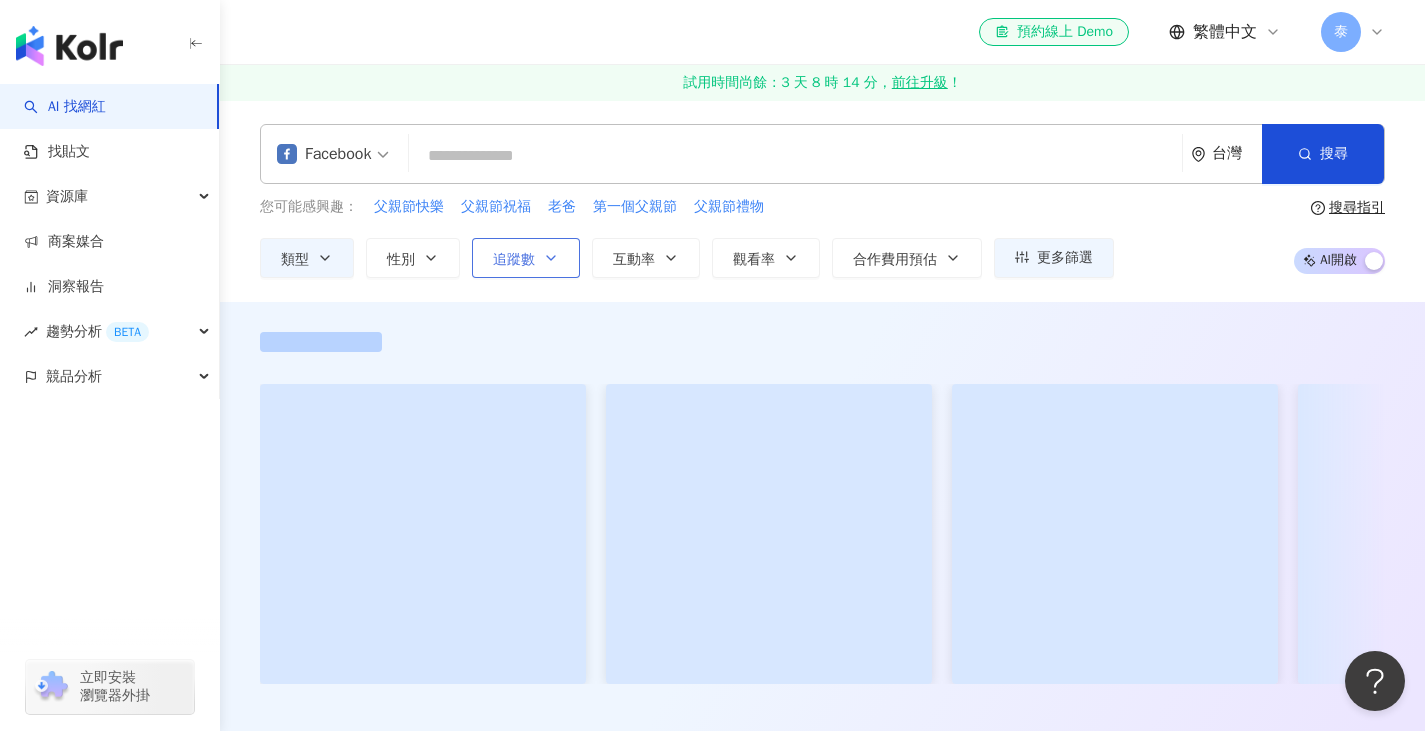 click 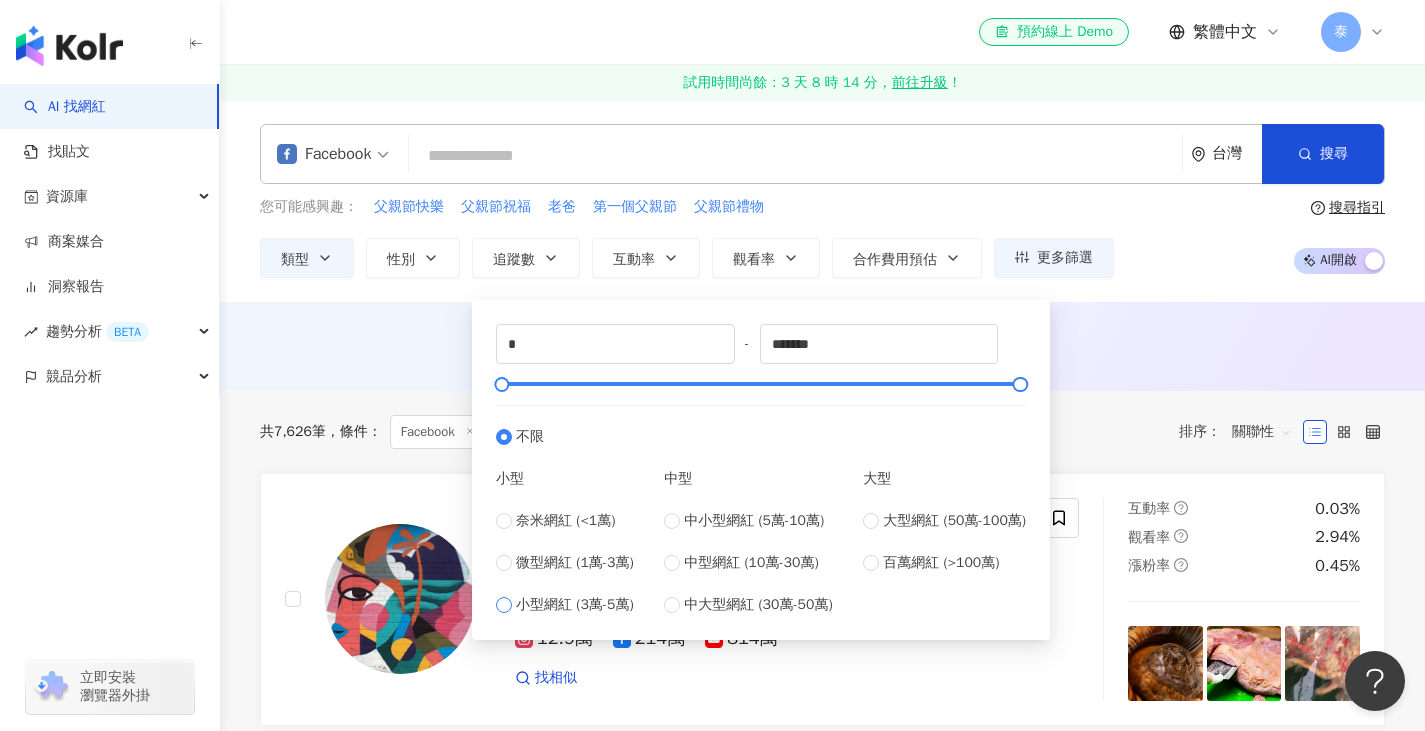 click on "小型網紅 (3萬-5萬)" at bounding box center [575, 605] 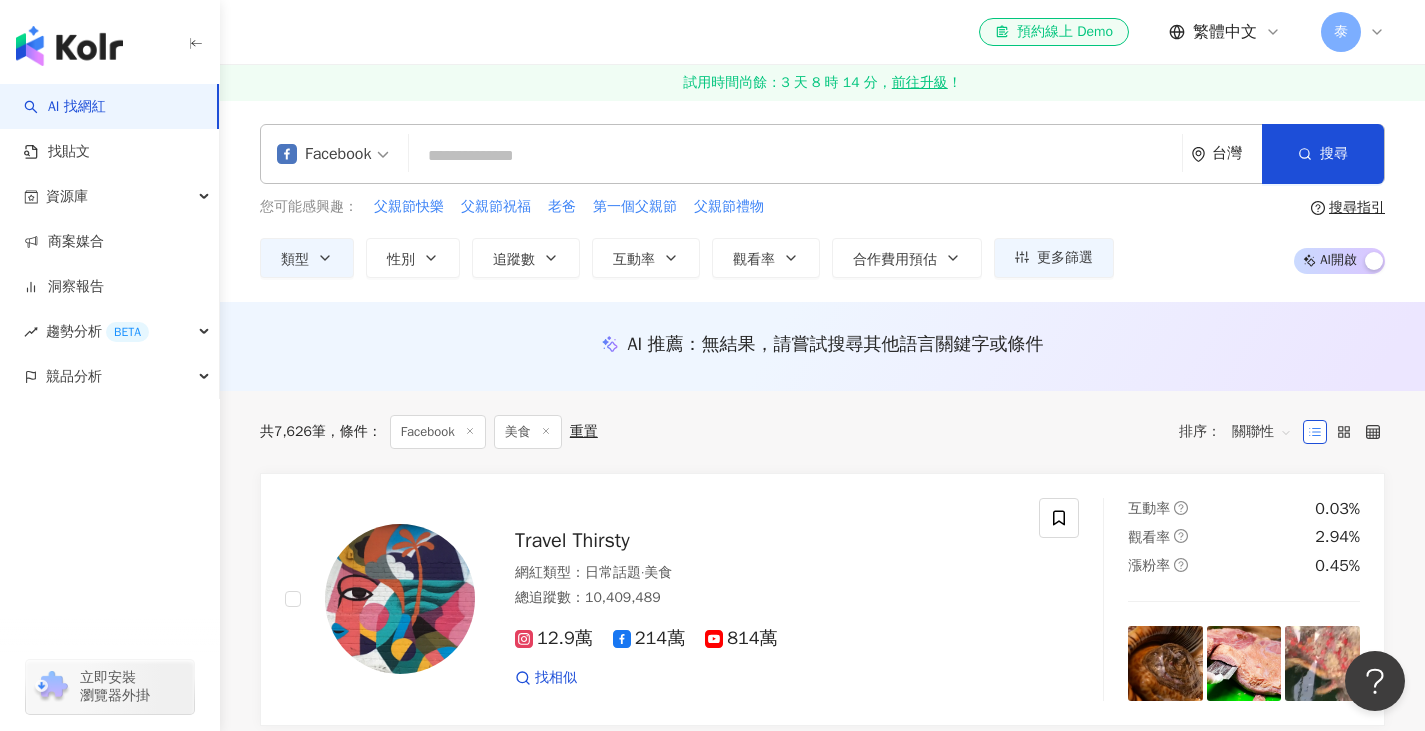 click on "AI 推薦 ： 無結果，請嘗試搜尋其他語言關鍵字或條件" at bounding box center (822, 344) 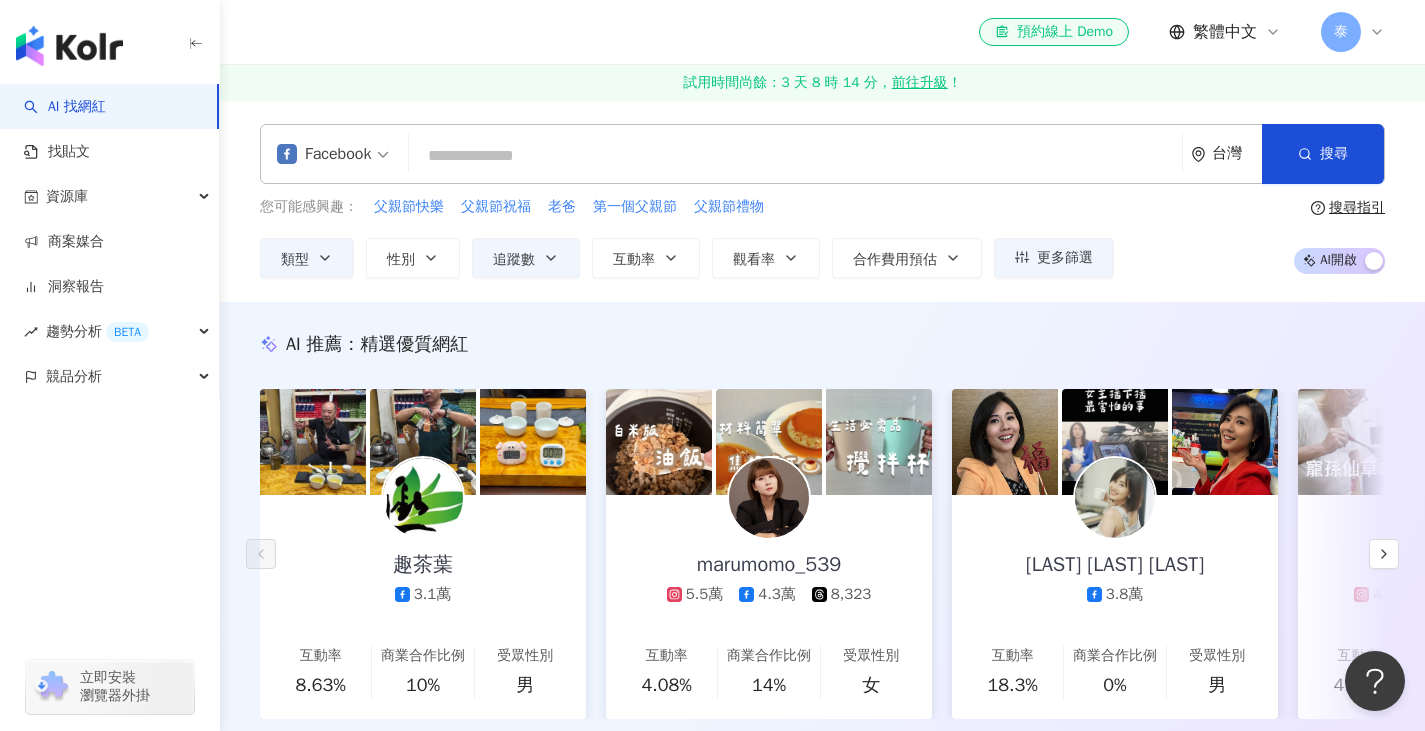 click on "AI  開啟 AI  關閉" at bounding box center (1339, 261) 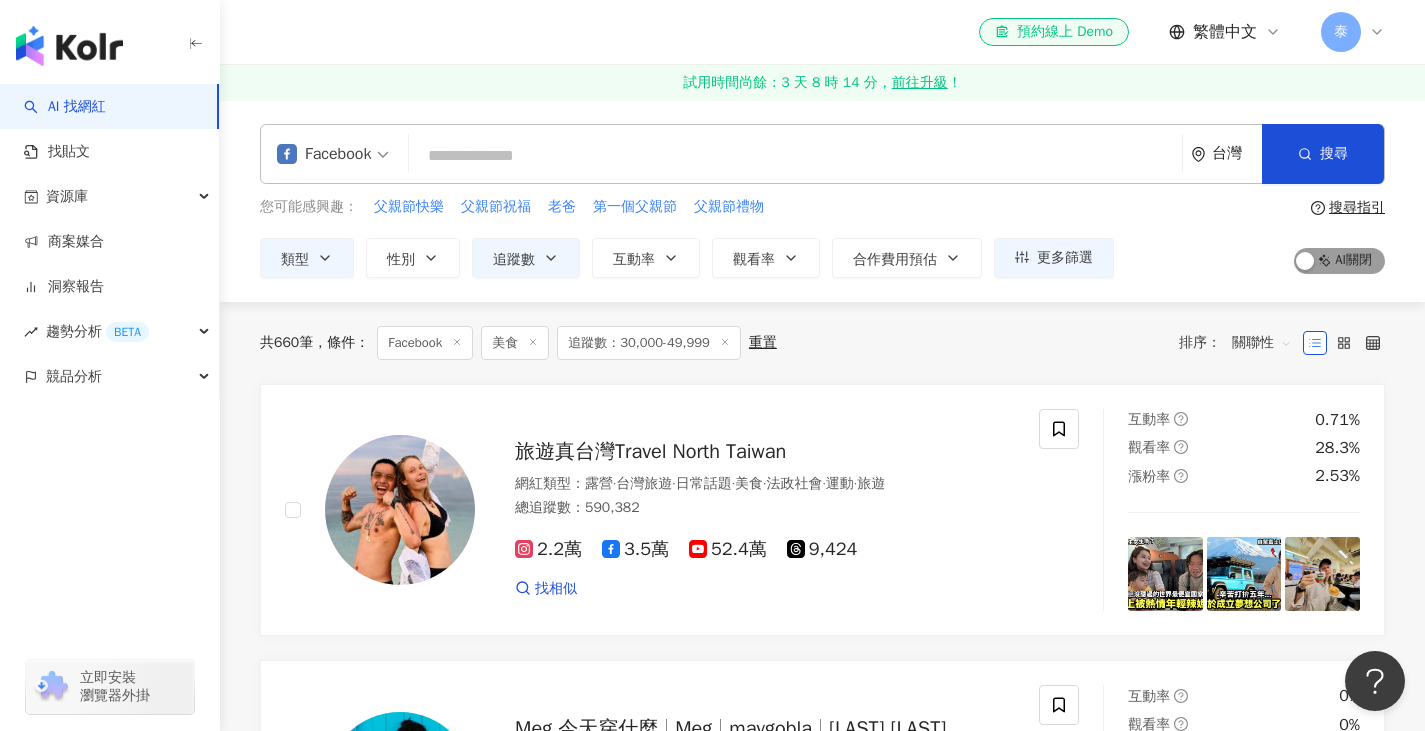 click on "AI  開啟 AI  關閉" at bounding box center [1339, 261] 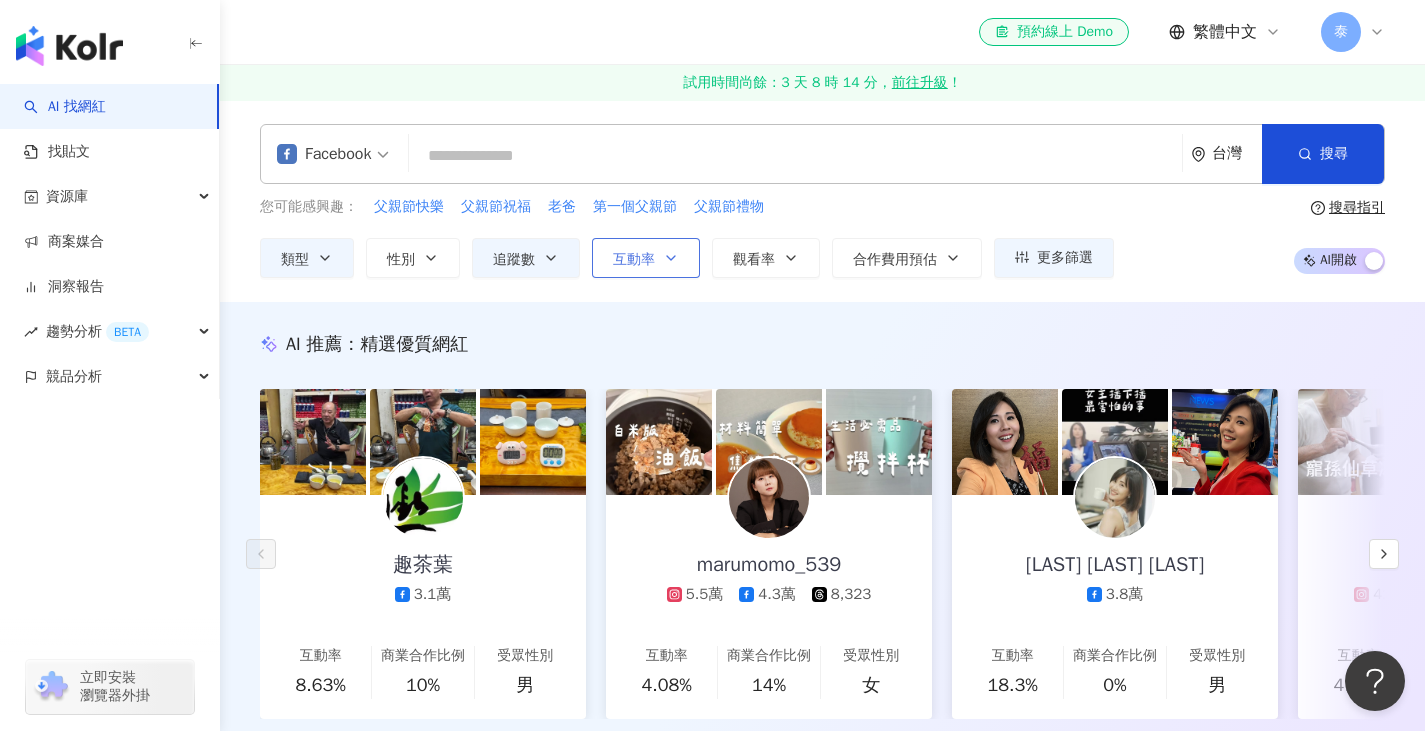 click on "互動率" at bounding box center (634, 260) 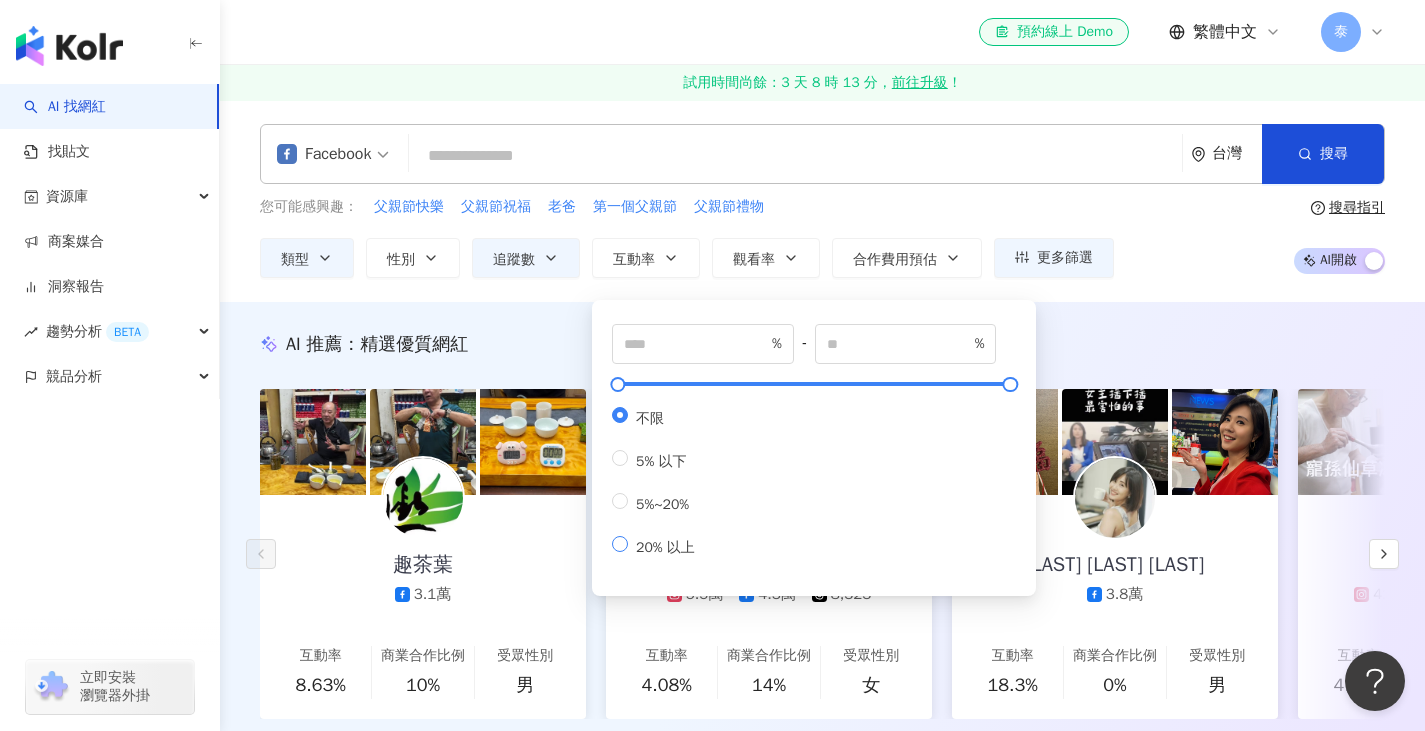 click on "20% 以上" at bounding box center (665, 547) 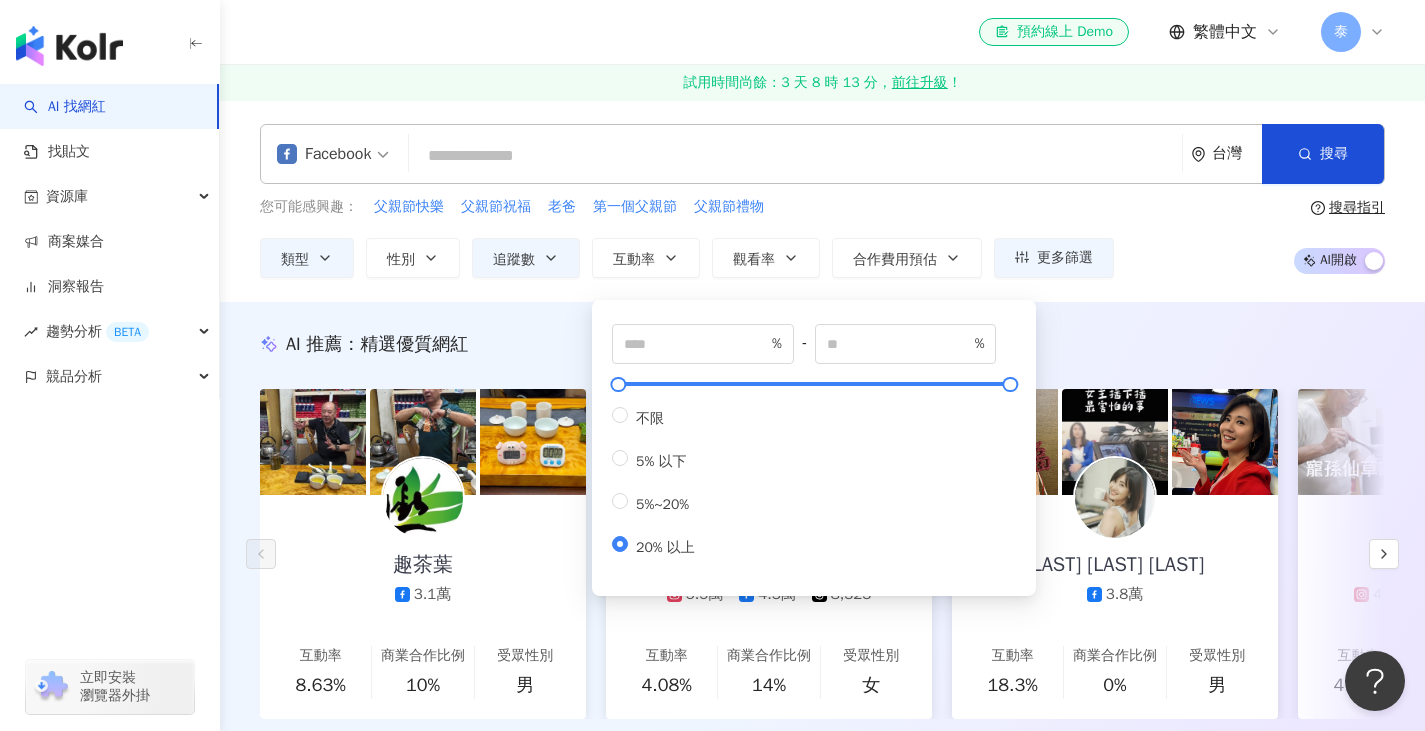 type on "**" 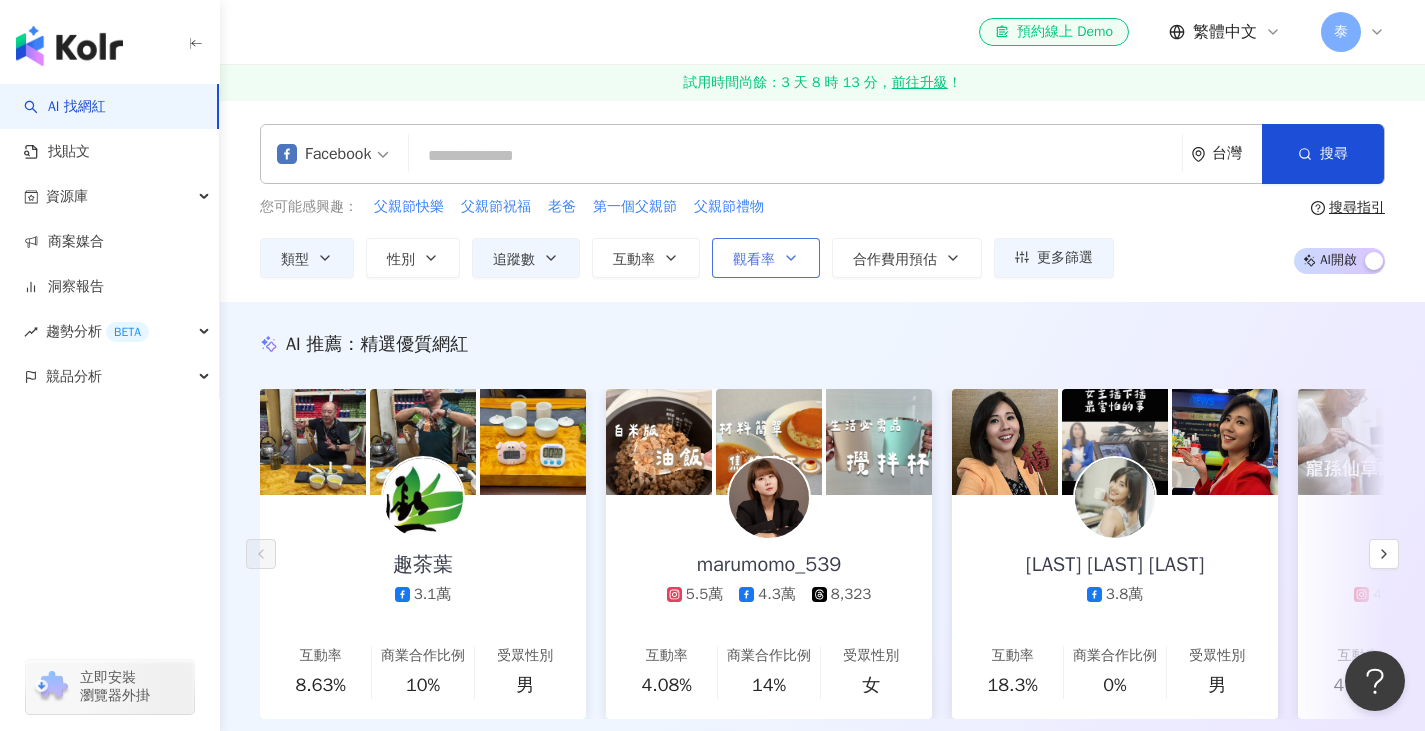 click 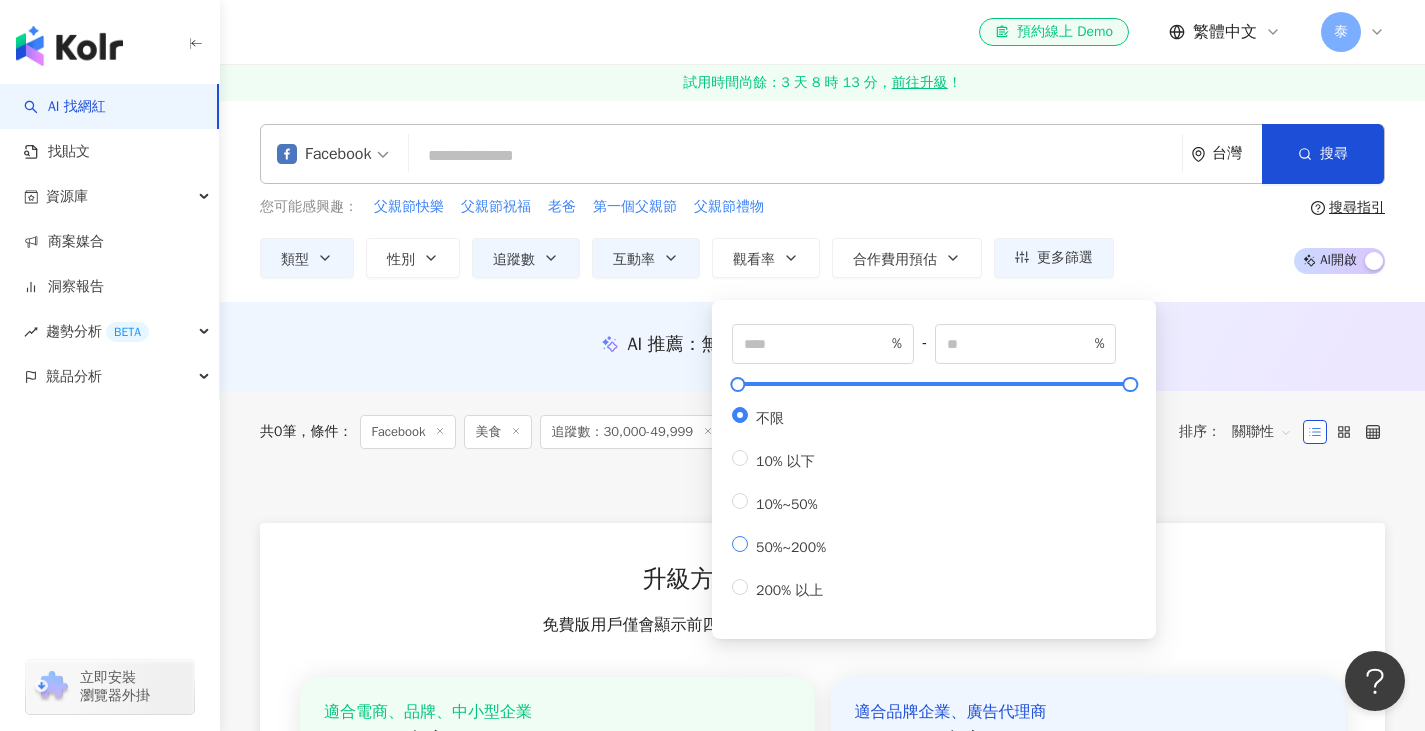 click on "50%~200%" at bounding box center (791, 547) 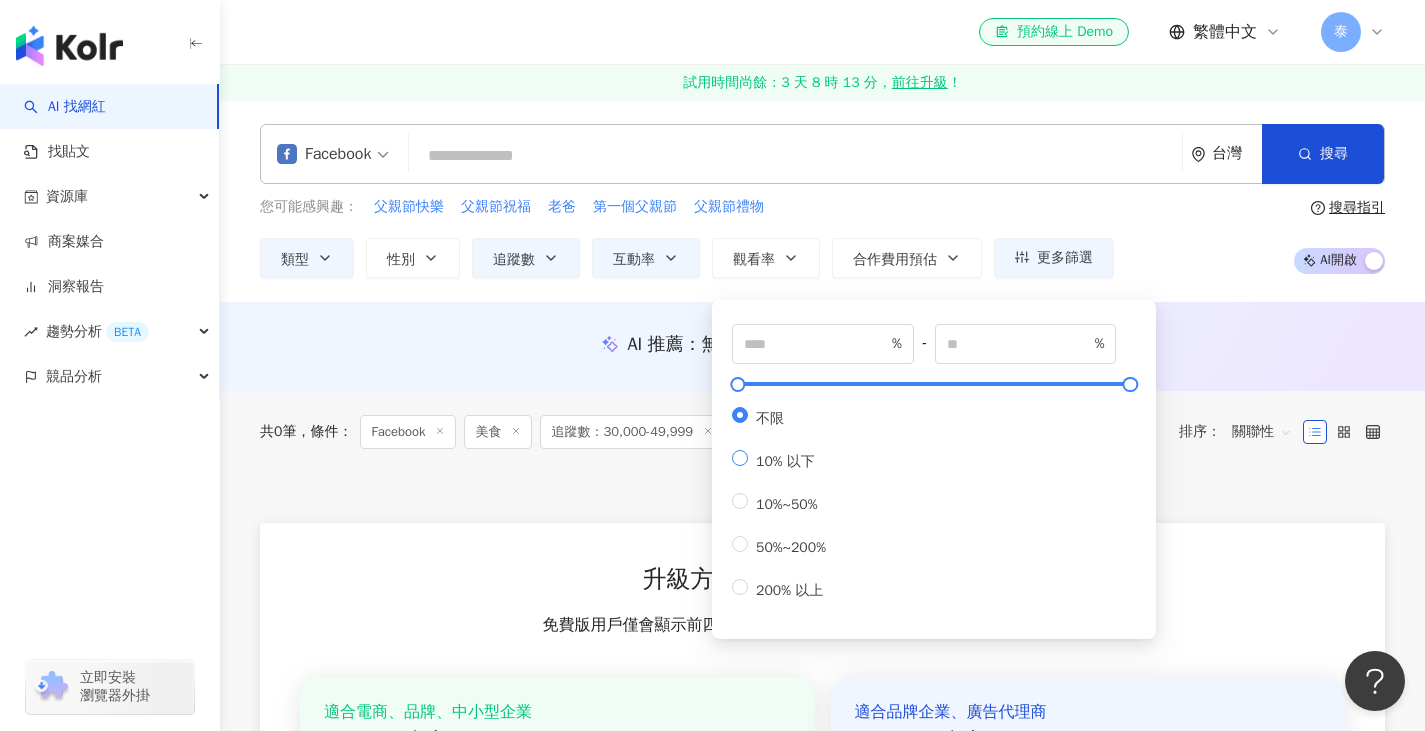type on "**" 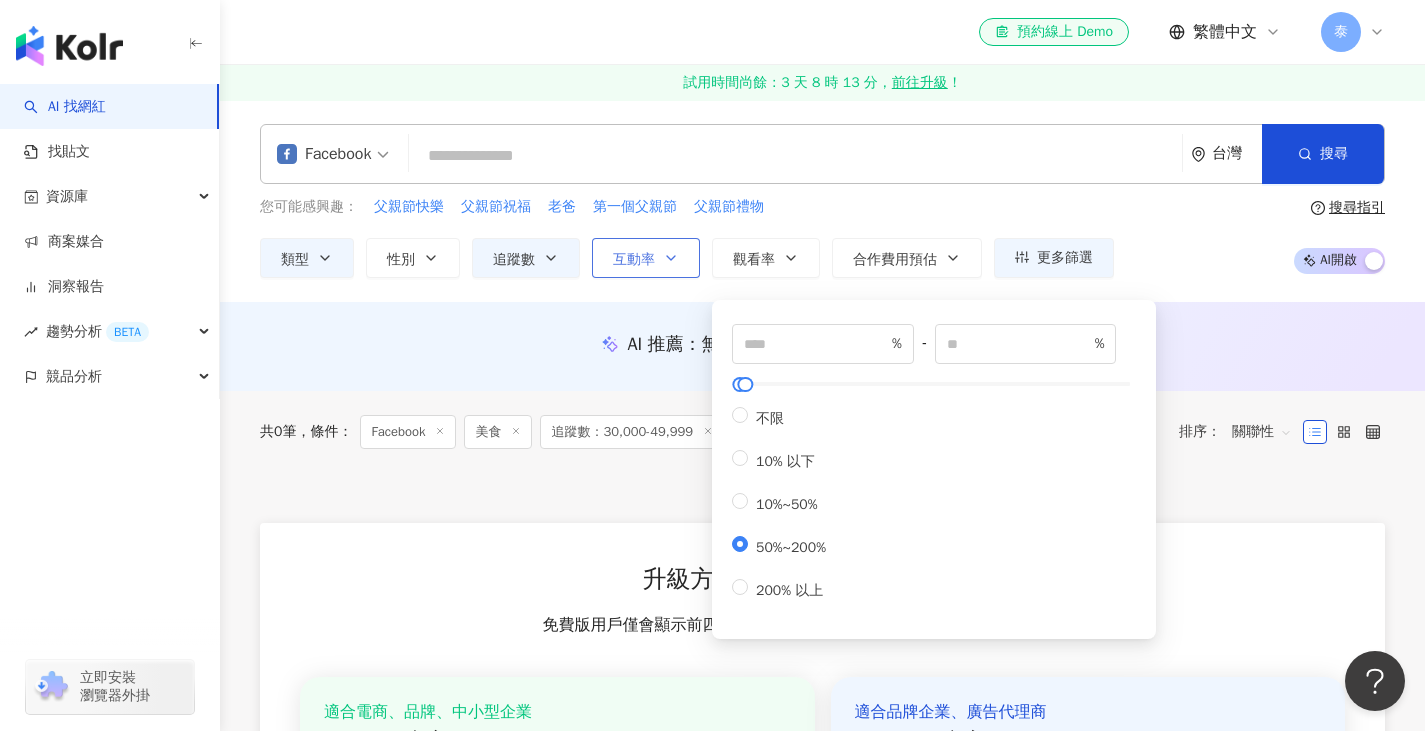 click on "互動率" at bounding box center (634, 260) 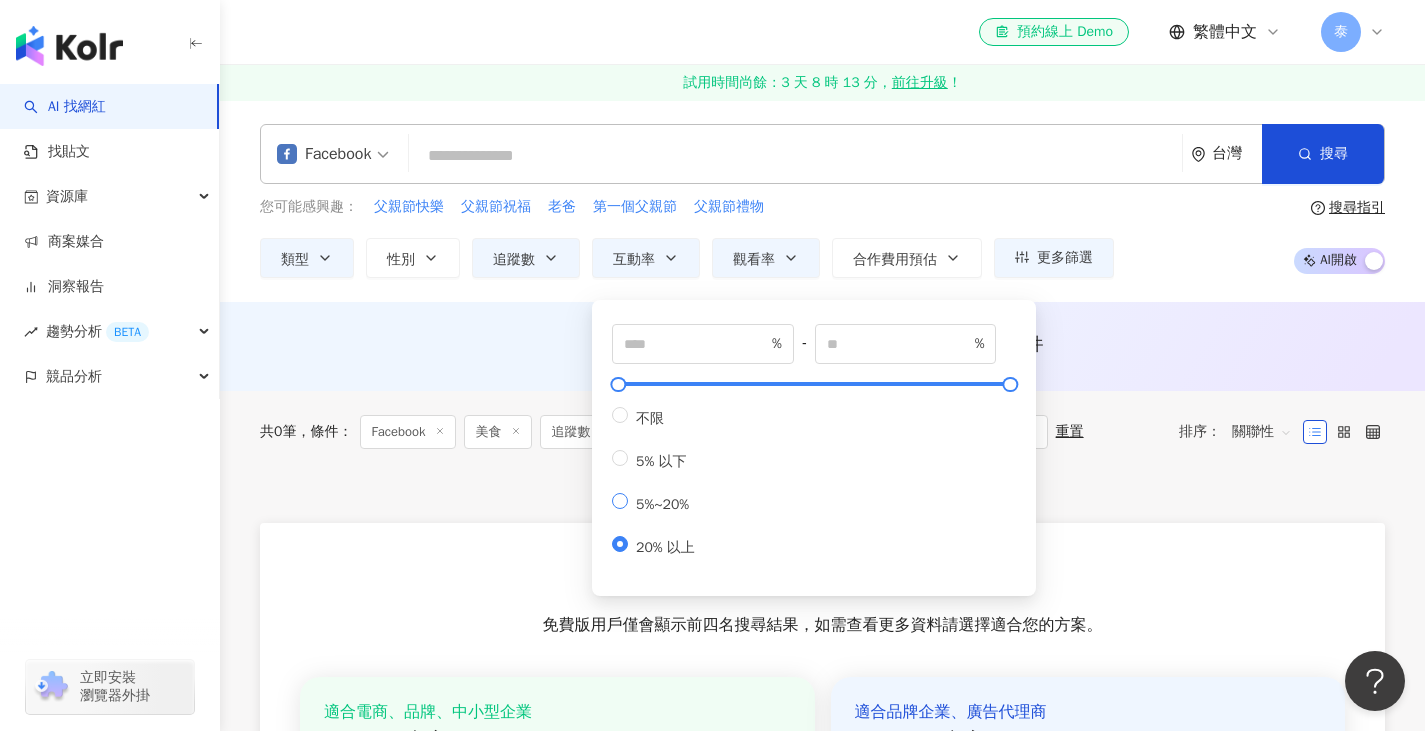 click on "5%~20%" at bounding box center (662, 504) 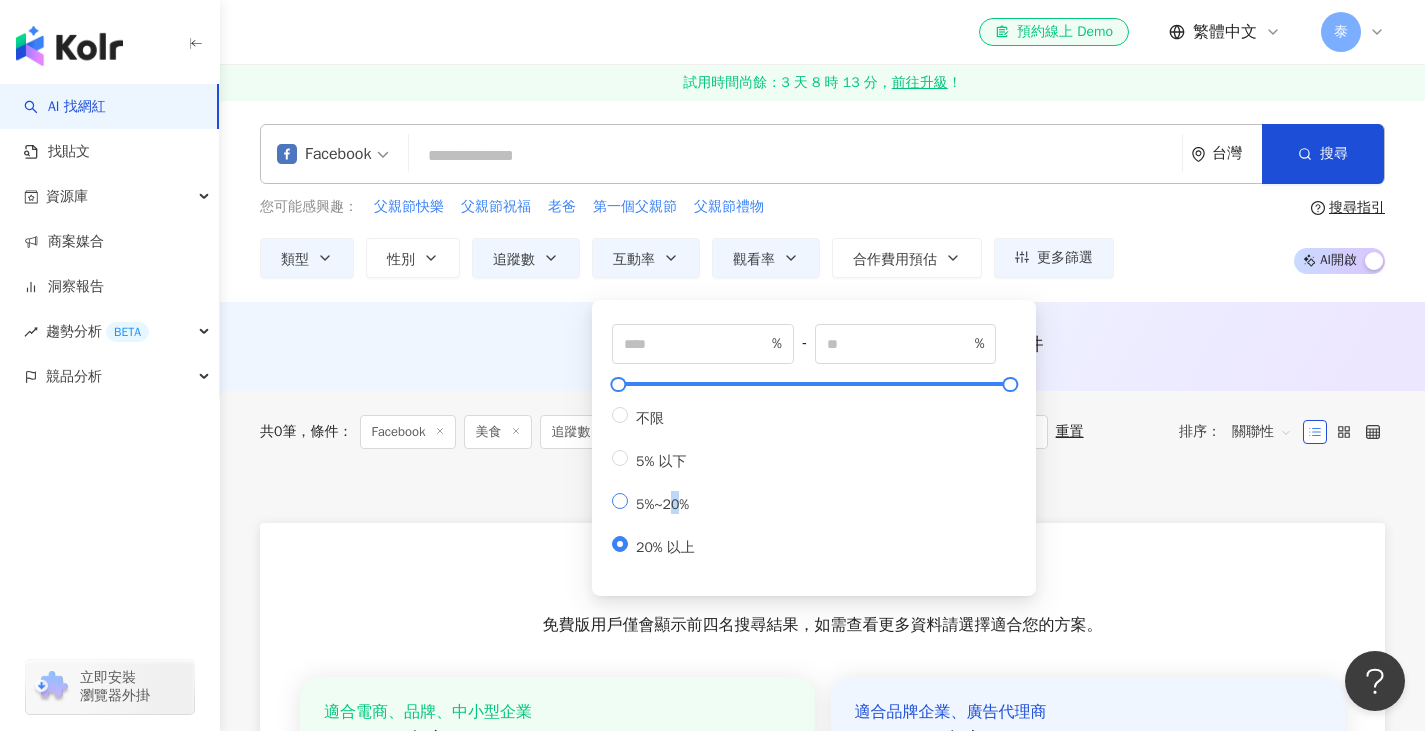 type on "*" 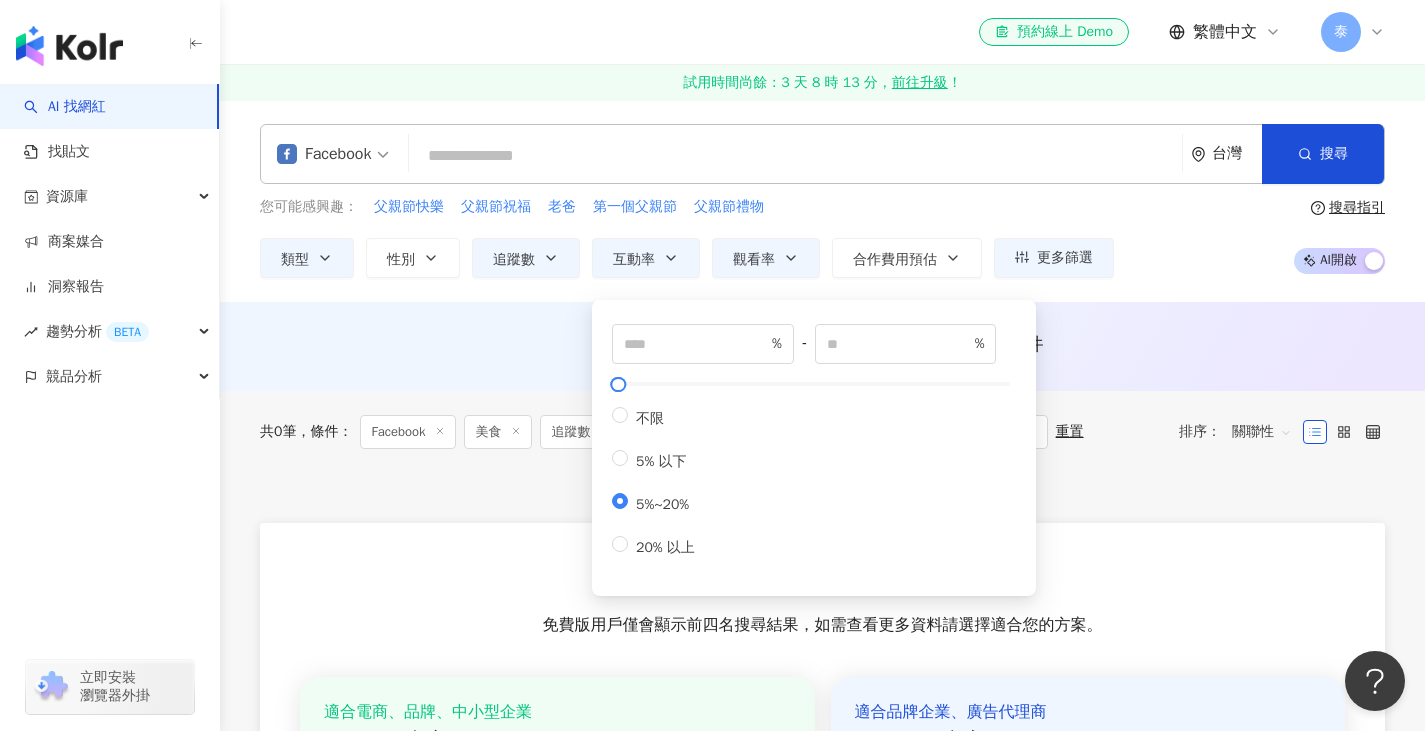 click on "Facebook 台灣 搜尋 您可能感興趣： 父親節快樂  父親節祝福  老爸  第一個父親節  父親節禮物  類型 性別 追蹤數 互動率 觀看率 合作費用預估  更多篩選 不限 女 男 其他 *****  -  ***** 不限 小型 奈米網紅 (<1萬) 微型網紅 (1萬-3萬) 小型網紅 (3萬-5萬) 中型 中小型網紅 (5萬-10萬) 中型網紅 (10萬-30萬) 中大型網紅 (30萬-50萬) 大型 大型網紅 (50萬-100萬) 百萬網紅 (>100萬) * %  -  ** % 不限 5% 以下 5%~20% 20% 以上 ** %  -  *** % 不限 10% 以下 10%~50% 50%~200% 200% 以上 搜尋指引 AI  開啟 AI  關閉" at bounding box center [822, 201] 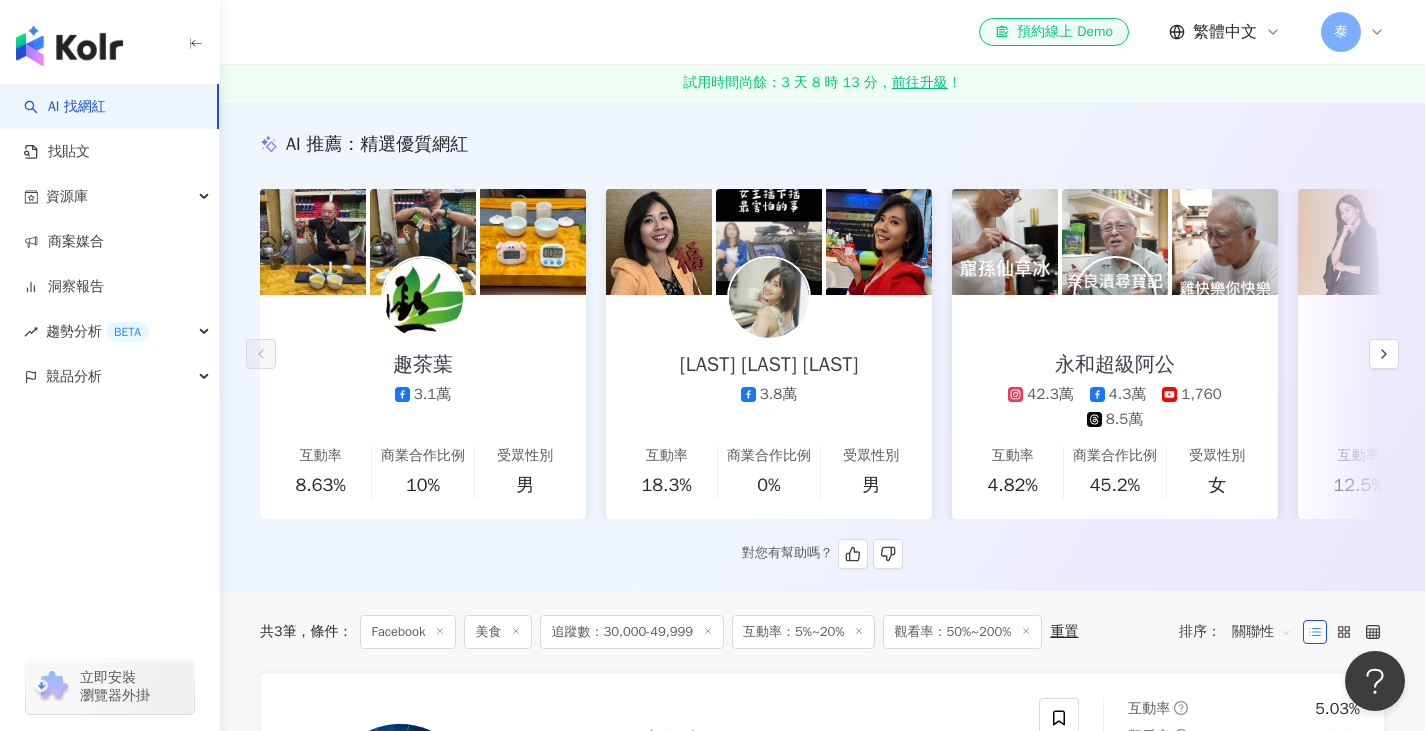 scroll, scrollTop: 0, scrollLeft: 0, axis: both 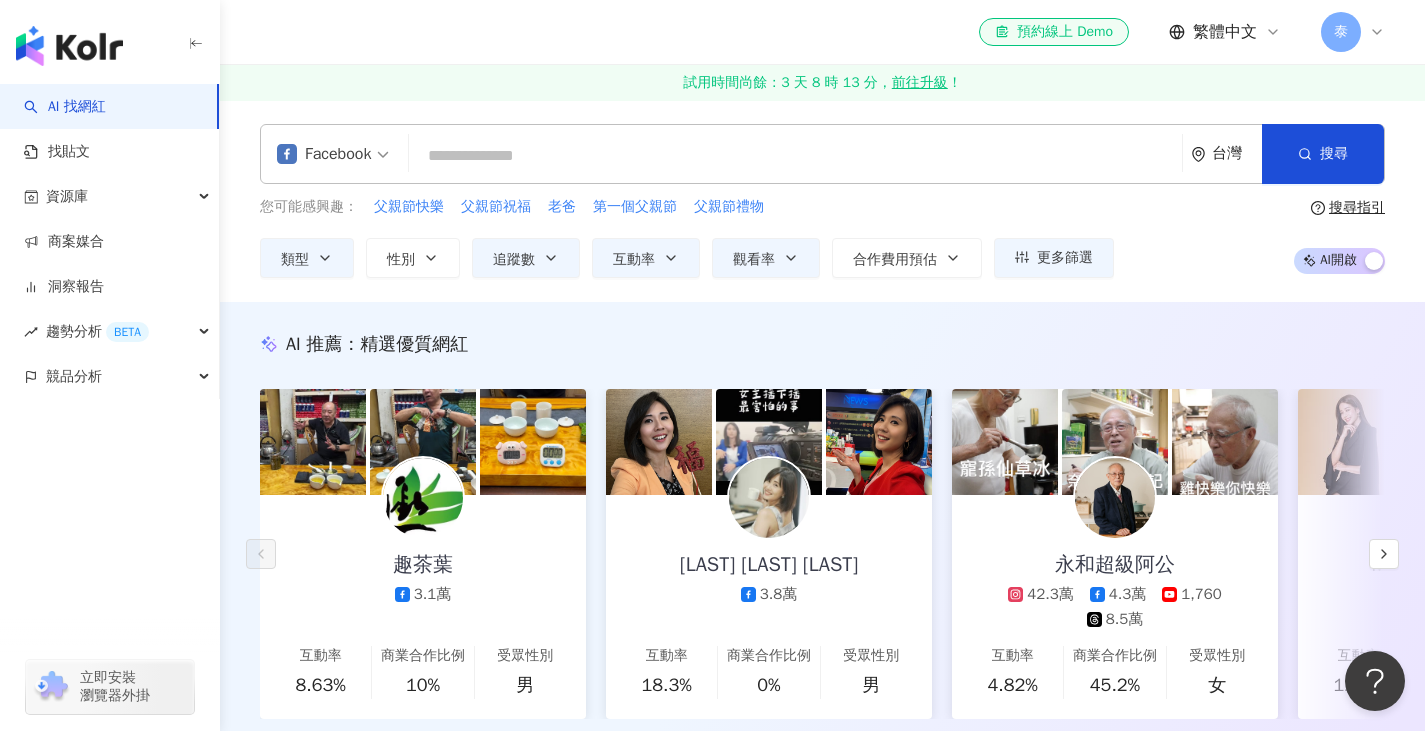 click at bounding box center [795, 156] 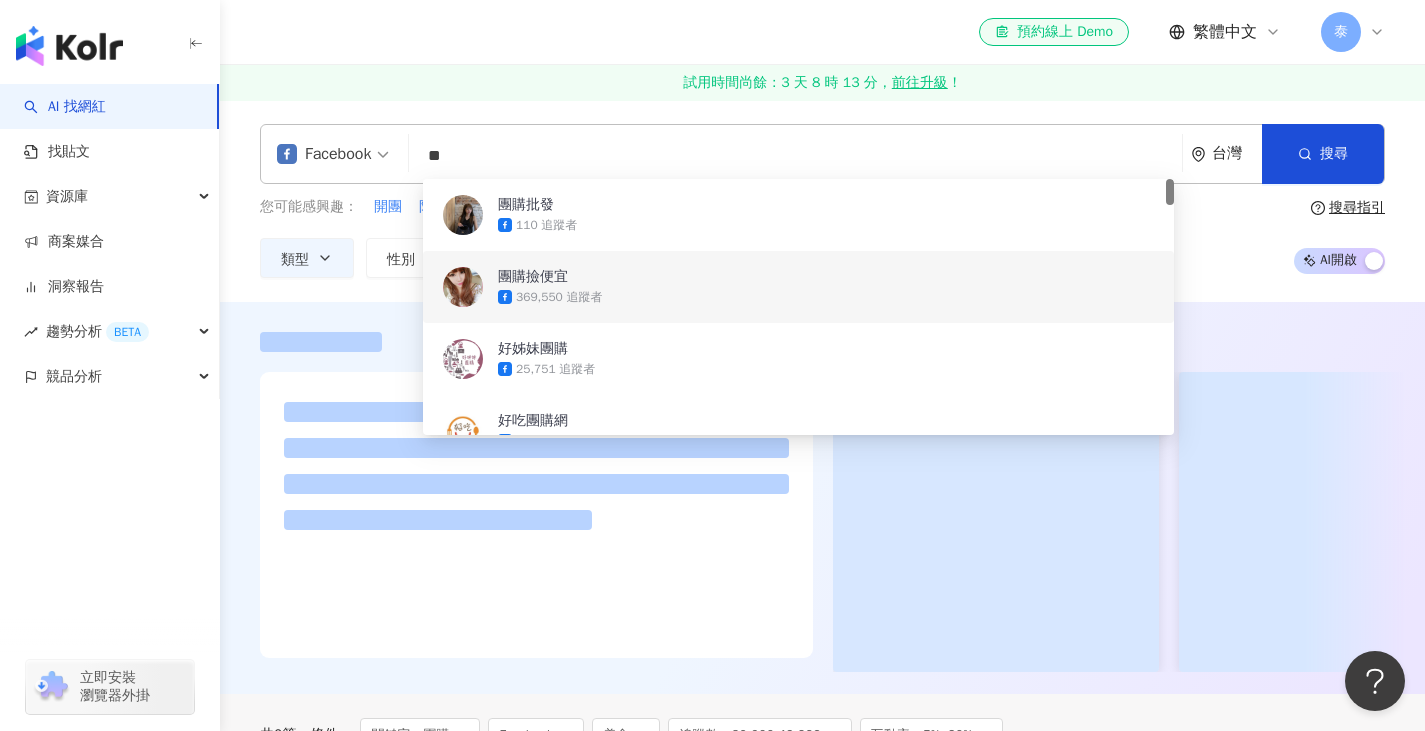 type on "**" 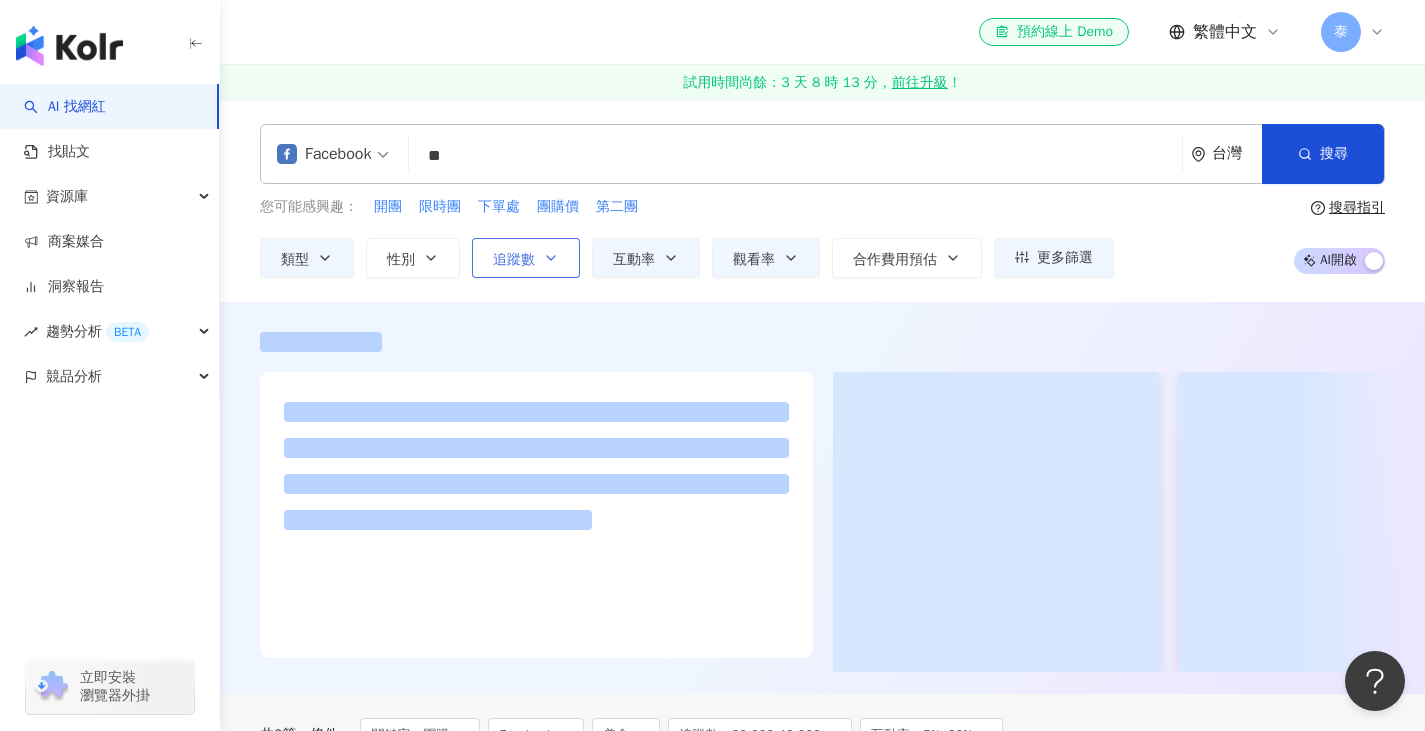 click on "追蹤數" at bounding box center [514, 260] 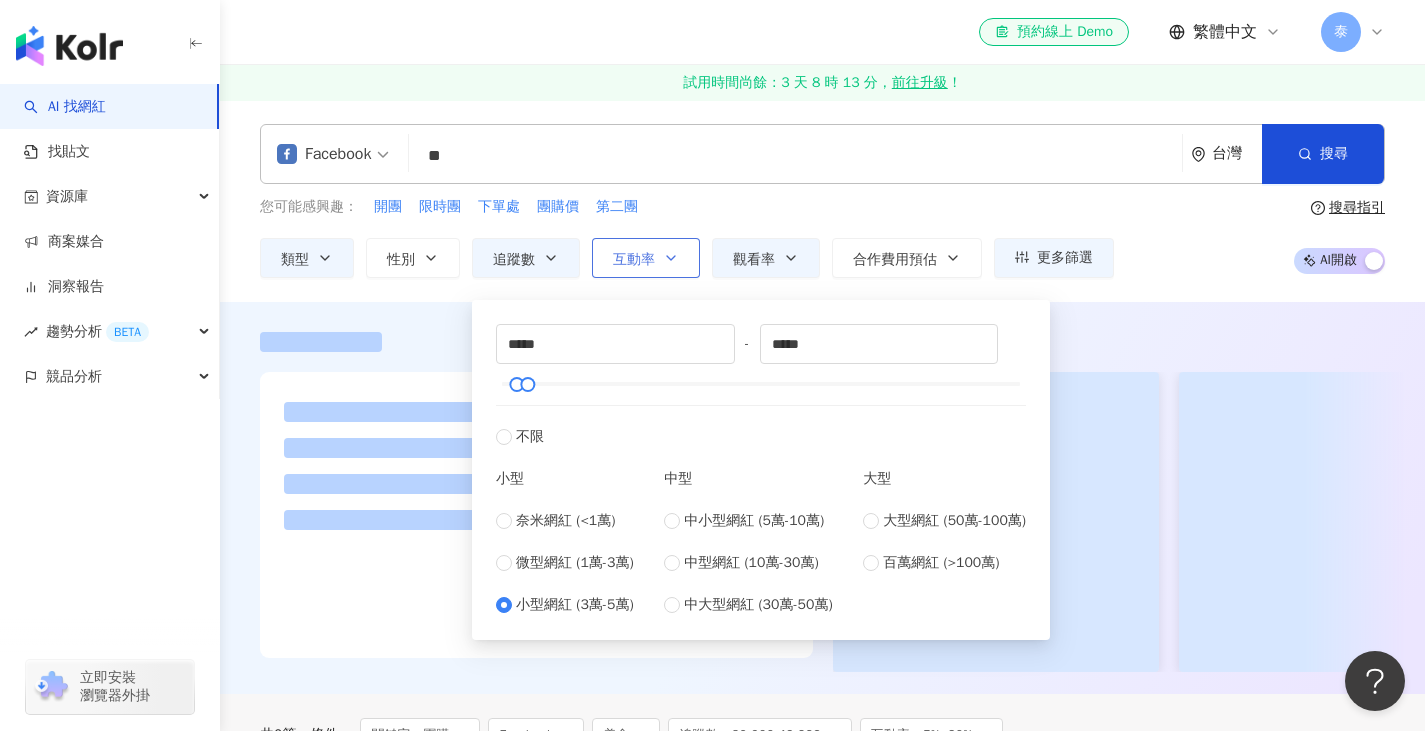click on "互動率" at bounding box center (646, 258) 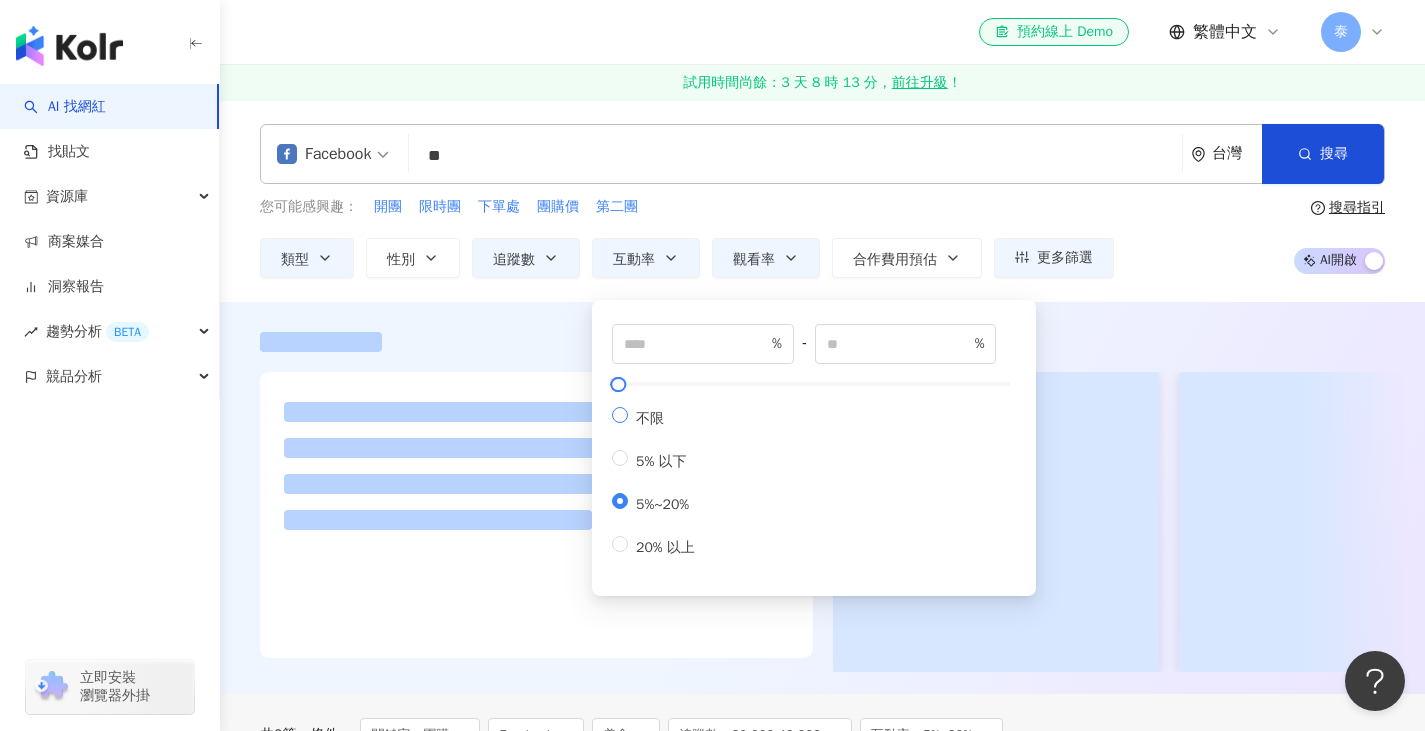 click on "不限" at bounding box center (650, 418) 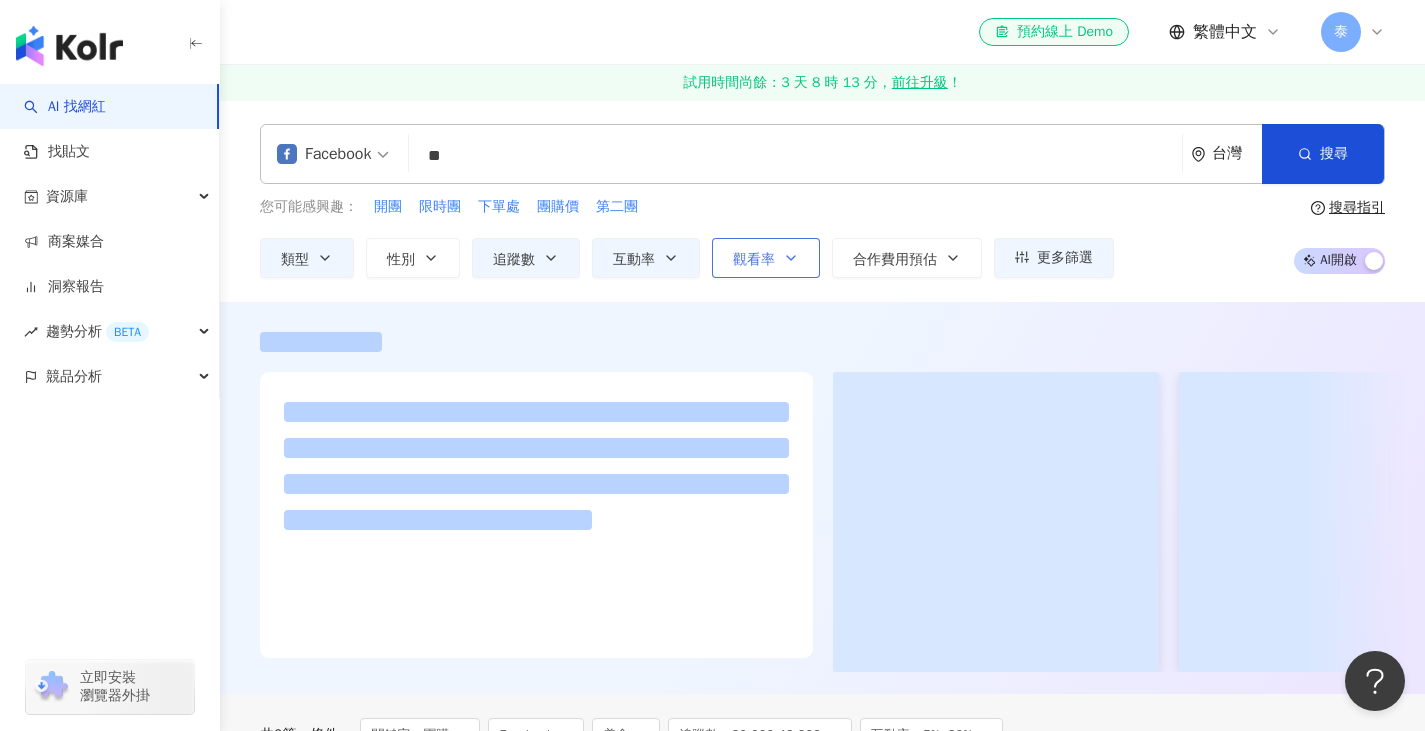 click on "觀看率" at bounding box center (766, 258) 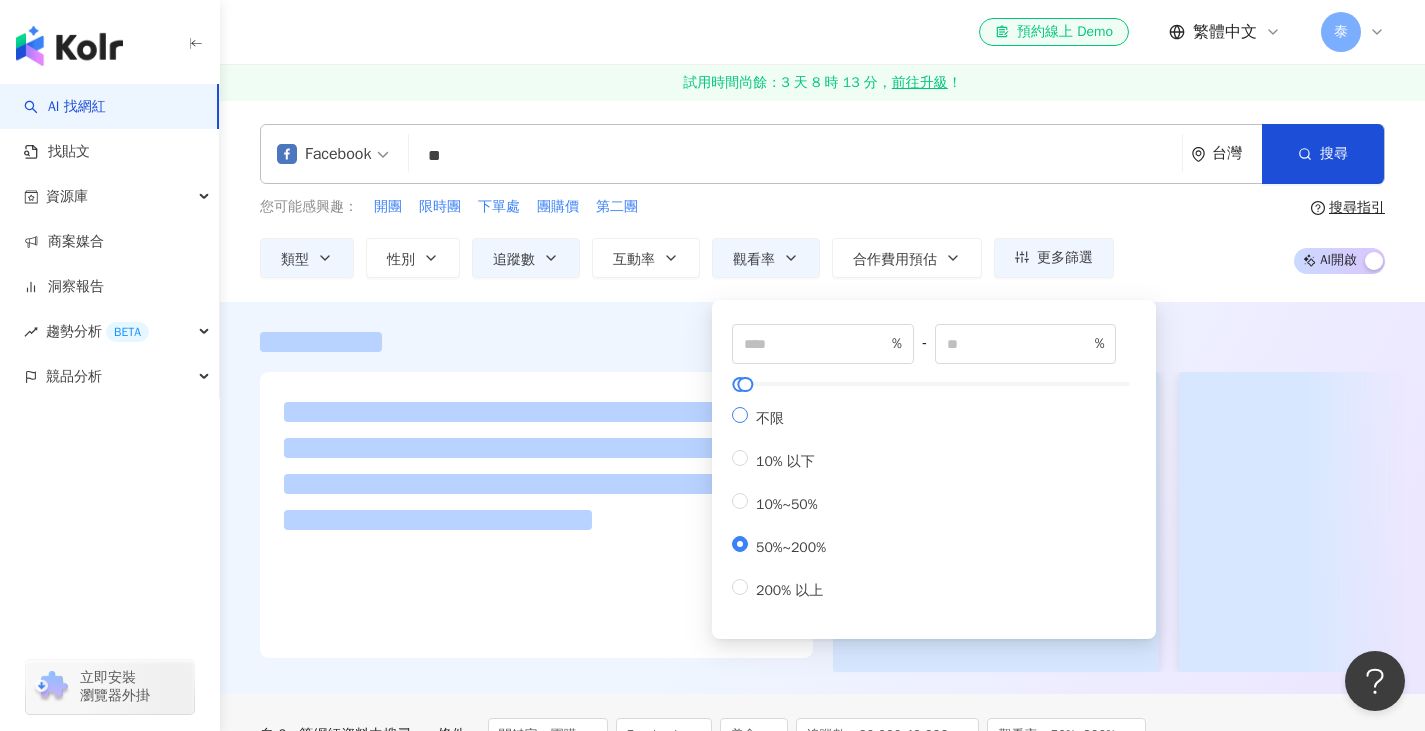 click on "不限" at bounding box center (770, 418) 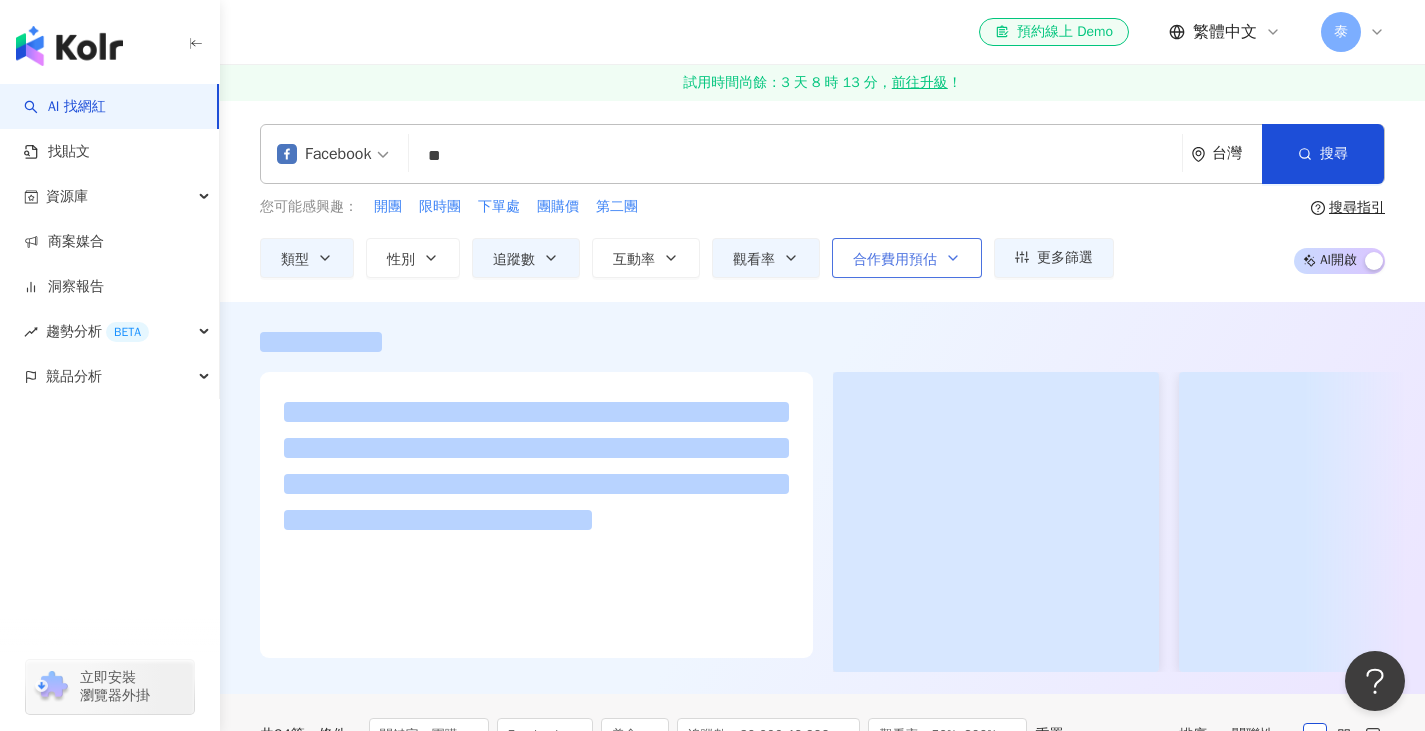 click on "合作費用預估" at bounding box center [907, 258] 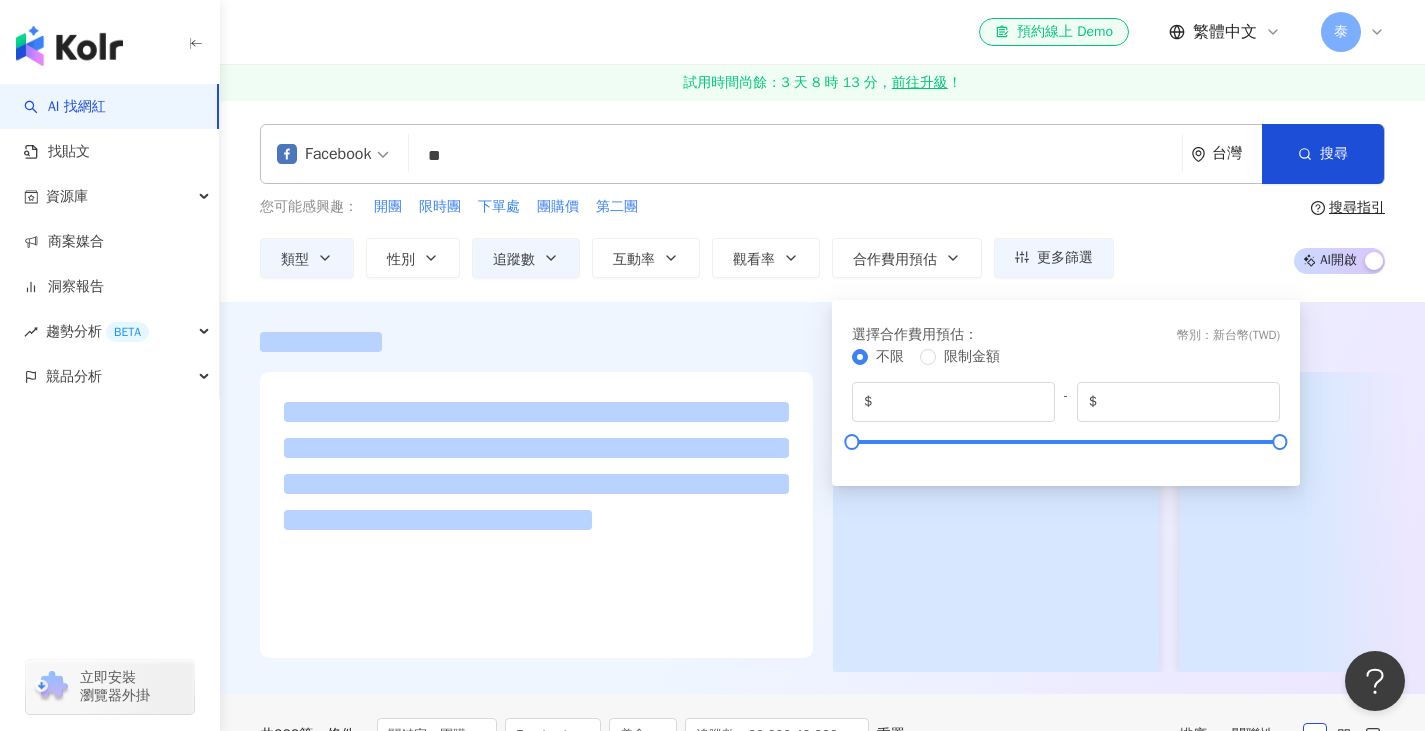 click on "您可能感興趣： 開團  限時團  下單處  團購價  第二團  類型 性別 追蹤數 互動率 觀看率 合作費用預估  更多篩選 不限 女 男 其他 *****  -  ***** 不限 小型 奈米網紅 (<1萬) 微型網紅 (1萬-3萬) 小型網紅 (3萬-5萬) 中型 中小型網紅 (5萬-10萬) 中型網紅 (10萬-30萬) 中大型網紅 (30萬-50萬) 大型 大型網紅 (50萬-100萬) 百萬網紅 (>100萬) %  -  % 不限 5% 以下 5%~20% 20% 以上 %  -  % 不限 10% 以下 10%~50% 50%~200% 200% 以上 選擇合作費用預估  ： 幣別 ： 新台幣 ( TWD ) 不限 限制金額 $ *  -  $ ******* 搜尋指引 AI  開啟 AI  關閉" at bounding box center [822, 237] 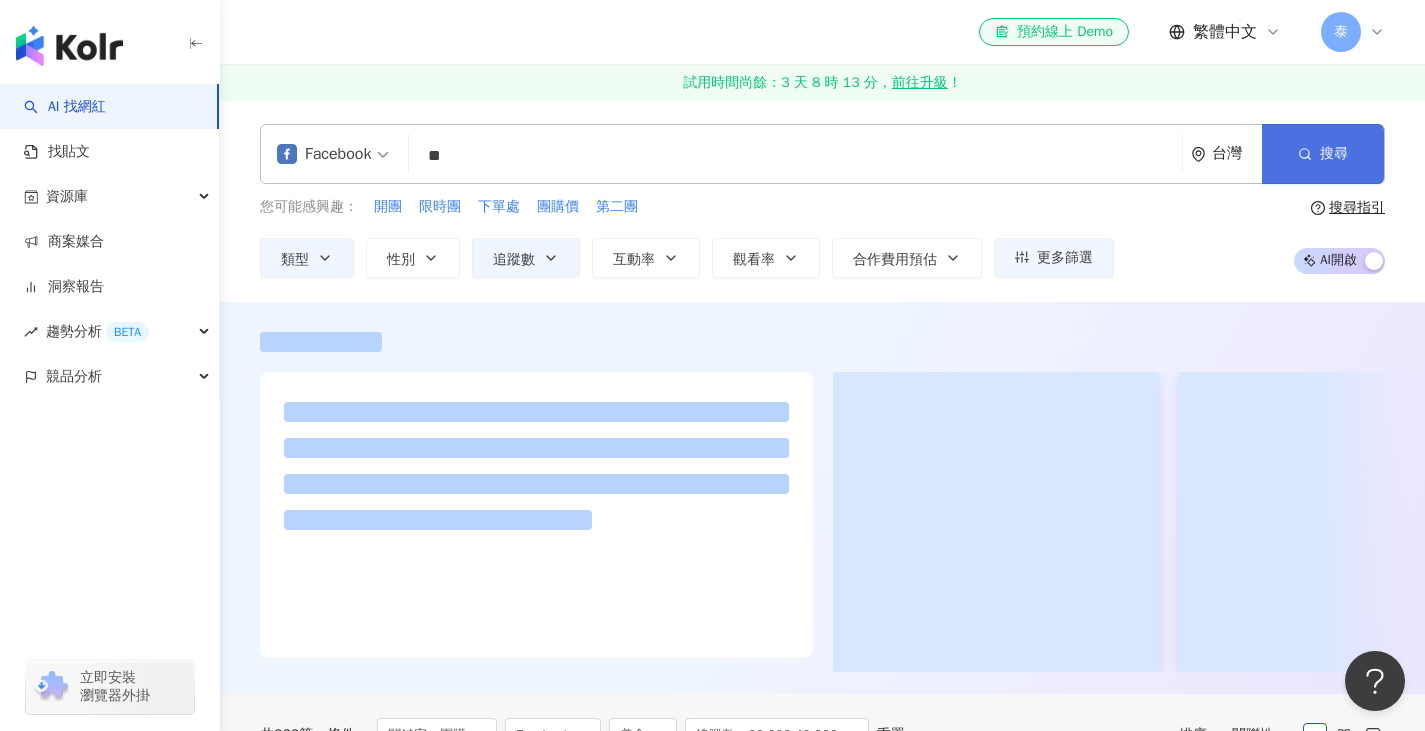 click on "搜尋" at bounding box center (1323, 154) 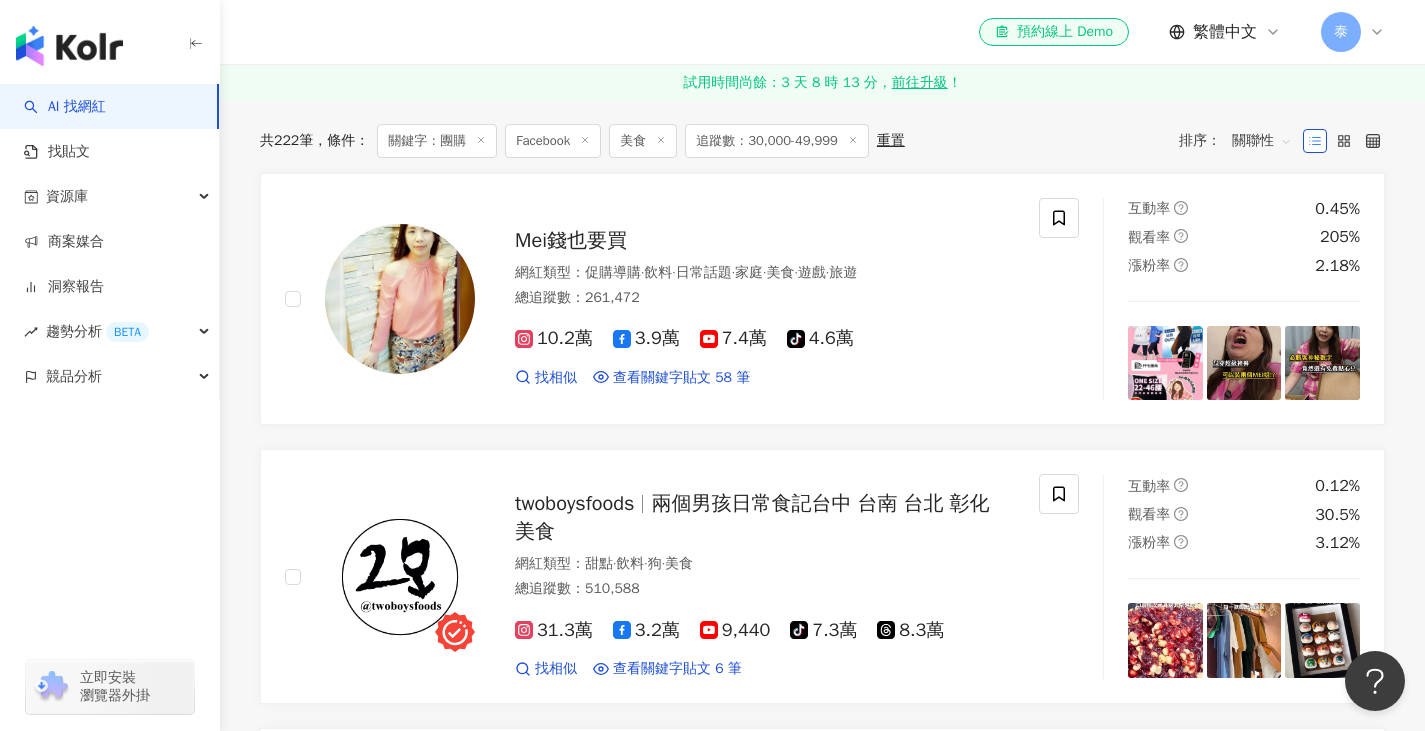 scroll, scrollTop: 697, scrollLeft: 0, axis: vertical 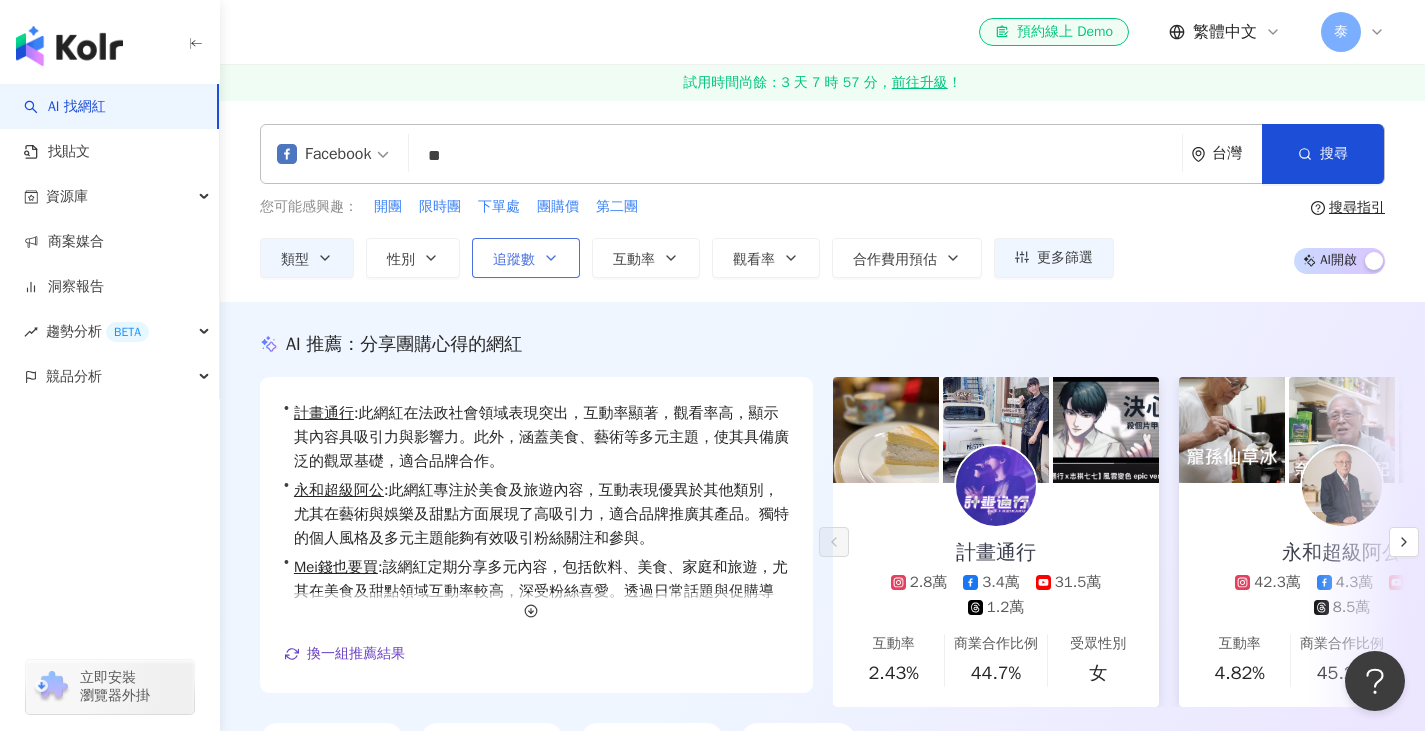click on "追蹤數" at bounding box center [526, 258] 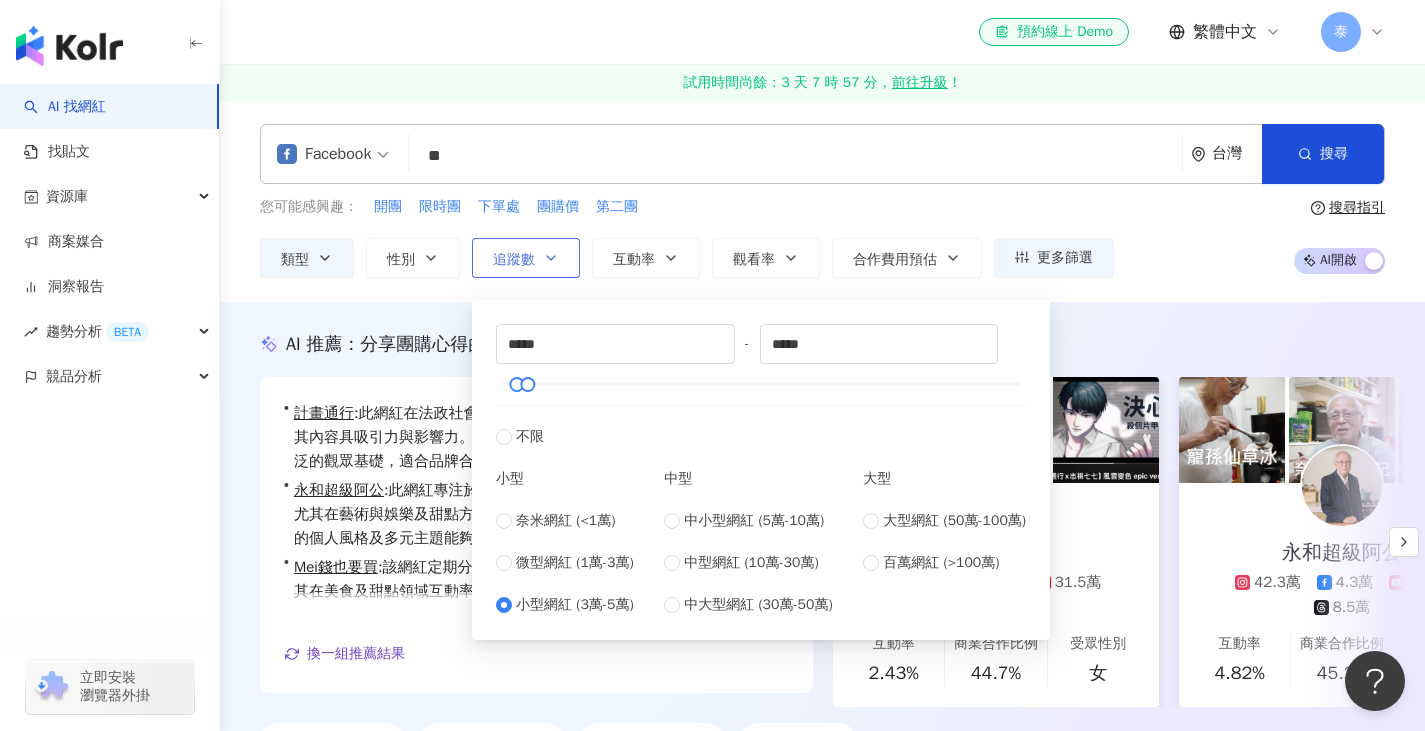 click on "追蹤數" at bounding box center (526, 258) 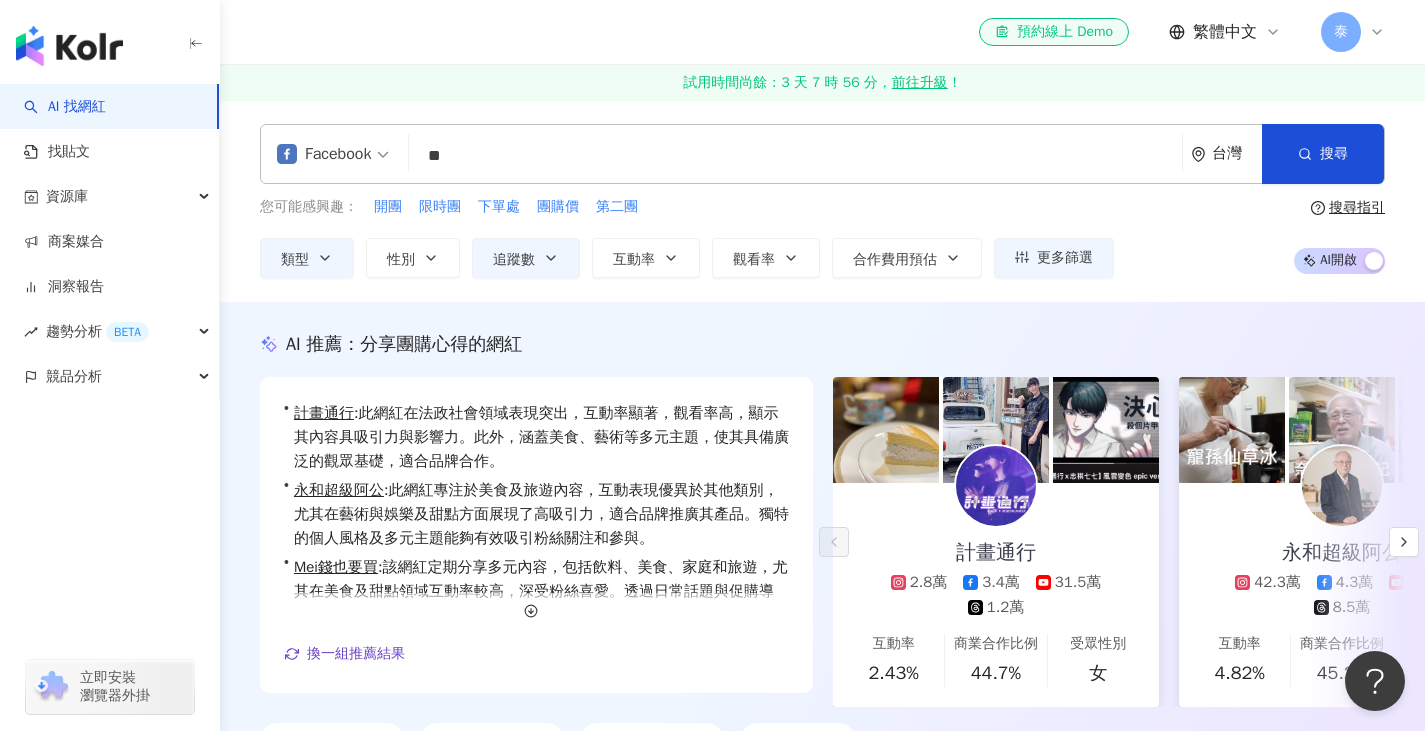 click on "類型 性別 追蹤數 互動率 觀看率 合作費用預估  更多篩選 不限 女 男 其他 *****  -  ***** 不限 小型 奈米網紅 (<1萬) 微型網紅 (1萬-3萬) 小型網紅 (3萬-5萬) 中型 中小型網紅 (5萬-10萬) 中型網紅 (10萬-30萬) 中大型網紅 (30萬-50萬) 大型 大型網紅 (50萬-100萬) 百萬網紅 (>100萬) %  -  % 不限 5% 以下 5%~20% 20% 以上 %  -  % 不限 10% 以下 10%~50% 50%~200% 200% 以上 選擇合作費用預估  ： 幣別 ： 新台幣 ( TWD ) 不限 限制金額 $ *  -  $ *******" at bounding box center (687, 258) 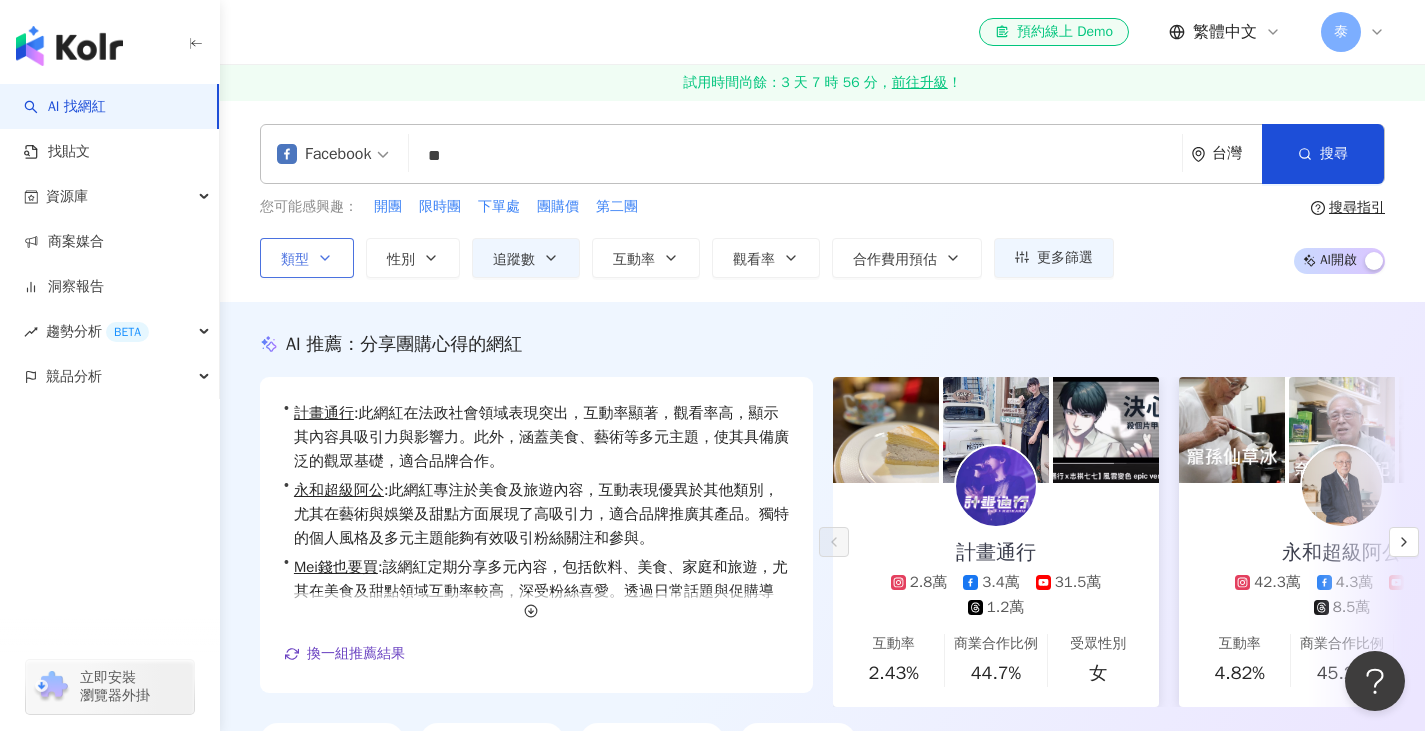 click on "類型" at bounding box center (307, 258) 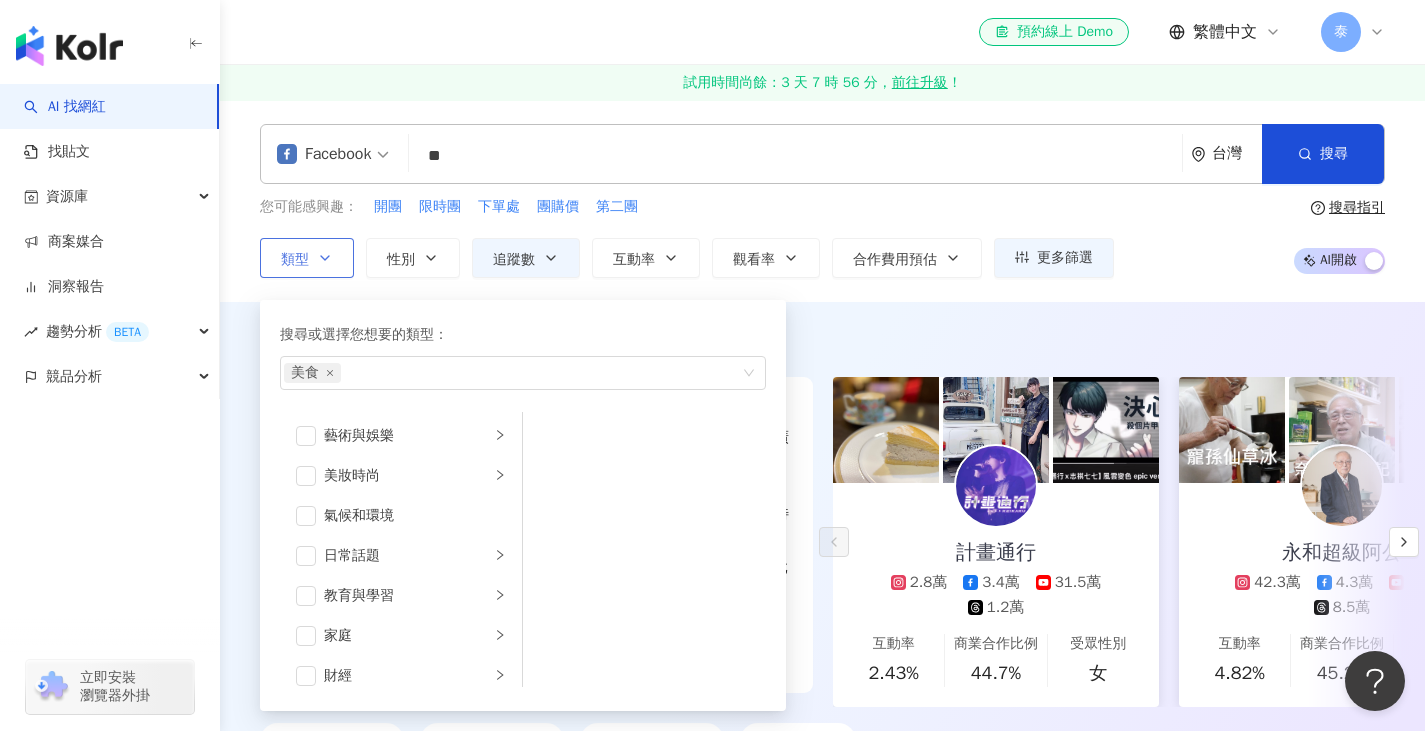 click on "搜尋或選擇您想要的類型： 美食   藝術與娛樂 美妝時尚 氣候和環境 日常話題 教育與學習 家庭 財經 美食 命理占卜 遊戲 法政社會 生活風格 影視娛樂 醫療與健康 寵物 攝影 感情 宗教 促購導購 運動 科技 交通工具 旅遊 成人" at bounding box center [523, 505] 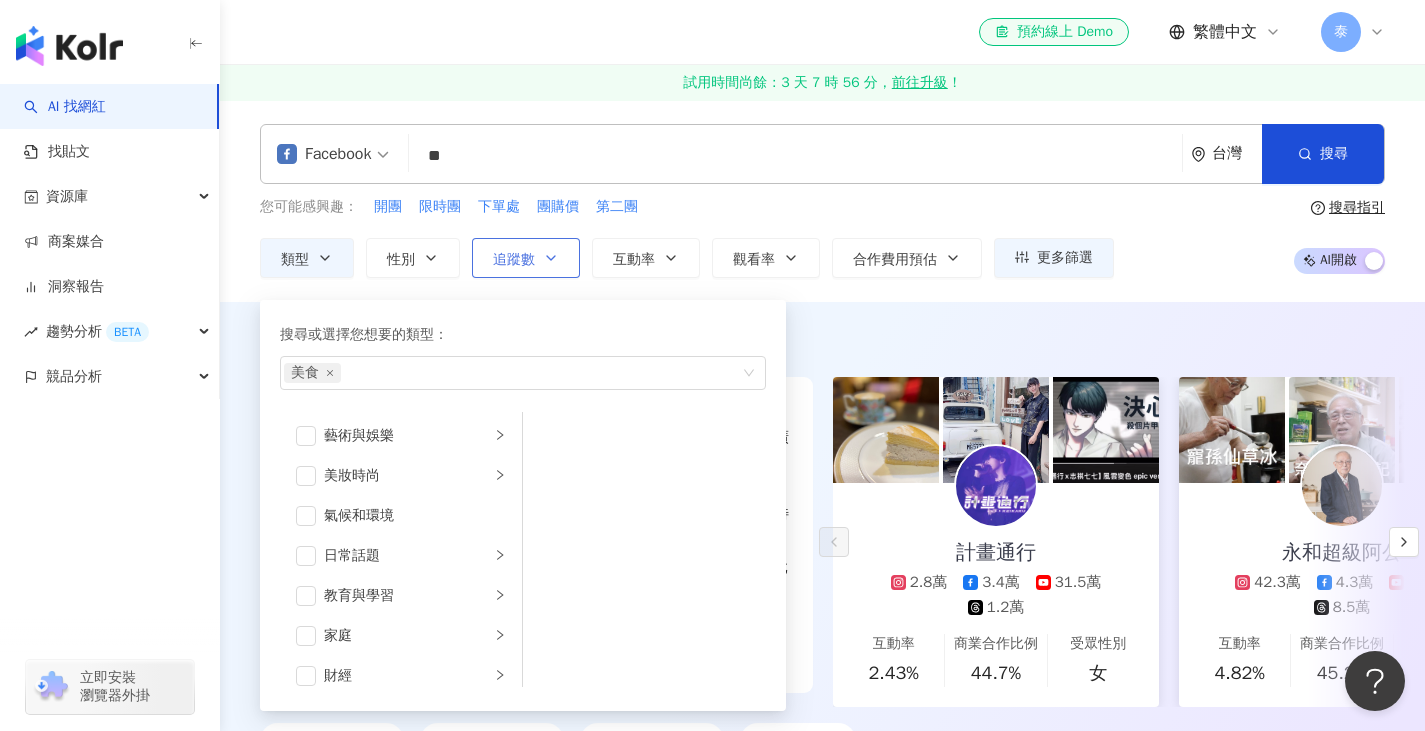 click 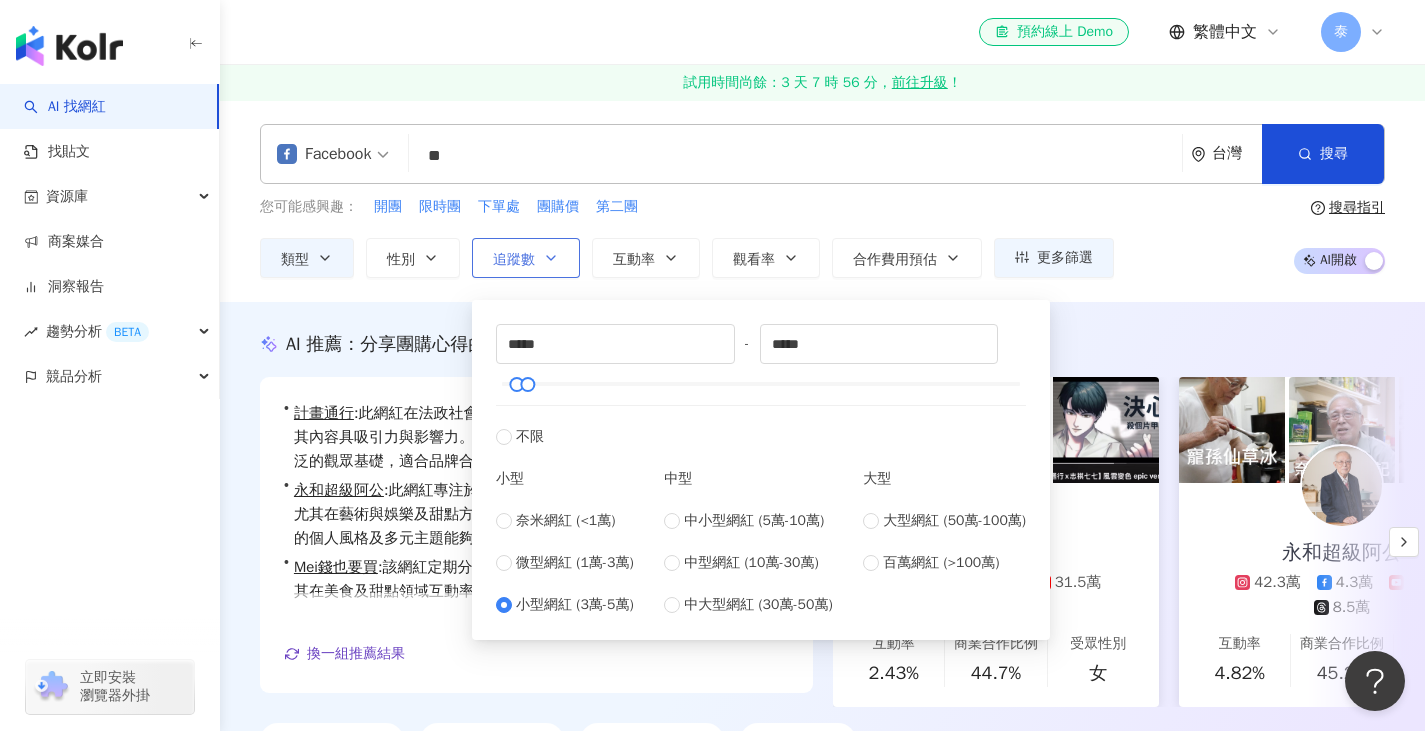 click 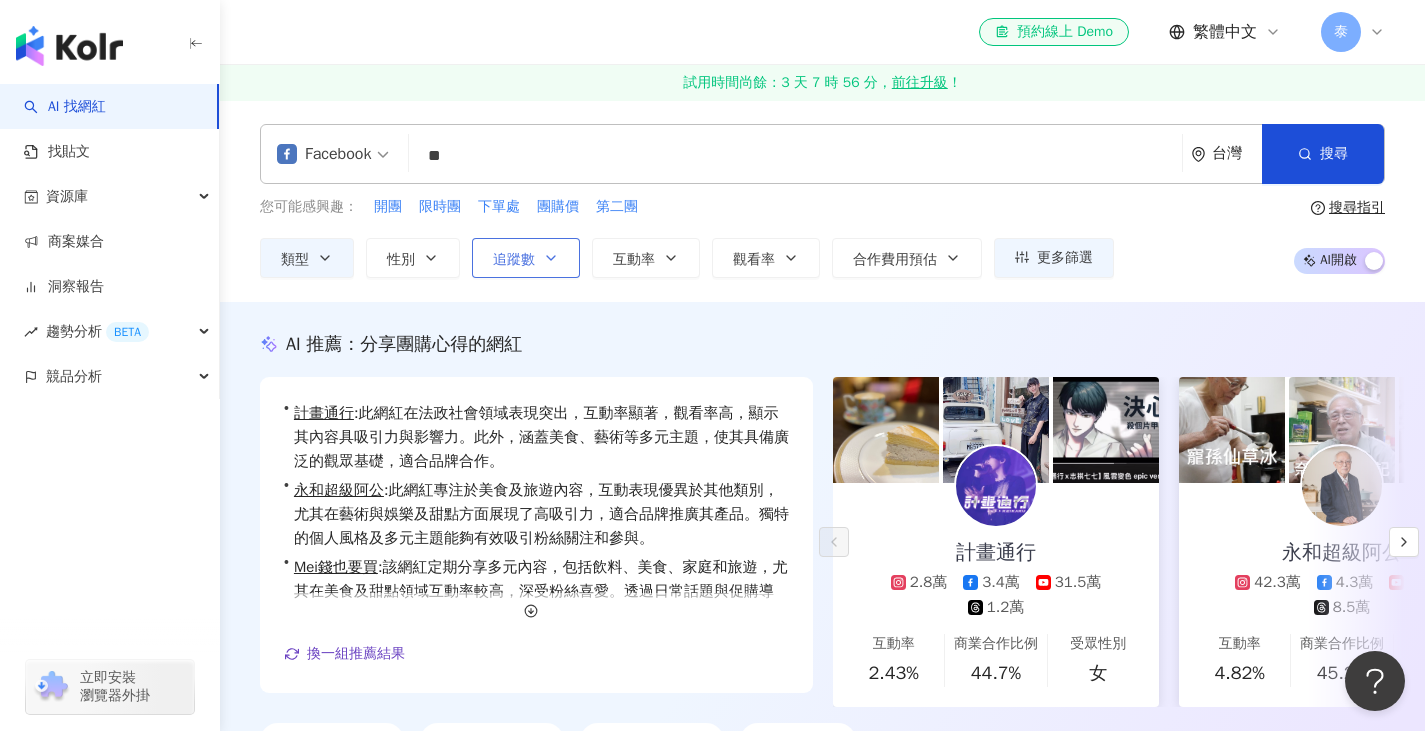 click 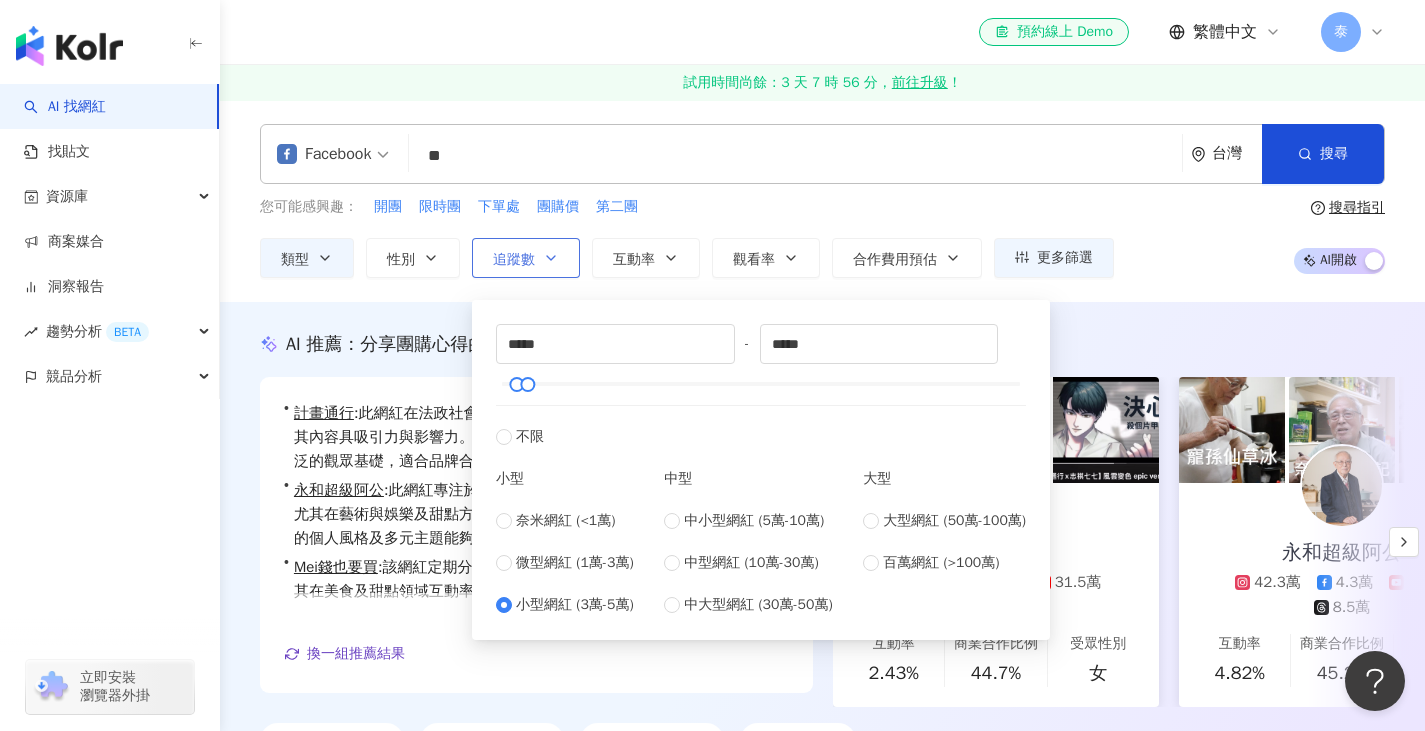 click 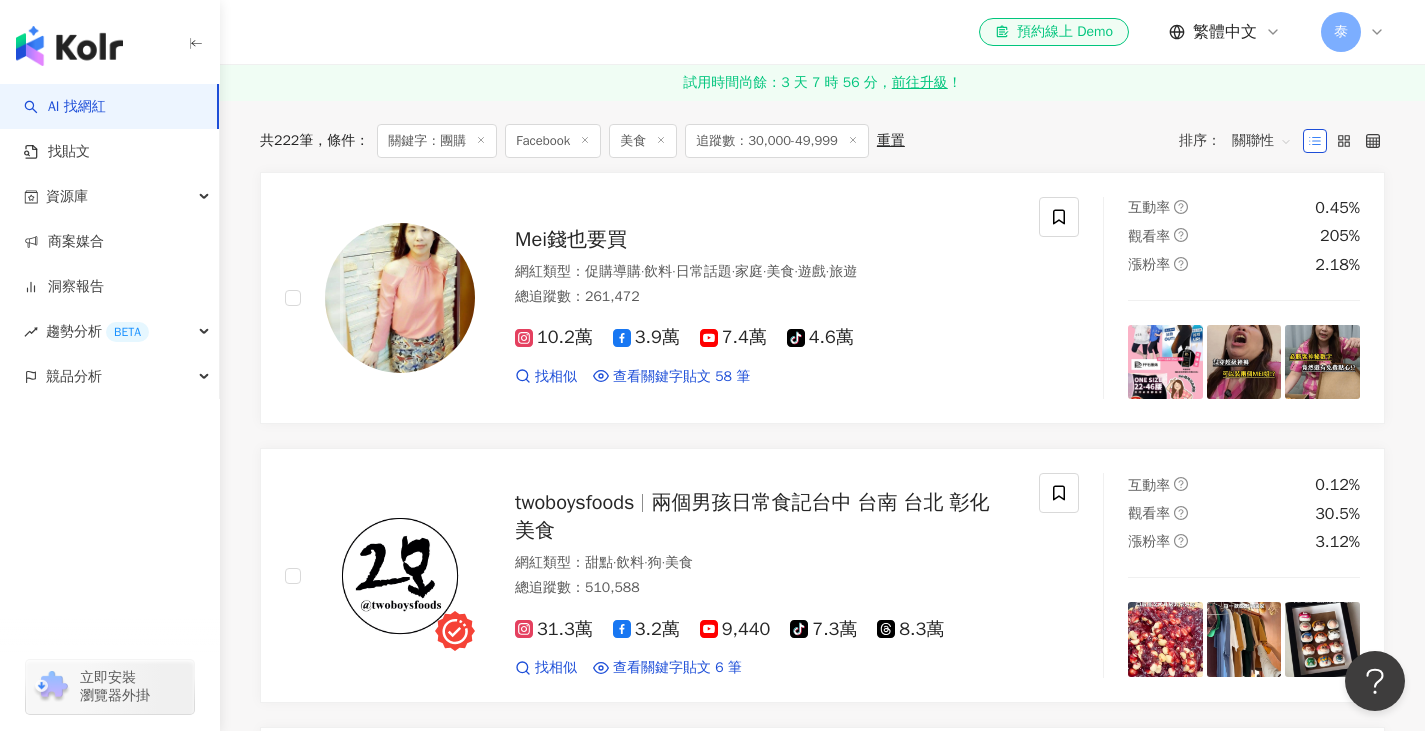 scroll, scrollTop: 700, scrollLeft: 0, axis: vertical 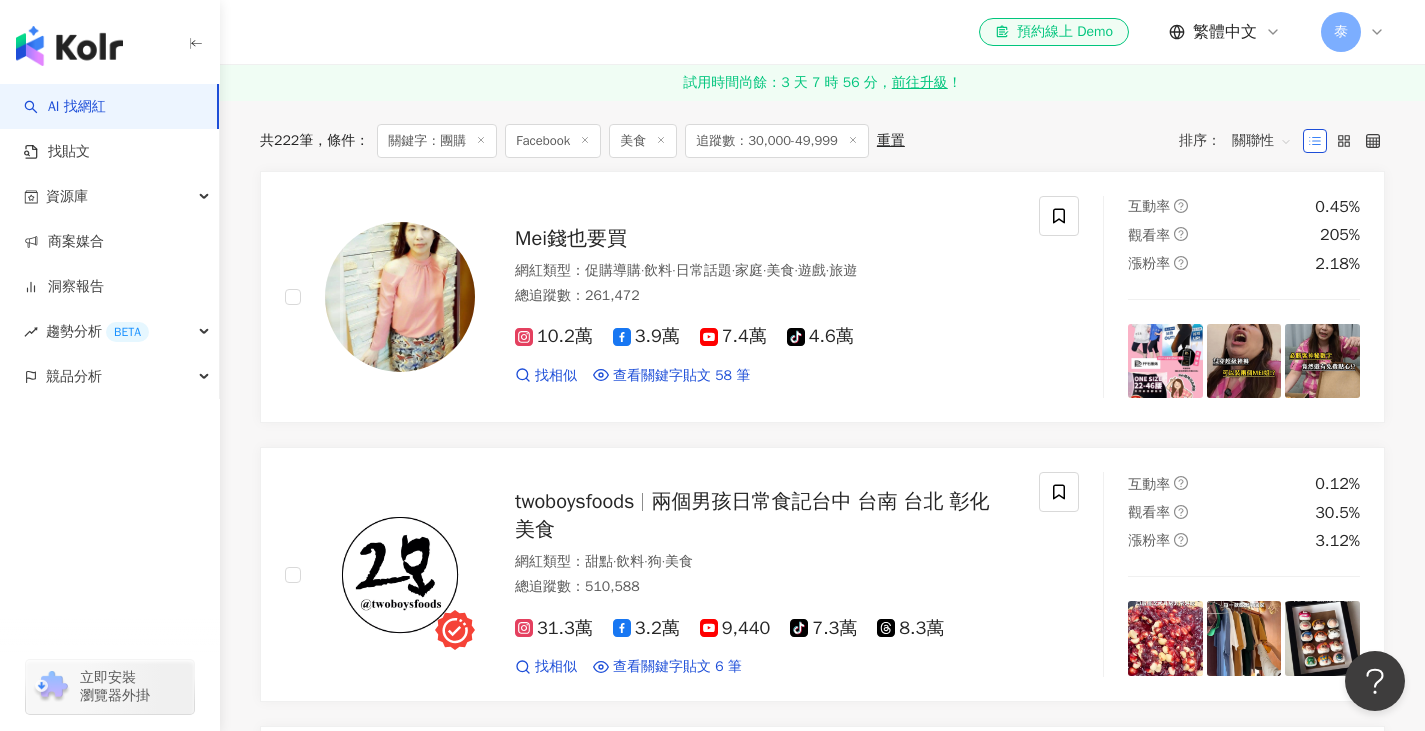 click on "排序： 關聯性" at bounding box center (1241, 141) 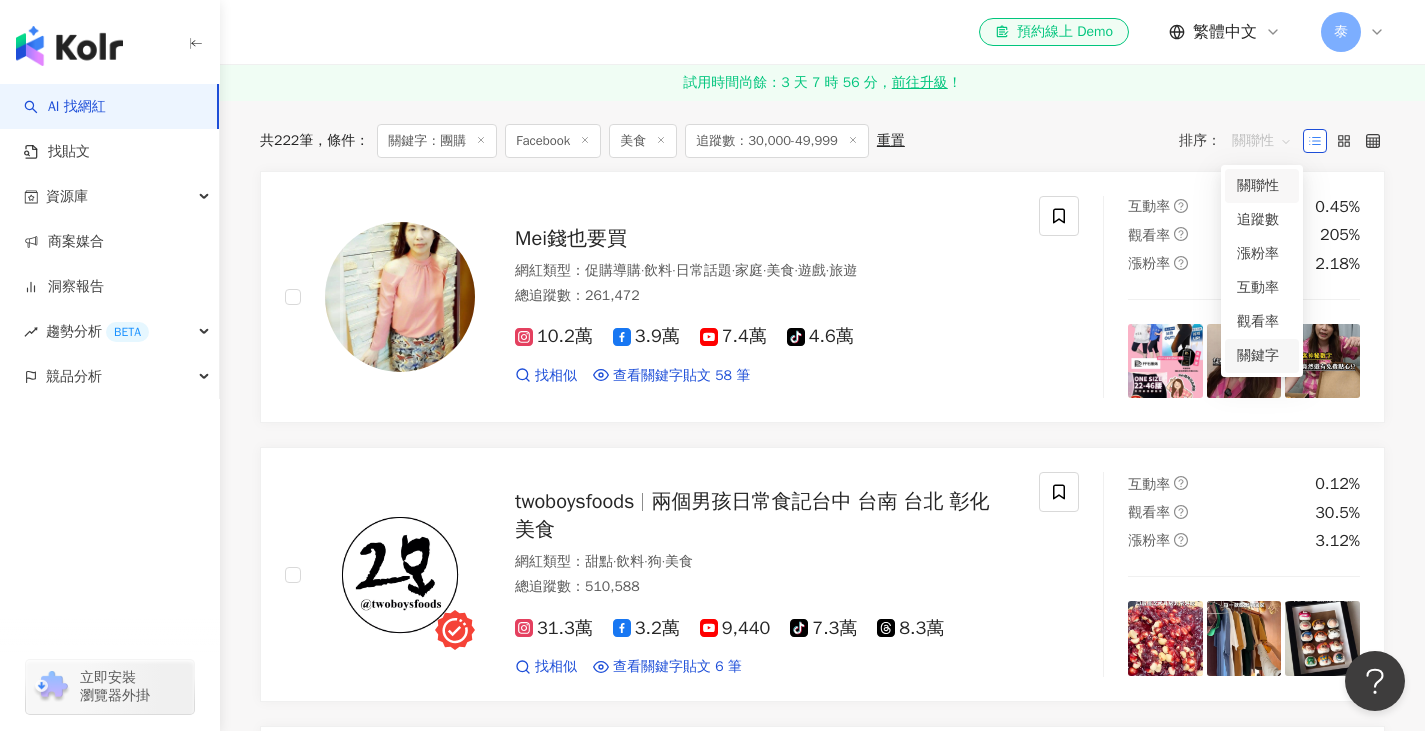 click on "關鍵字" at bounding box center [1262, 356] 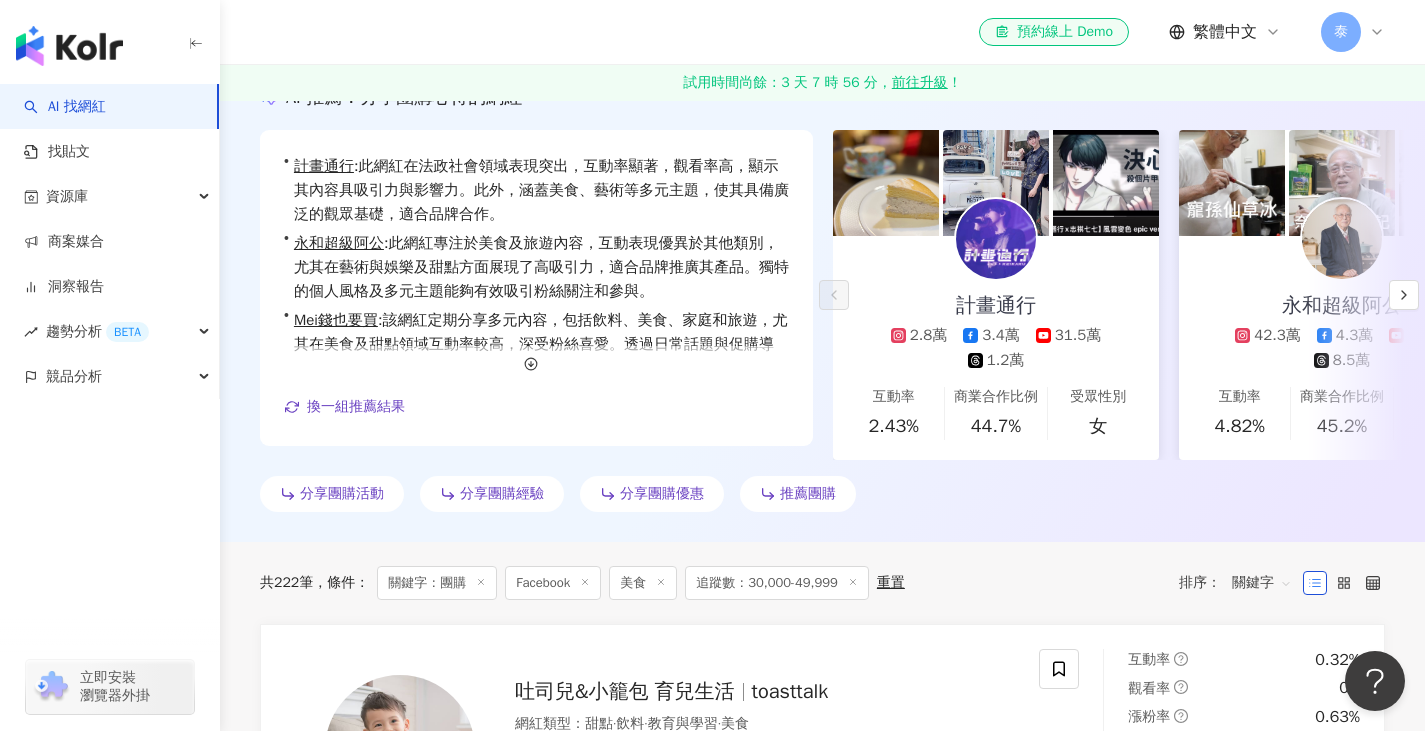 scroll, scrollTop: 200, scrollLeft: 0, axis: vertical 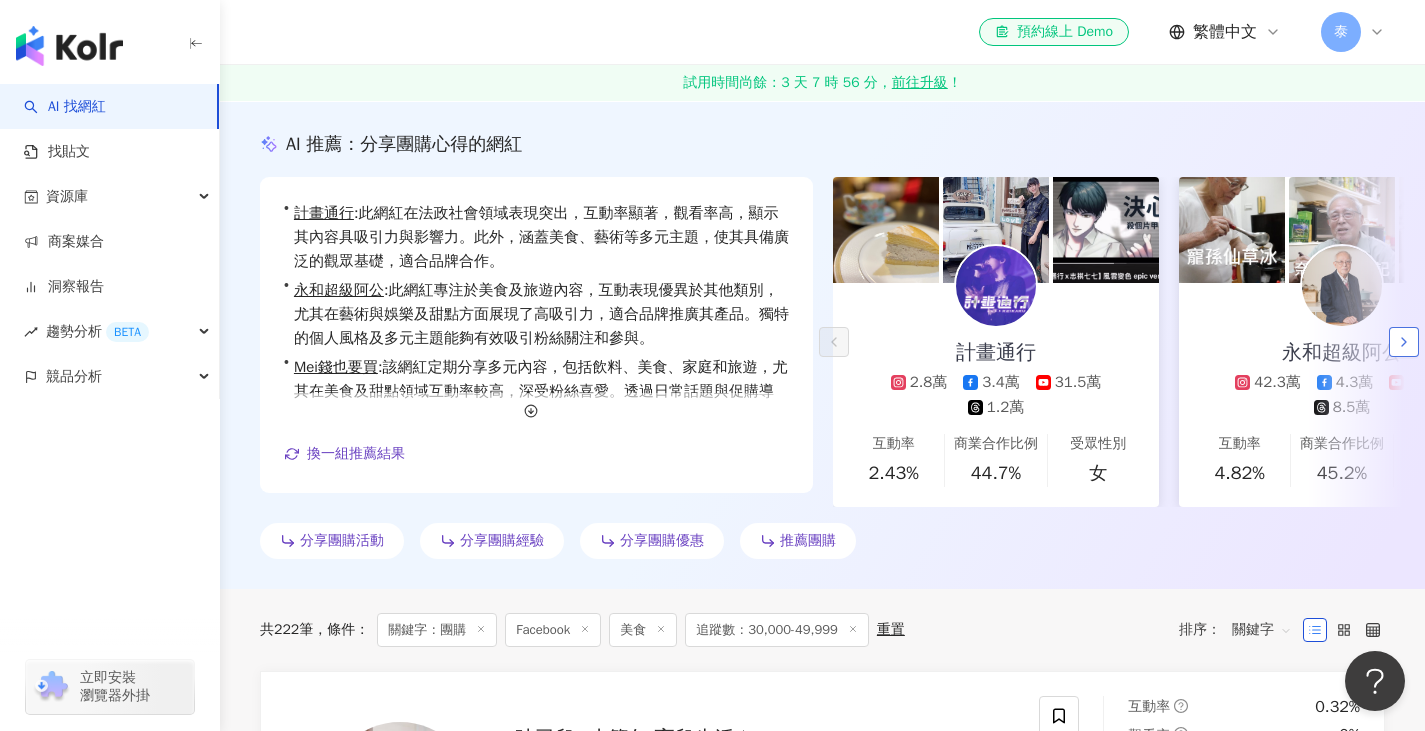 click 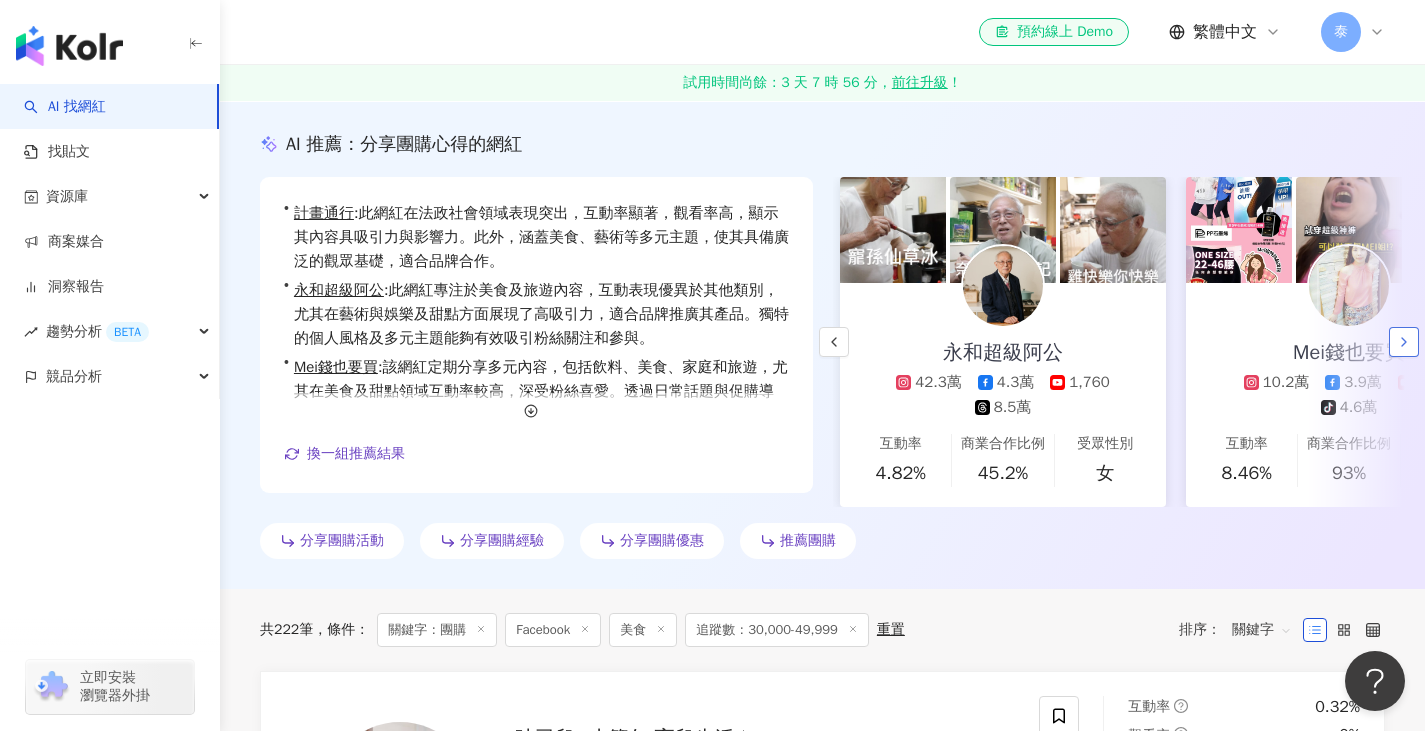 scroll, scrollTop: 0, scrollLeft: 346, axis: horizontal 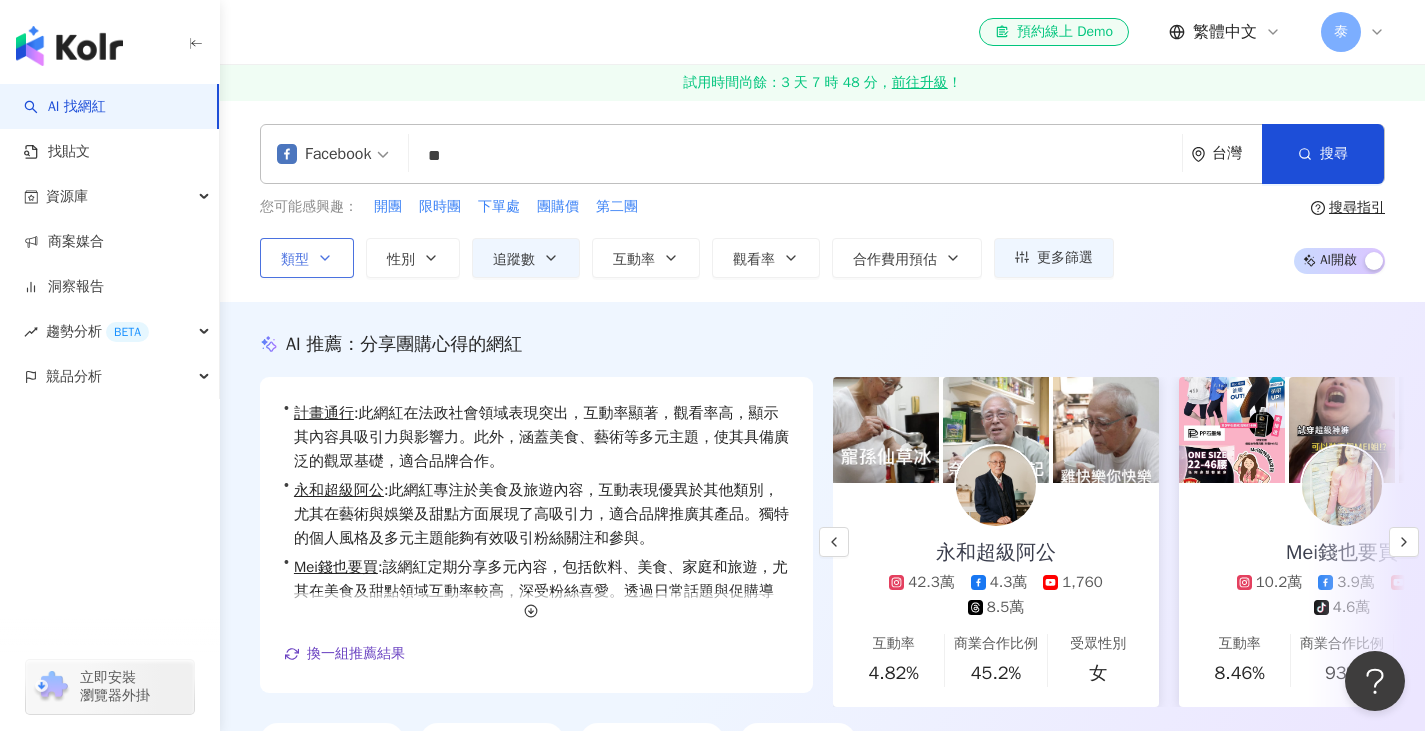 click on "類型" at bounding box center (307, 258) 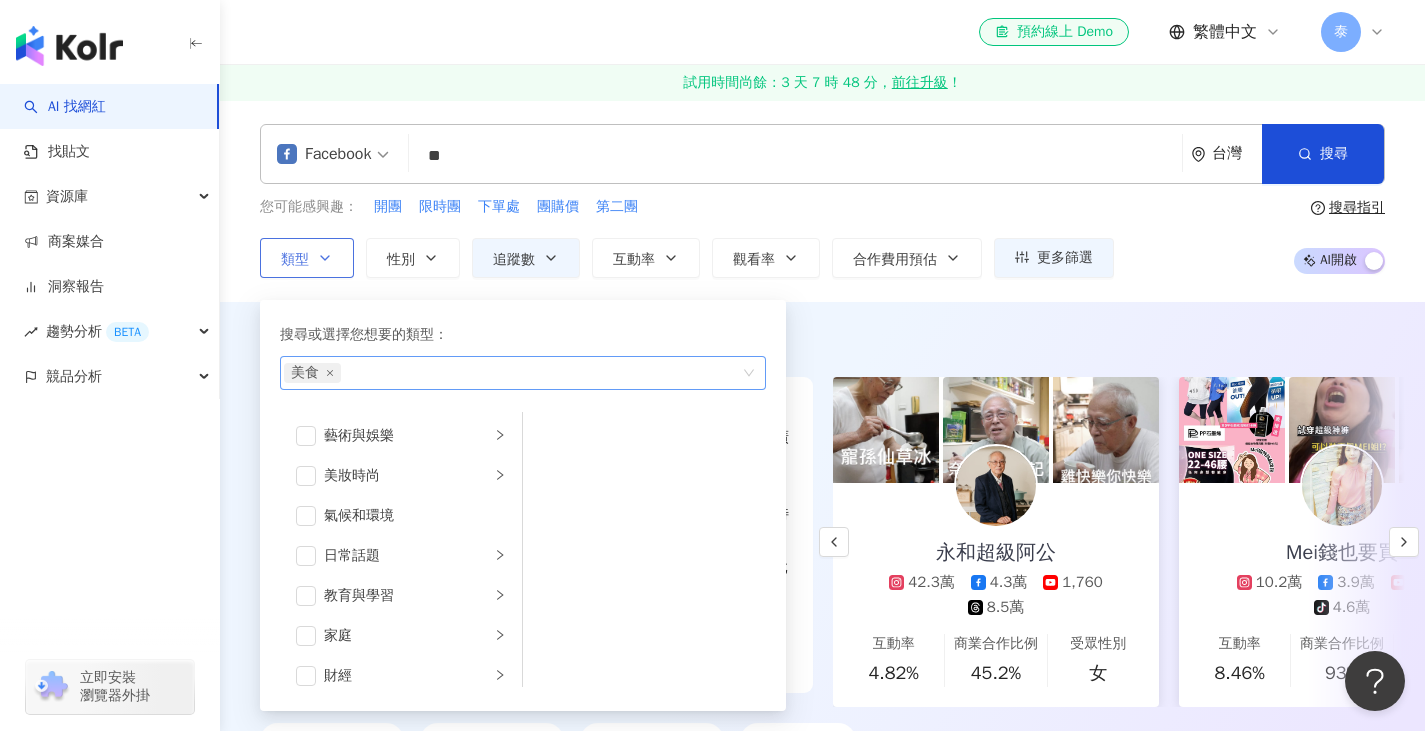 click on "美食" at bounding box center (312, 373) 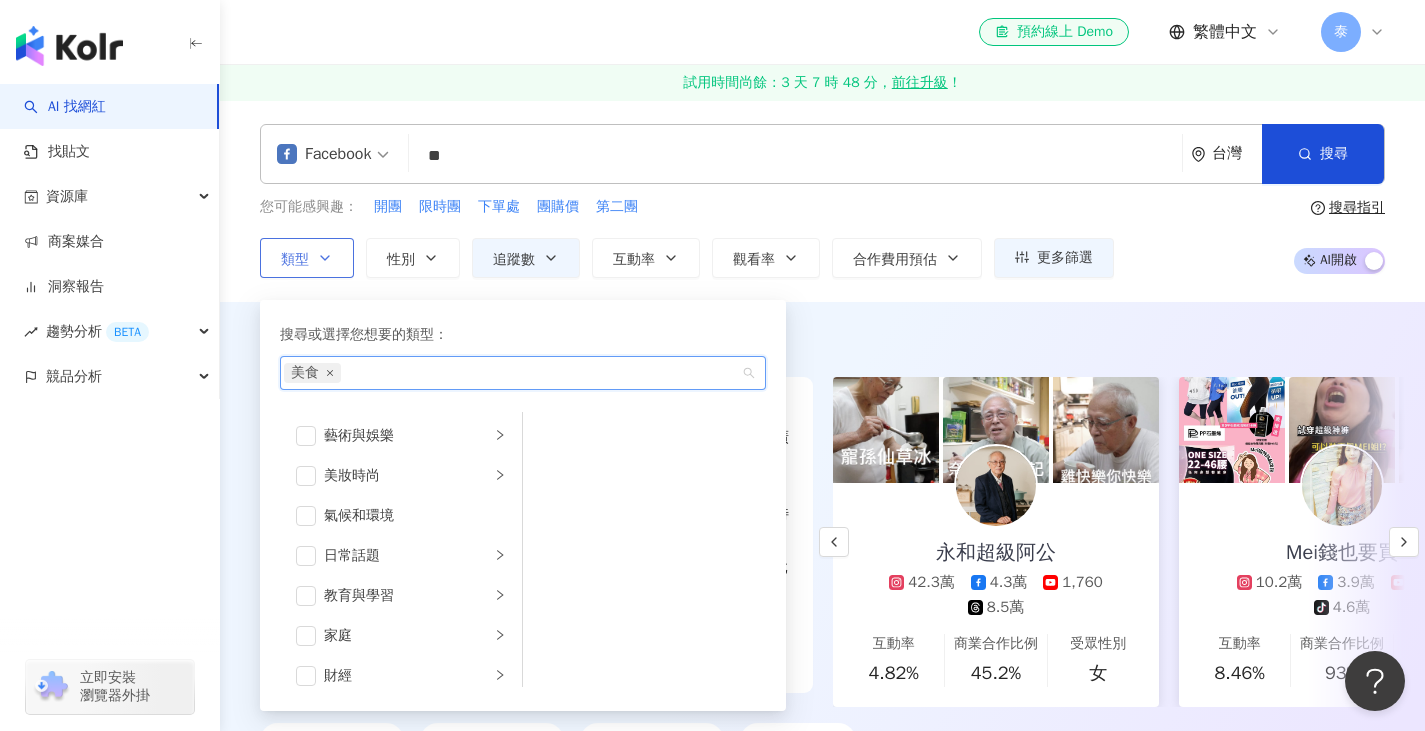 click 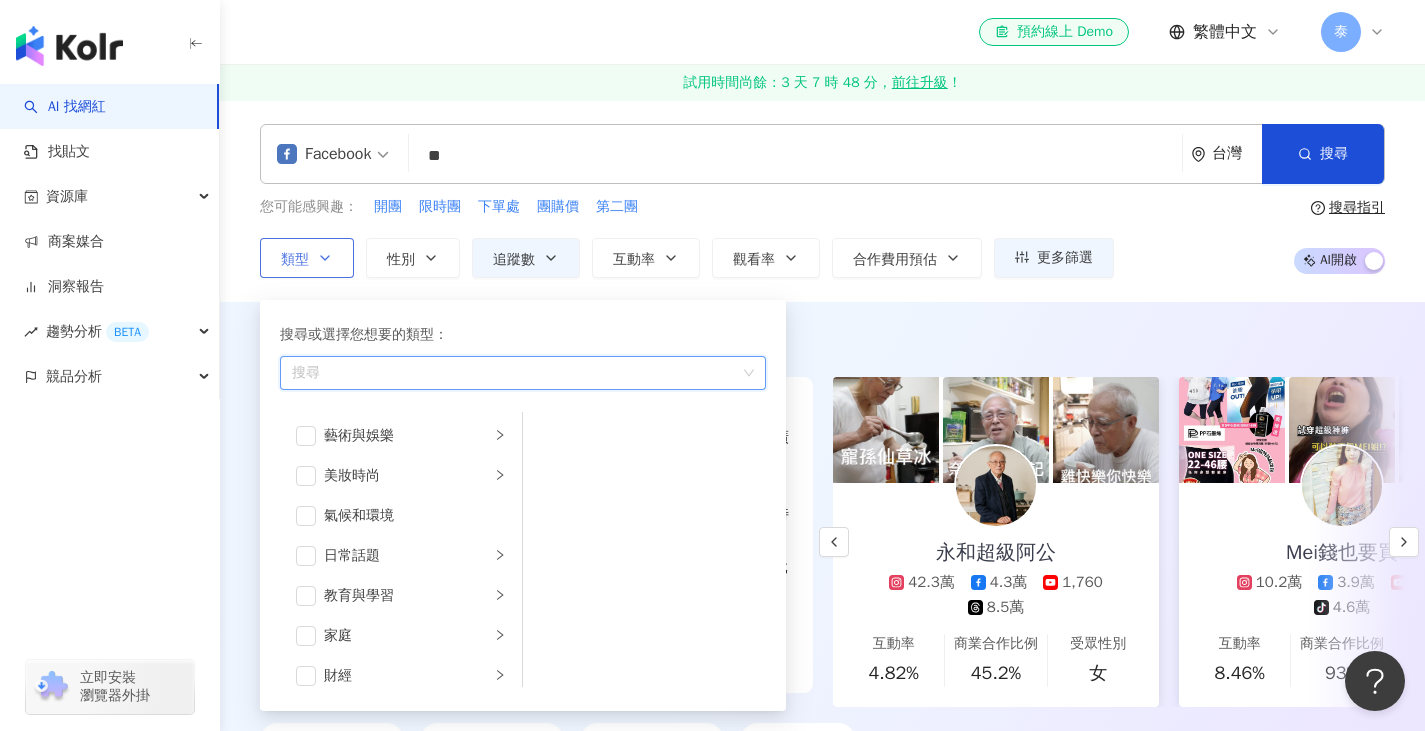 click on "AI 推薦 ： 分享團購心得的網紅 • 計畫通行  :  此網紅在法政社會領域表現突出，互動率顯著，觀看率高，顯示其內容具吸引力與影響力。此外，涵蓋美食、藝術等多元主題，使其具備廣泛的觀眾基礎，適合品牌合作。 • 永和超級阿公  :  此網紅專注於美食及旅遊內容，互動表現優異於其他類別，尤其在藝術與娛樂及甜點方面展現了高吸引力，適合品牌推廣其產品。獨特的個人風格及多元主題能夠有效吸引粉絲關注和參與。 • Mei錢也要買  :  該網紅定期分享多元內容，包括飲料、美食、家庭和旅遊，尤其在美食及甜點領域互動率較高，深受粉絲喜愛。透過日常話題與促購導購，展現與粉絲的良好互動，適合進行品牌合作。 換一組推薦結果 對您有幫助嗎？ 計畫通行 2.8萬 3.4萬 31.5萬 1.2萬 互動率 2.43% 商業合作比例 44.7% 受眾性別 女 永和超級阿公 42.3萬 4.3萬 1,760 8.5萬" at bounding box center (822, 549) 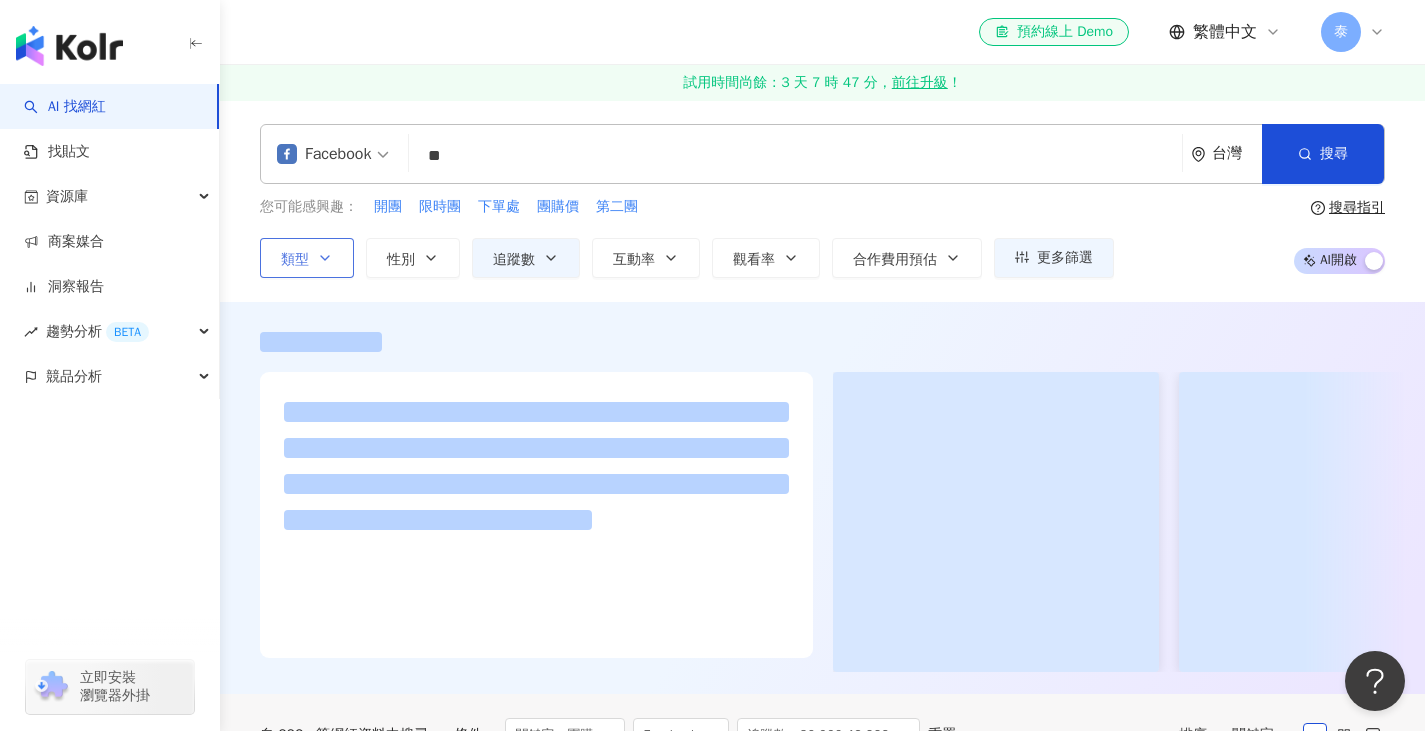 scroll, scrollTop: 0, scrollLeft: 0, axis: both 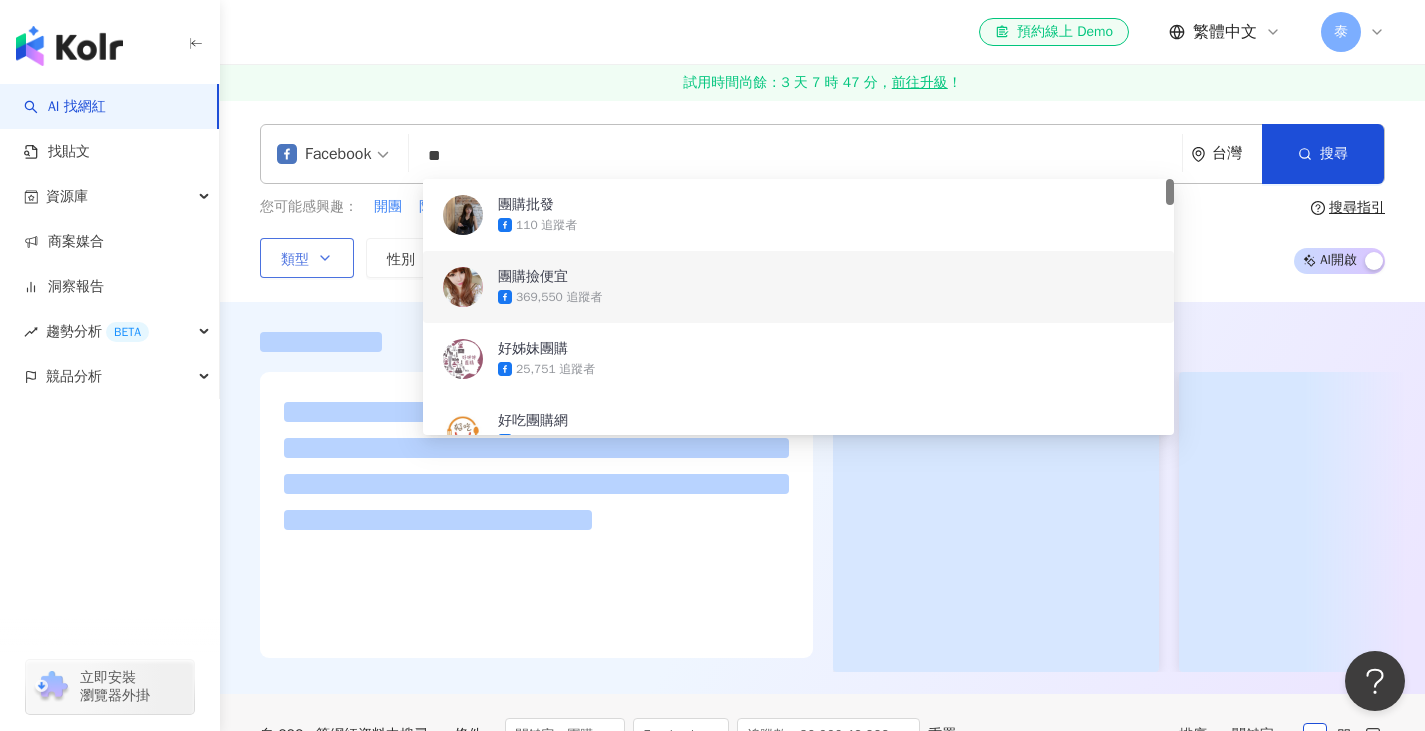 click on "**" at bounding box center [795, 156] 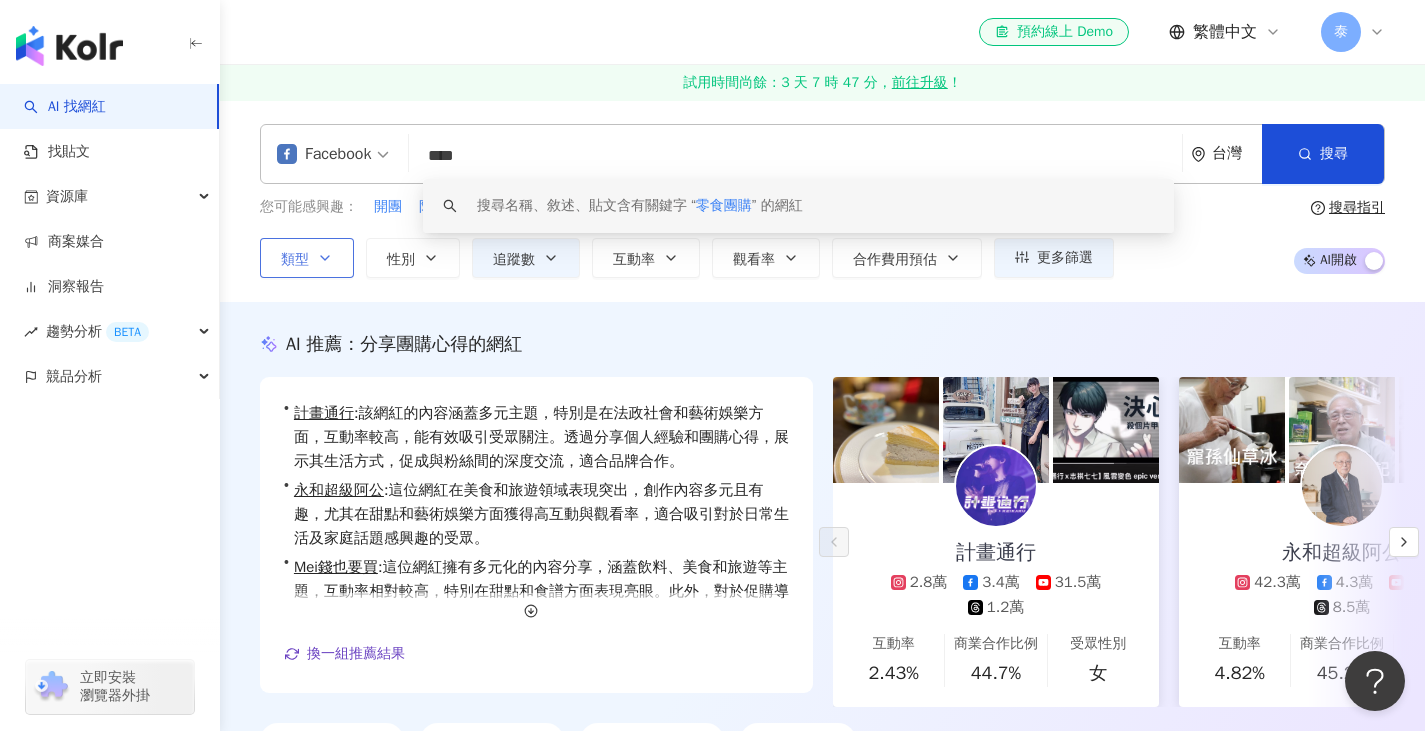 click on "搜尋名稱、敘述、貼文含有關鍵字 “ 零食團購 ” 的網紅" at bounding box center [798, 206] 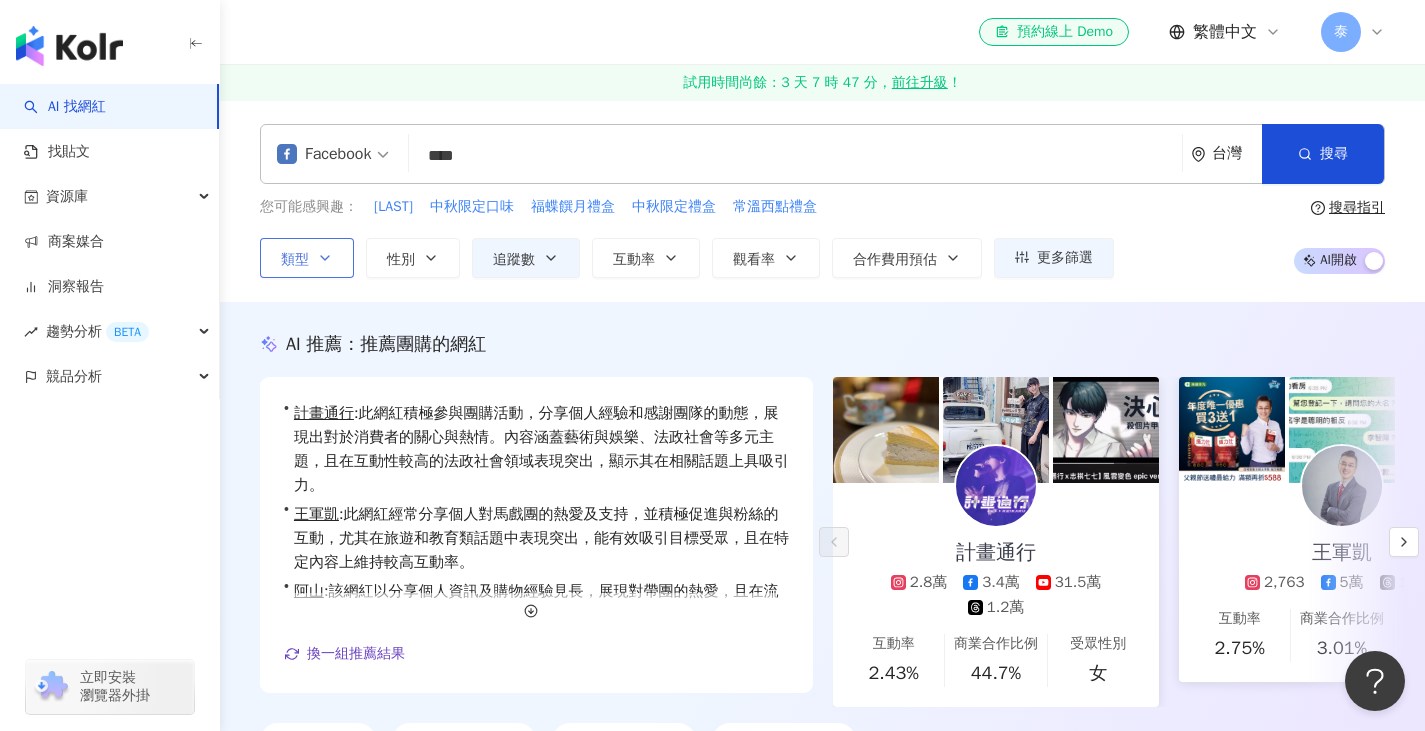 scroll, scrollTop: 100, scrollLeft: 0, axis: vertical 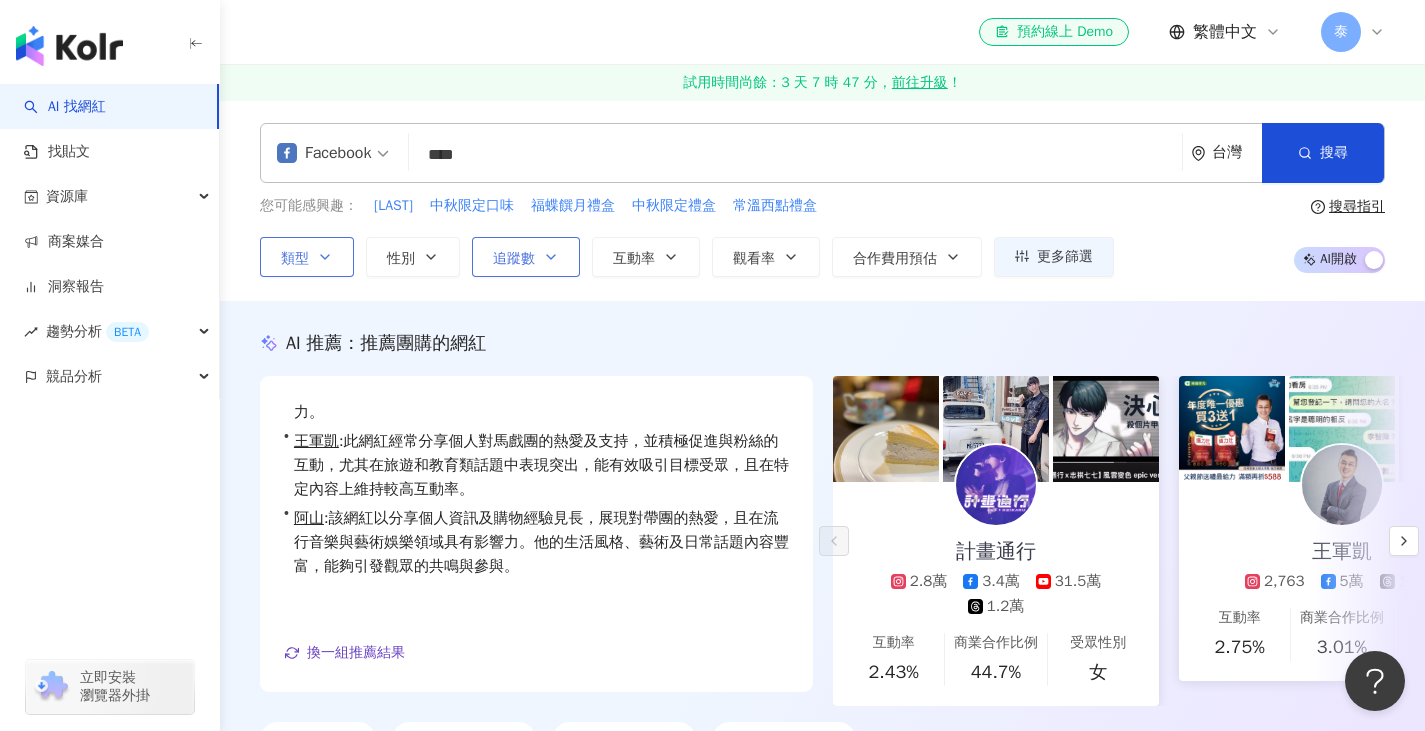 type on "****" 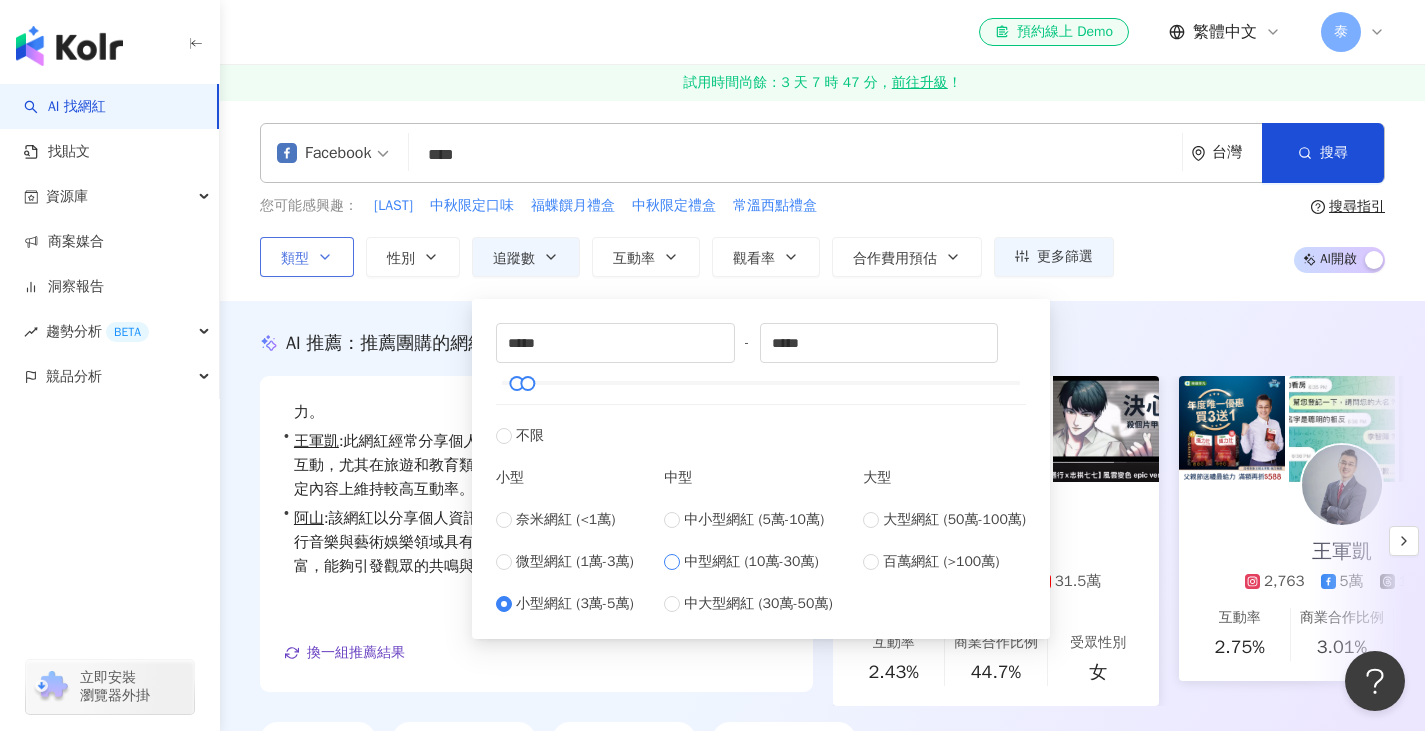 type on "******" 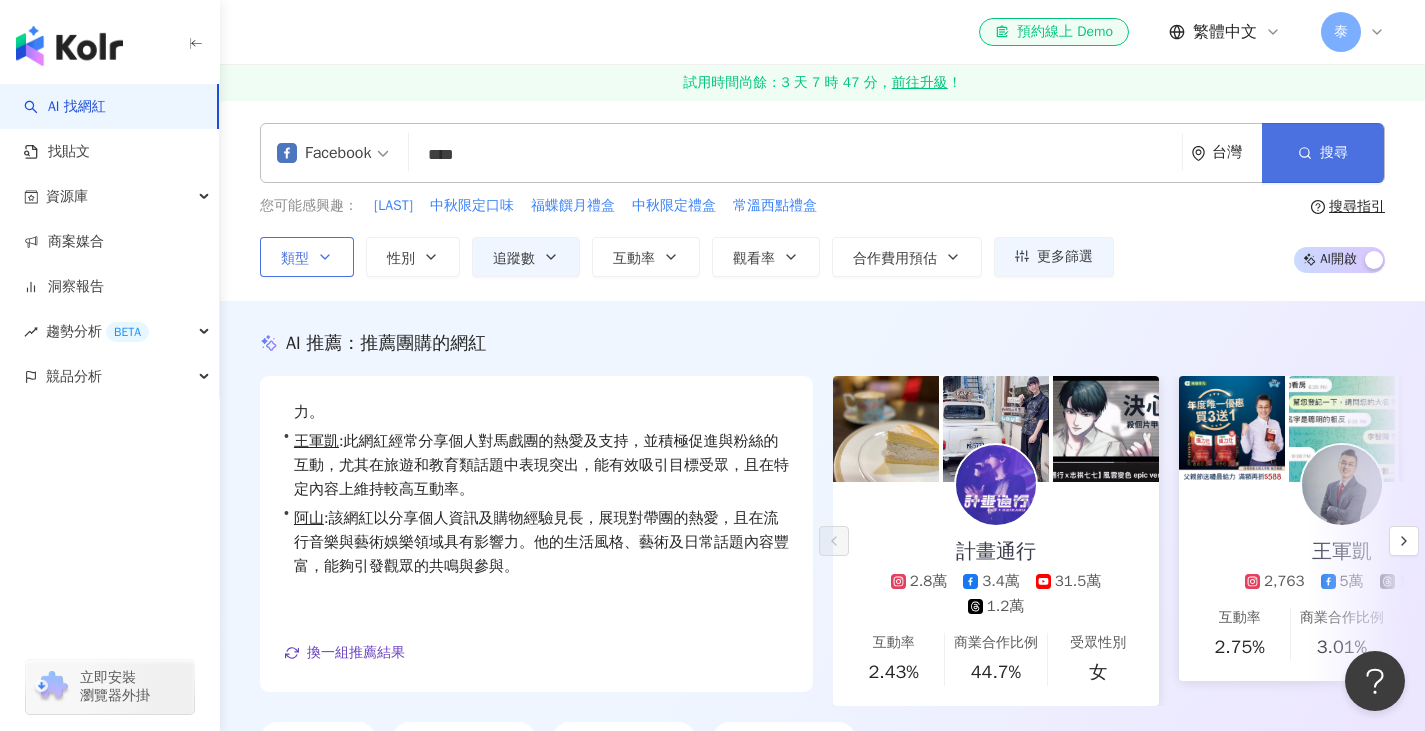 click on "搜尋" at bounding box center [1334, 153] 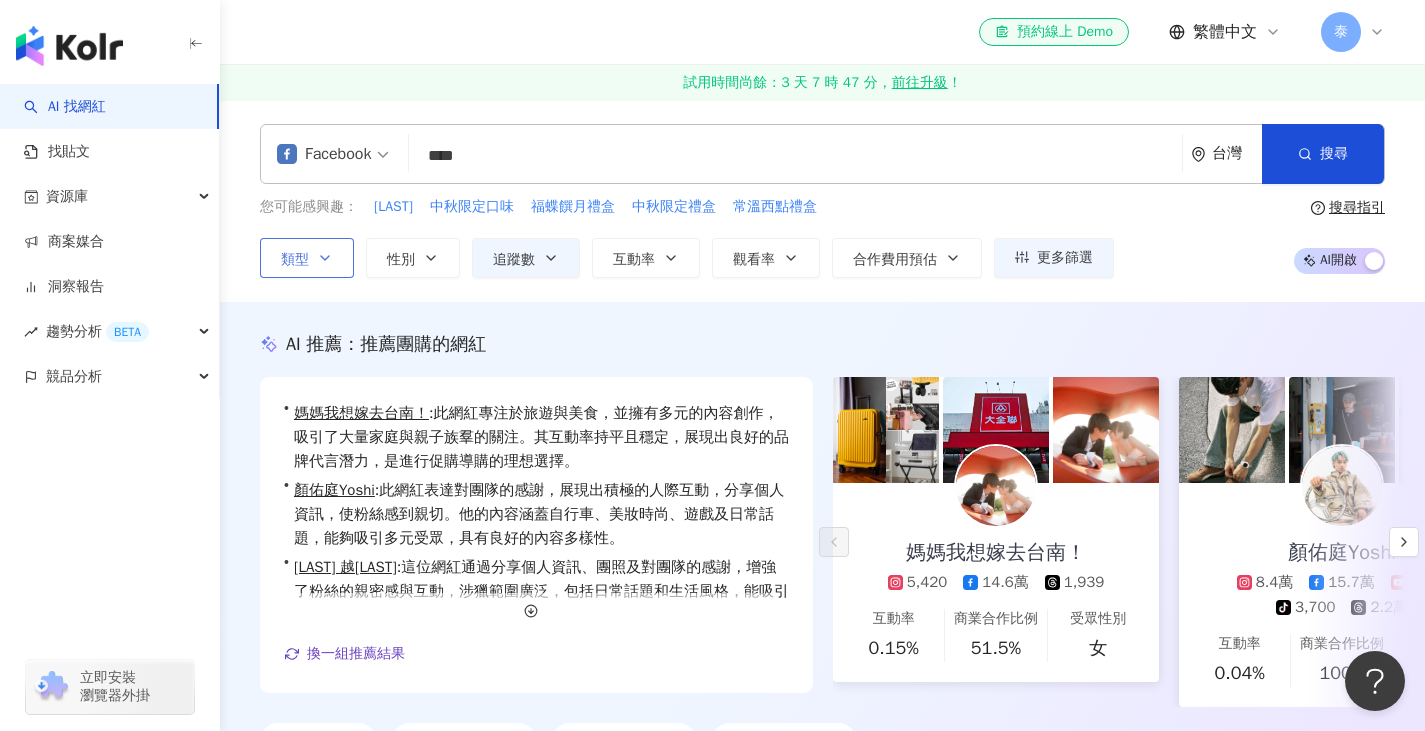 scroll, scrollTop: 49, scrollLeft: 0, axis: vertical 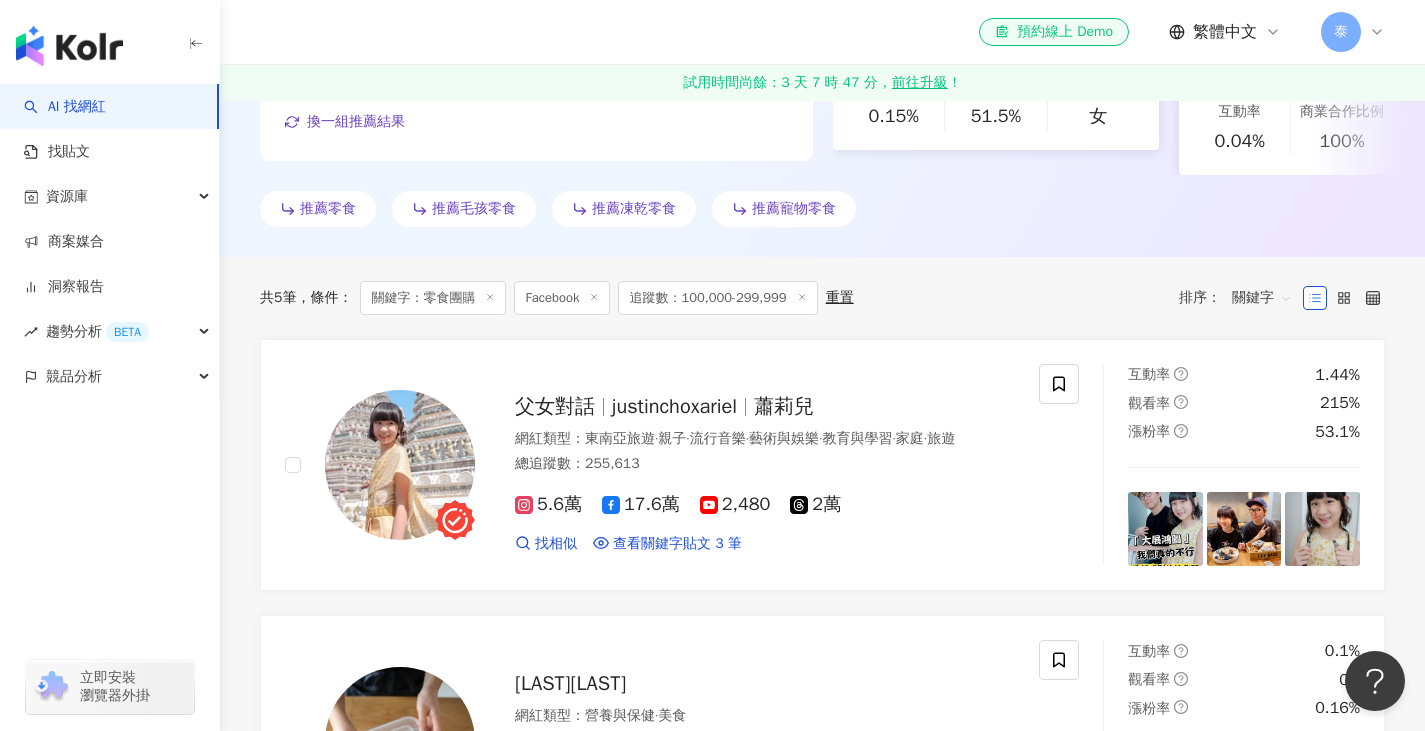 click on "排序： 關鍵字" at bounding box center (1241, 298) 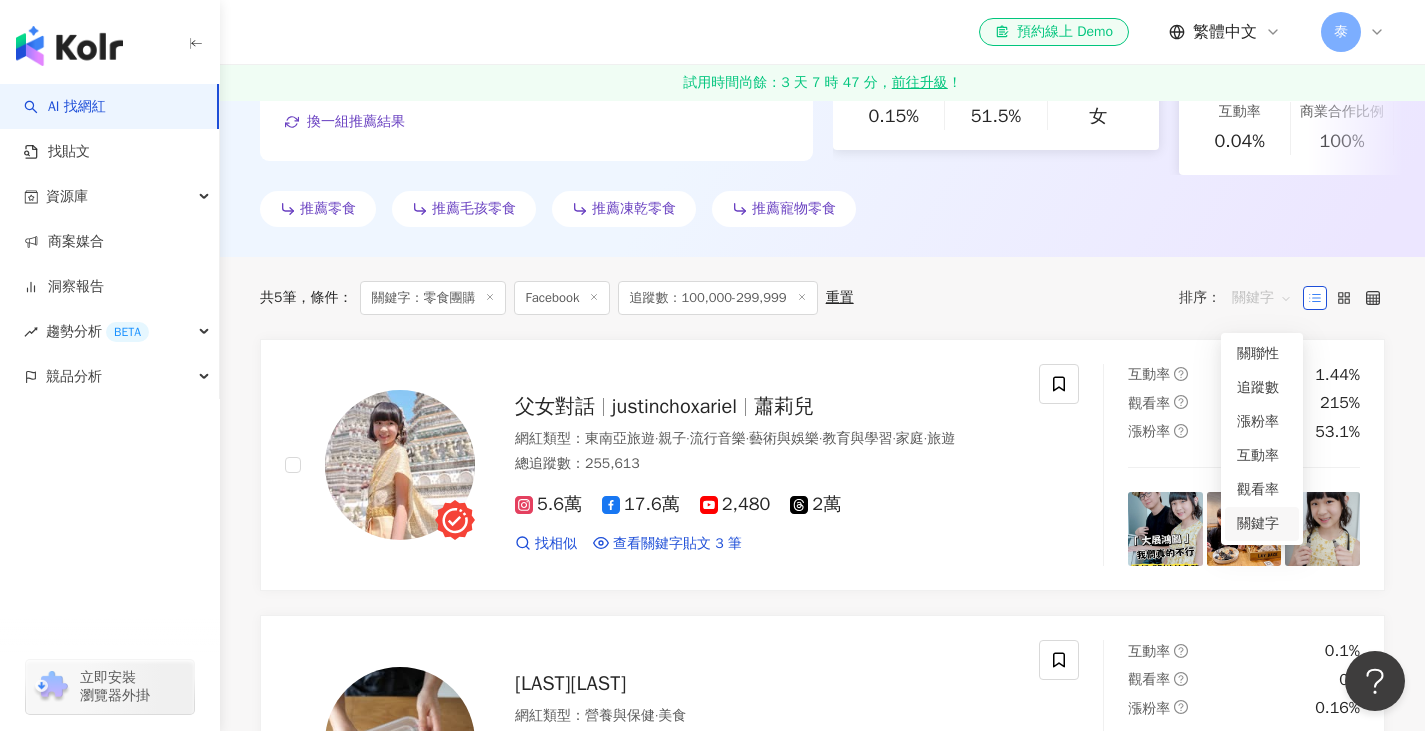 click on "關鍵字" at bounding box center [1262, 298] 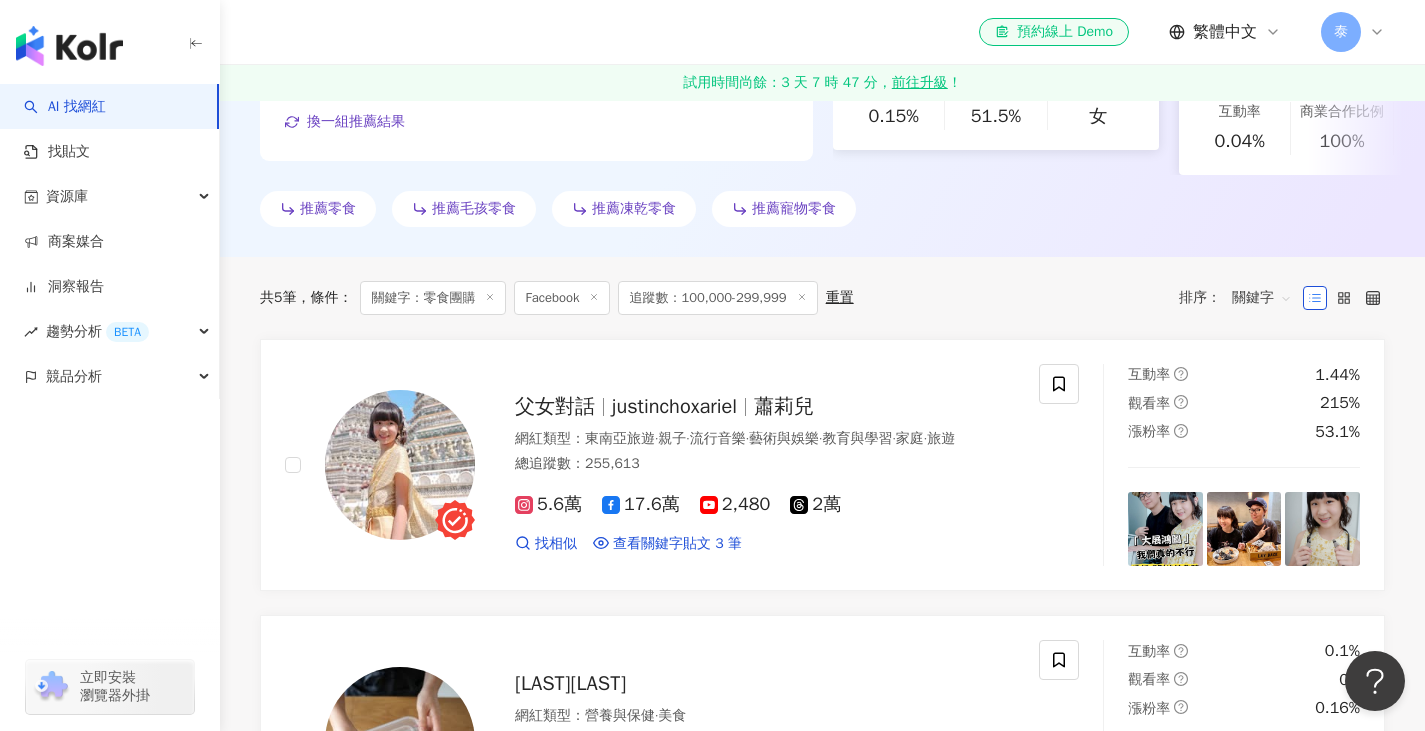 click on "關鍵字" at bounding box center (1262, 298) 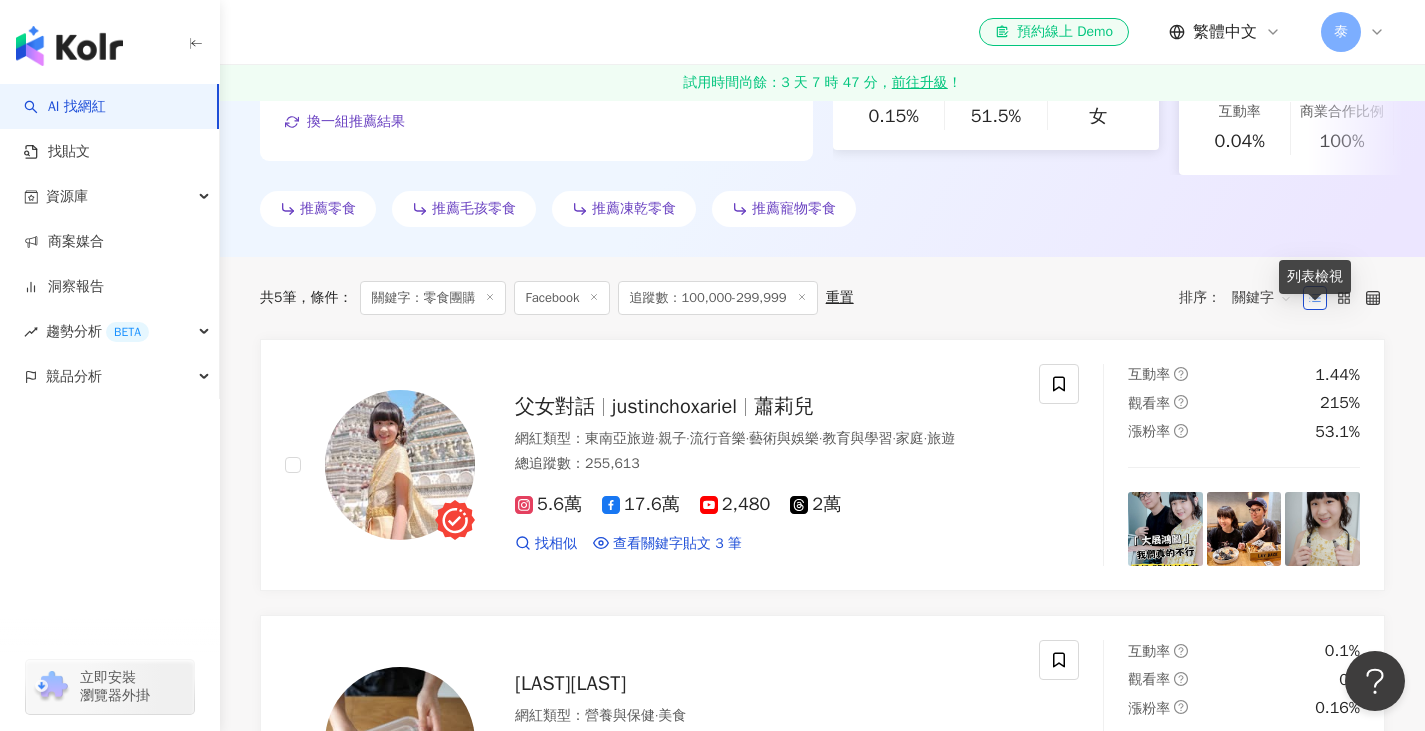 click 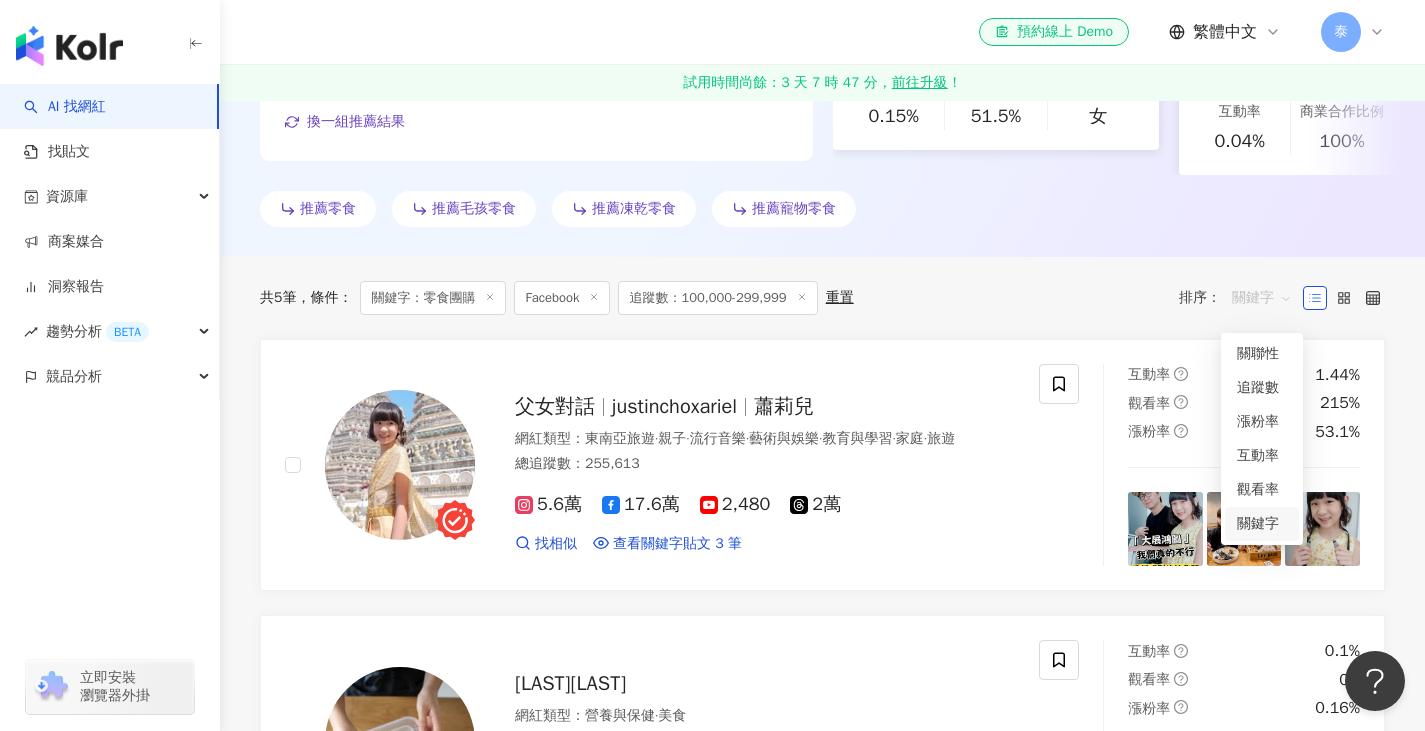 click on "關鍵字" at bounding box center (1262, 298) 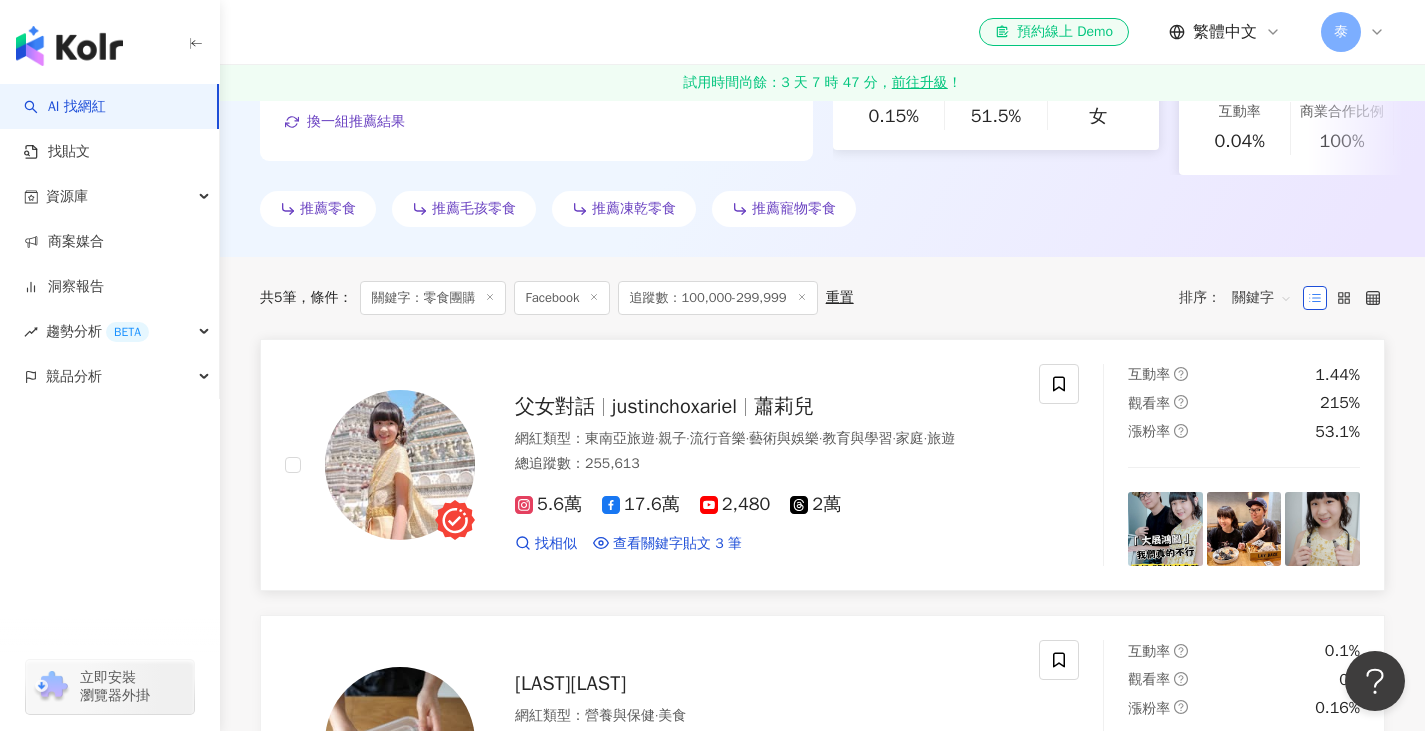 click on "網紅類型 ： 東南亞旅遊  ·  親子  ·  流行音樂  ·  藝術與娛樂  ·  教育與學習  ·  家庭  ·  旅遊" at bounding box center (765, 439) 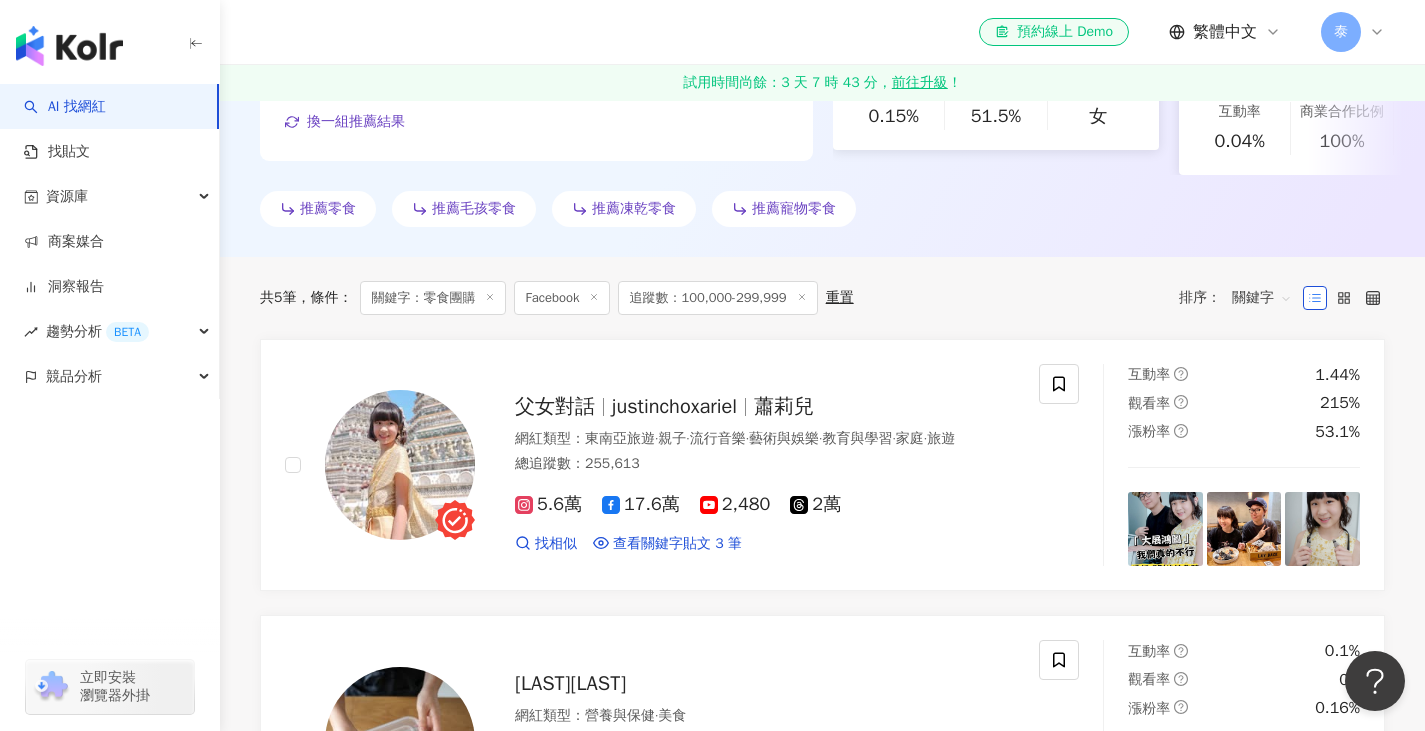 scroll, scrollTop: 32, scrollLeft: 0, axis: vertical 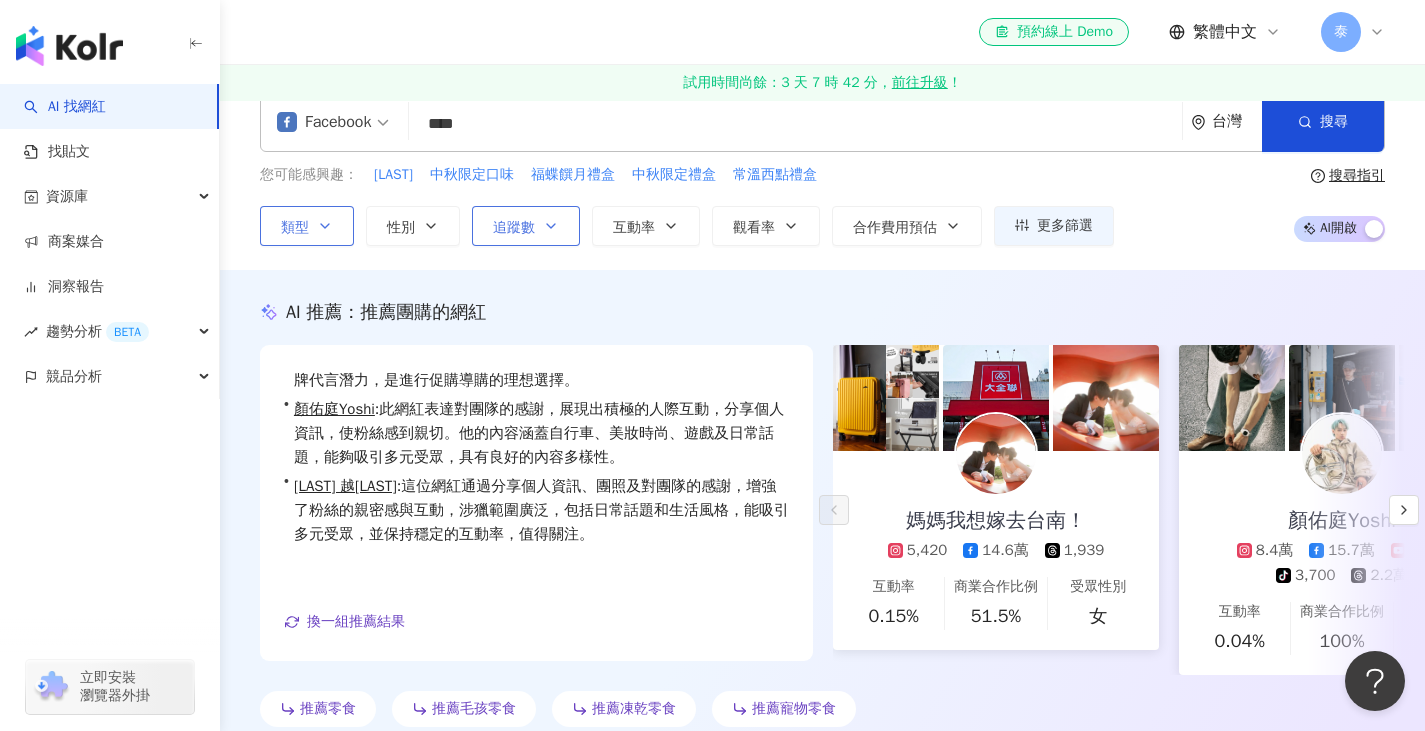 click 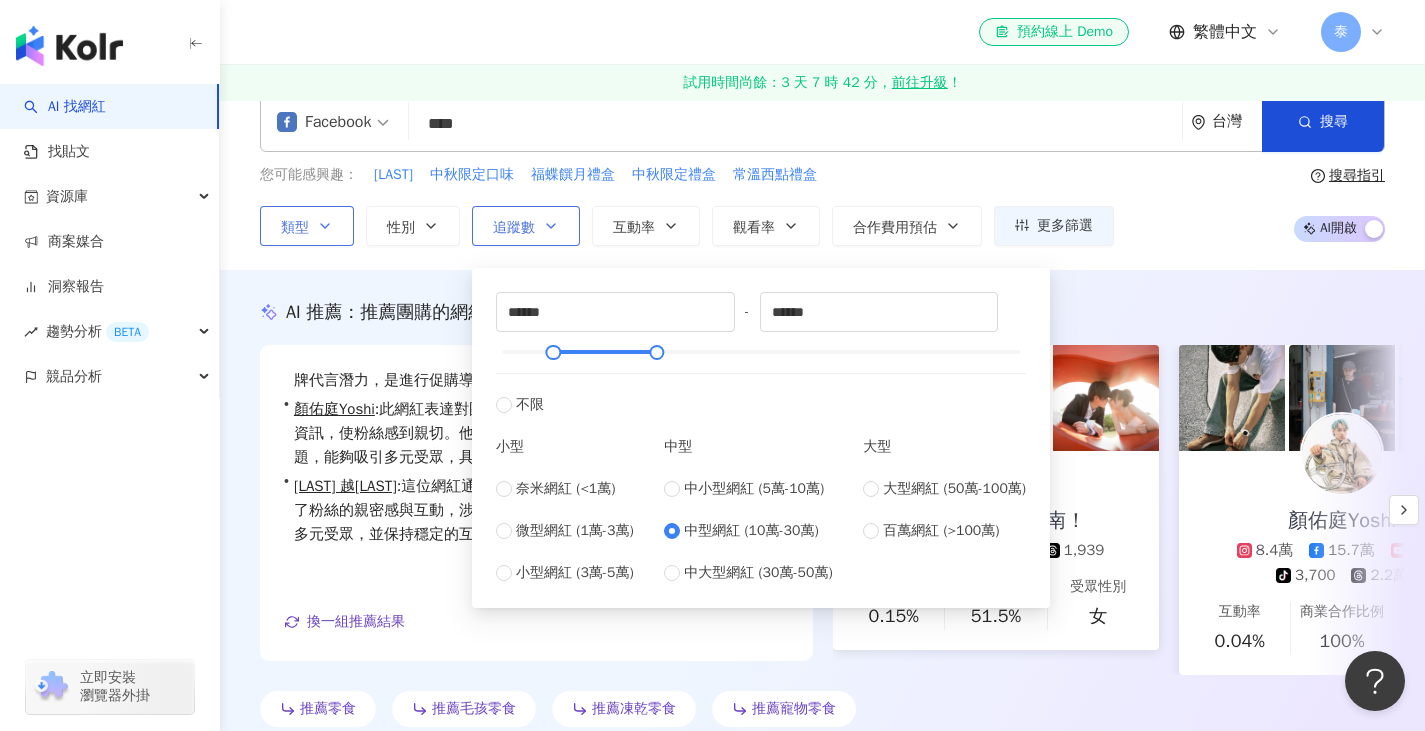 click 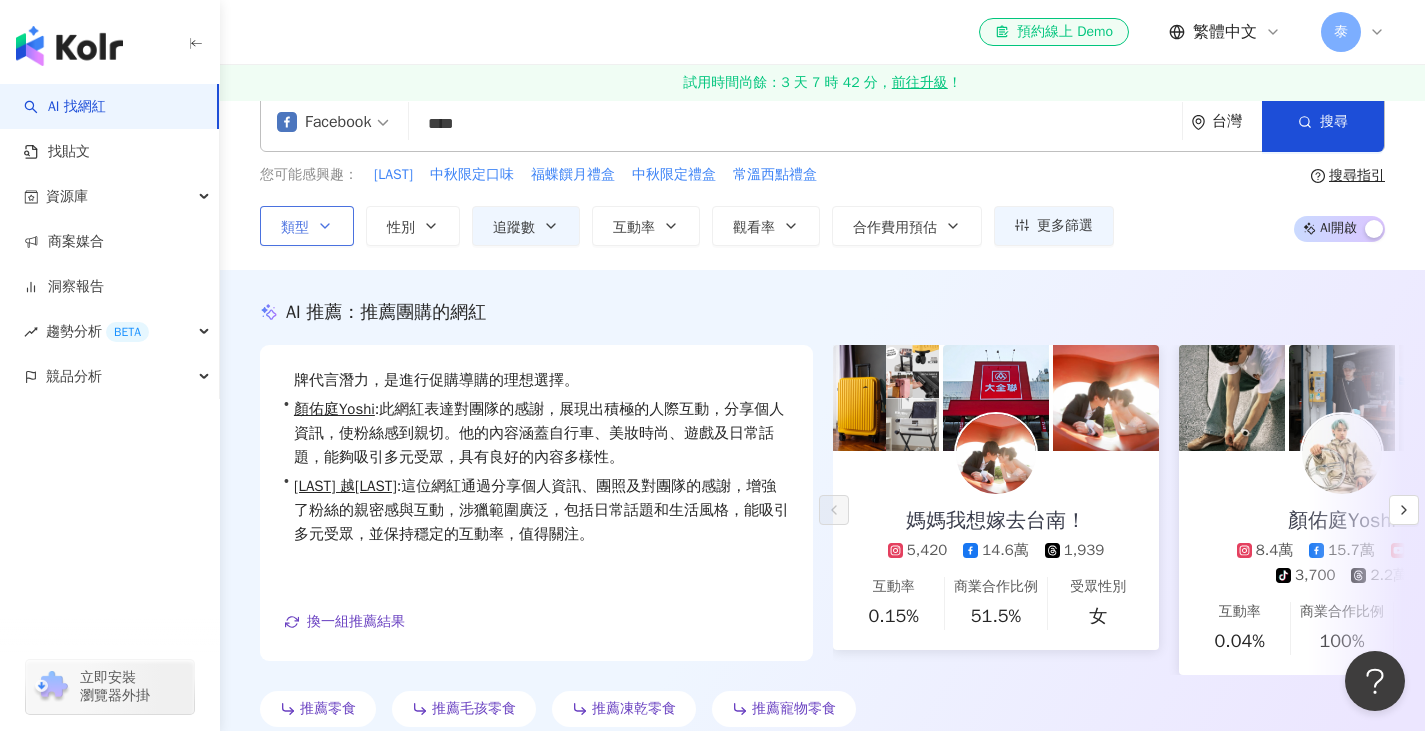 scroll, scrollTop: 0, scrollLeft: 0, axis: both 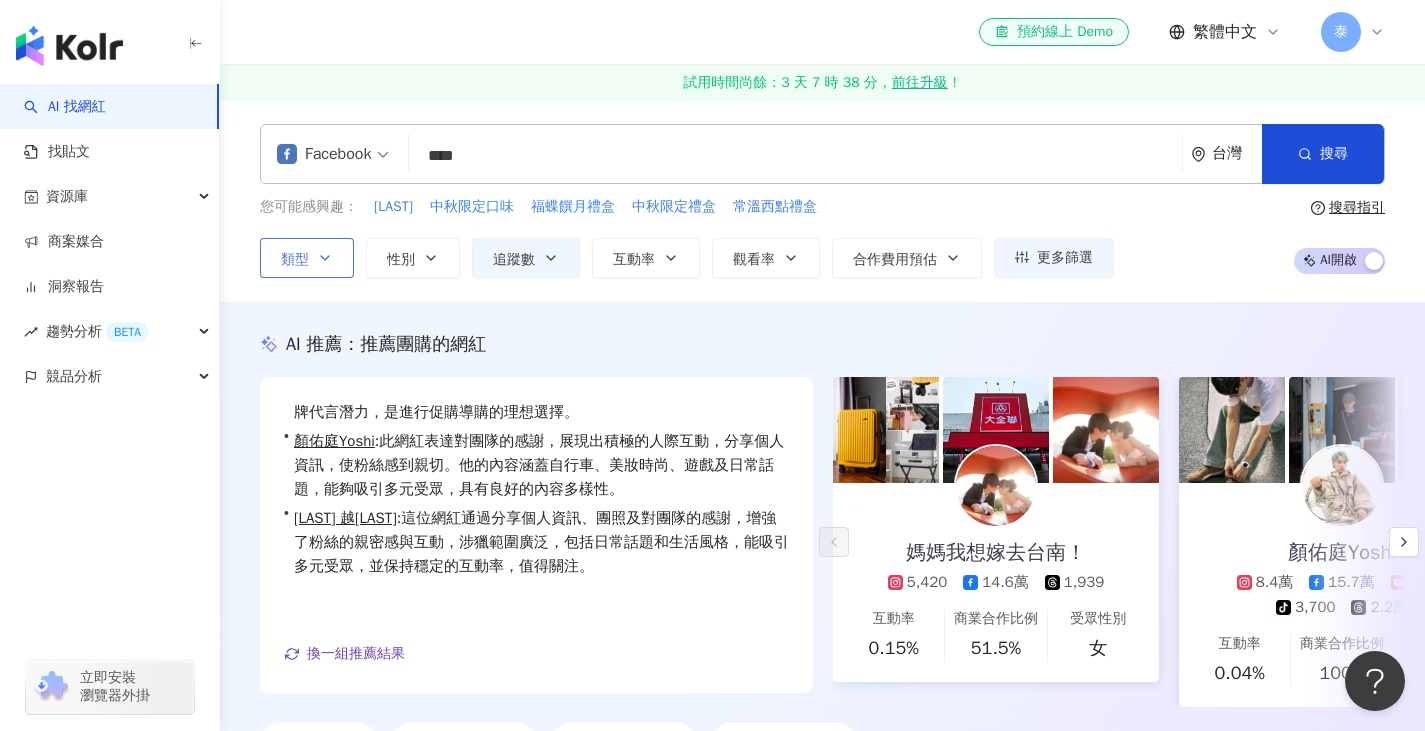 click on "Facebook" at bounding box center (333, 154) 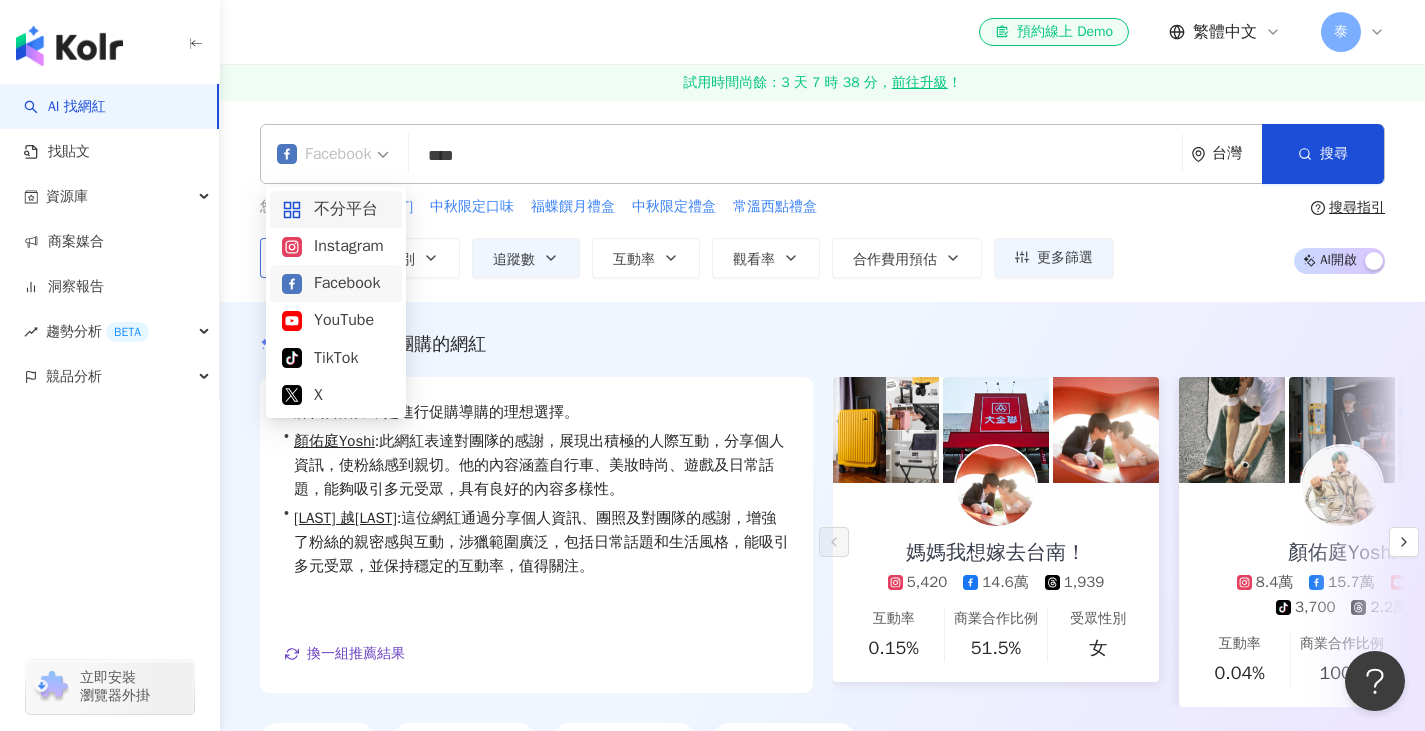 click on "不分平台" at bounding box center [336, 209] 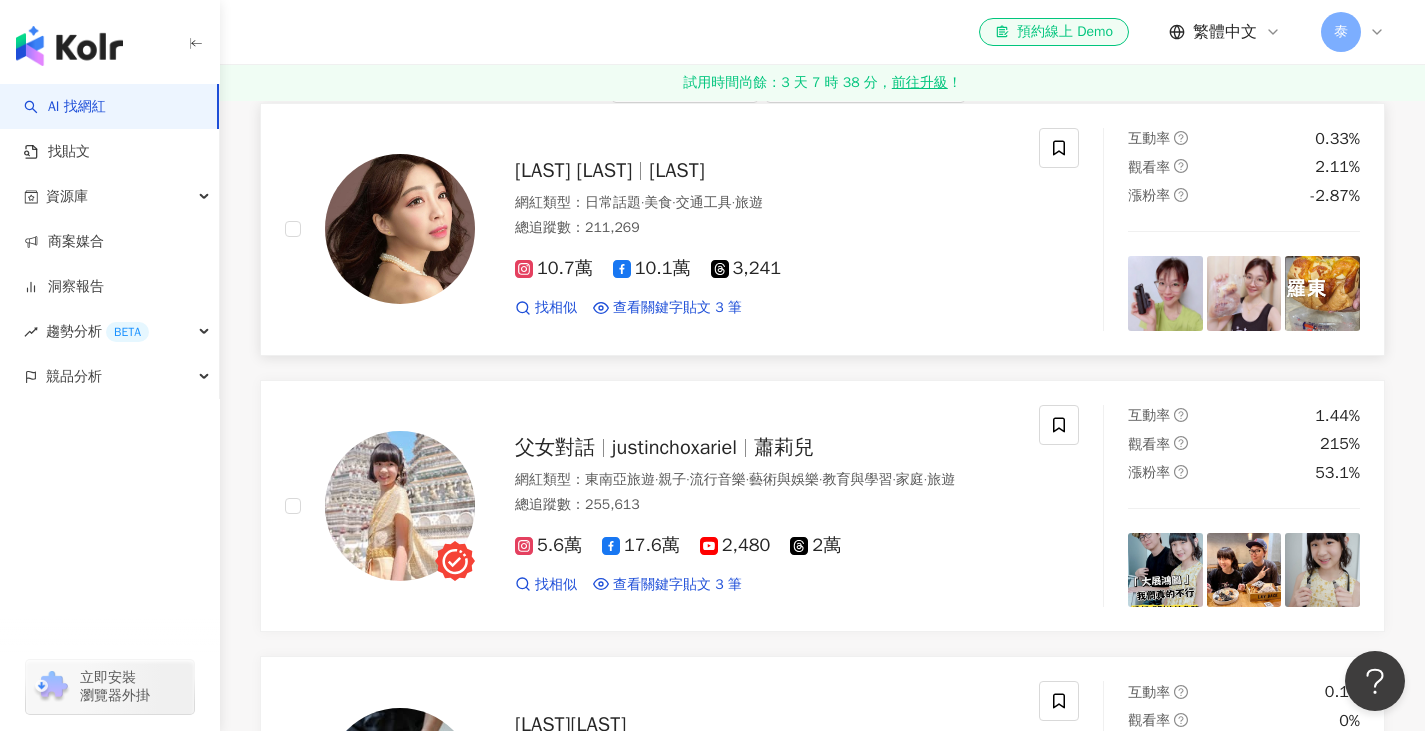 scroll, scrollTop: 412, scrollLeft: 0, axis: vertical 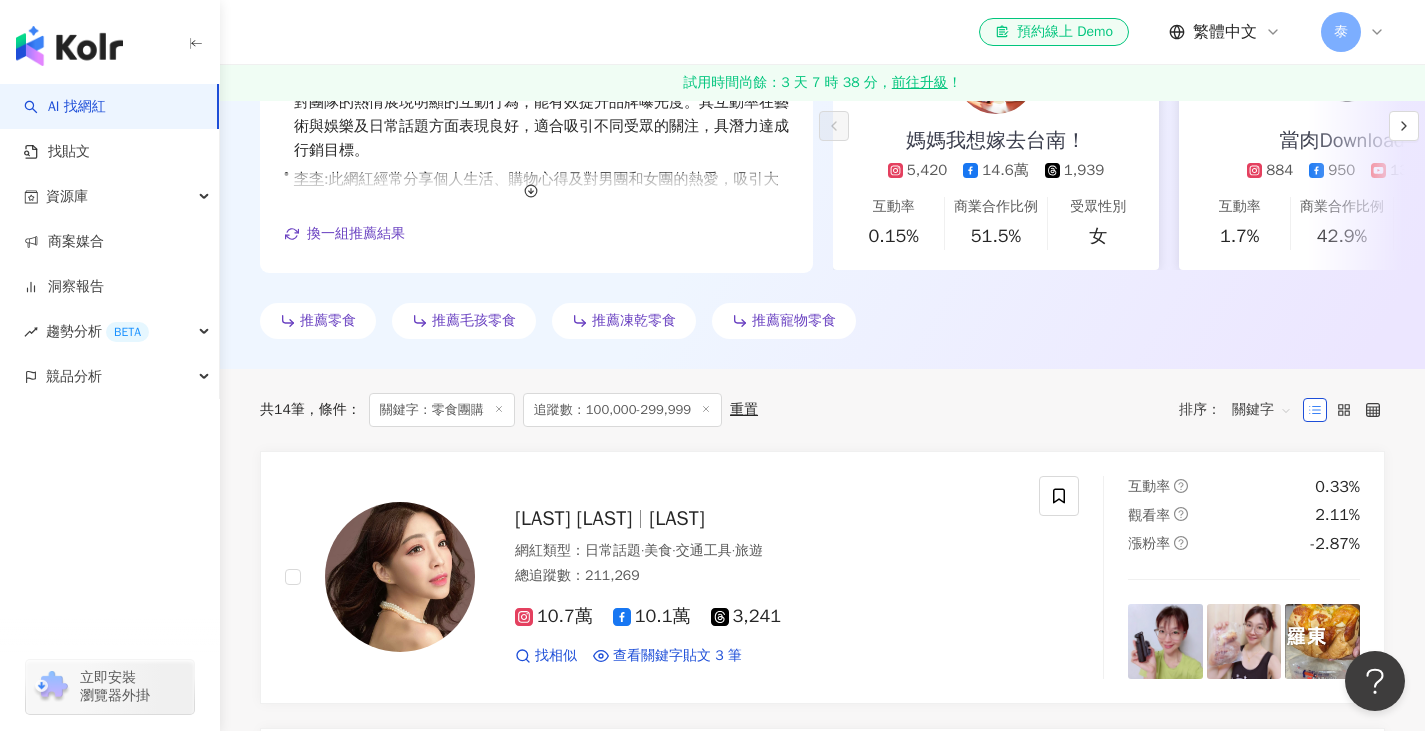 click on "關鍵字" at bounding box center [1262, 410] 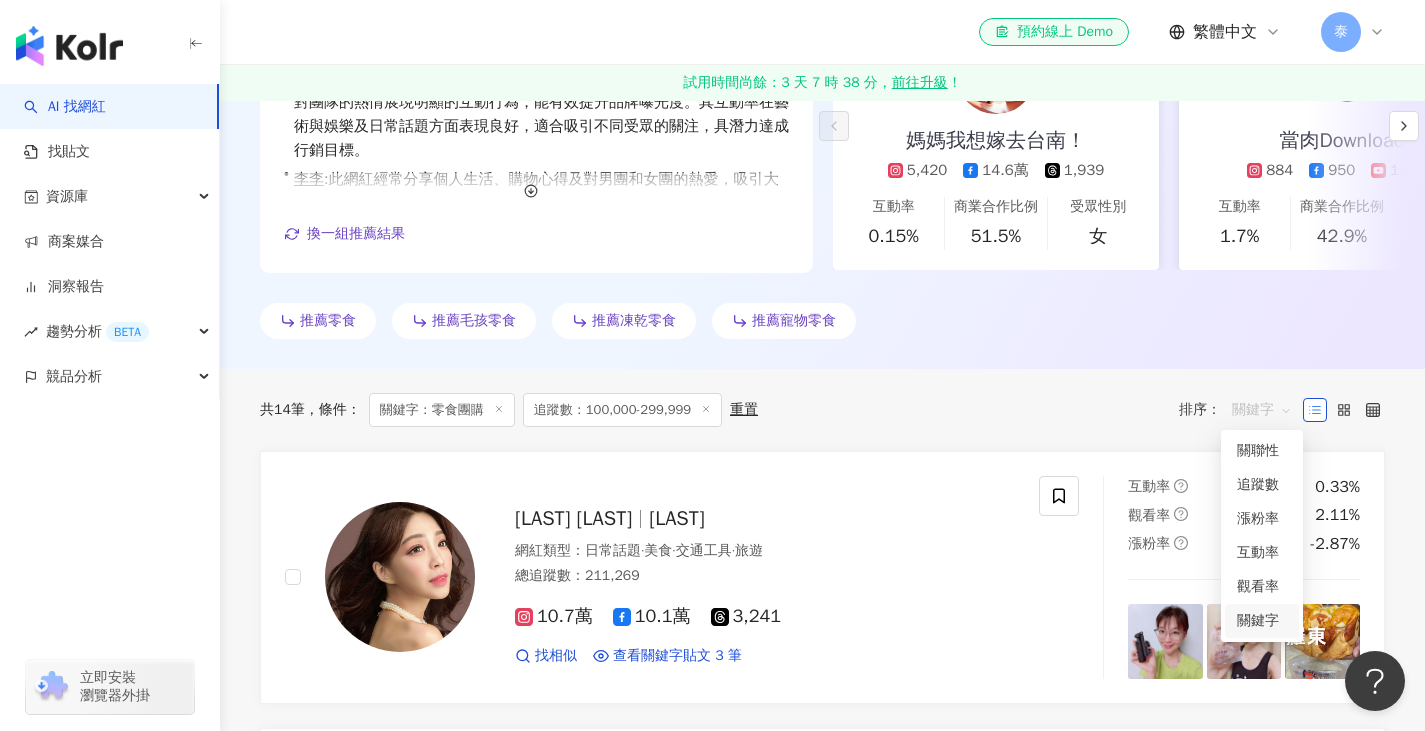 click on "關鍵字" at bounding box center (1262, 410) 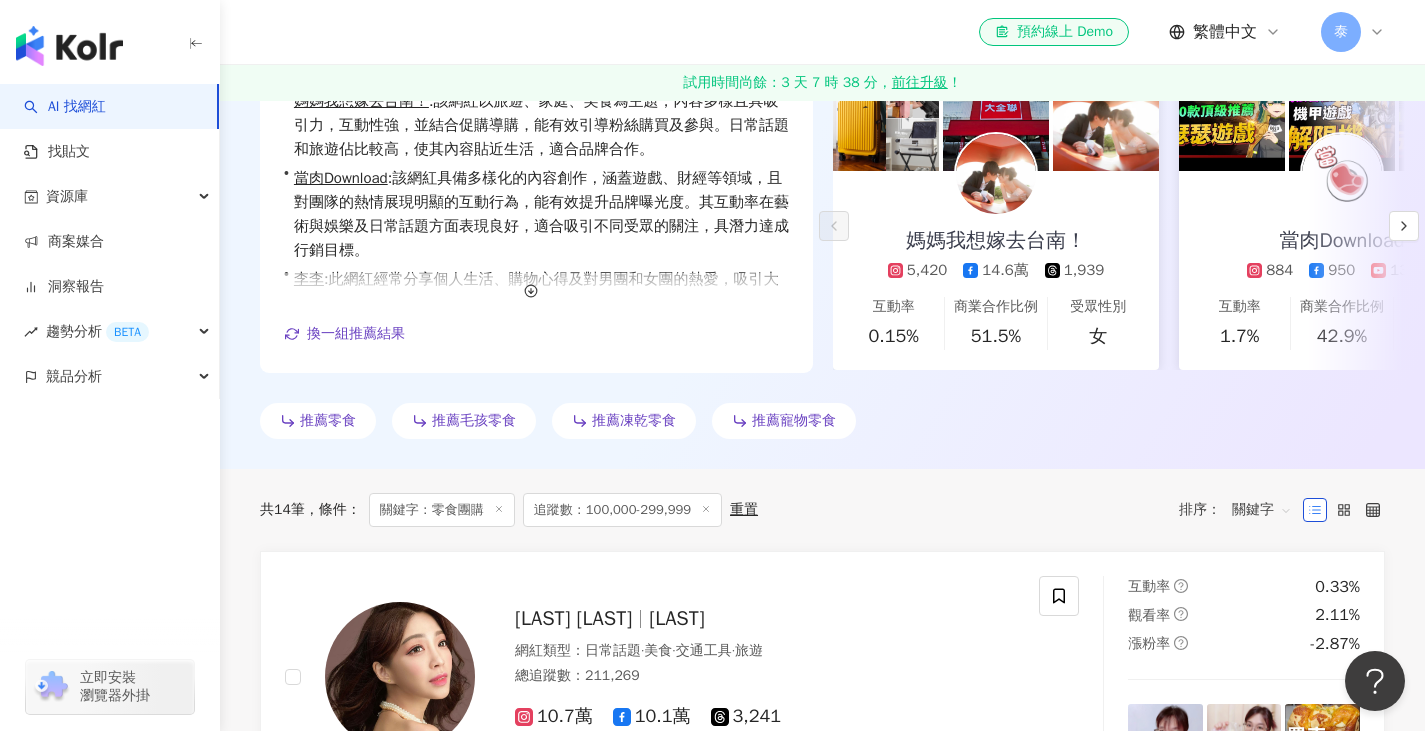 scroll, scrollTop: 212, scrollLeft: 0, axis: vertical 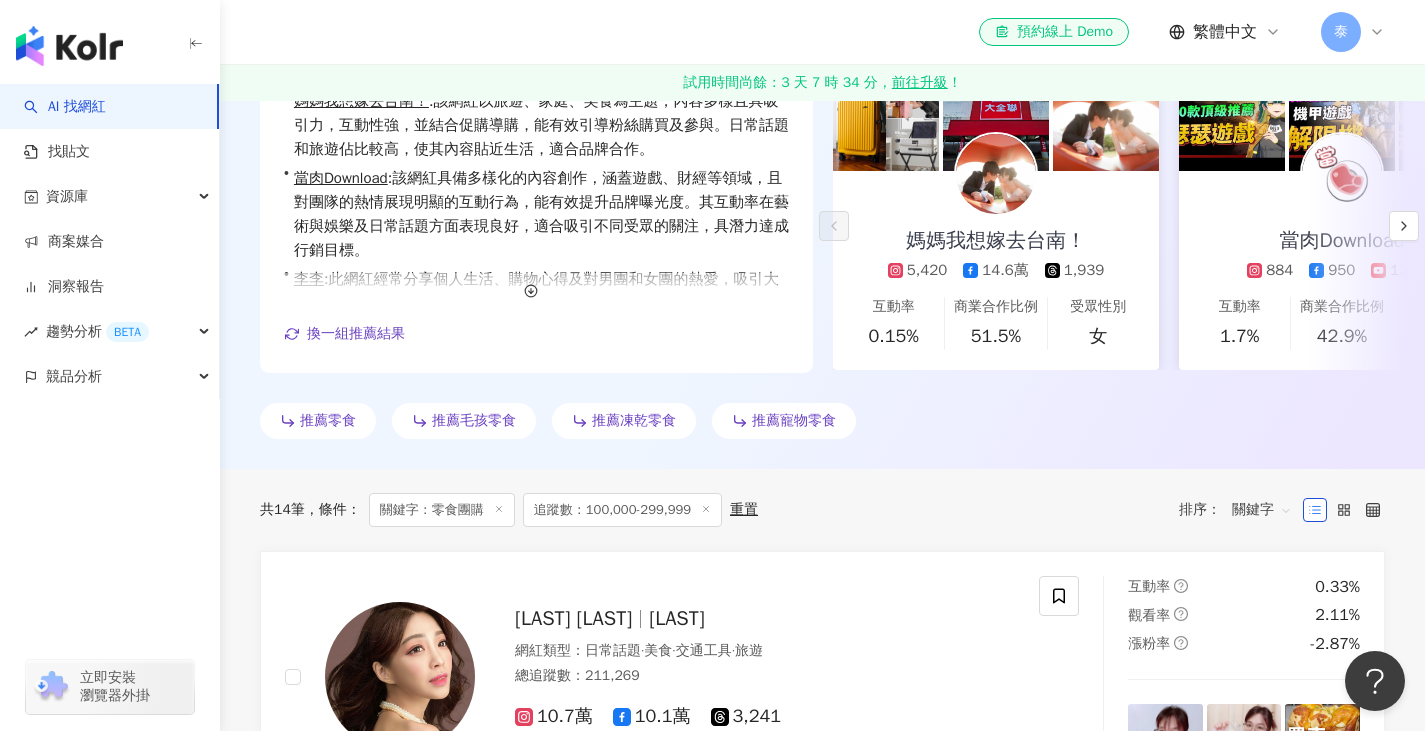 click on "推薦零食" at bounding box center [328, 421] 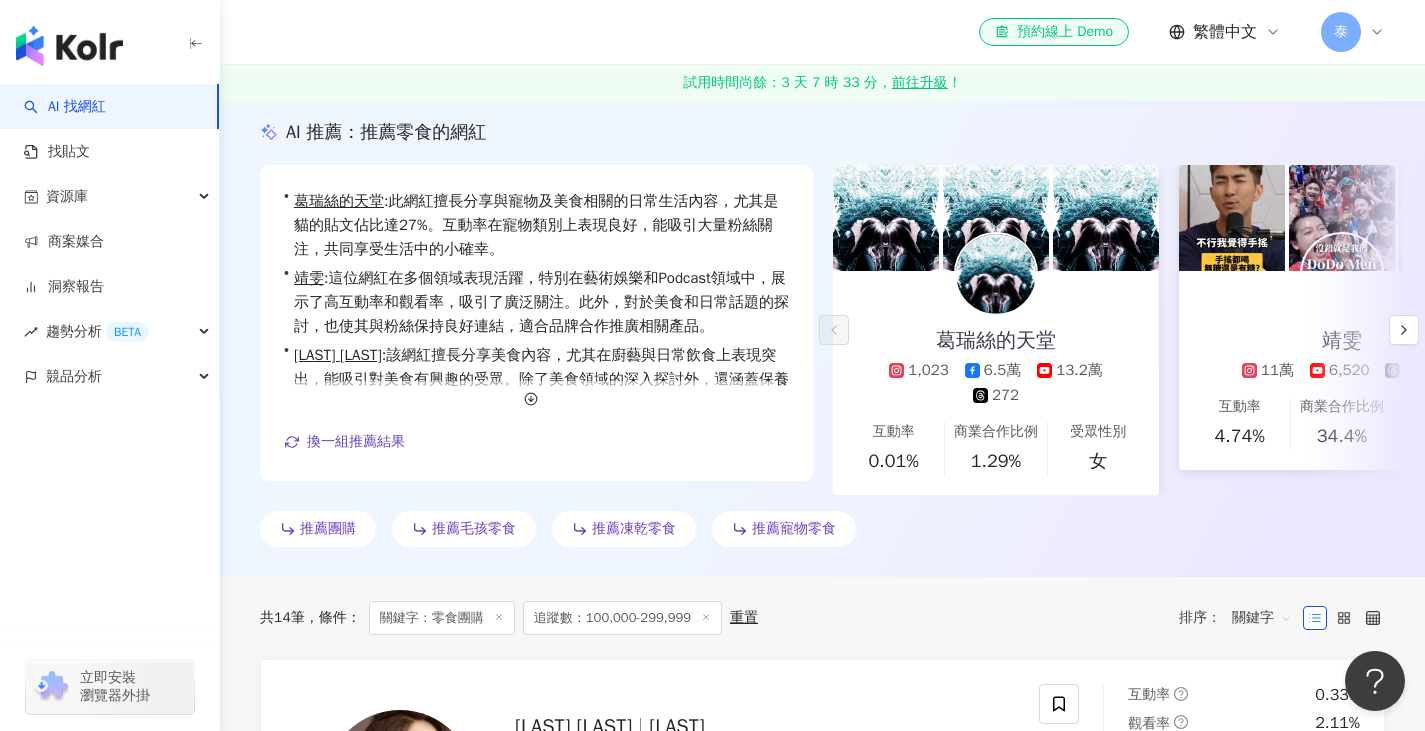 scroll, scrollTop: 212, scrollLeft: 0, axis: vertical 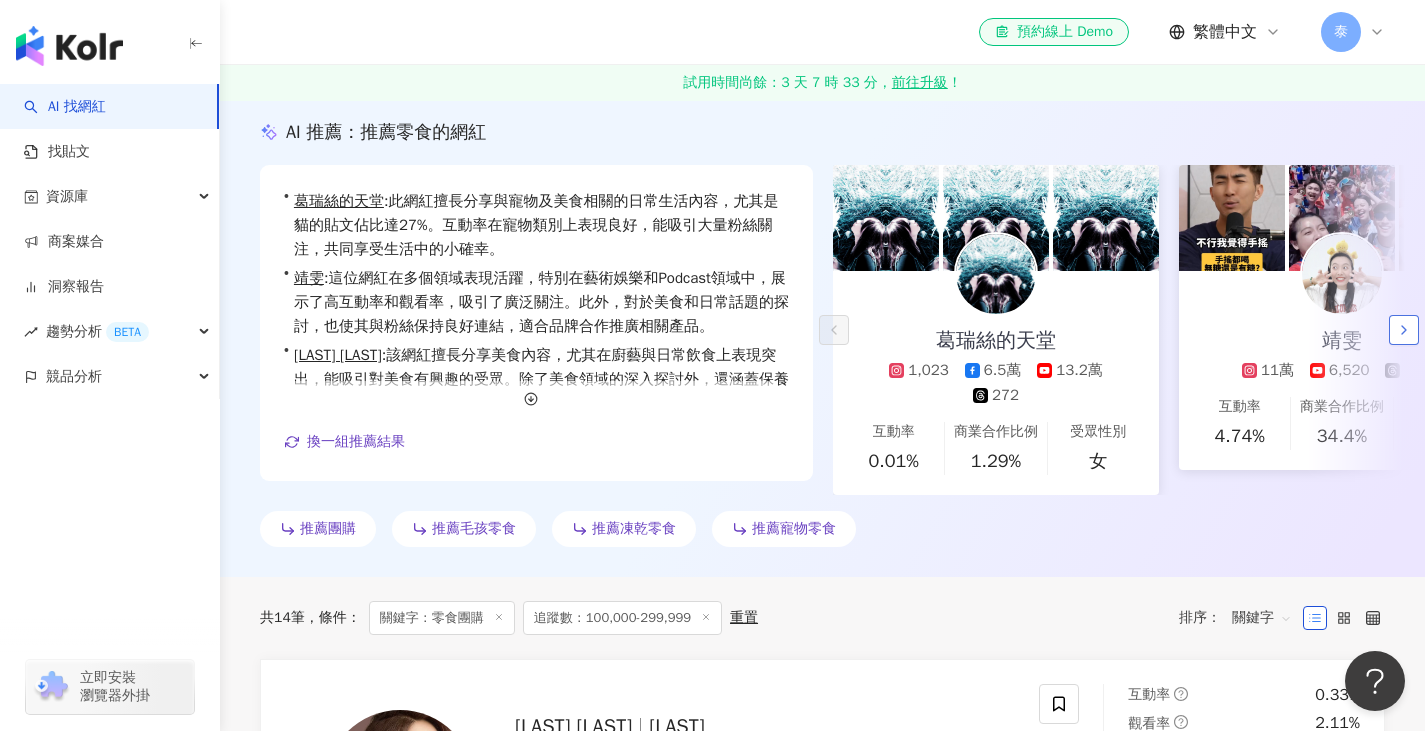 click 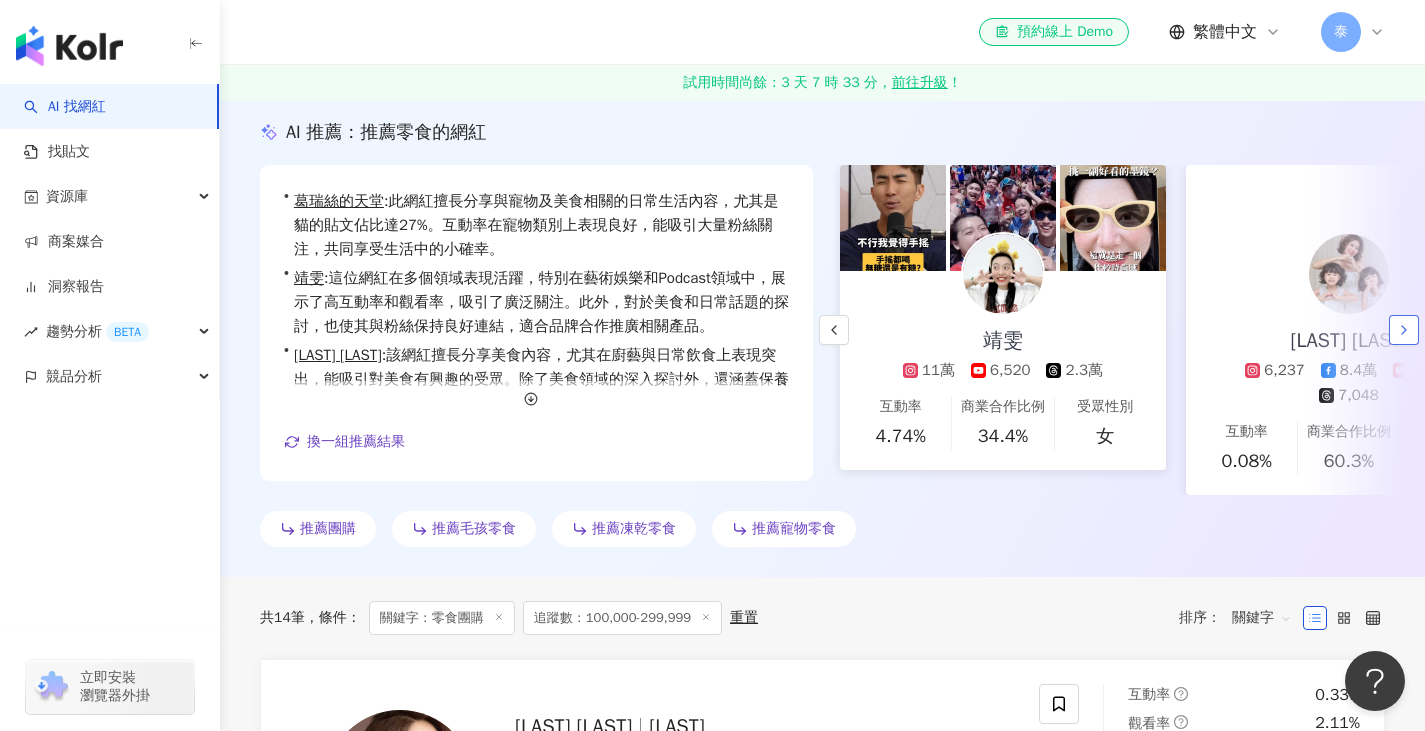 scroll, scrollTop: 0, scrollLeft: 346, axis: horizontal 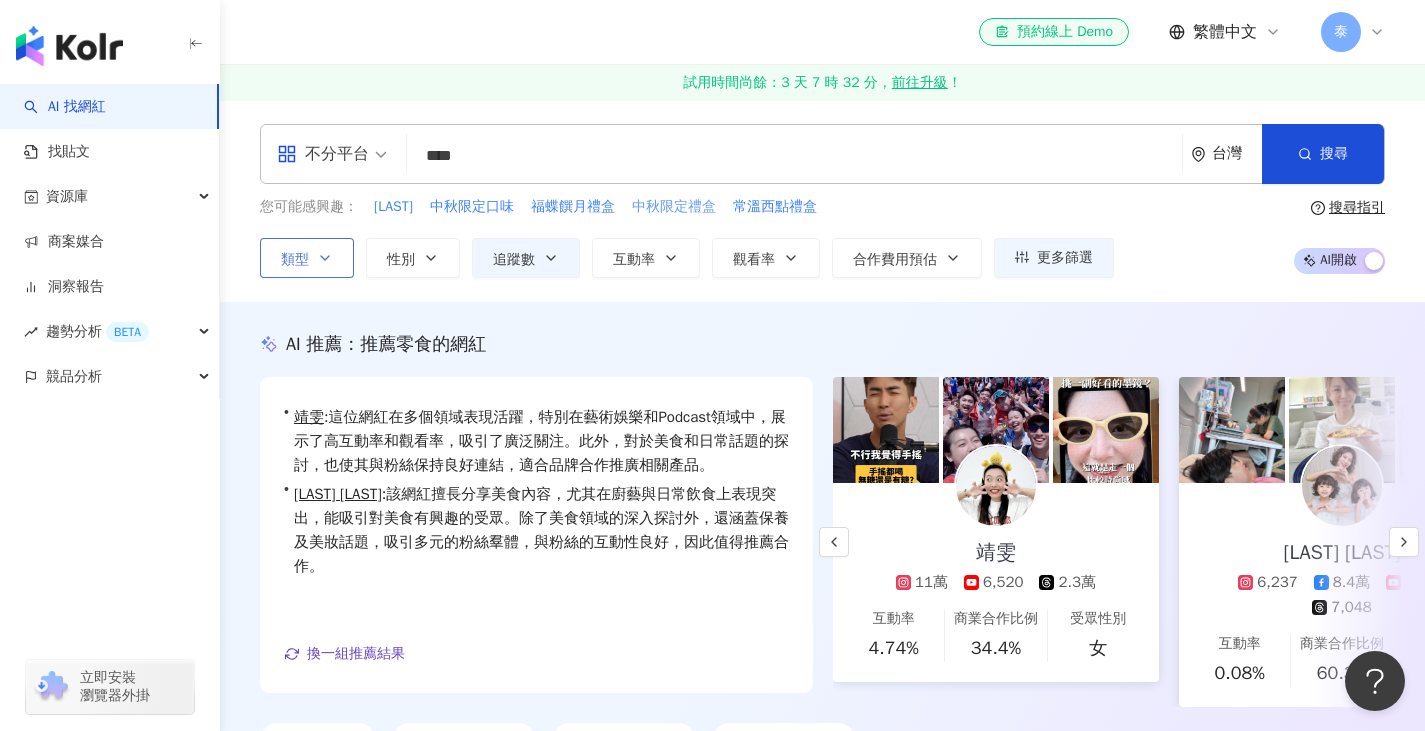 click on "中秋限定禮盒" at bounding box center (674, 207) 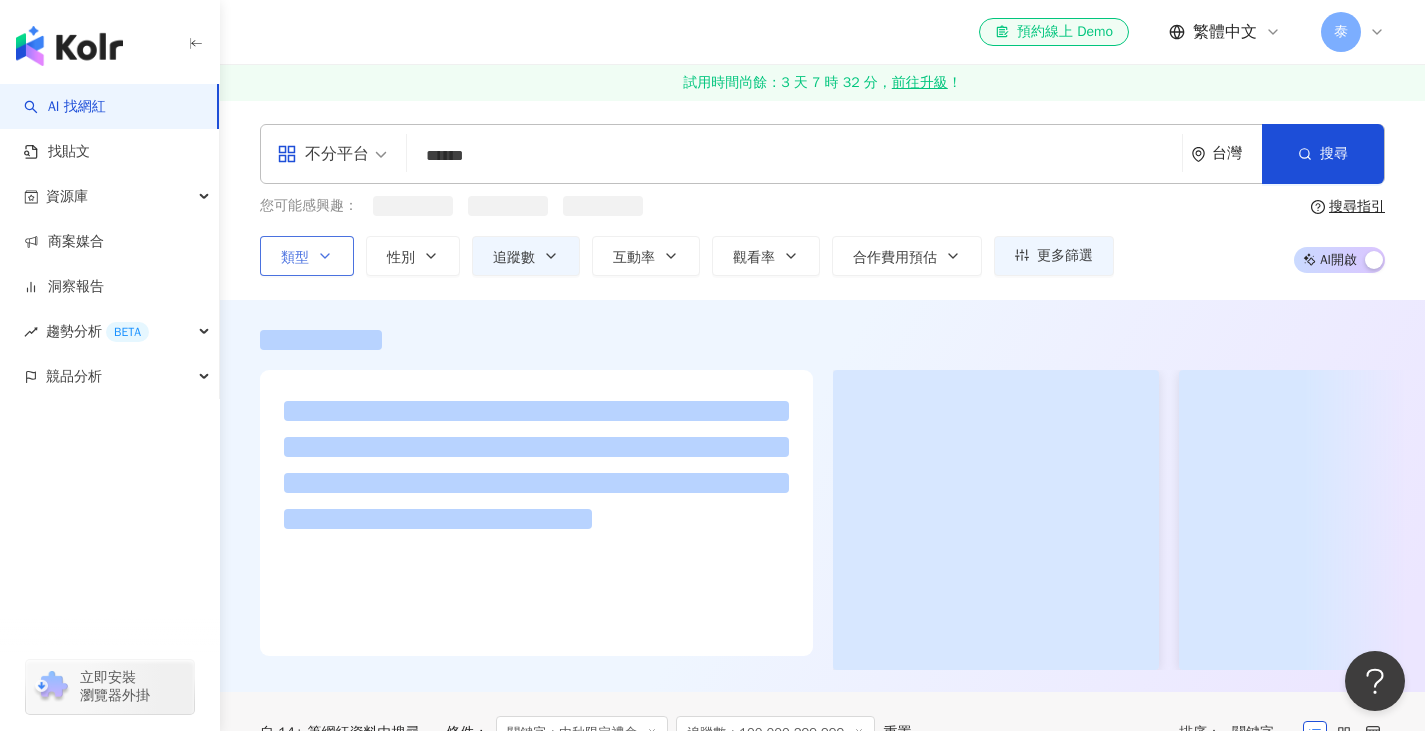 scroll, scrollTop: 0, scrollLeft: 0, axis: both 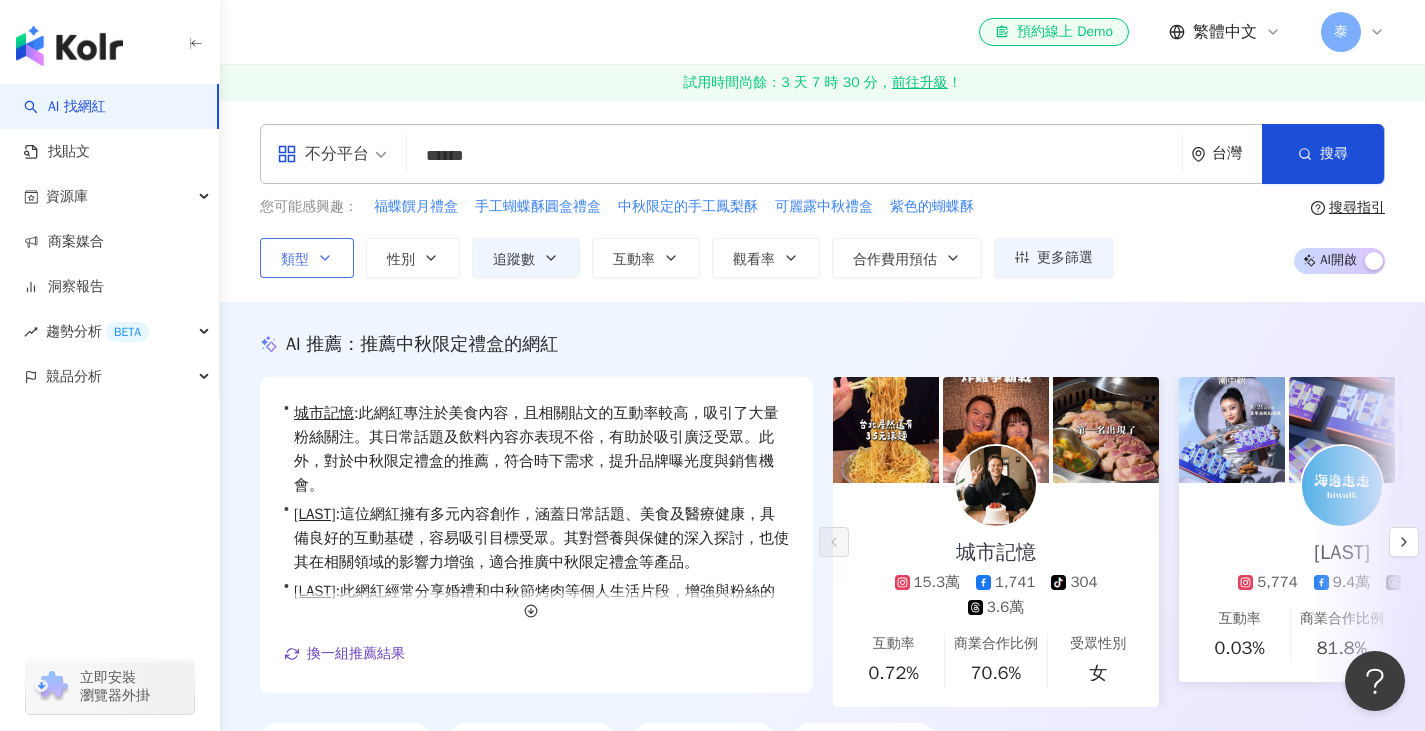 click on "不分平台" at bounding box center (323, 154) 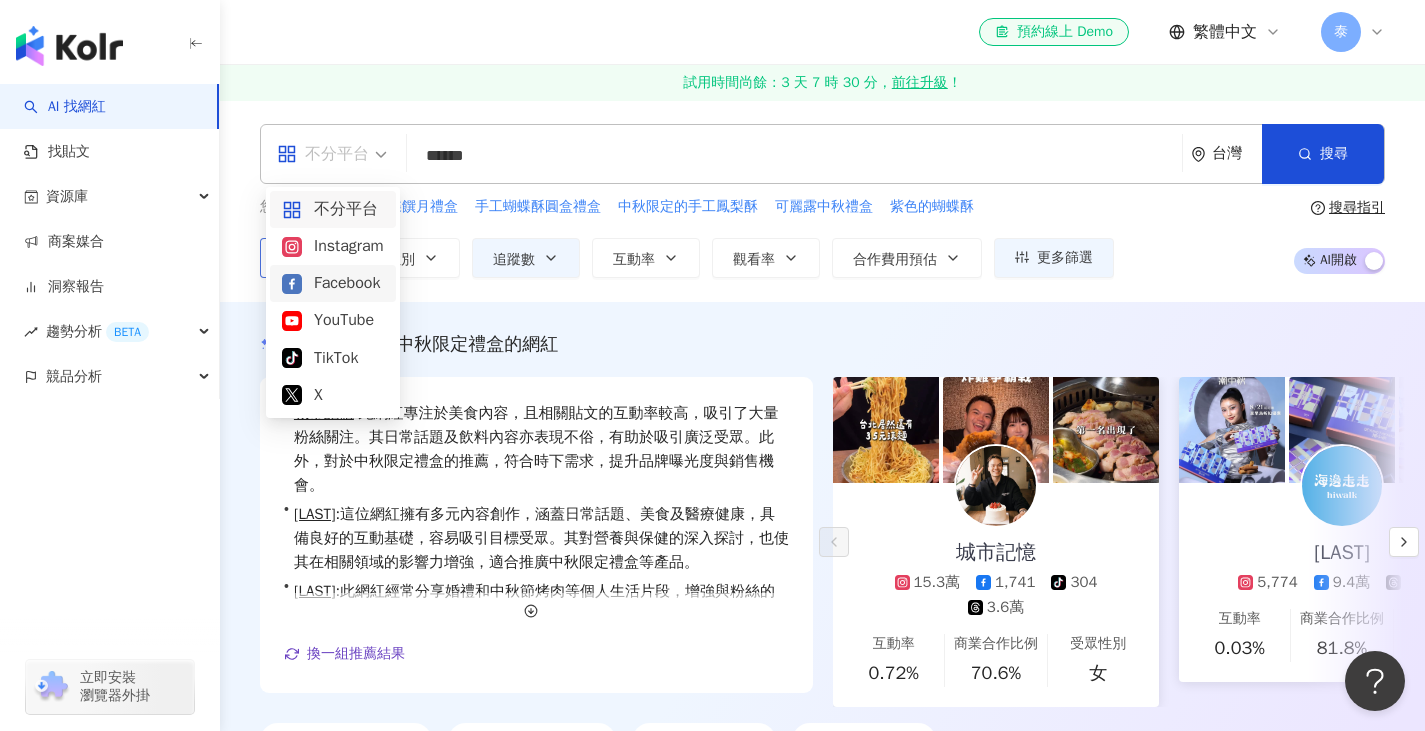 click on "Facebook" at bounding box center [333, 283] 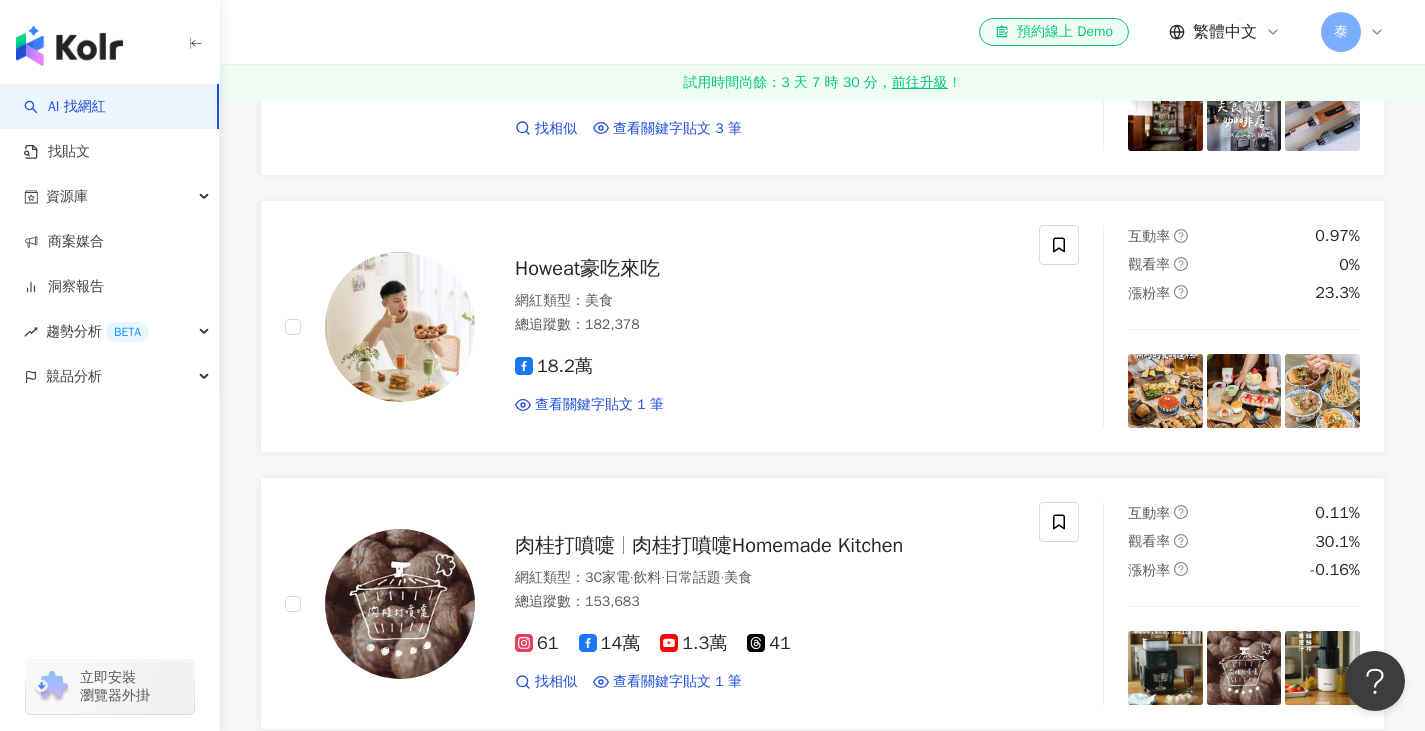 scroll, scrollTop: 900, scrollLeft: 0, axis: vertical 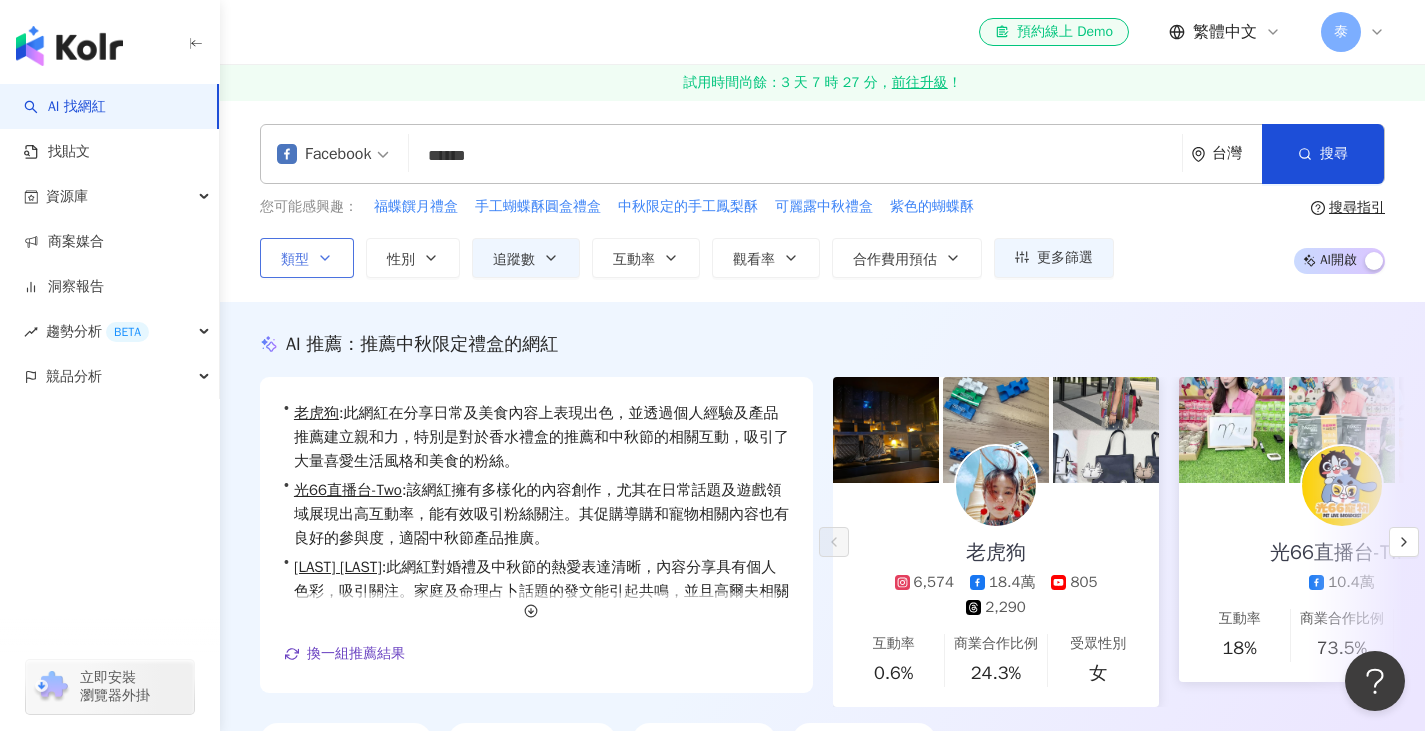 drag, startPoint x: 493, startPoint y: 155, endPoint x: 342, endPoint y: 146, distance: 151.26797 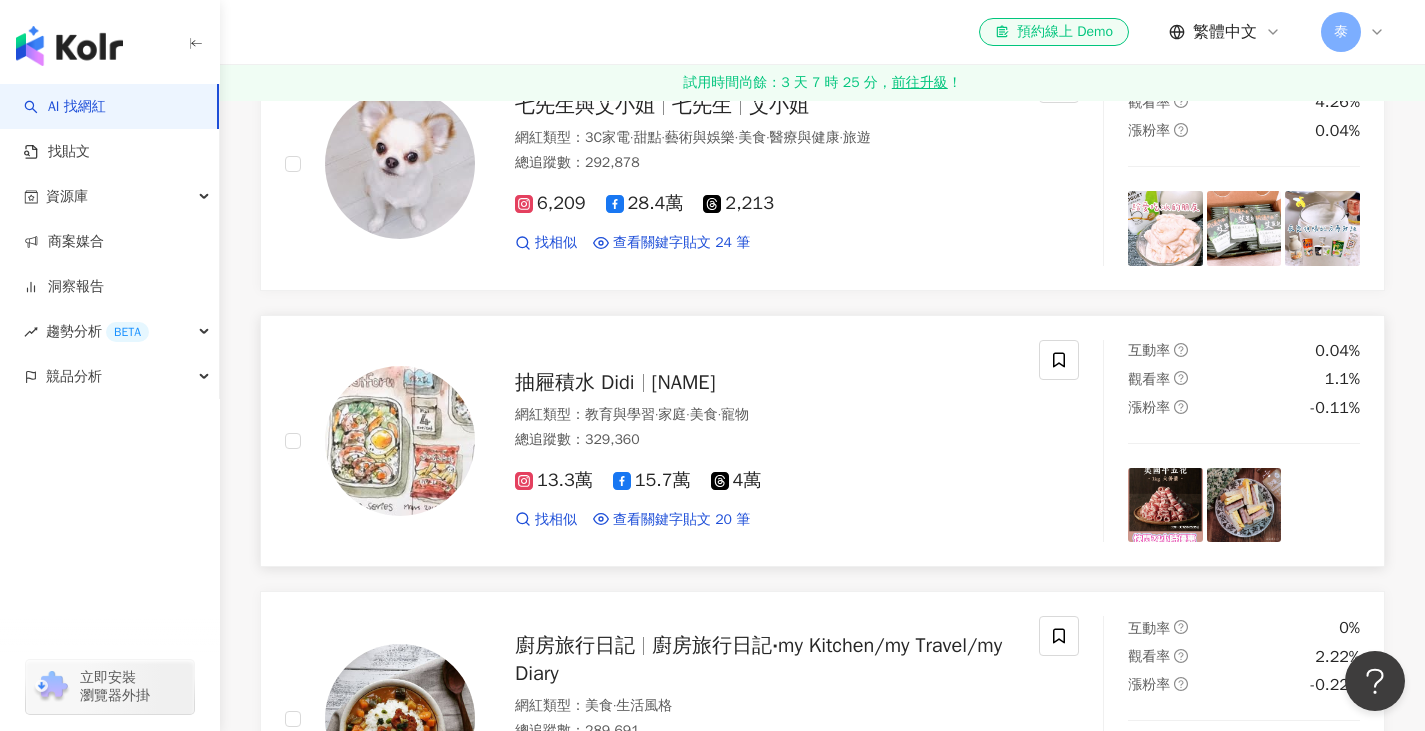 scroll, scrollTop: 3400, scrollLeft: 0, axis: vertical 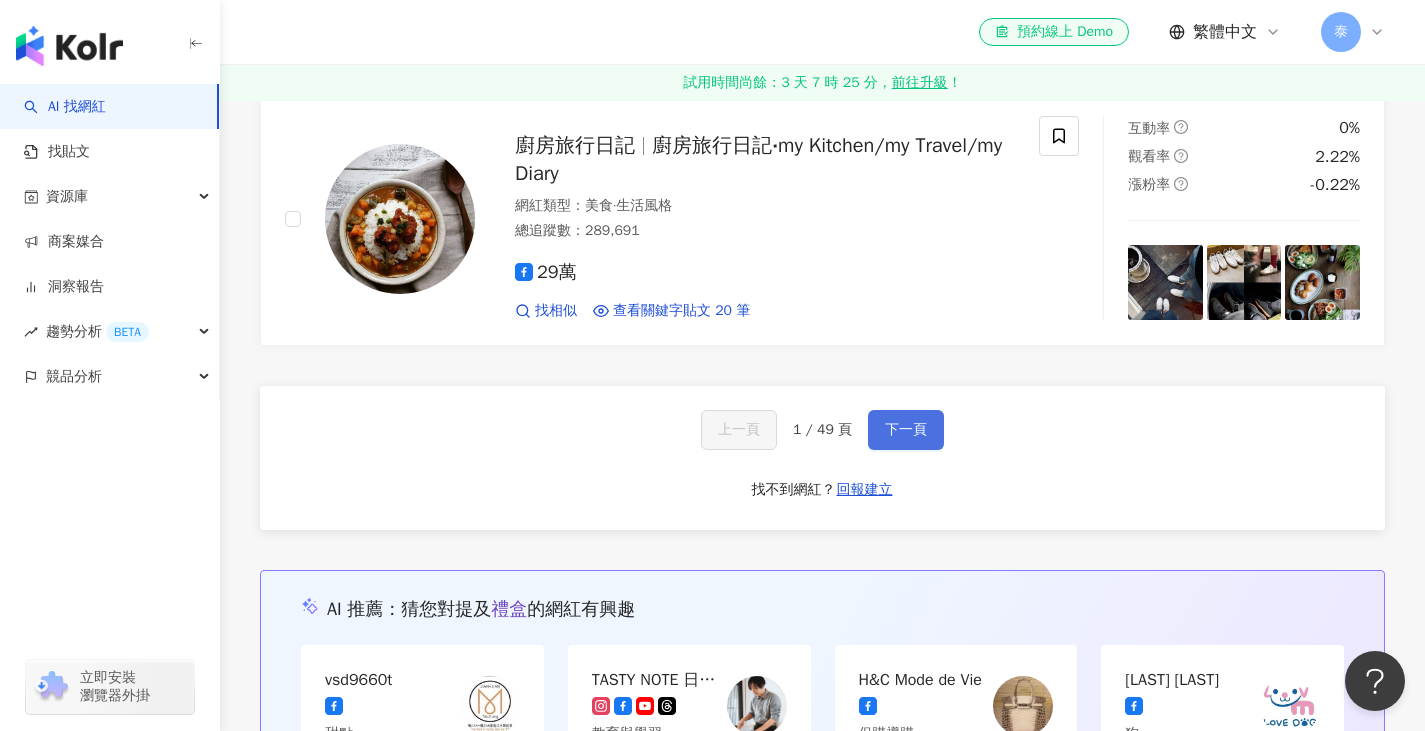 click on "下一頁" at bounding box center [906, 430] 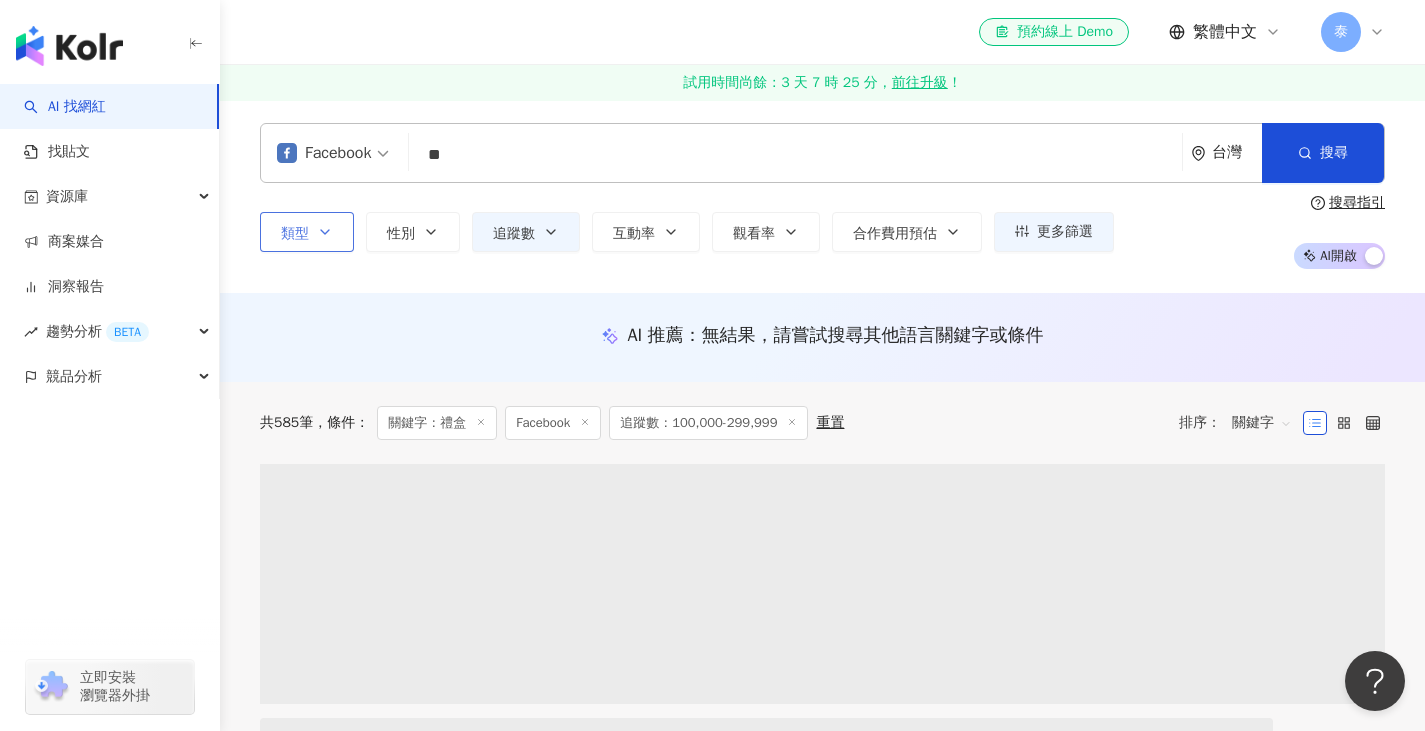 scroll, scrollTop: 0, scrollLeft: 0, axis: both 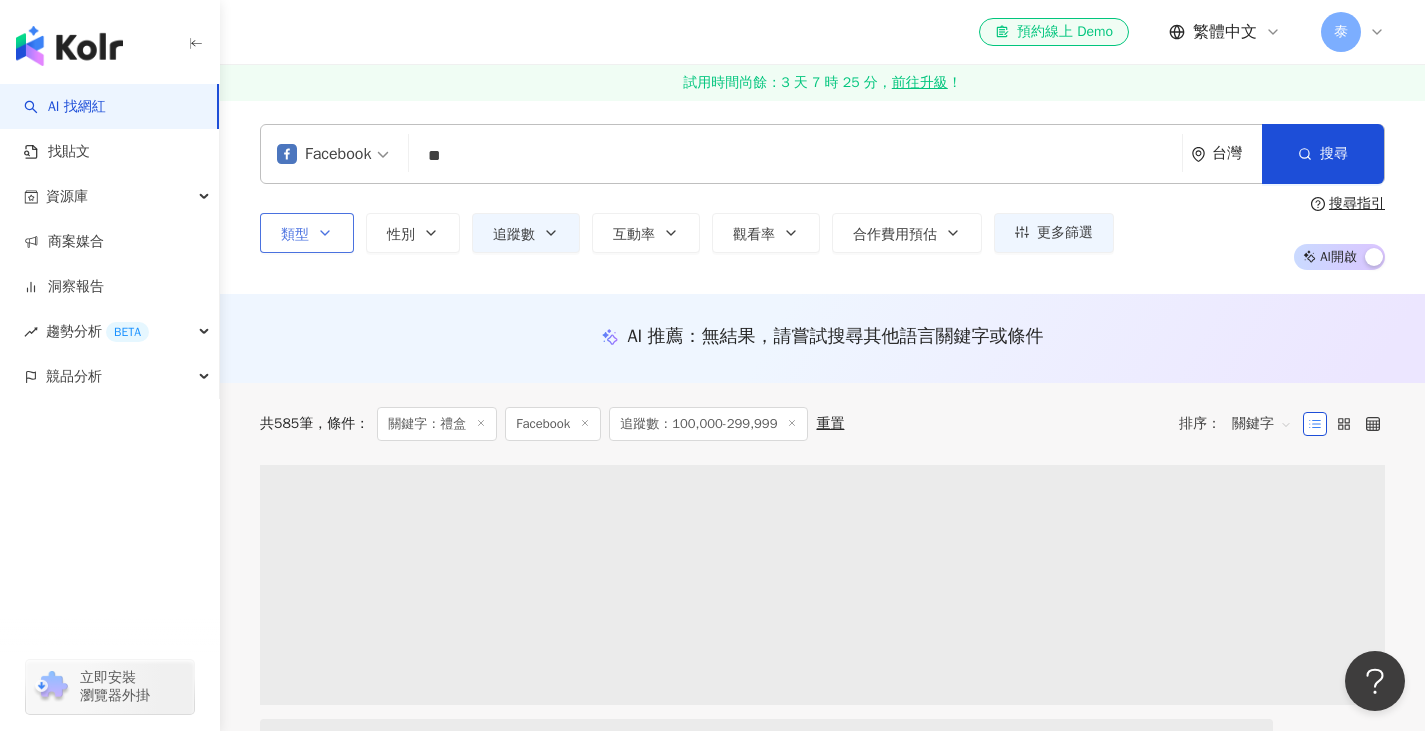 click on "**" at bounding box center [795, 156] 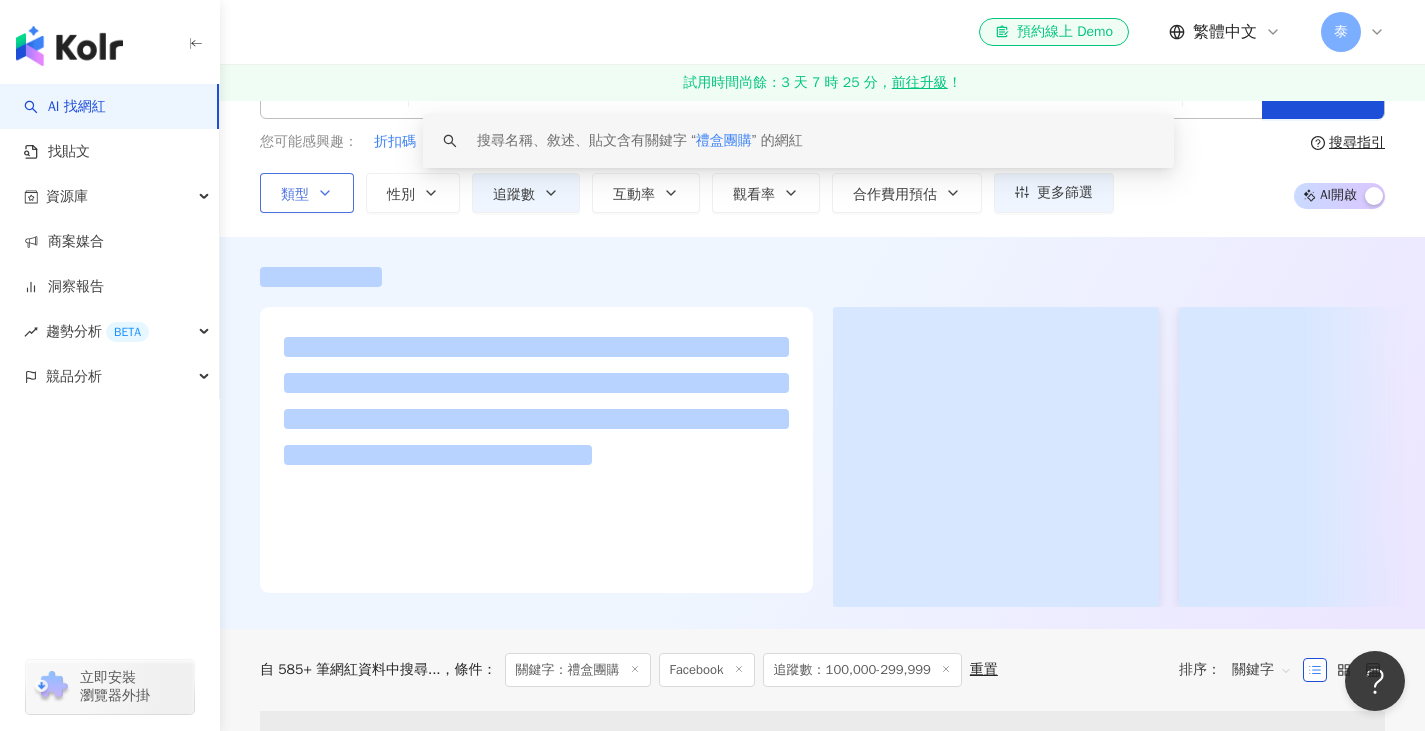 scroll, scrollTop: 66, scrollLeft: 0, axis: vertical 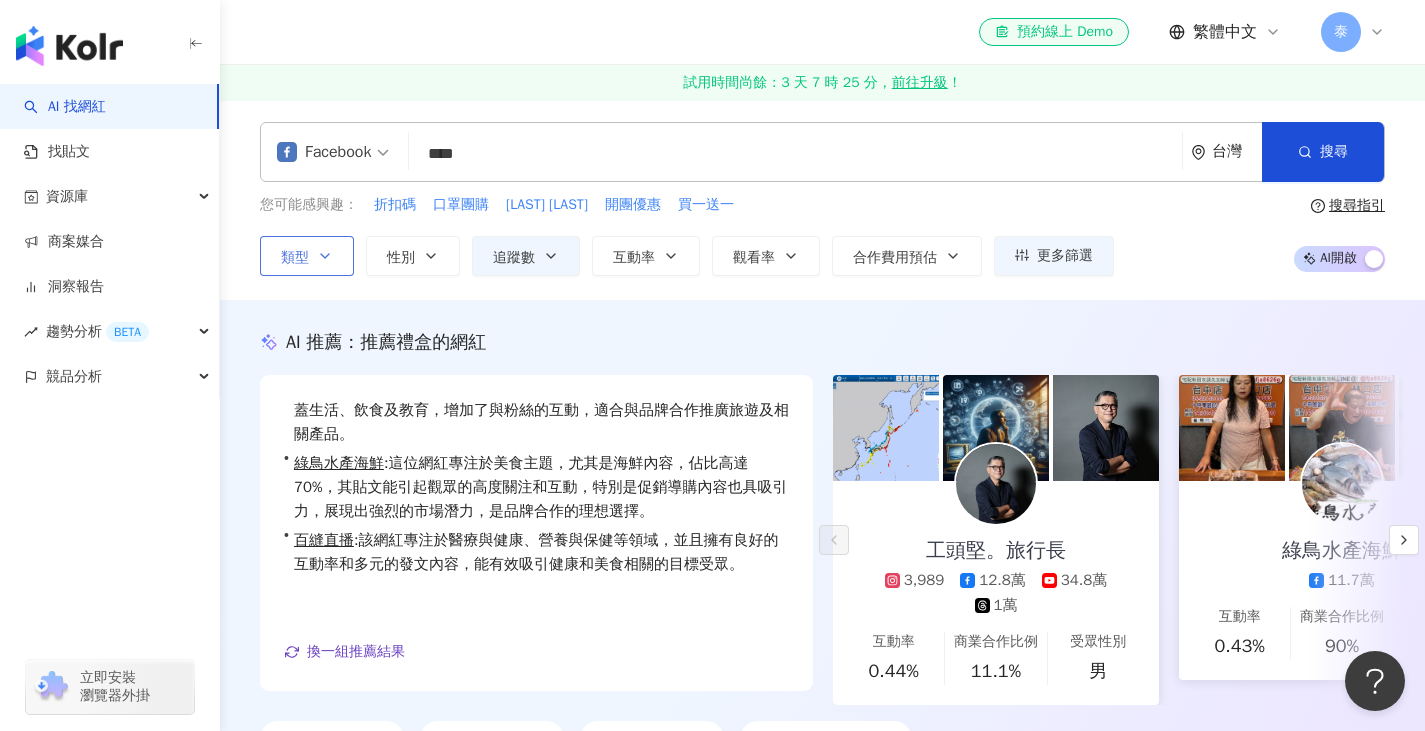 click 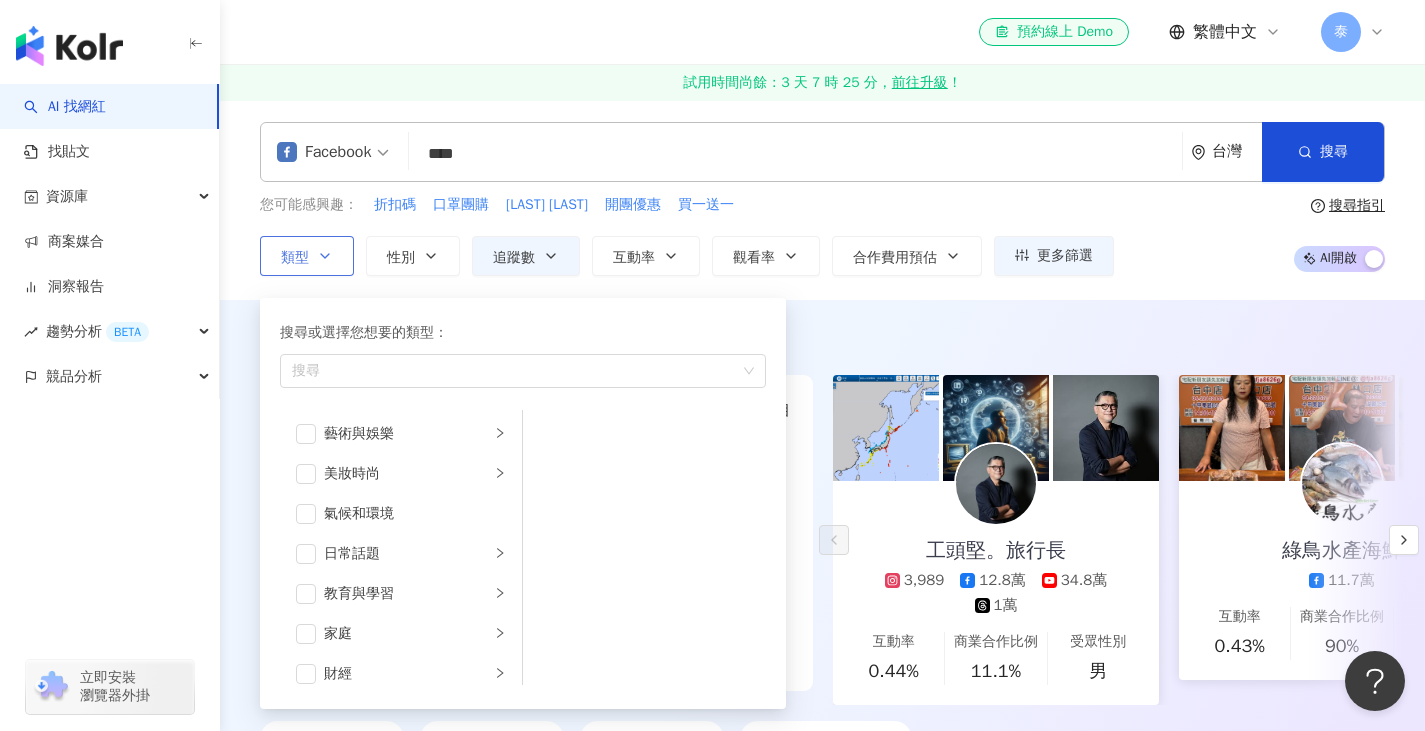 click 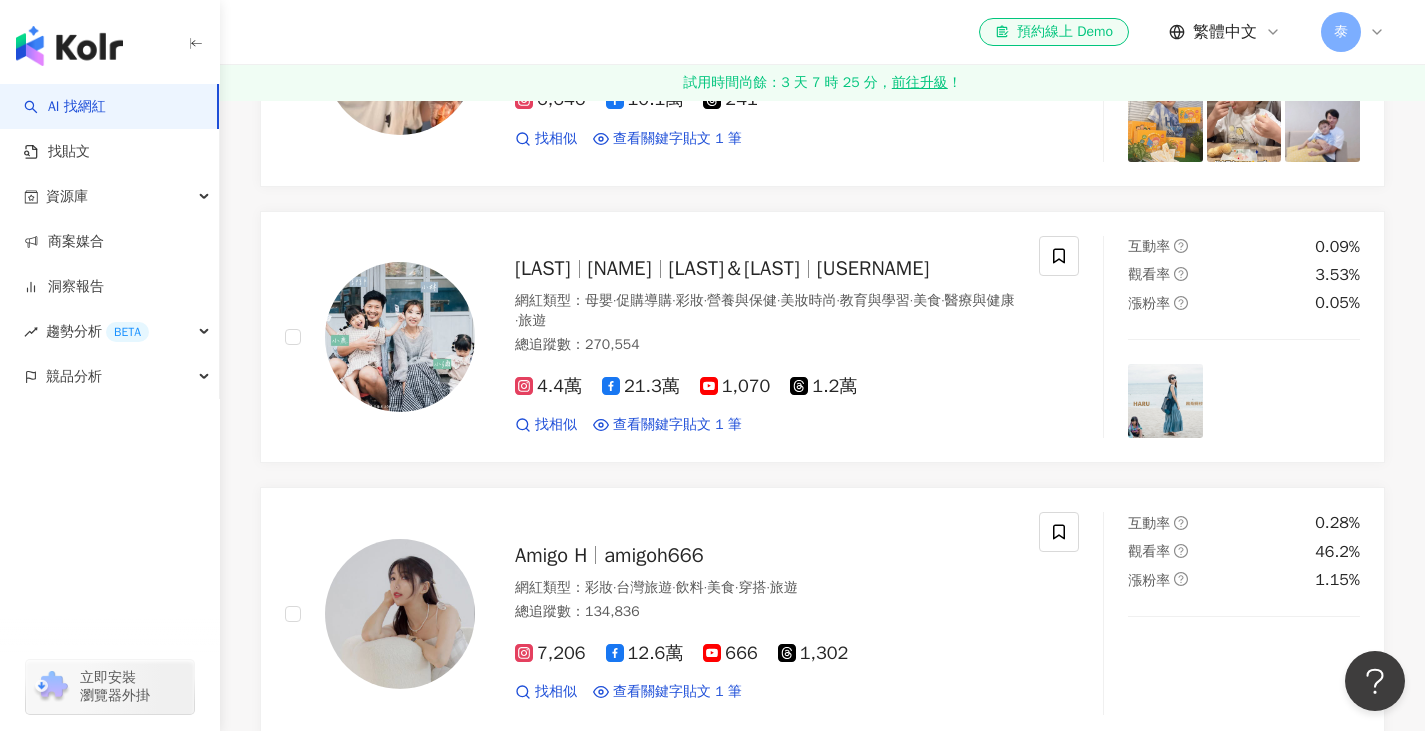 scroll, scrollTop: 1997, scrollLeft: 0, axis: vertical 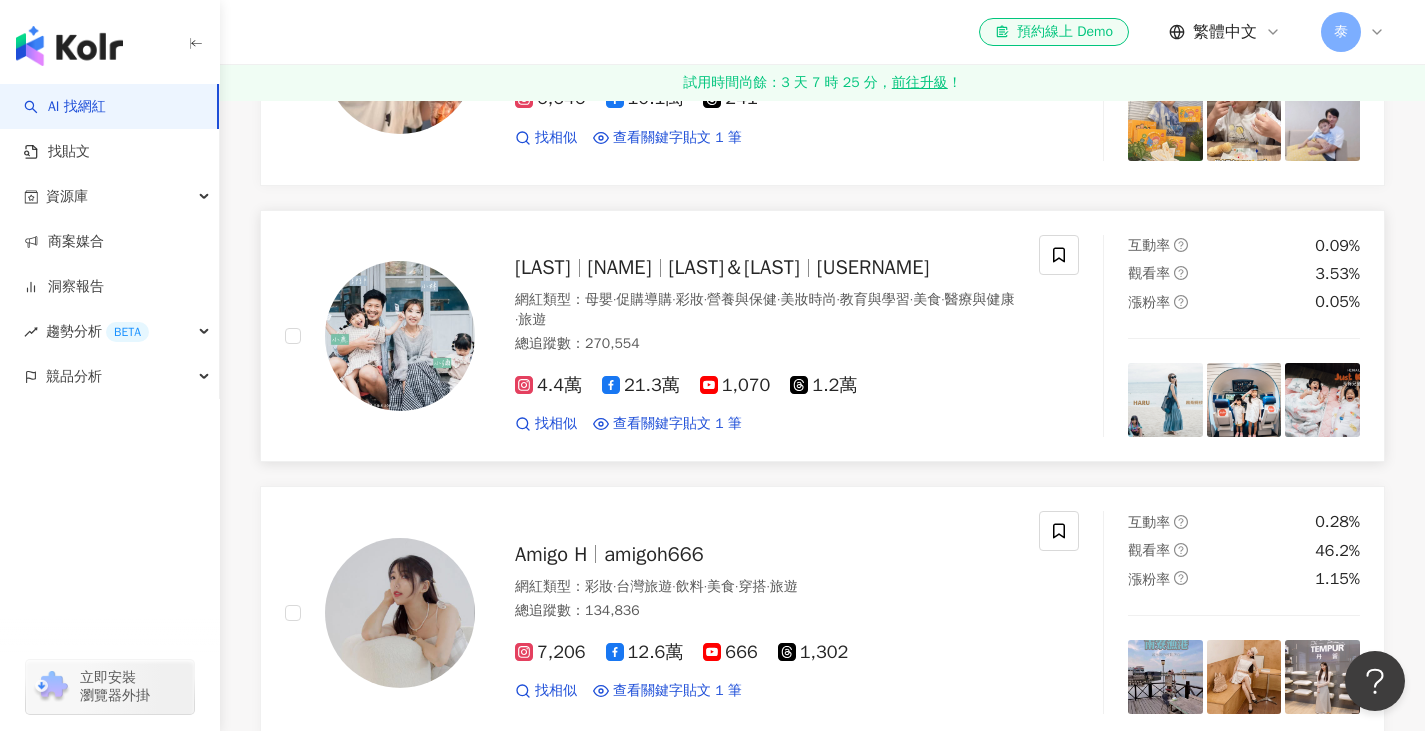 click on "小林&郭郭的小夫妻生活" at bounding box center (734, 267) 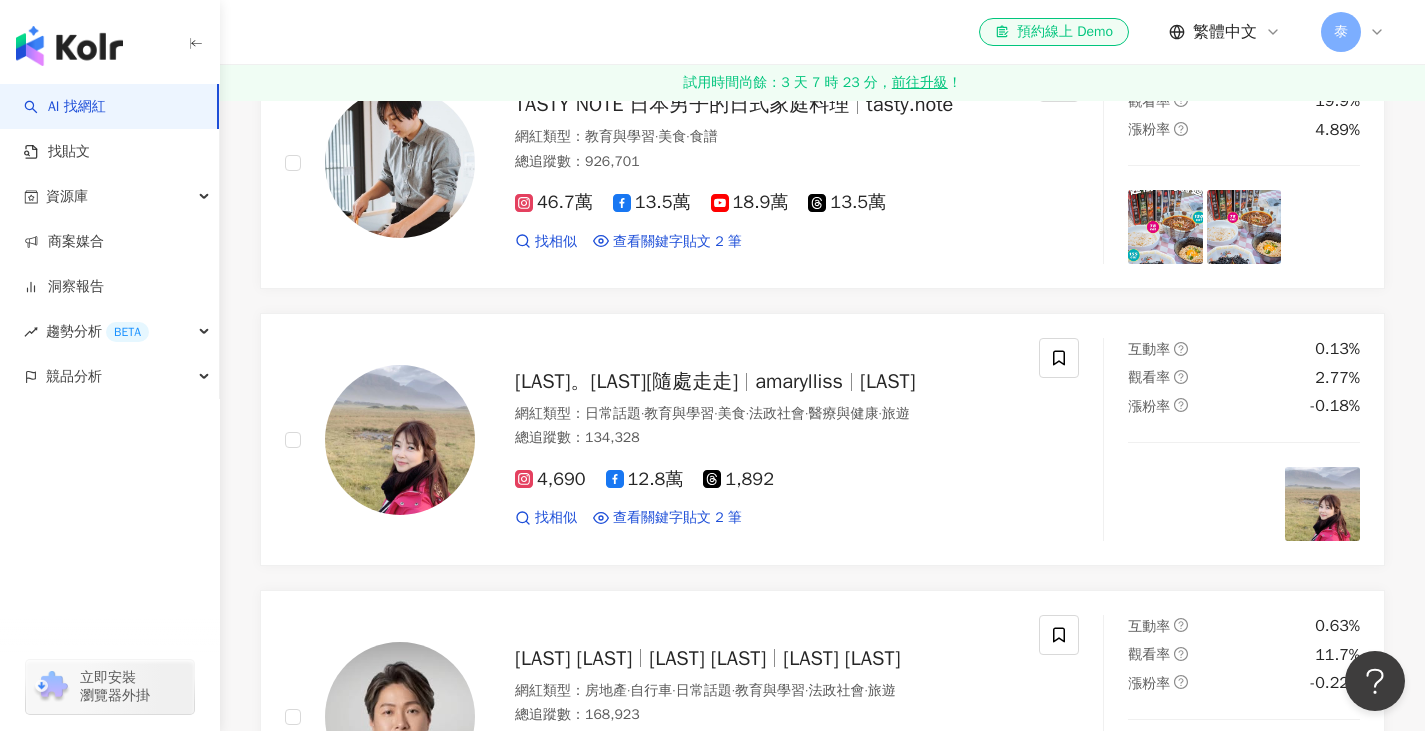 scroll, scrollTop: 772, scrollLeft: 0, axis: vertical 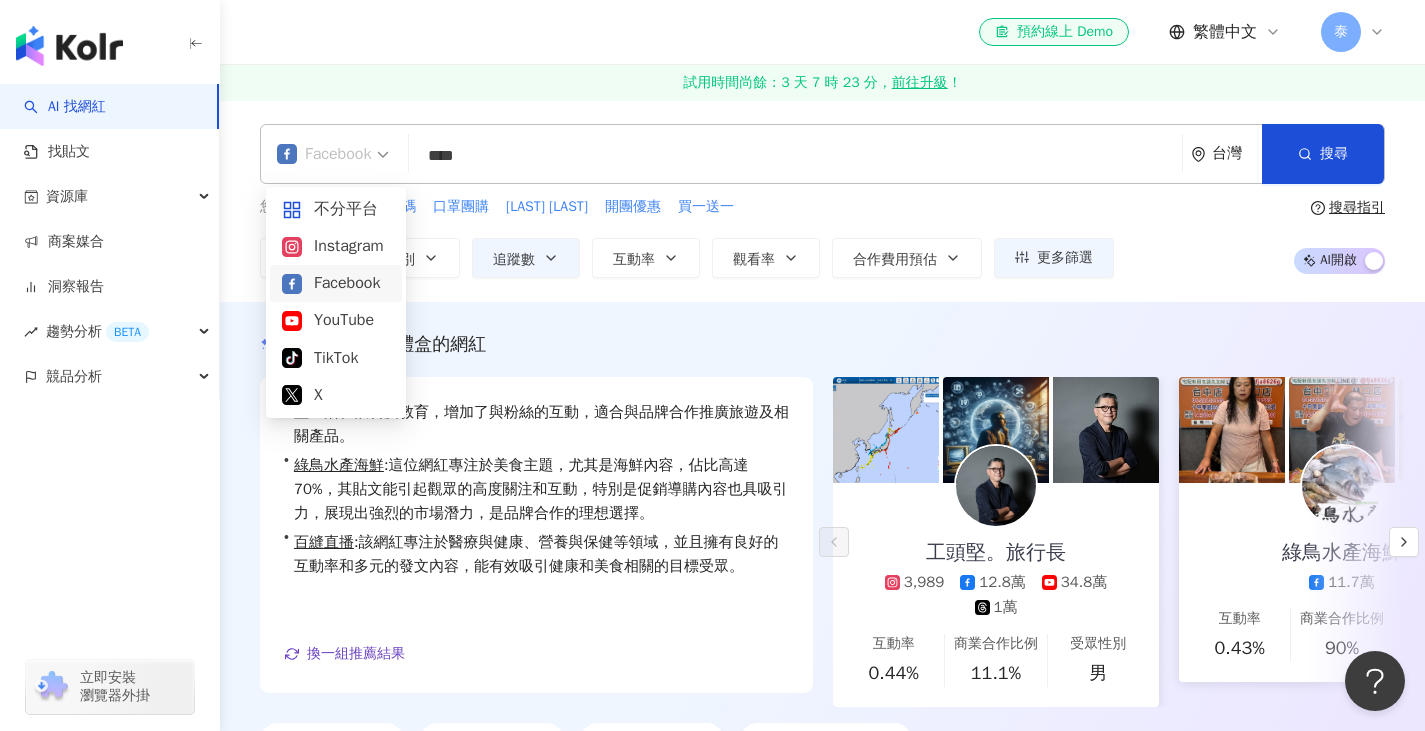 click on "Facebook" at bounding box center [333, 154] 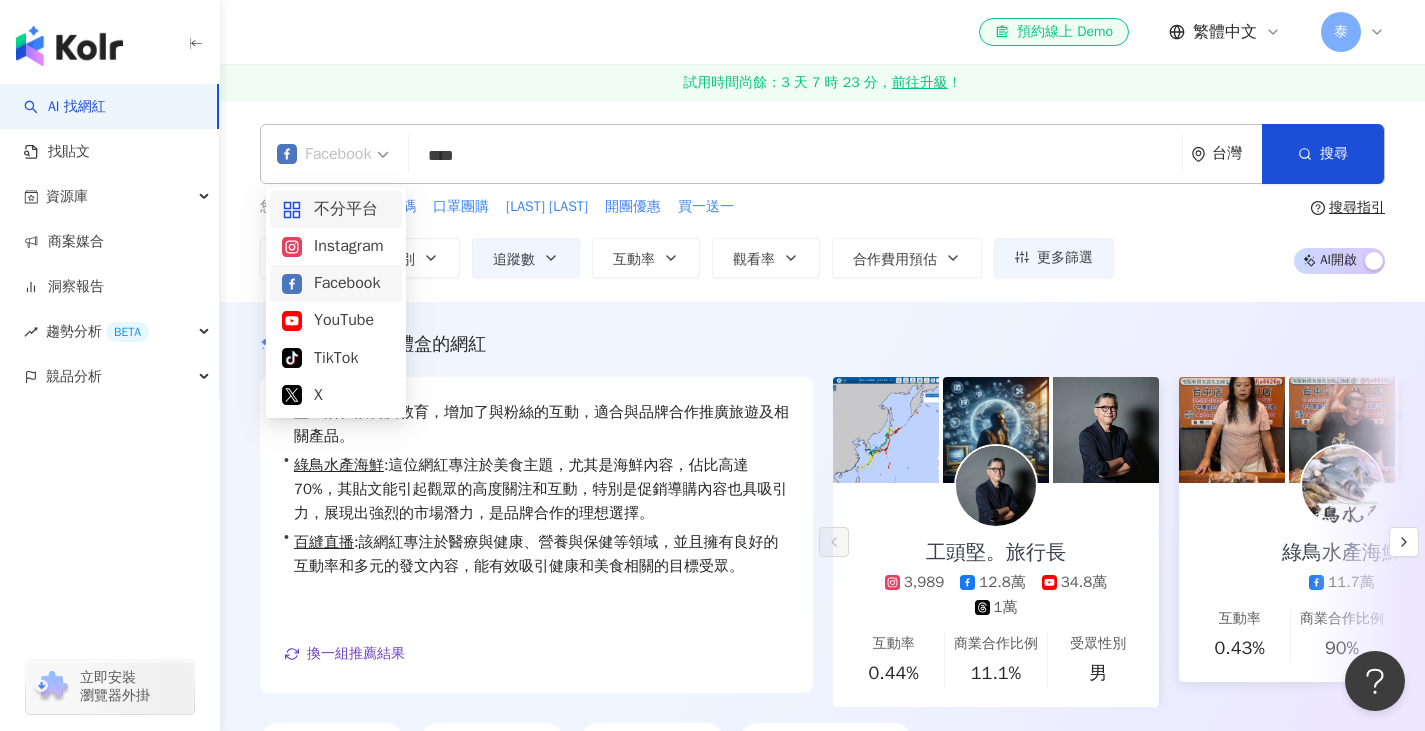 click on "不分平台" at bounding box center (336, 209) 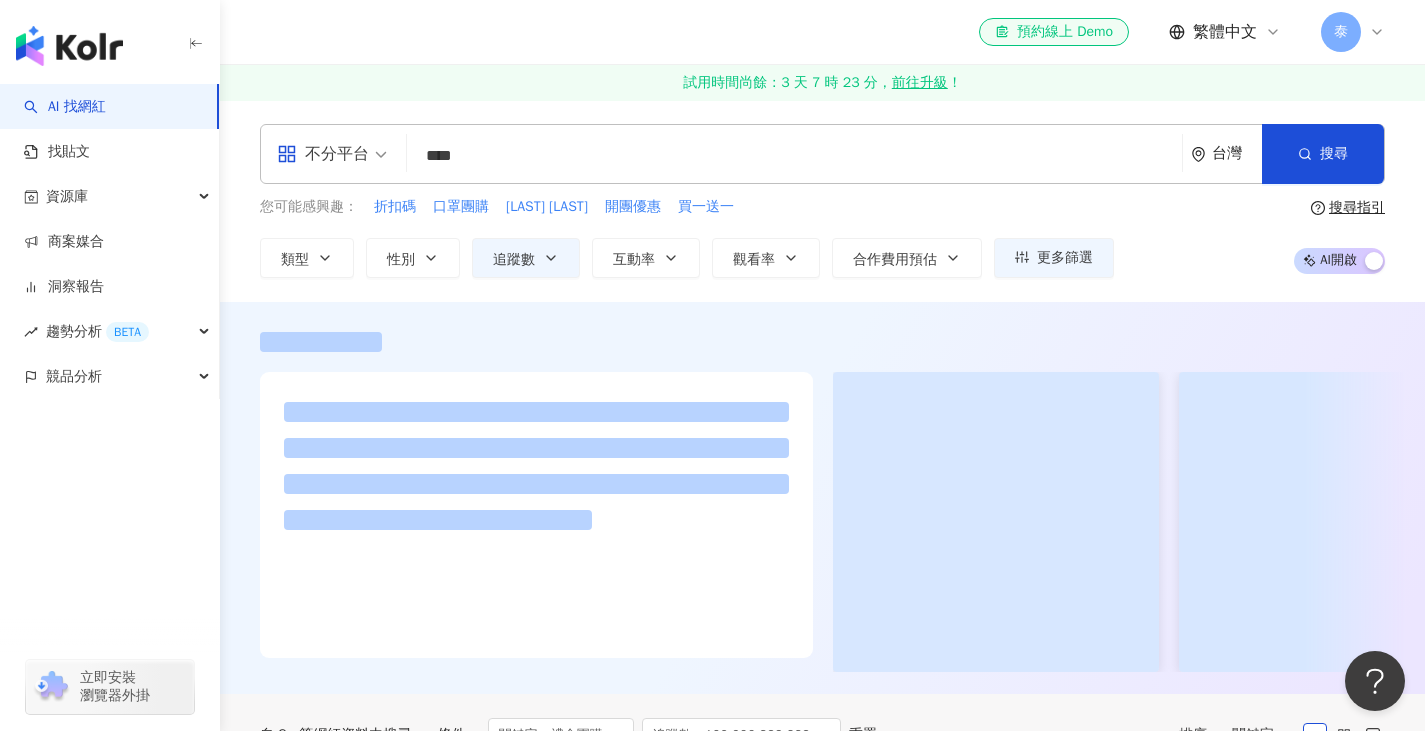 click on "****" at bounding box center [794, 156] 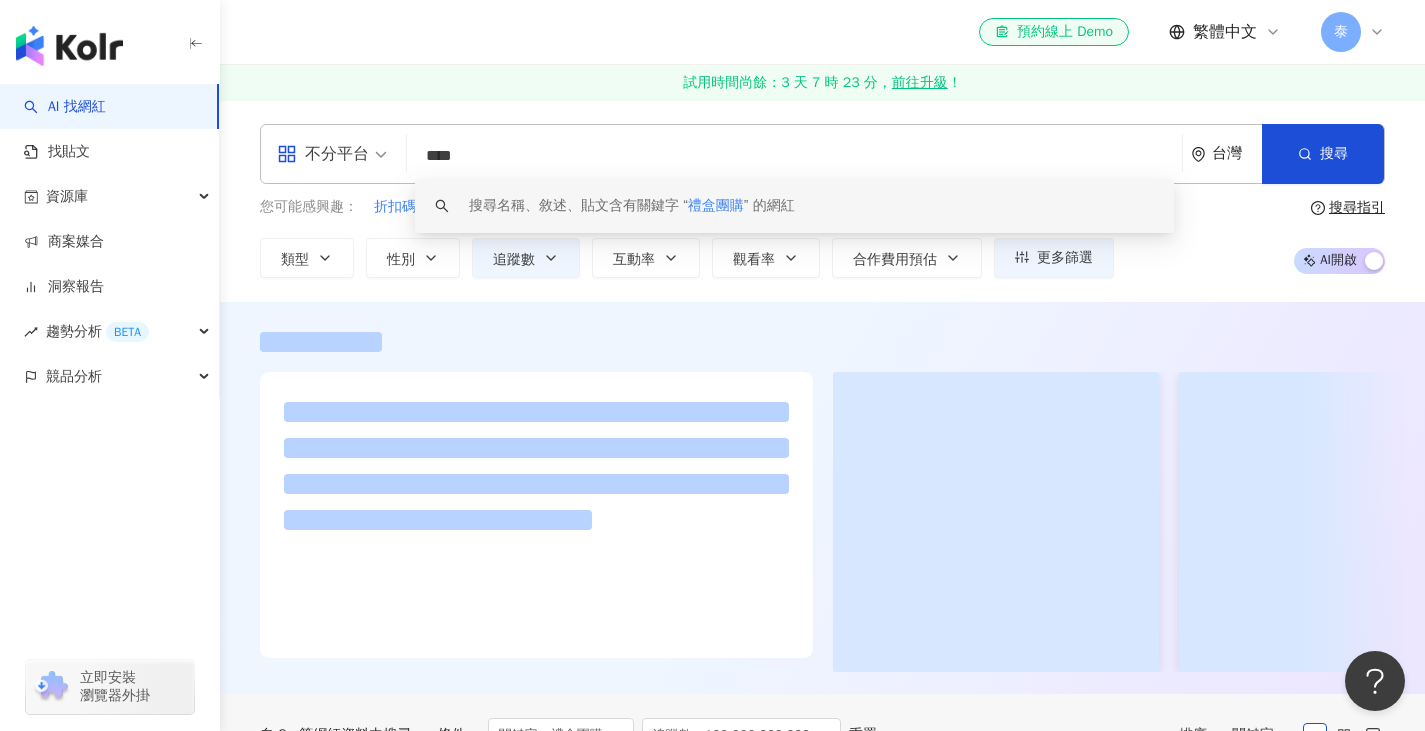 click on "****" at bounding box center (794, 156) 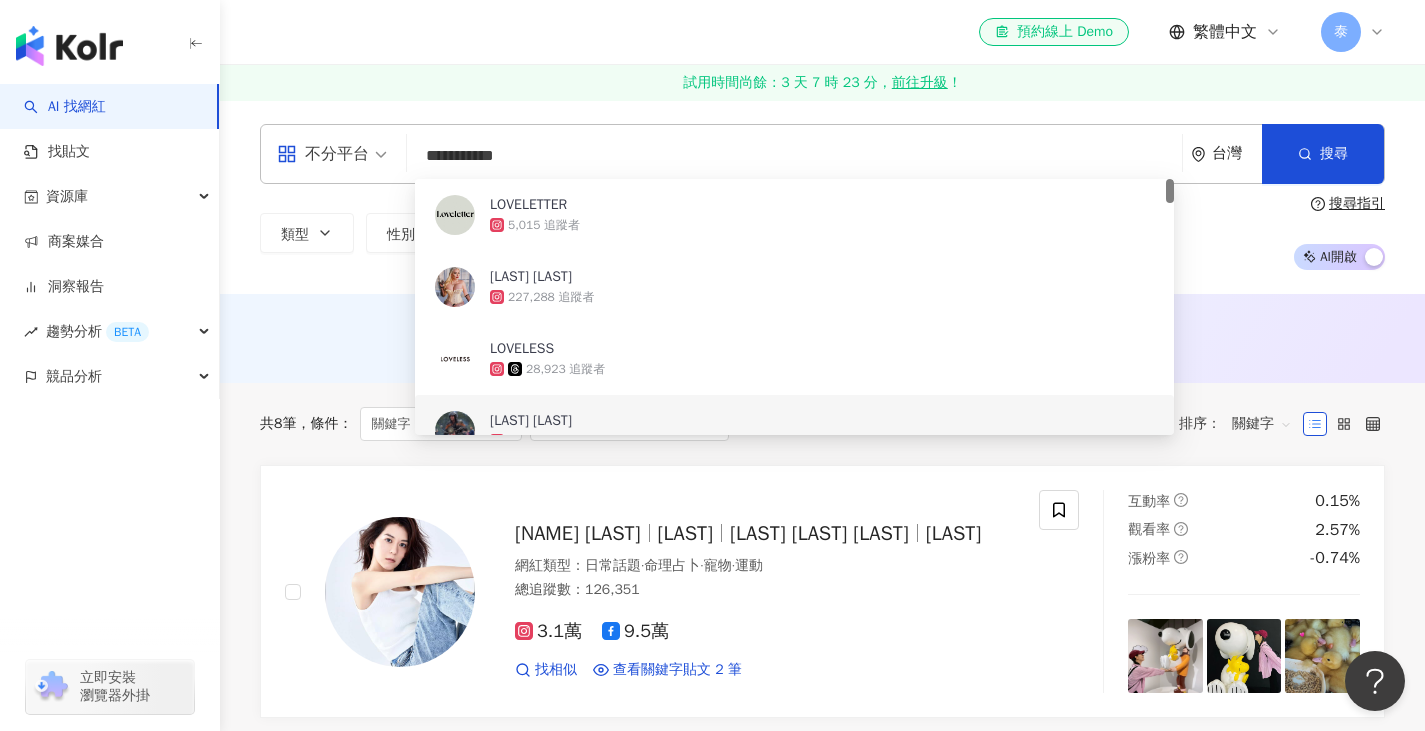 type on "**********" 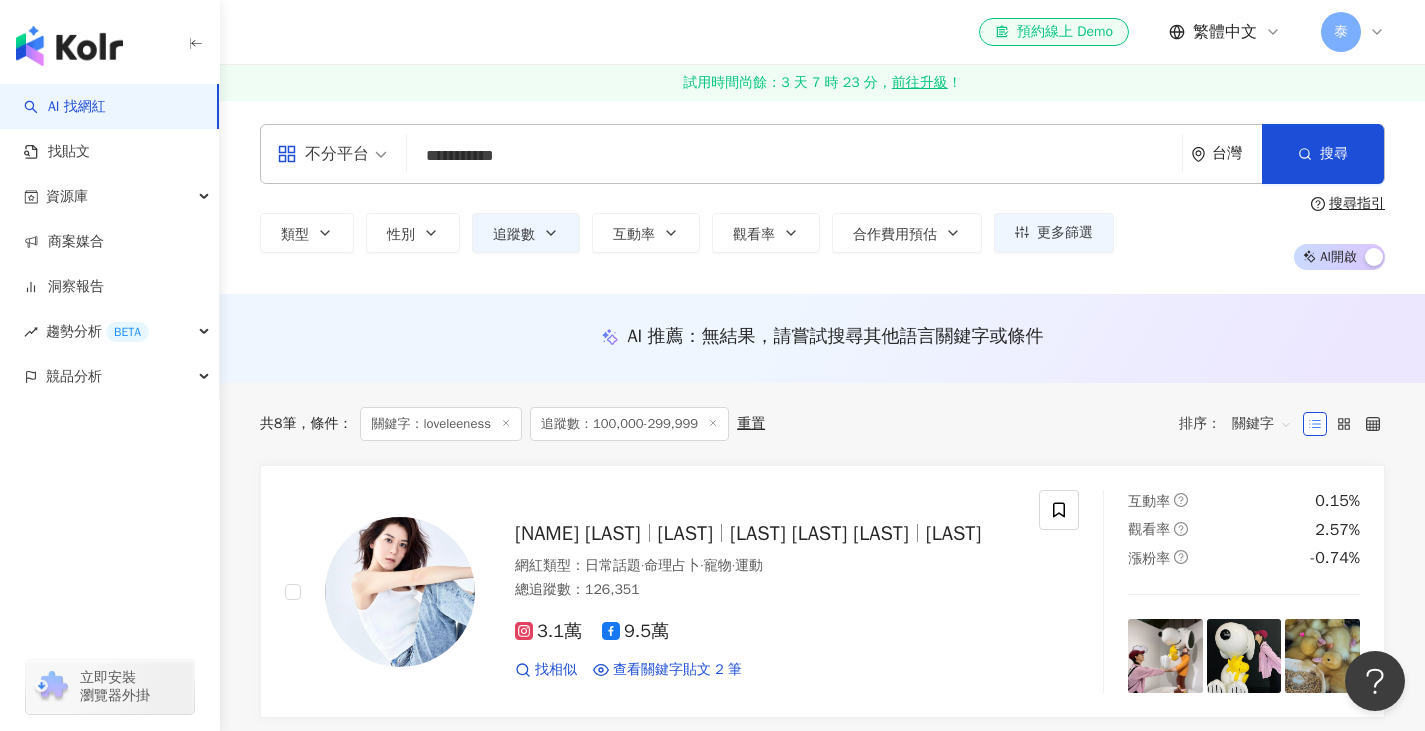 click on "類型 性別 追蹤數 互動率 觀看率 合作費用預估  更多篩選 不限 女 男 其他 ******  -  ****** 不限 小型 奈米網紅 (<1萬) 微型網紅 (1萬-3萬) 小型網紅 (3萬-5萬) 中型 中小型網紅 (5萬-10萬) 中型網紅 (10萬-30萬) 中大型網紅 (30萬-50萬) 大型 大型網紅 (50萬-100萬) 百萬網紅 (>100萬) %  -  % 不限 5% 以下 5%~20% 20% 以上 %  -  % 不限 10% 以下 10%~50% 50%~200% 200% 以上 選擇合作費用預估  ： 幣別 ： 新台幣 ( TWD ) 不限 限制金額 $ *  -  $ ******* 搜尋指引 AI  開啟 AI  關閉" at bounding box center (822, 233) 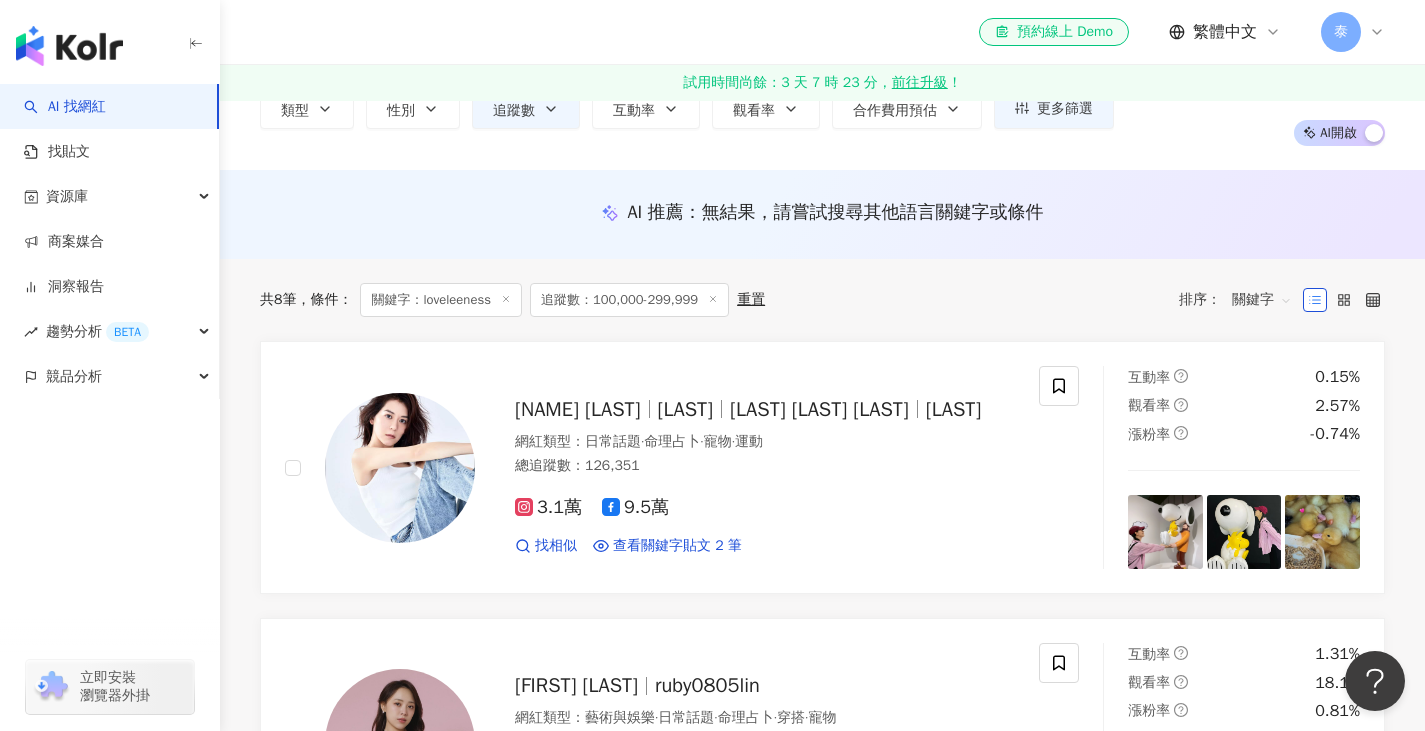 scroll, scrollTop: 0, scrollLeft: 0, axis: both 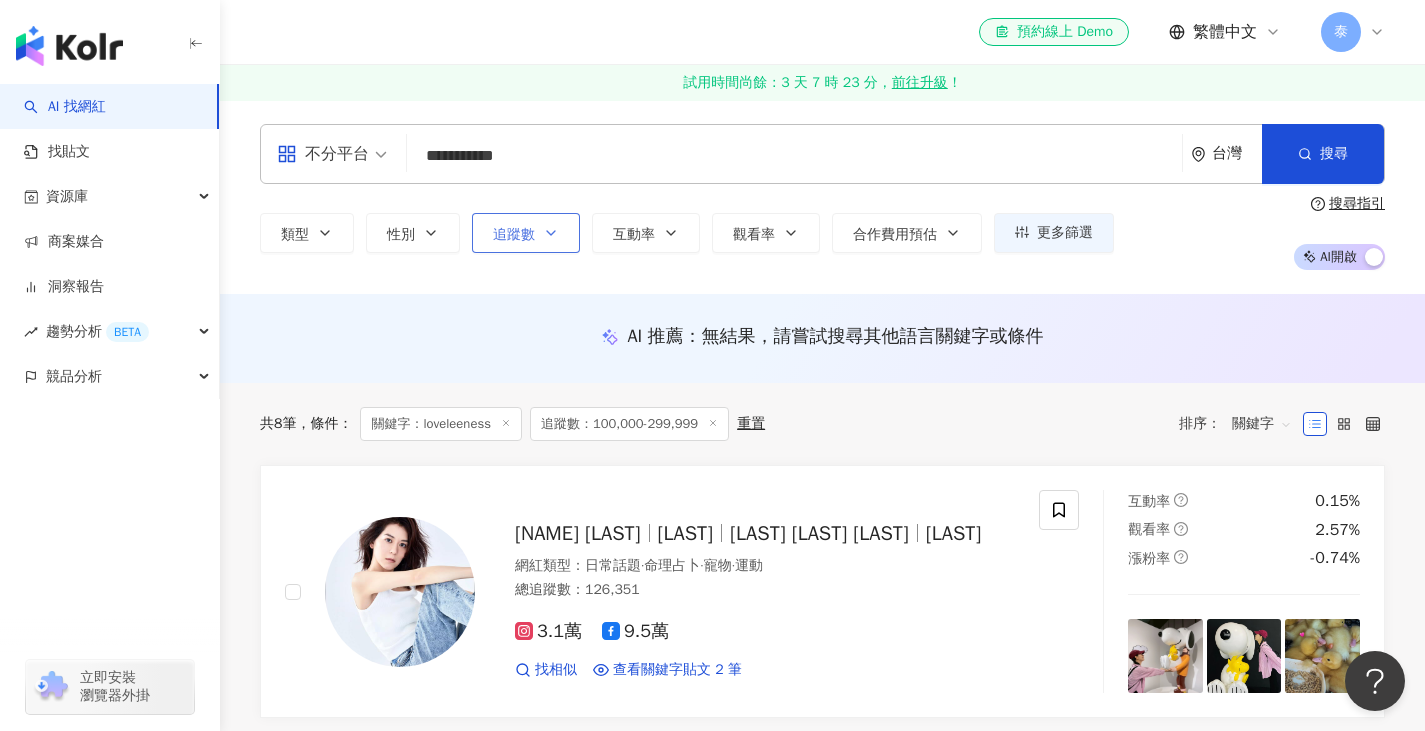 click on "追蹤數" at bounding box center (526, 233) 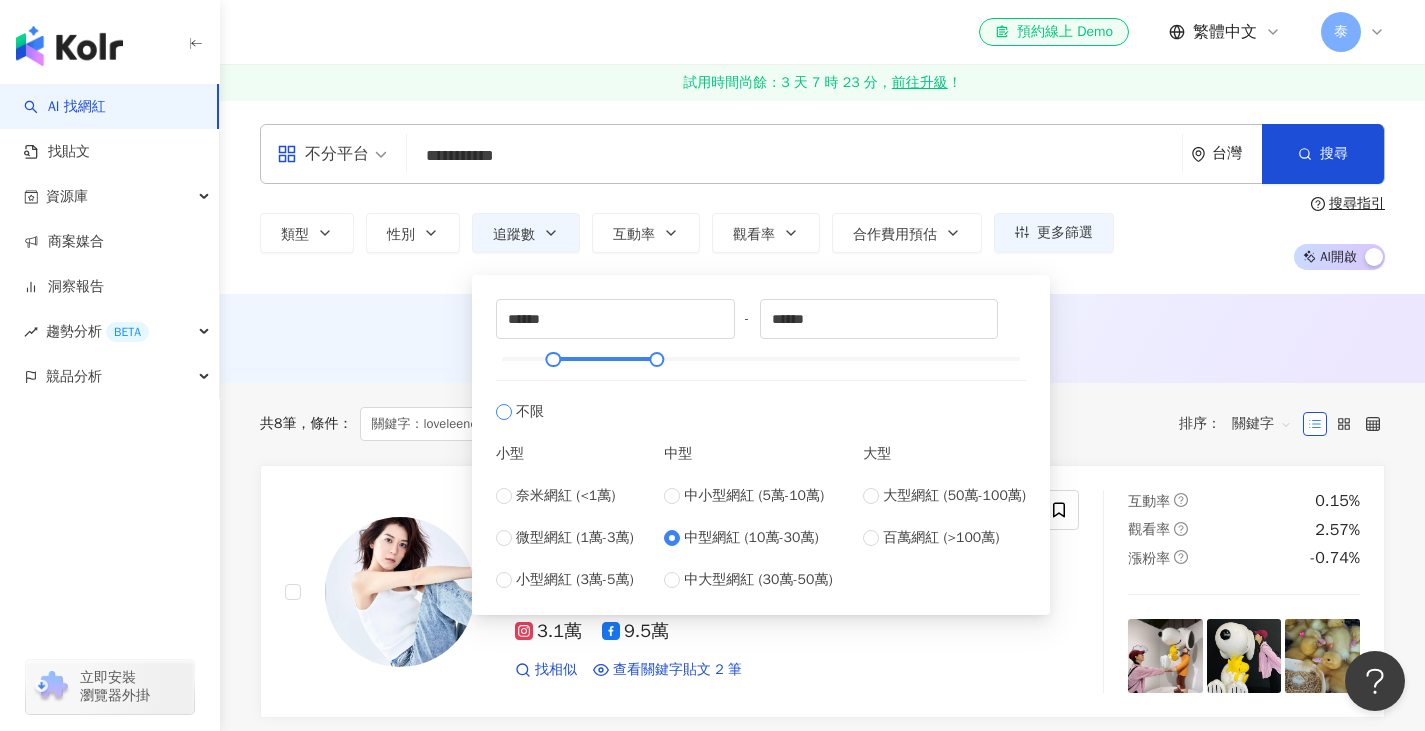 click on "不限" at bounding box center (530, 412) 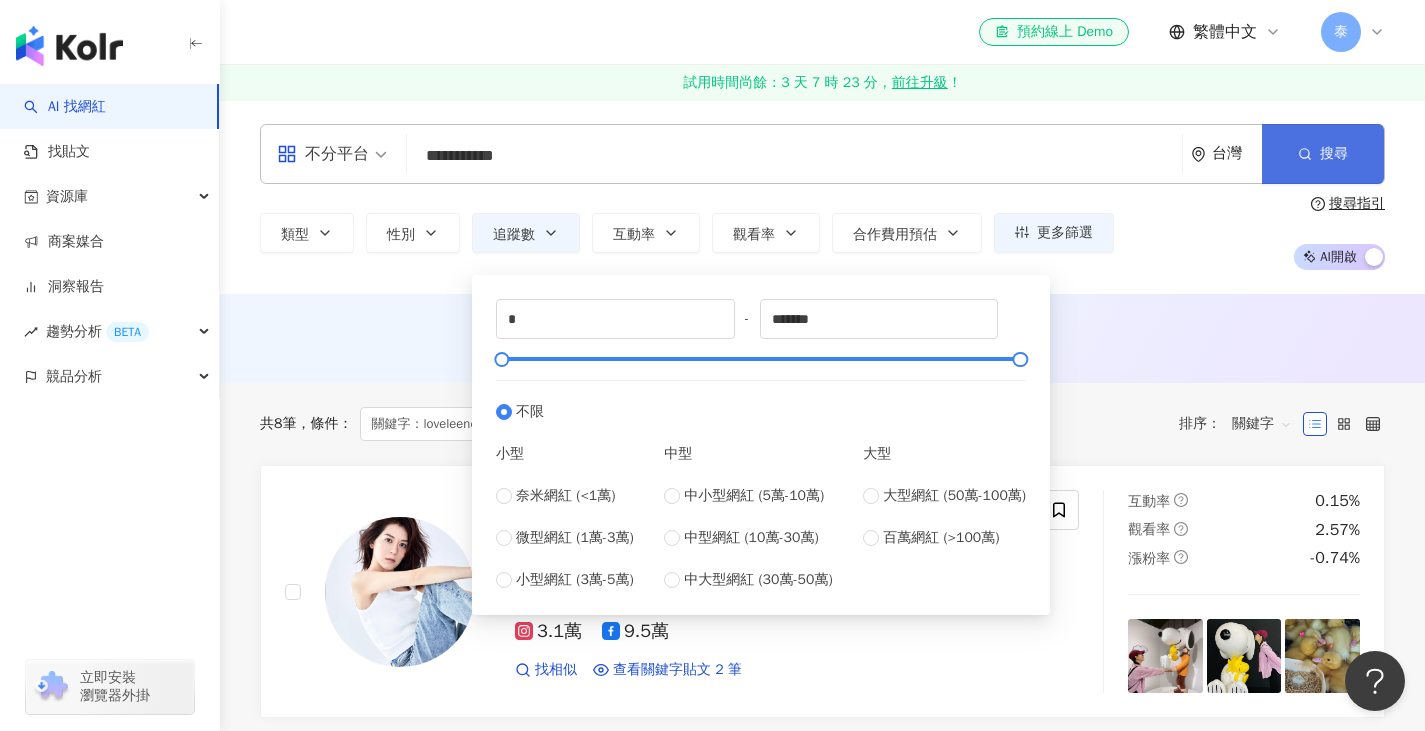 click 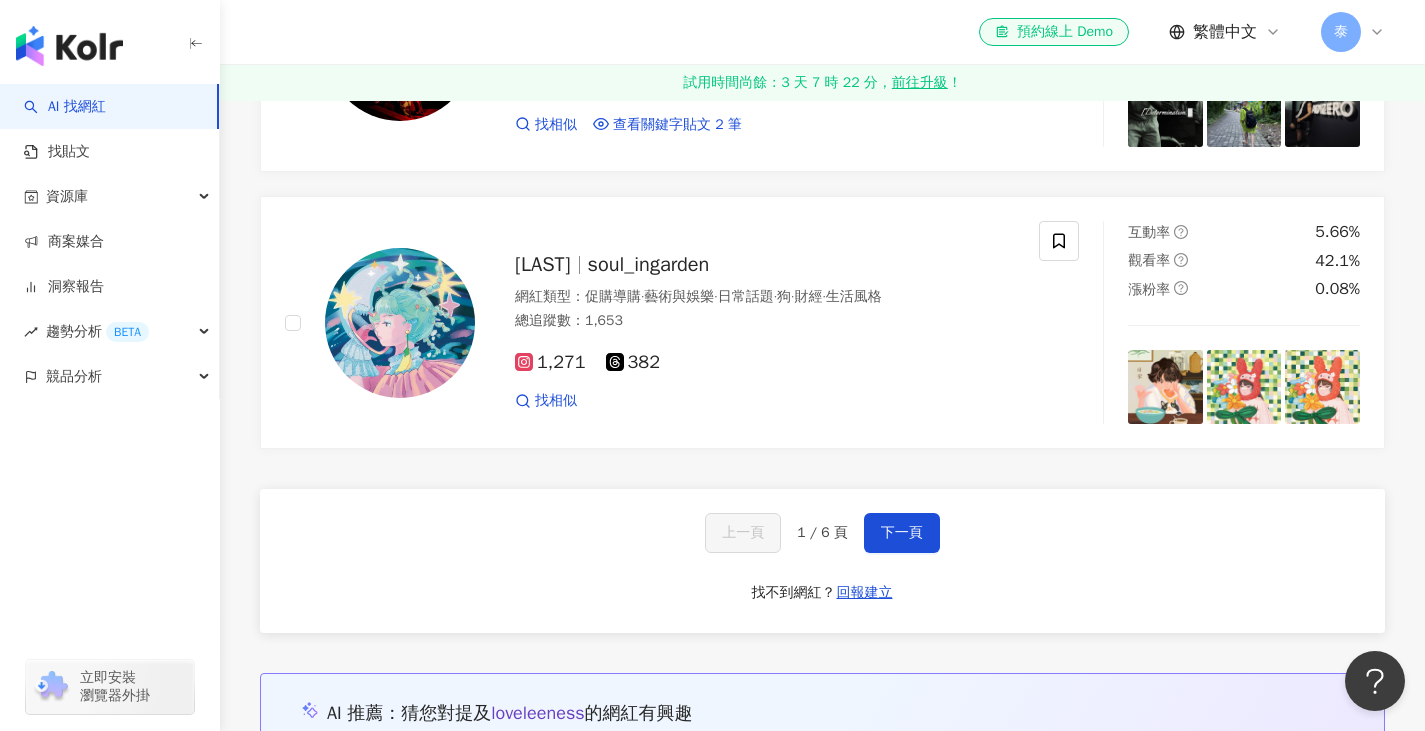 scroll, scrollTop: 3268, scrollLeft: 0, axis: vertical 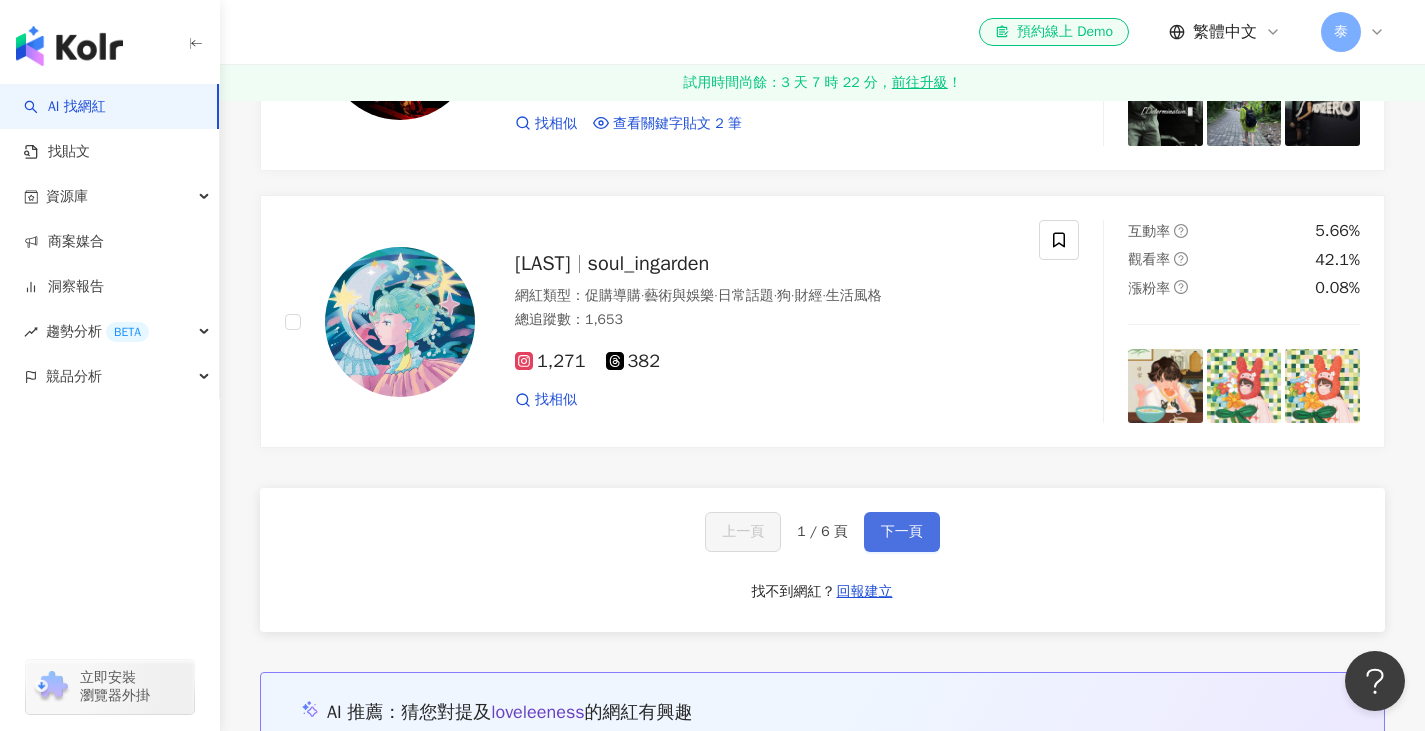 click on "下一頁" at bounding box center [902, 532] 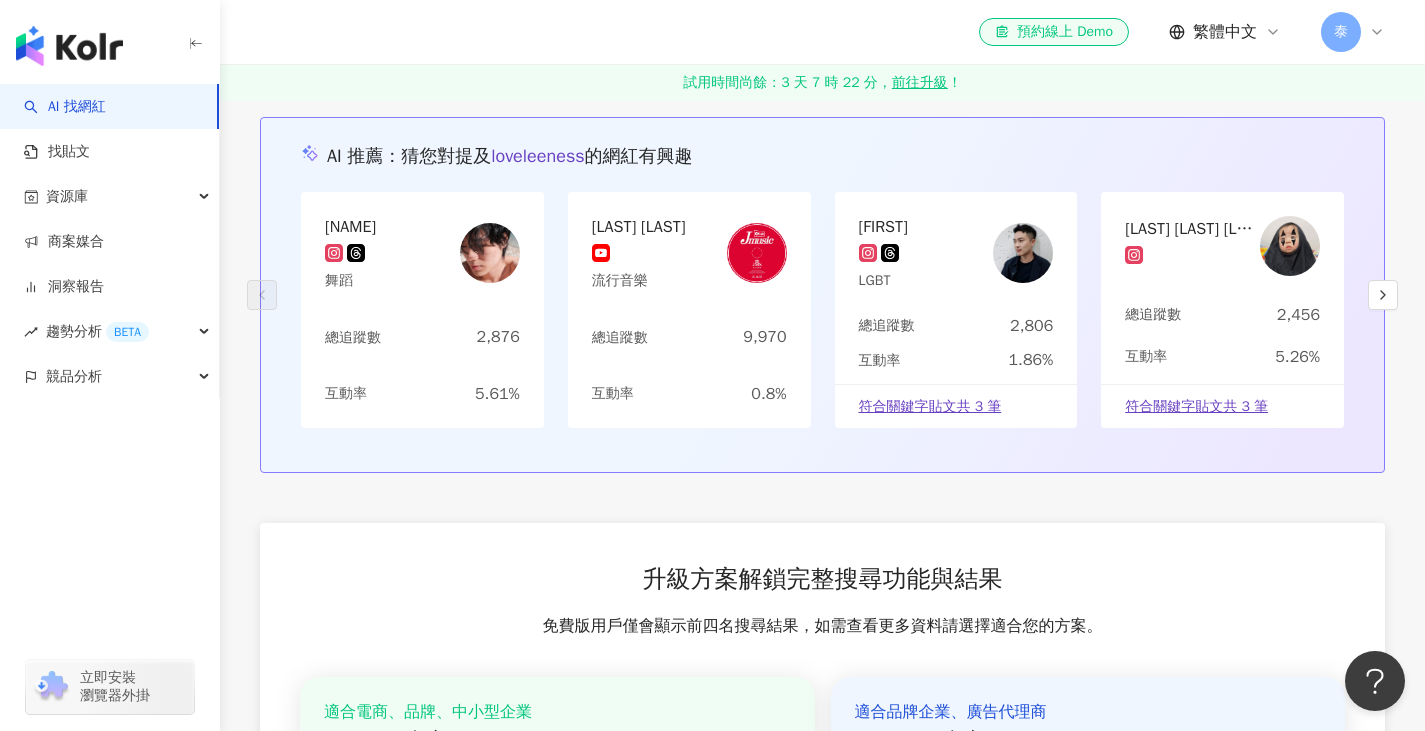 scroll, scrollTop: 3517, scrollLeft: 0, axis: vertical 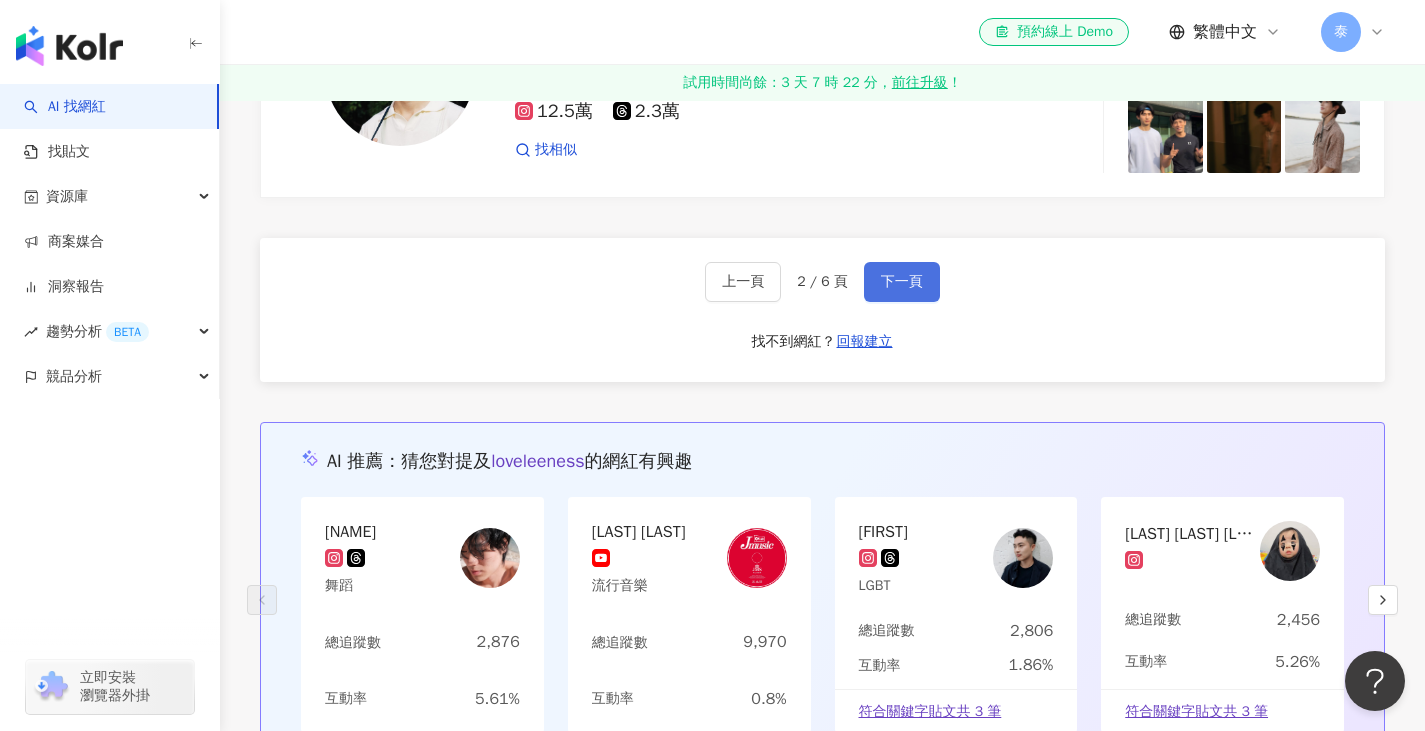 click on "下一頁" at bounding box center [902, 282] 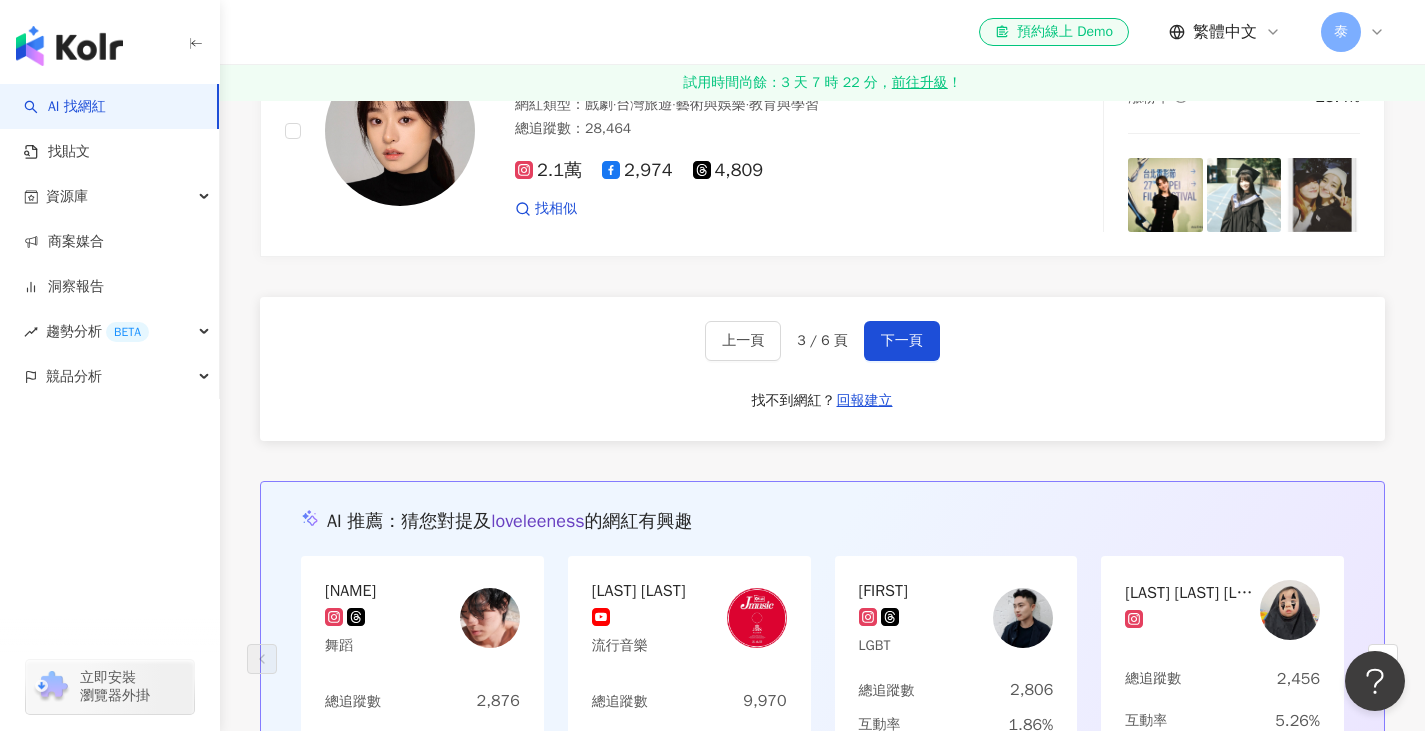 scroll, scrollTop: 3500, scrollLeft: 0, axis: vertical 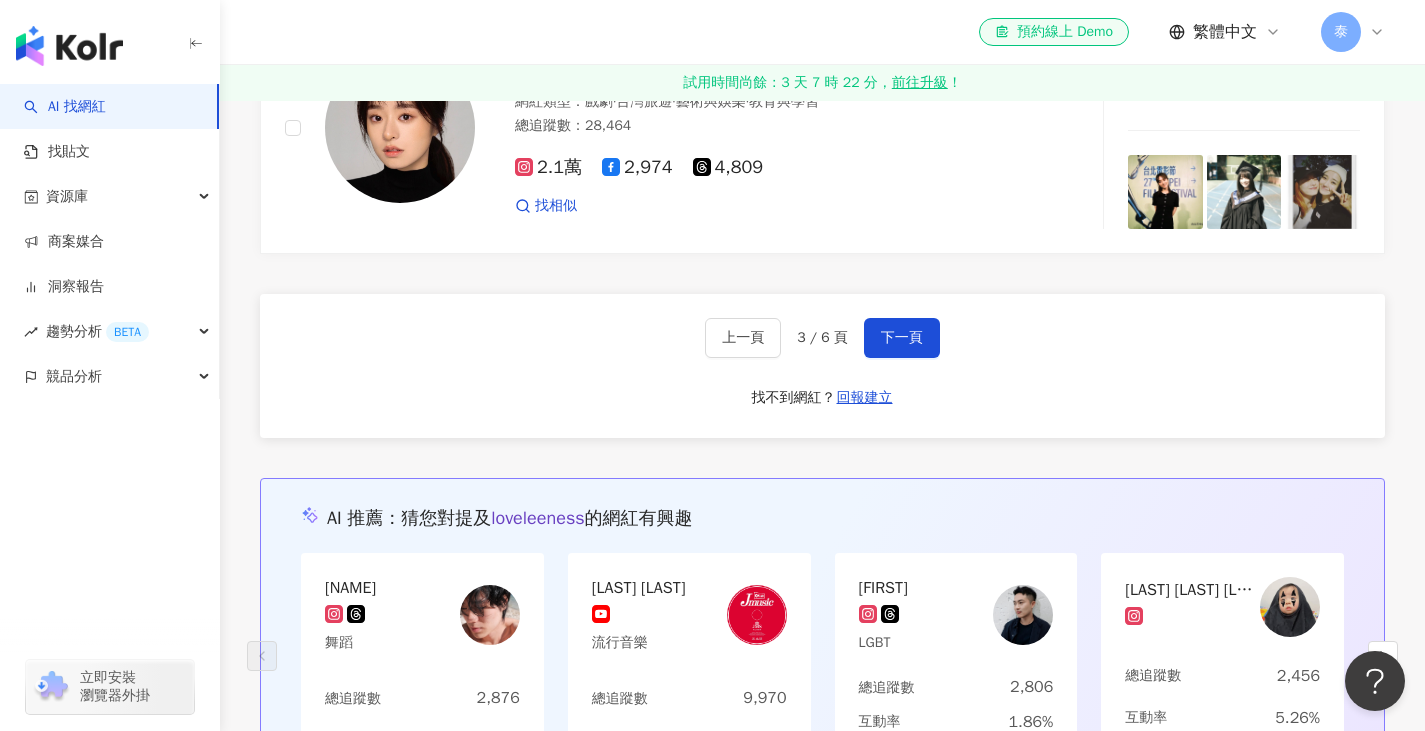 click on "上一頁 3 / 6 頁 下一頁 找不到網紅？ 回報建立" at bounding box center (822, 366) 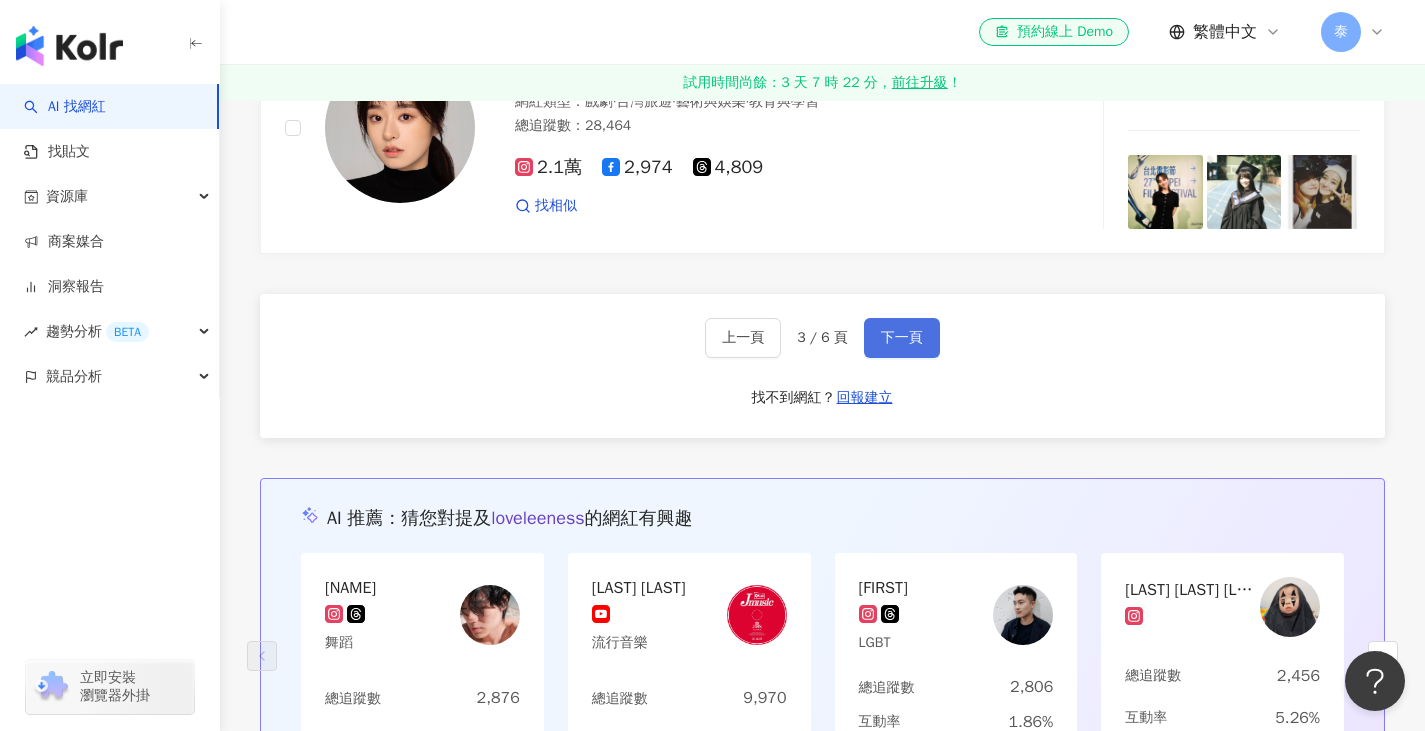 click on "下一頁" at bounding box center (902, 338) 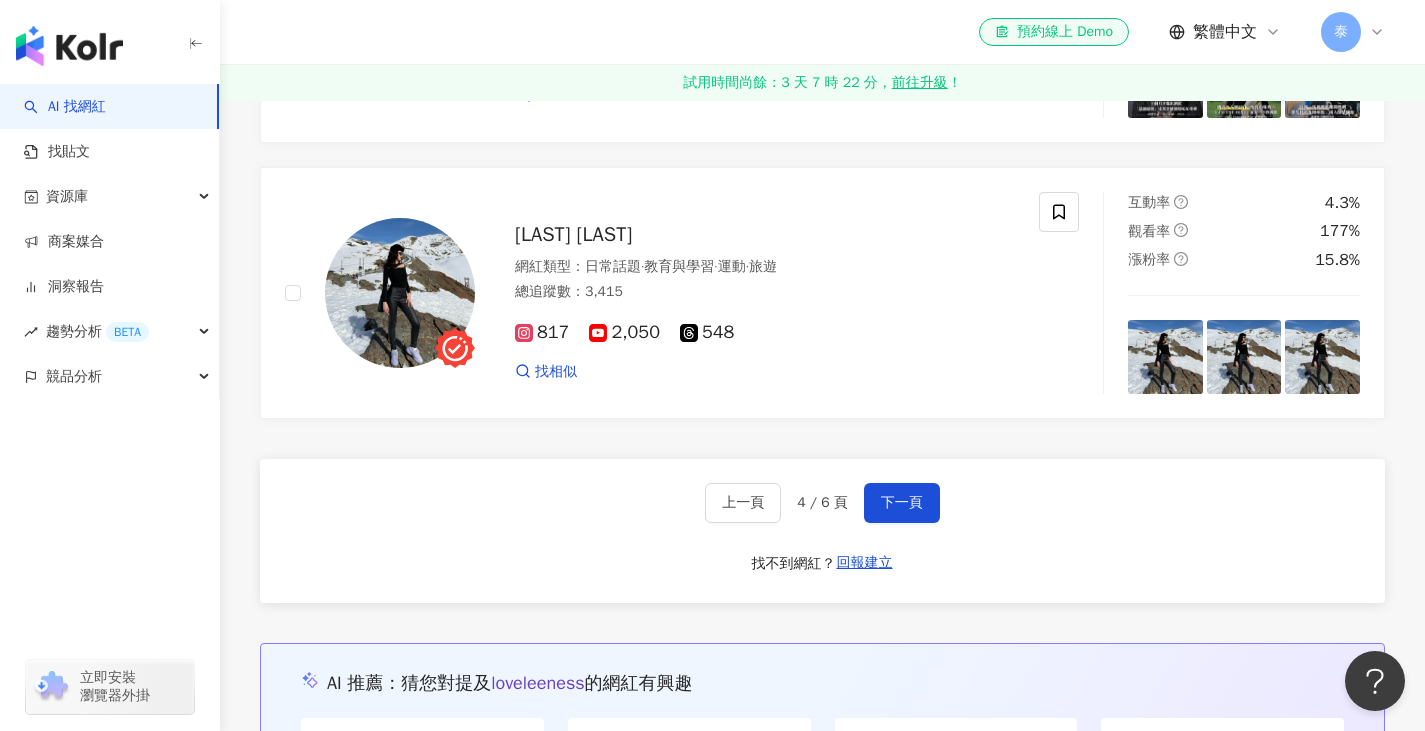 scroll, scrollTop: 3100, scrollLeft: 0, axis: vertical 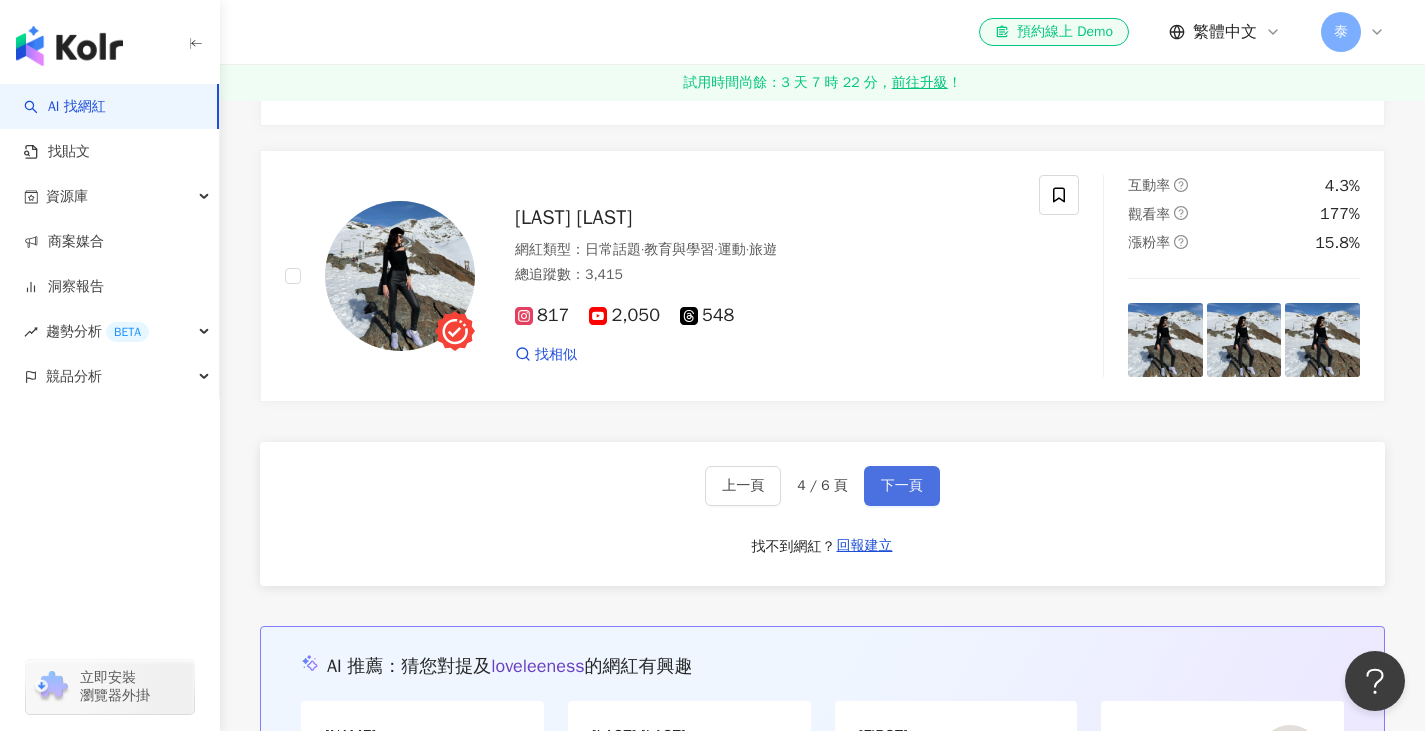 click on "下一頁" at bounding box center [902, 486] 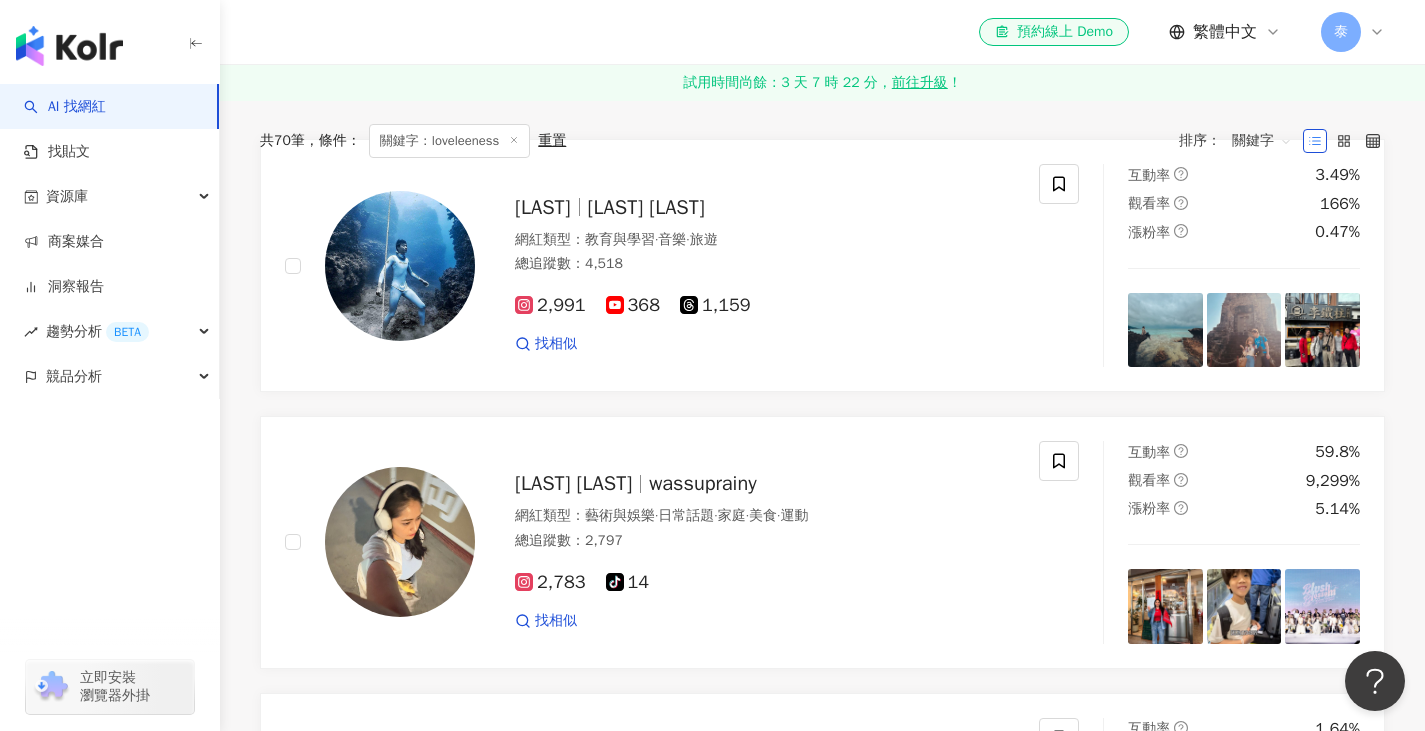scroll, scrollTop: 0, scrollLeft: 0, axis: both 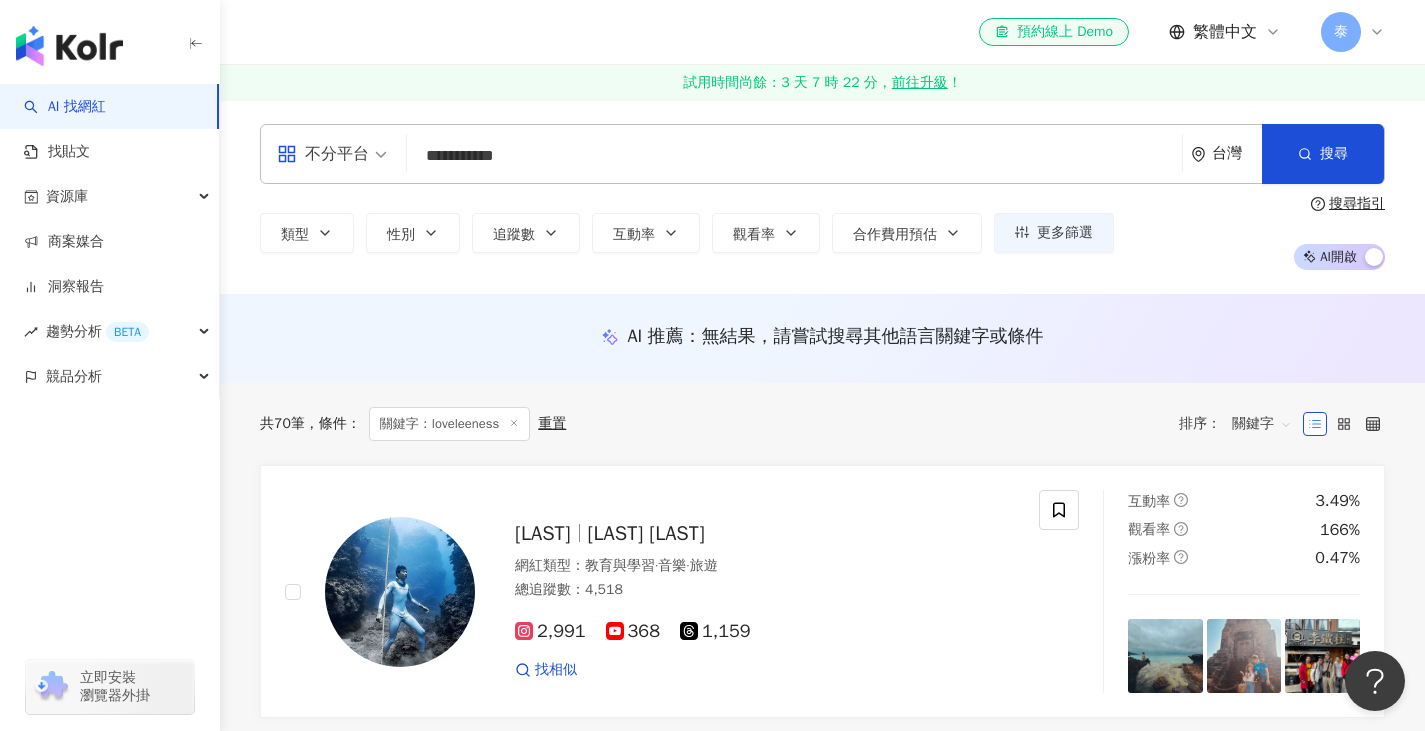click at bounding box center [69, 46] 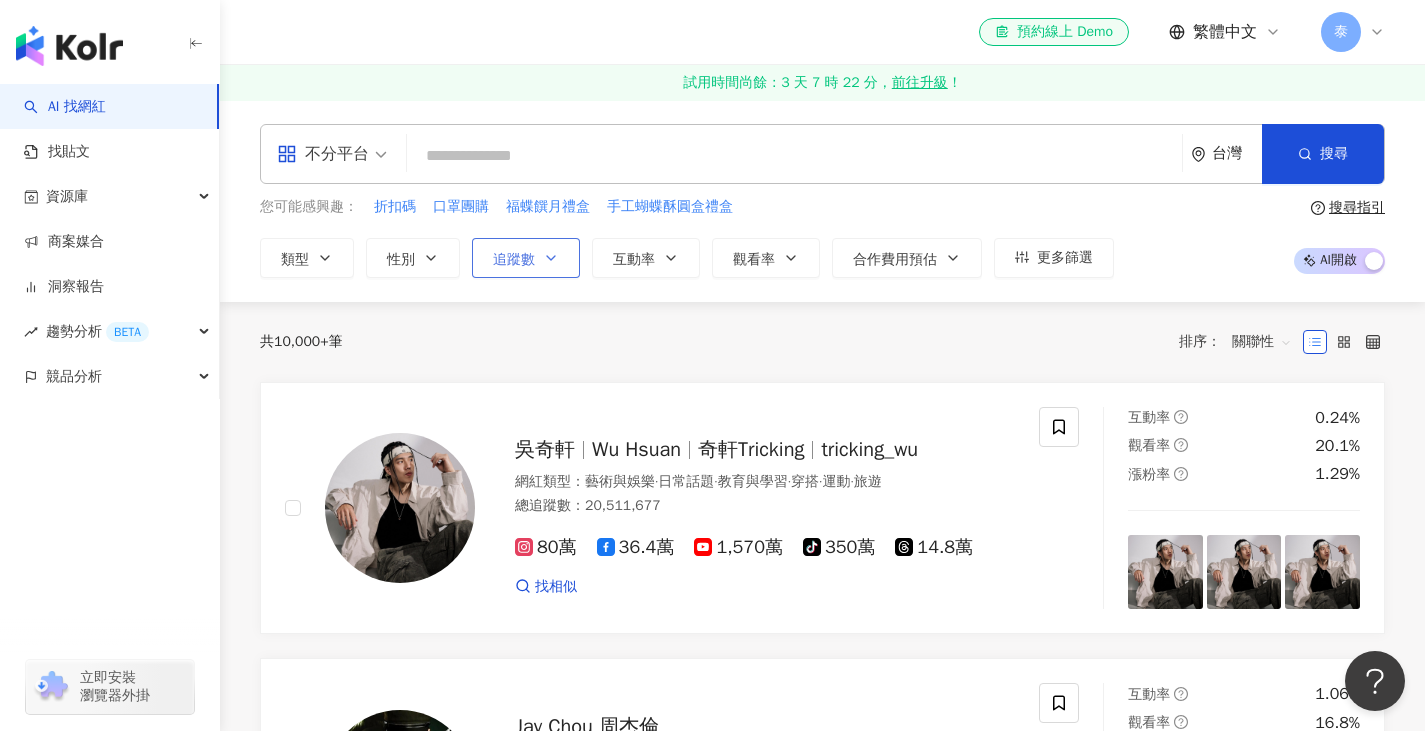 click on "追蹤數" at bounding box center [526, 258] 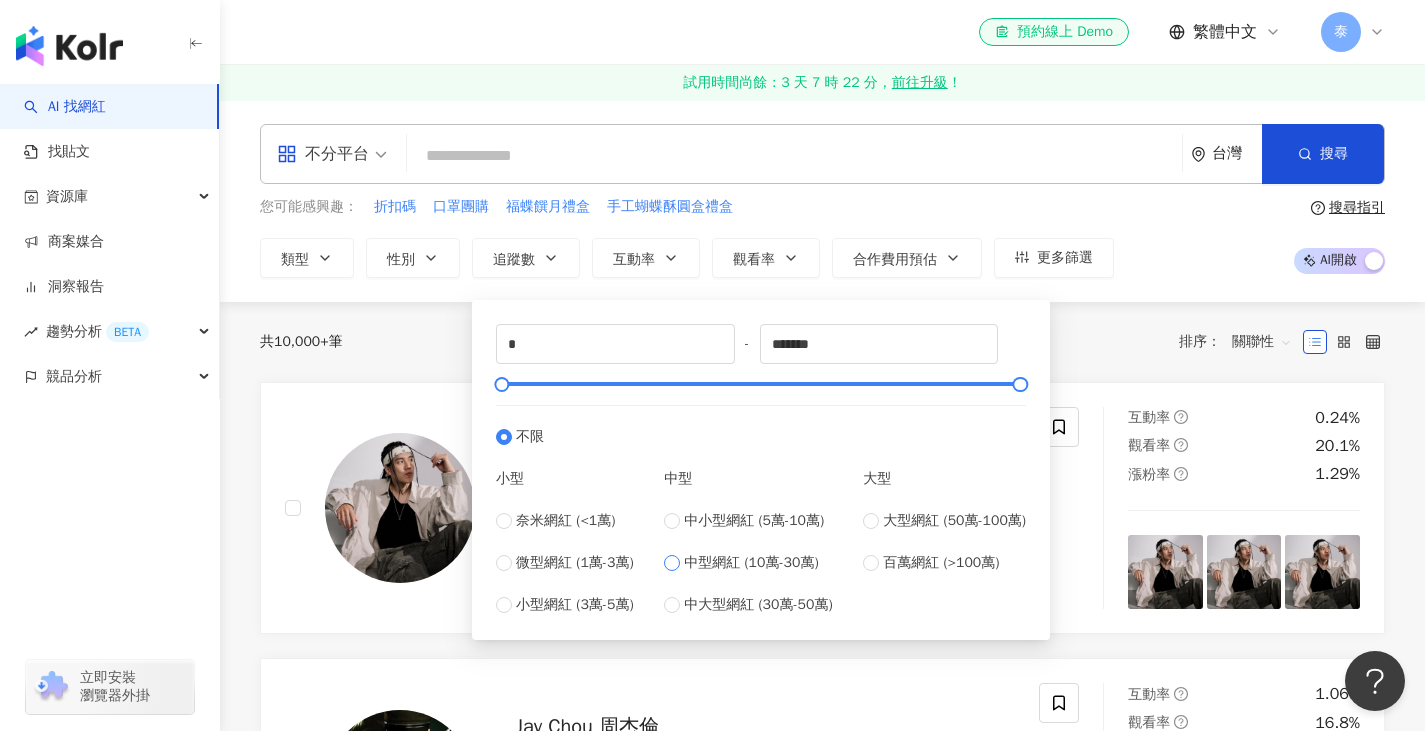 click on "中型網紅 (10萬-30萬)" at bounding box center (751, 563) 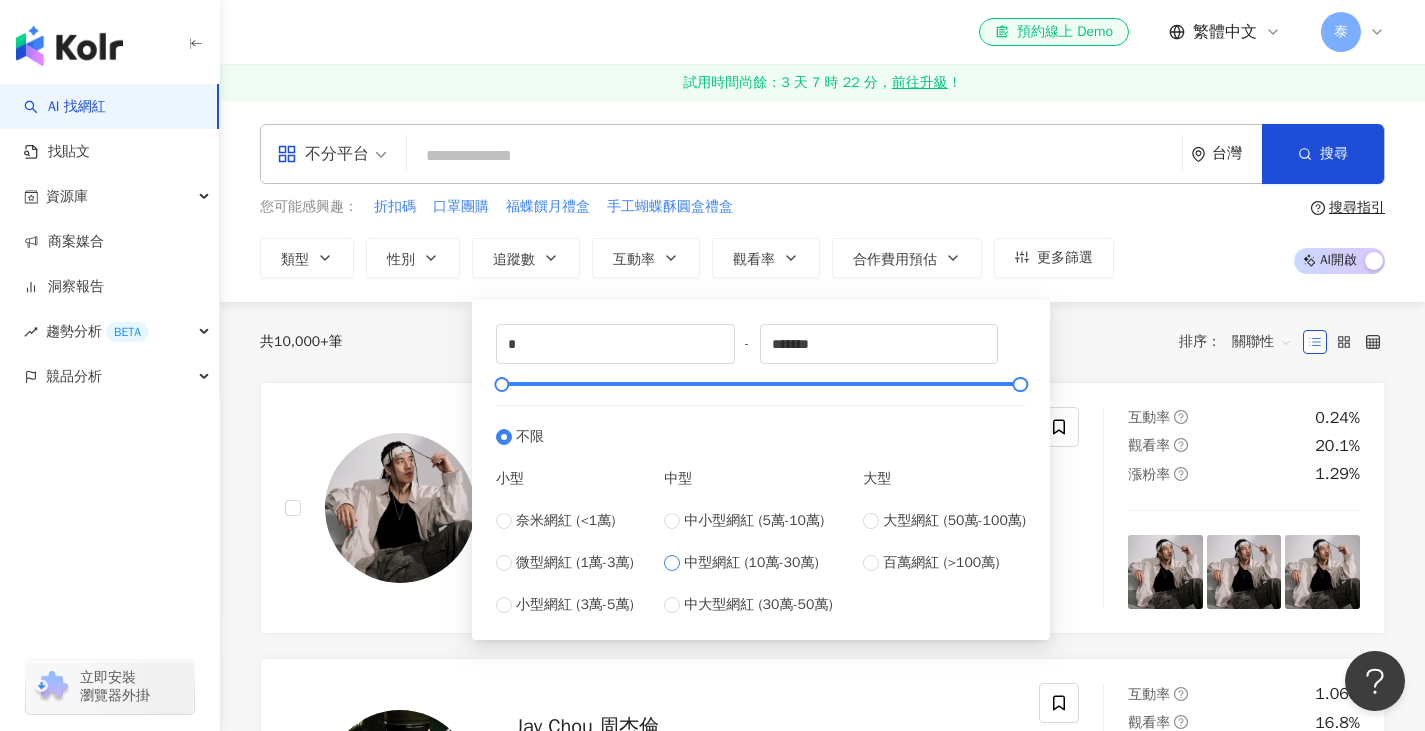 type on "******" 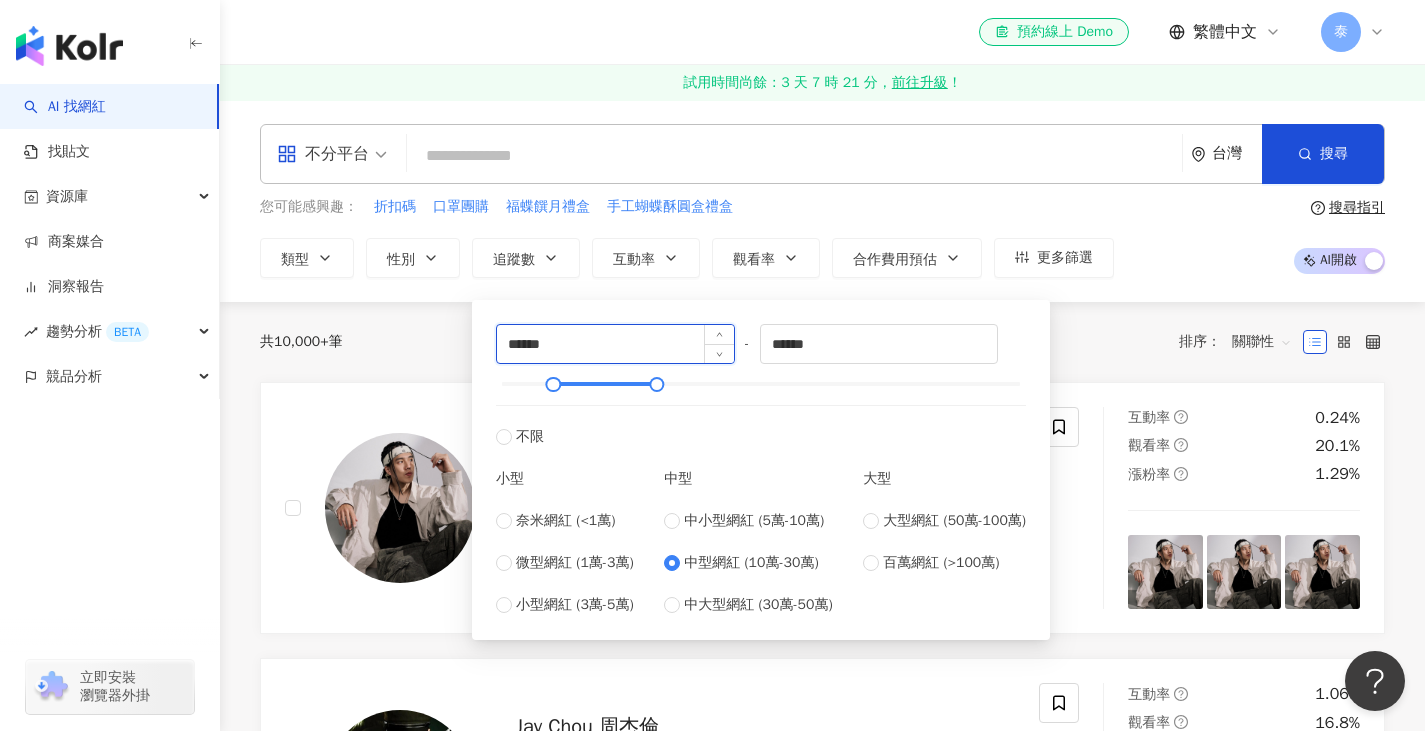 click on "******" at bounding box center (615, 344) 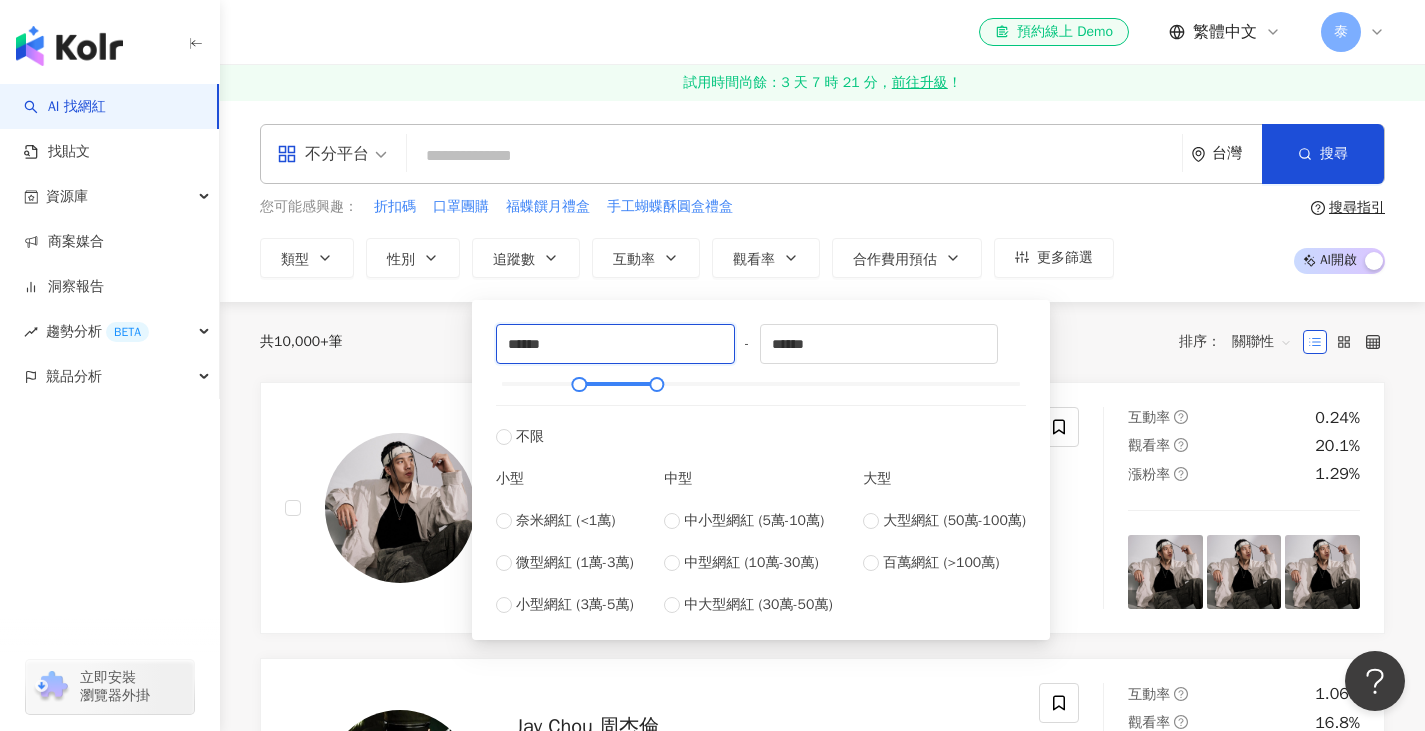type on "******" 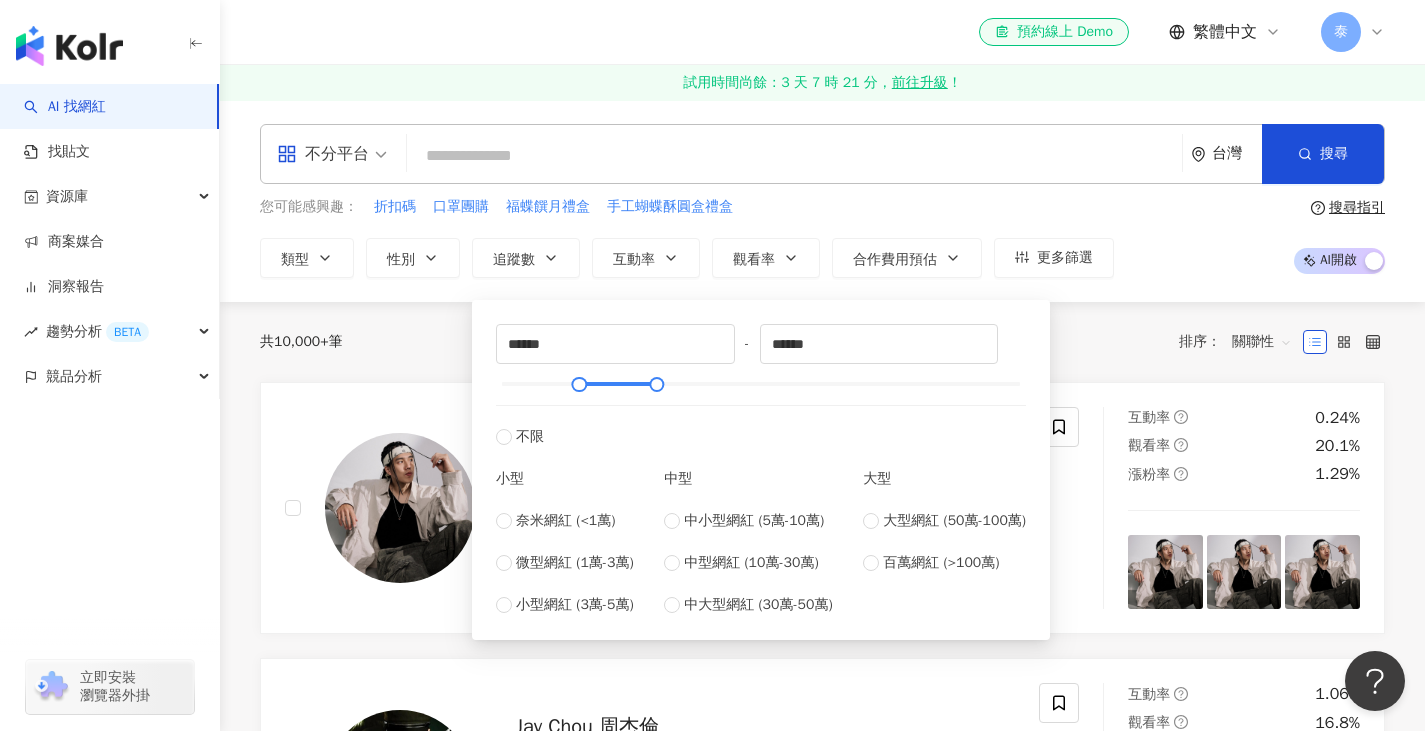 click on "******  -  ****** 不限 小型 奈米網紅 (<1萬) 微型網紅 (1萬-3萬) 小型網紅 (3萬-5萬) 中型 中小型網紅 (5萬-10萬) 中型網紅 (10萬-30萬) 中大型網紅 (30萬-50萬) 大型 大型網紅 (50萬-100萬) 百萬網紅 (>100萬)" at bounding box center (761, 470) 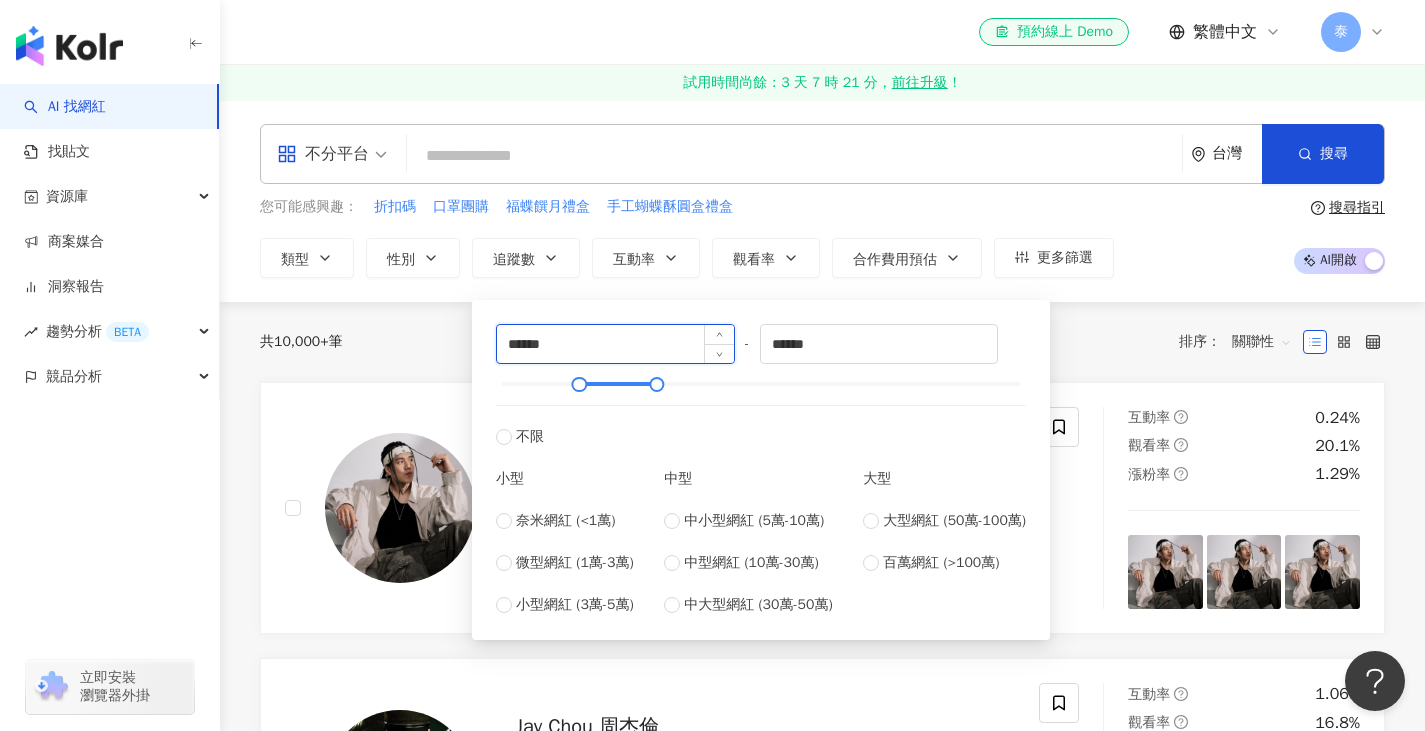 click on "******" at bounding box center [615, 344] 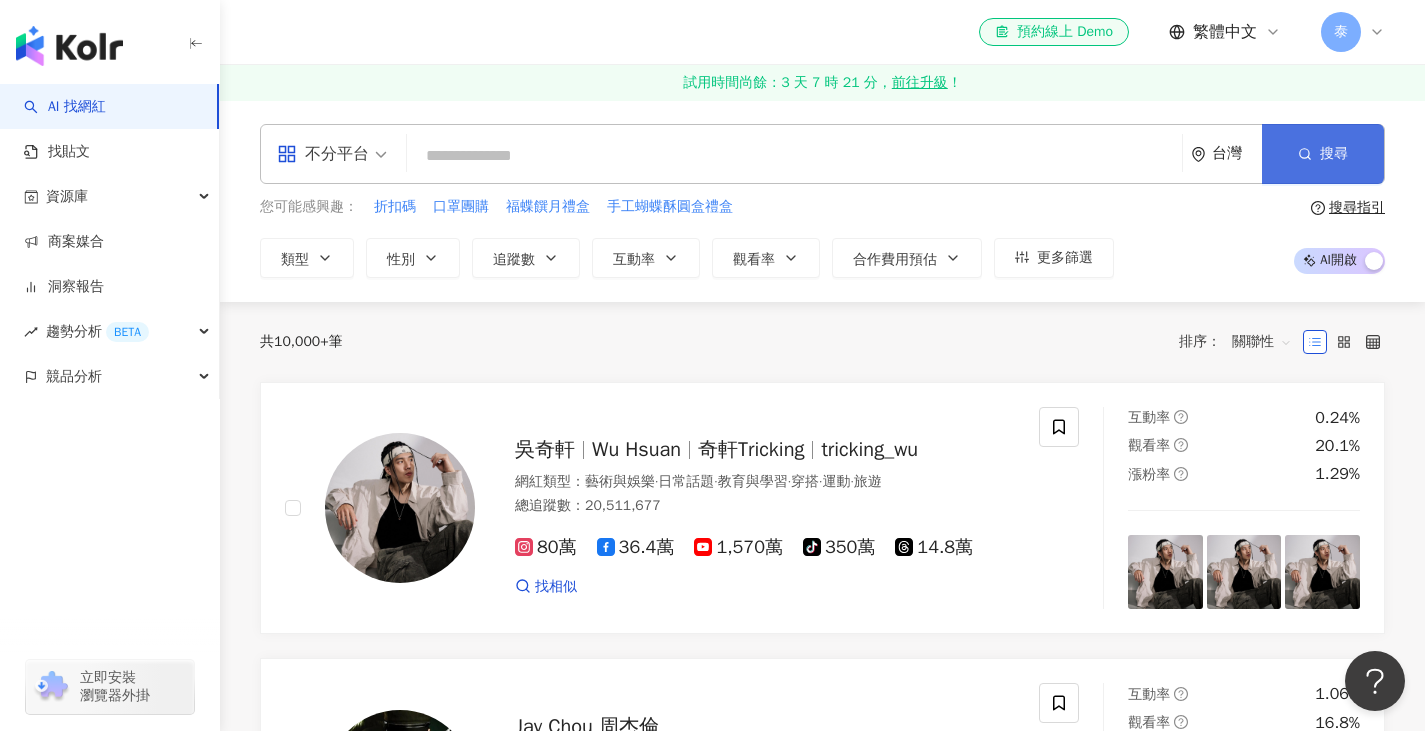 click 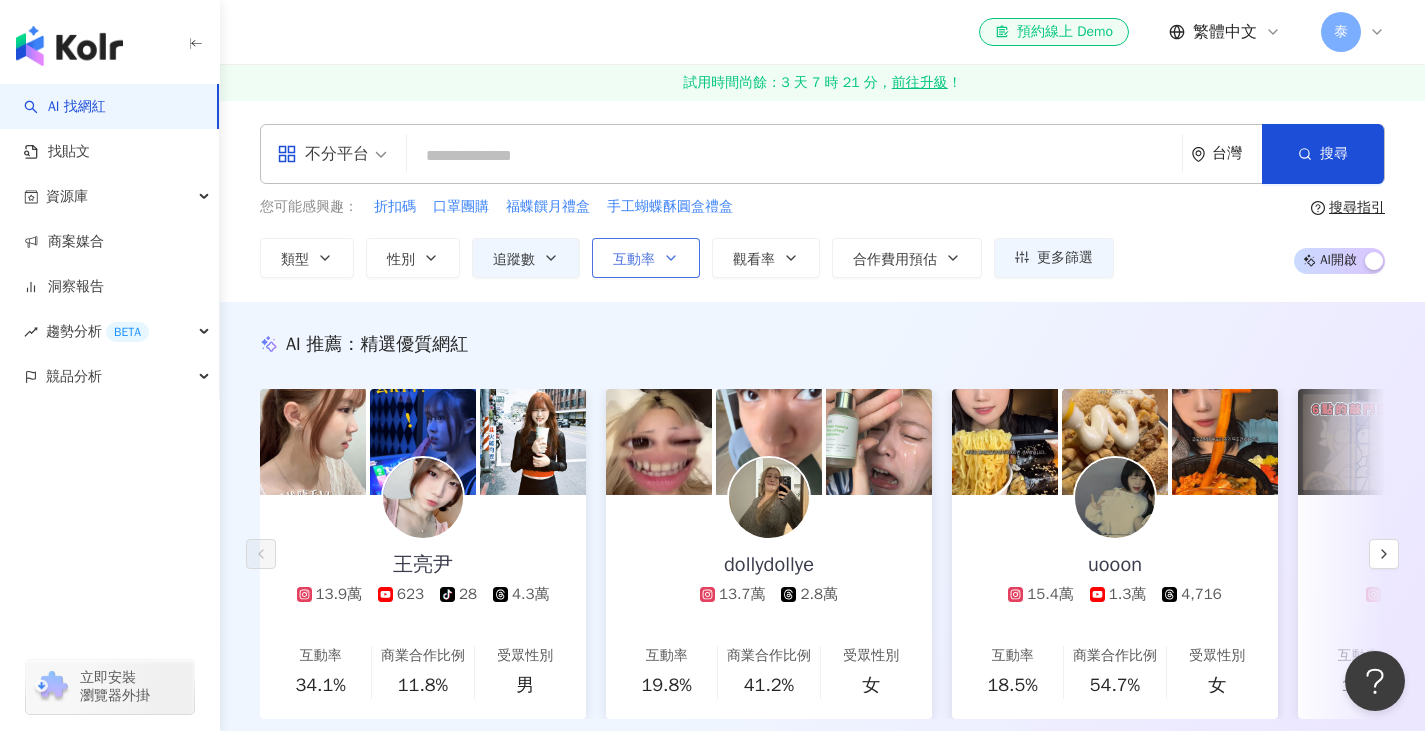 click 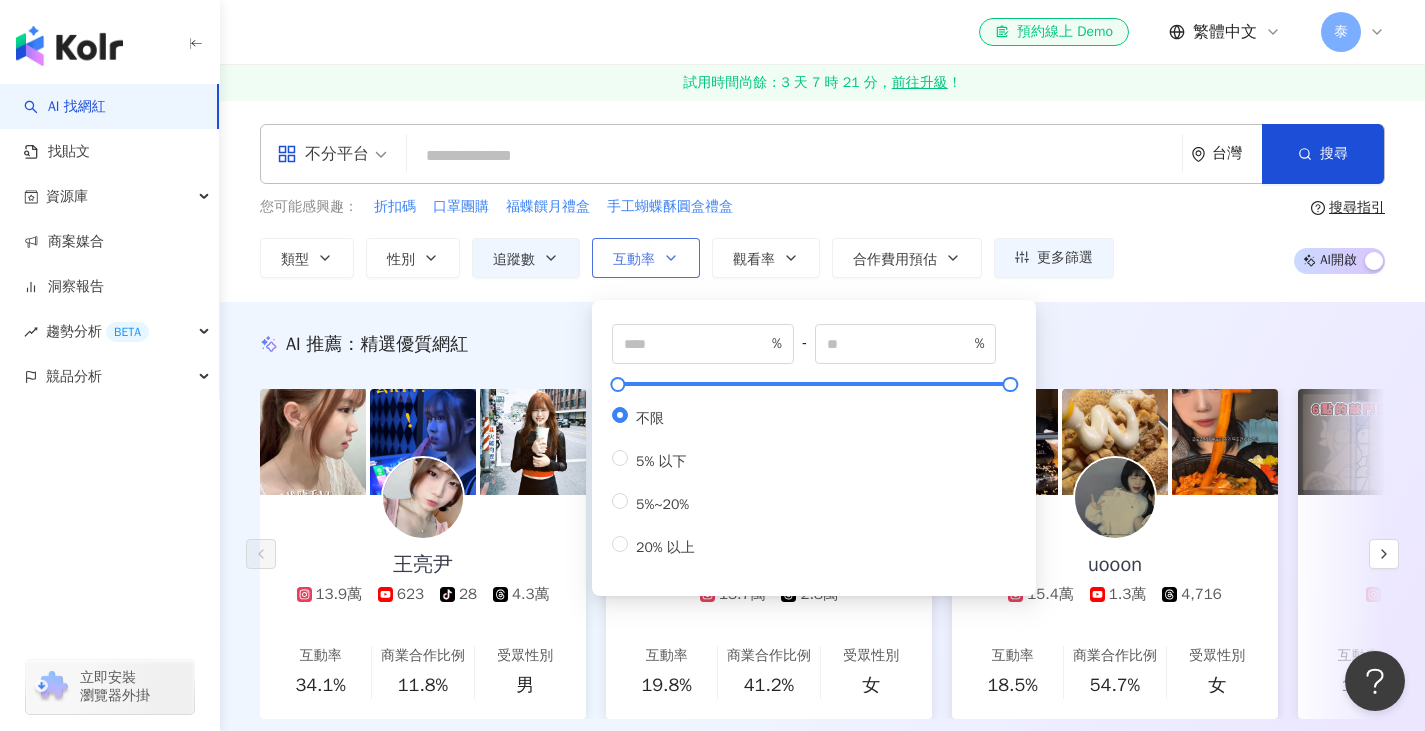 click 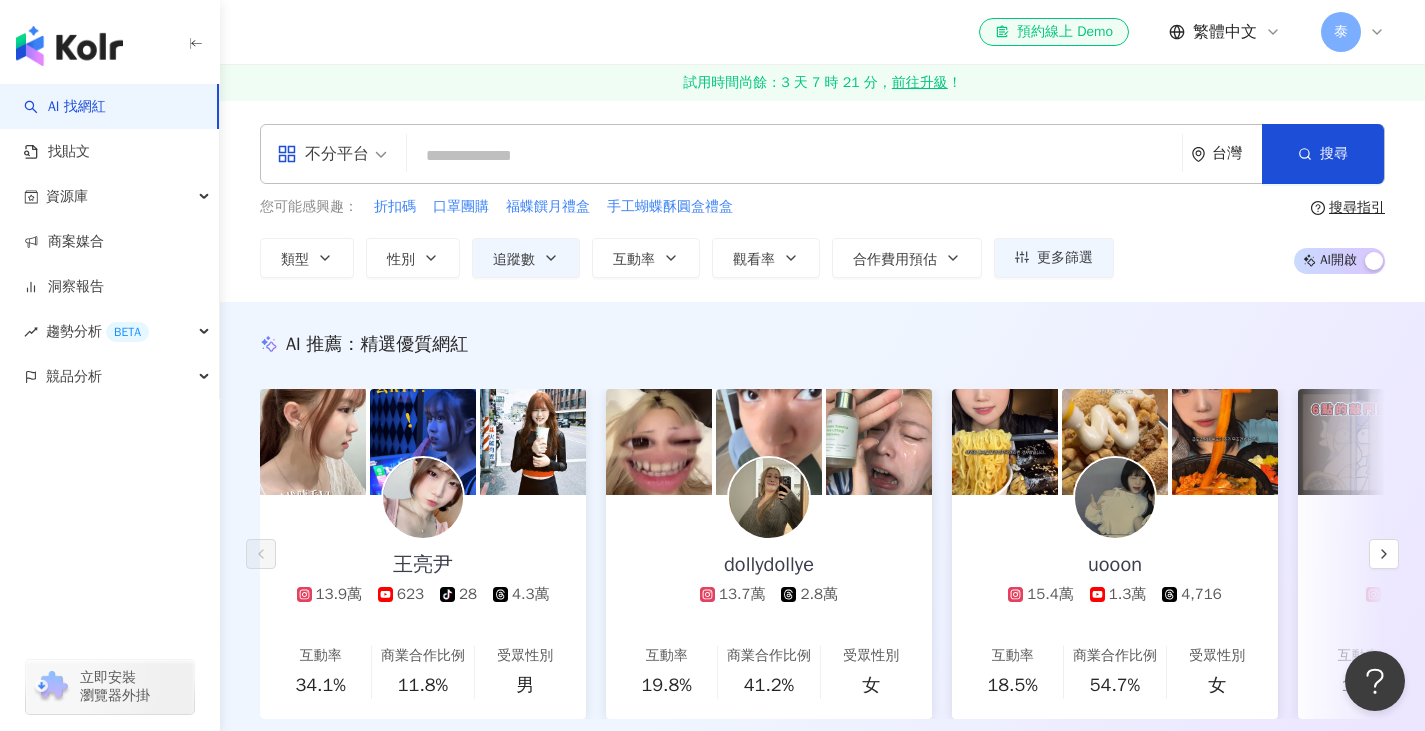 click at bounding box center (794, 156) 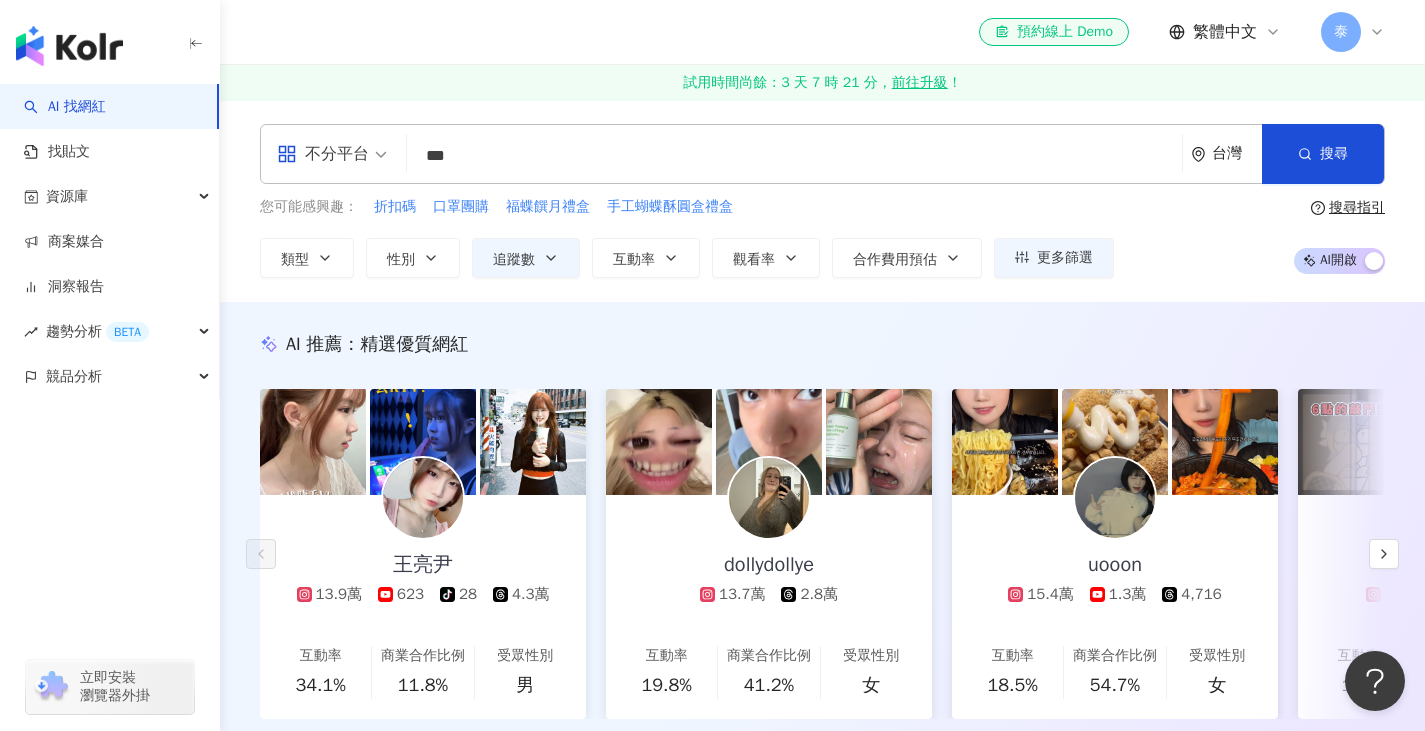 type on "*" 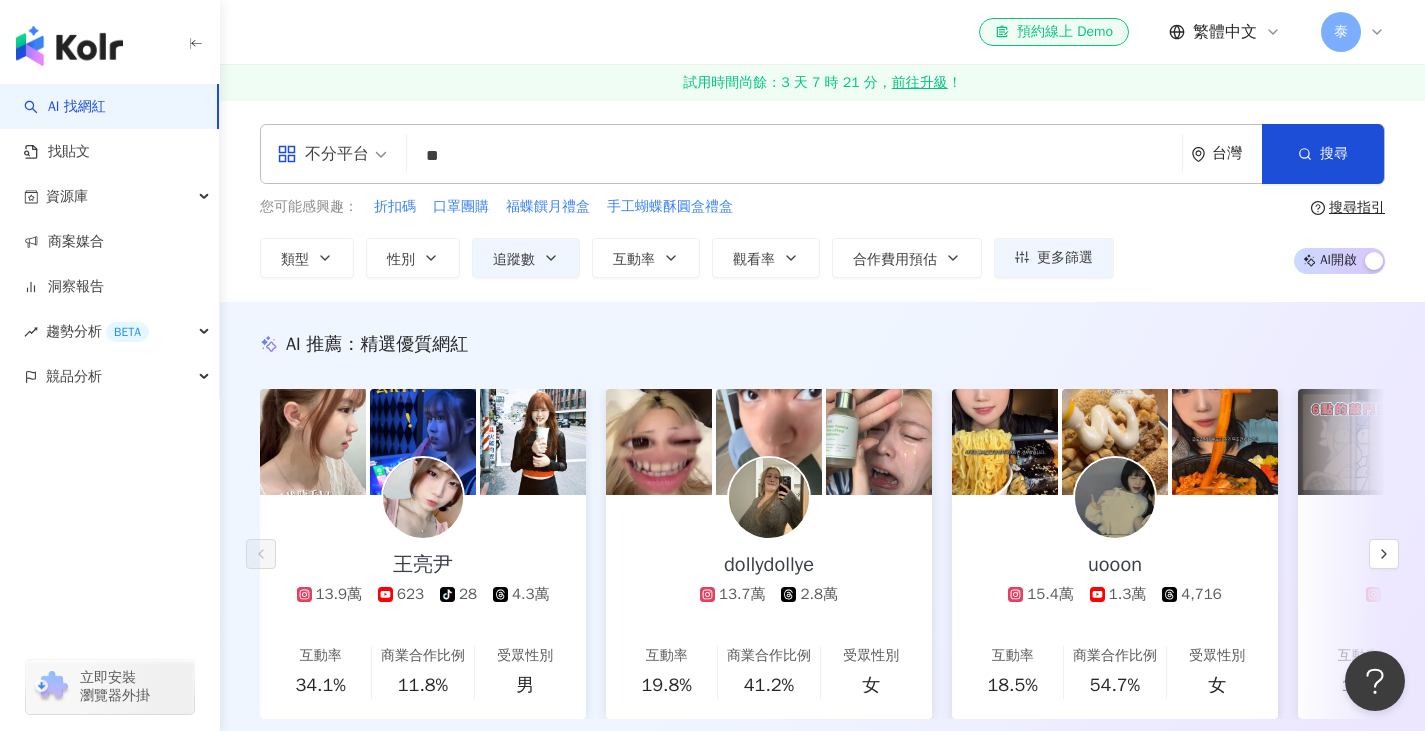 type on "*" 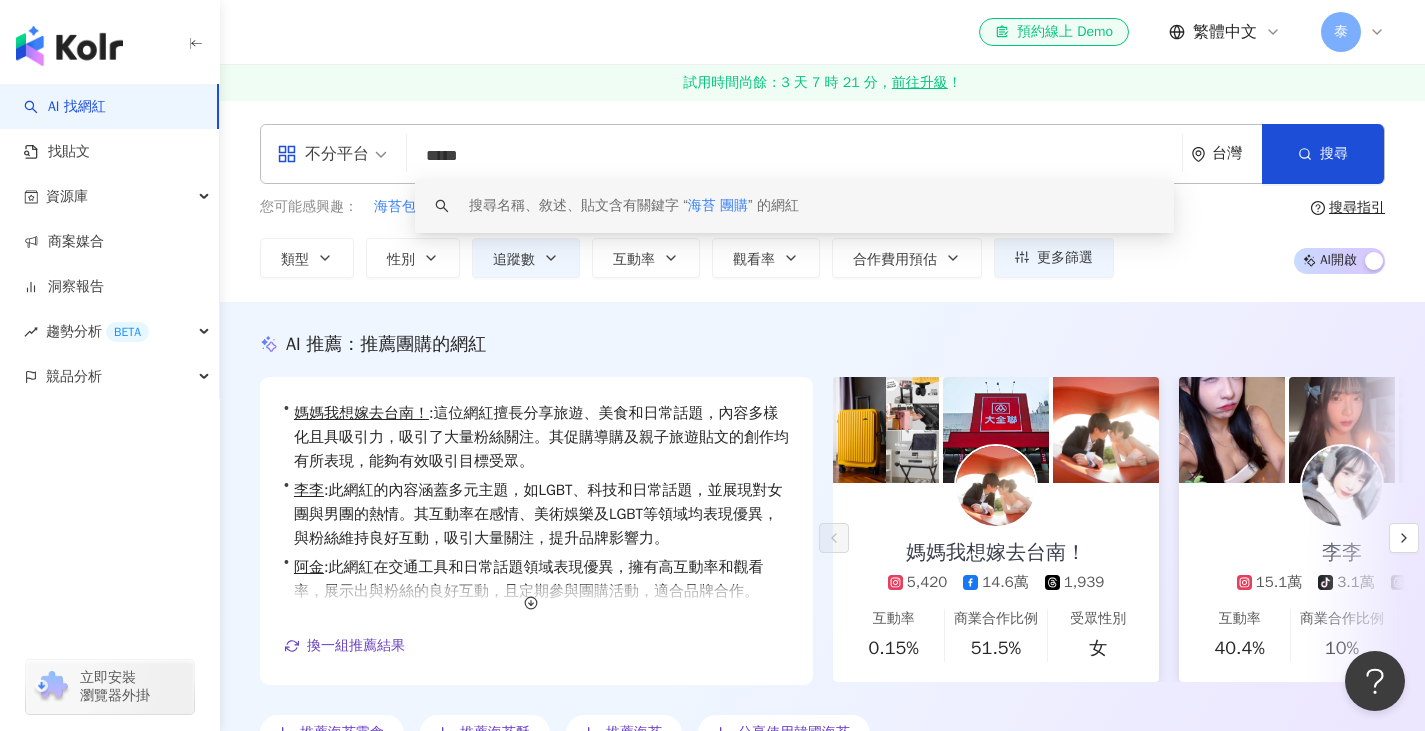 scroll, scrollTop: 200, scrollLeft: 0, axis: vertical 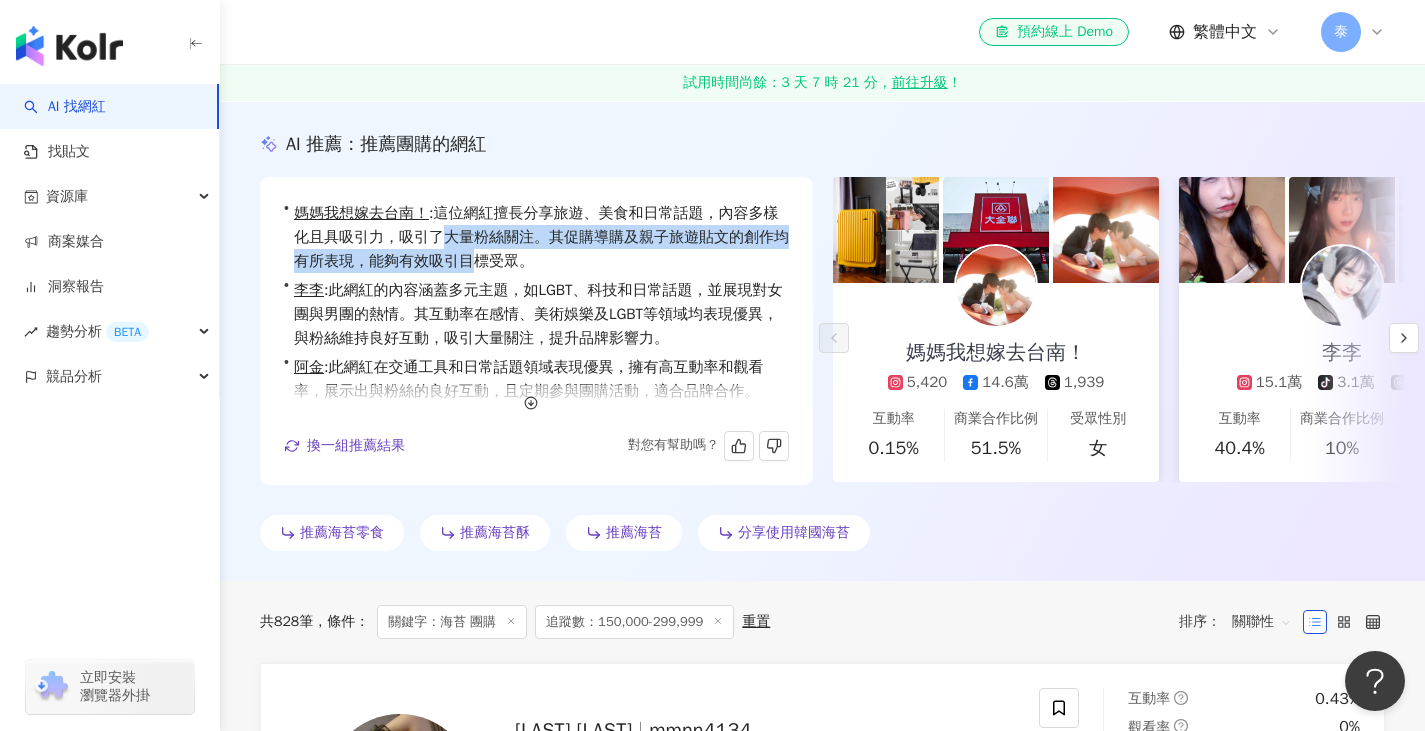 drag, startPoint x: 477, startPoint y: 240, endPoint x: 538, endPoint y: 250, distance: 61.81424 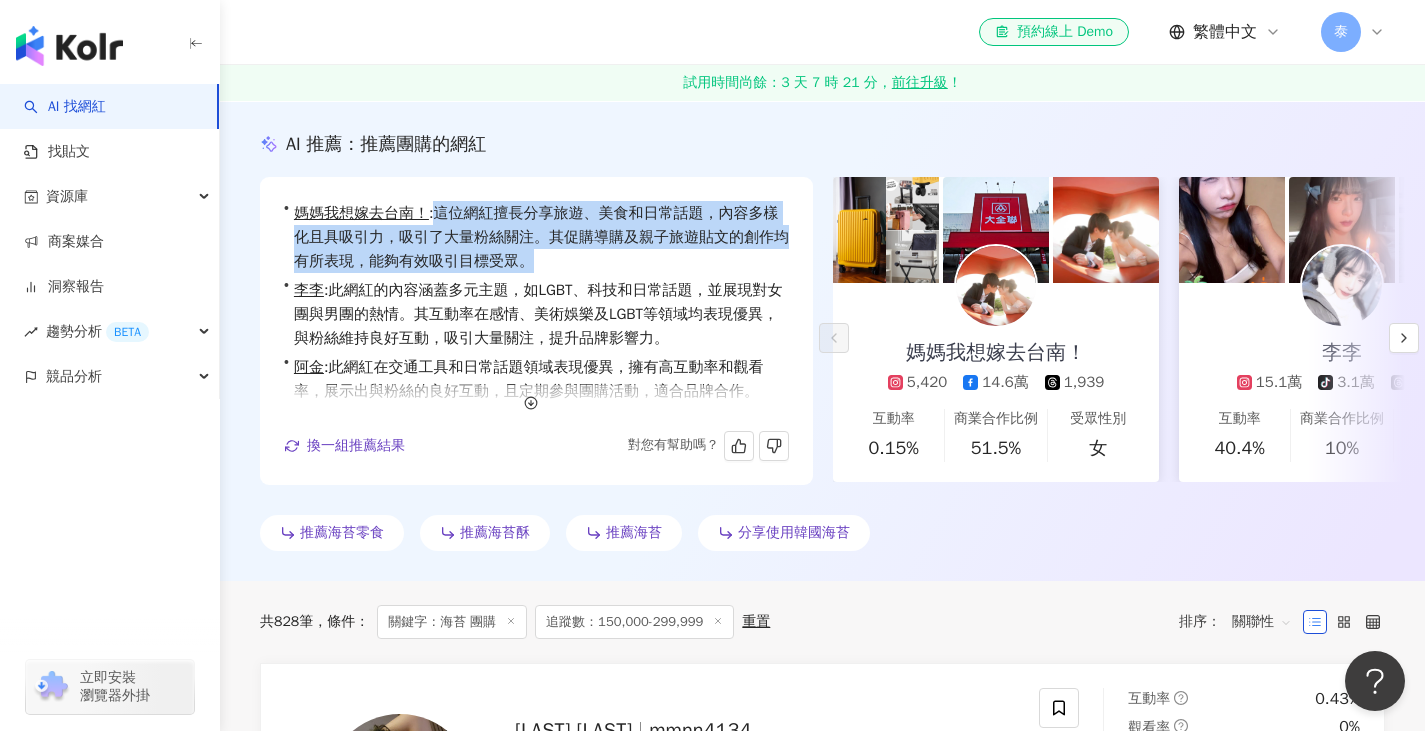 drag, startPoint x: 602, startPoint y: 258, endPoint x: 450, endPoint y: 215, distance: 157.96518 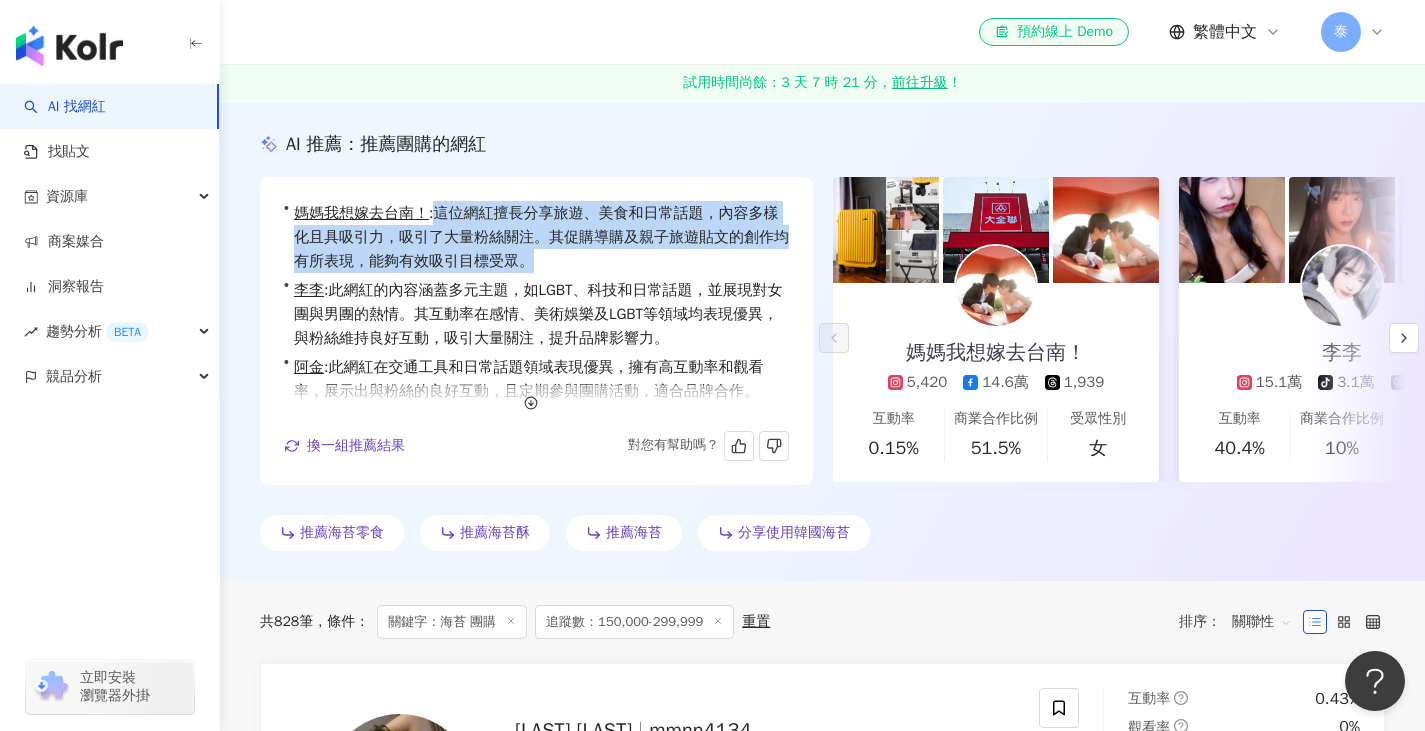 copy on "這位網紅擅長分享旅遊、美食和日常話題，內容多樣化且具吸引力，吸引了大量粉絲關注。其促購導購及親子旅遊貼文的創作均有所表現，能夠有效吸引目標受眾。" 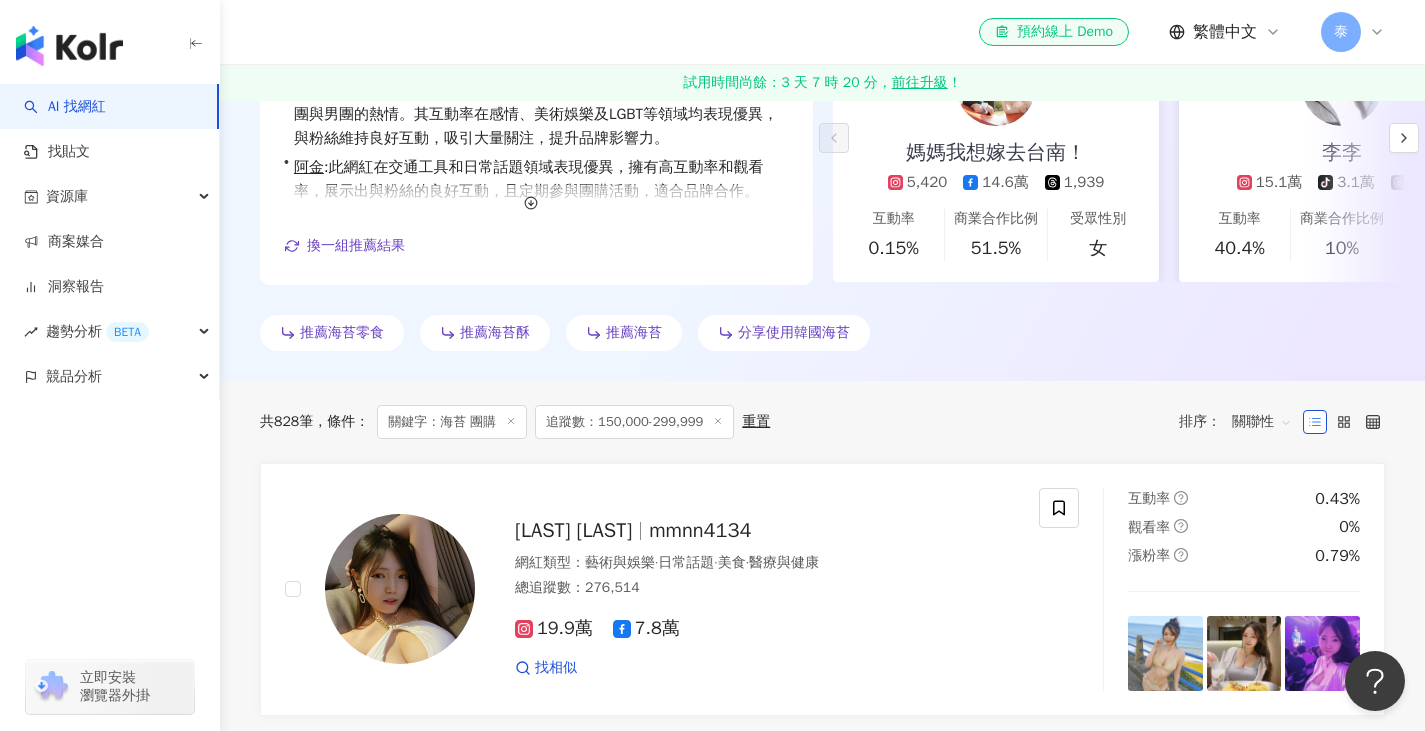 scroll, scrollTop: 1100, scrollLeft: 0, axis: vertical 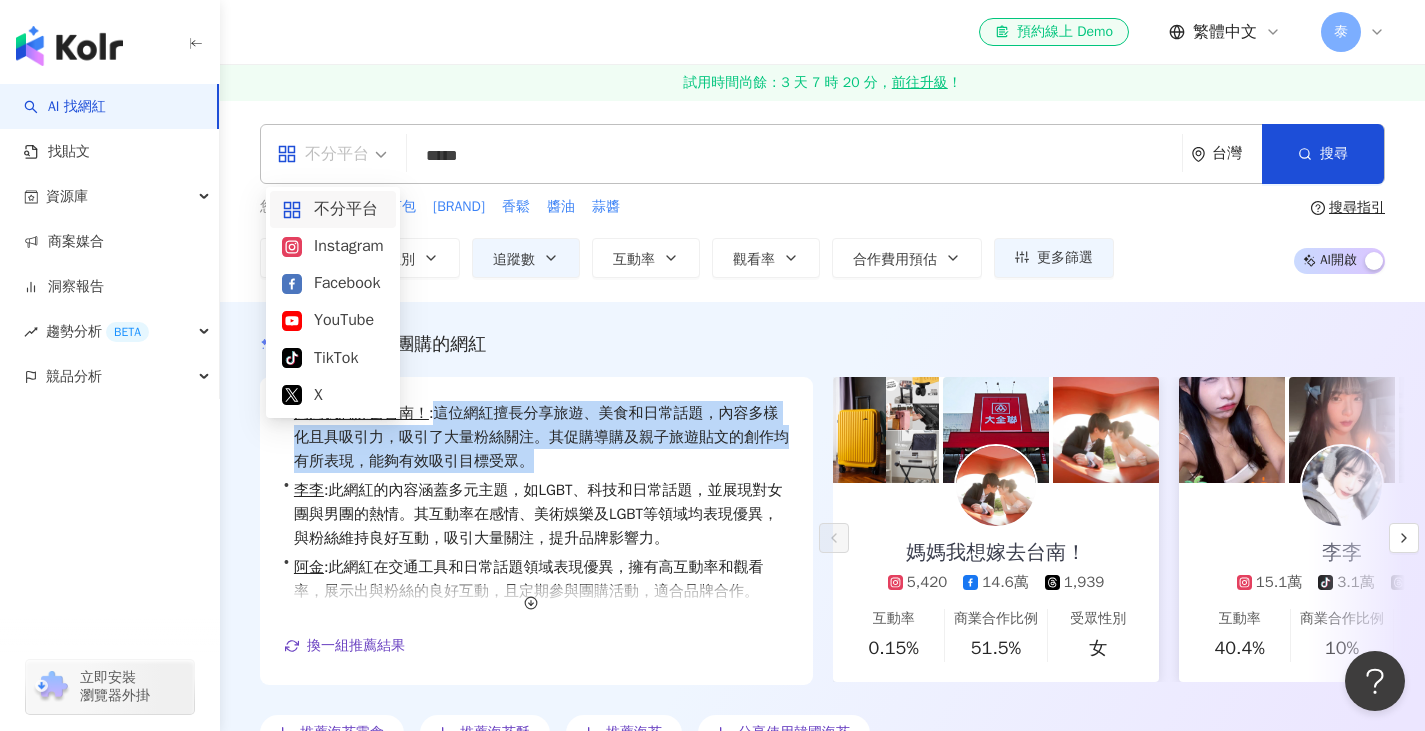 click on "不分平台" at bounding box center [332, 154] 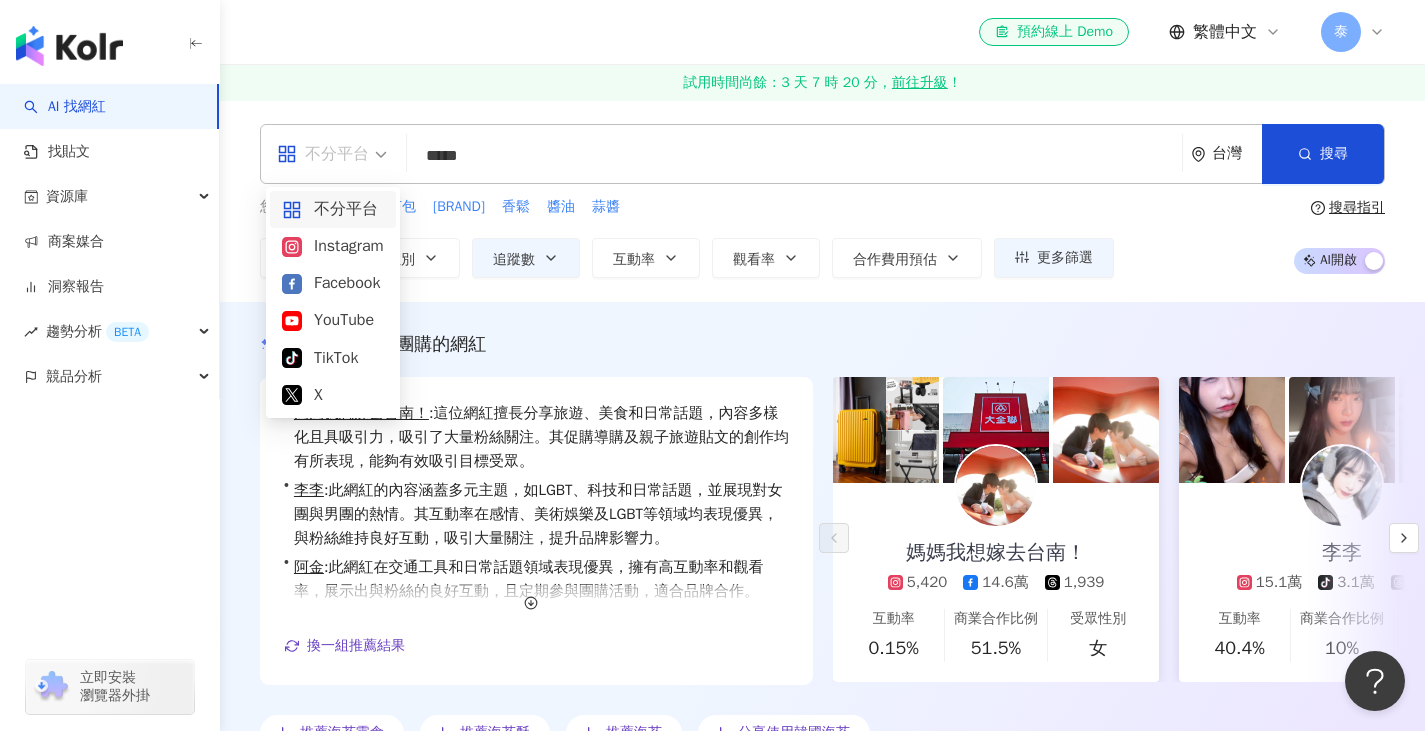 click on "*****" at bounding box center [794, 156] 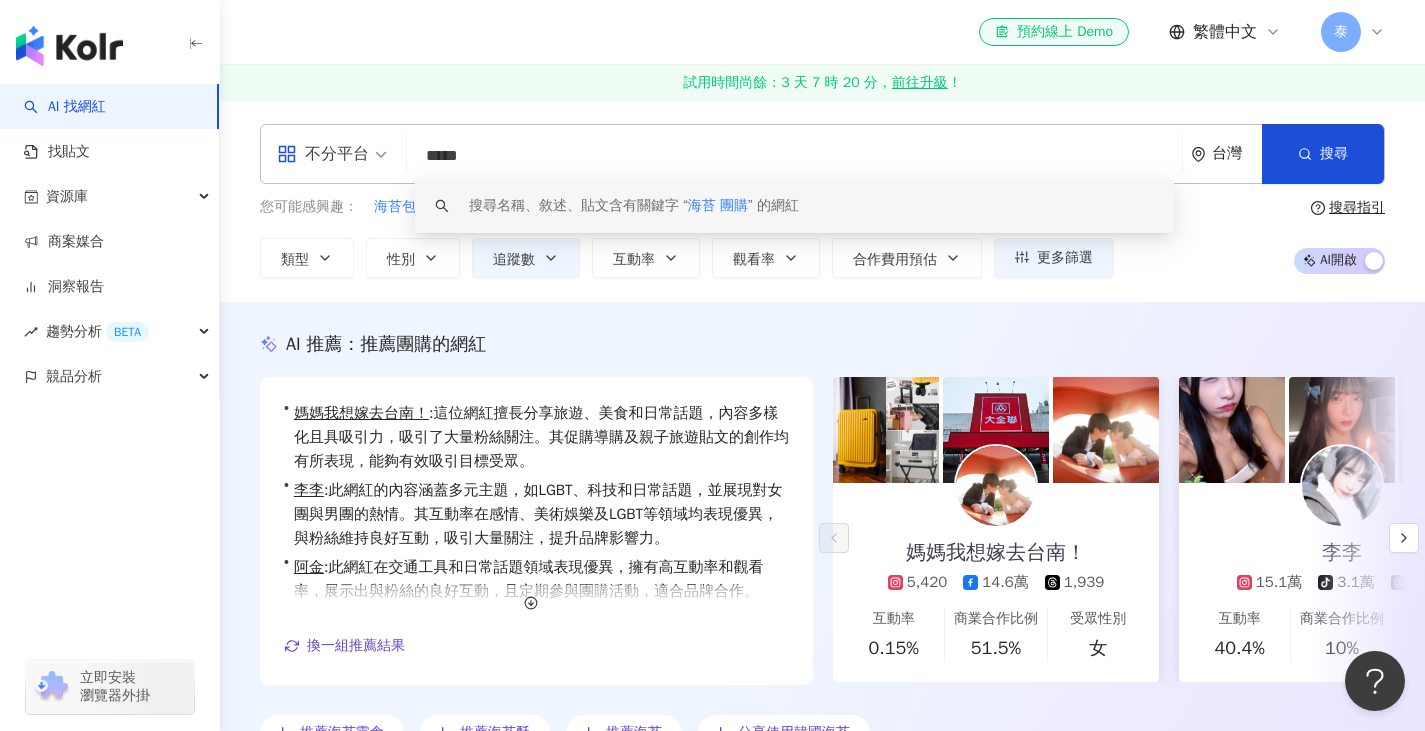 click on "*****" at bounding box center (794, 156) 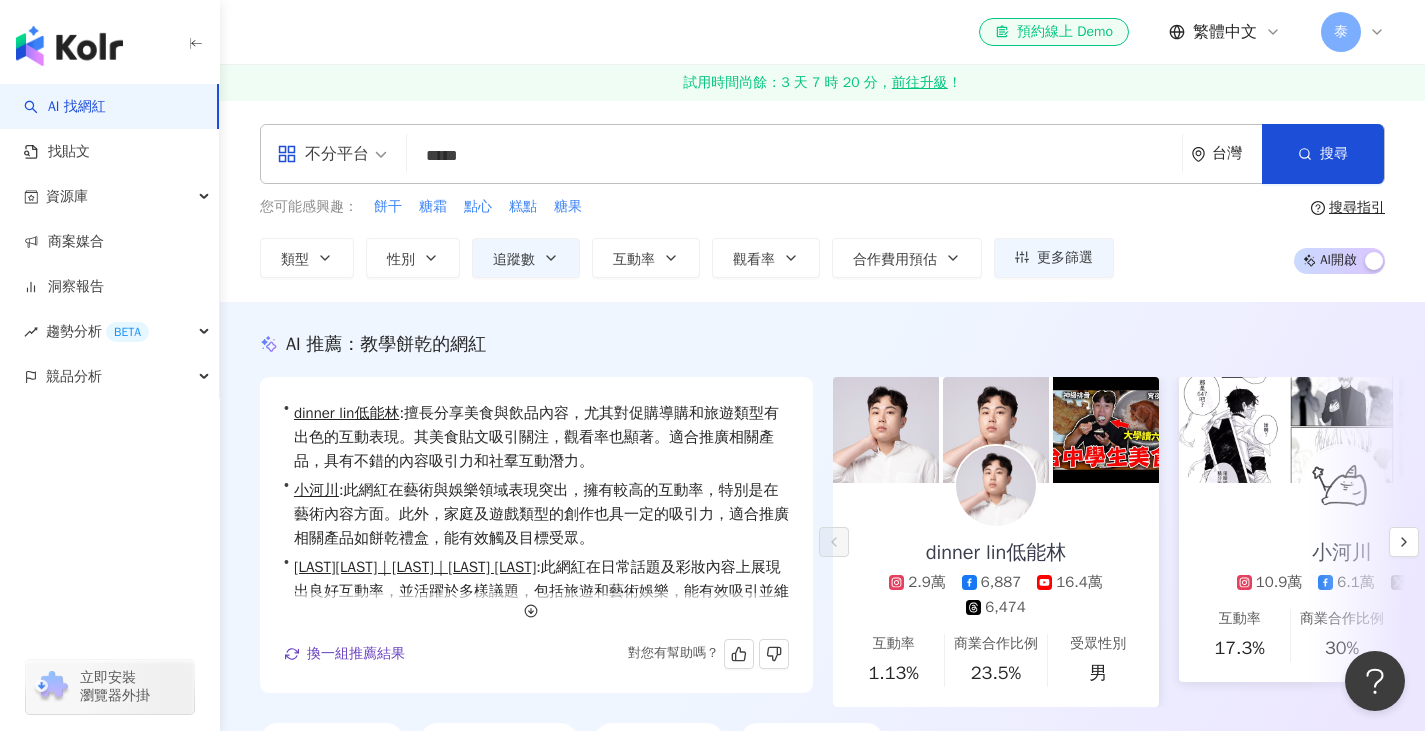 click on "• dinner lin低能林  :  擅長分享美食與飲品內容，尤其對促購導購和旅遊類型有出色的互動表現。其美食貼文吸引關注，觀看率也顯著。適合推廣相關產品，具有不錯的內容吸引力和社羣互動潛力。 • 小河川  :  此網紅在藝術與娛樂領域表現突出，擁有較高的互動率，特別是在藝術內容方面。此外，家庭及遊戲類型的創作也具一定的吸引力，適合推廣相關產品如餅乾禮盒，能有效觸及目標受眾。 • 박민서🇰🇷♯₀₀｜Mingo｜朴旻曙 ♯₉₀  :  此網紅在日常話題及彩妝內容上展現出良好互動率，並活躍於多樣議題，包括旅遊和藝術娛樂，能有效吸引並維持觀眾興趣，是一位值得關注的創作者。" at bounding box center (536, 504) 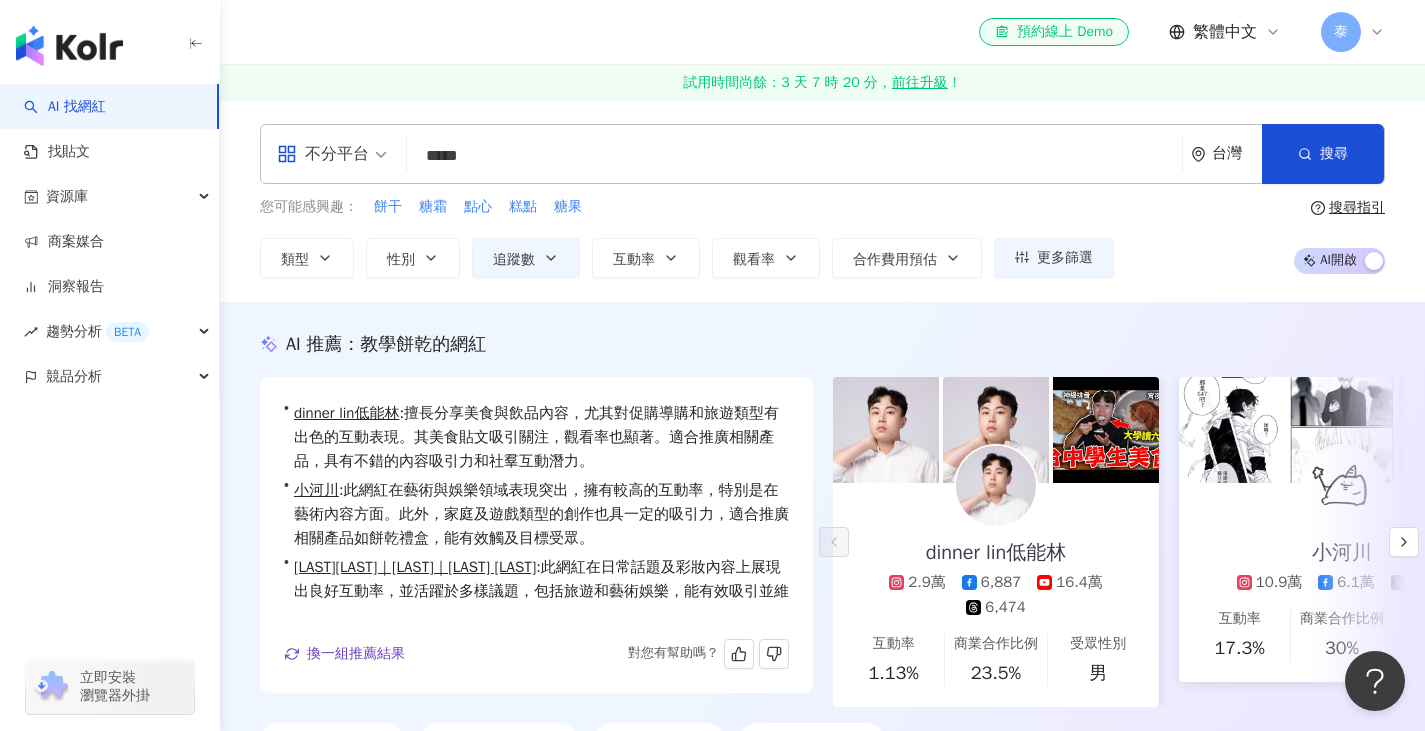 scroll, scrollTop: 49, scrollLeft: 0, axis: vertical 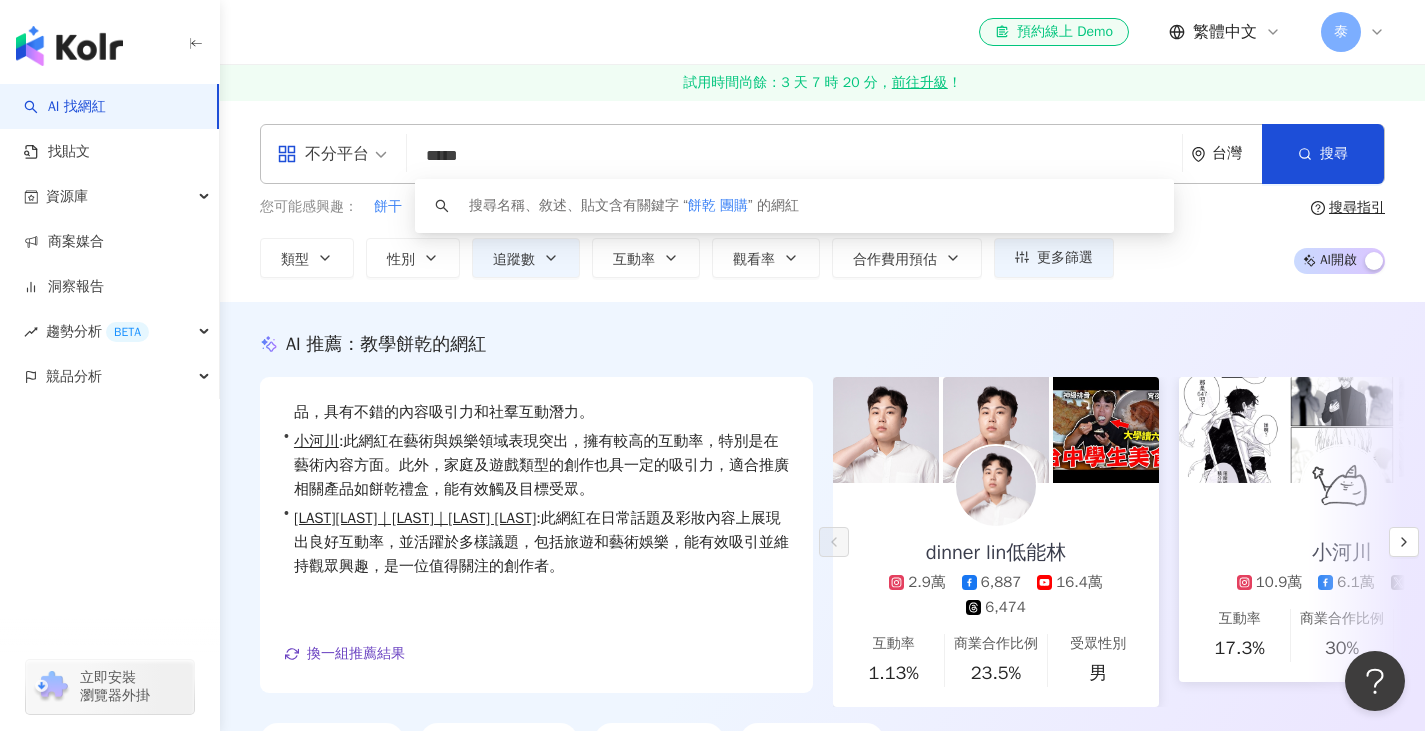 click on "*****" at bounding box center [794, 156] 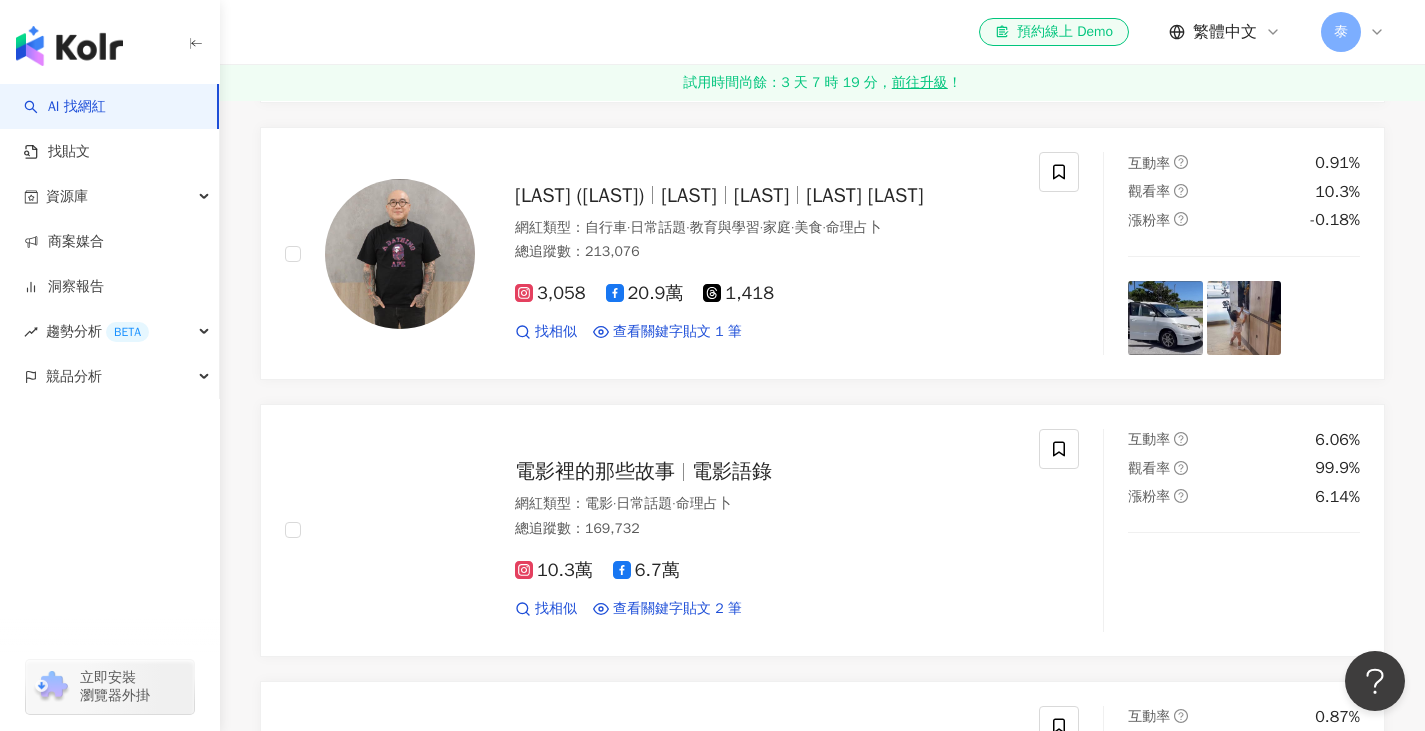 scroll, scrollTop: 1701, scrollLeft: 0, axis: vertical 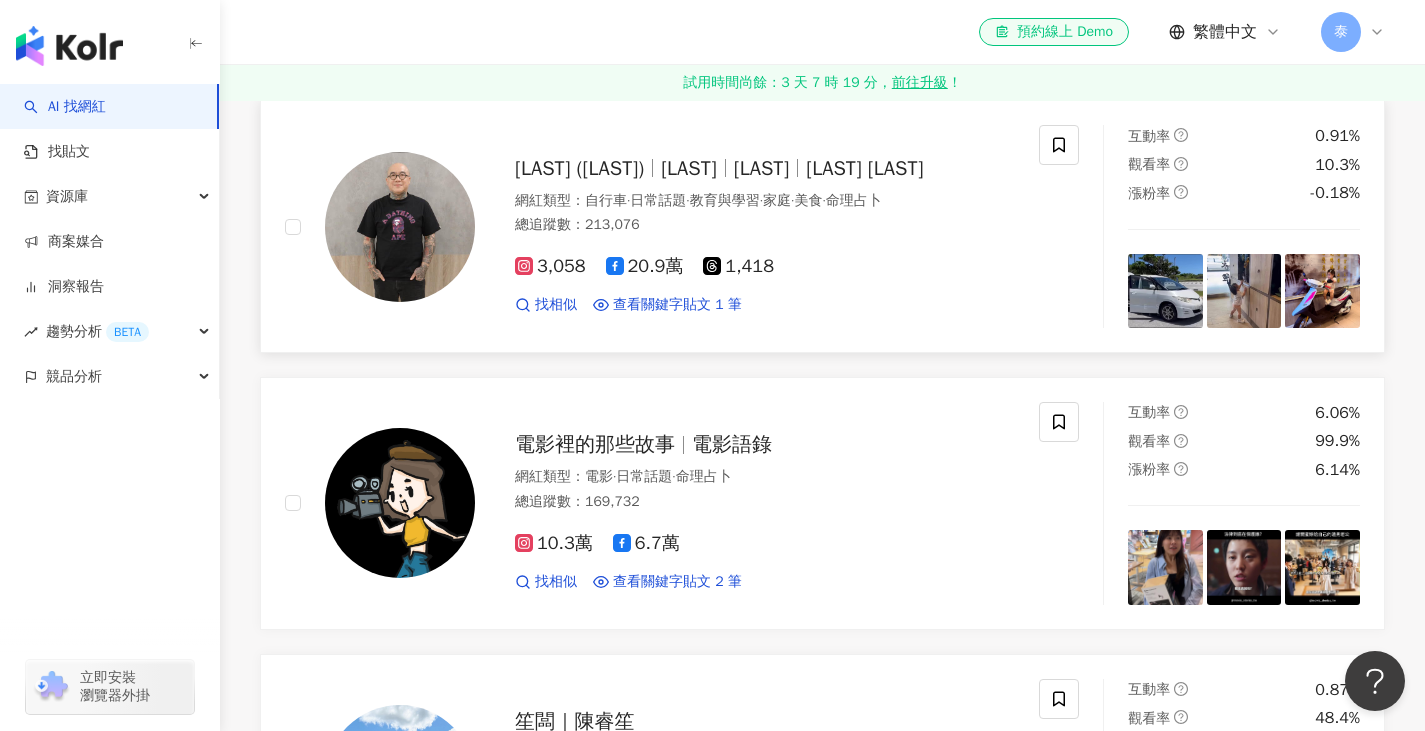 click on "iron8700" at bounding box center [762, 168] 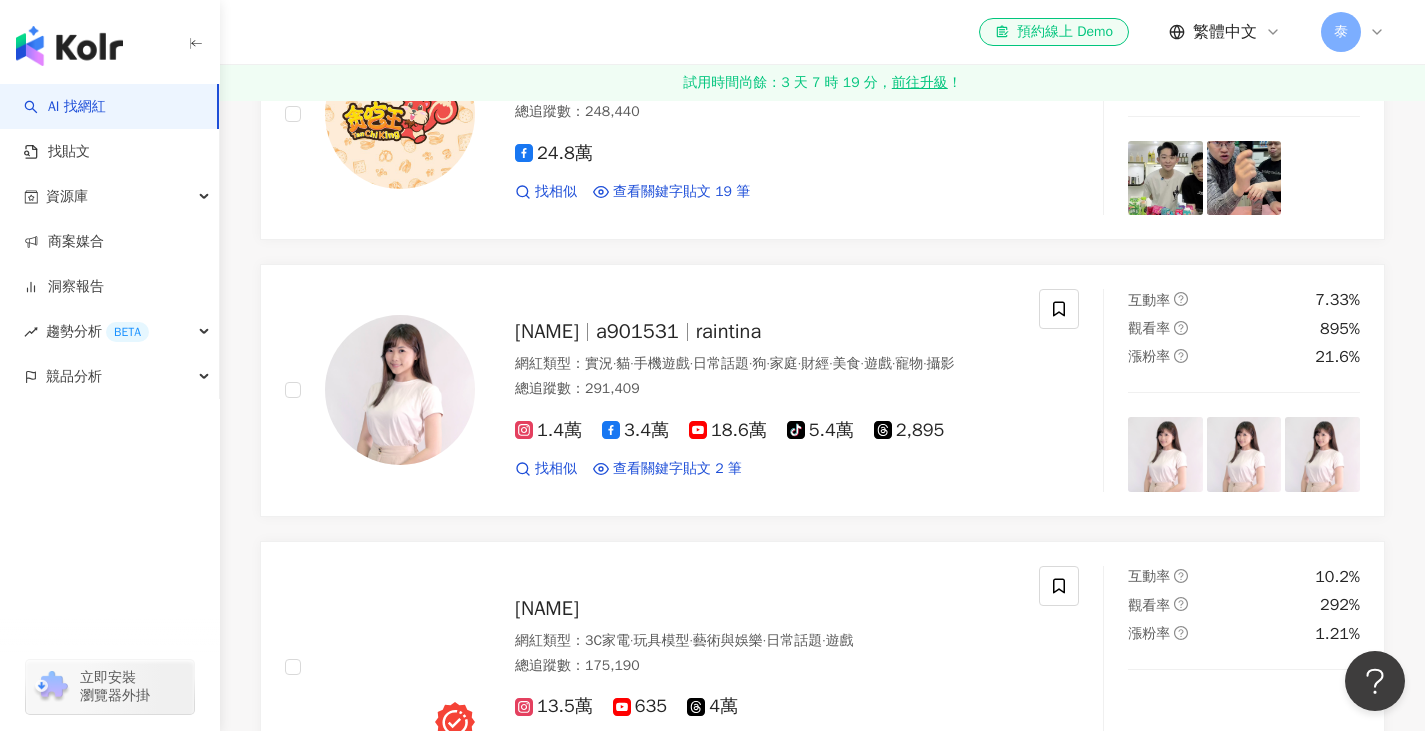 scroll, scrollTop: 0, scrollLeft: 0, axis: both 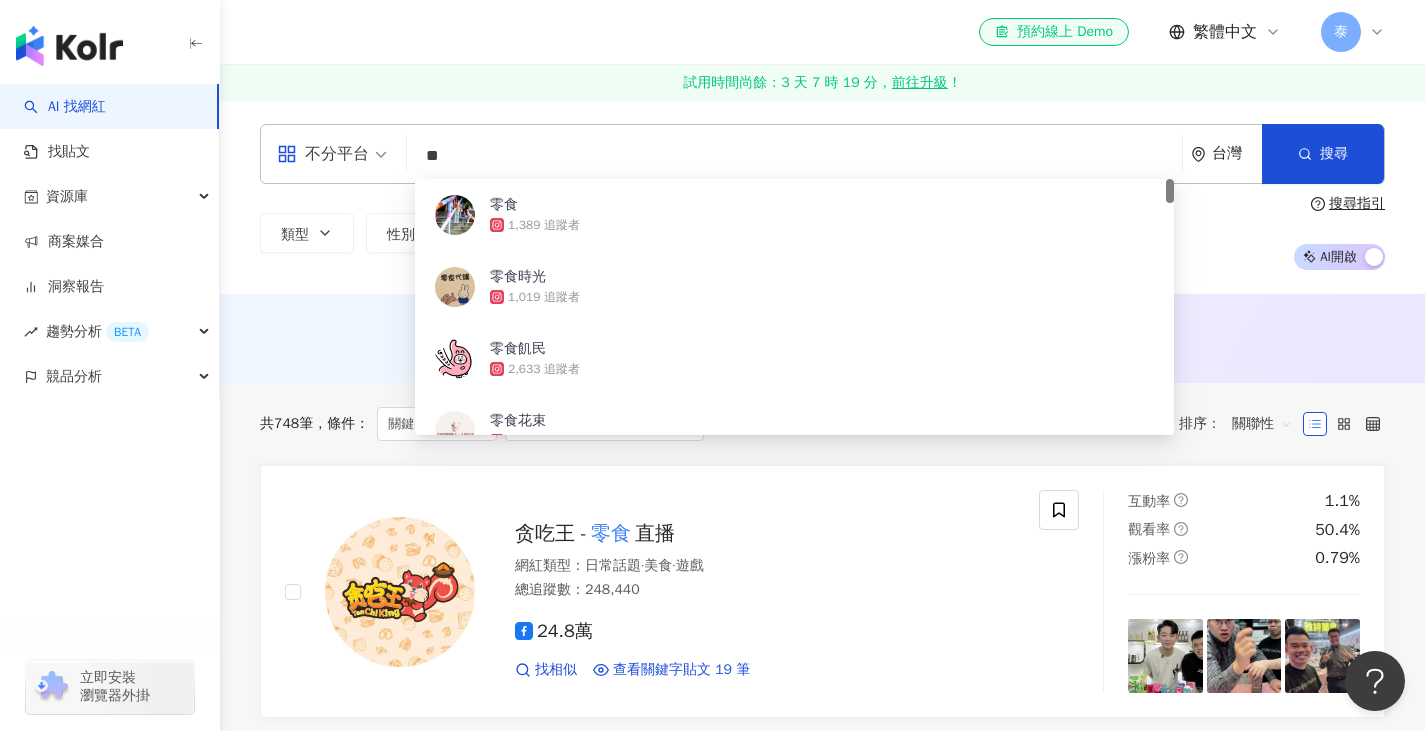 click on "**" at bounding box center [794, 156] 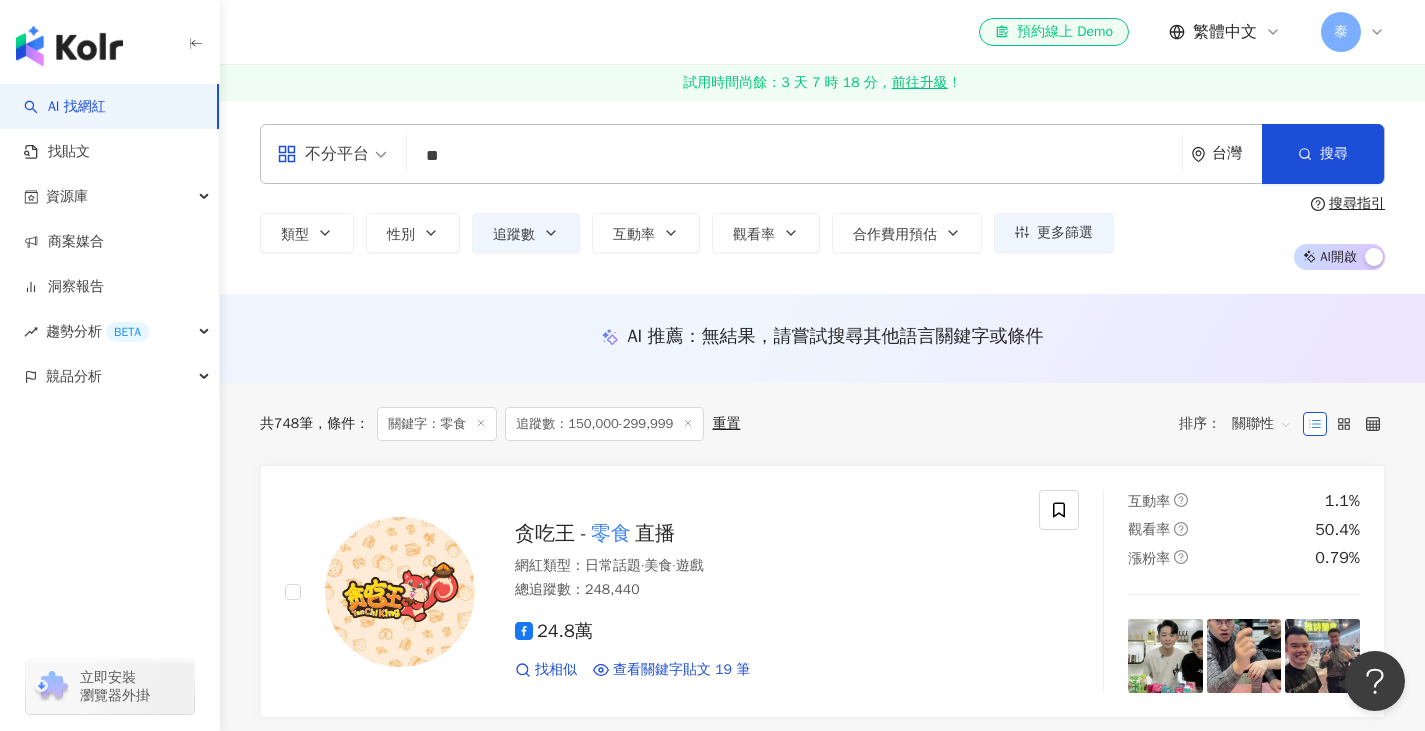 type on "**" 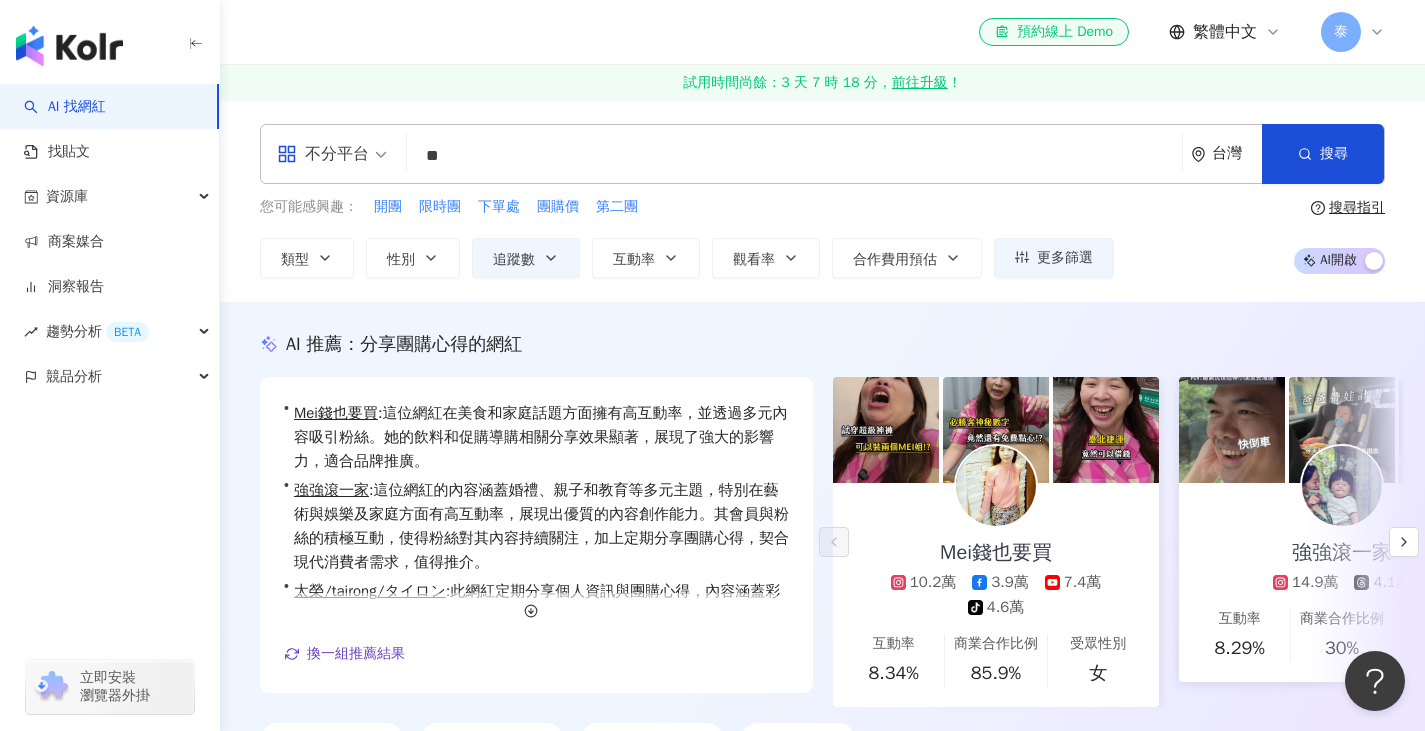 click on "不分平台 ** 台灣 搜尋 eeb6511c-459b-4be2-883b-33b8ef2ba368 60d209d3-c395-41c8-a69b-6b3e89a58cf3 日韓國代購 1,424   追蹤者 原生團購 3,876   追蹤者 團購批發 110   追蹤者 絲打團購 1,373   追蹤者 團購撿便宜 369,550   追蹤者 您可能感興趣： 開團  限時團  下單處  團購價  第二團  類型 性別 追蹤數 互動率 觀看率 合作費用預估  更多篩選 不限 女 男 其他 ******  -  ****** 不限 小型 奈米網紅 (<1萬) 微型網紅 (1萬-3萬) 小型網紅 (3萬-5萬) 中型 中小型網紅 (5萬-10萬) 中型網紅 (10萬-30萬) 中大型網紅 (30萬-50萬) 大型 大型網紅 (50萬-100萬) 百萬網紅 (>100萬) %  -  % 不限 5% 以下 5%~20% 20% 以上 %  -  % 不限 10% 以下 10%~50% 50%~200% 200% 以上 選擇合作費用預估  ： 幣別 ： 新台幣 ( TWD ) 不限 限制金額 $ *  -  $ ******* 搜尋指引 AI  開啟 AI  關閉" at bounding box center [822, 201] 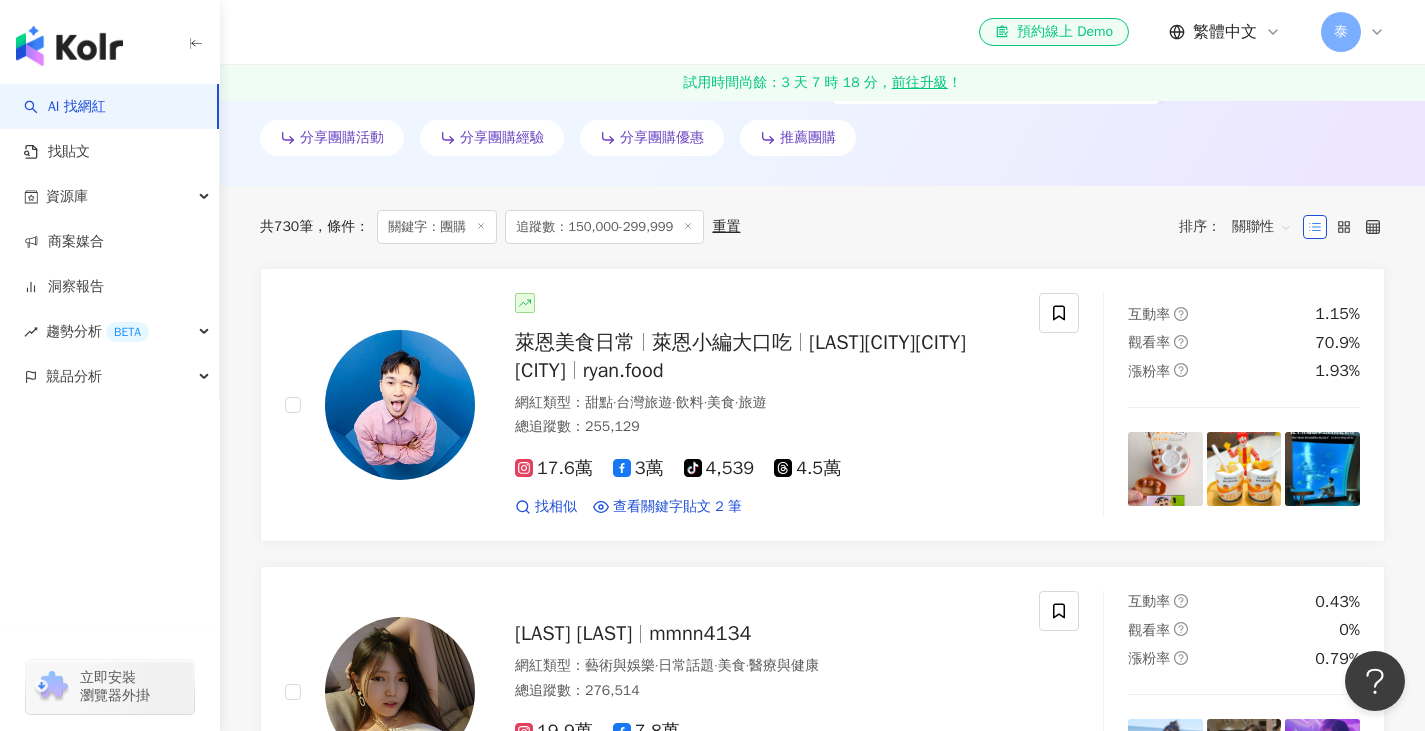 scroll, scrollTop: 59, scrollLeft: 0, axis: vertical 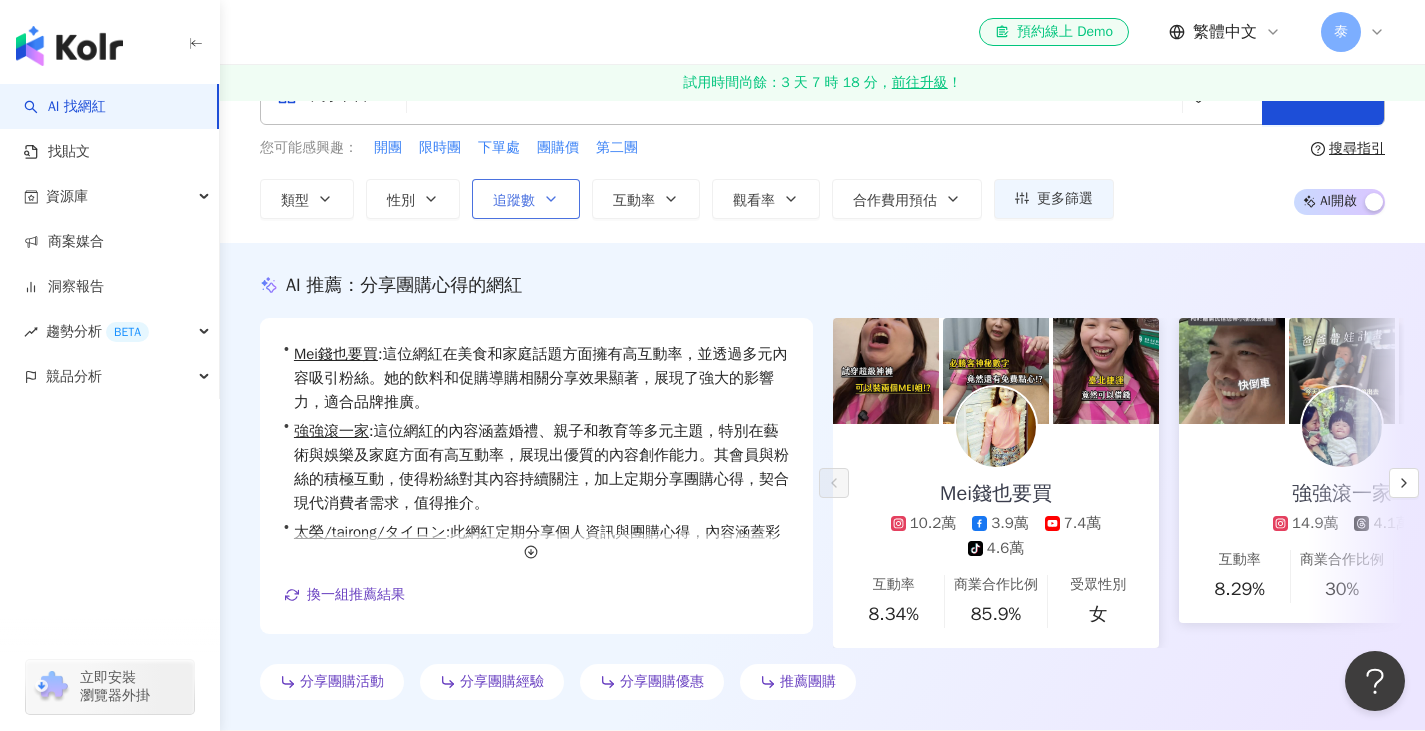 click on "追蹤數" at bounding box center [526, 199] 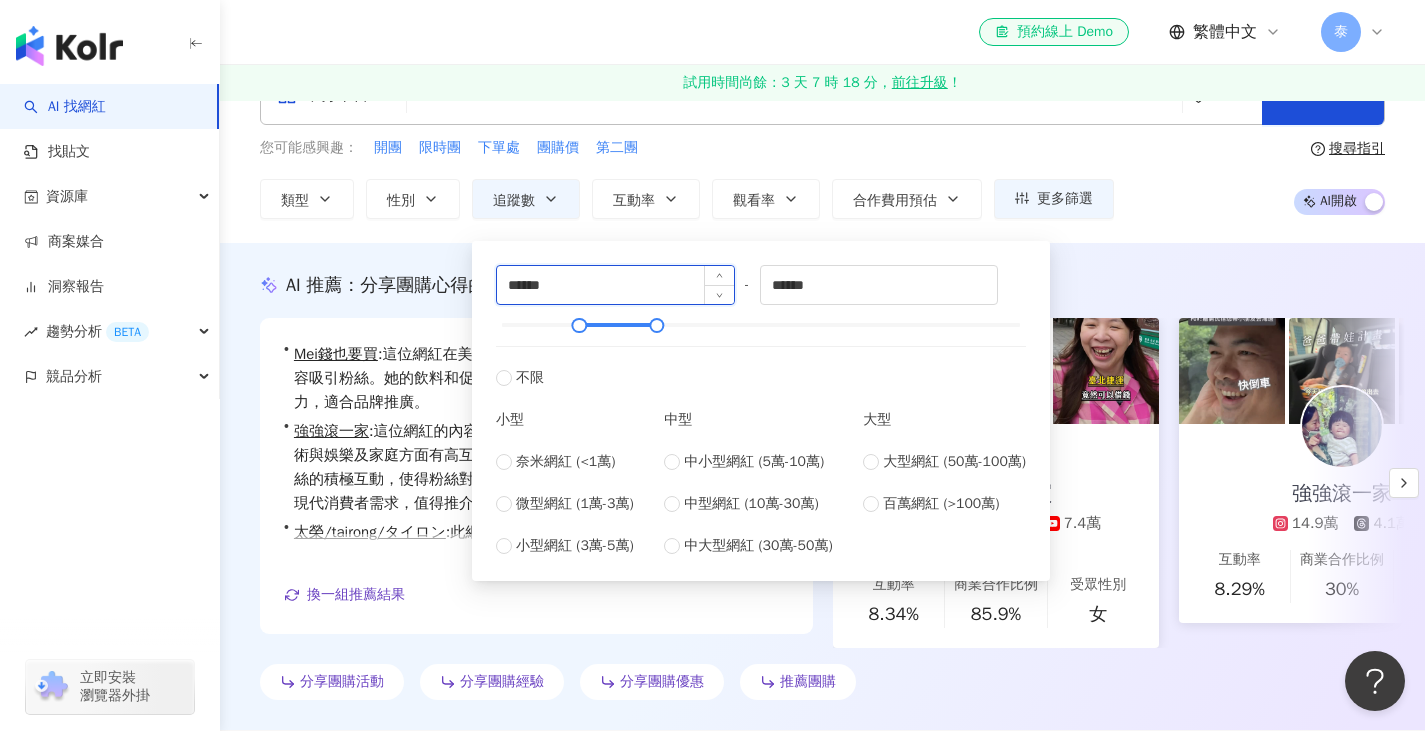 click on "******" at bounding box center [615, 285] 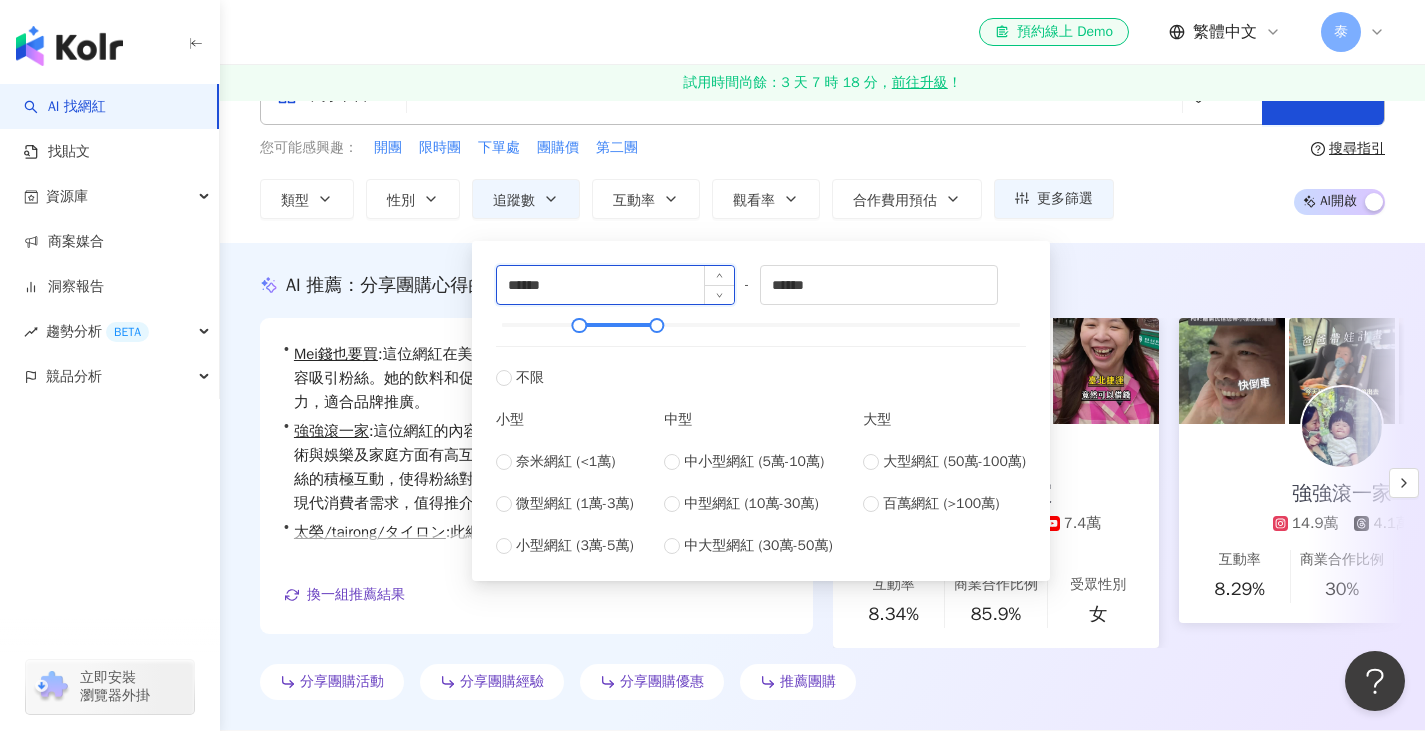 type on "******" 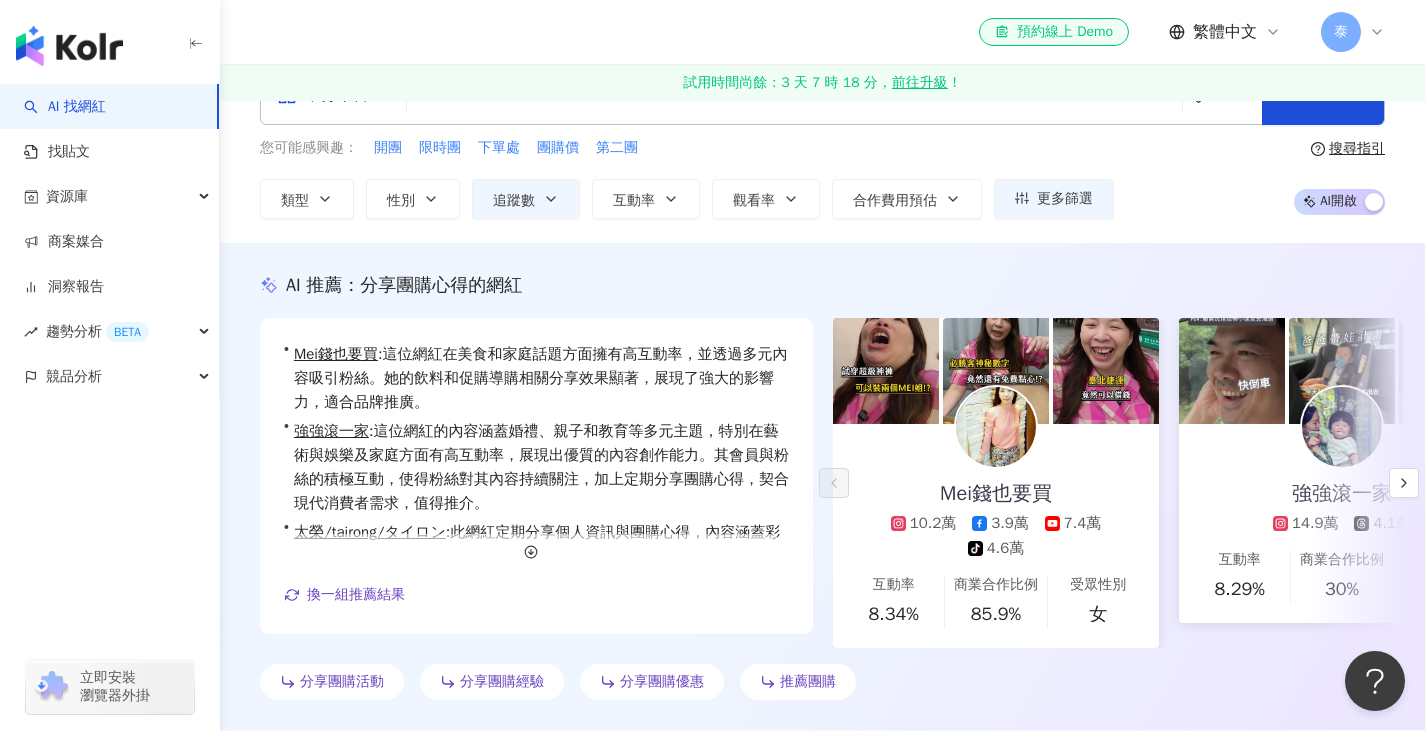 click on "AI 推薦 ： 分享團購心得的網紅" at bounding box center [822, 285] 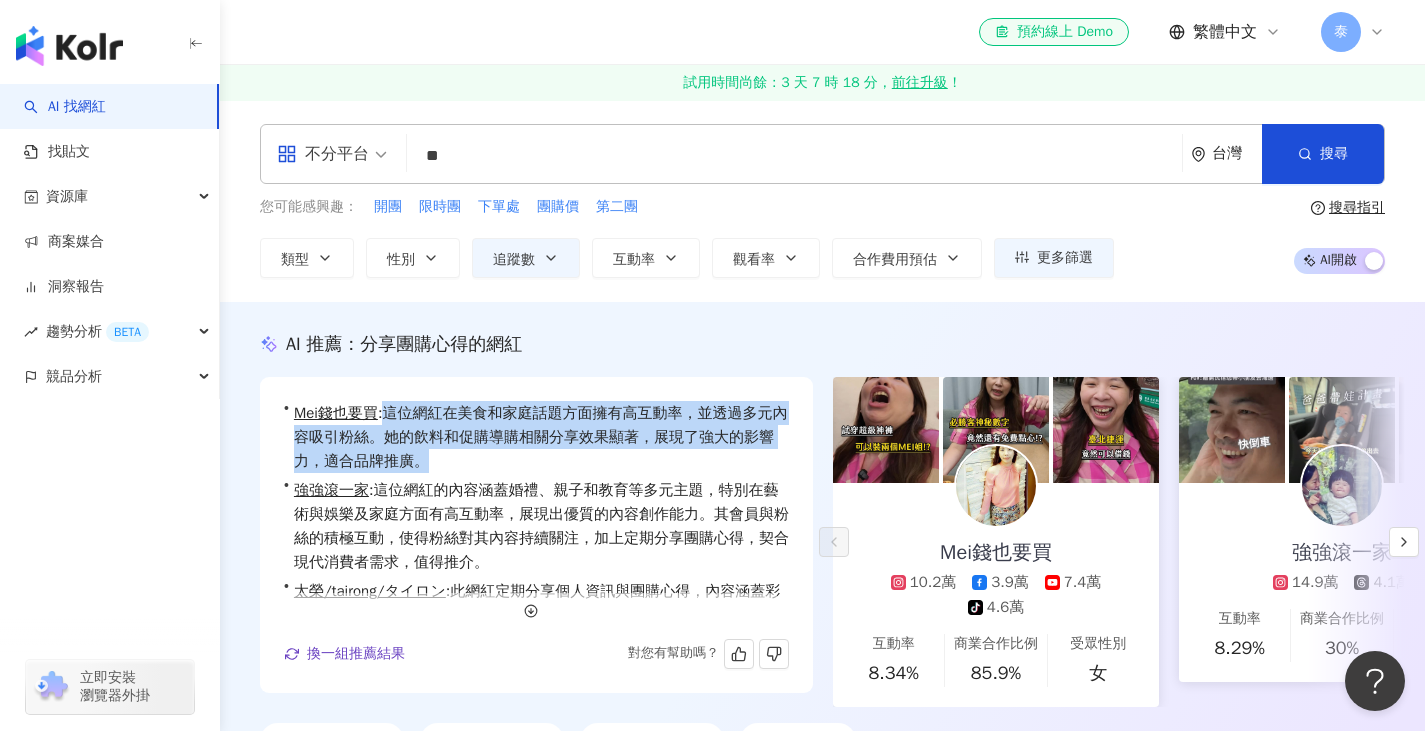 drag, startPoint x: 404, startPoint y: 412, endPoint x: 503, endPoint y: 459, distance: 109.59015 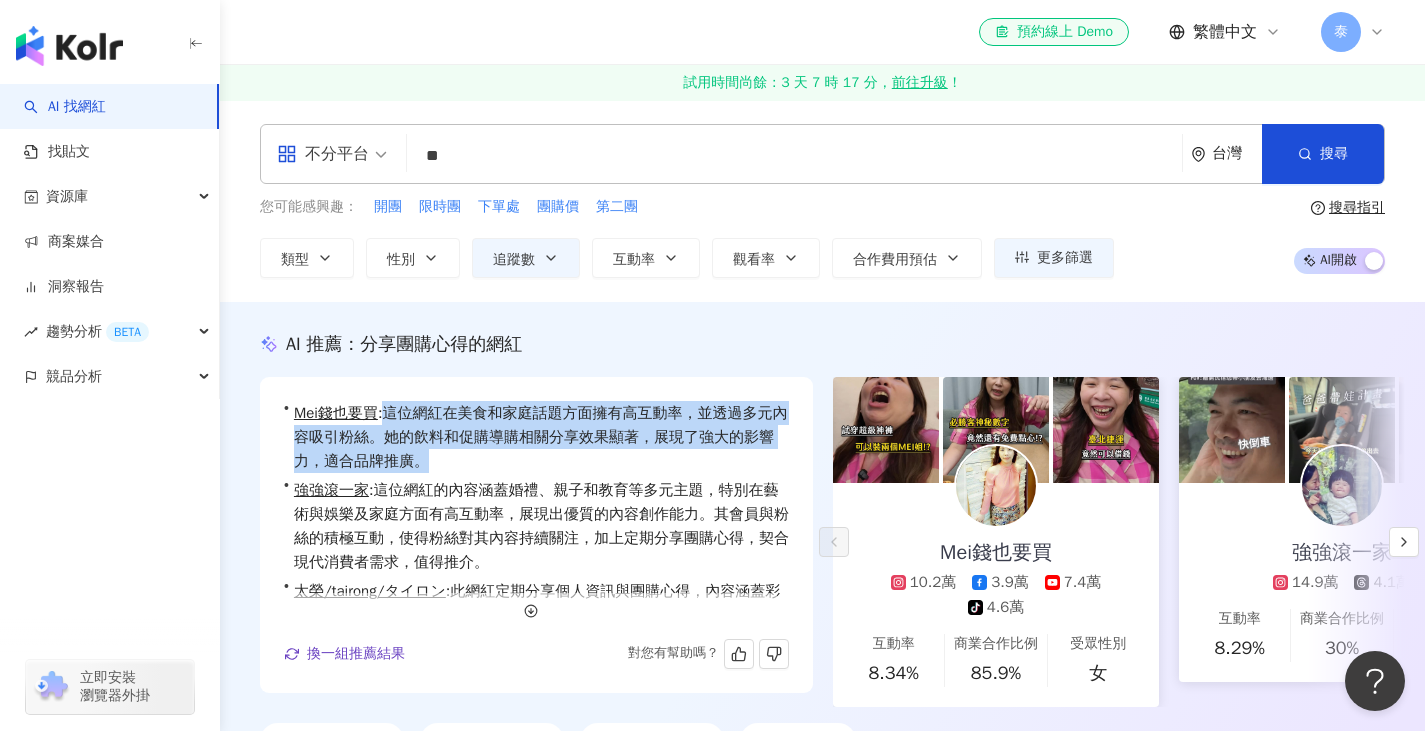 click on "Mei錢也要買  :  這位網紅在美食和家庭話題方面擁有高互動率，並透過多元內容吸引粉絲。她的飲料和促購導購相關分享效果顯著，展現了強大的影響力，適合品牌推廣。" at bounding box center [541, 437] 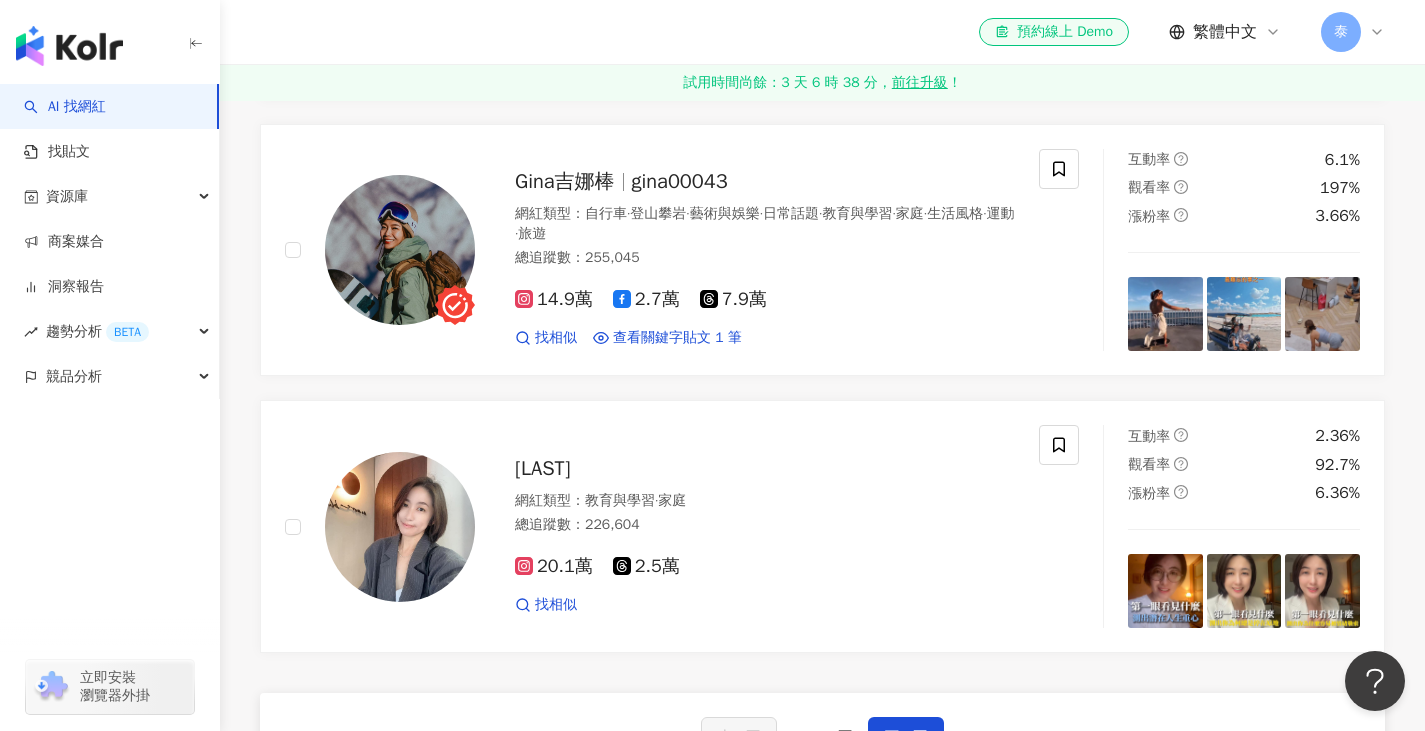 scroll, scrollTop: 3800, scrollLeft: 0, axis: vertical 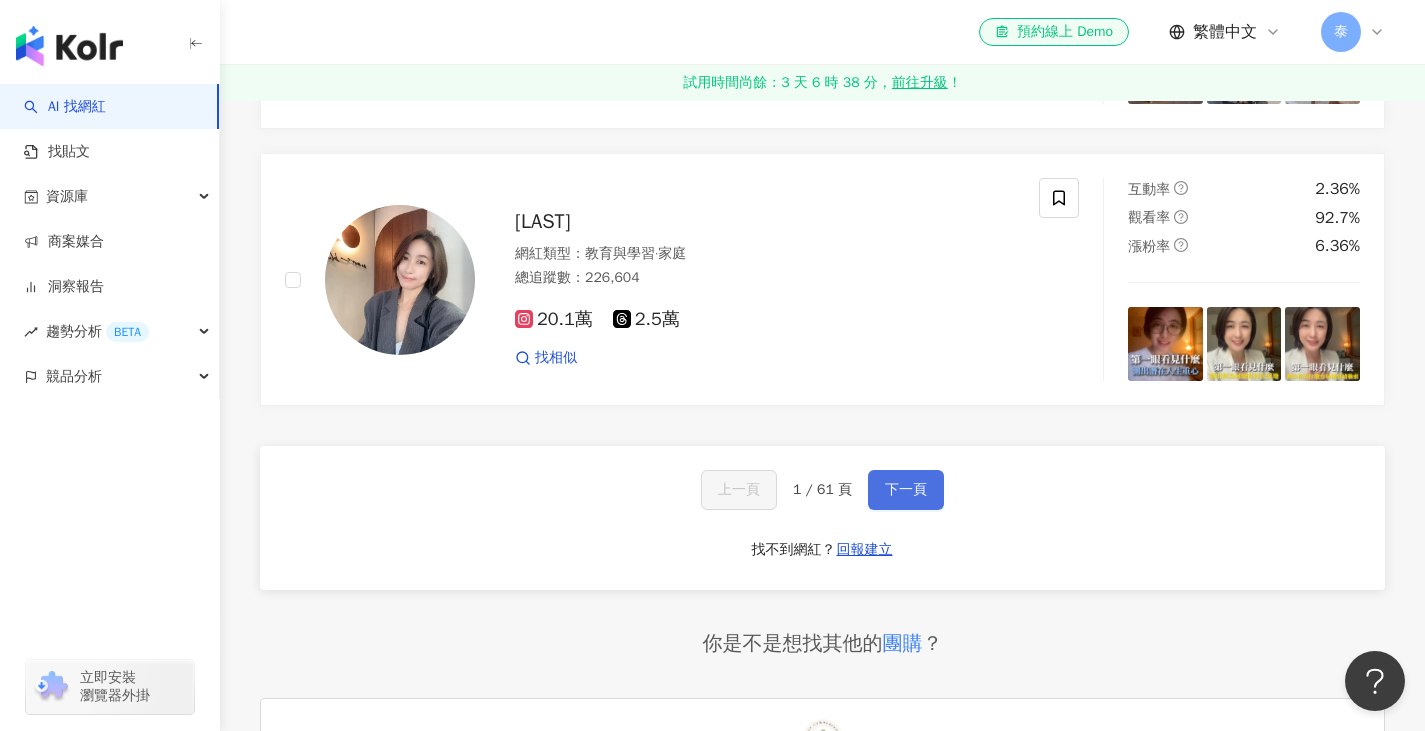 click on "下一頁" at bounding box center (906, 490) 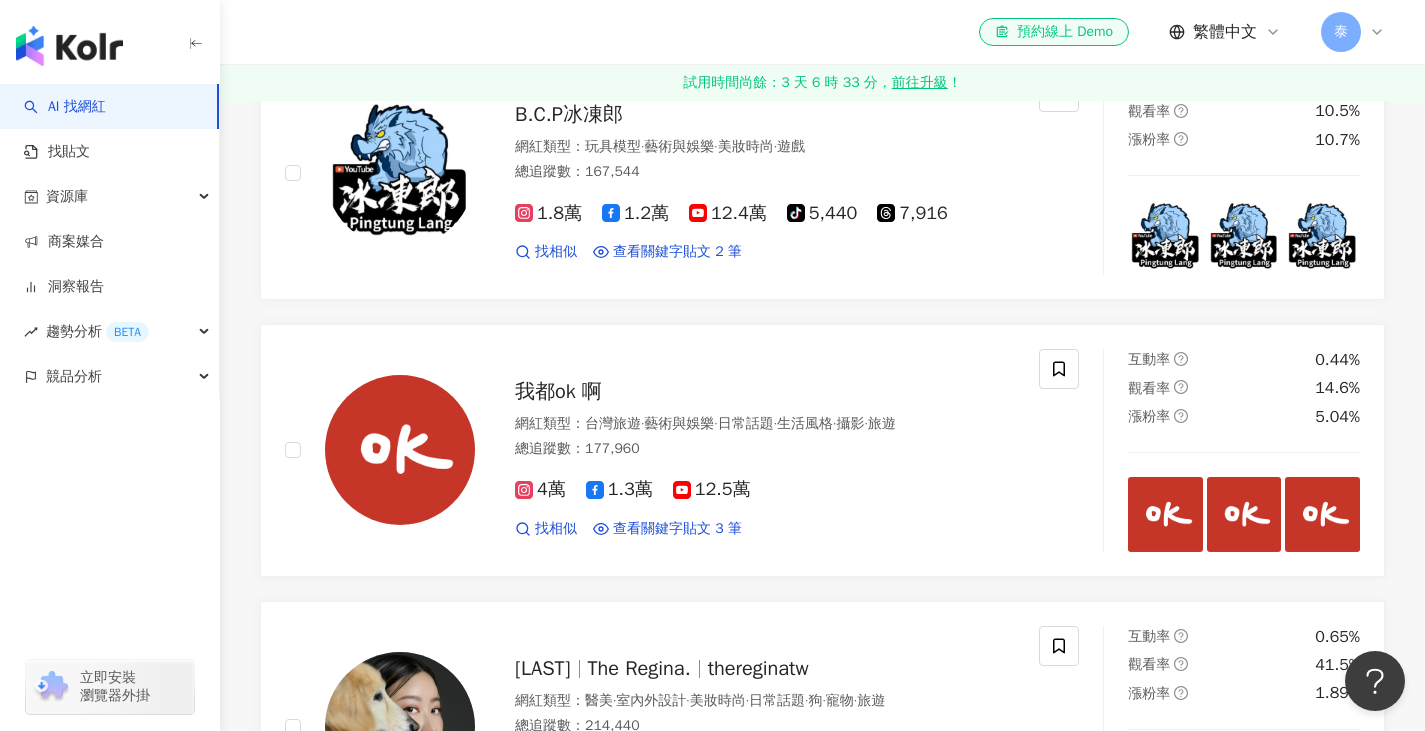 scroll, scrollTop: 3735, scrollLeft: 0, axis: vertical 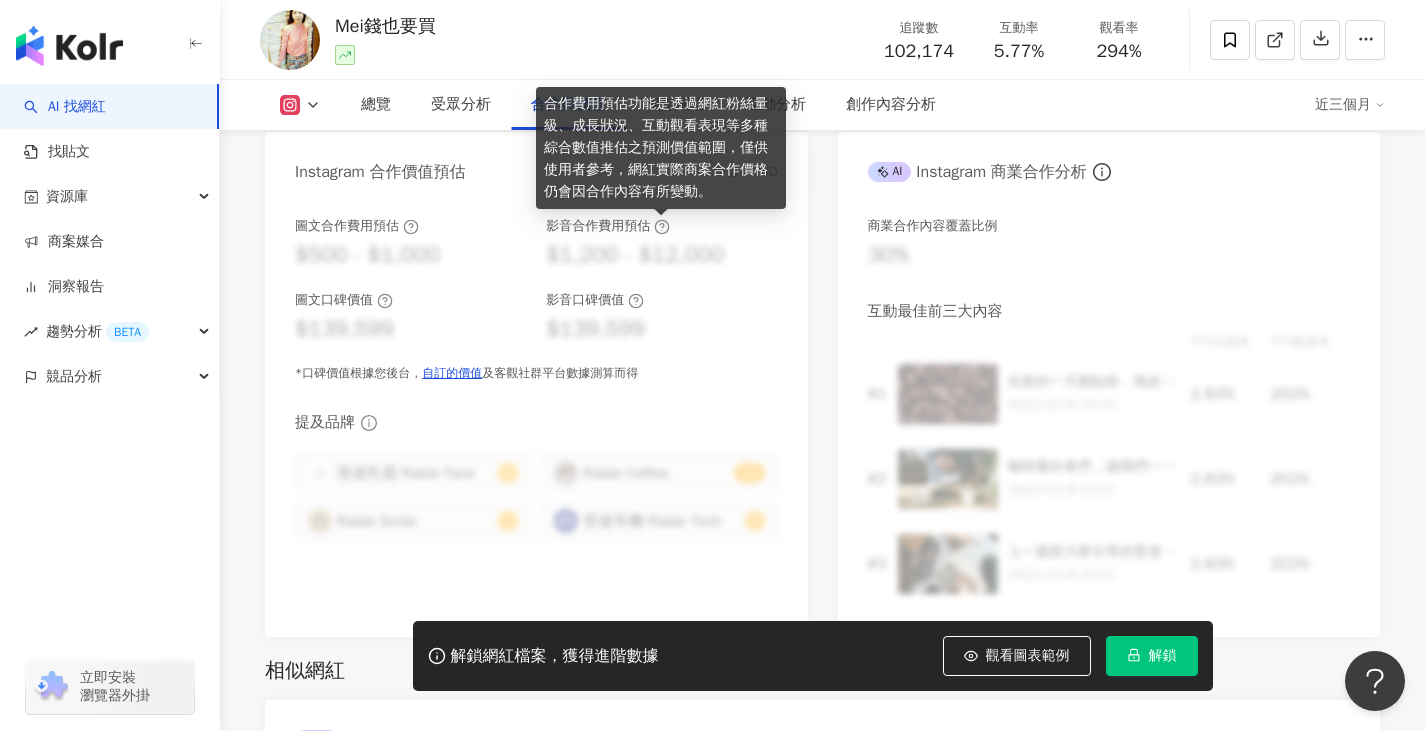 click 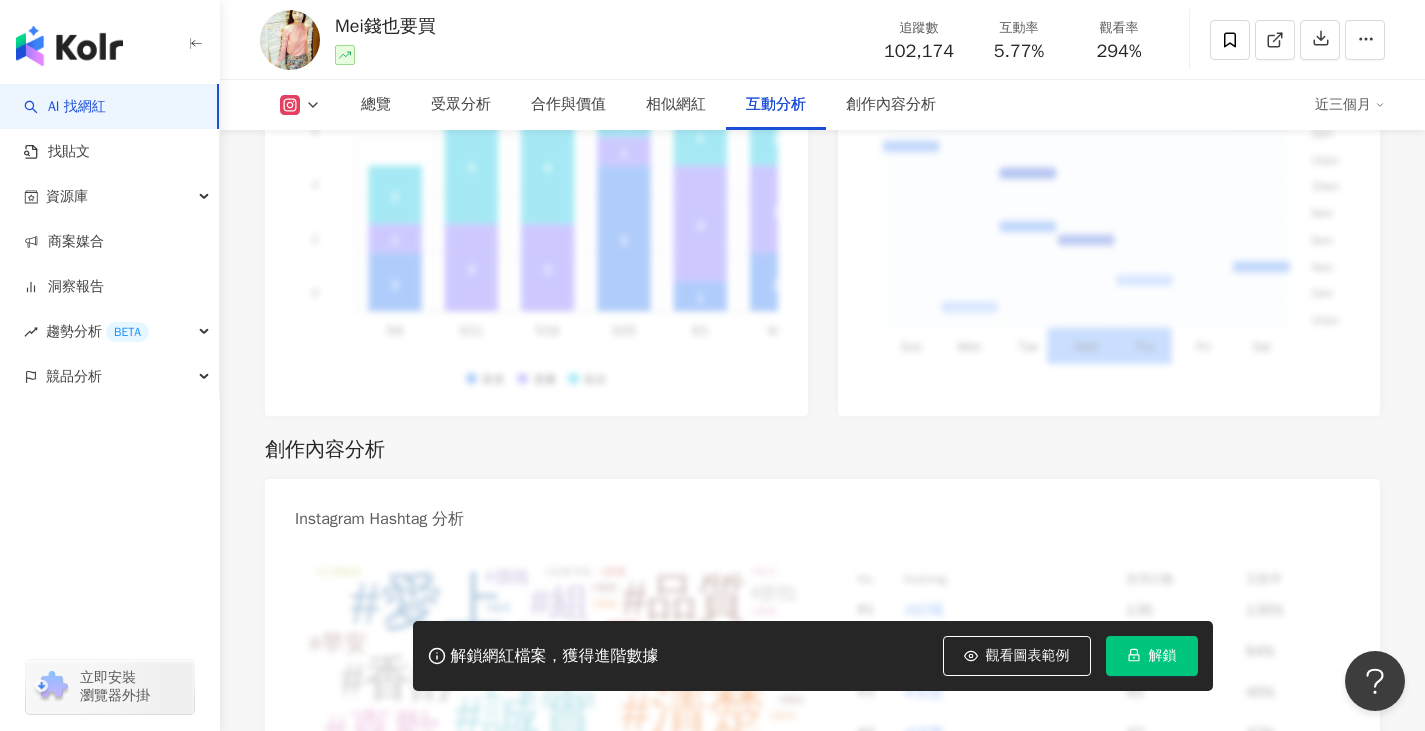 scroll, scrollTop: 5800, scrollLeft: 0, axis: vertical 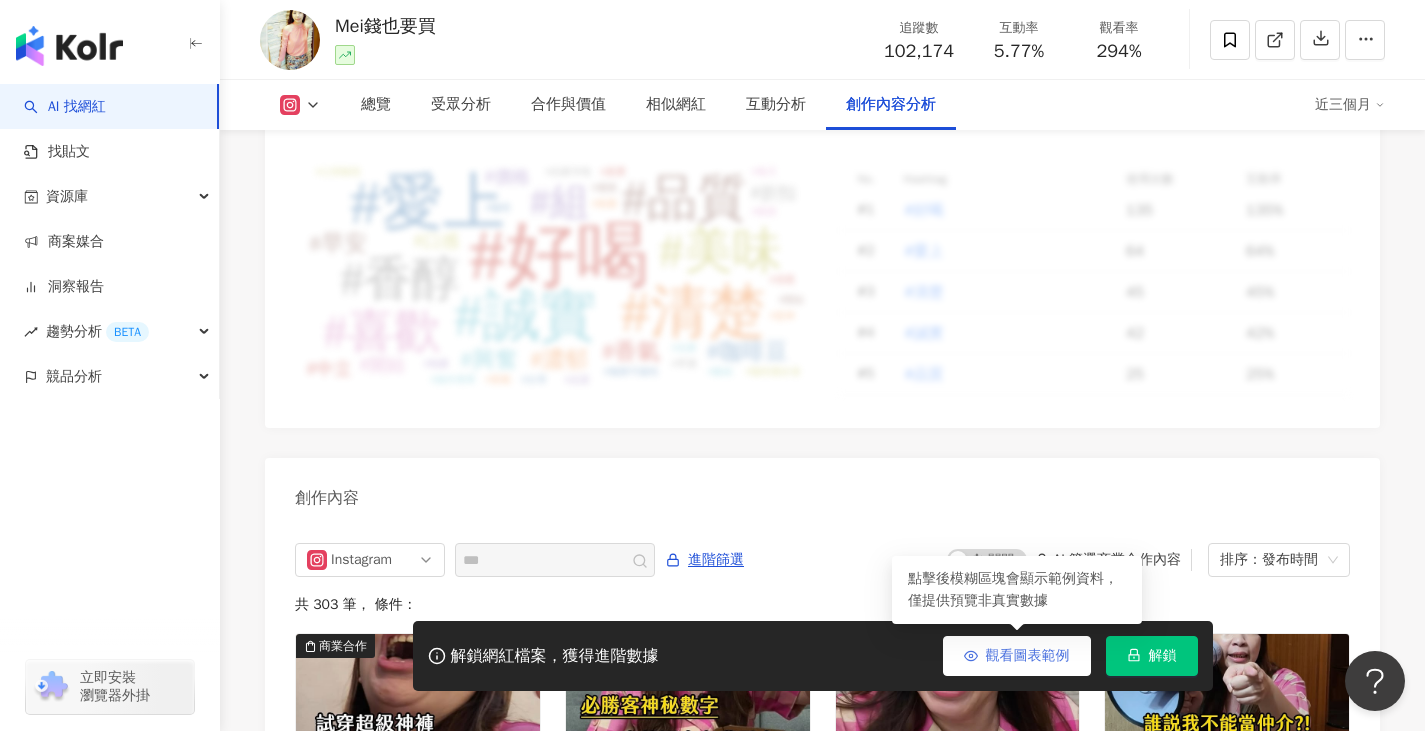 click on "觀看圖表範例" at bounding box center [1028, 656] 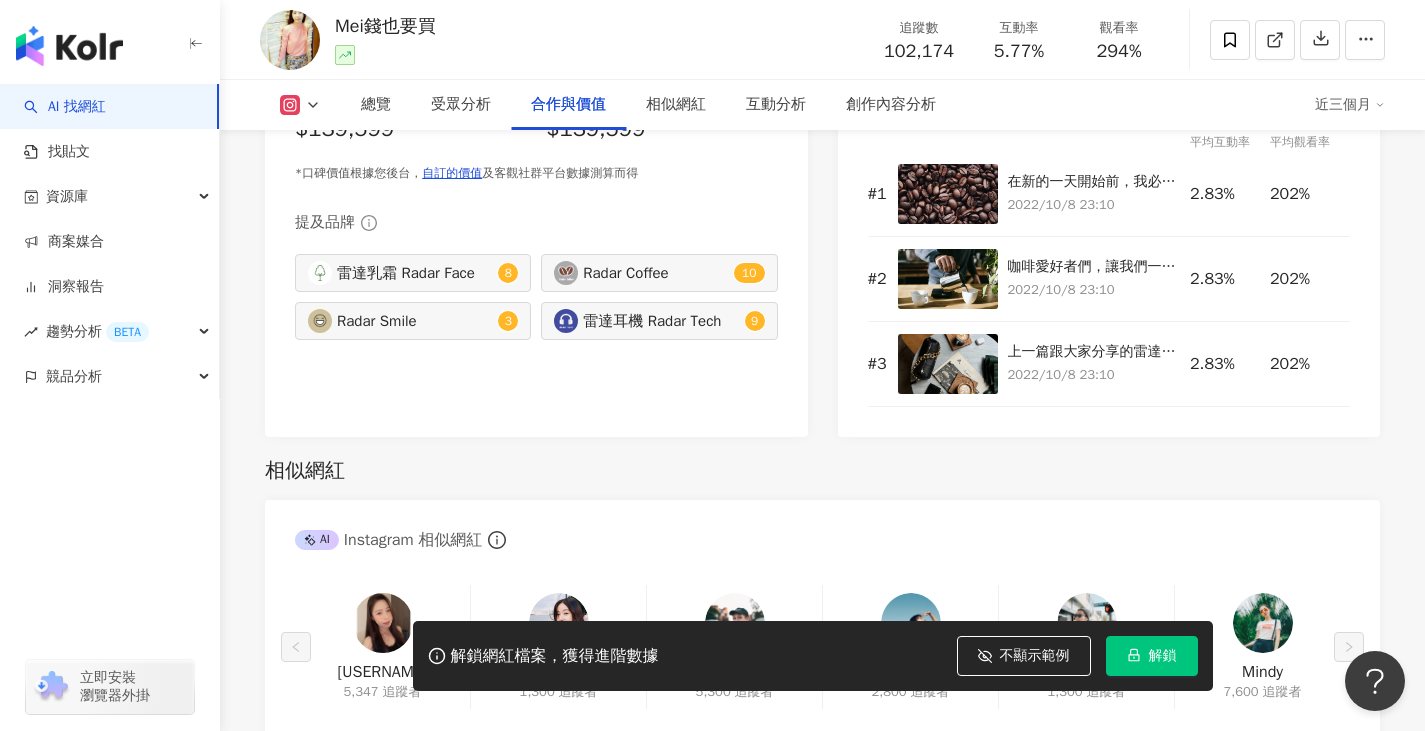 scroll, scrollTop: 2600, scrollLeft: 0, axis: vertical 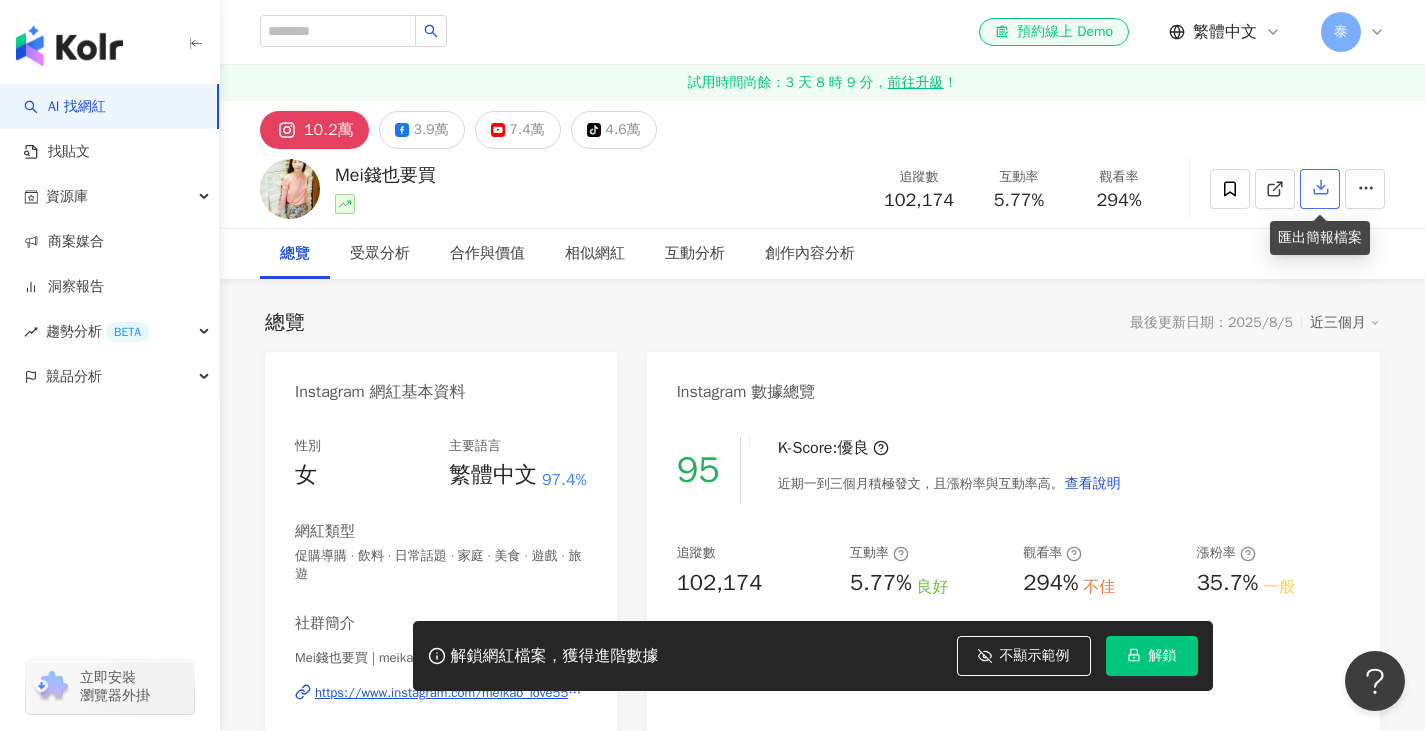 click at bounding box center [1320, 189] 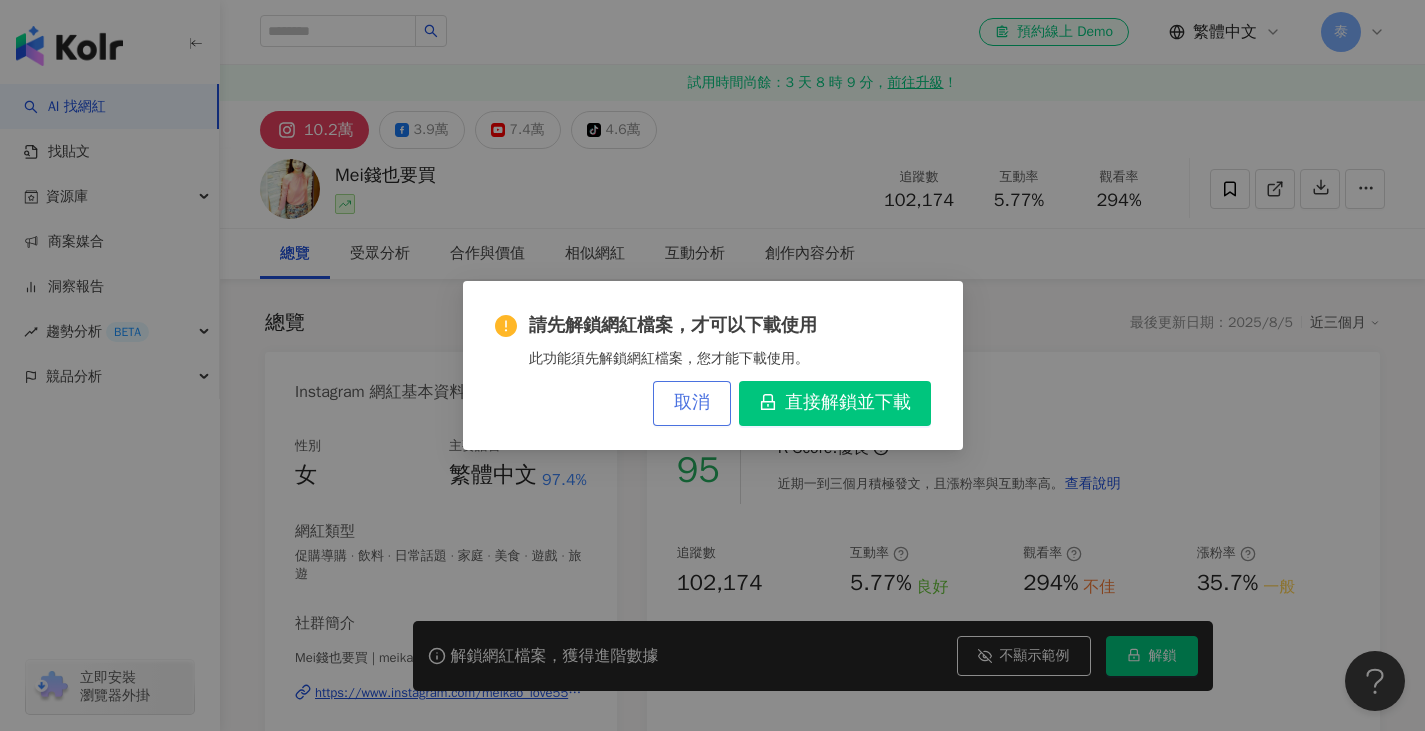 click on "取消" at bounding box center [692, 403] 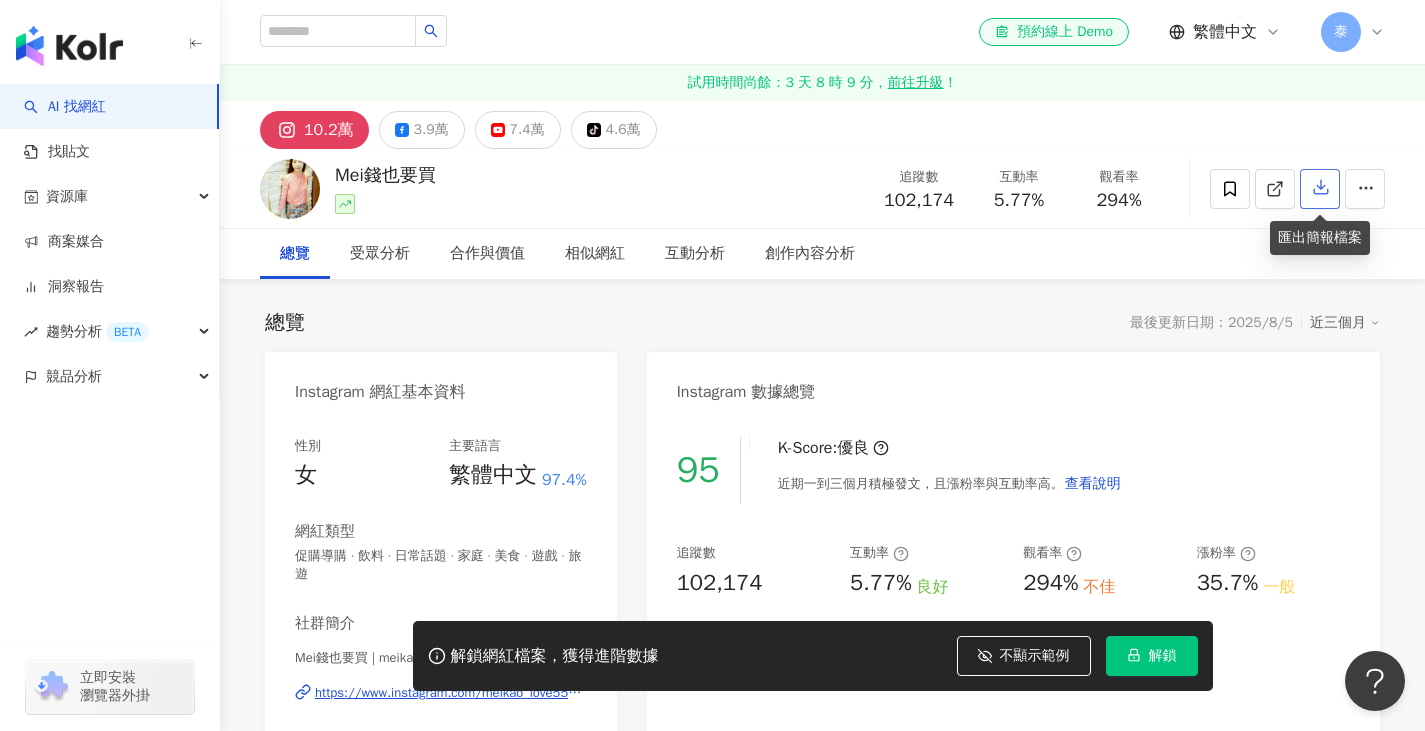 click at bounding box center (1320, 189) 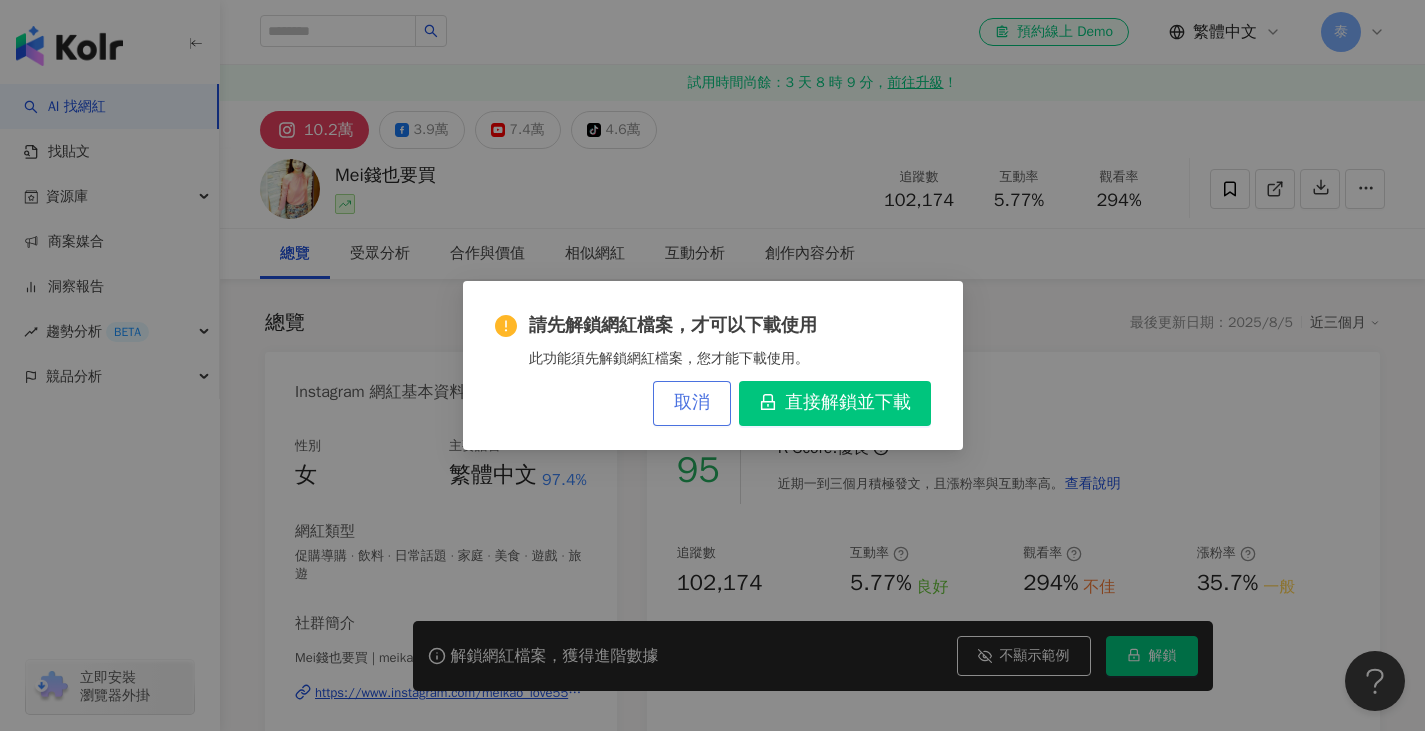 click on "取消" at bounding box center (692, 403) 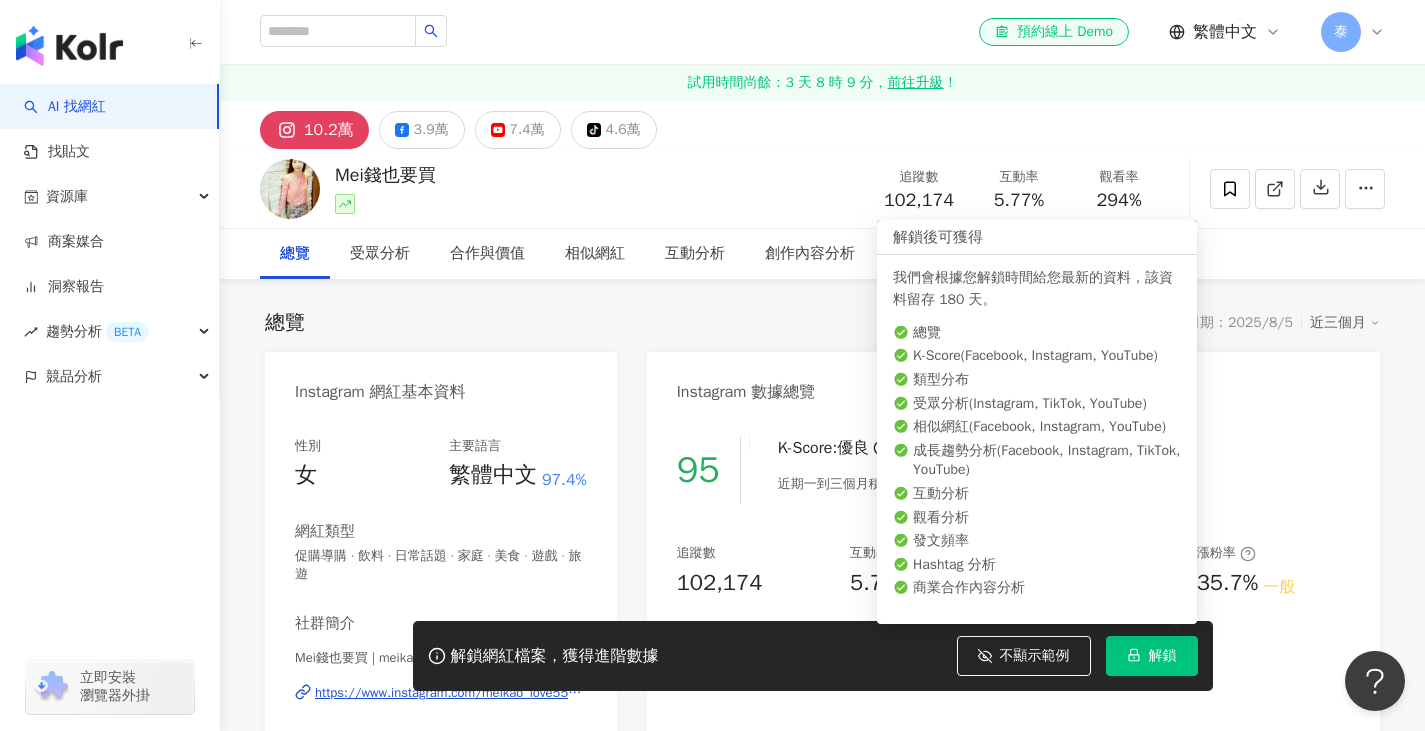 click on "解鎖" at bounding box center (1152, 656) 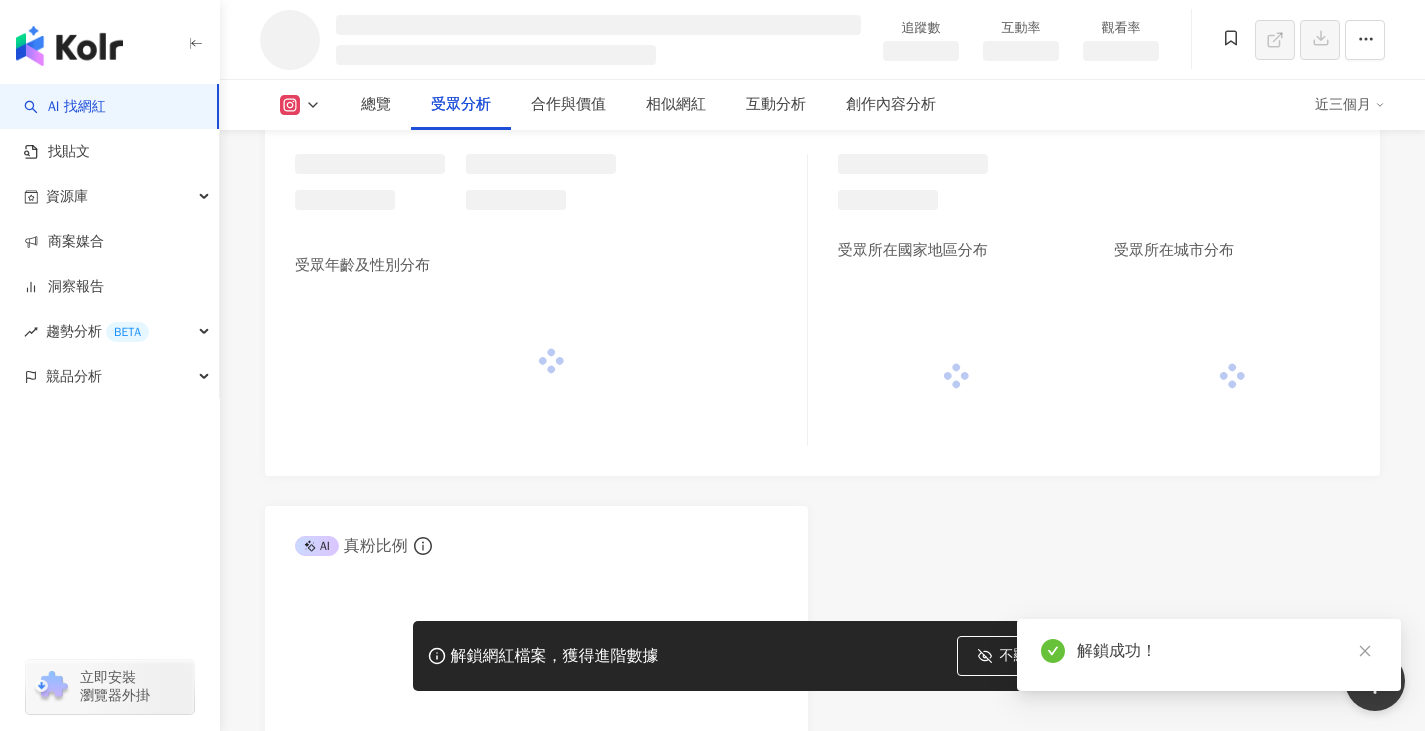 scroll, scrollTop: 1675, scrollLeft: 0, axis: vertical 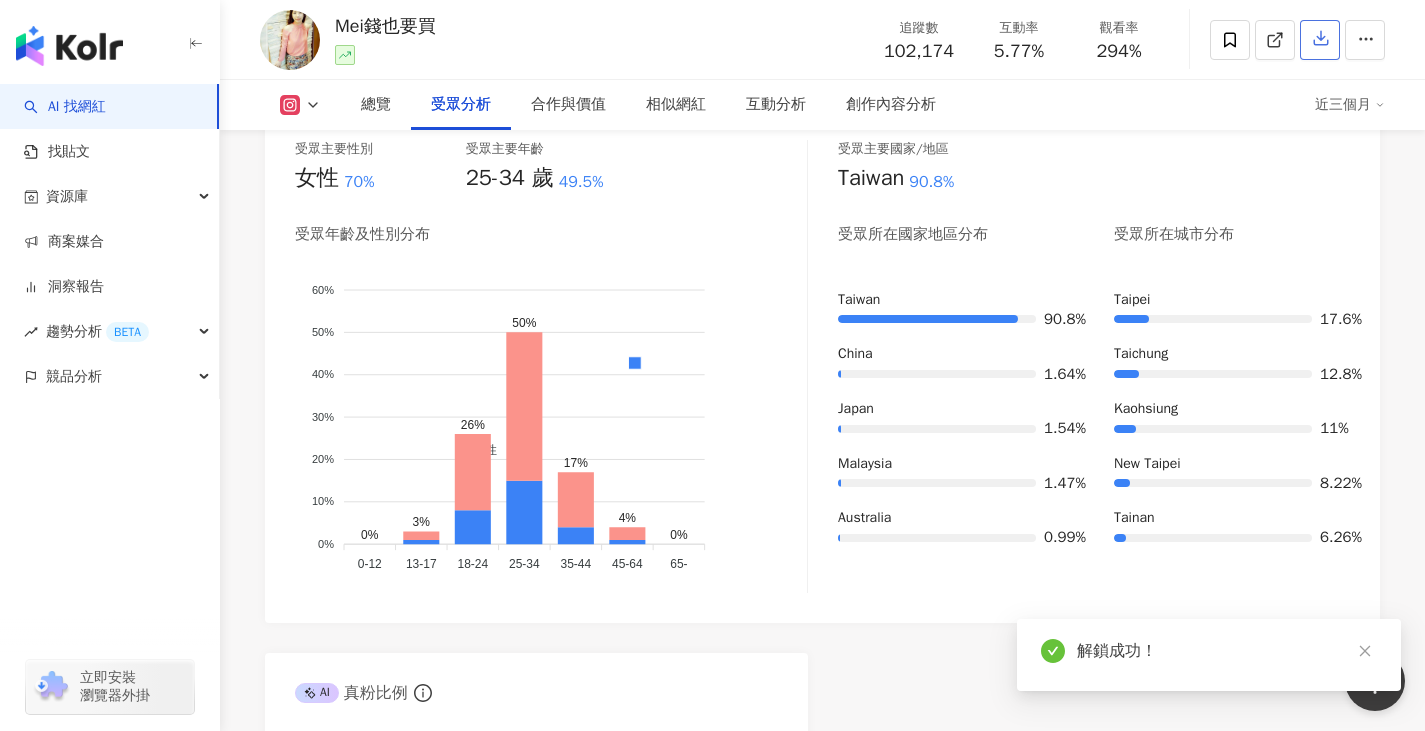 click 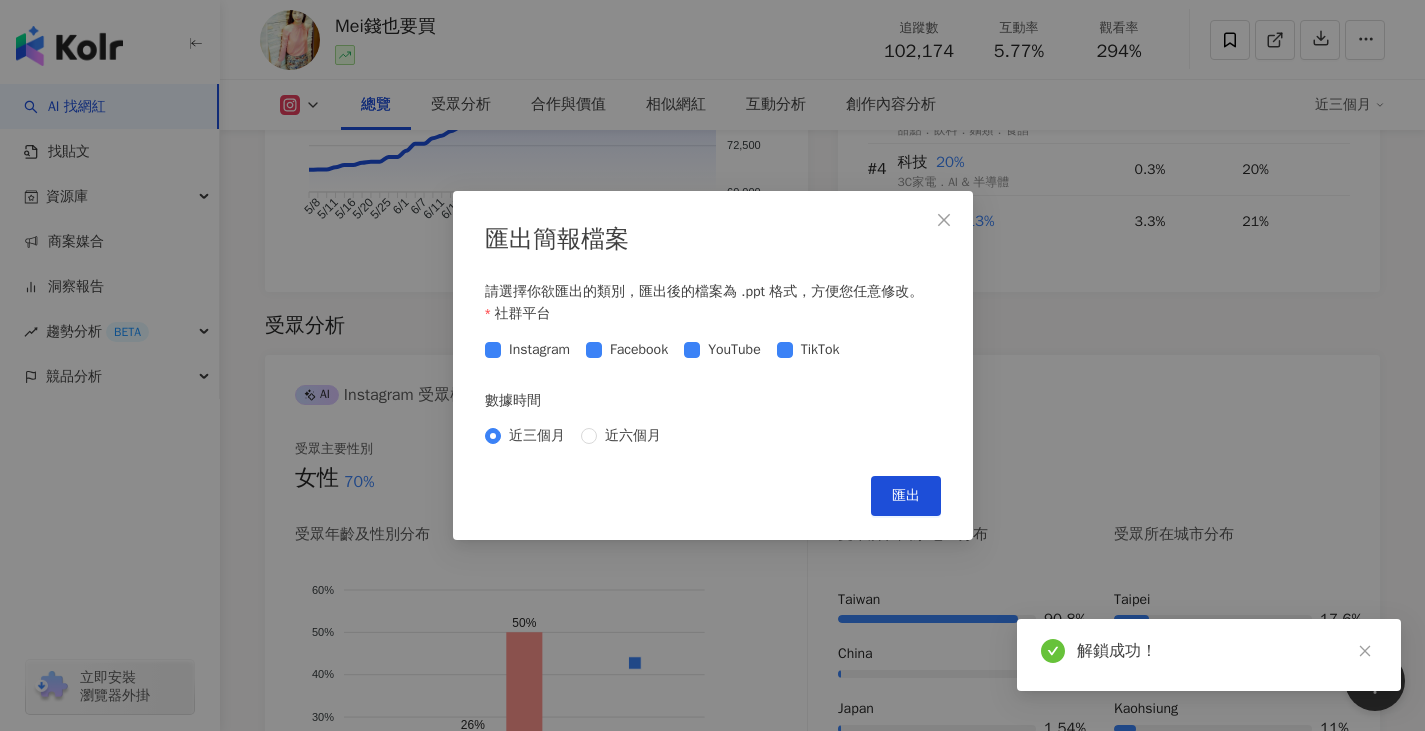 scroll, scrollTop: 1200, scrollLeft: 0, axis: vertical 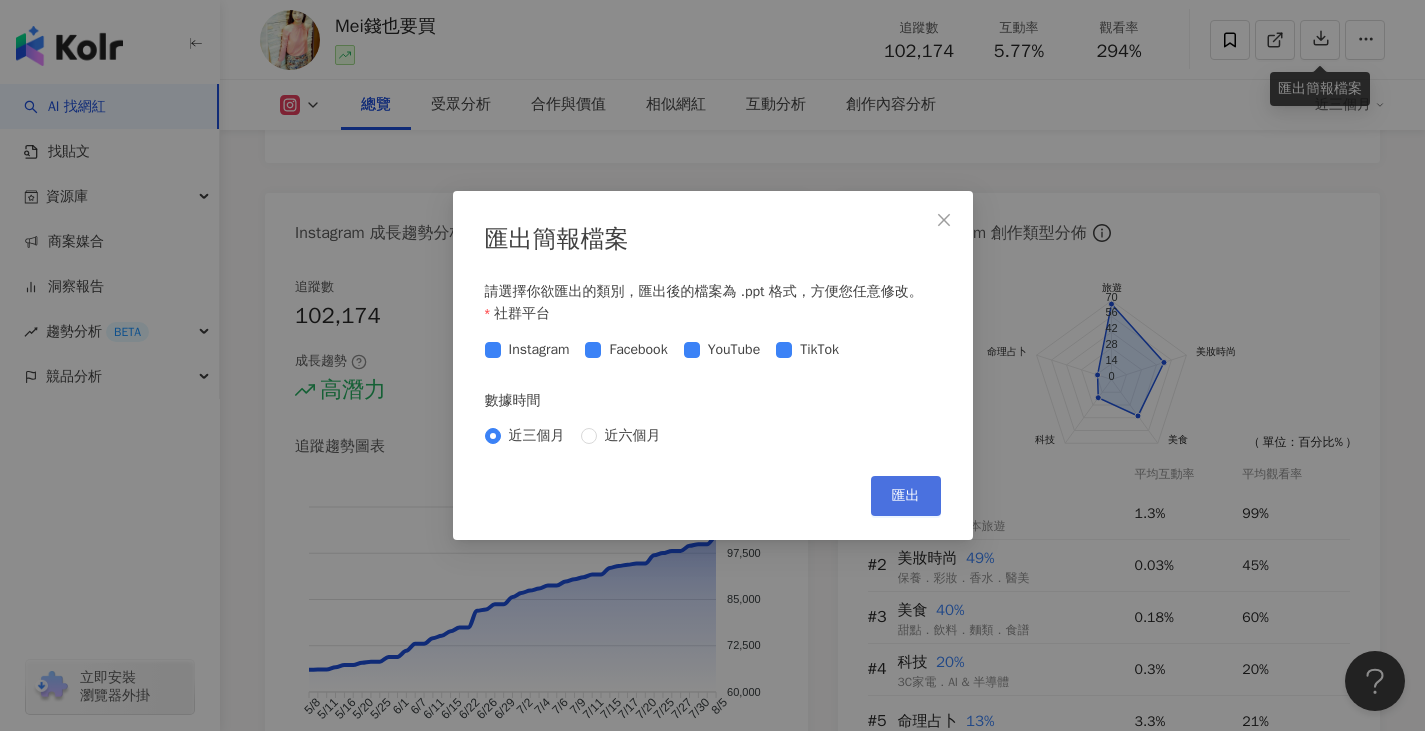 click on "匯出" at bounding box center (906, 496) 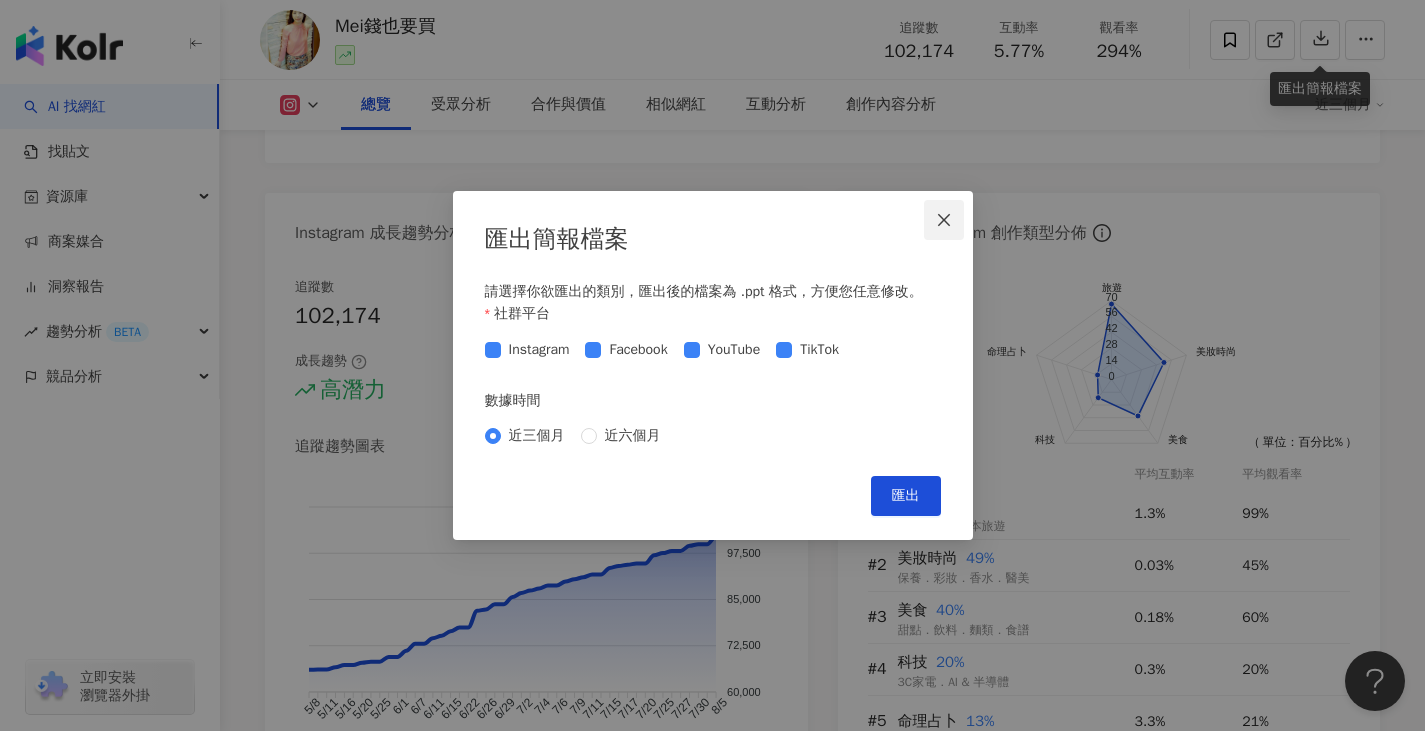 click 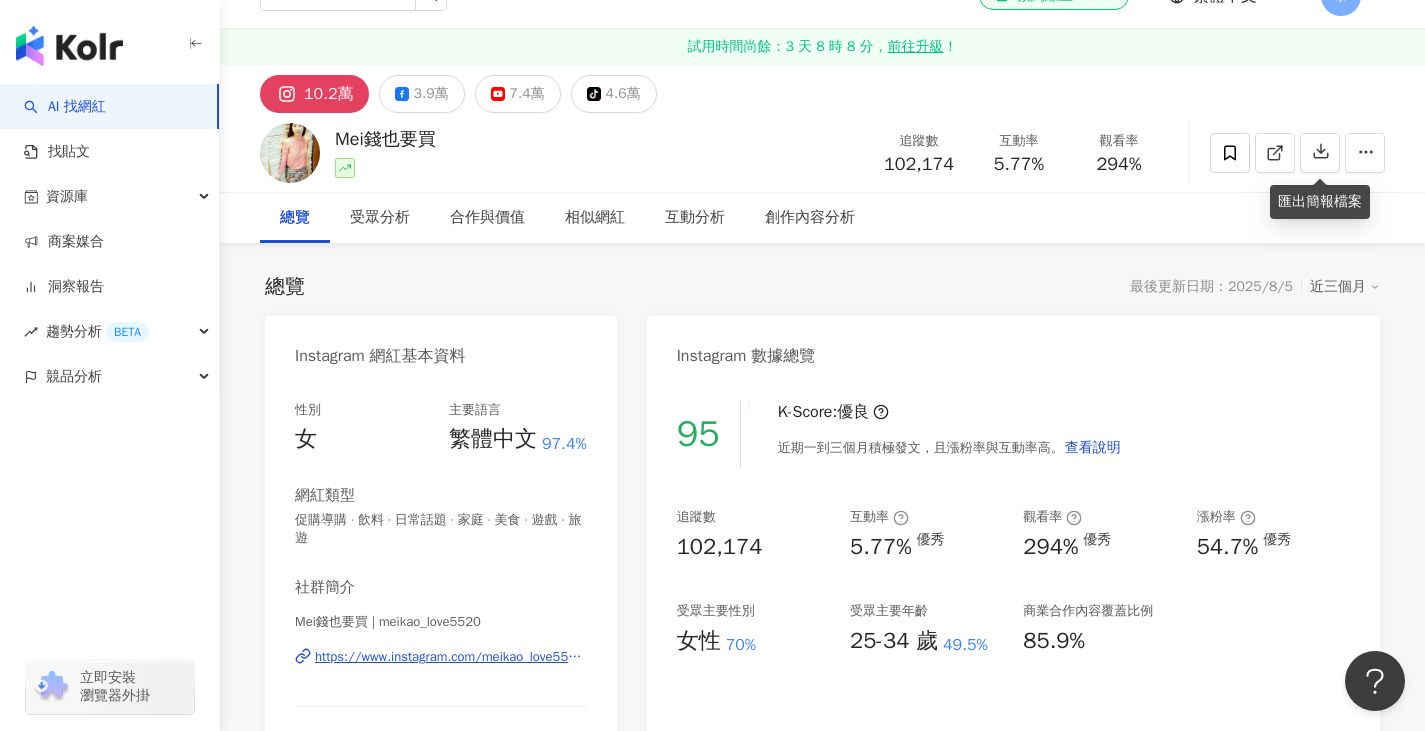 scroll, scrollTop: 0, scrollLeft: 0, axis: both 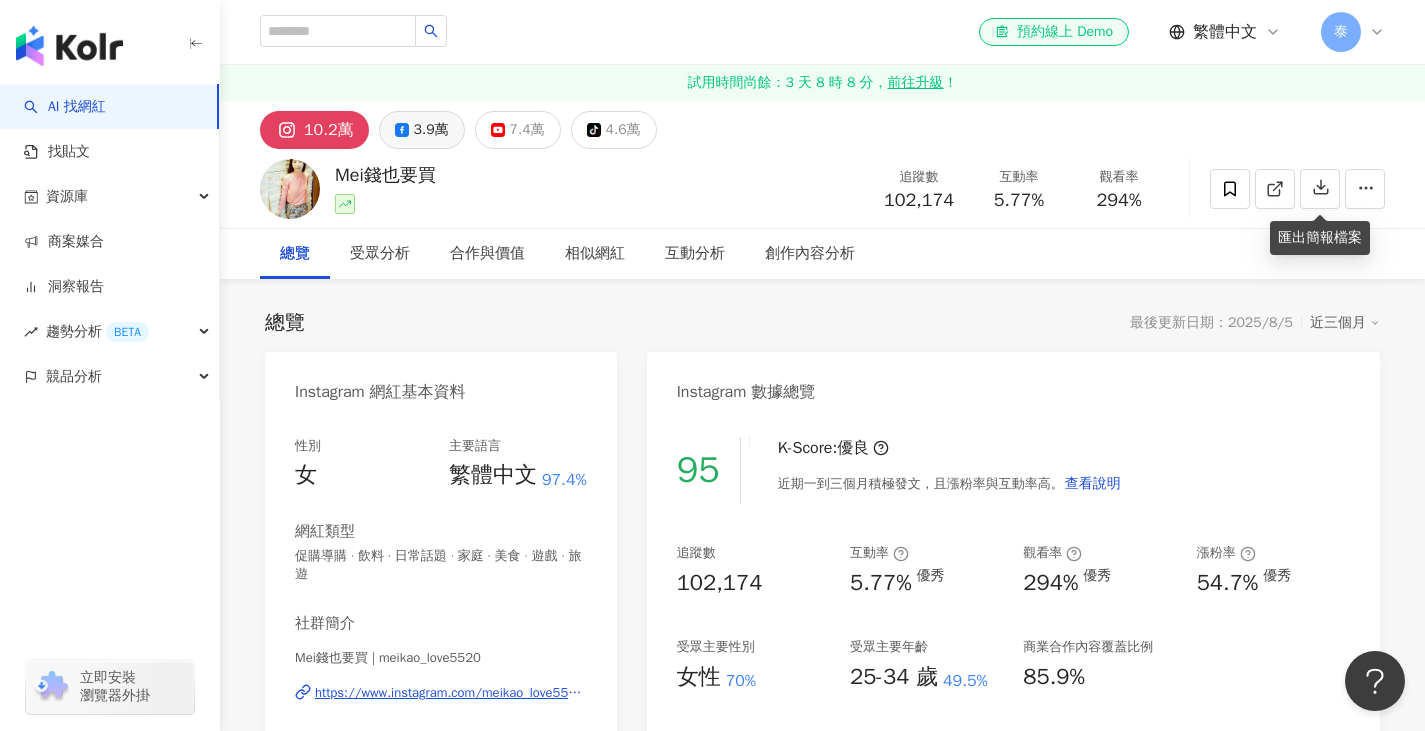click on "3.9萬" at bounding box center [431, 130] 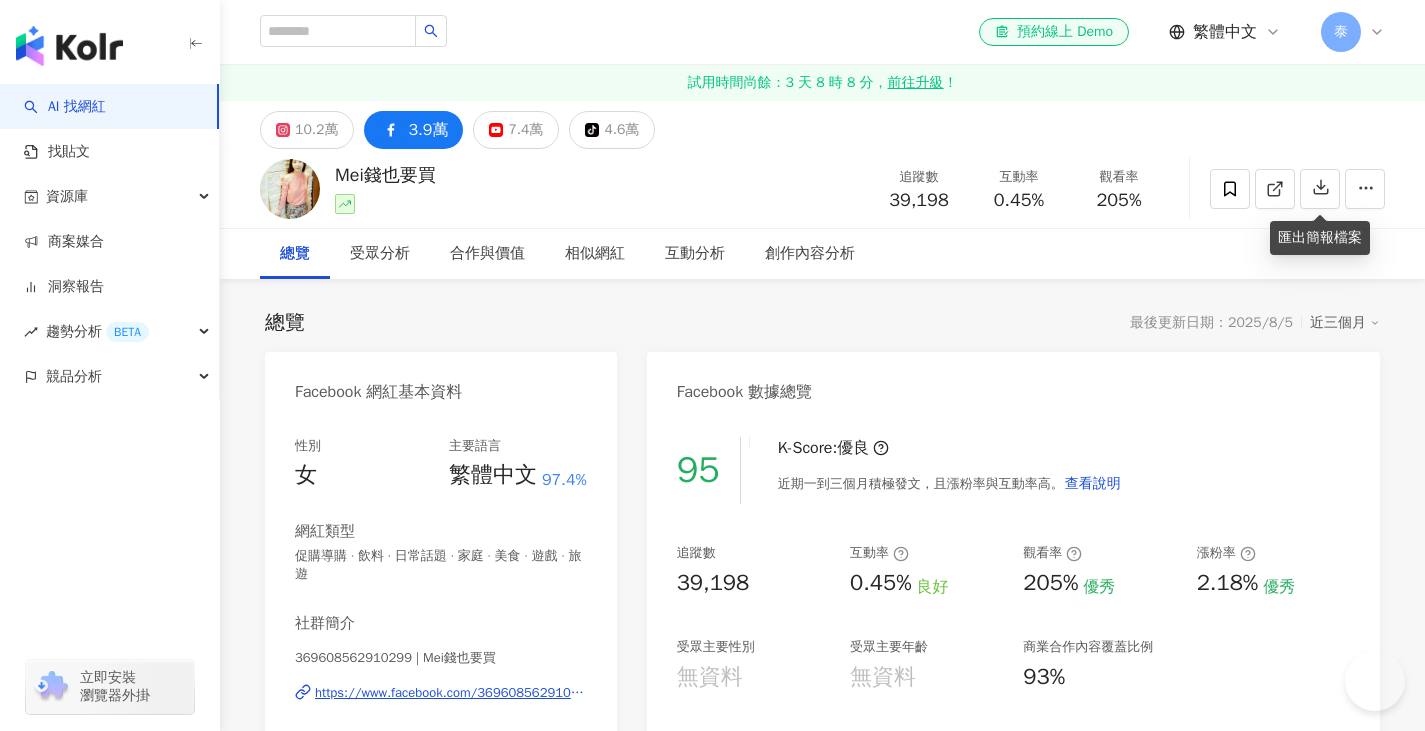 click on "Mei錢也要買" at bounding box center [385, 175] 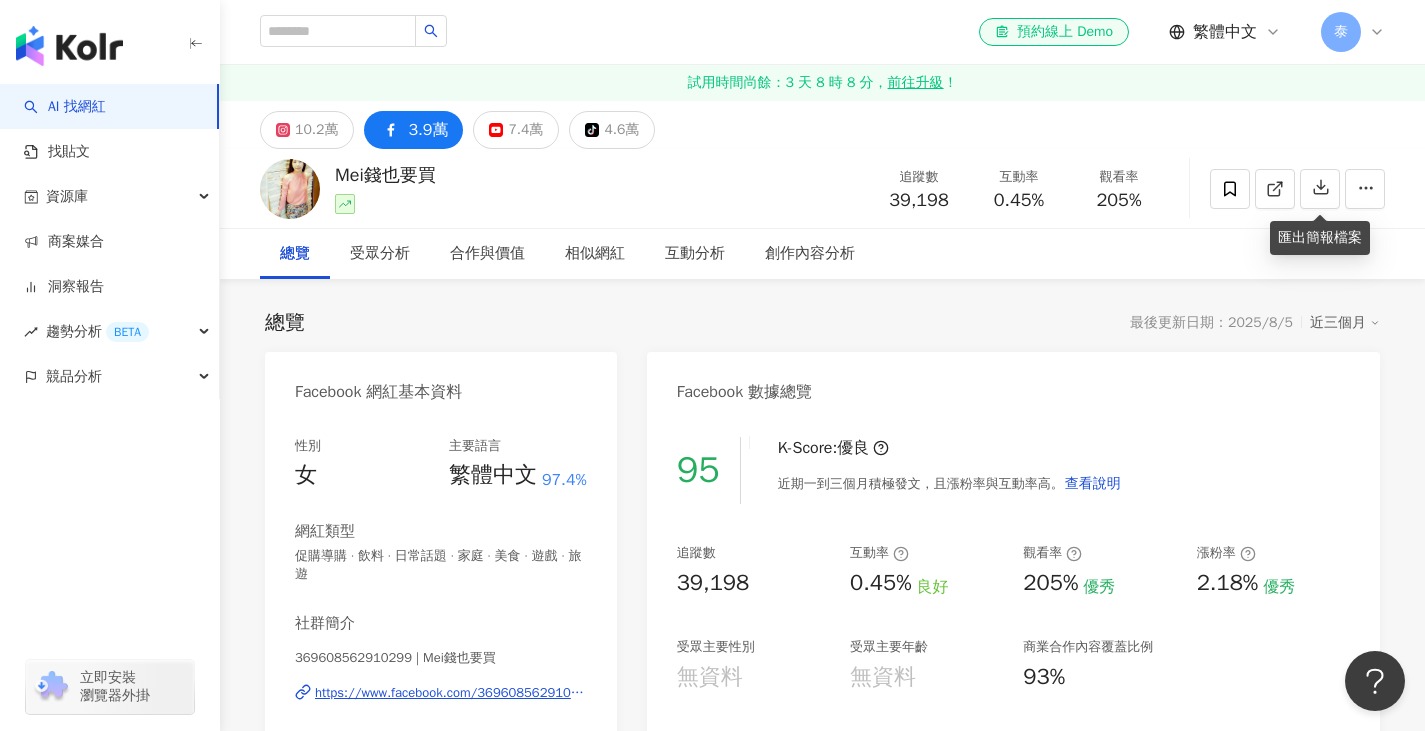 scroll, scrollTop: 0, scrollLeft: 0, axis: both 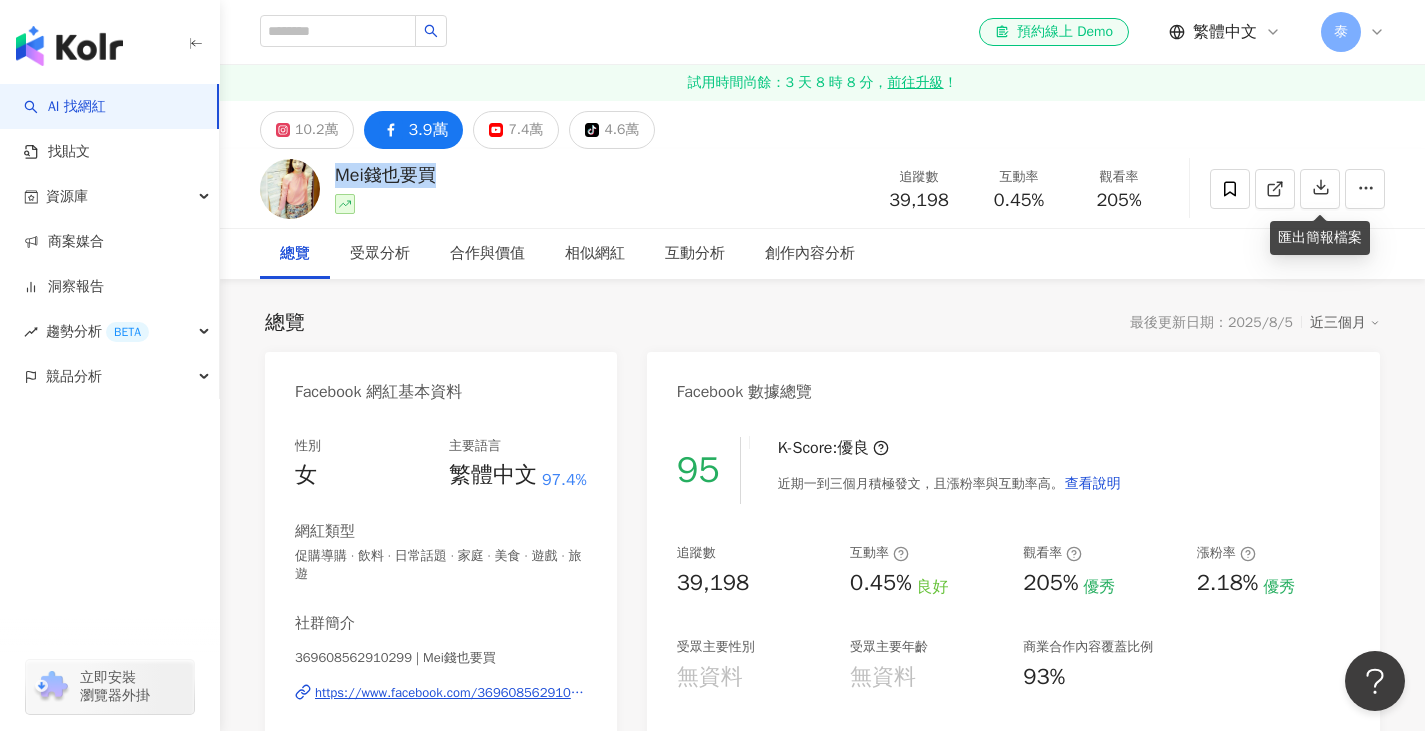 drag, startPoint x: 335, startPoint y: 169, endPoint x: 441, endPoint y: 169, distance: 106 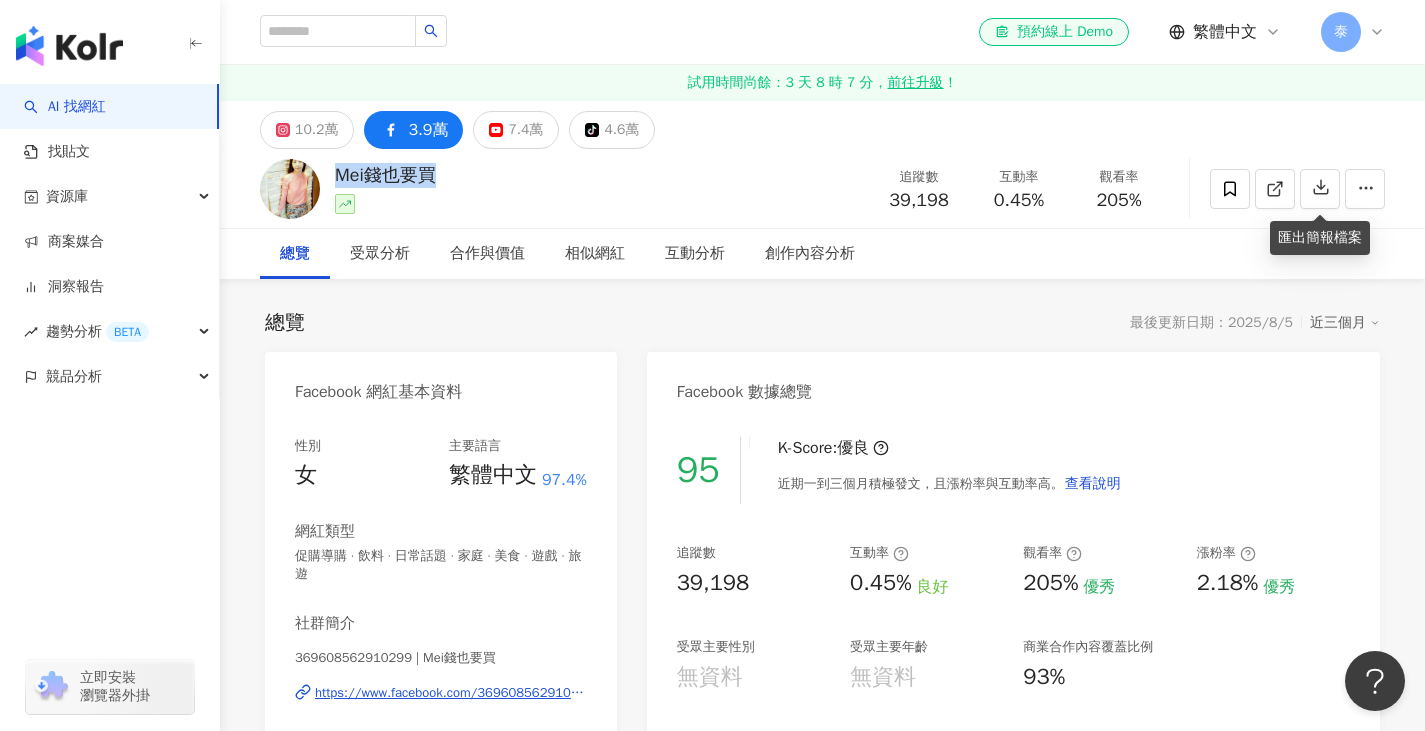 copy on "Mei錢也要買" 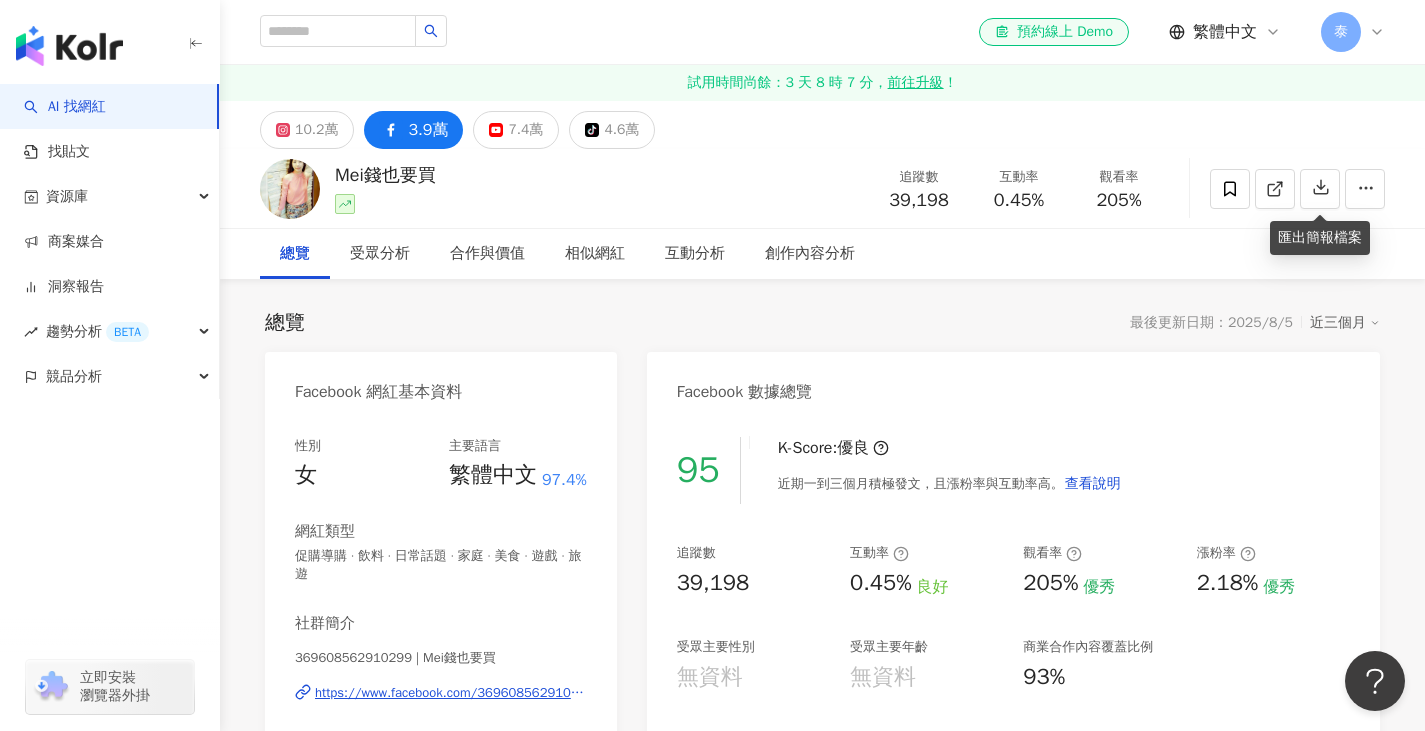 click on "Facebook 網紅基本資料" at bounding box center [441, 384] 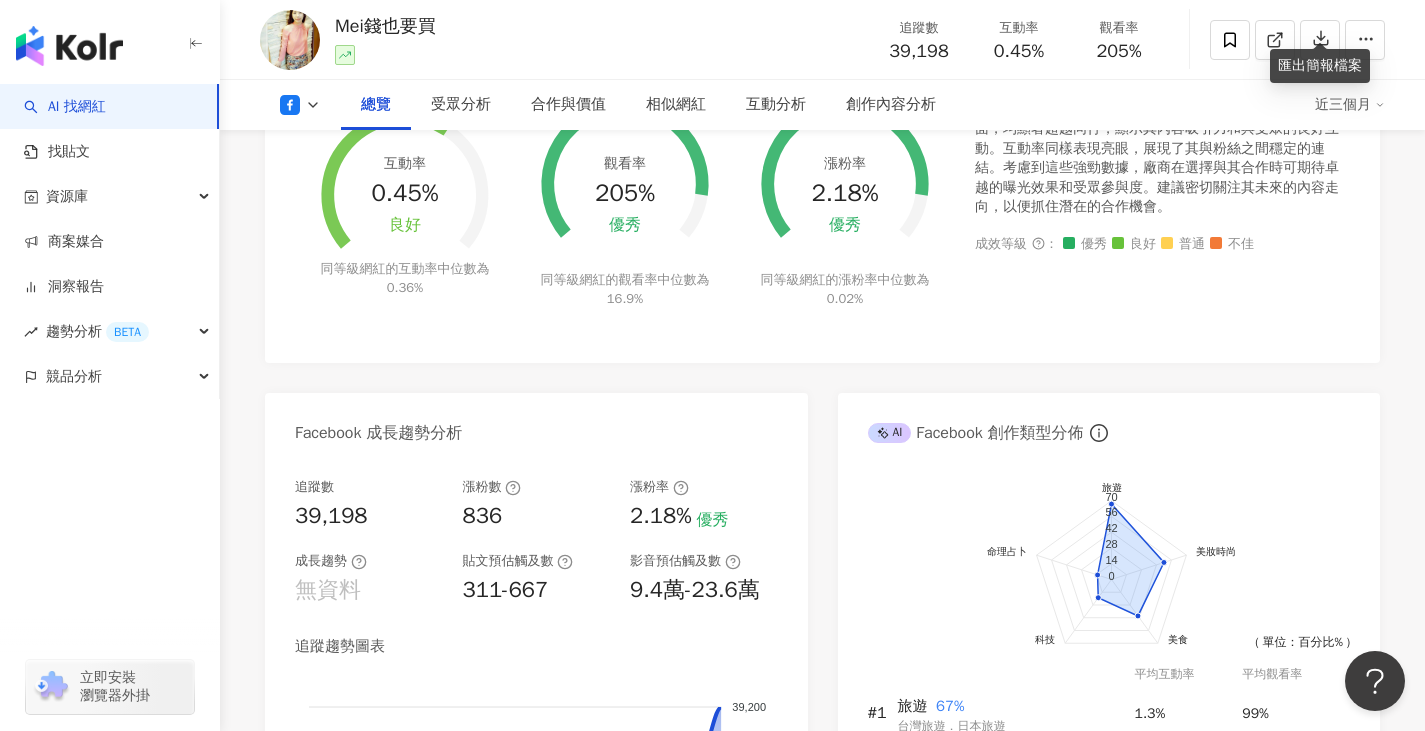scroll, scrollTop: 400, scrollLeft: 0, axis: vertical 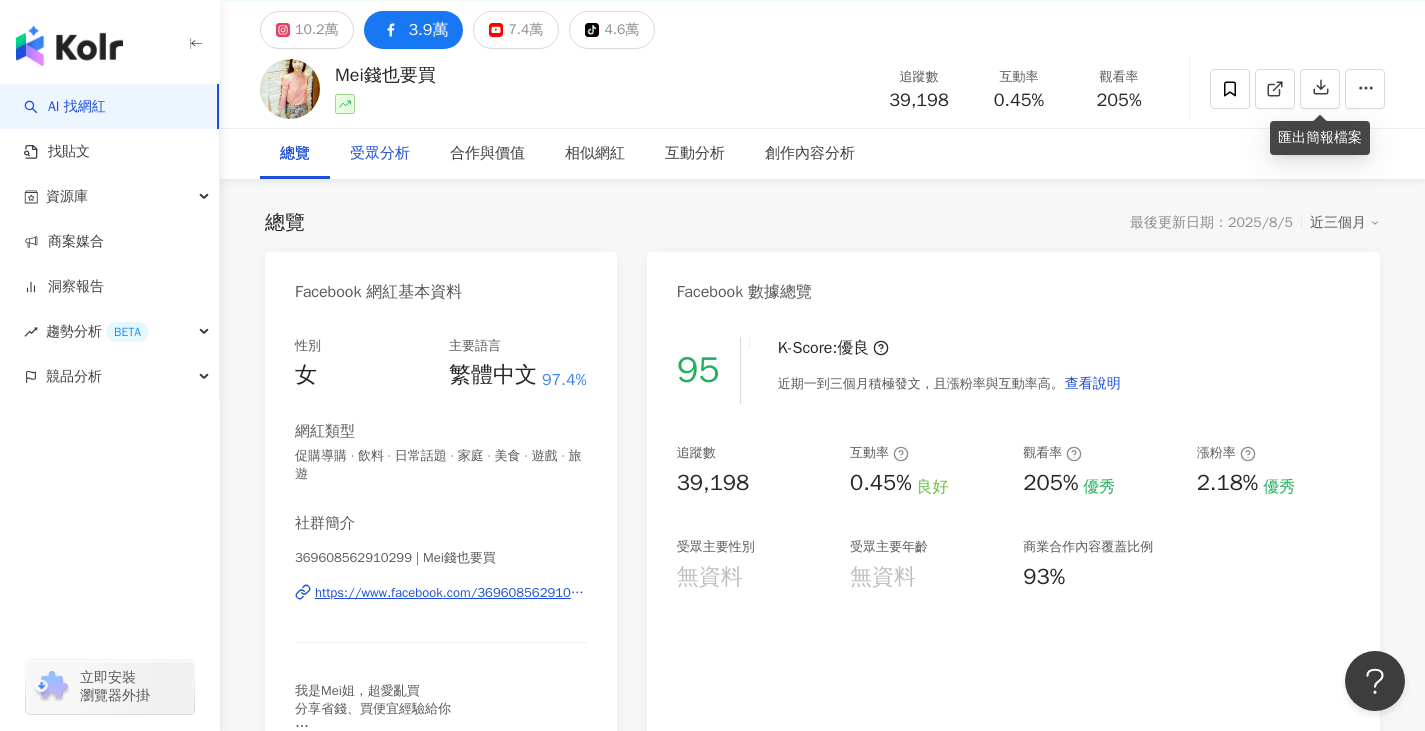 click on "受眾分析" at bounding box center [380, 154] 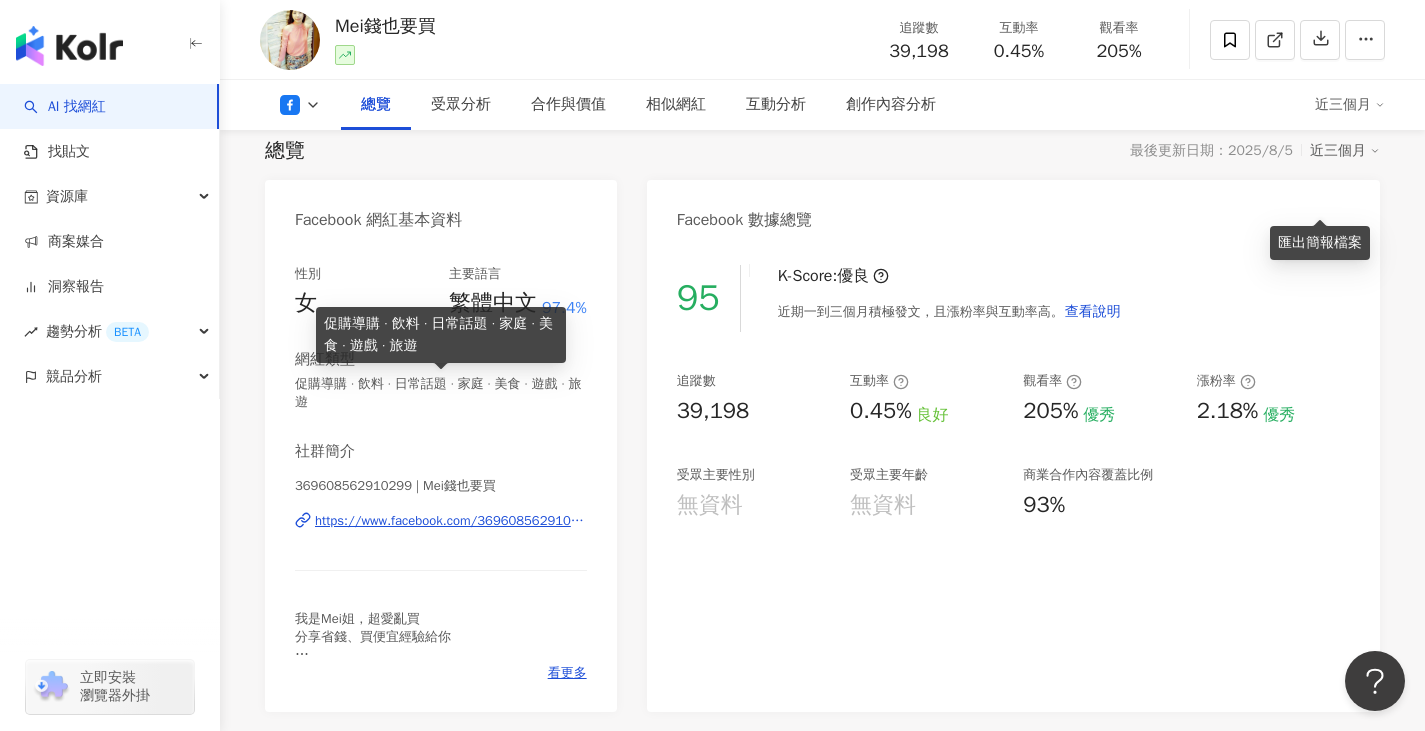 scroll, scrollTop: 0, scrollLeft: 0, axis: both 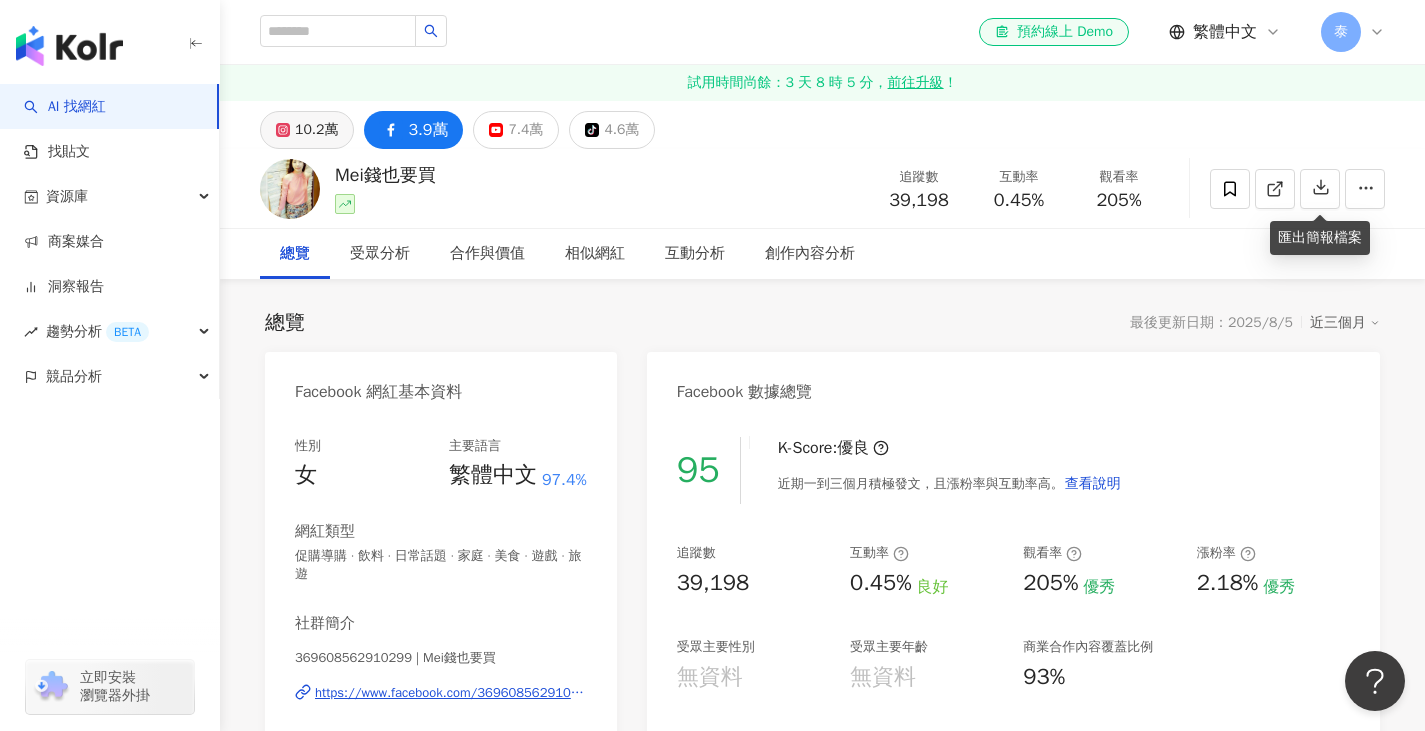 click on "10.2萬" at bounding box center (316, 130) 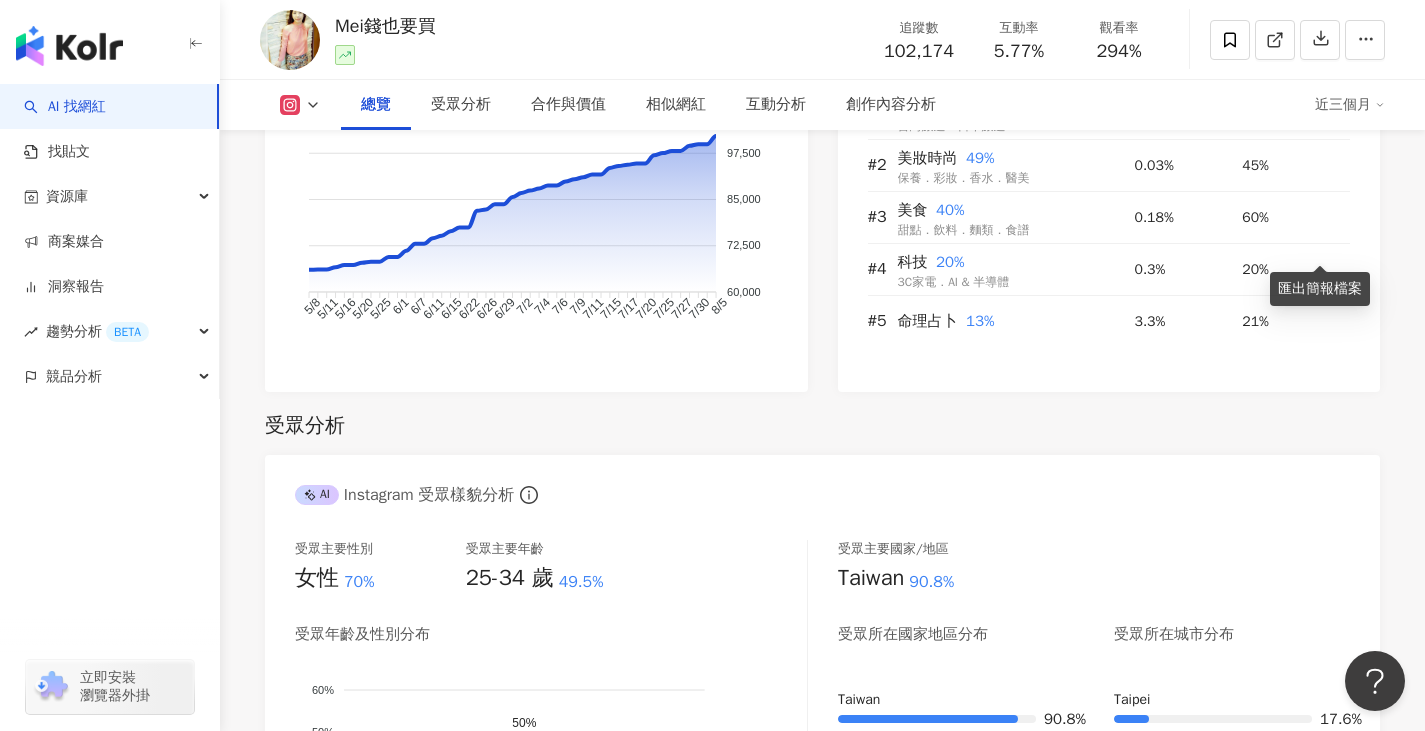 scroll, scrollTop: 1700, scrollLeft: 0, axis: vertical 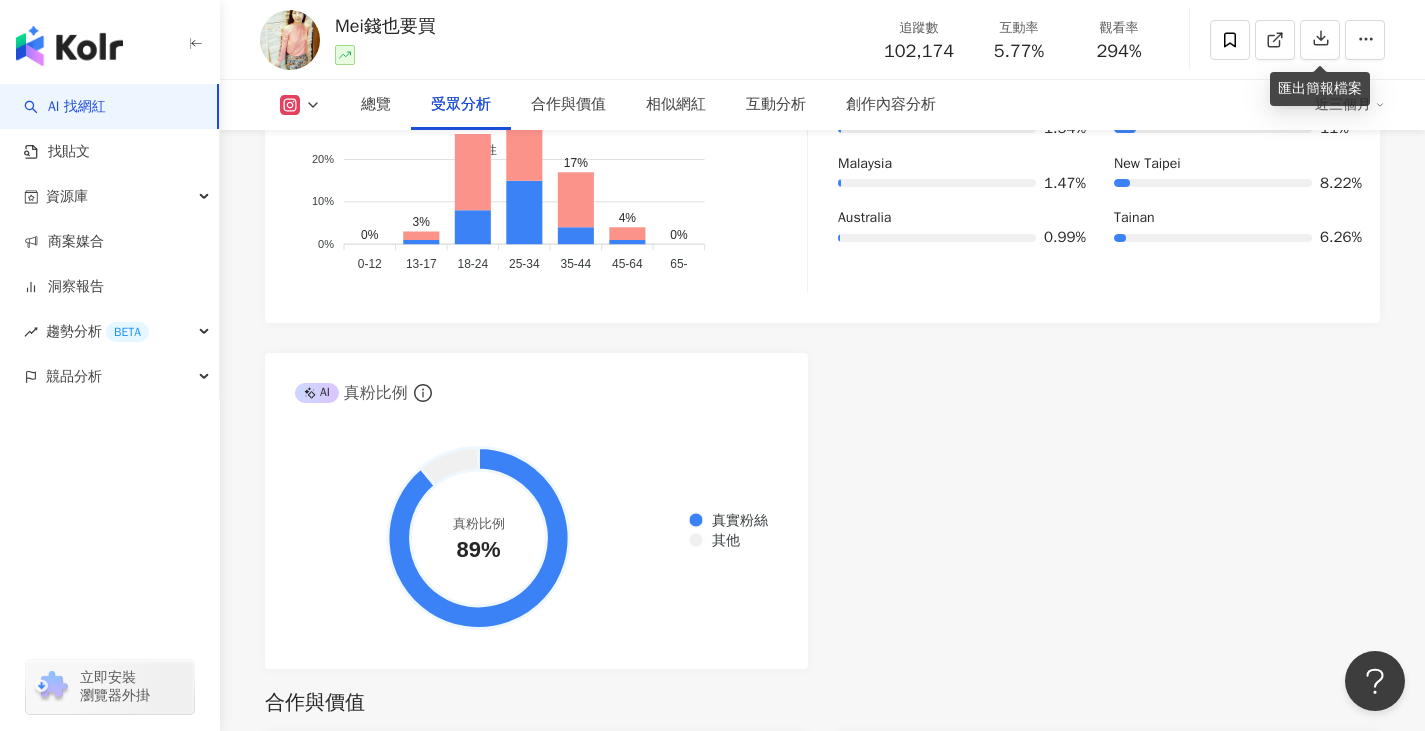 click at bounding box center (300, 105) 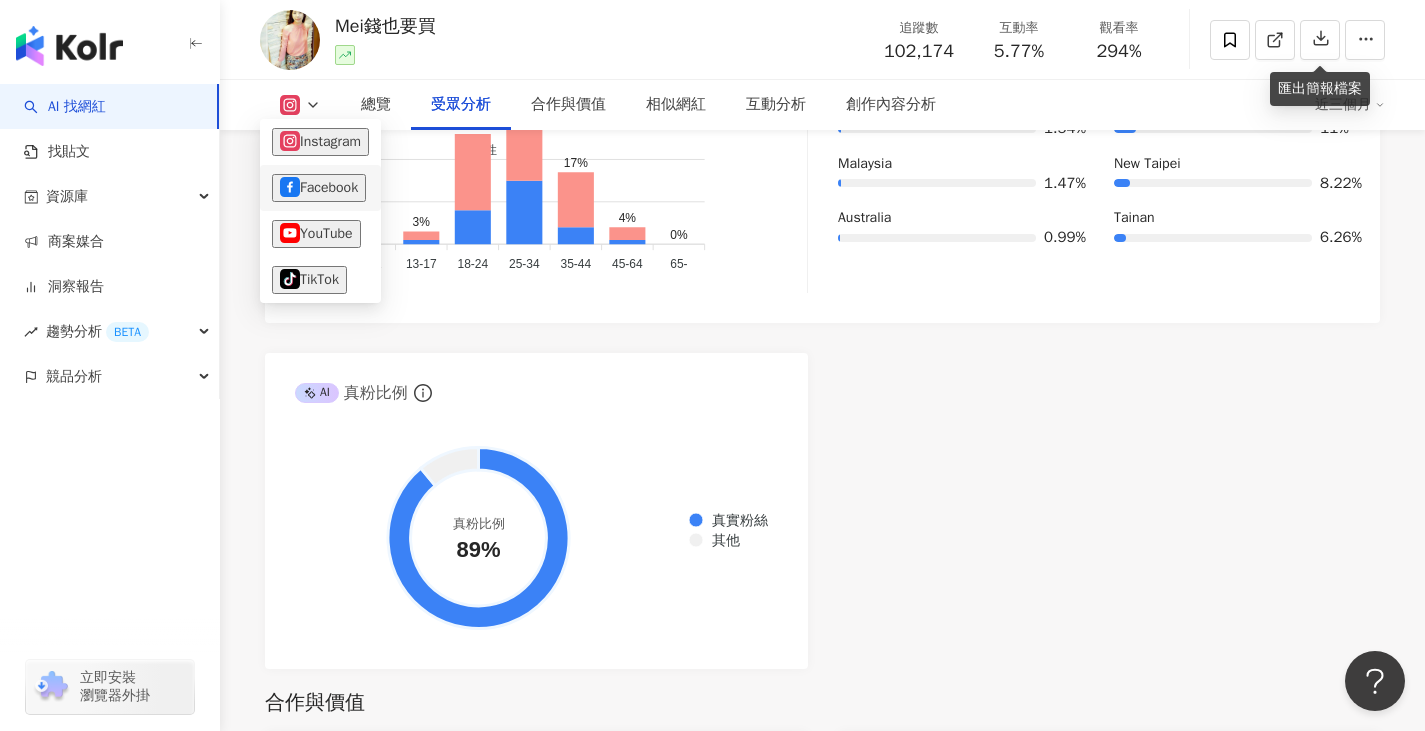 click on "Facebook" at bounding box center [319, 188] 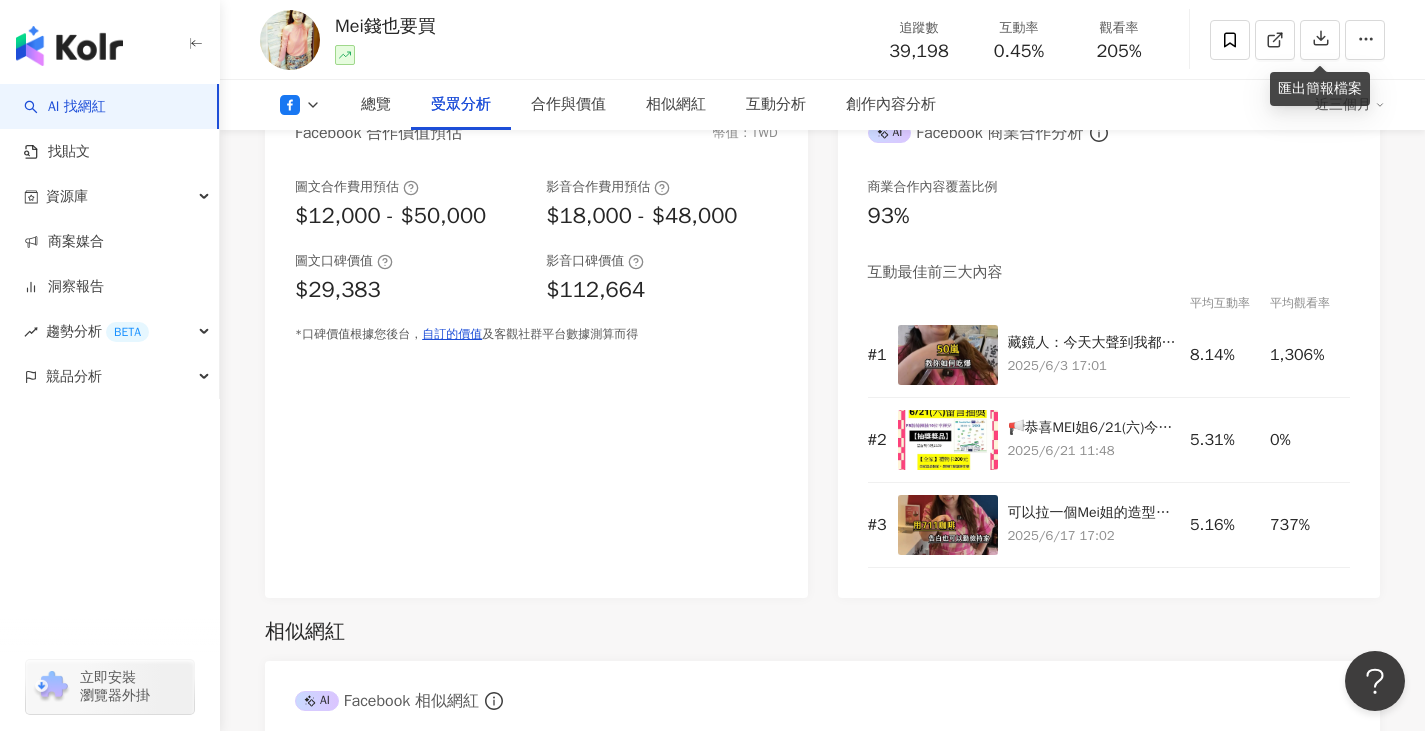 scroll, scrollTop: 2100, scrollLeft: 0, axis: vertical 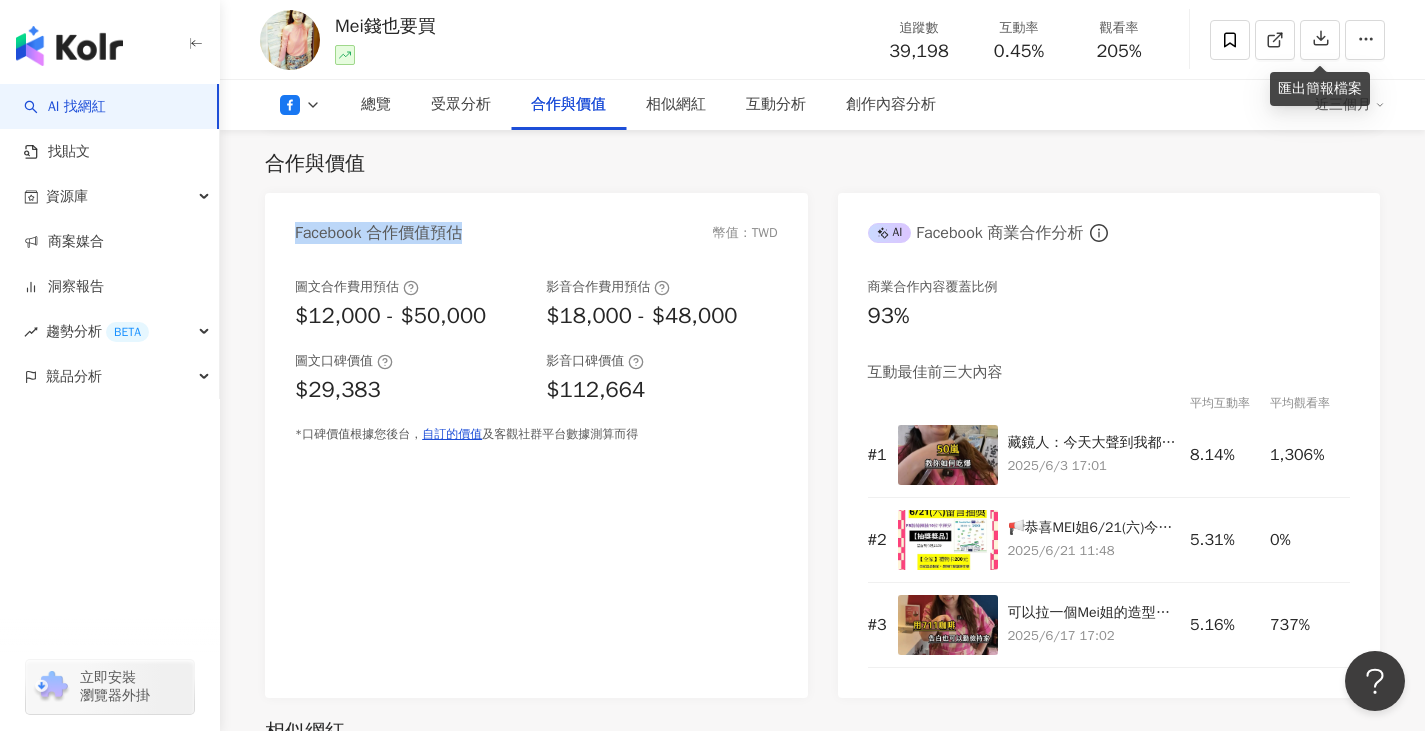 drag, startPoint x: 366, startPoint y: 235, endPoint x: 290, endPoint y: 238, distance: 76.05919 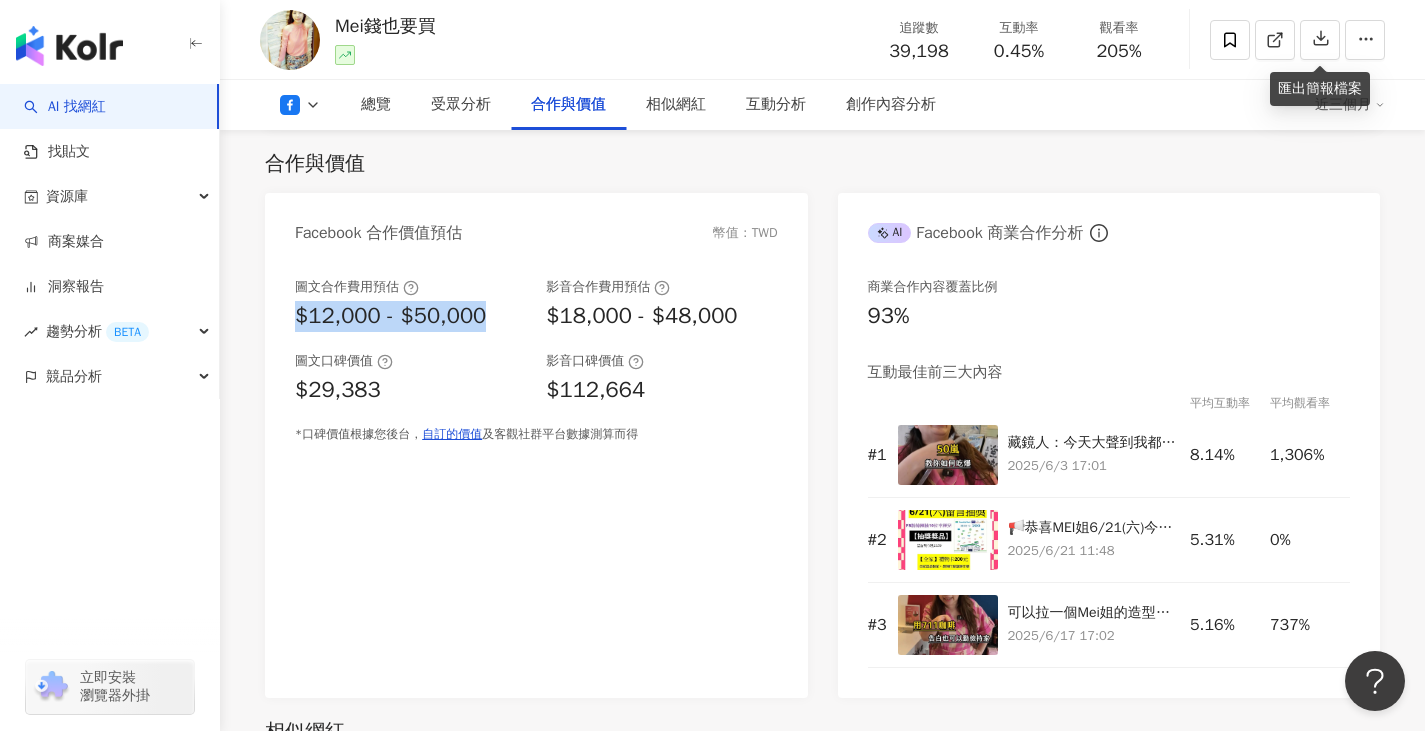 drag, startPoint x: 484, startPoint y: 318, endPoint x: 338, endPoint y: 314, distance: 146.05478 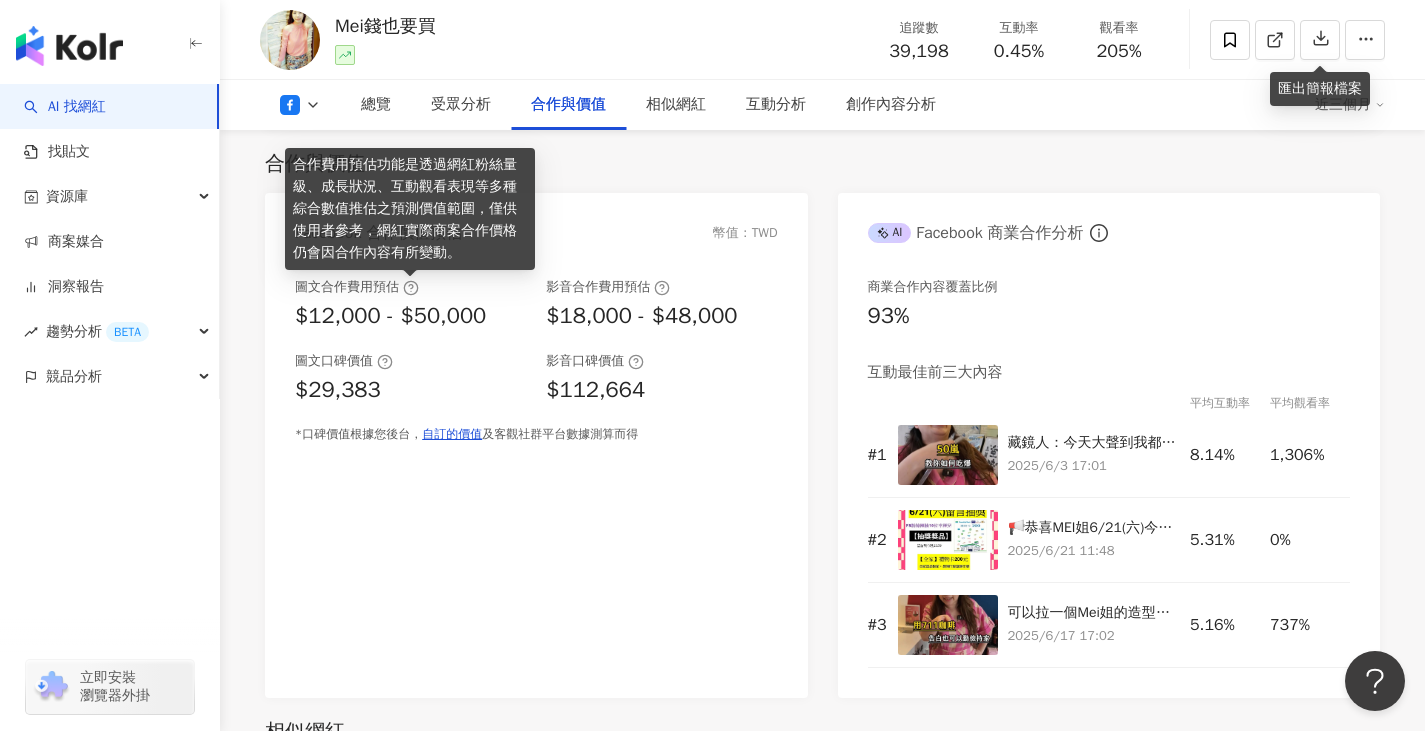 click 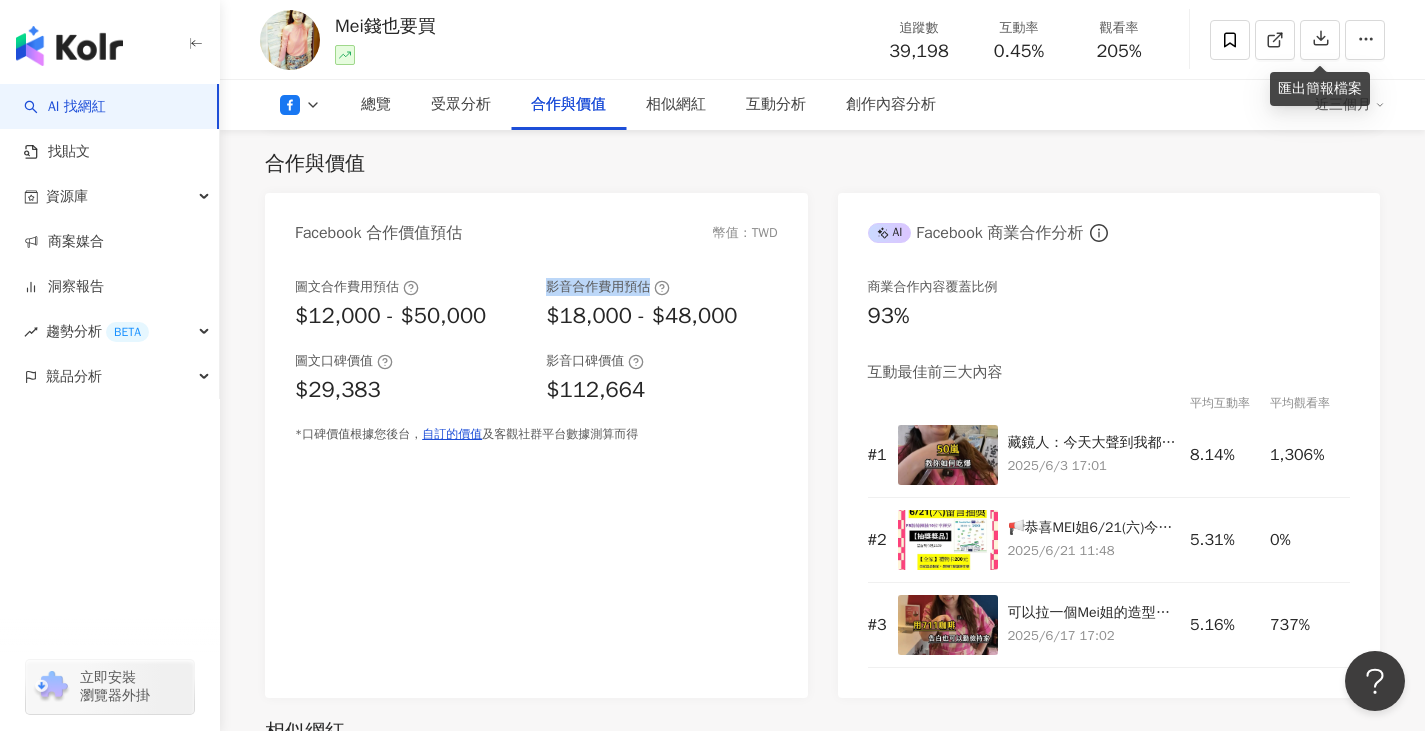 drag, startPoint x: 549, startPoint y: 293, endPoint x: 648, endPoint y: 281, distance: 99.724625 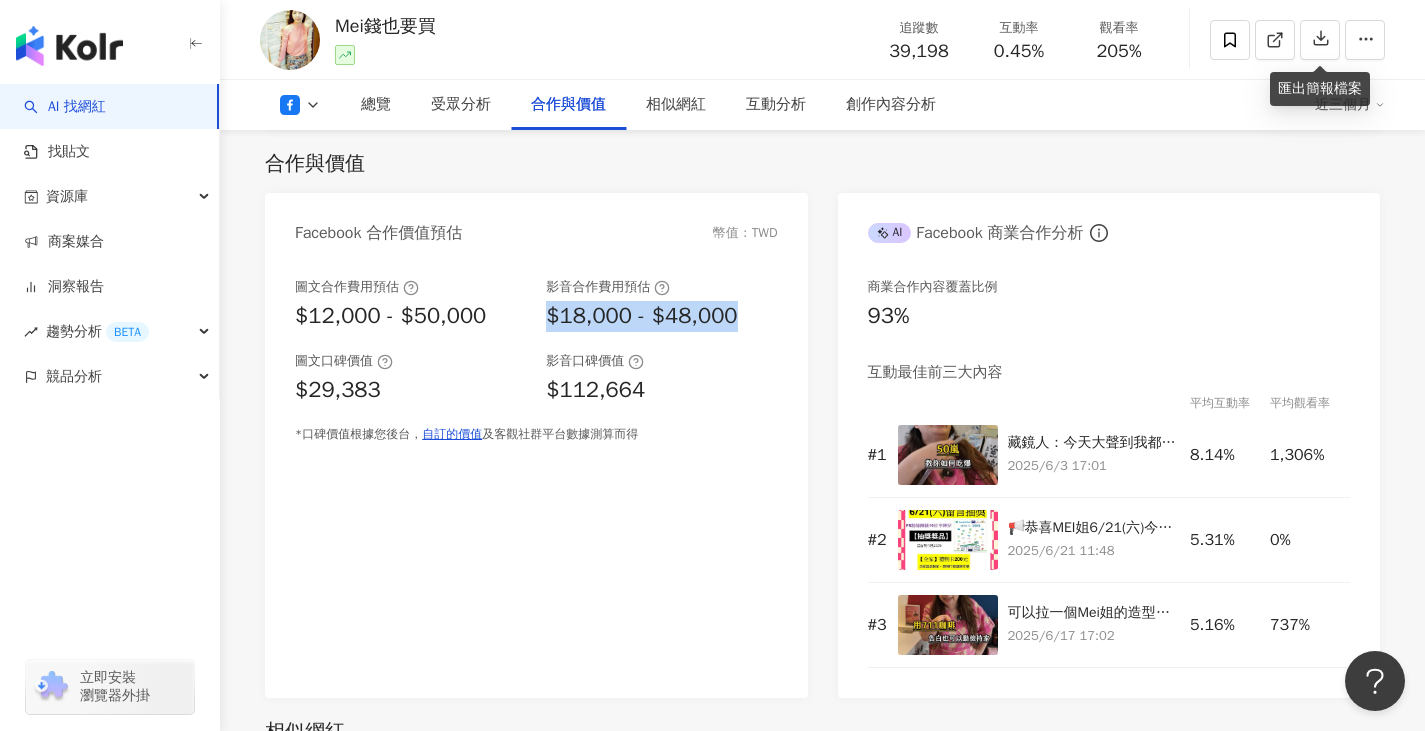 drag, startPoint x: 542, startPoint y: 320, endPoint x: 737, endPoint y: 305, distance: 195.57607 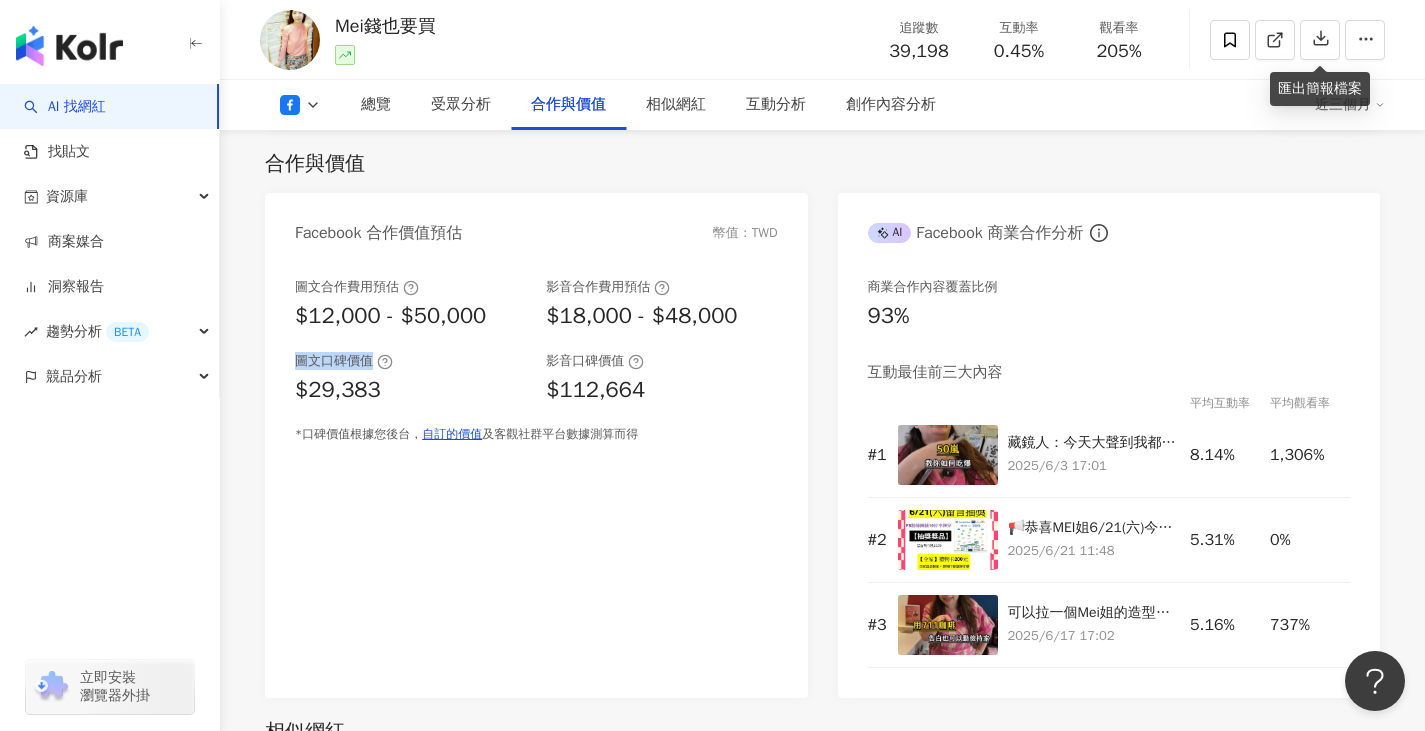 drag, startPoint x: 287, startPoint y: 368, endPoint x: 365, endPoint y: 367, distance: 78.00641 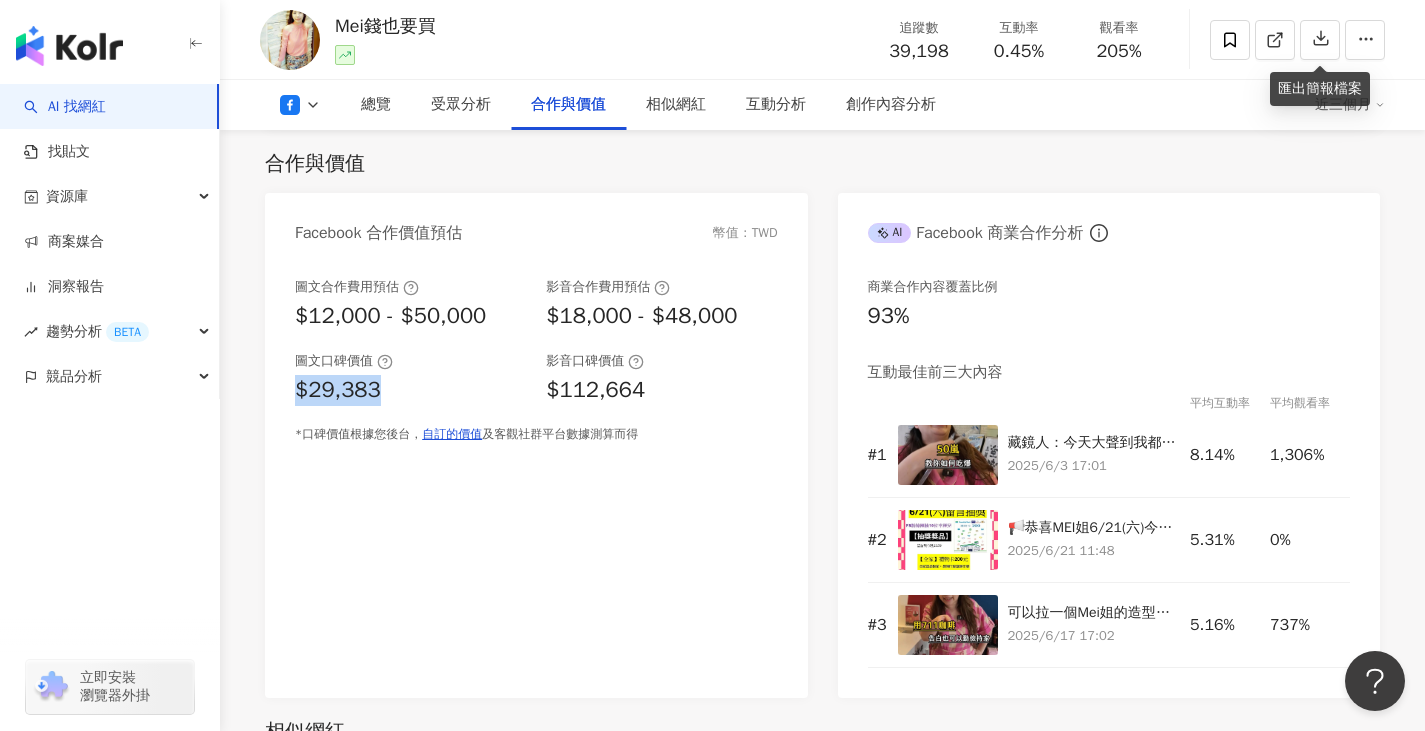 drag, startPoint x: 405, startPoint y: 404, endPoint x: 278, endPoint y: 414, distance: 127.39309 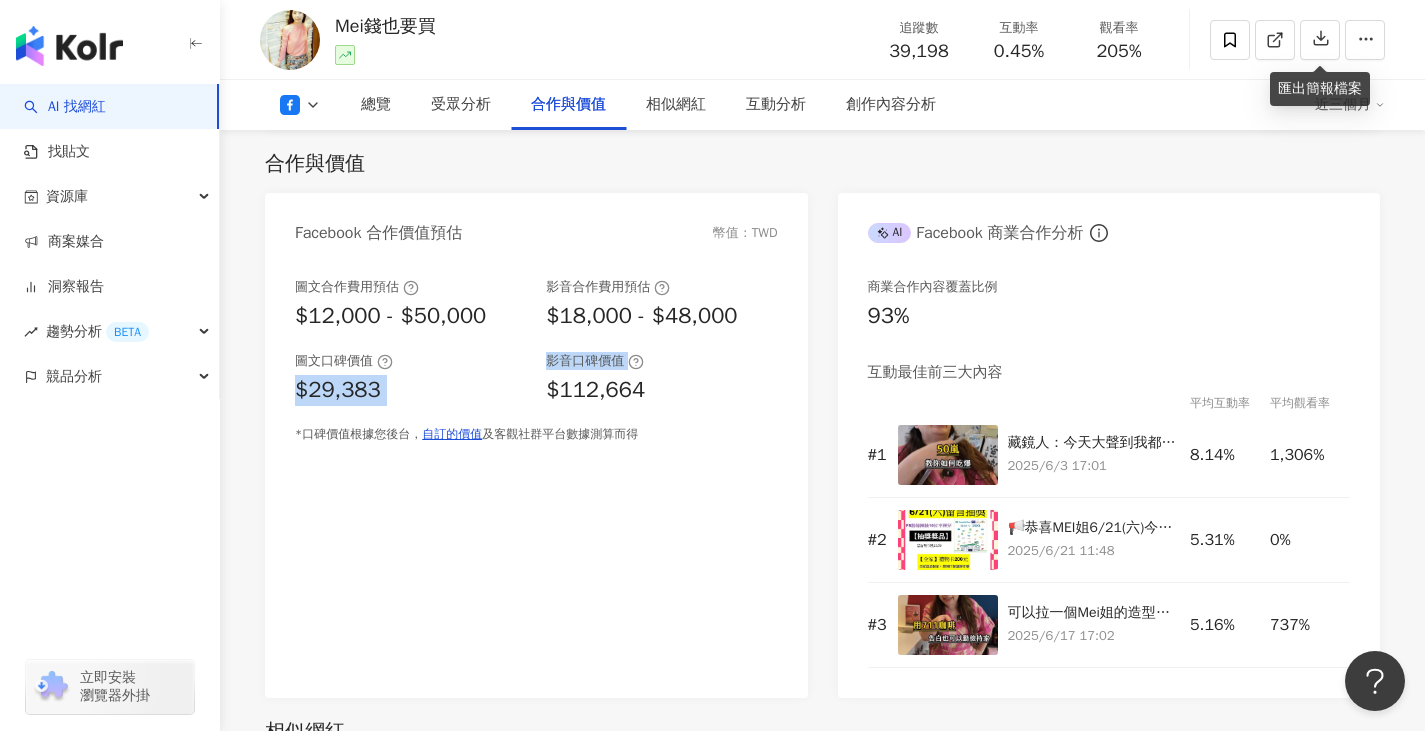 drag, startPoint x: 551, startPoint y: 366, endPoint x: 628, endPoint y: 366, distance: 77 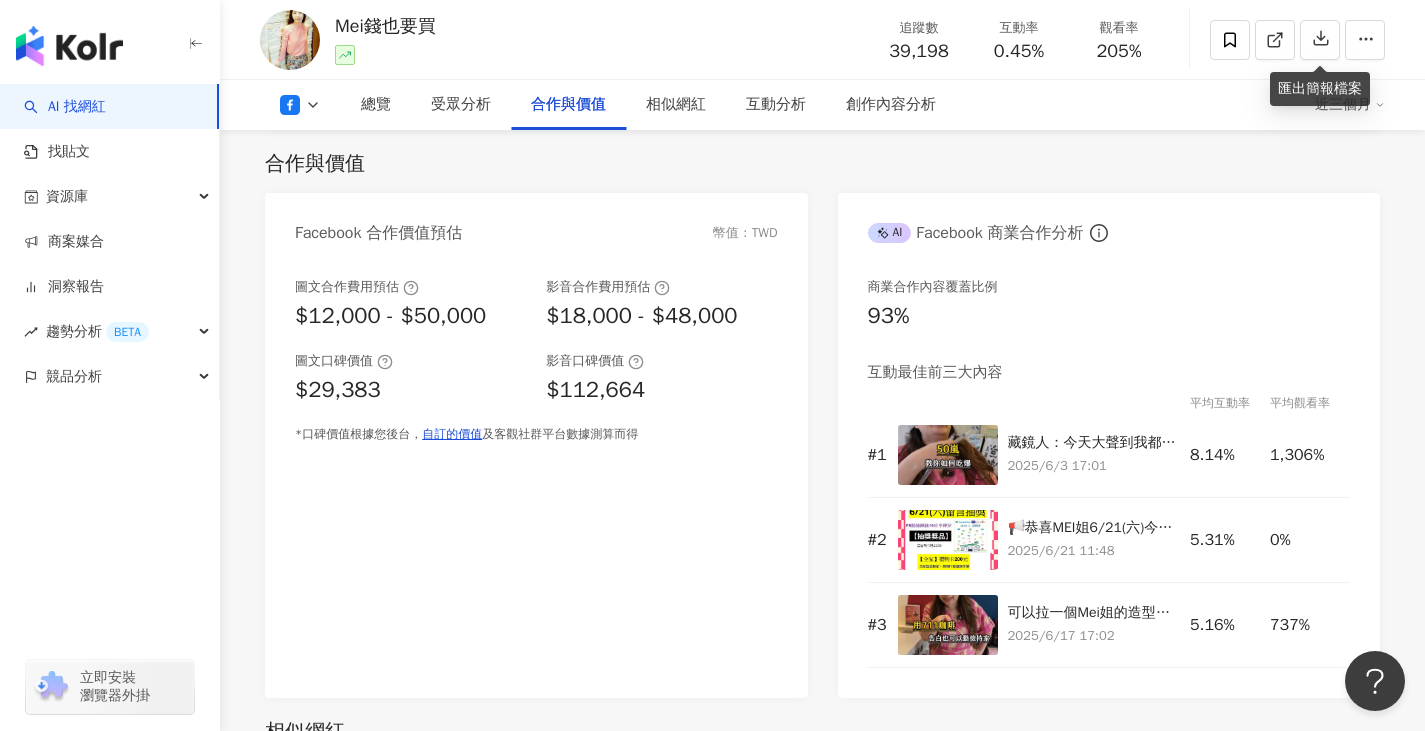 click on "圖文口碑價值   $29,383 影音口碑價值   $112,664" at bounding box center (536, 379) 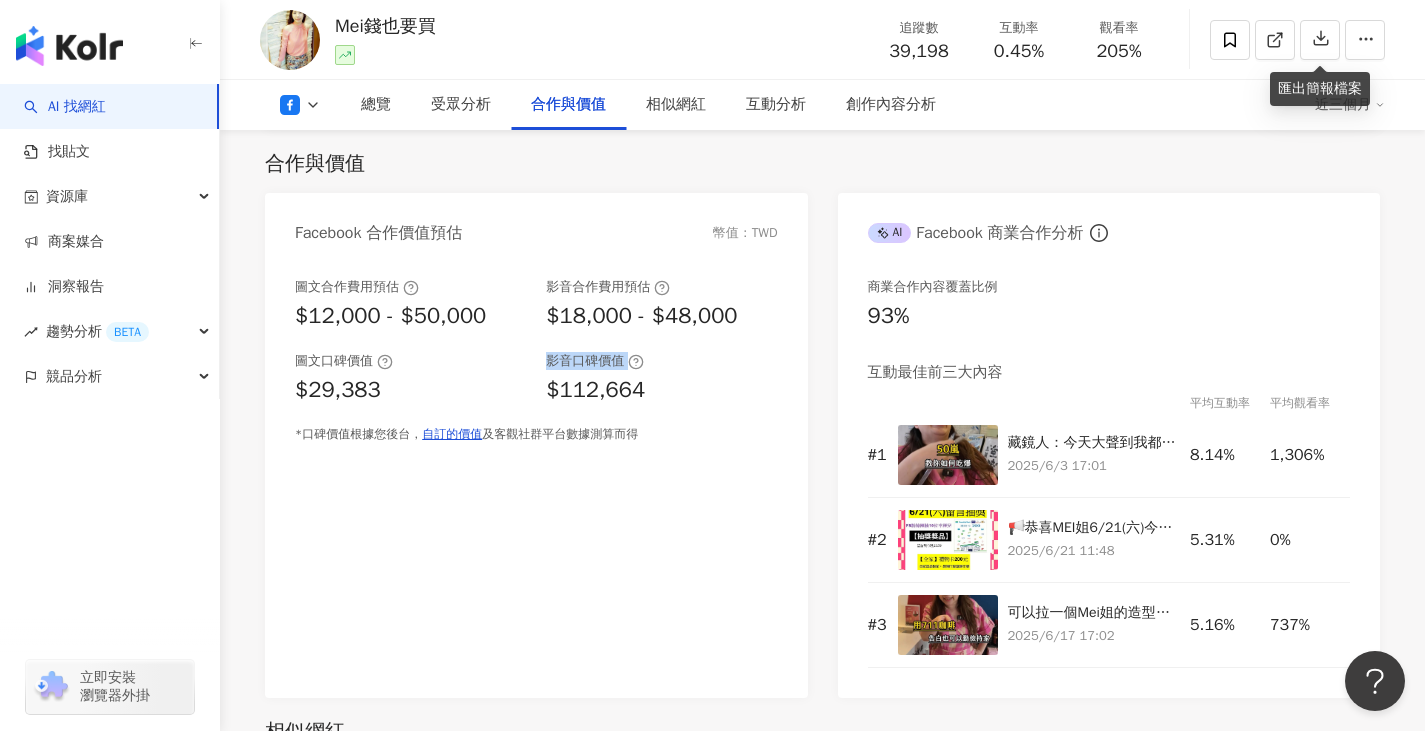 click on "圖文口碑價值   $29,383 影音口碑價值   $112,664" at bounding box center (536, 379) 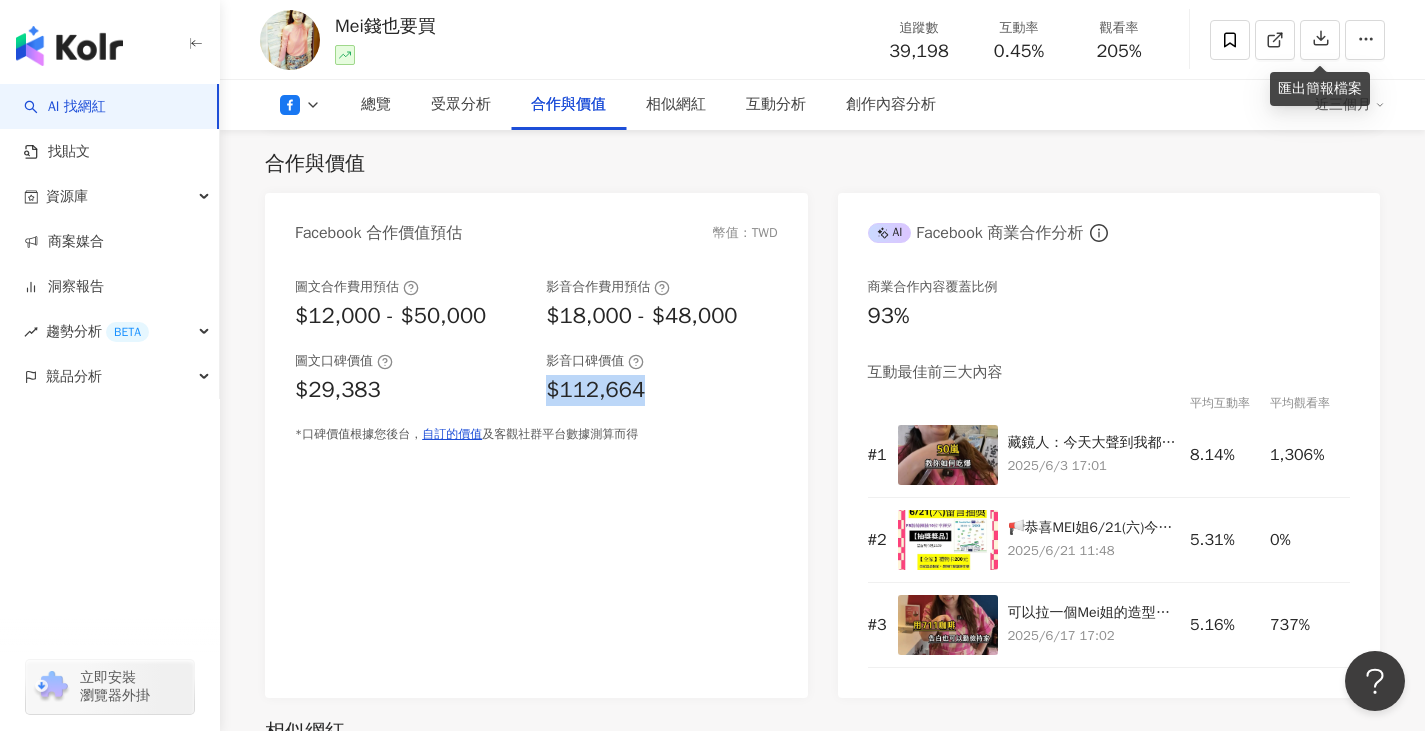click on "圖文口碑價值   $29,383 影音口碑價值   $112,664" at bounding box center (536, 379) 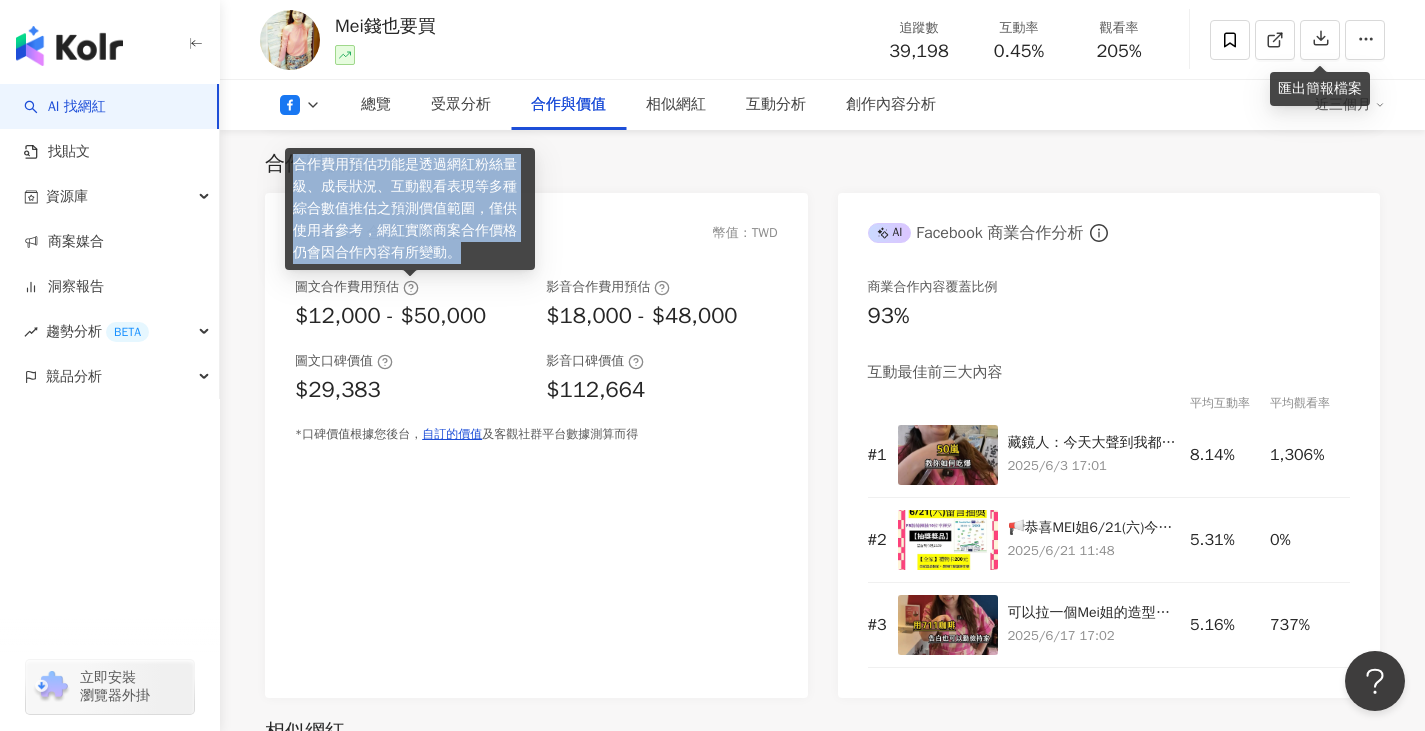 drag, startPoint x: 455, startPoint y: 250, endPoint x: 297, endPoint y: 167, distance: 178.47409 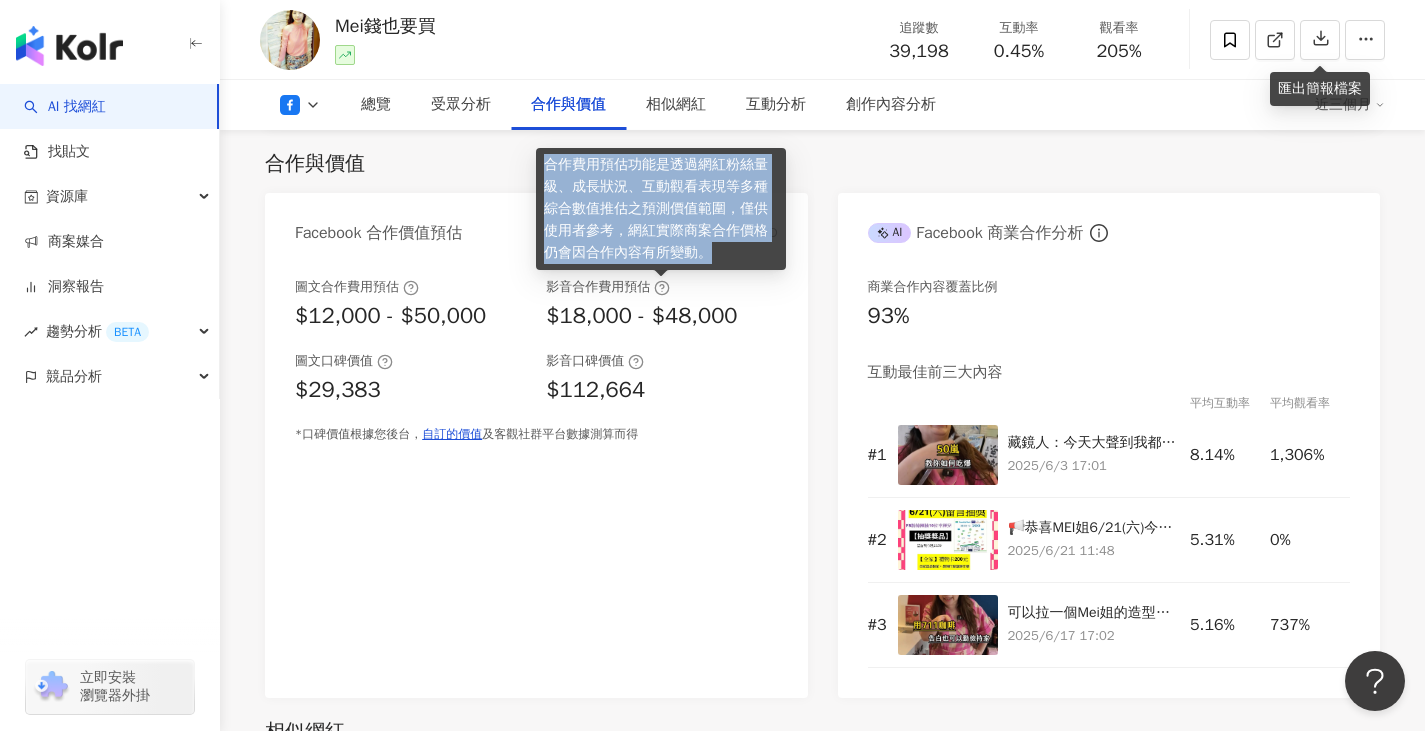 drag, startPoint x: 708, startPoint y: 251, endPoint x: 536, endPoint y: 155, distance: 196.97716 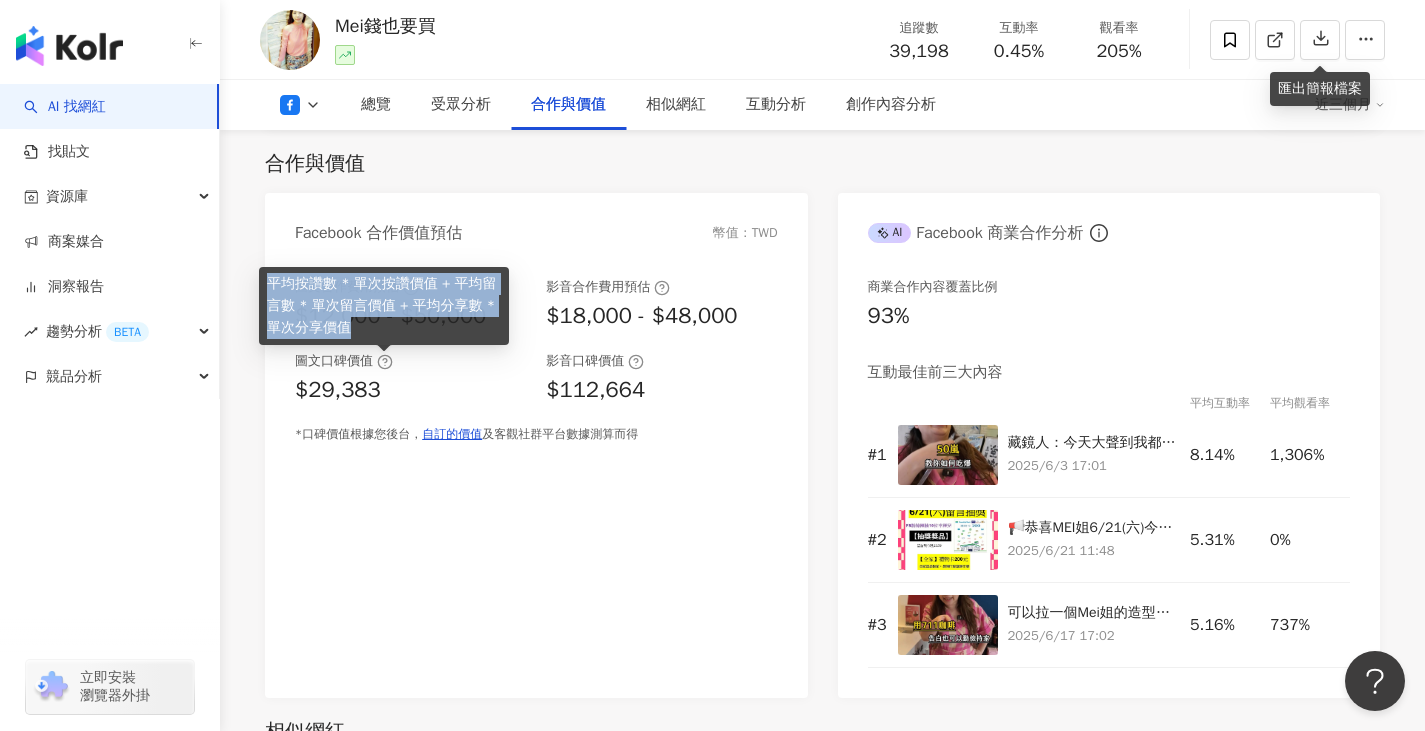 drag, startPoint x: 347, startPoint y: 330, endPoint x: 259, endPoint y: 281, distance: 100.72239 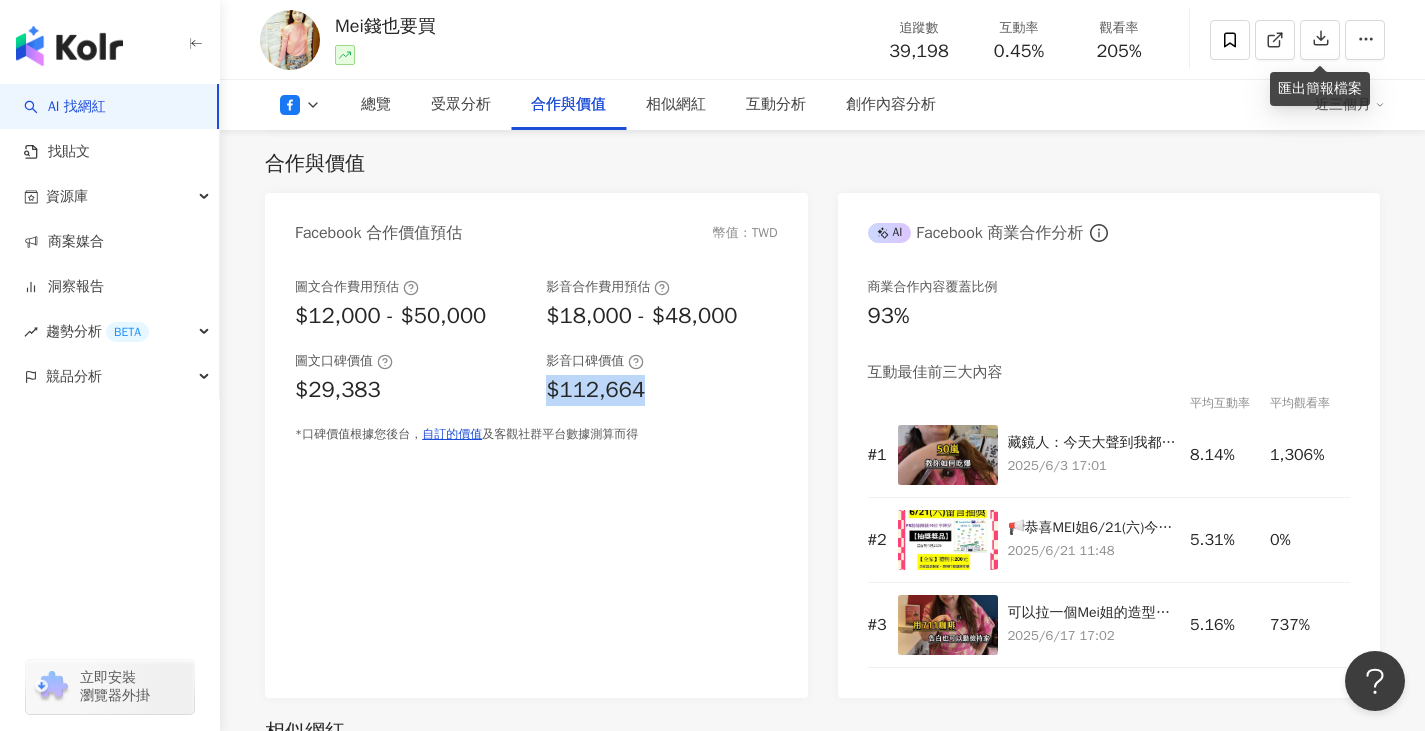 drag, startPoint x: 539, startPoint y: 398, endPoint x: 659, endPoint y: 399, distance: 120.004166 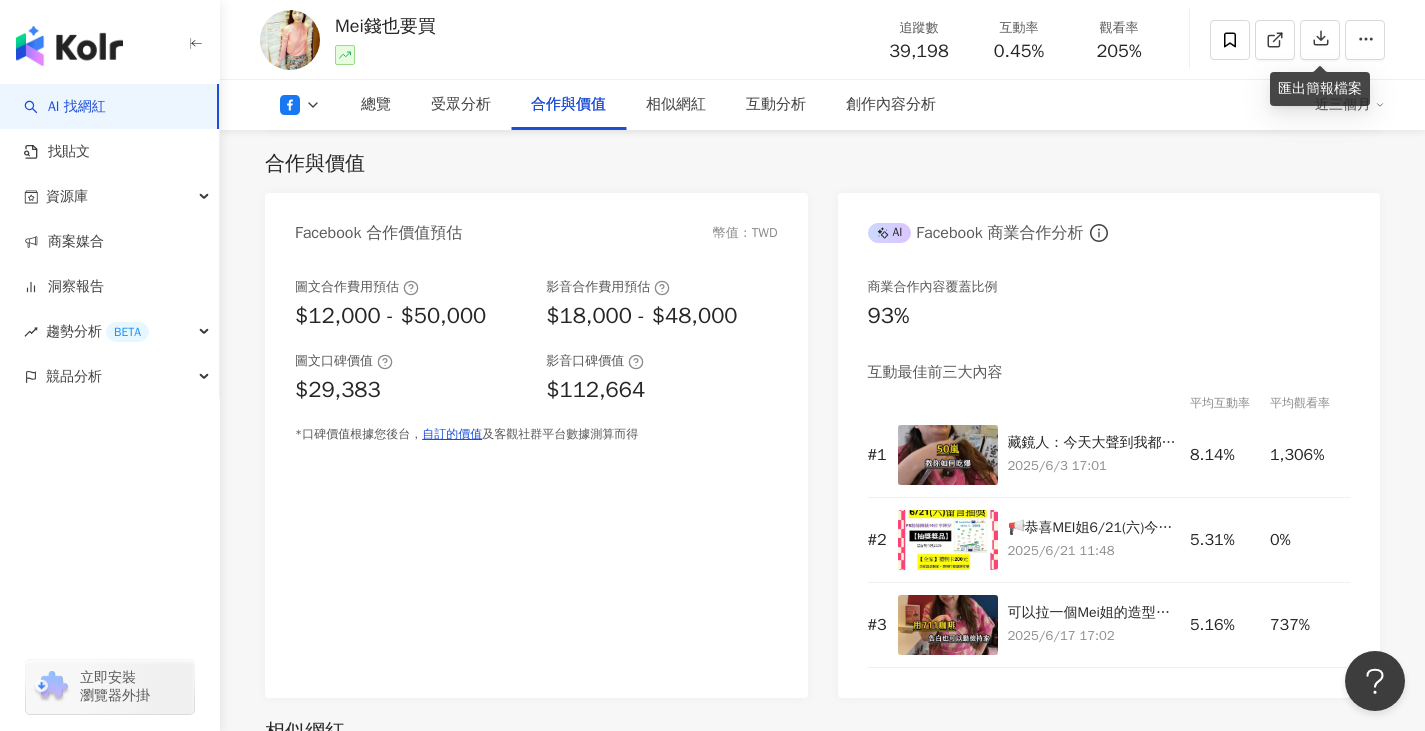 drag, startPoint x: 603, startPoint y: 392, endPoint x: 635, endPoint y: 363, distance: 43.185646 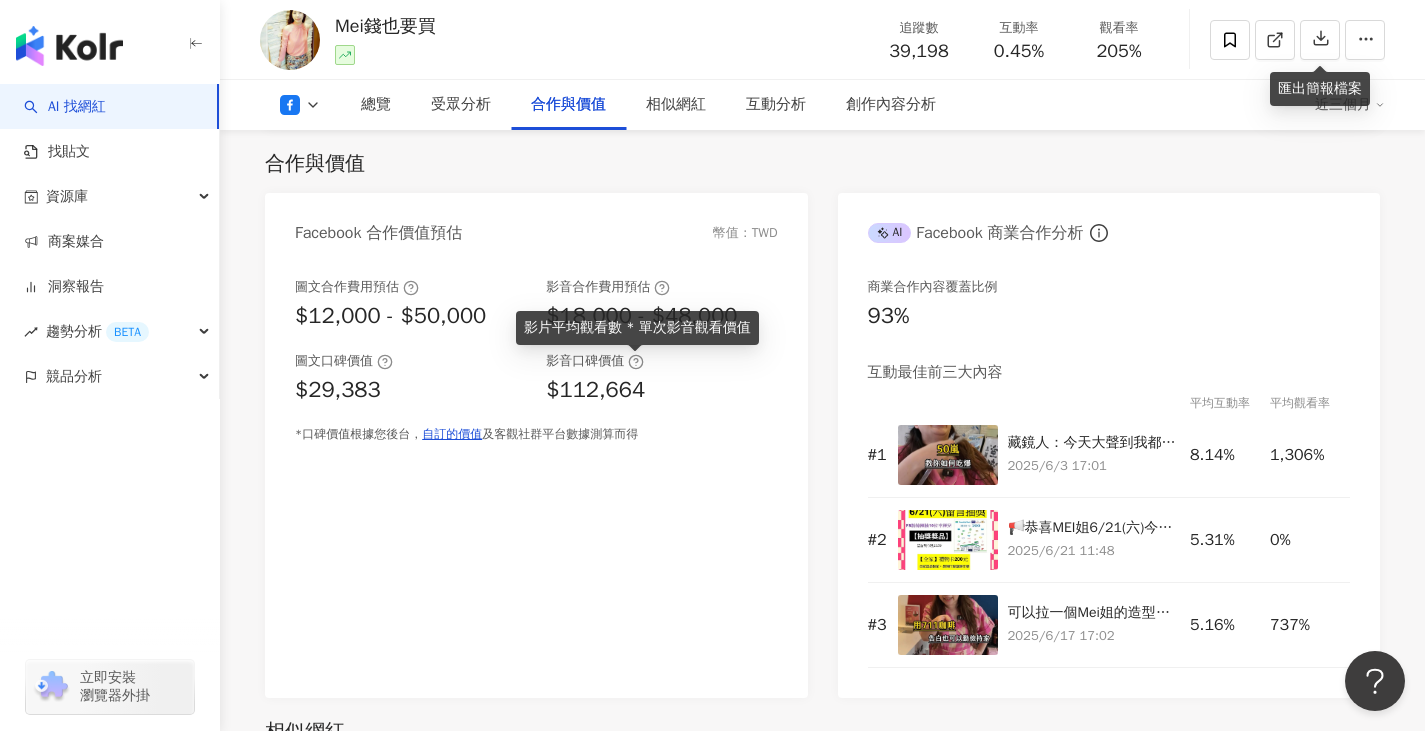 click on "影片平均觀看數 * 單次影音觀看價值" at bounding box center [637, 328] 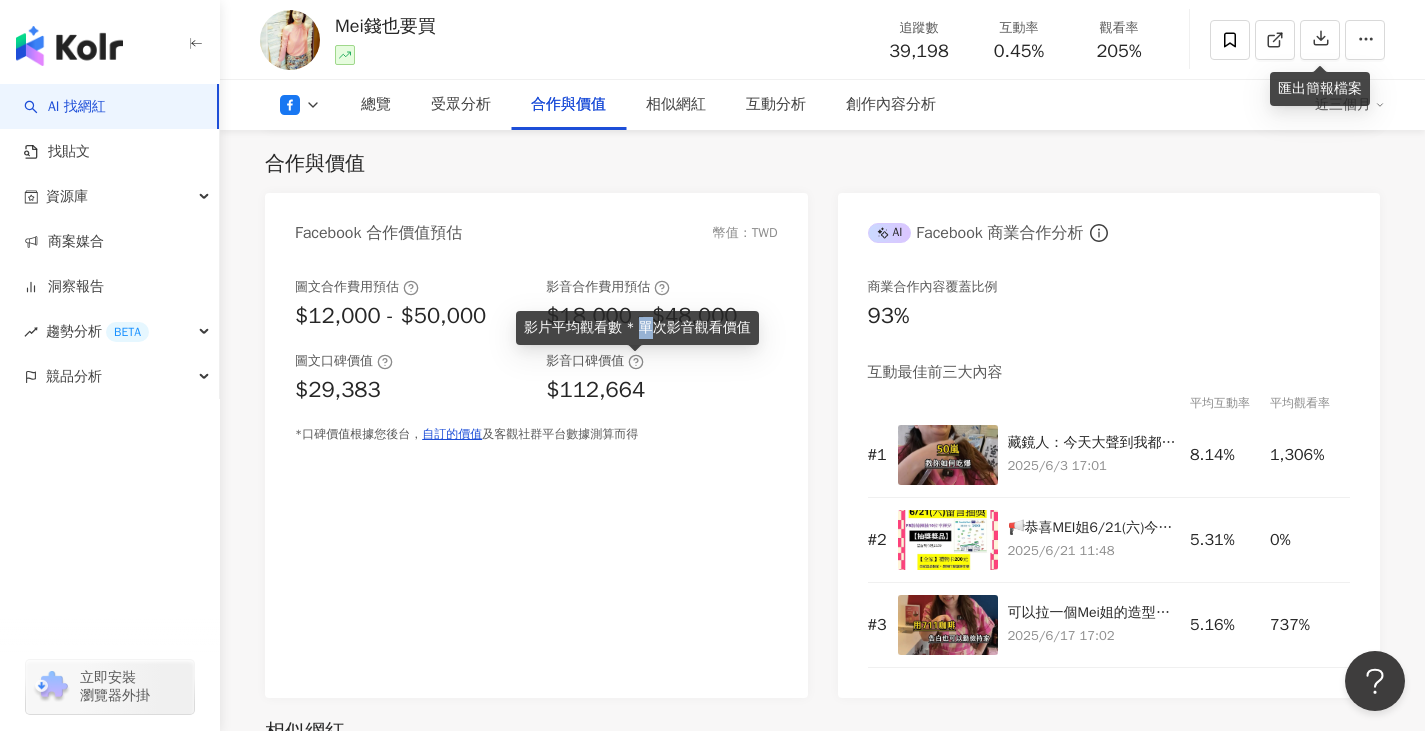 click on "影片平均觀看數 * 單次影音觀看價值" at bounding box center [637, 328] 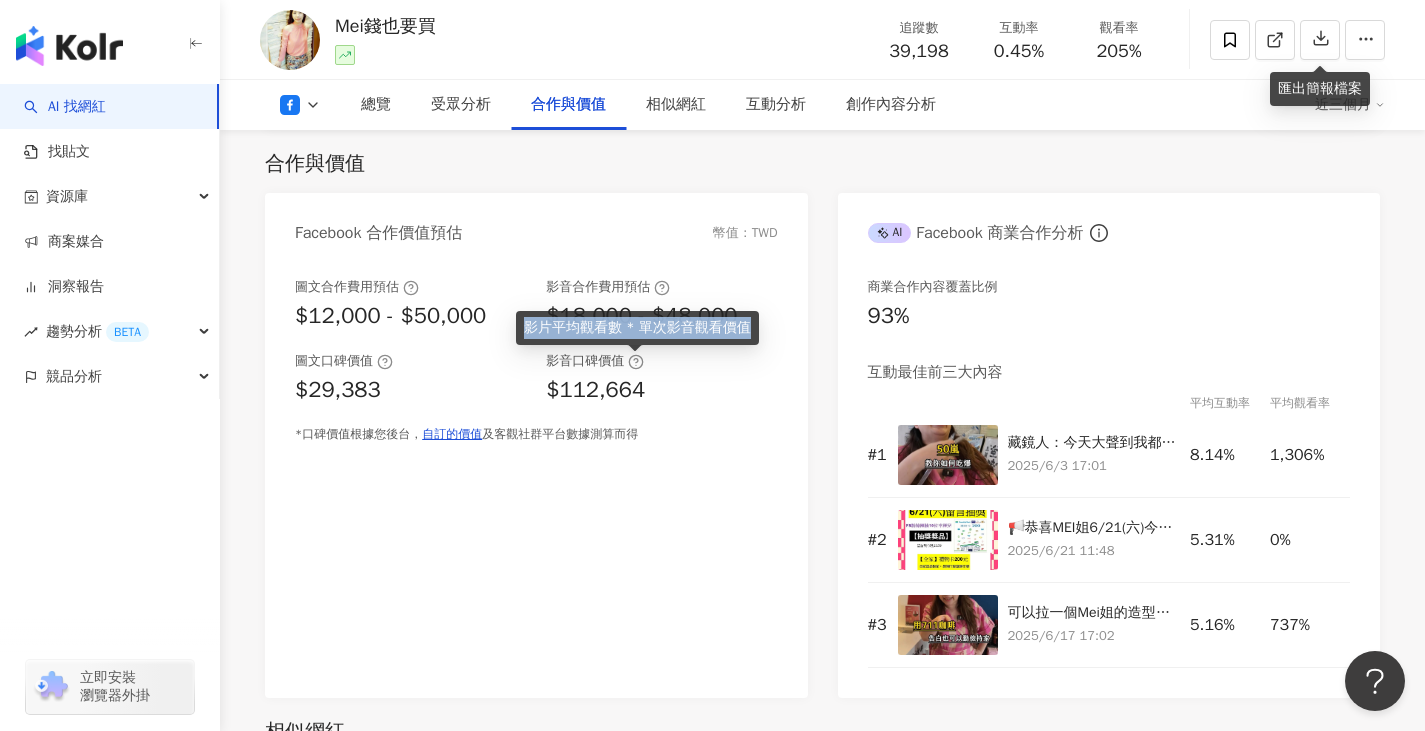 click on "影片平均觀看數 * 單次影音觀看價值" at bounding box center (637, 328) 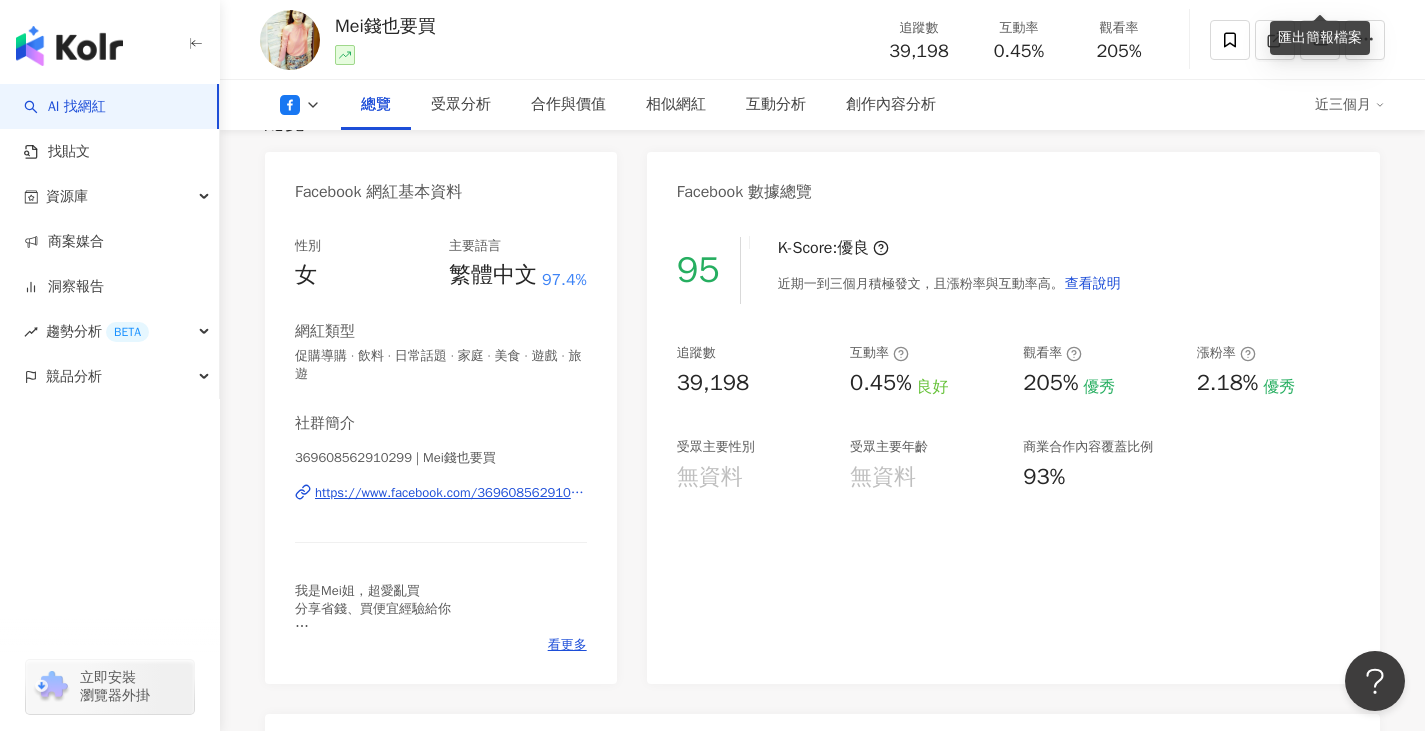 scroll, scrollTop: 0, scrollLeft: 0, axis: both 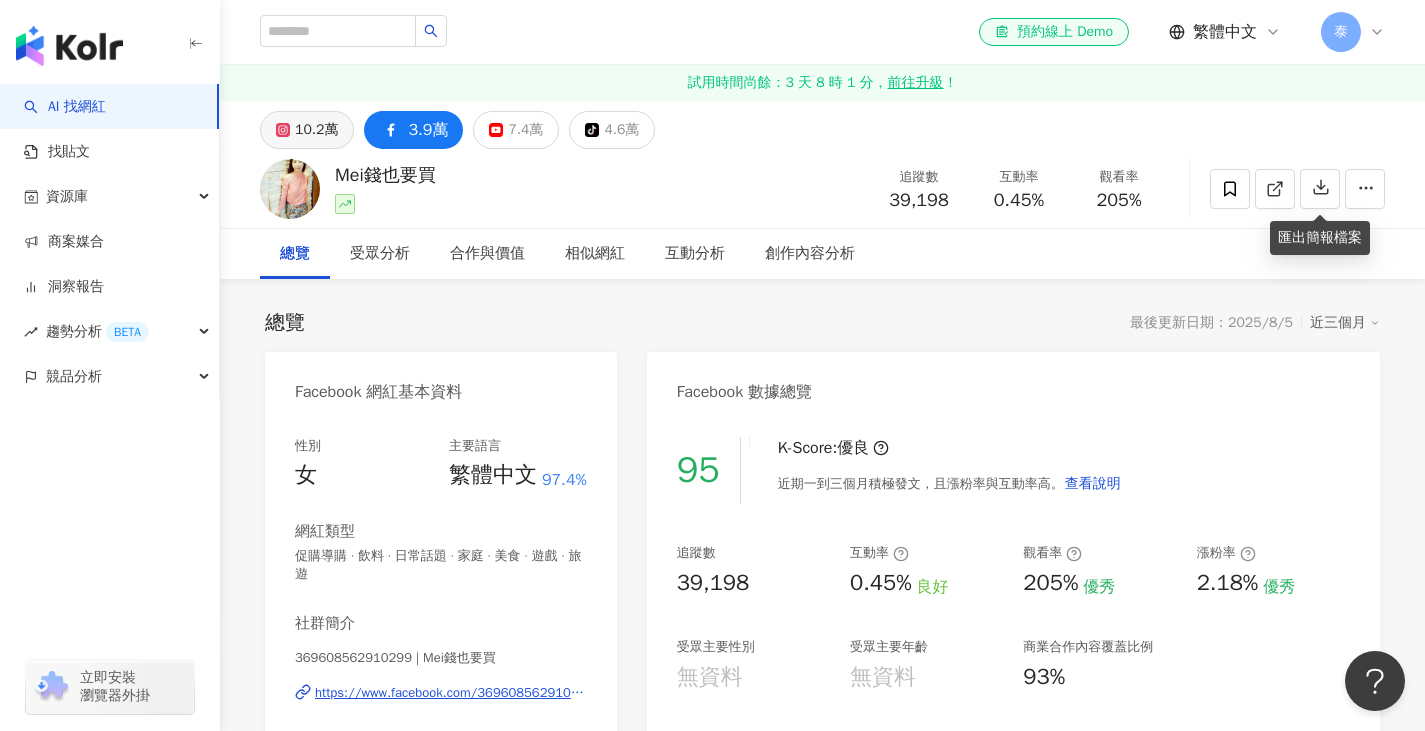 click on "10.2萬" at bounding box center [316, 130] 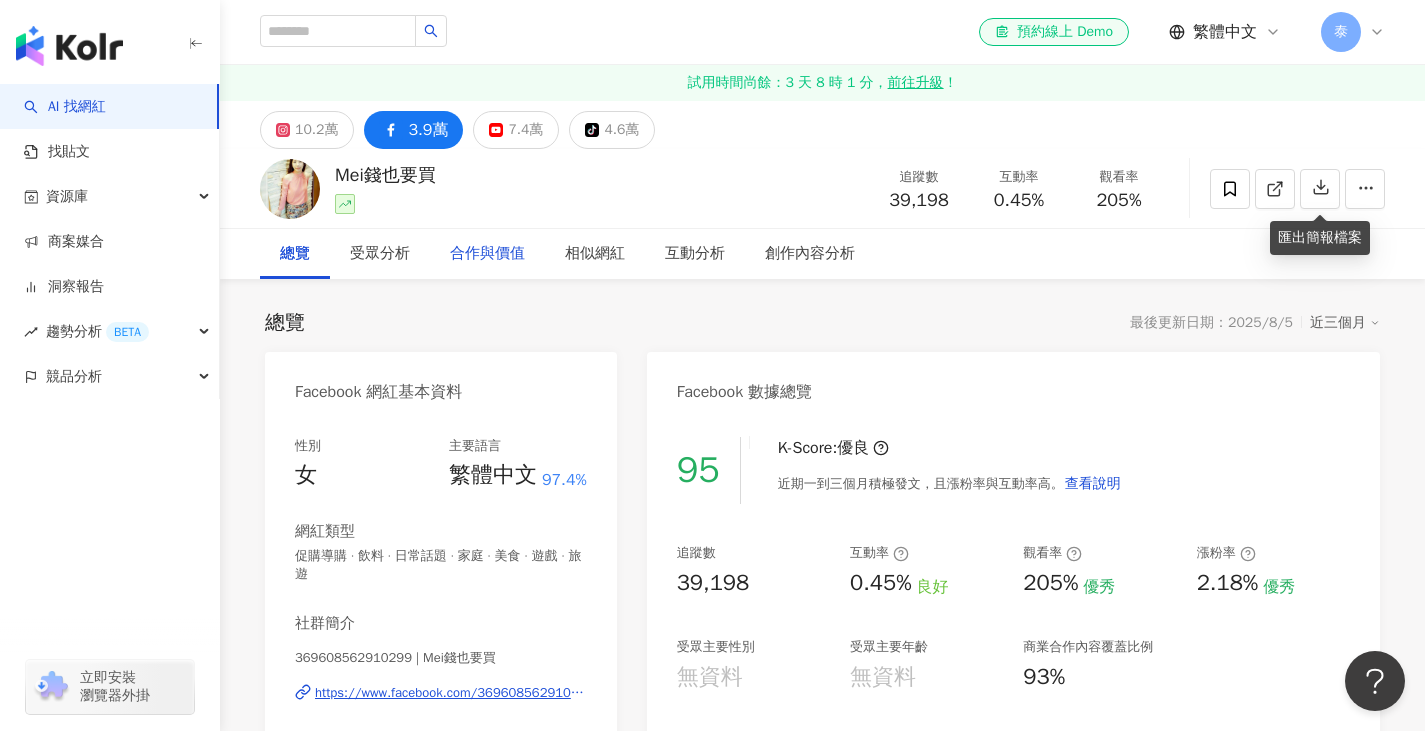 click on "10.2萬" at bounding box center [316, 130] 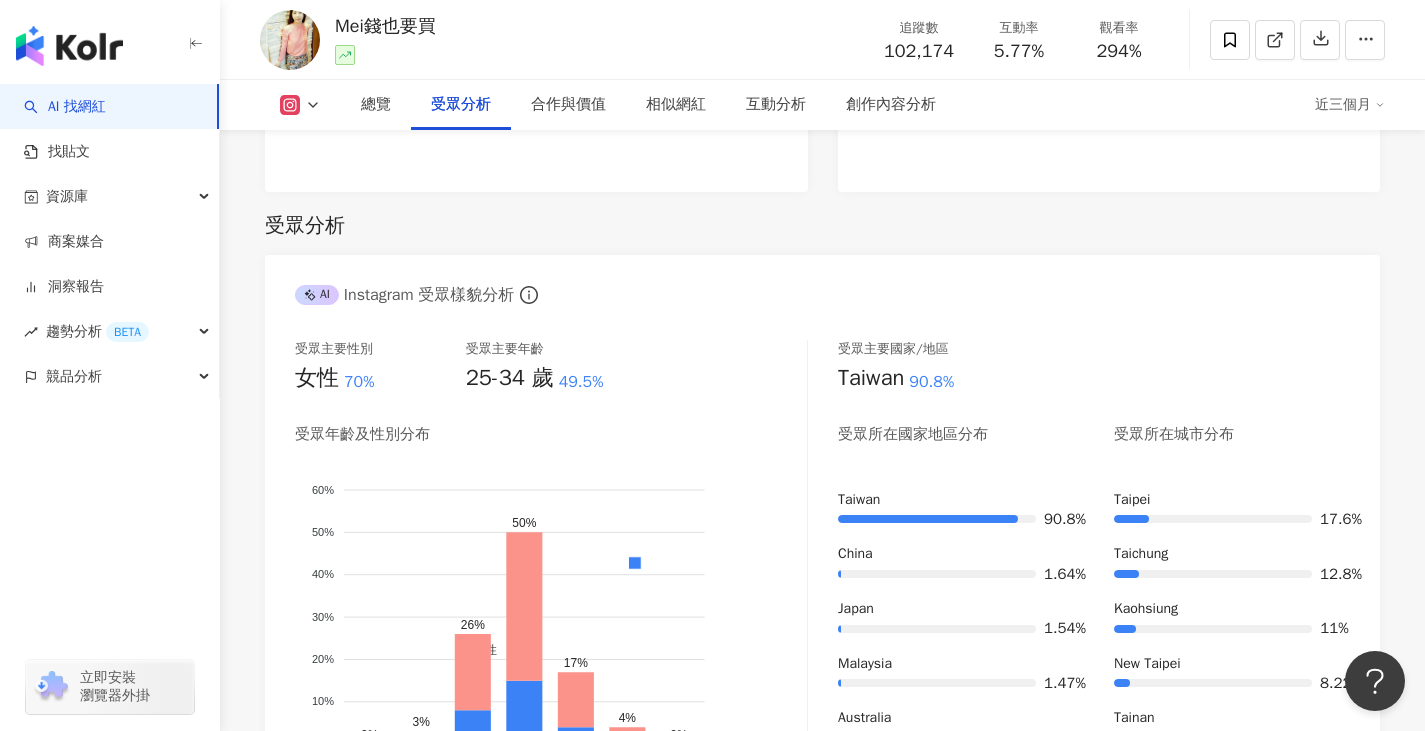 scroll, scrollTop: 2600, scrollLeft: 0, axis: vertical 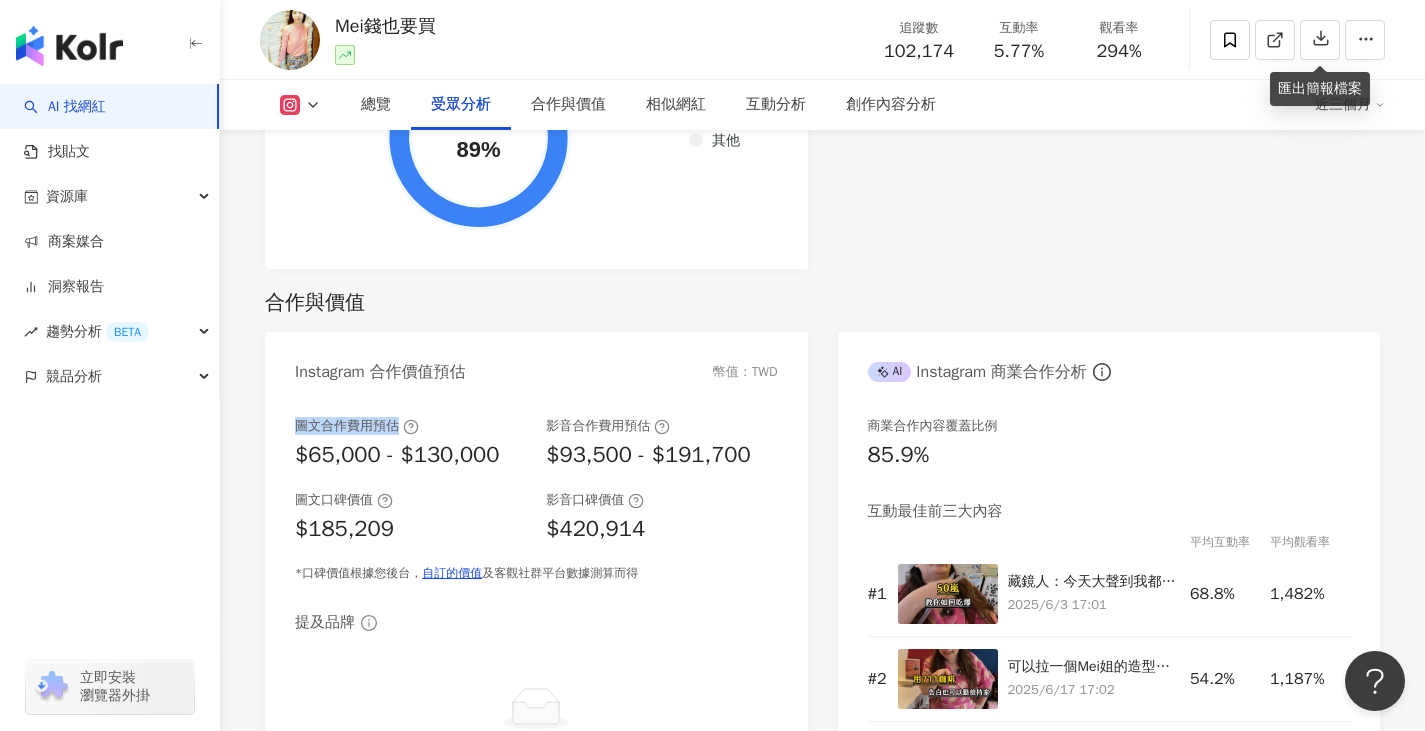 drag, startPoint x: 290, startPoint y: 423, endPoint x: 396, endPoint y: 424, distance: 106.004715 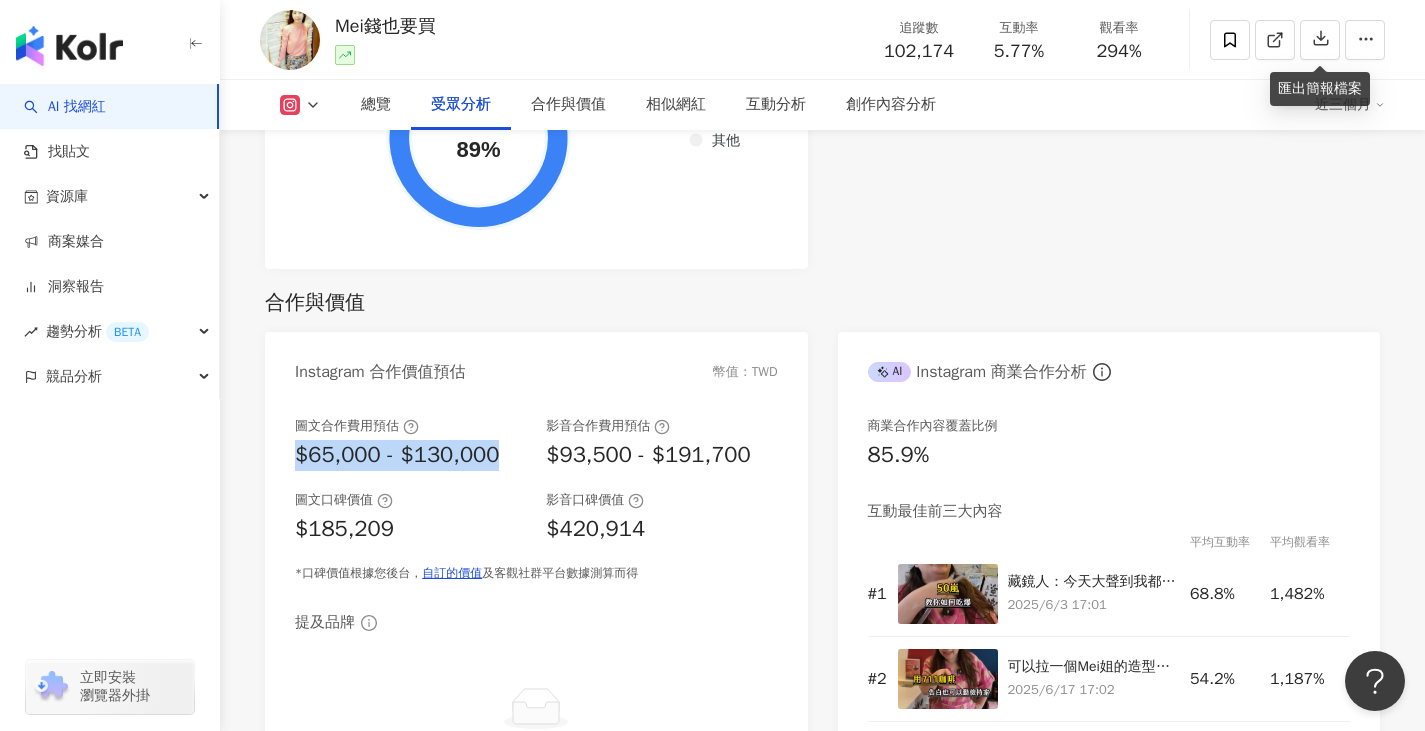 drag, startPoint x: 282, startPoint y: 459, endPoint x: 508, endPoint y: 466, distance: 226.10838 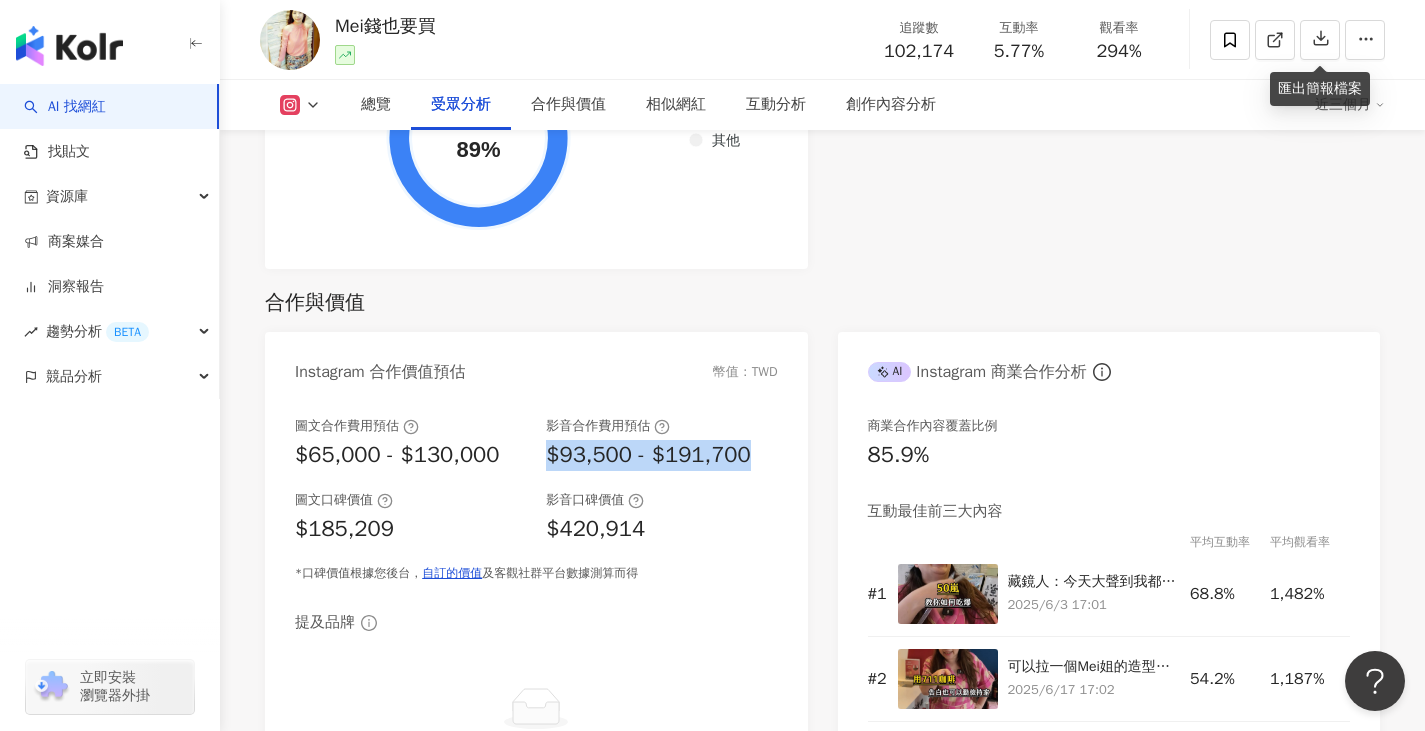 drag, startPoint x: 545, startPoint y: 468, endPoint x: 747, endPoint y: 462, distance: 202.0891 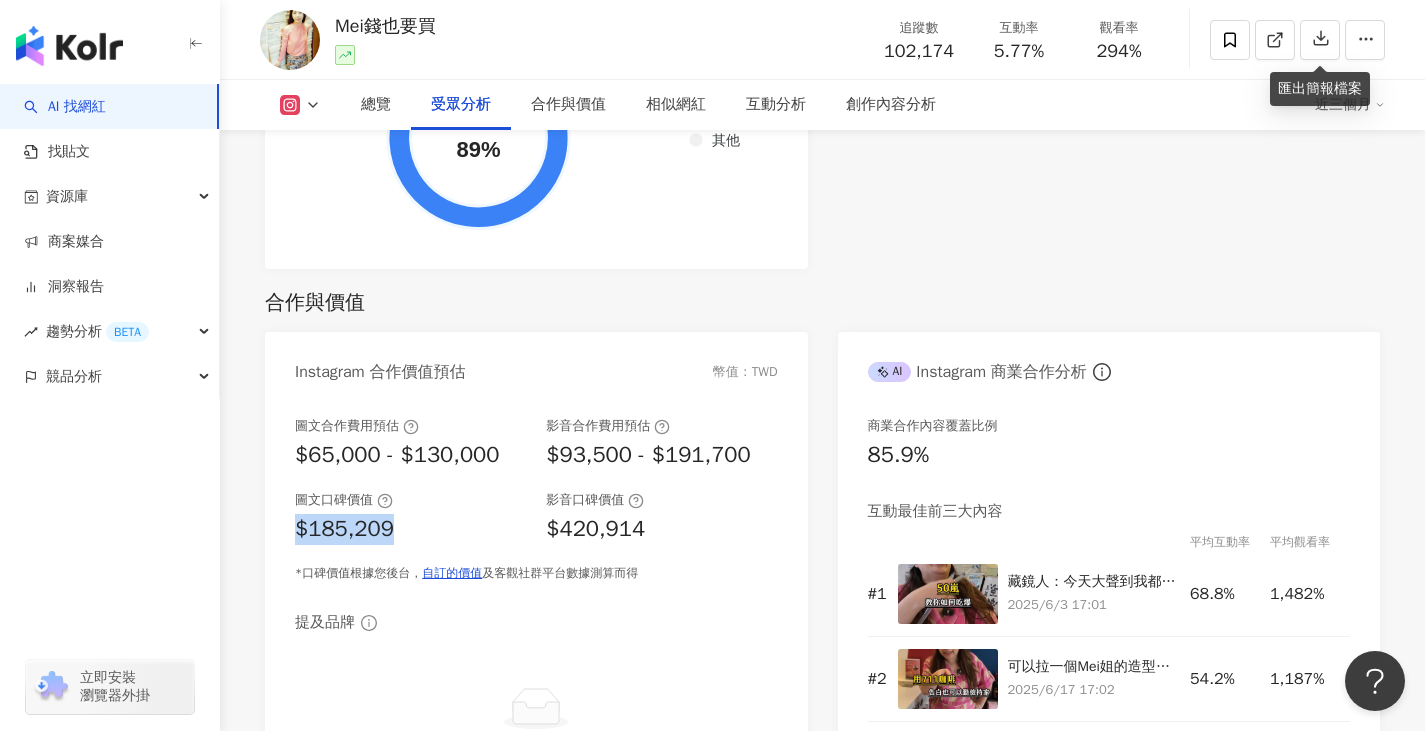 drag, startPoint x: 283, startPoint y: 542, endPoint x: 398, endPoint y: 549, distance: 115.212845 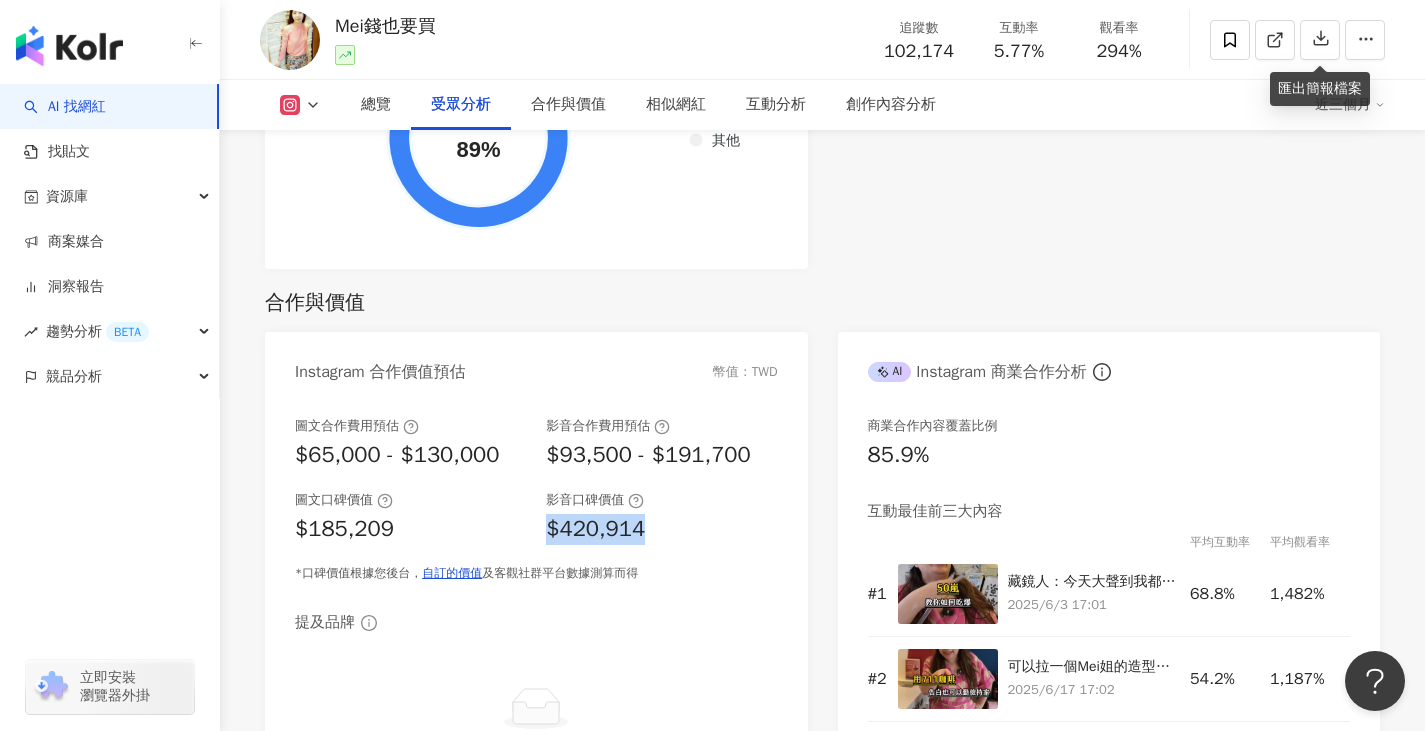 drag, startPoint x: 539, startPoint y: 531, endPoint x: 686, endPoint y: 542, distance: 147.411 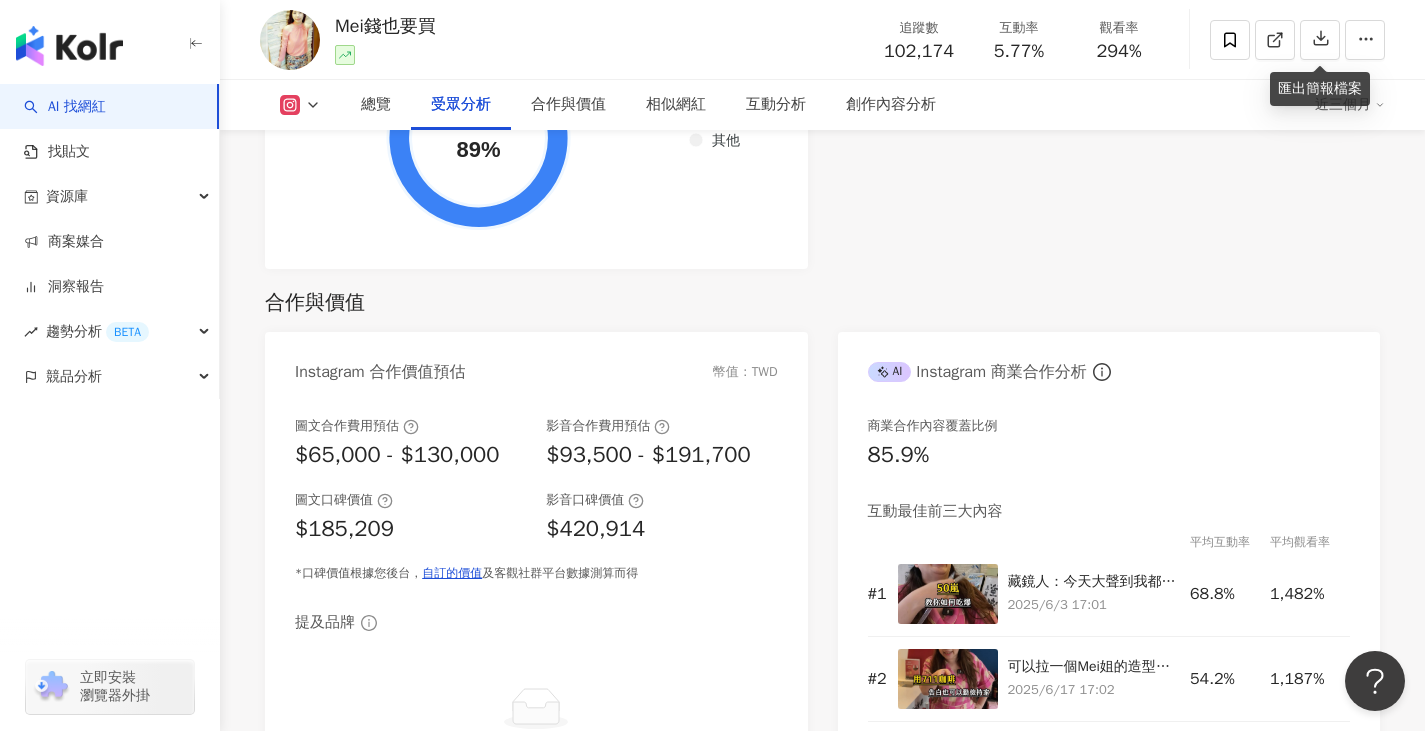 click on "$93,500 - $191,700" at bounding box center (648, 455) 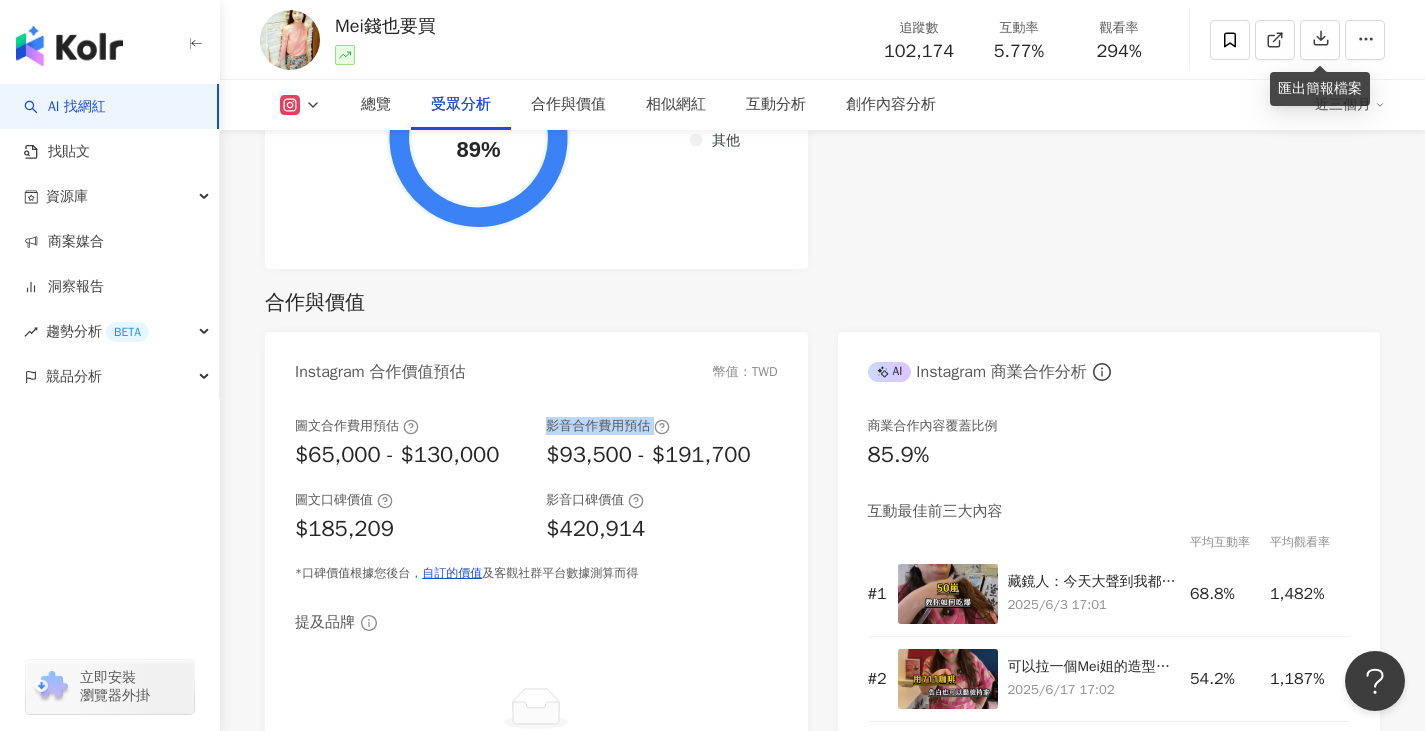 drag, startPoint x: 541, startPoint y: 430, endPoint x: 668, endPoint y: 433, distance: 127.03543 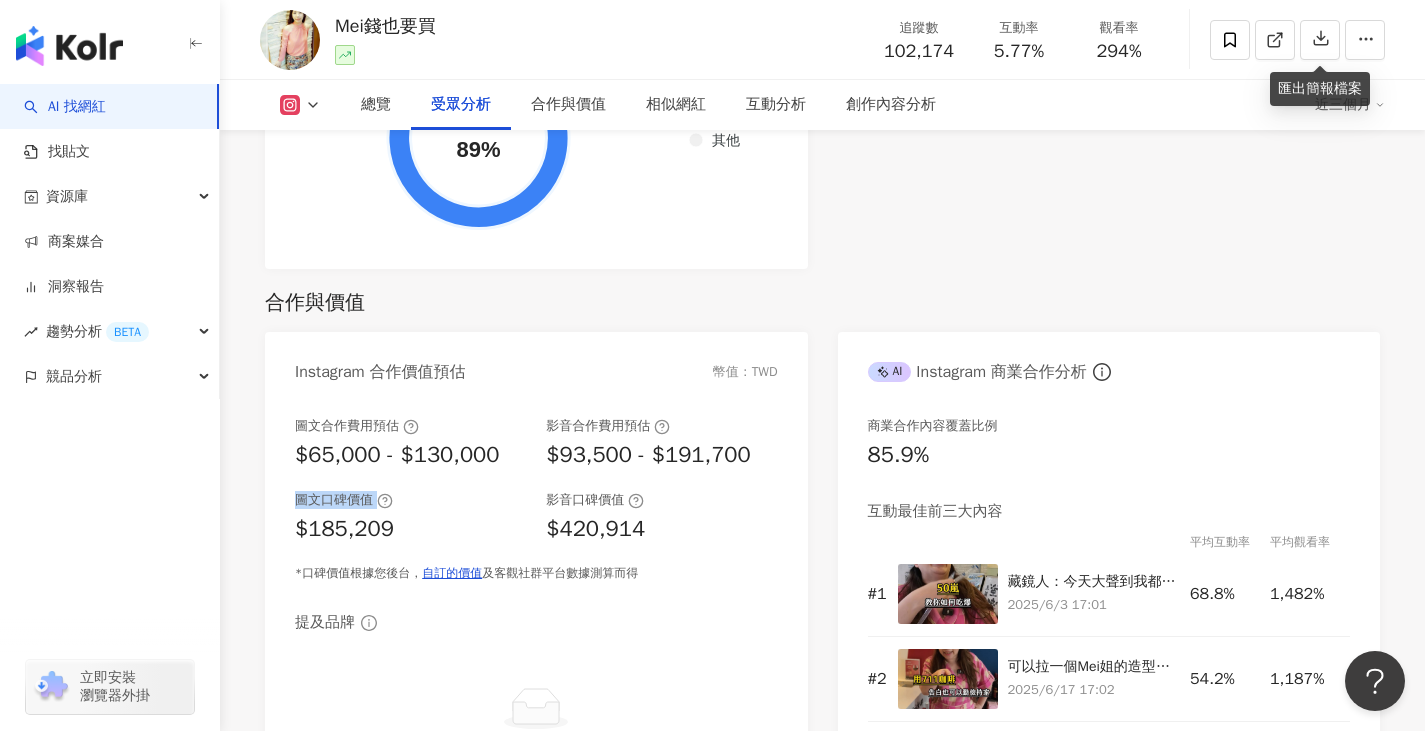 drag, startPoint x: 387, startPoint y: 504, endPoint x: 401, endPoint y: 504, distance: 14 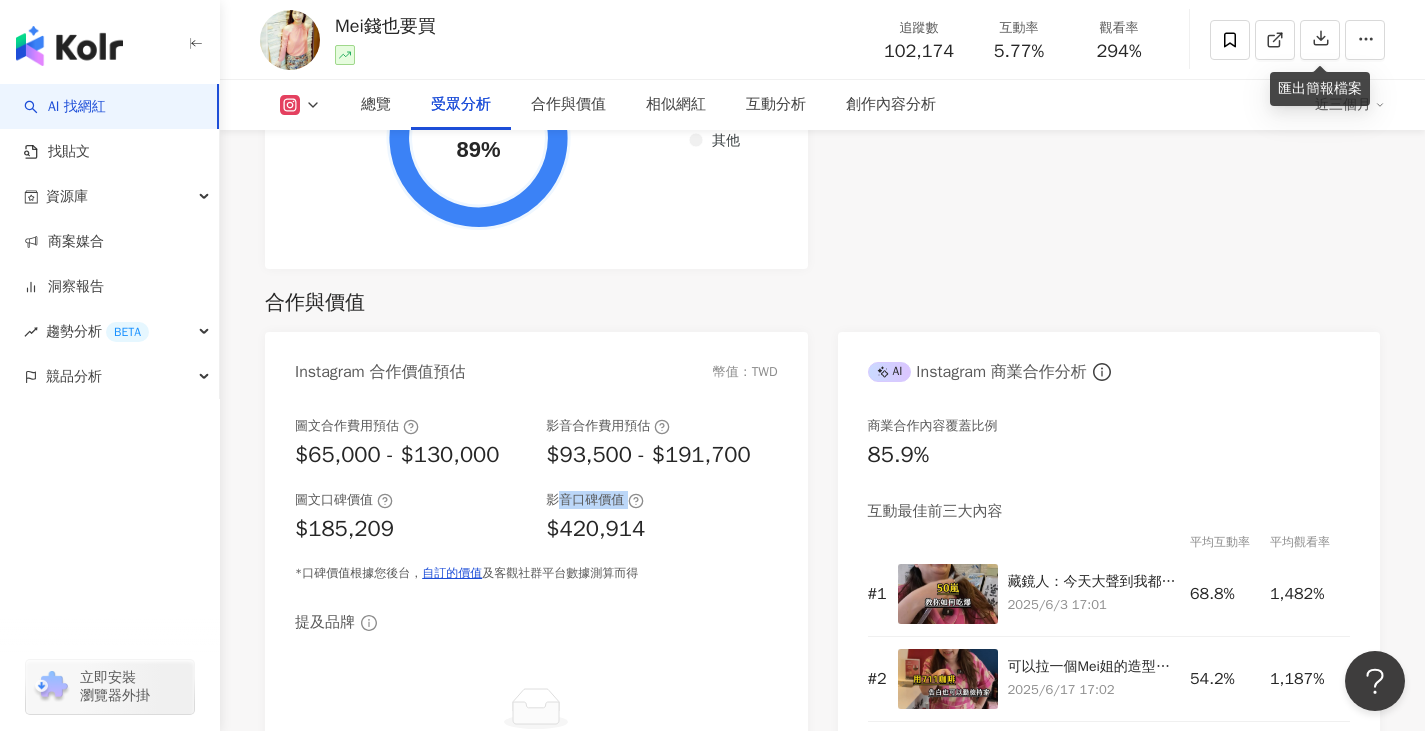 drag, startPoint x: 553, startPoint y: 507, endPoint x: 634, endPoint y: 500, distance: 81.3019 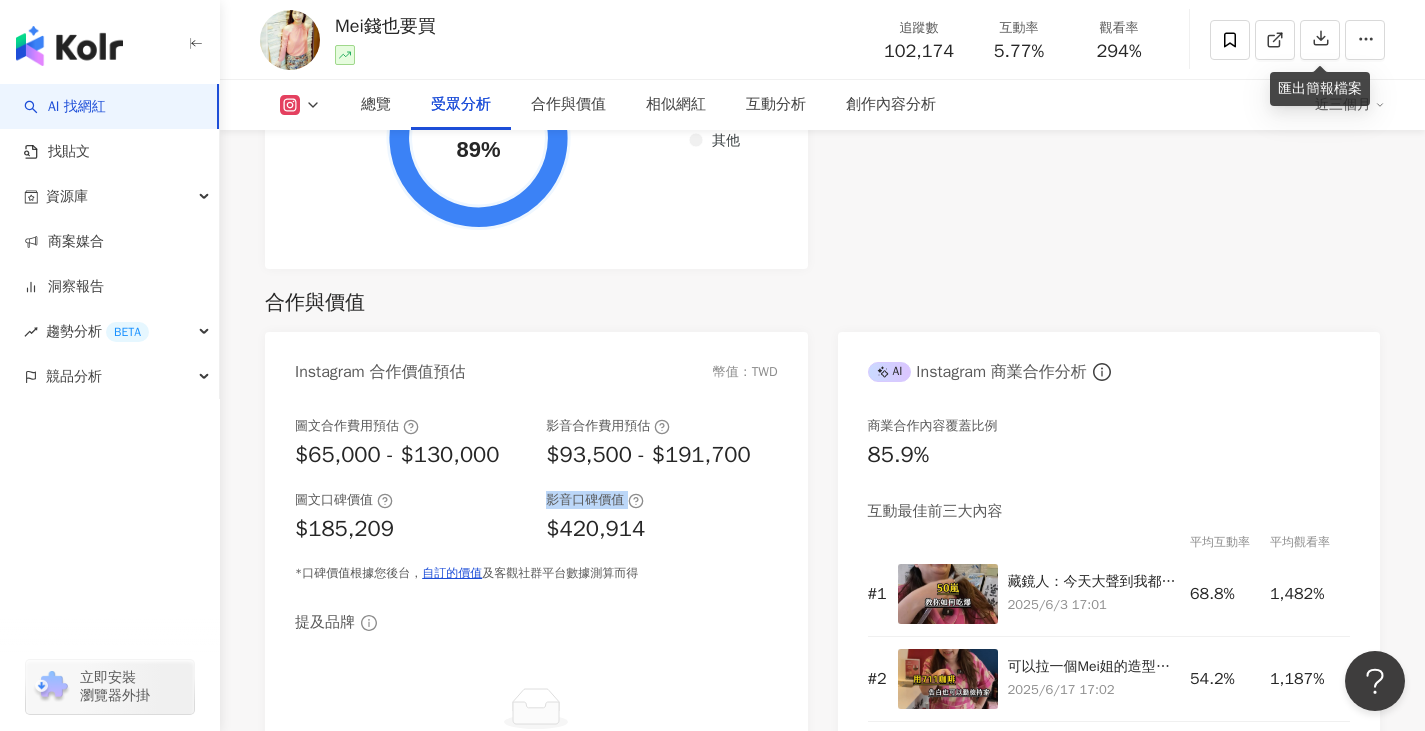 drag, startPoint x: 550, startPoint y: 502, endPoint x: 636, endPoint y: 503, distance: 86.00581 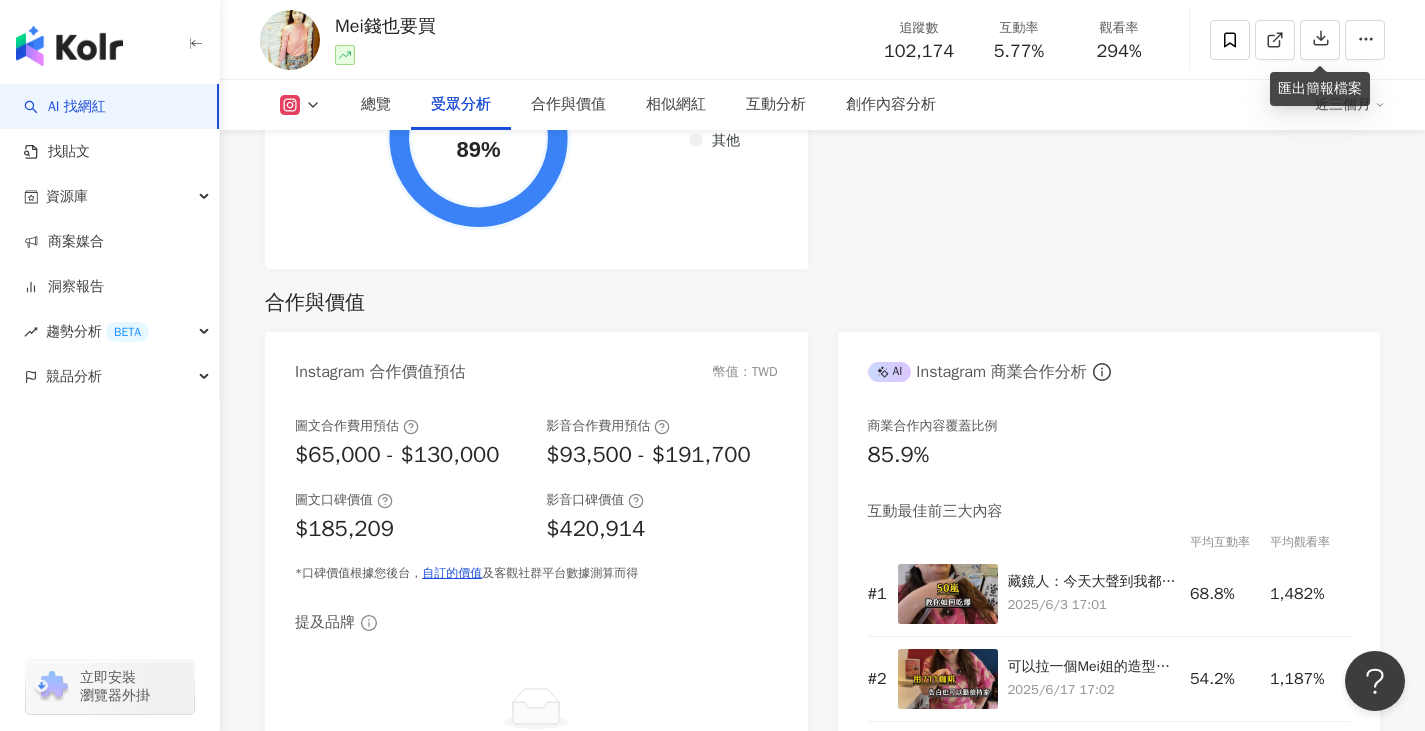click on "$65,000 - $130,000" at bounding box center [397, 455] 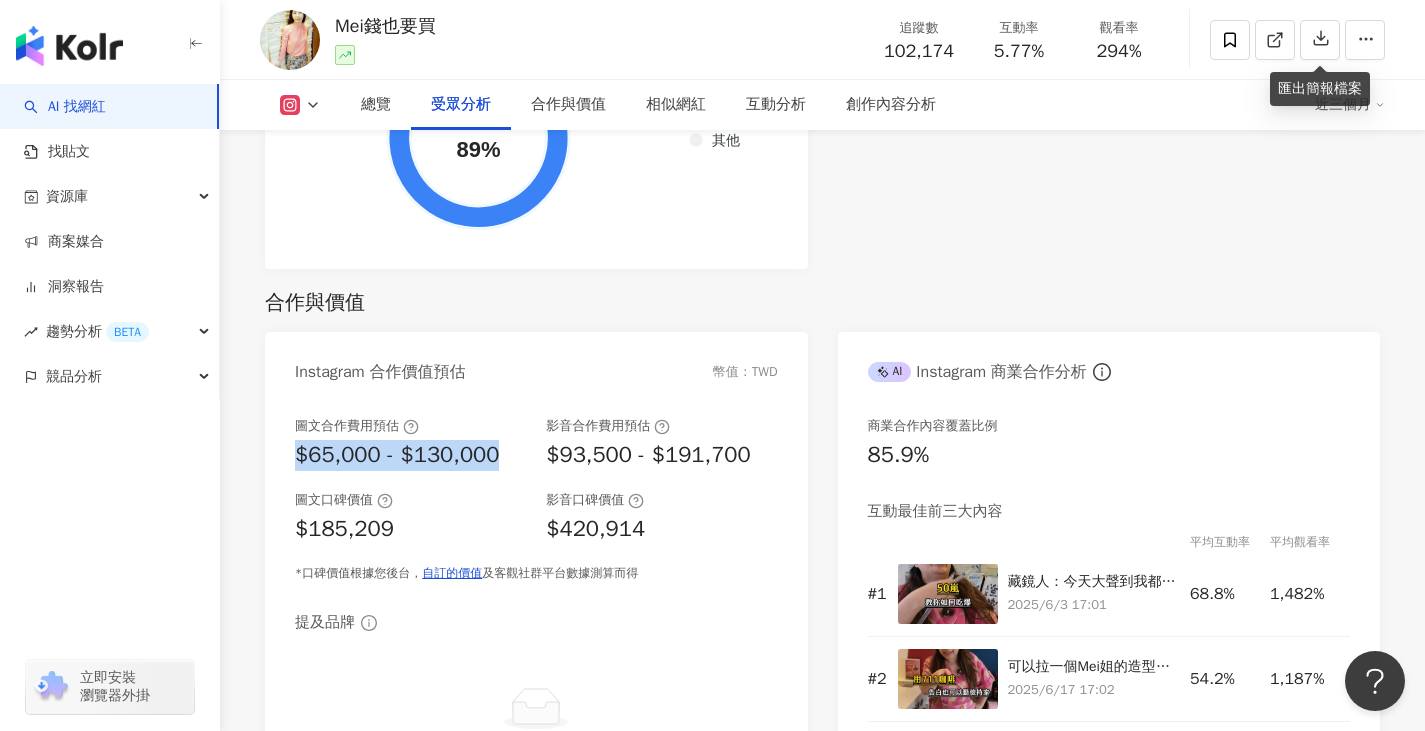 drag, startPoint x: 294, startPoint y: 461, endPoint x: 495, endPoint y: 456, distance: 201.06218 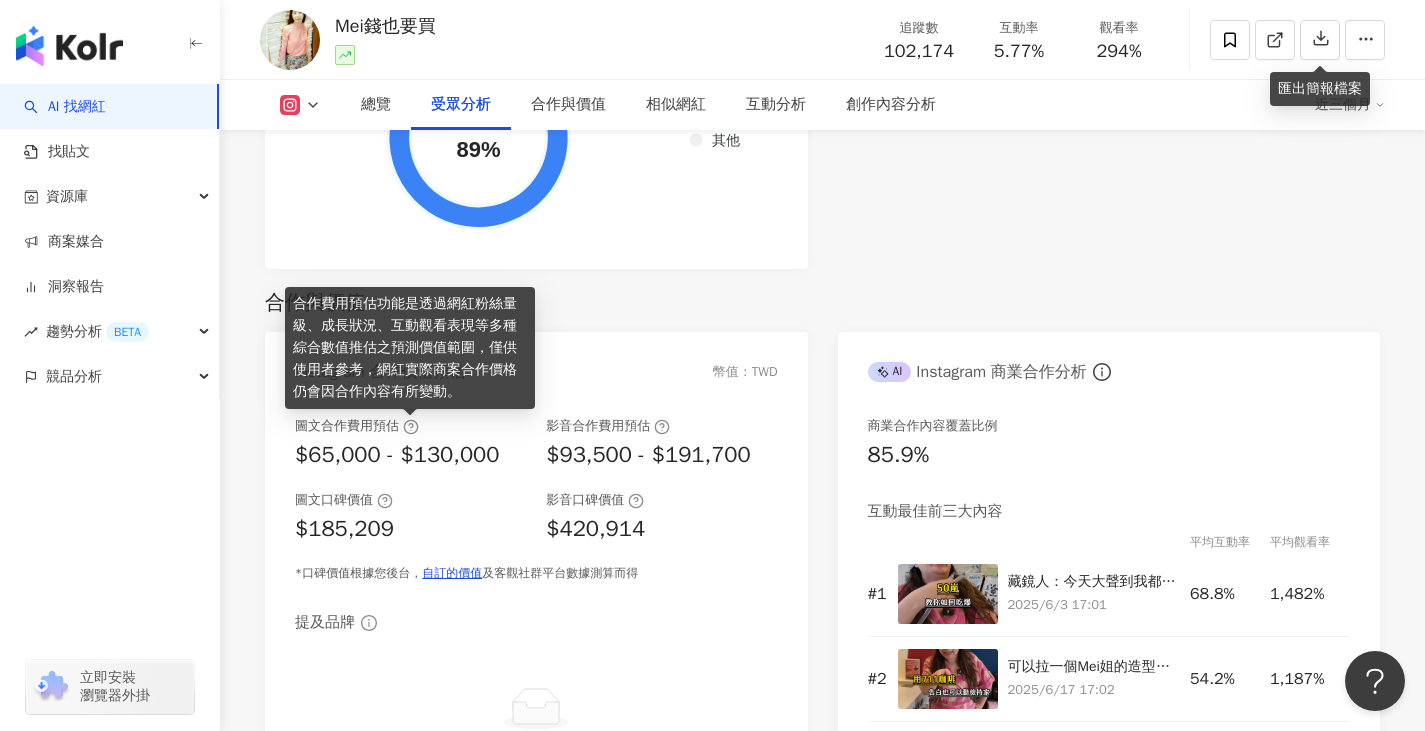 click 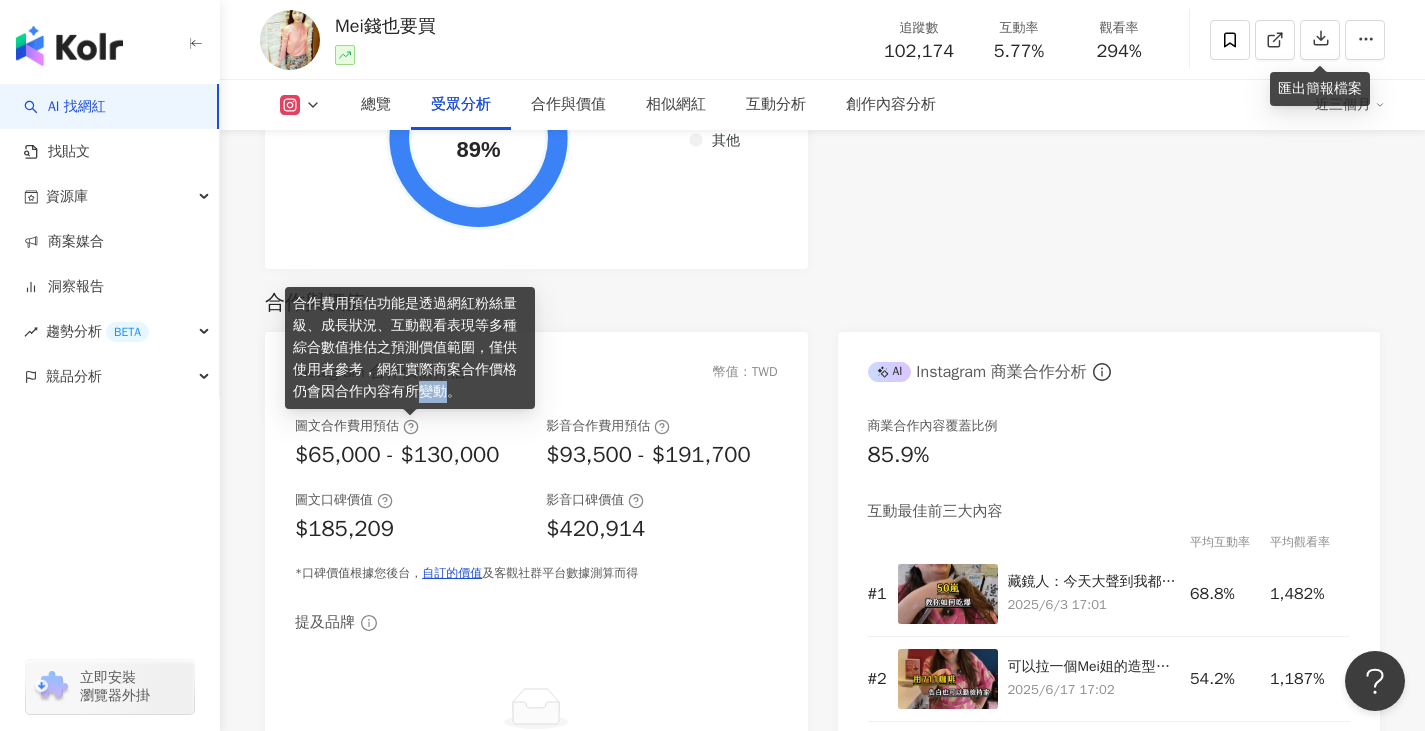 click on "合作費用預估功能是透過網紅粉絲量級、成長狀況、互動觀看表現等多種綜合數值推估之預測價值範圍，僅供使用者參考，網紅實際商案合作價格仍會因合作內容有所變動。" at bounding box center (410, 348) 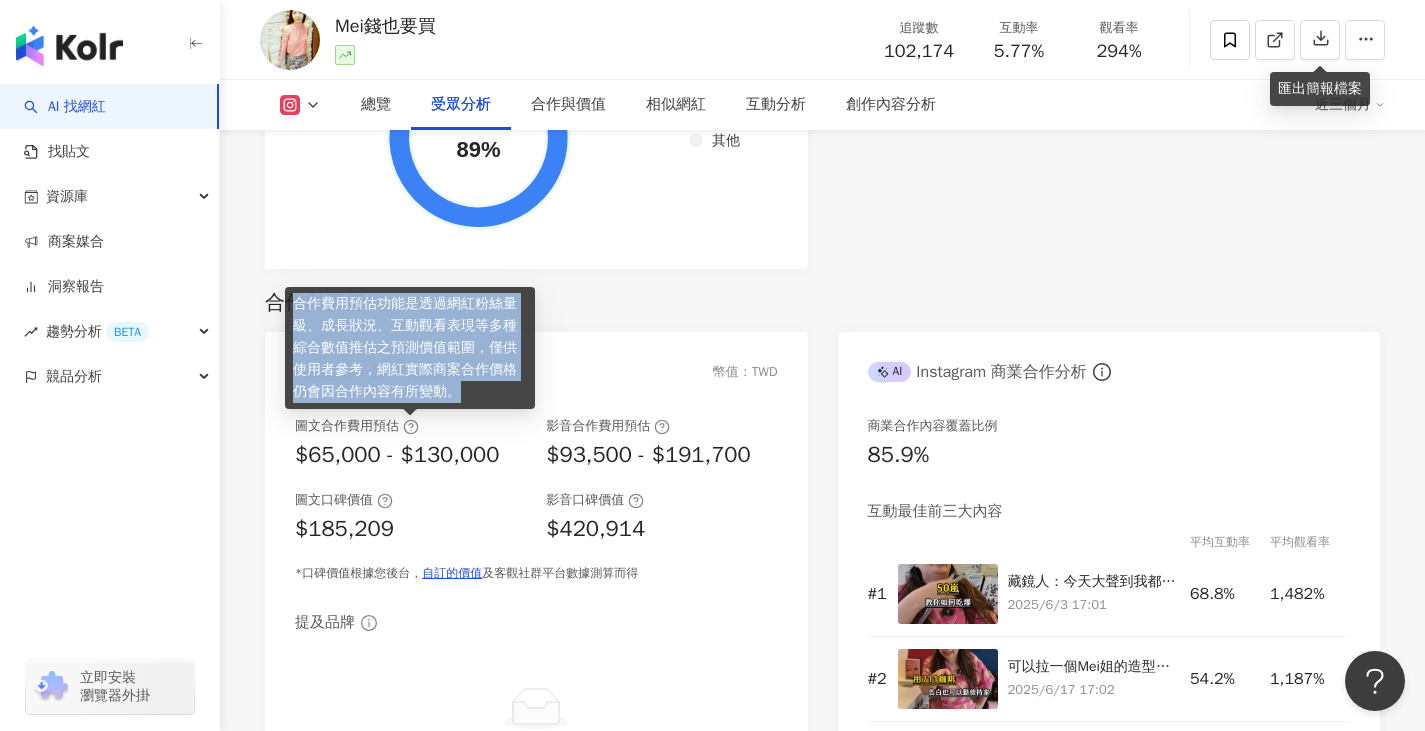 click on "合作費用預估功能是透過網紅粉絲量級、成長狀況、互動觀看表現等多種綜合數值推估之預測價值範圍，僅供使用者參考，網紅實際商案合作價格仍會因合作內容有所變動。" at bounding box center (410, 348) 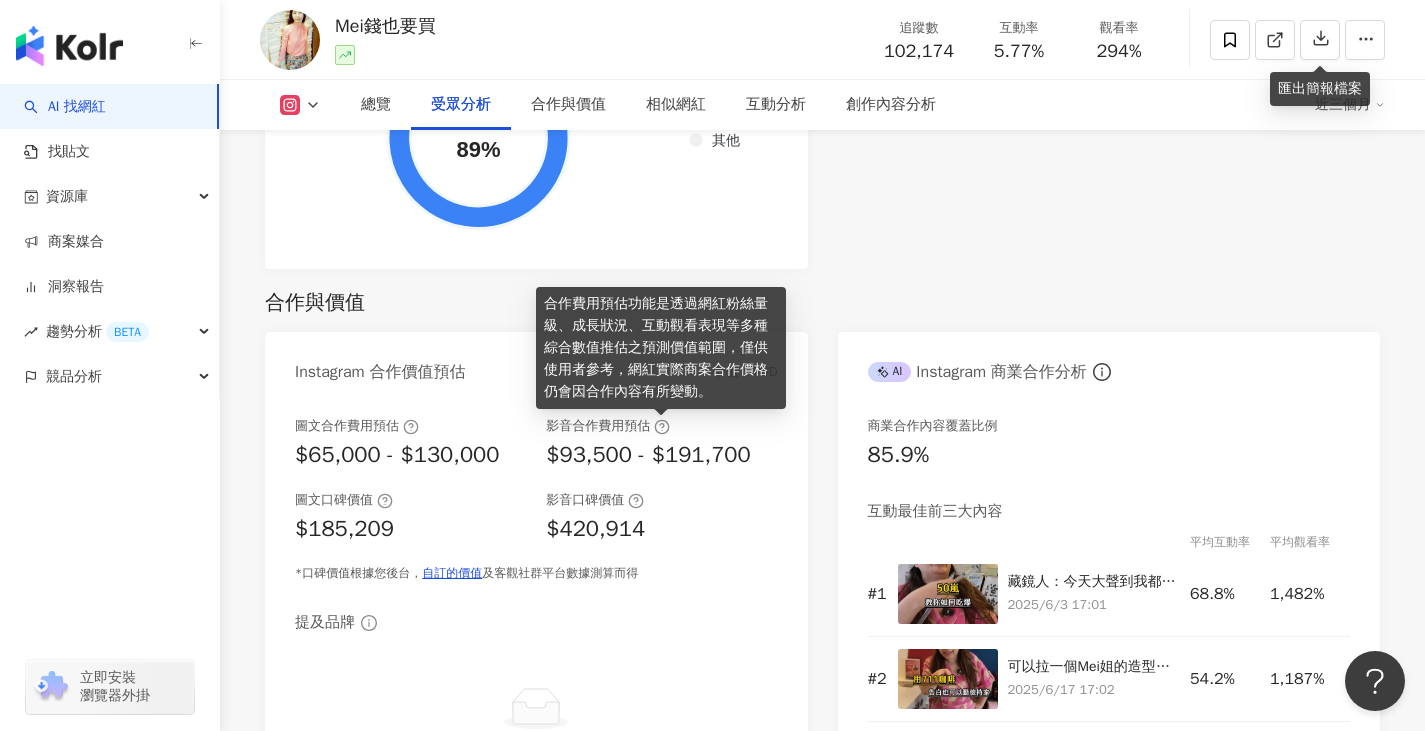 click 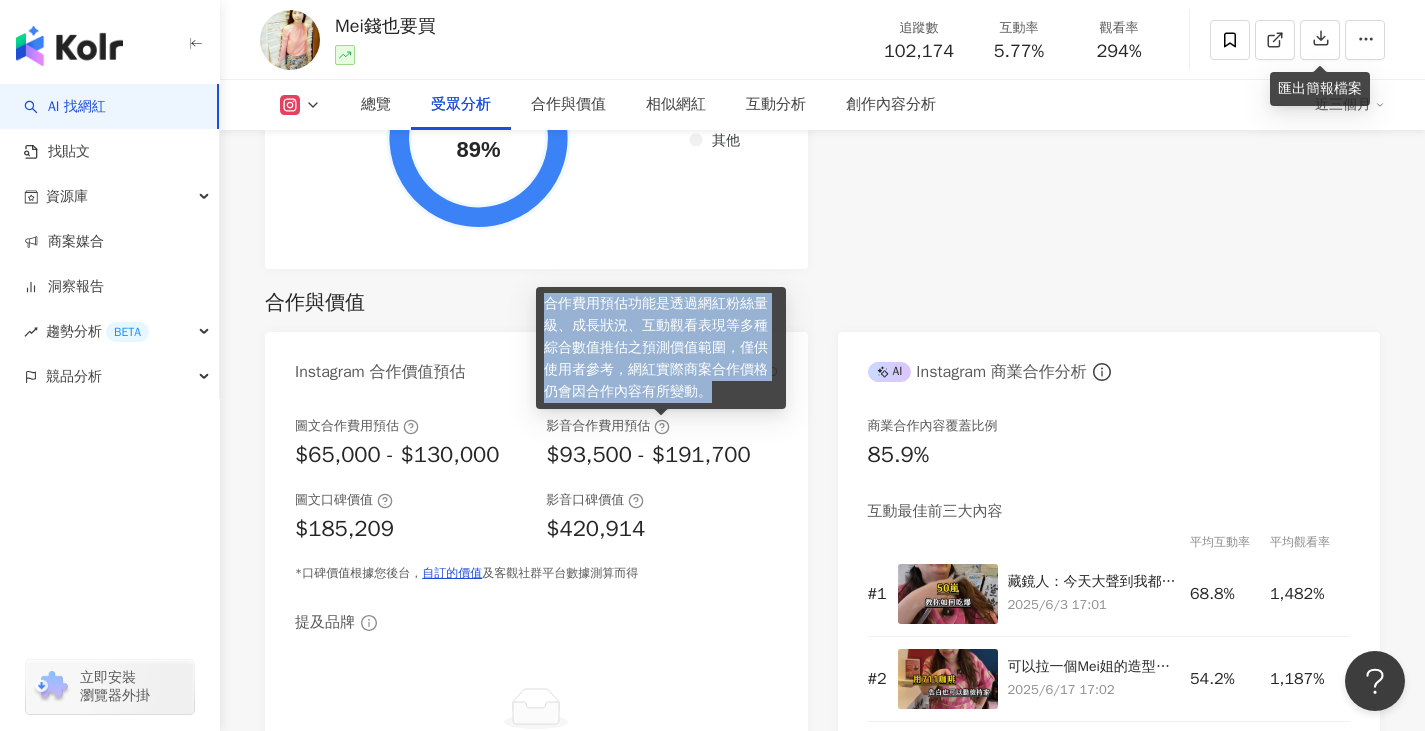 drag, startPoint x: 721, startPoint y: 395, endPoint x: 544, endPoint y: 305, distance: 198.56737 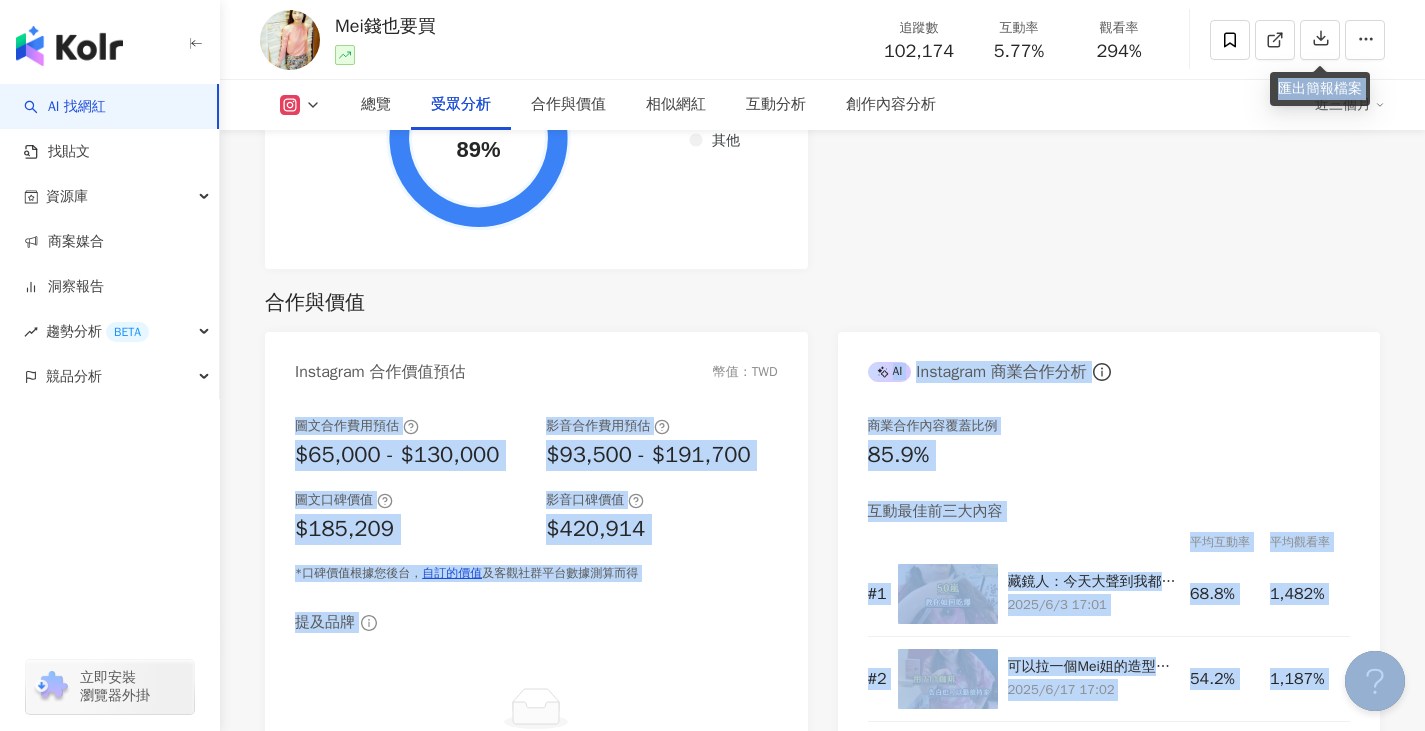 drag, startPoint x: 320, startPoint y: 453, endPoint x: 254, endPoint y: 417, distance: 75.17979 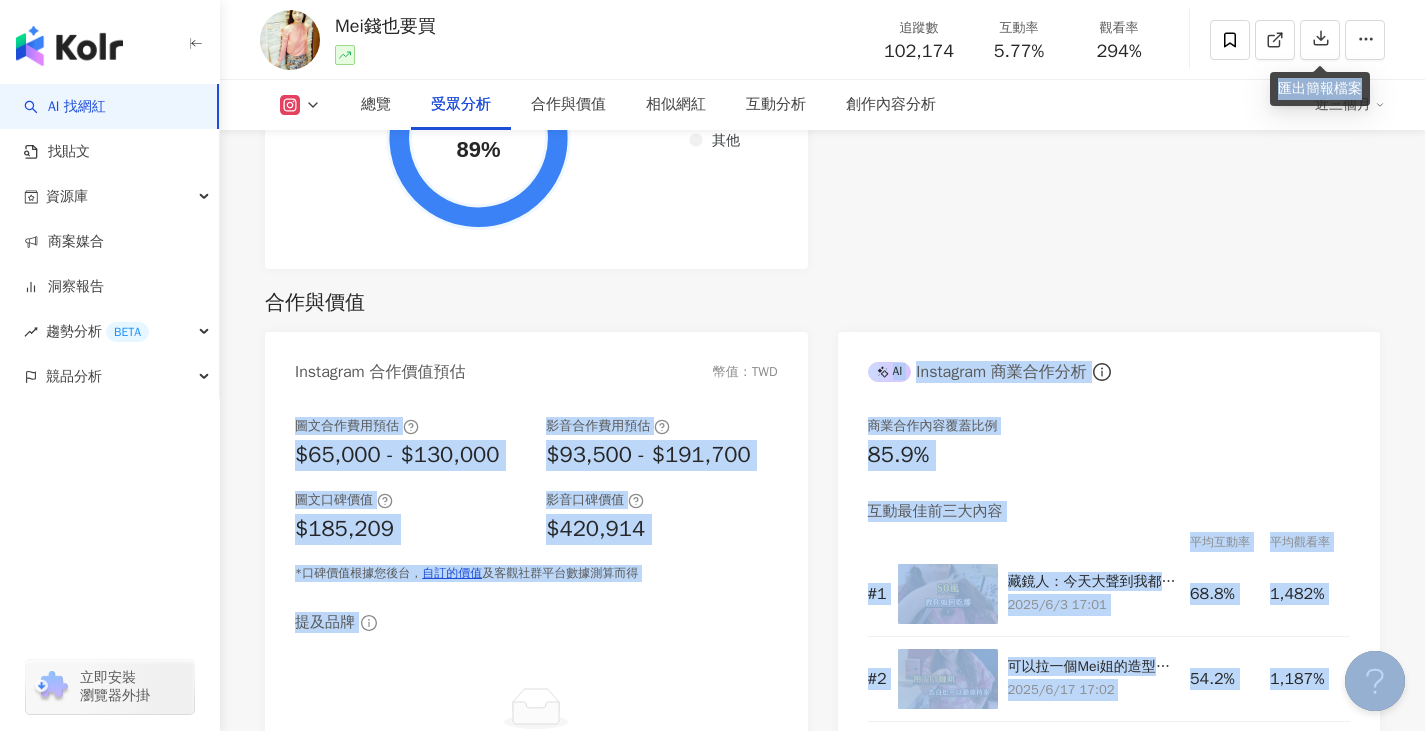click on "$65,000 - $130,000" at bounding box center [397, 455] 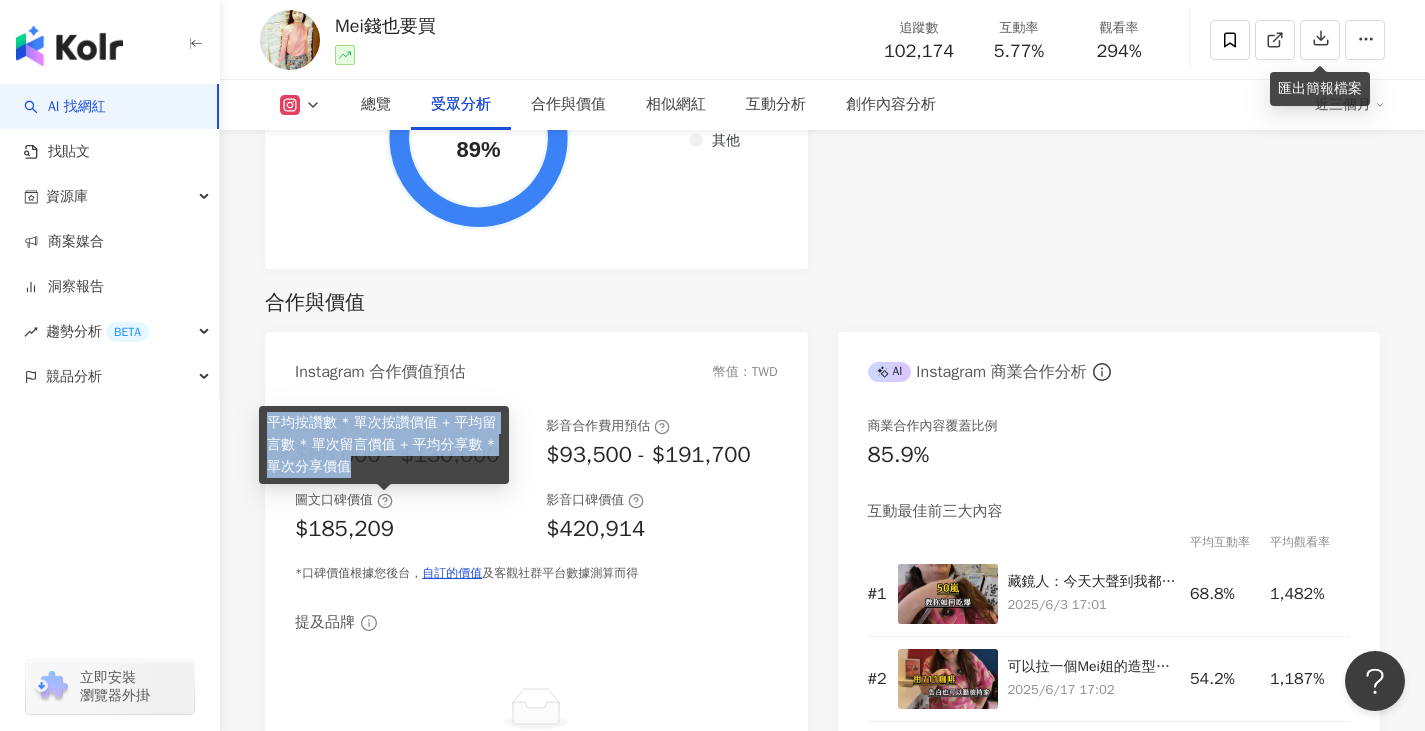 drag, startPoint x: 354, startPoint y: 470, endPoint x: 270, endPoint y: 425, distance: 95.29428 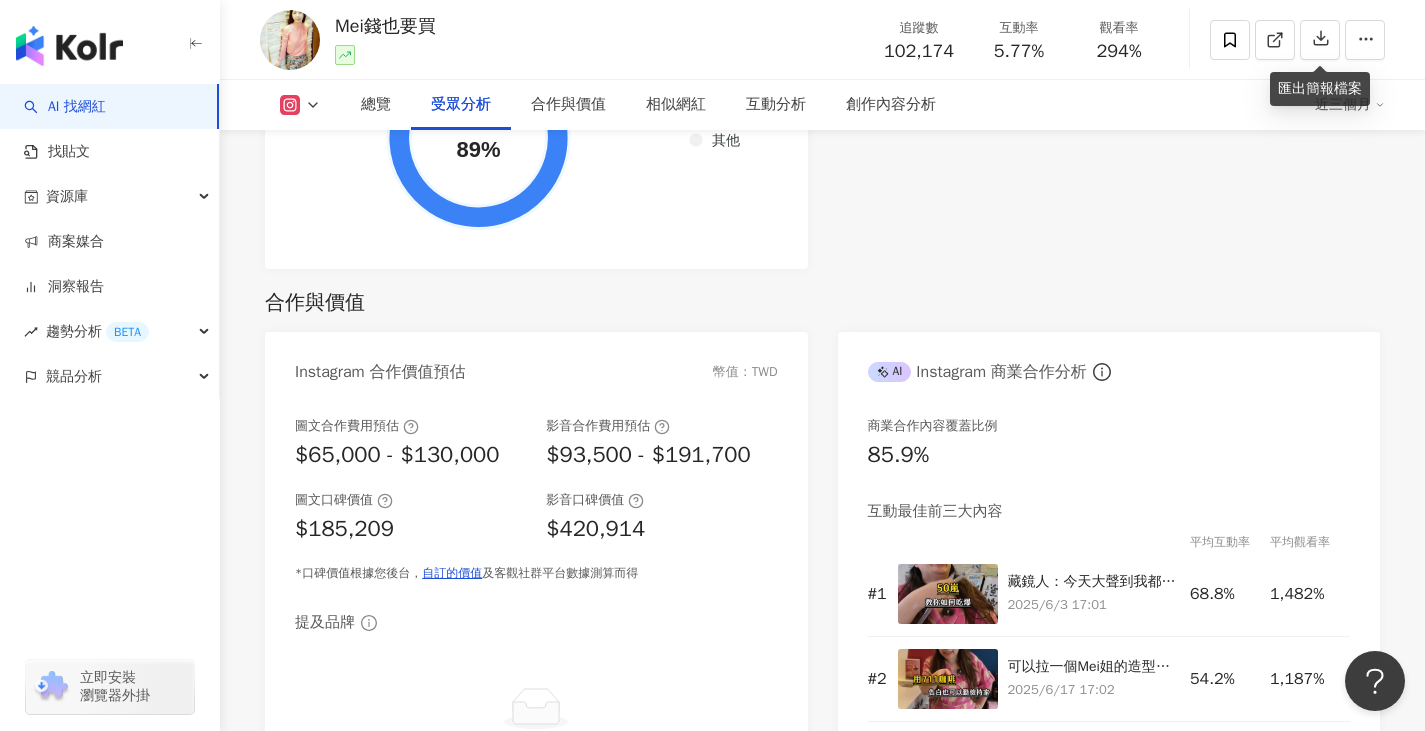 click on "$93,500 - $191,700" at bounding box center [648, 455] 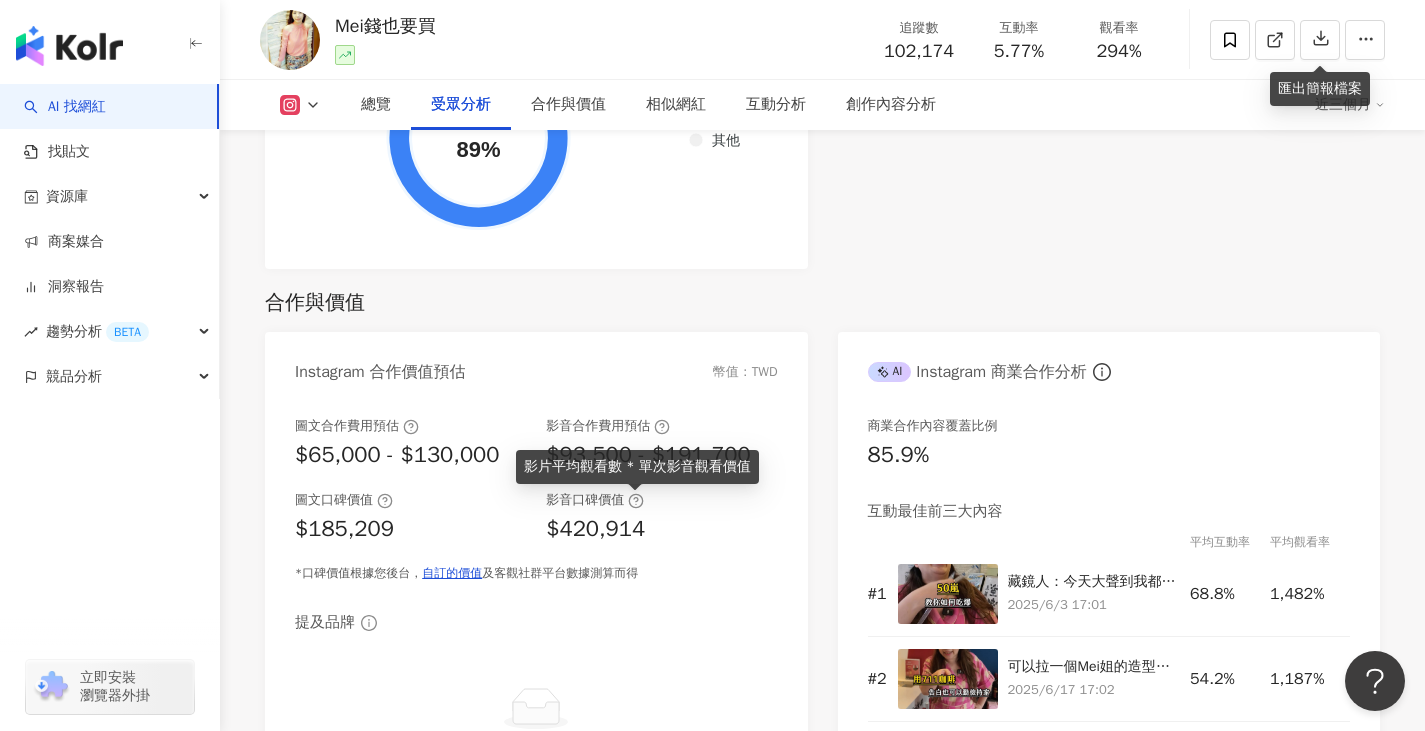 click on "影片平均觀看數 * 單次影音觀看價值" at bounding box center (637, 467) 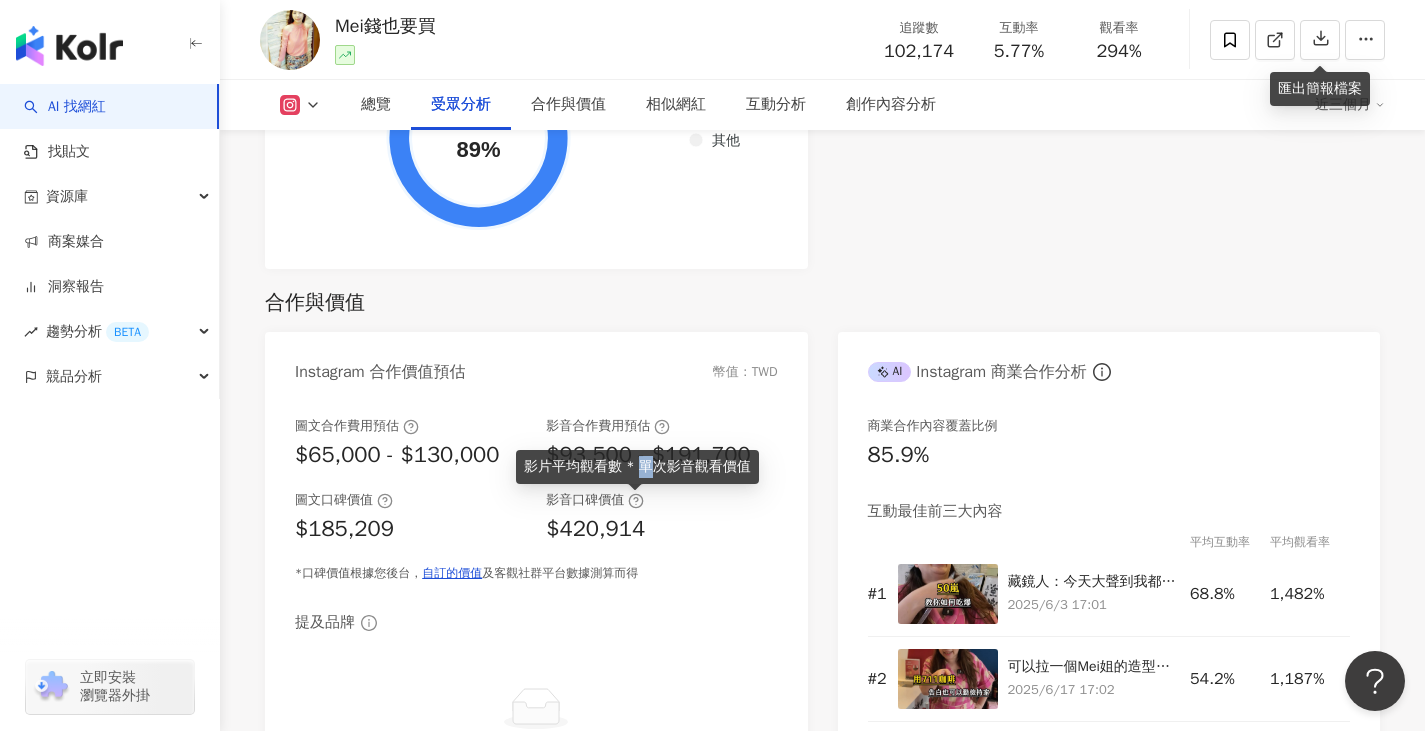 click on "影片平均觀看數 * 單次影音觀看價值" at bounding box center [637, 467] 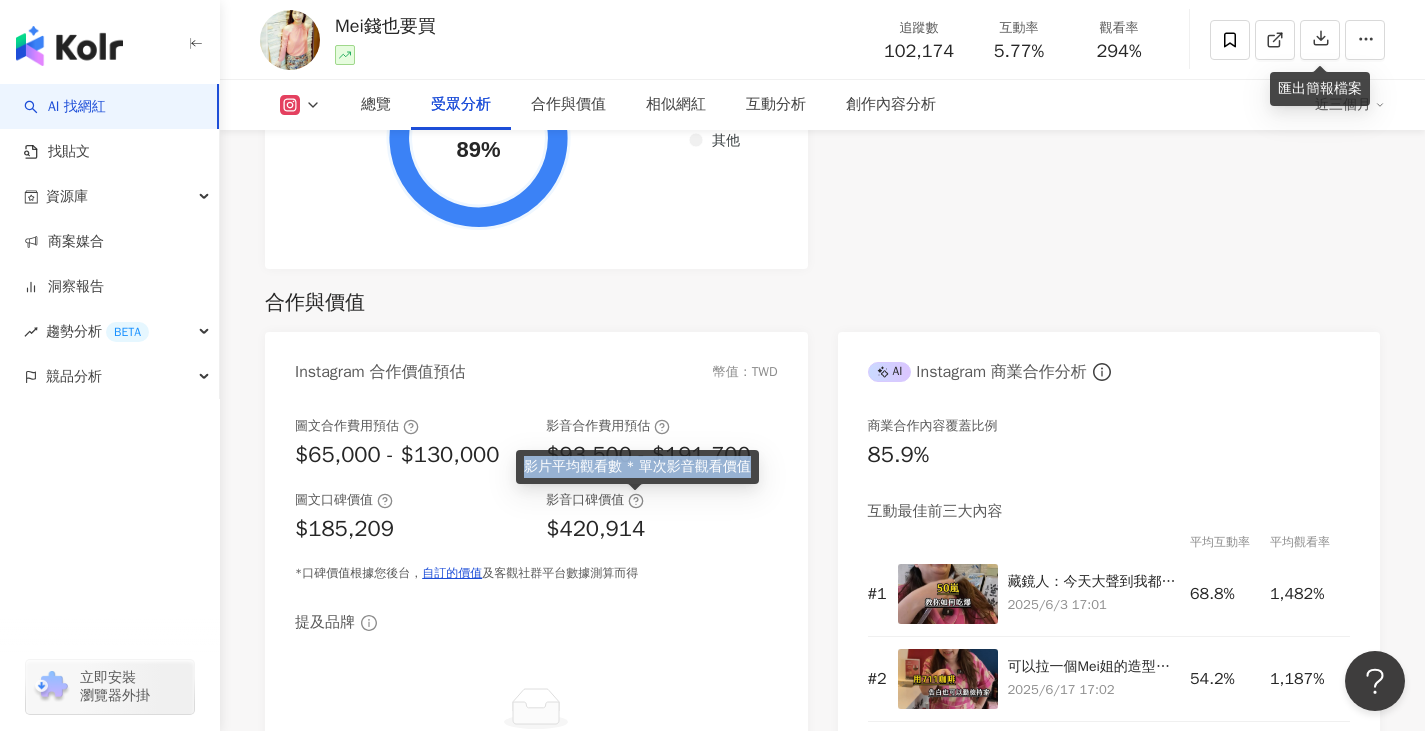 click on "影片平均觀看數 * 單次影音觀看價值" at bounding box center [637, 467] 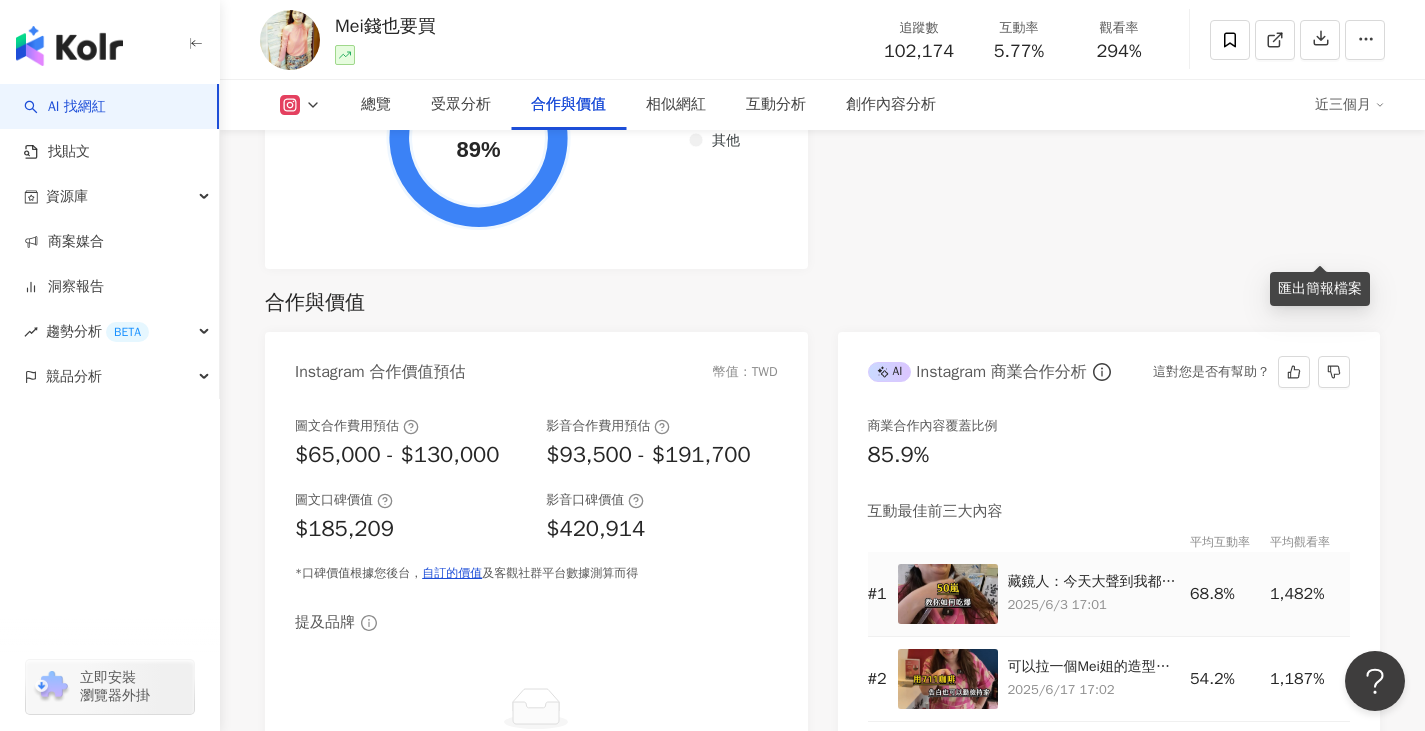 scroll, scrollTop: 2800, scrollLeft: 0, axis: vertical 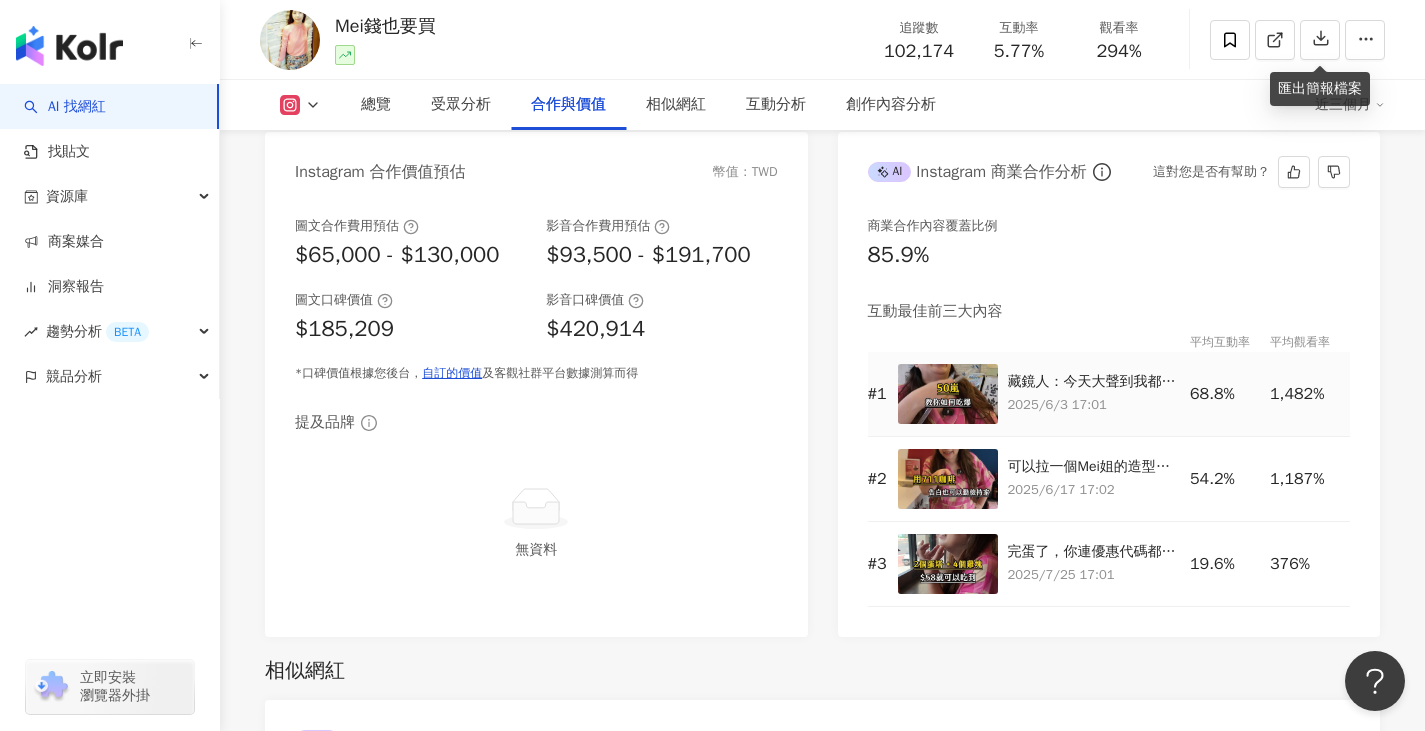 click at bounding box center [948, 394] 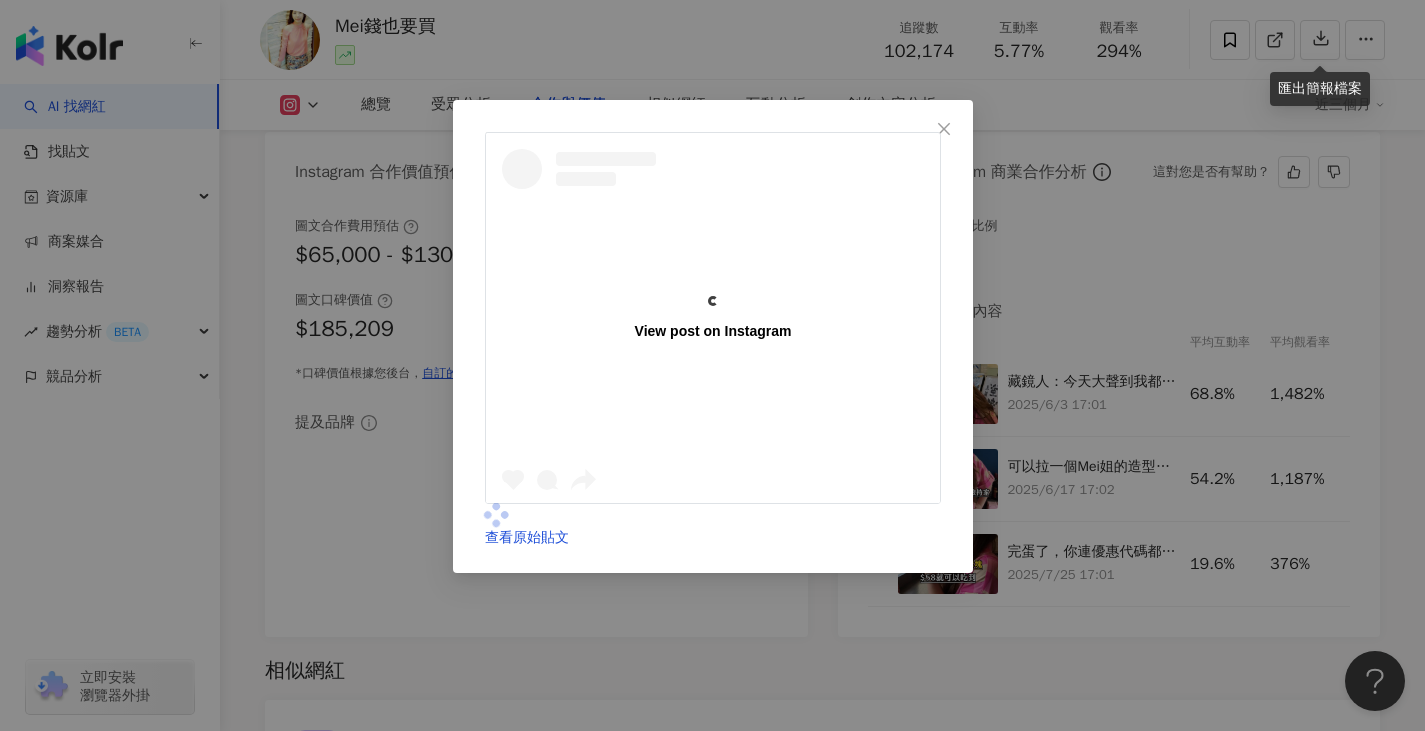 click at bounding box center (713, 515) 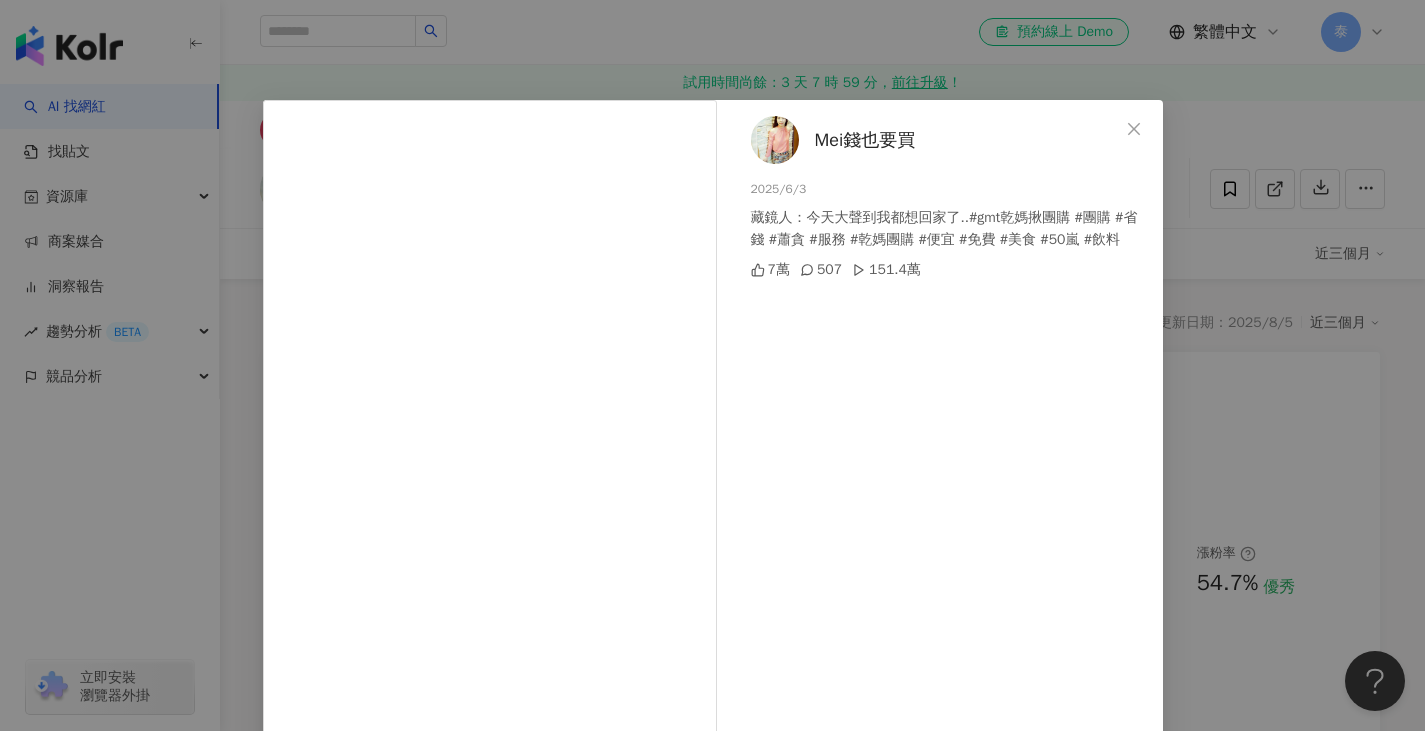 scroll, scrollTop: 2800, scrollLeft: 0, axis: vertical 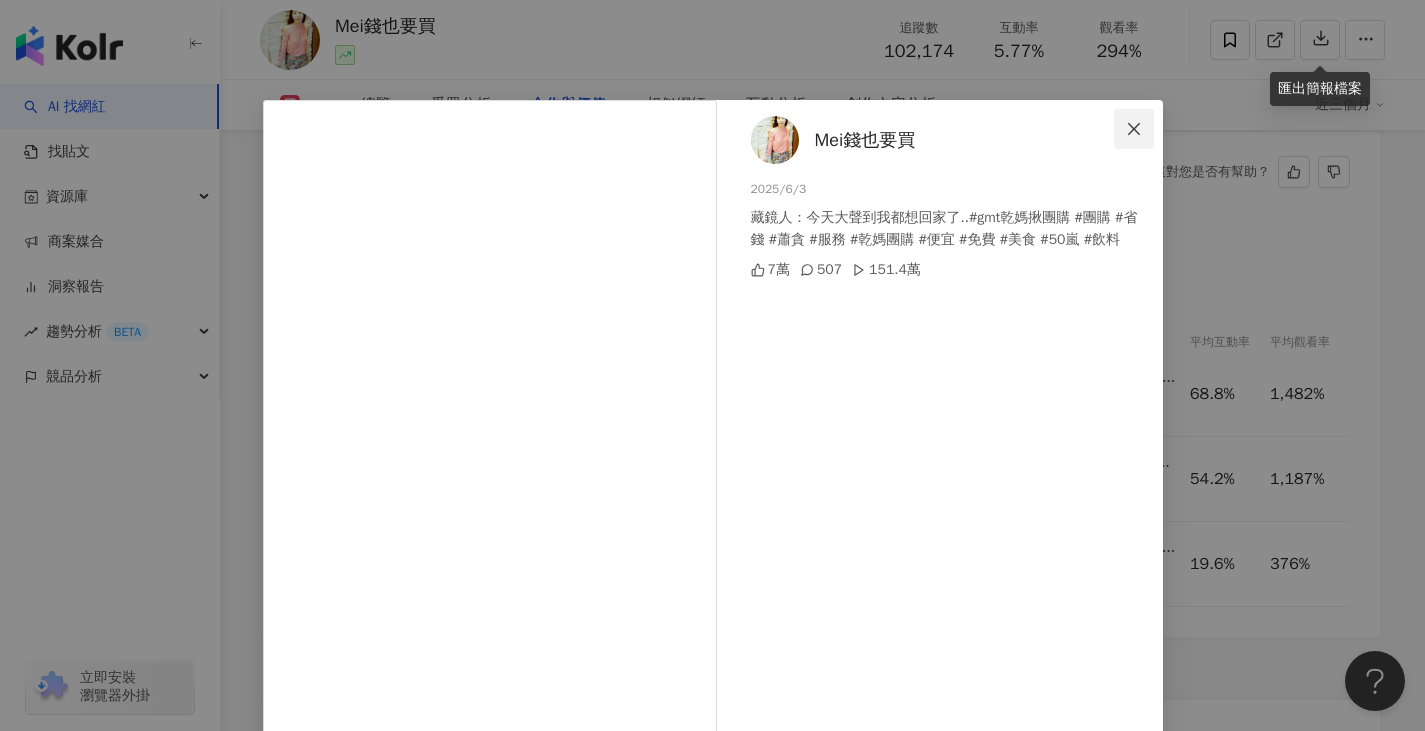 click 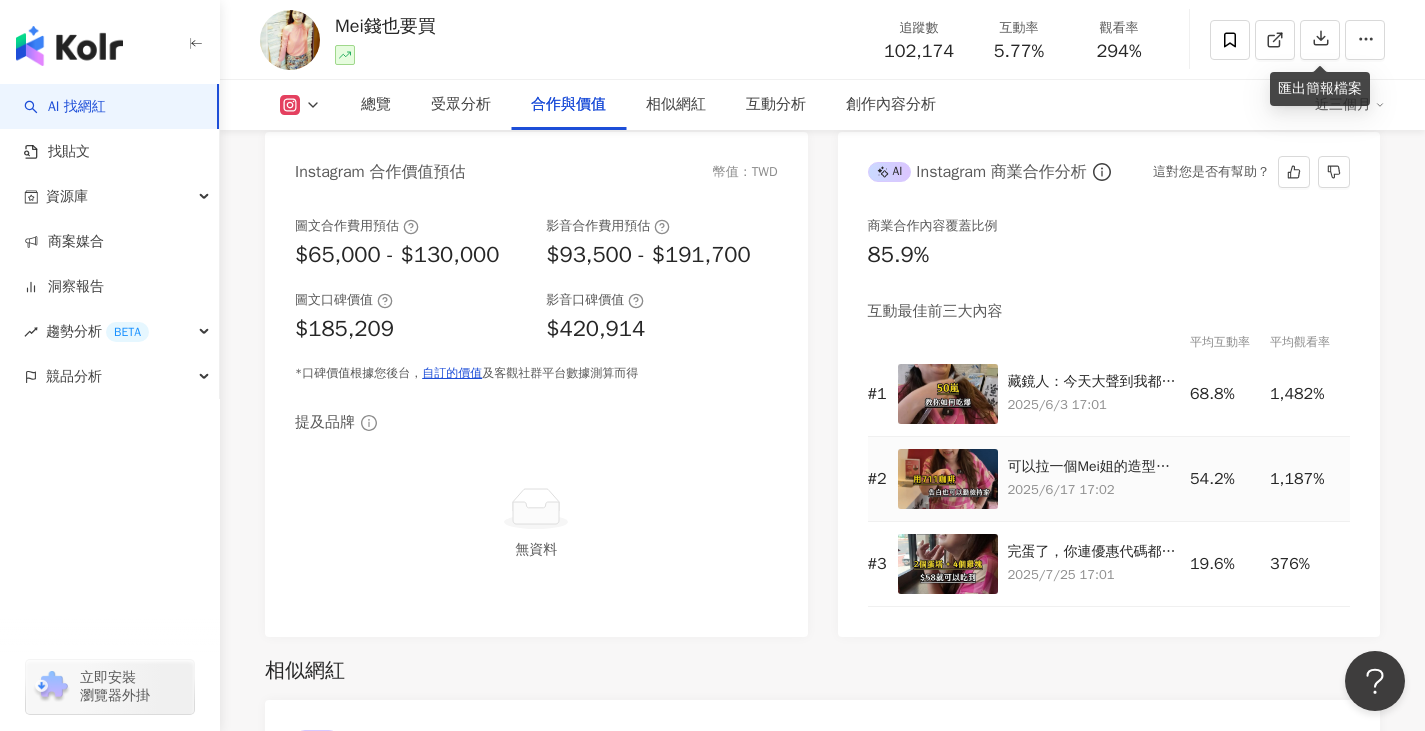 click at bounding box center [948, 479] 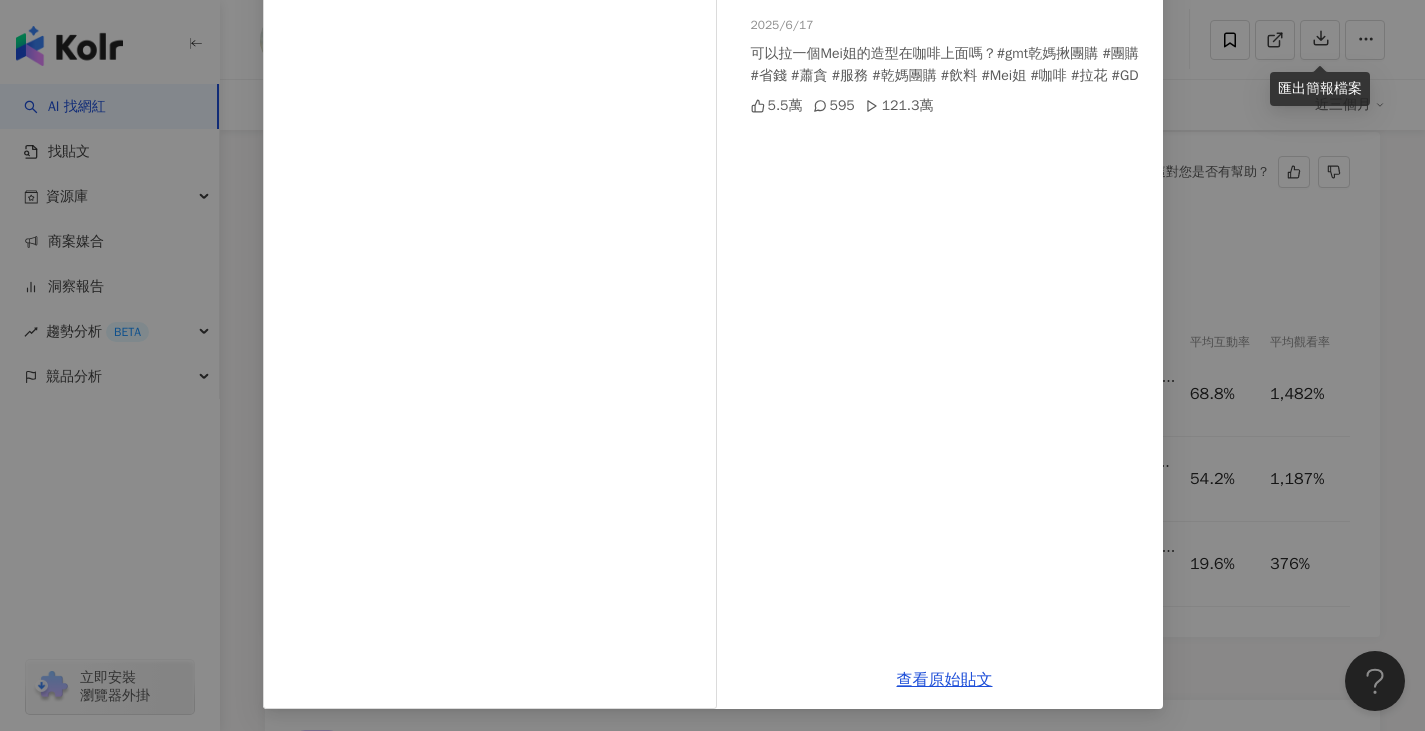 scroll, scrollTop: 166, scrollLeft: 0, axis: vertical 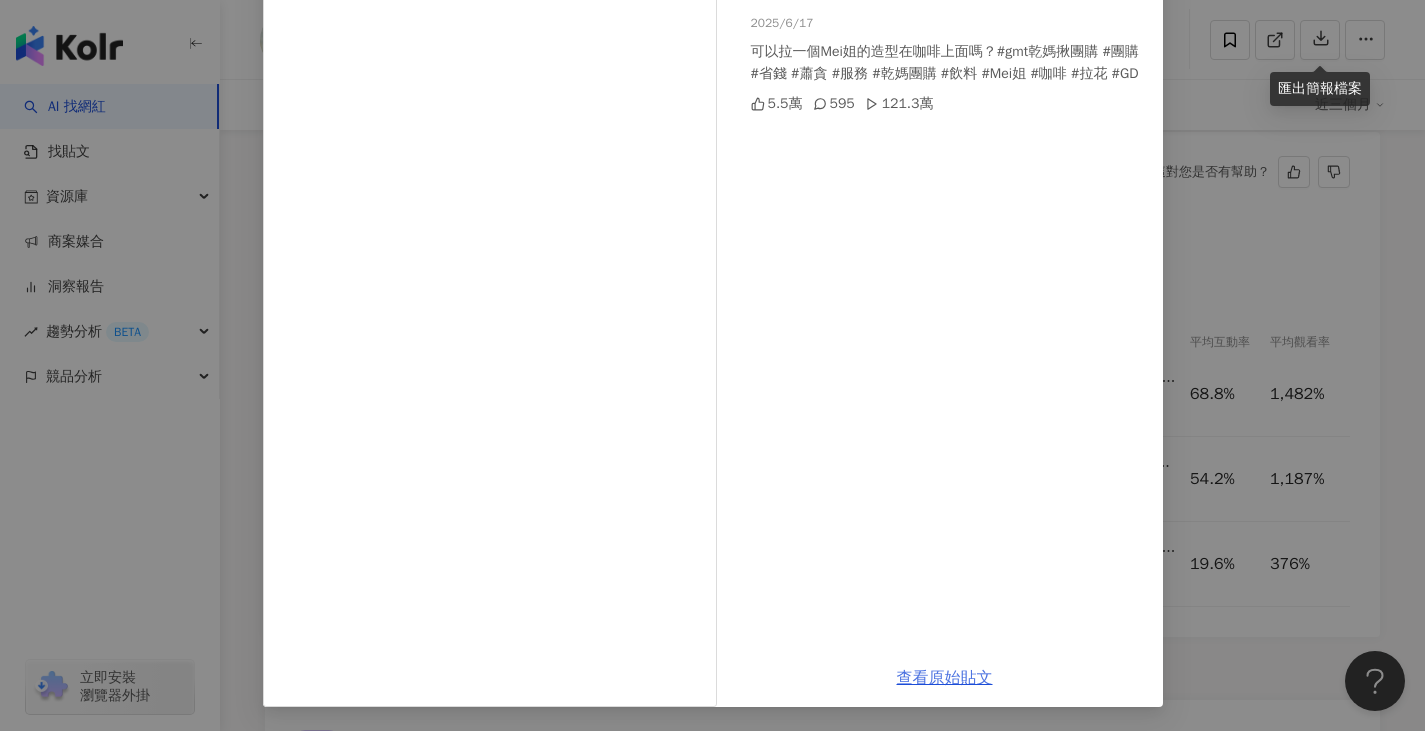click on "查看原始貼文" at bounding box center [945, 678] 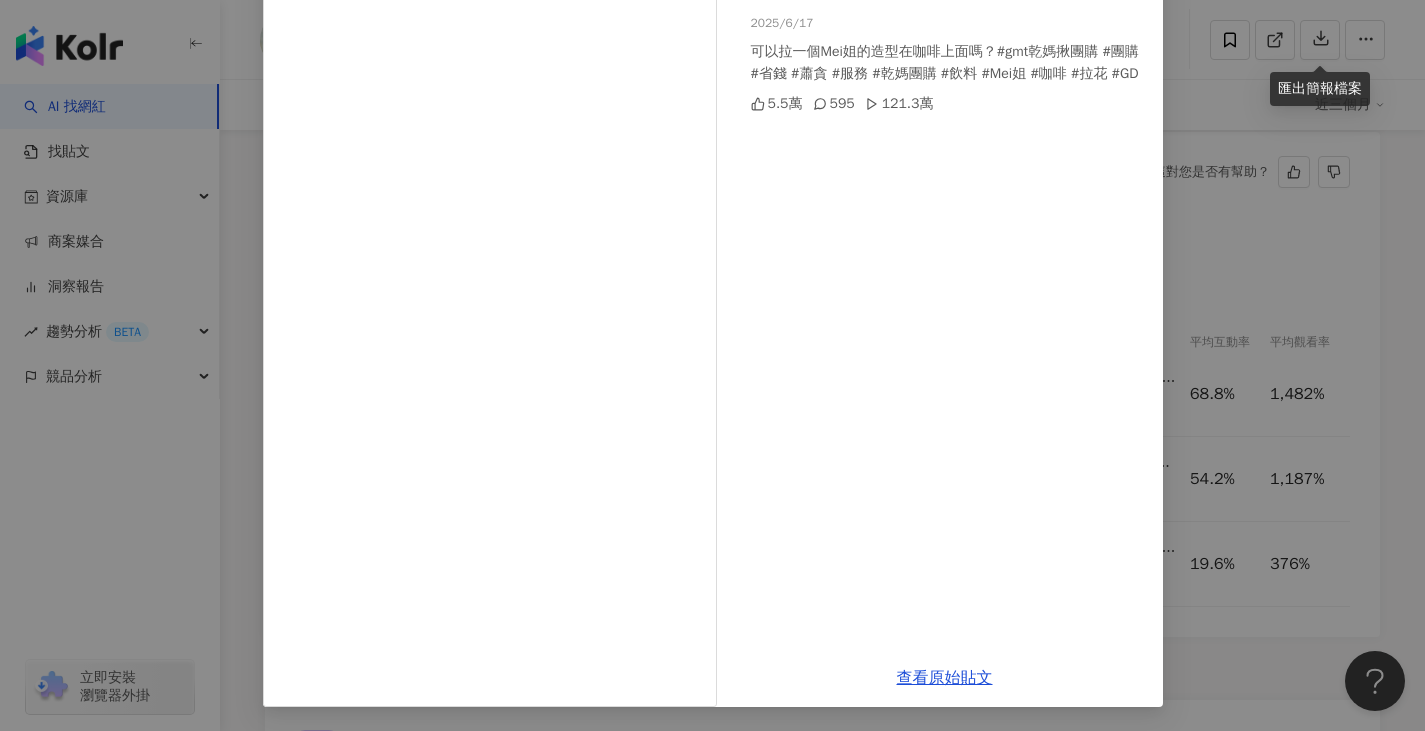 click on "Mei錢也要買 2025/6/17 可以拉一個Mei姐的造型在咖啡上面嗎？#gmt乾媽揪團購 #團購 #省錢 #蕭貪 #服務 #乾媽團購 #飲料 #Mei姐 #咖啡 #拉花 #GD 5.5萬 595 121.3萬 查看原始貼文" at bounding box center [712, 365] 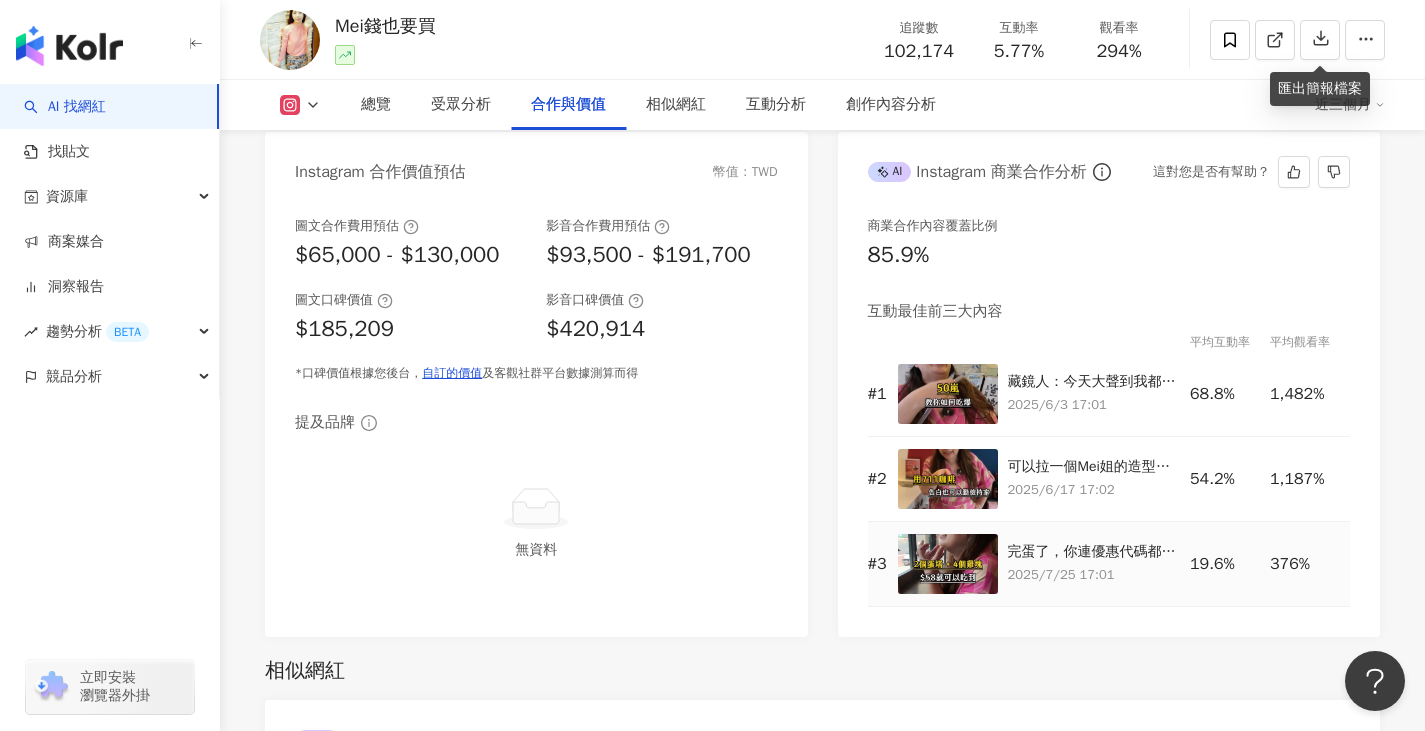 click at bounding box center [948, 564] 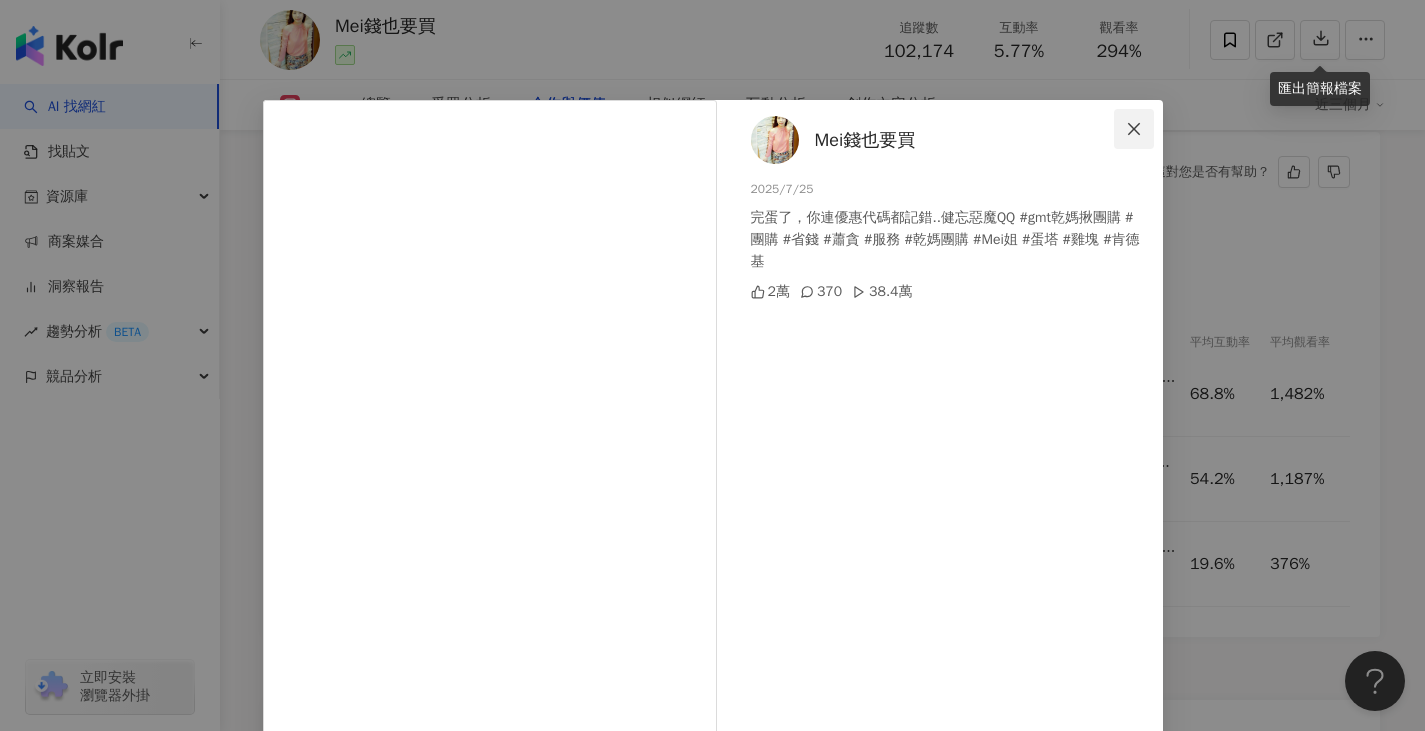 click 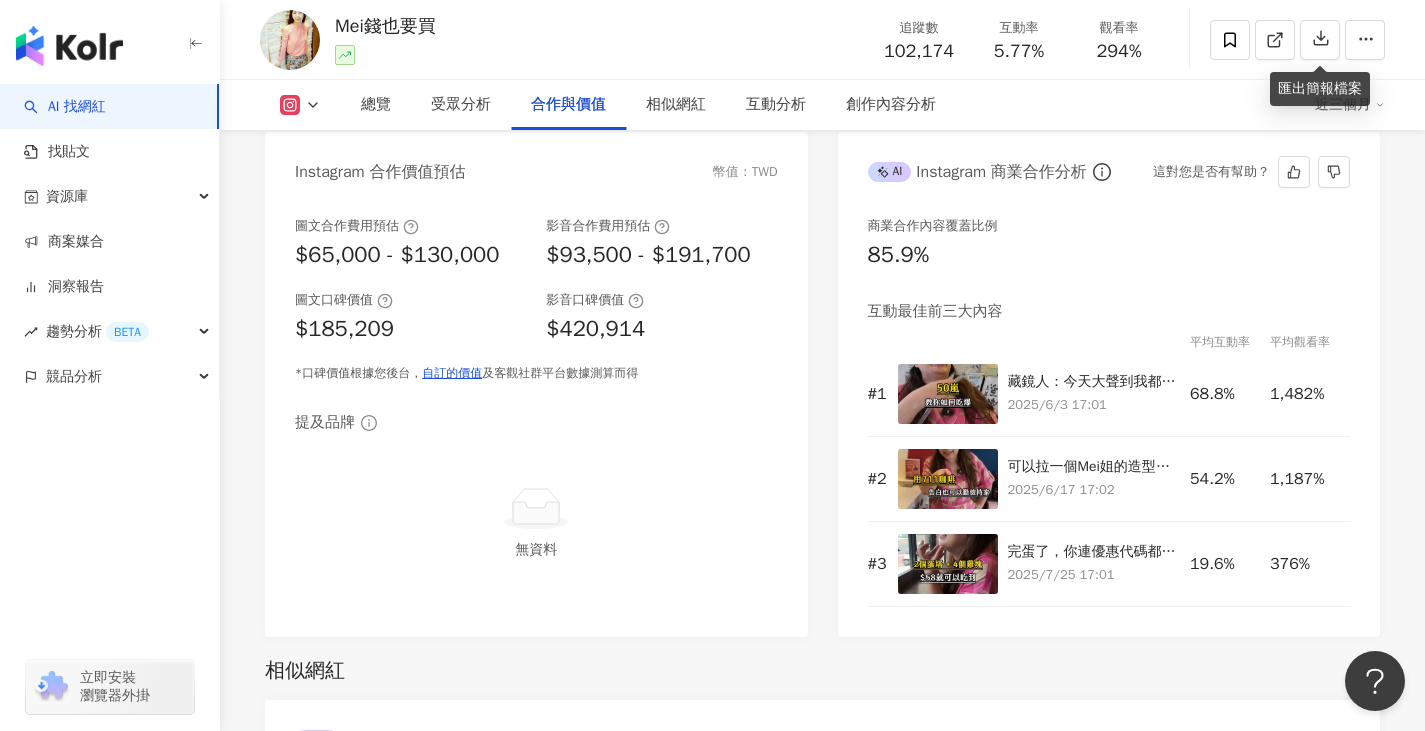 click at bounding box center [300, 105] 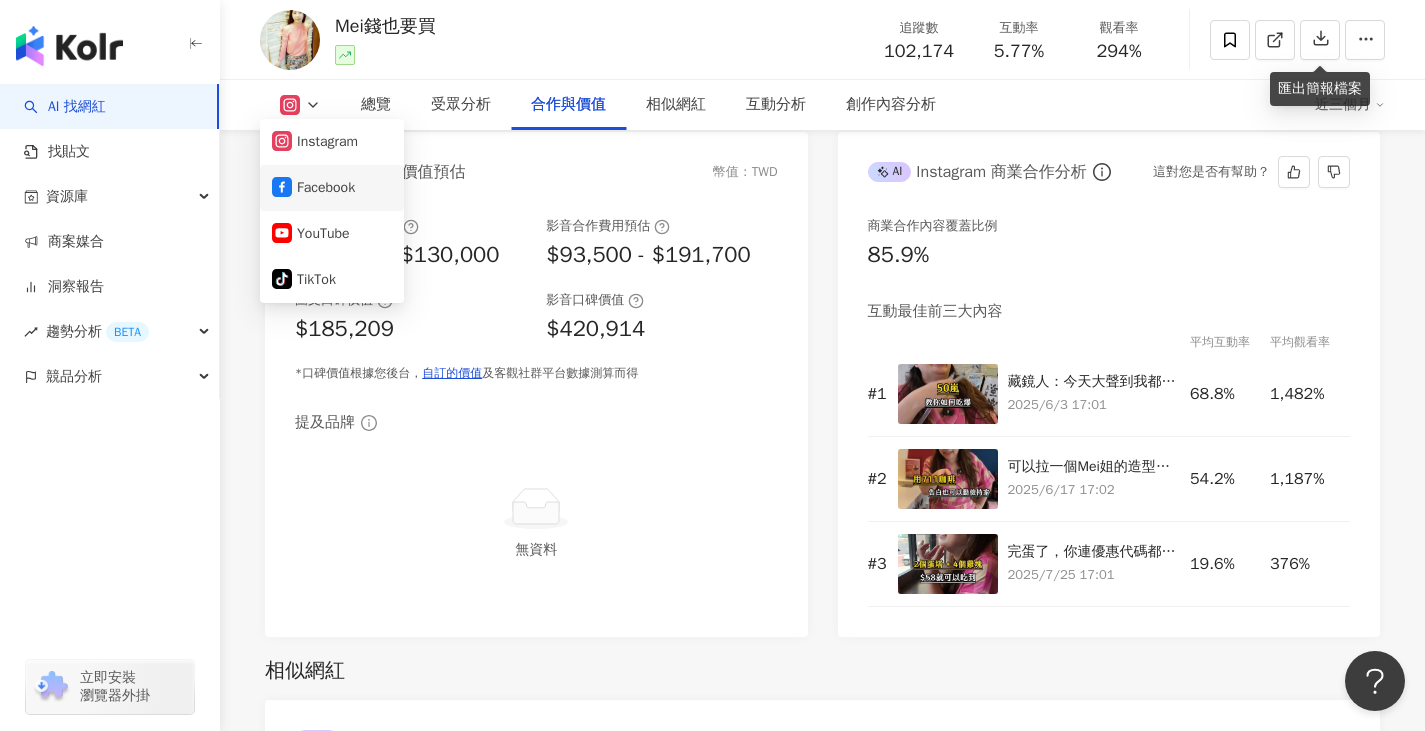 click on "Facebook" at bounding box center (332, 188) 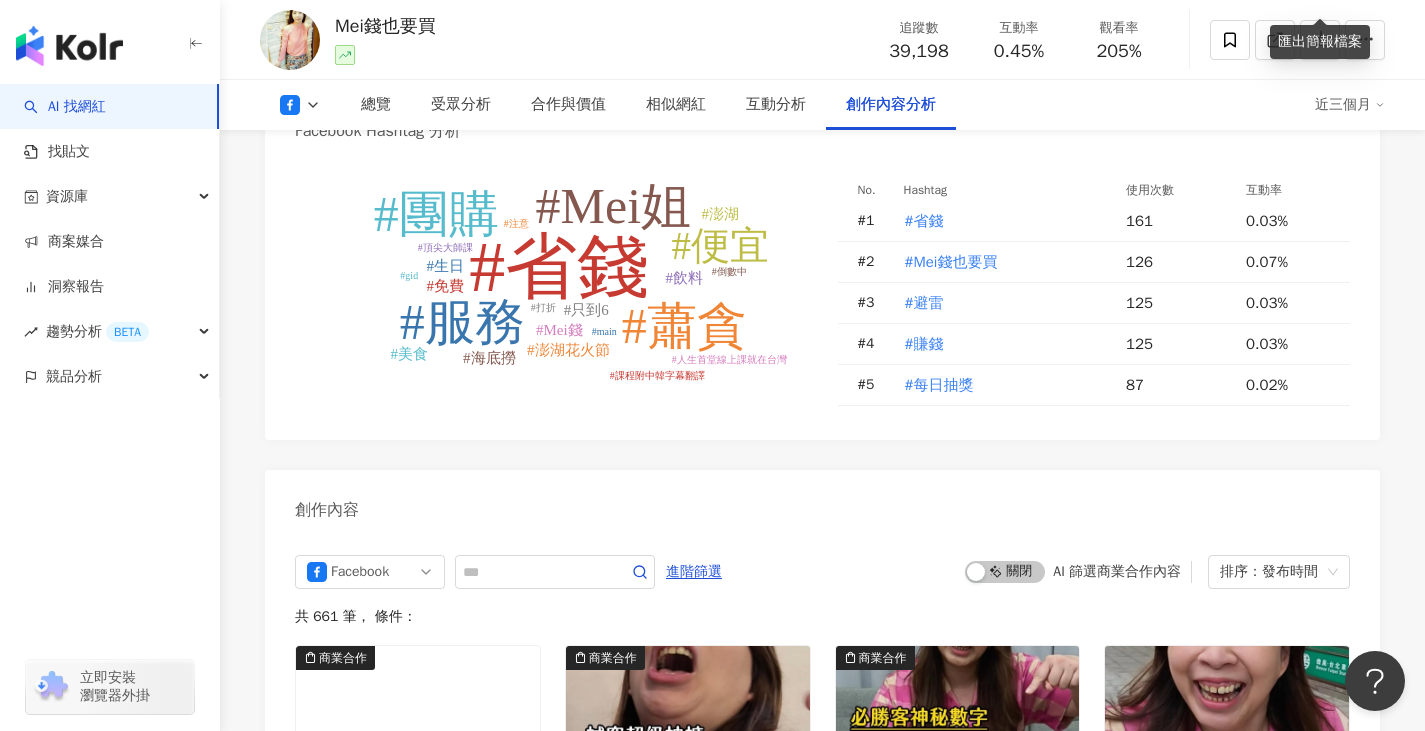scroll, scrollTop: 4822, scrollLeft: 0, axis: vertical 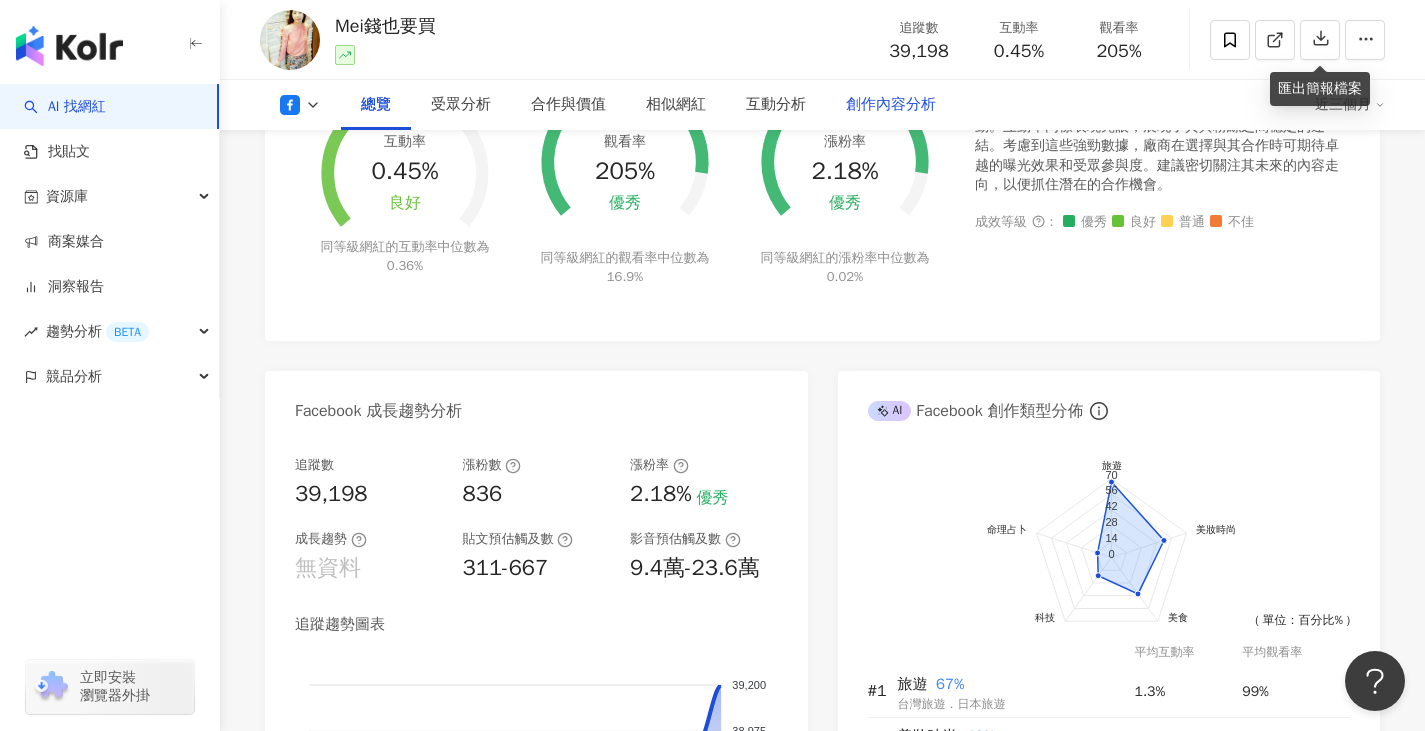 click on "創作內容分析" at bounding box center (891, 105) 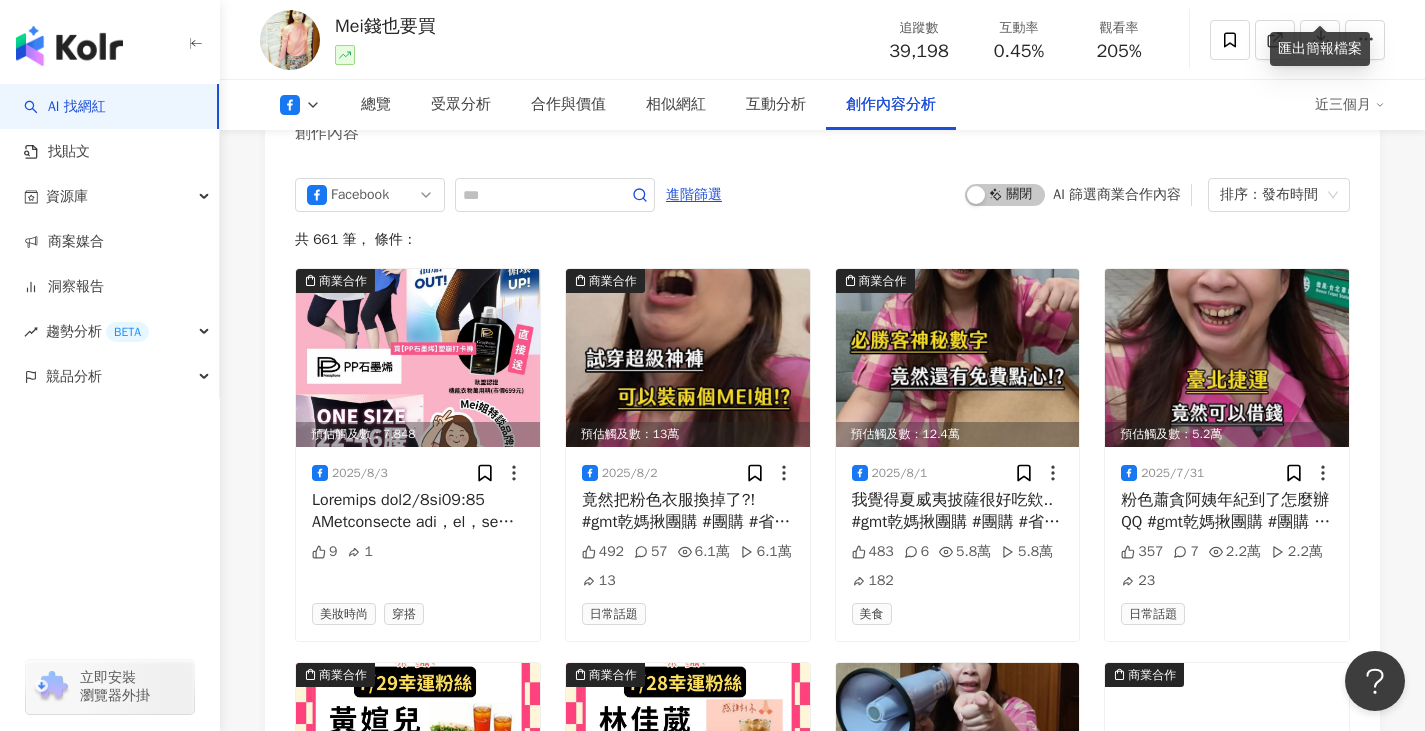 scroll, scrollTop: 5206, scrollLeft: 0, axis: vertical 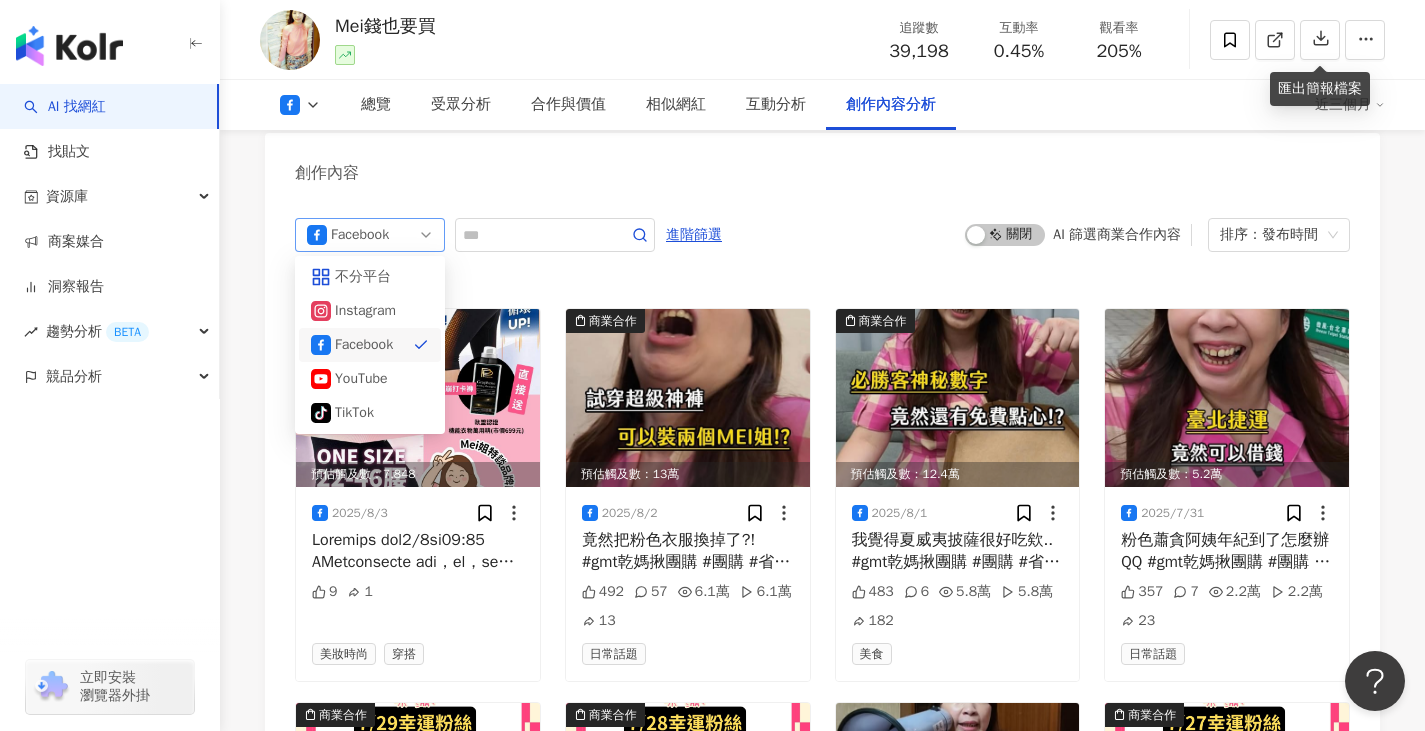 click on "Facebook" at bounding box center [370, 235] 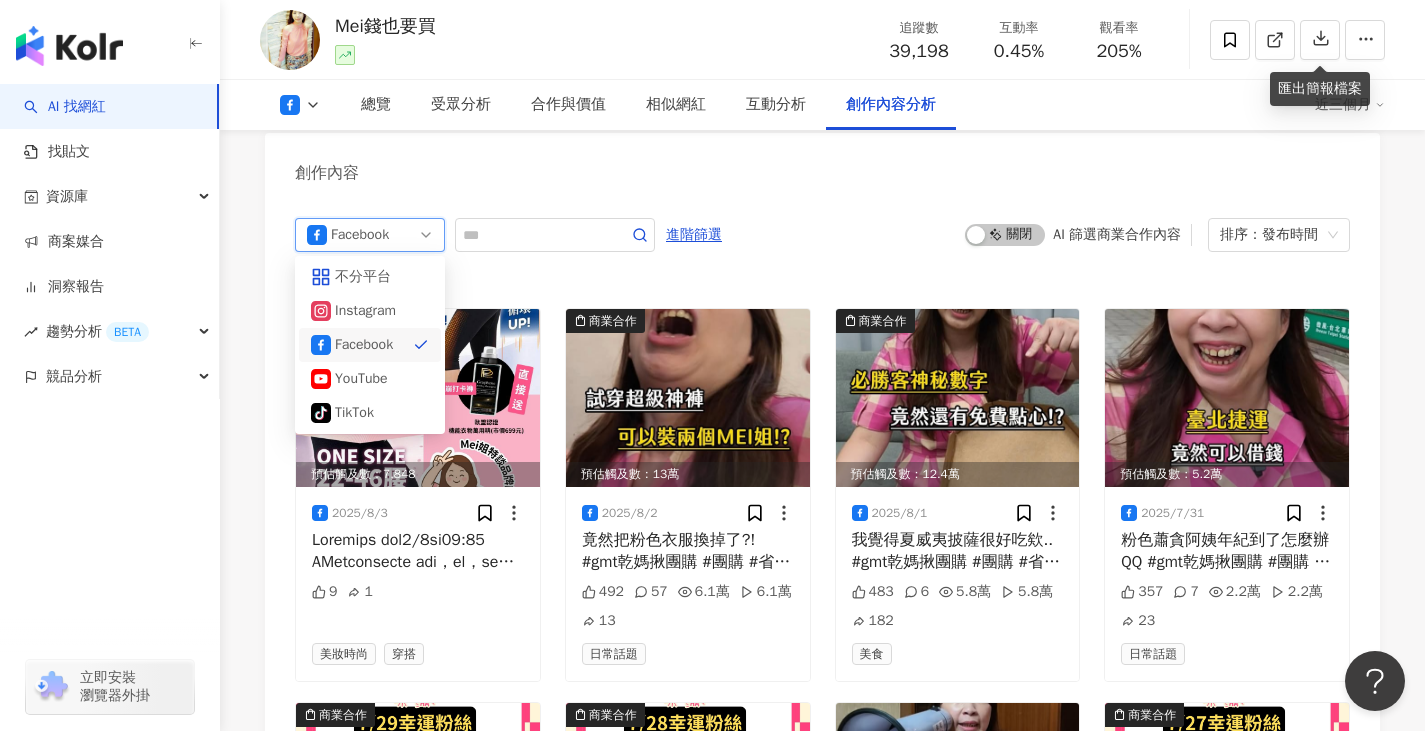 click on "共 661 筆 ，   條件：" at bounding box center [822, 280] 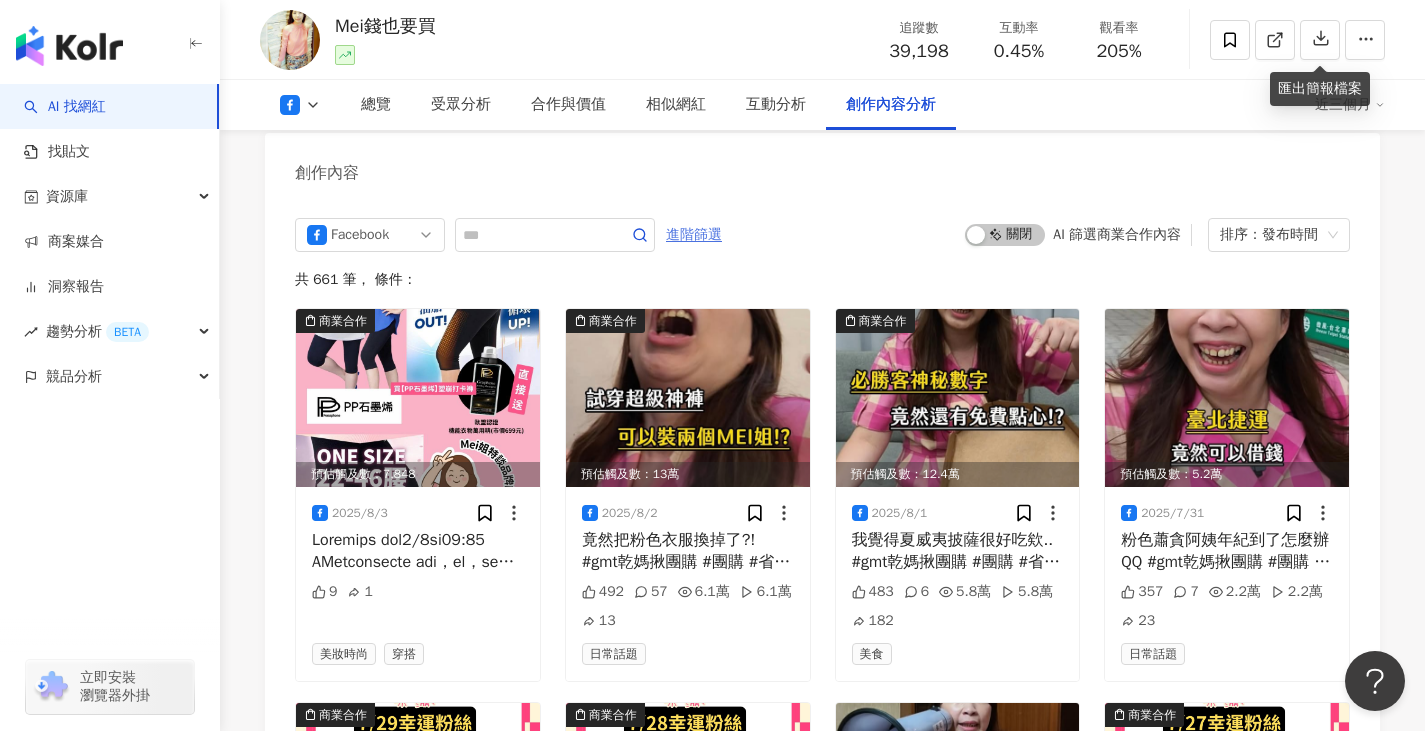 click on "進階篩選" at bounding box center (694, 235) 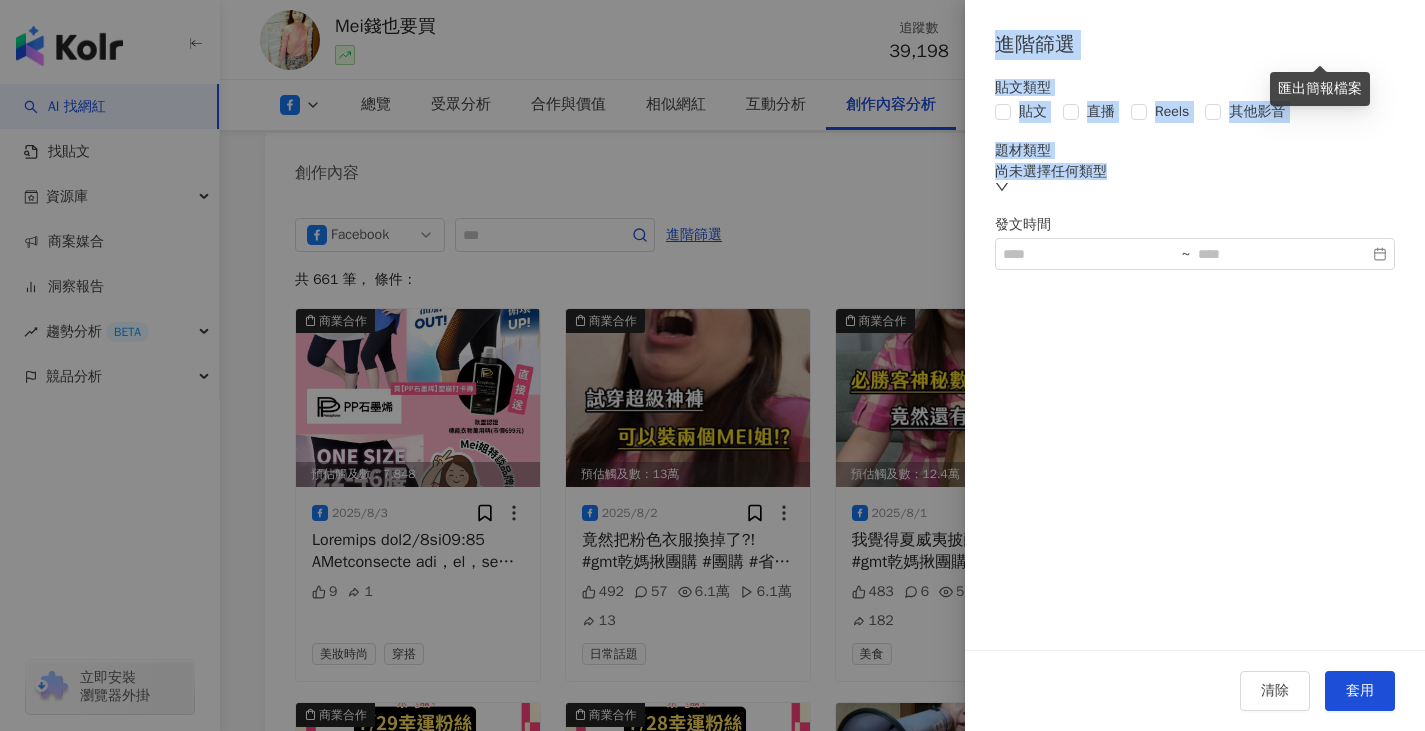 drag, startPoint x: 839, startPoint y: 272, endPoint x: 1139, endPoint y: 188, distance: 311.53812 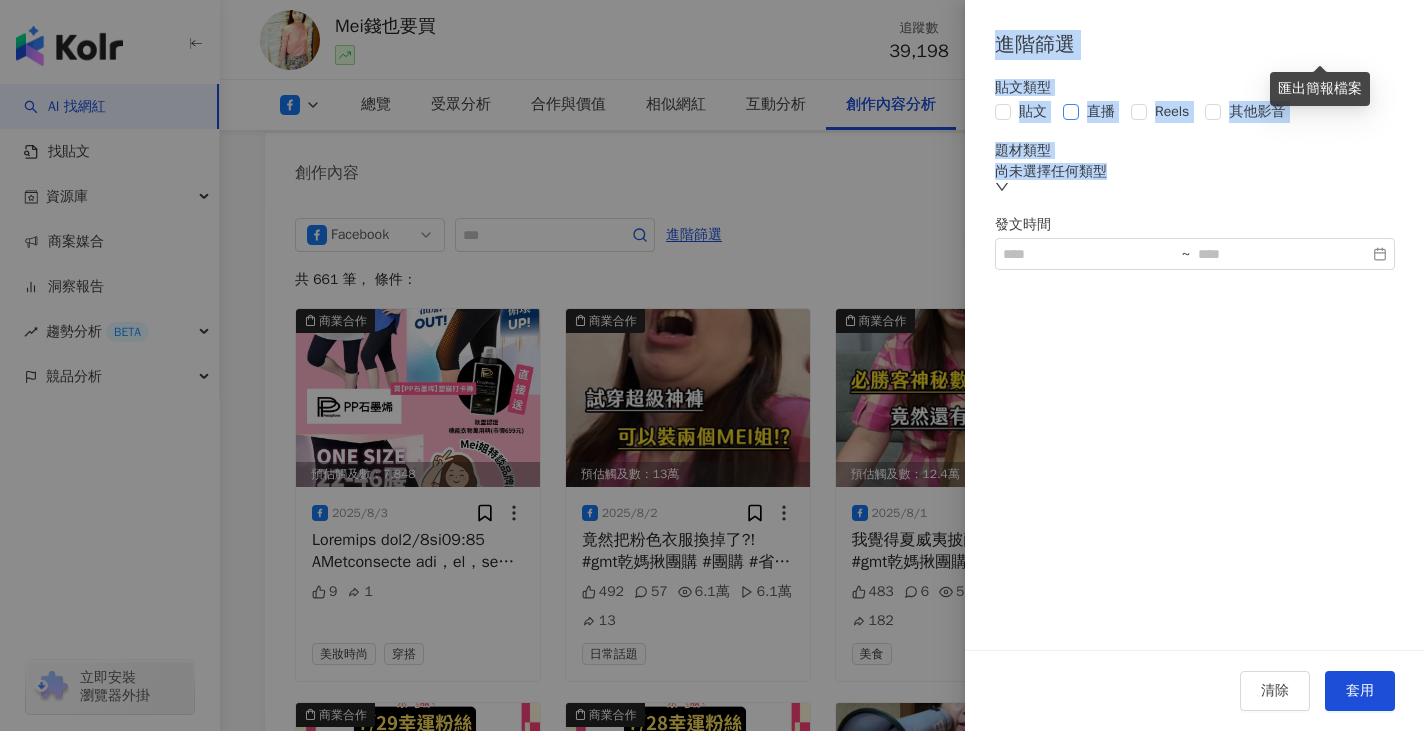 click on "直播" at bounding box center (1101, 112) 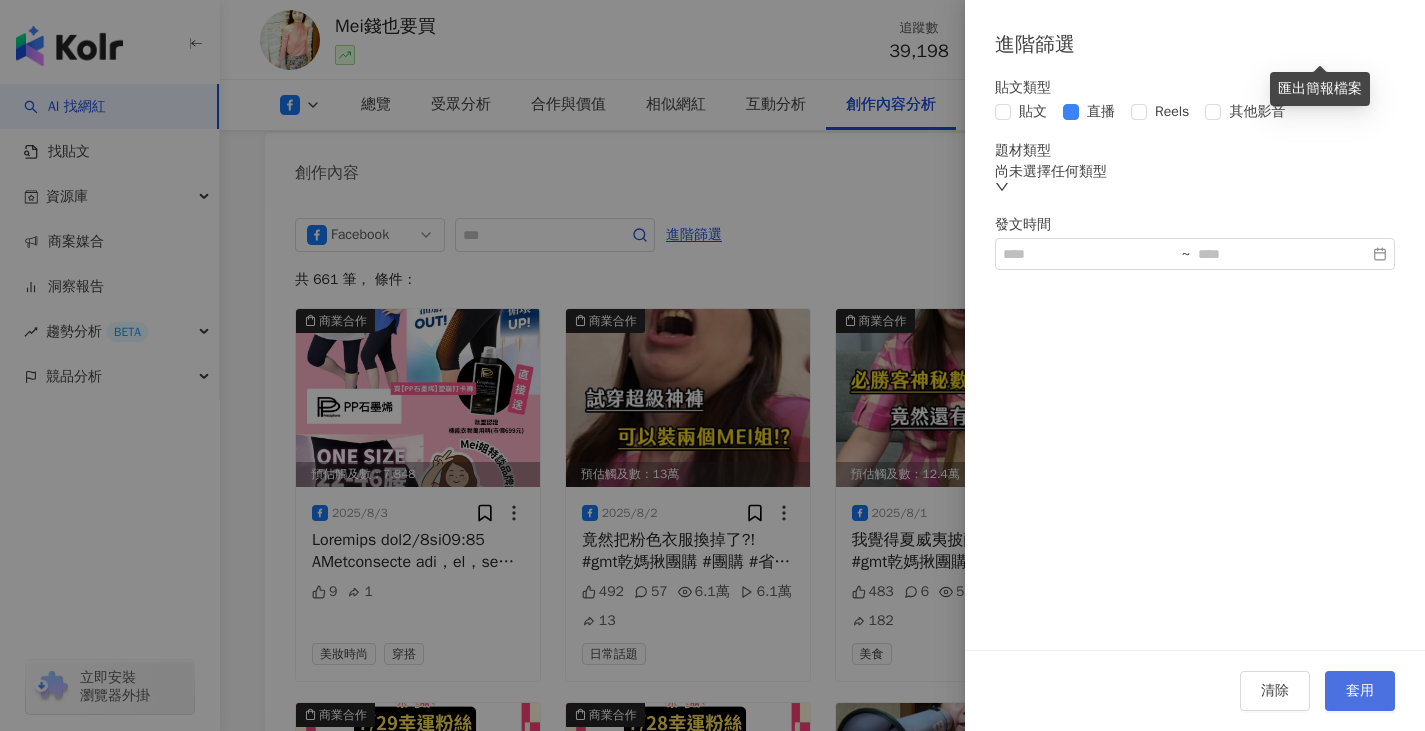 click on "套用" at bounding box center [1360, 691] 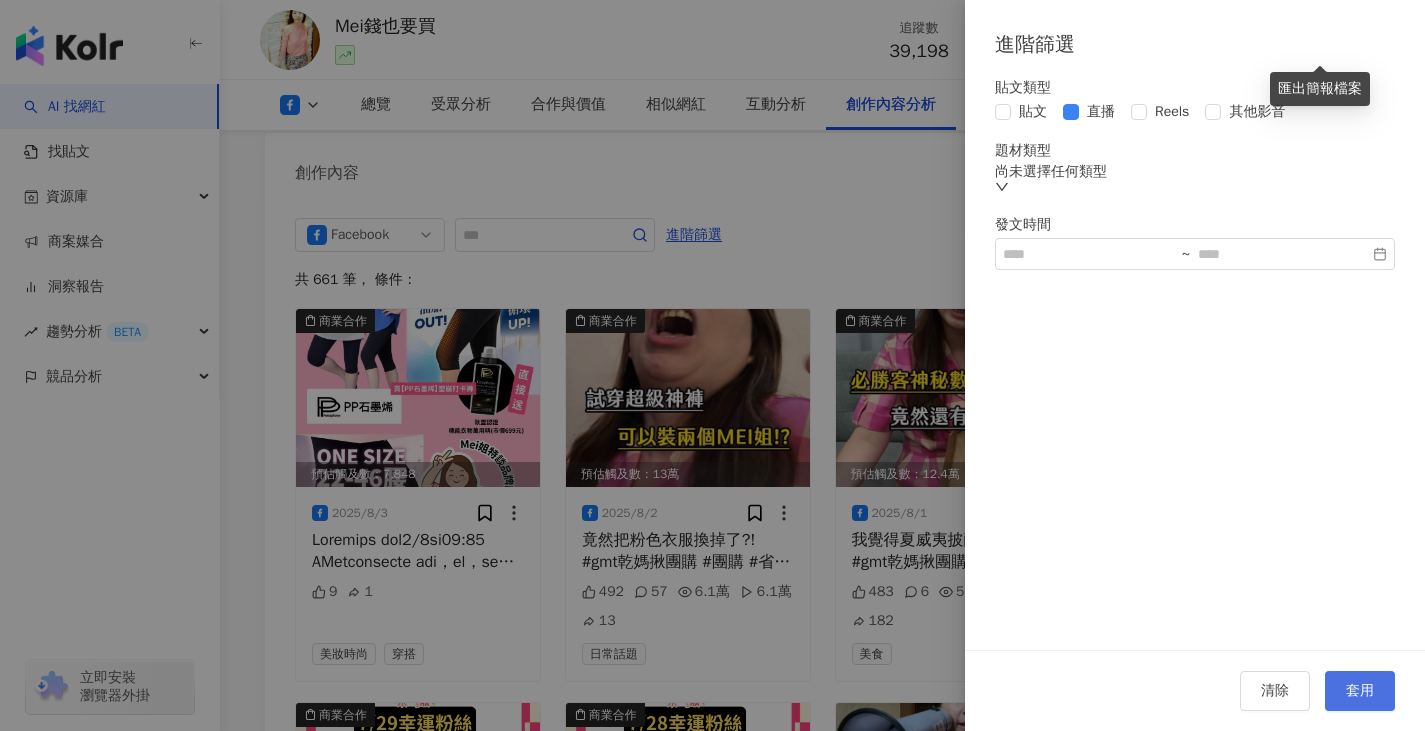 click on "套用" at bounding box center [1360, 691] 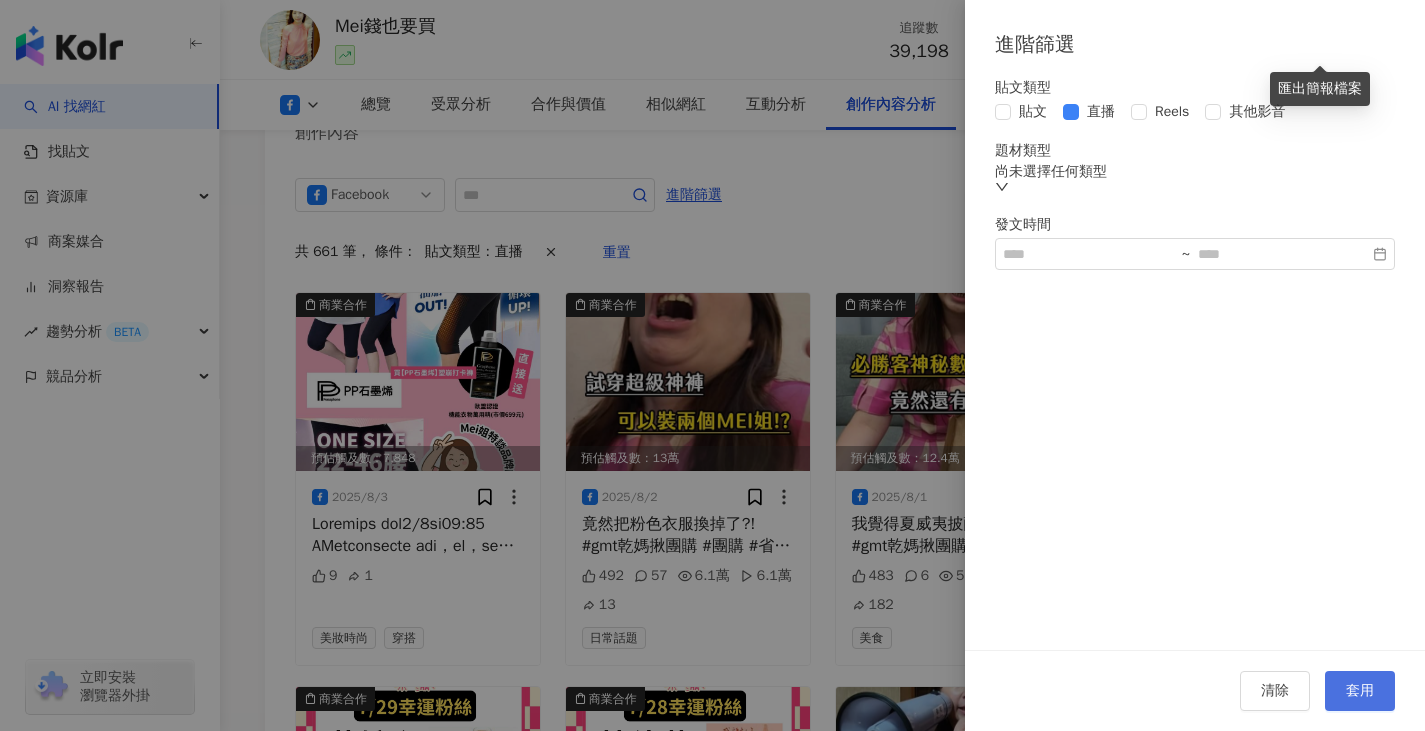 click on "套用" at bounding box center (1360, 691) 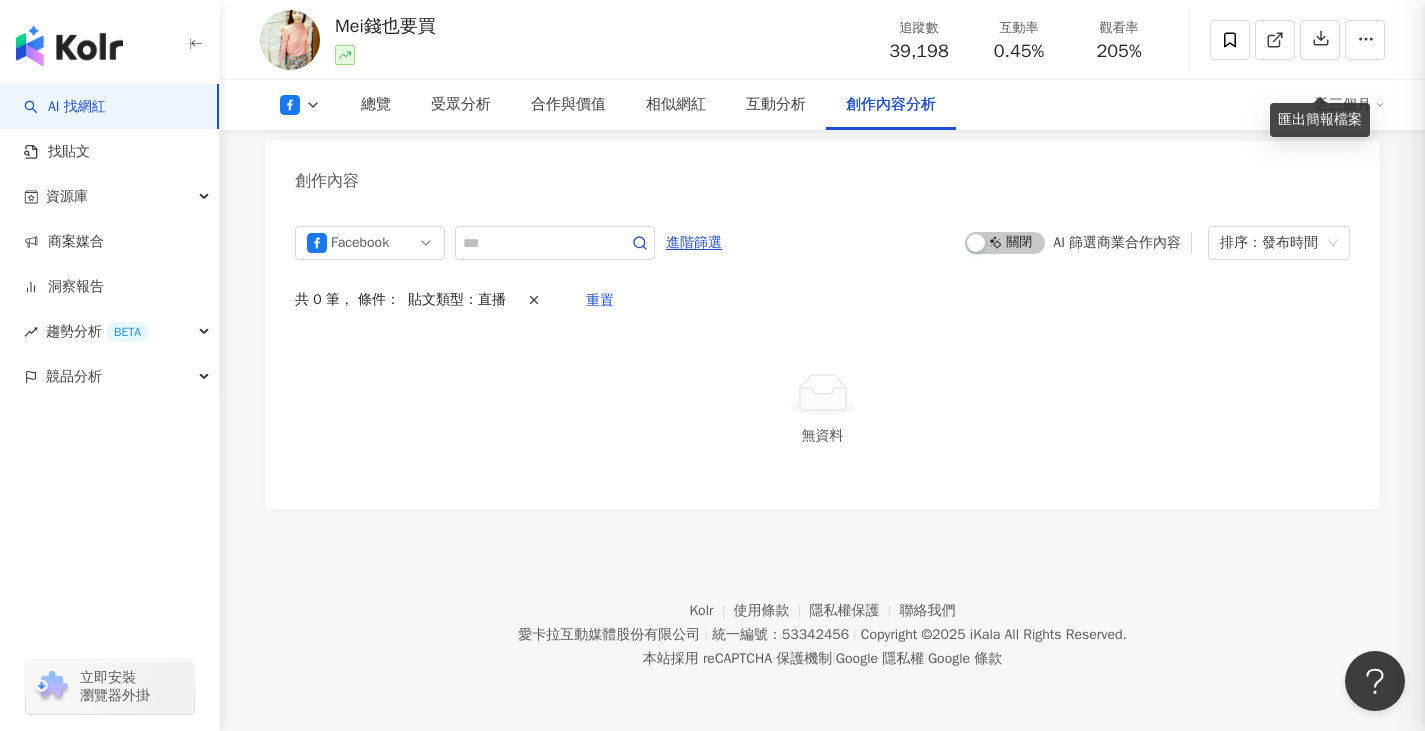 scroll, scrollTop: 5229, scrollLeft: 0, axis: vertical 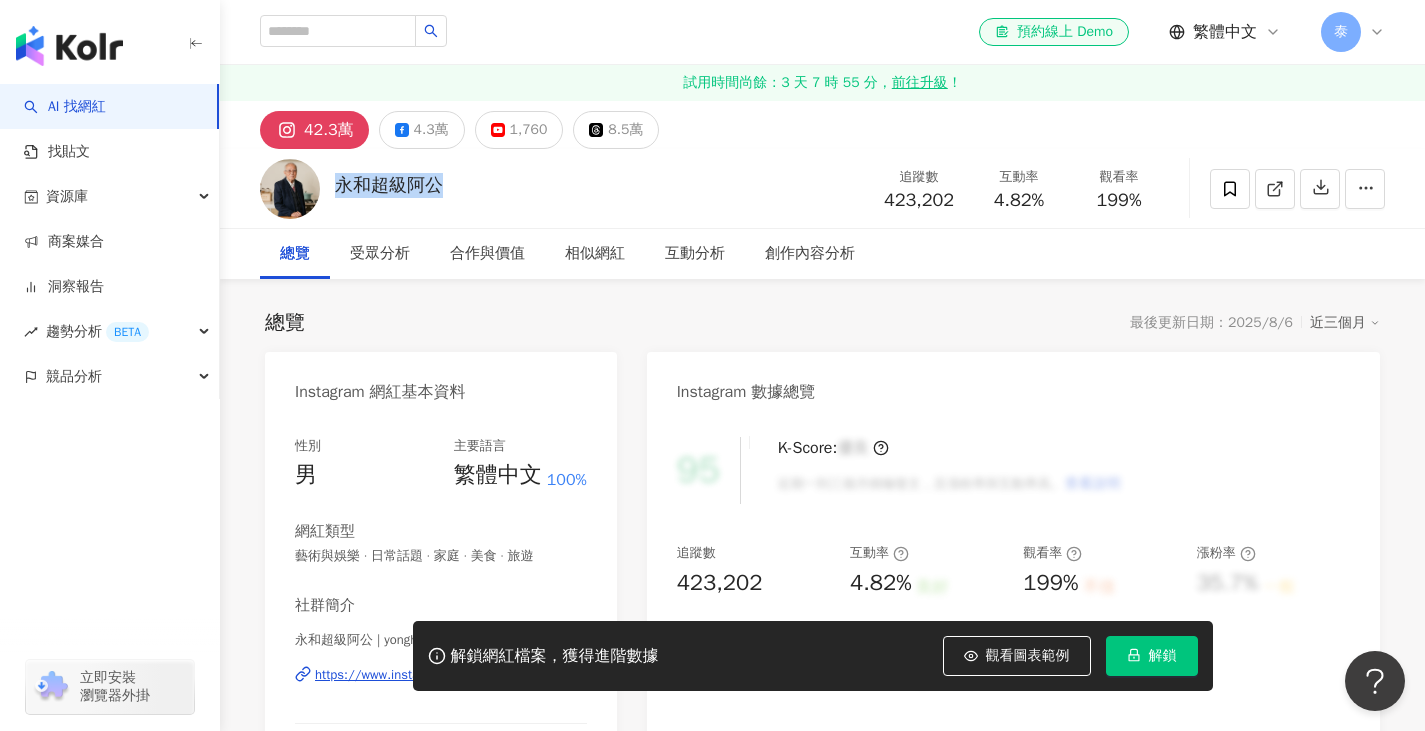 drag, startPoint x: 495, startPoint y: 195, endPoint x: 343, endPoint y: 184, distance: 152.3975 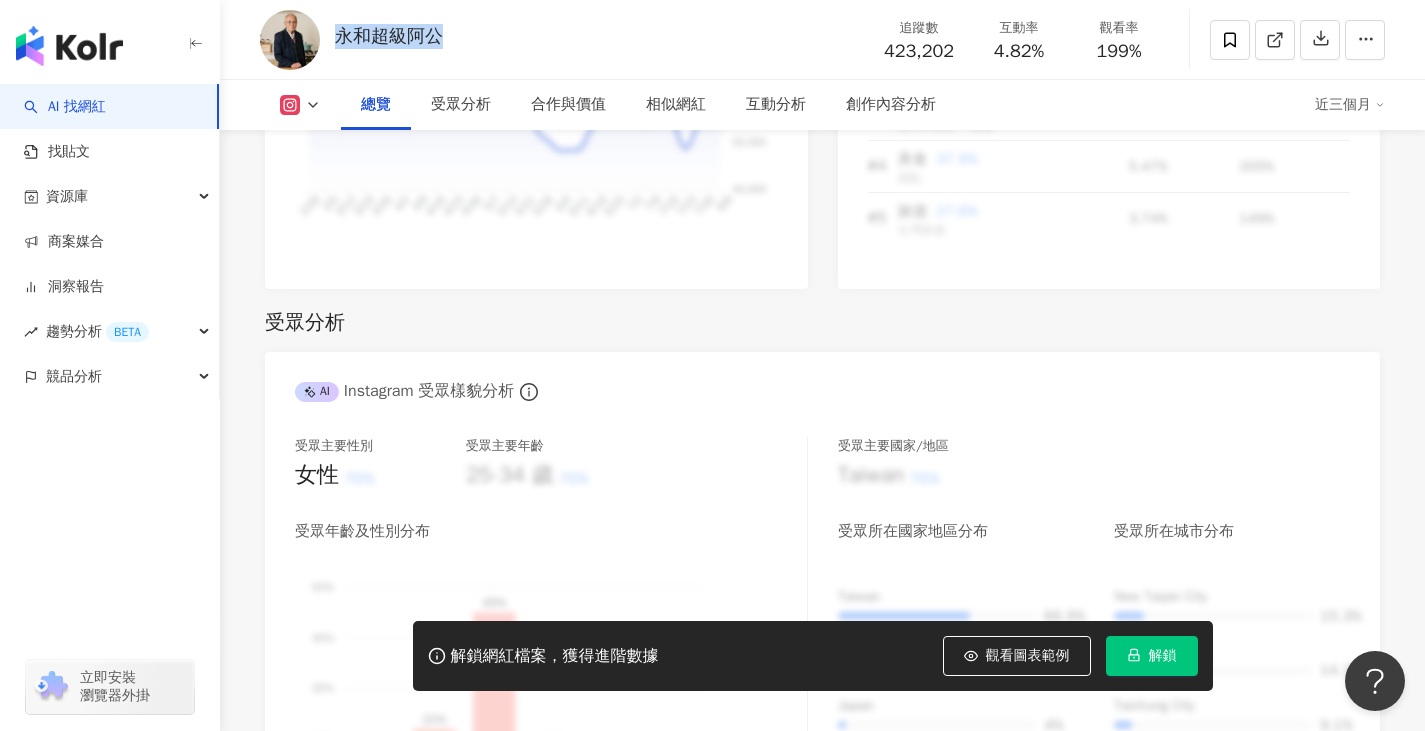 scroll, scrollTop: 1700, scrollLeft: 0, axis: vertical 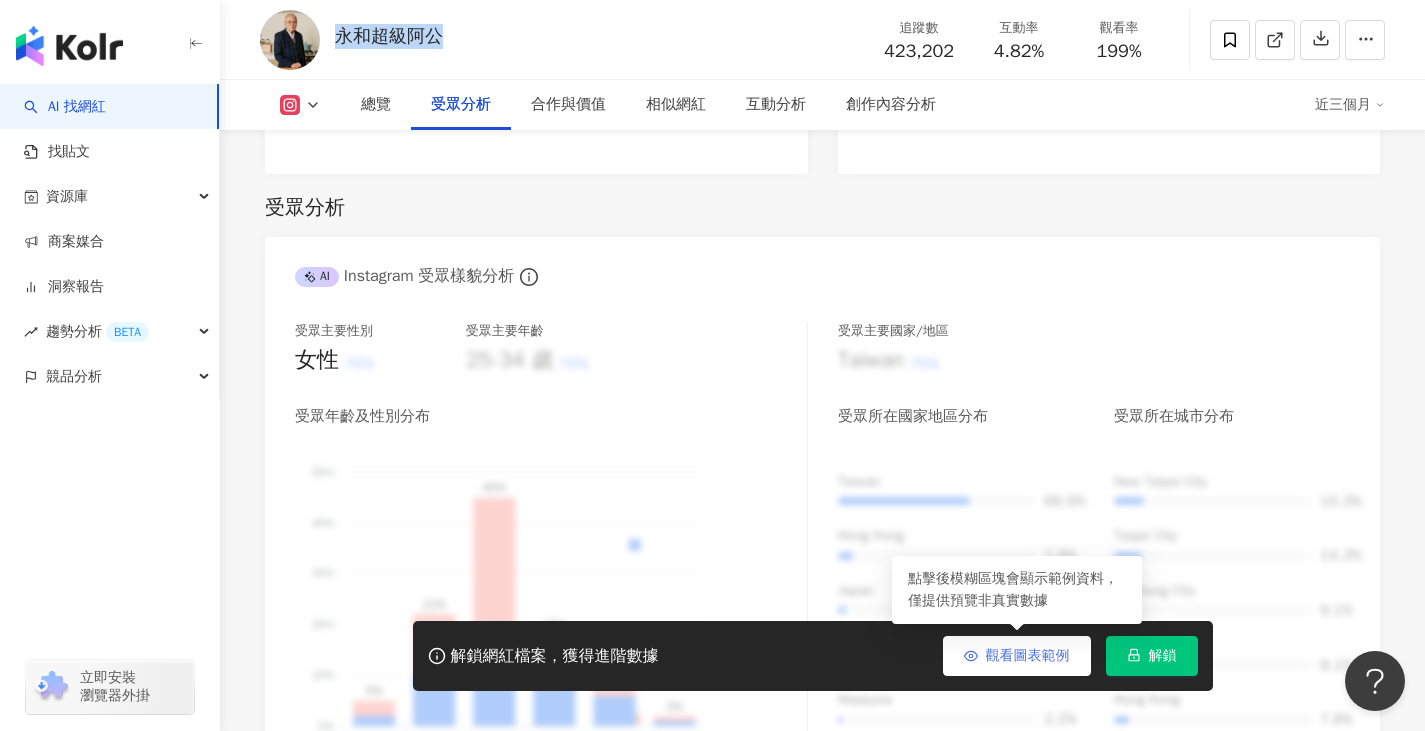 click on "觀看圖表範例" at bounding box center (1028, 656) 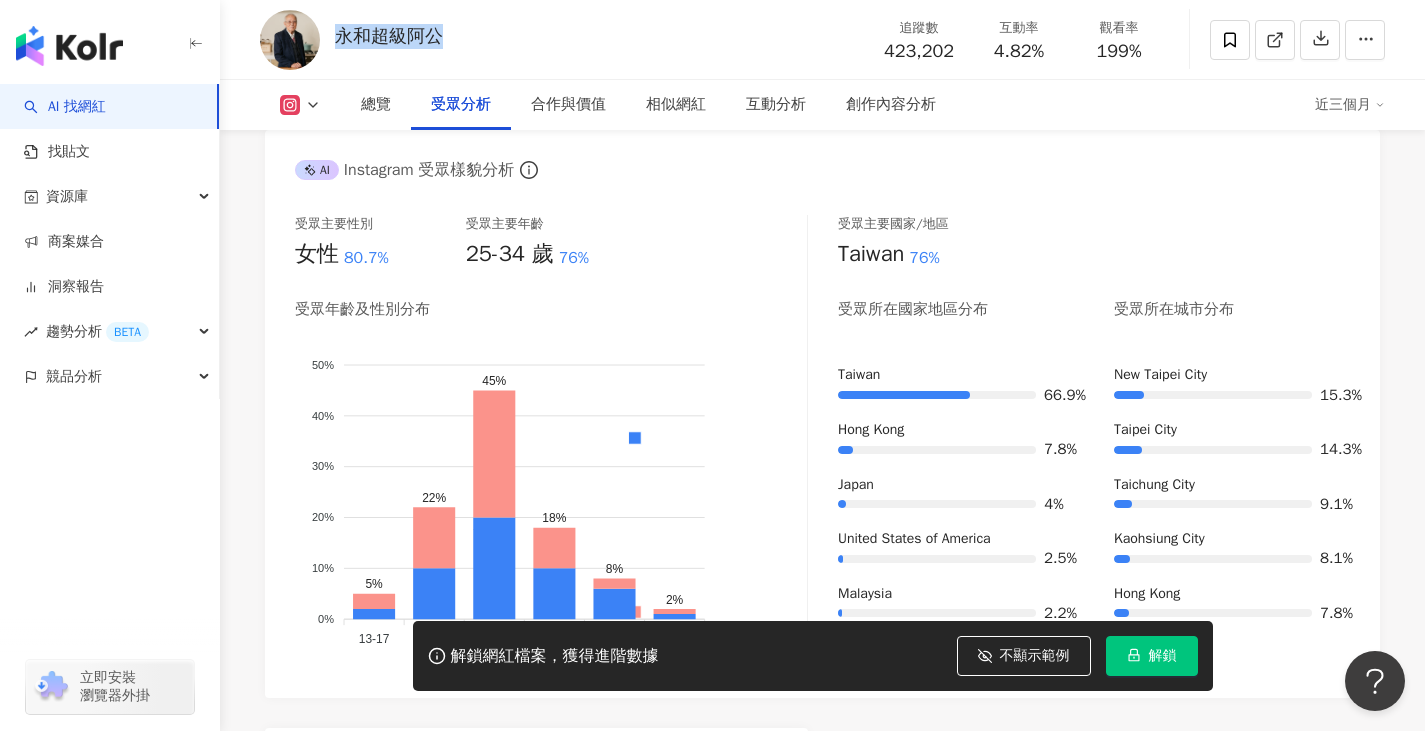 scroll, scrollTop: 1800, scrollLeft: 0, axis: vertical 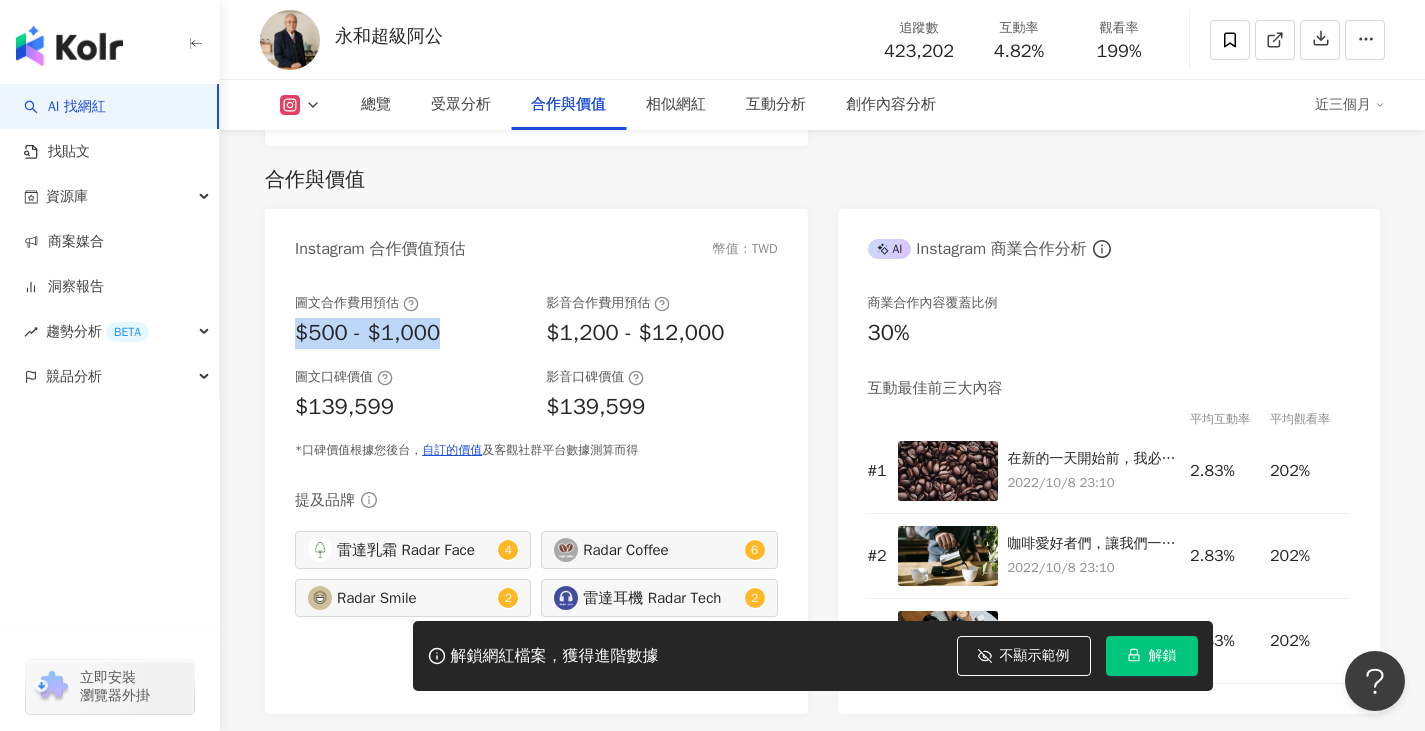 drag, startPoint x: 396, startPoint y: 346, endPoint x: 290, endPoint y: 346, distance: 106 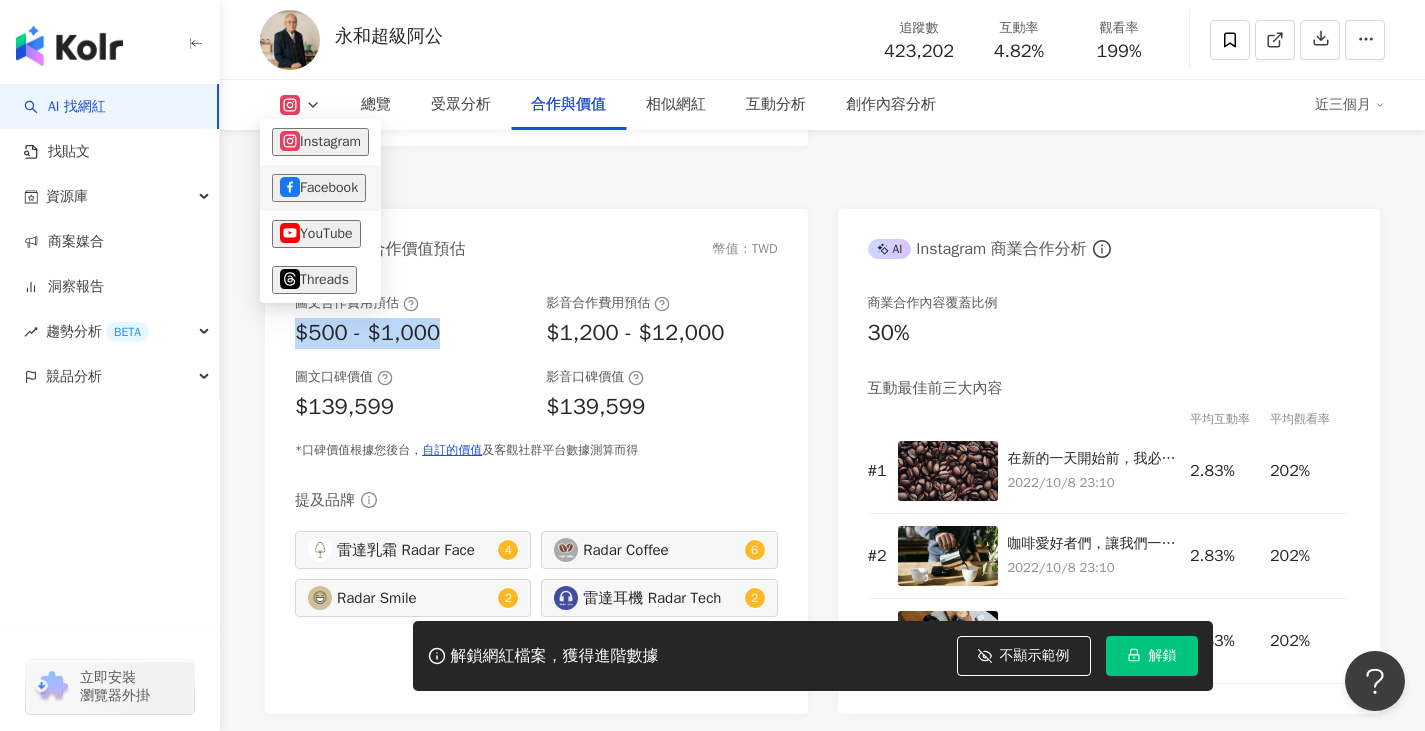 click on "Facebook" at bounding box center (319, 188) 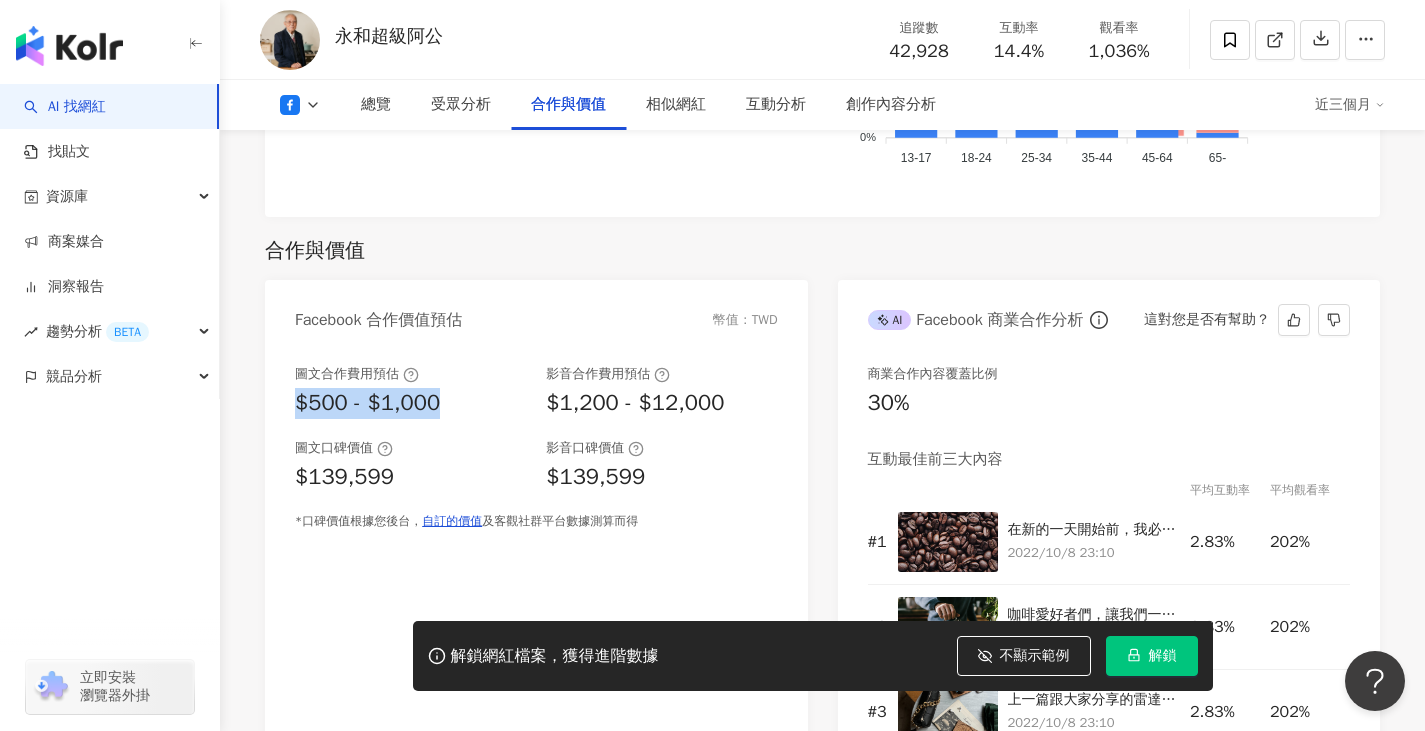 scroll, scrollTop: 2200, scrollLeft: 0, axis: vertical 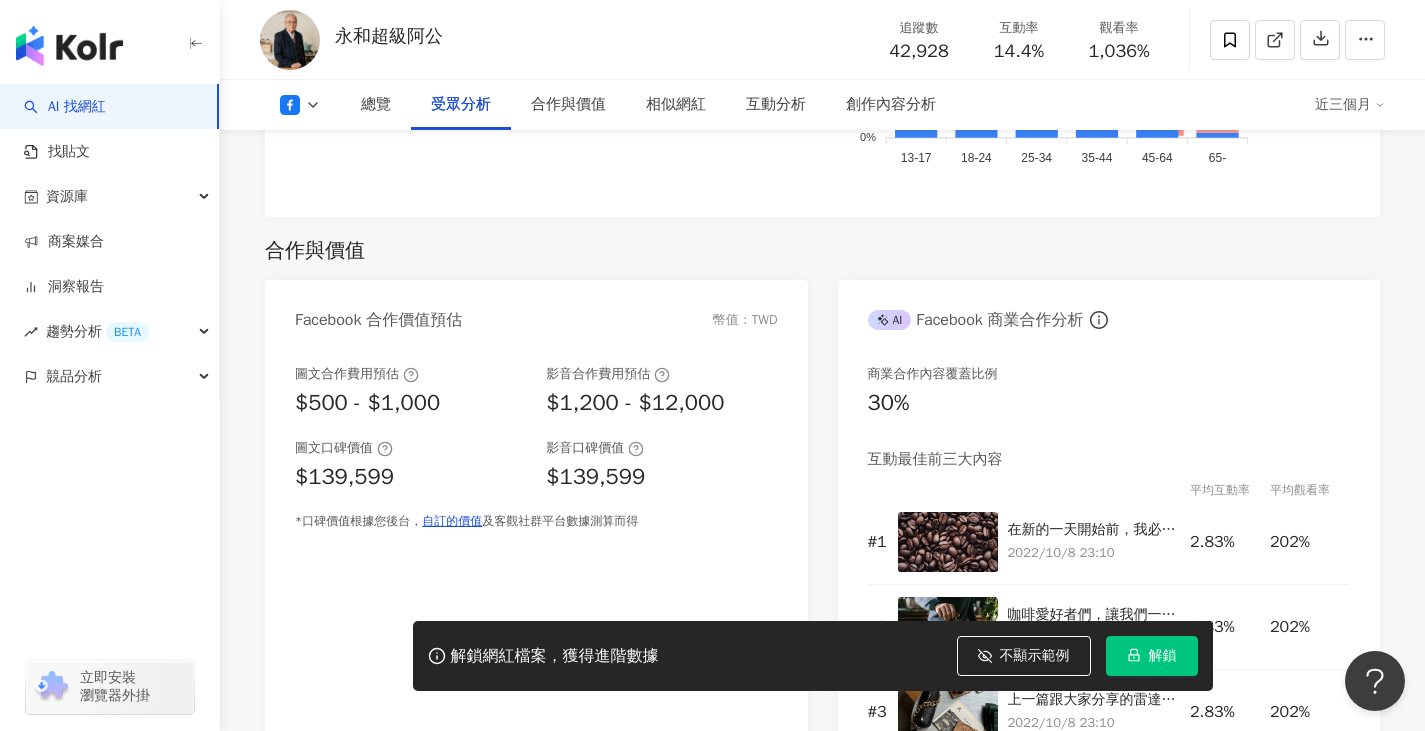 drag, startPoint x: 721, startPoint y: 408, endPoint x: 682, endPoint y: 415, distance: 39.623226 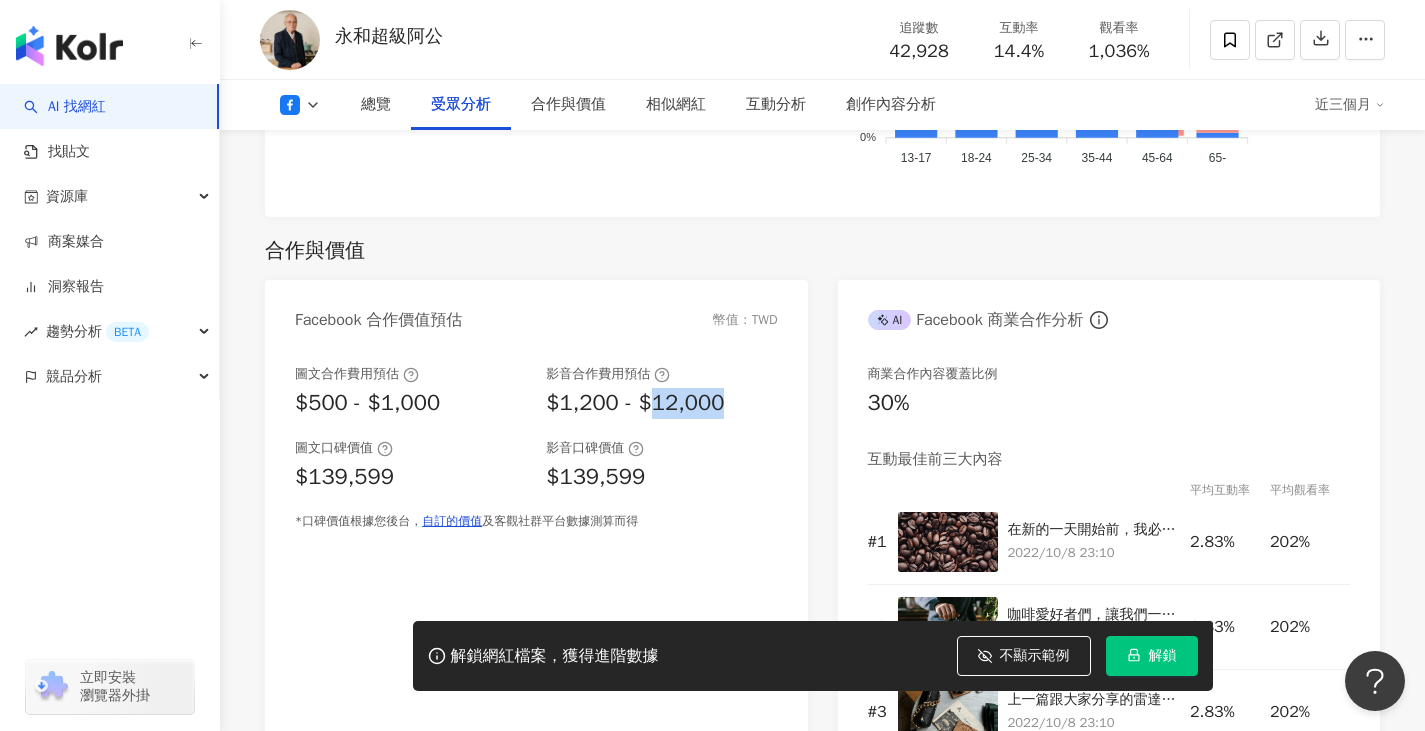 click on "$1,200 - $12,000" at bounding box center (635, 403) 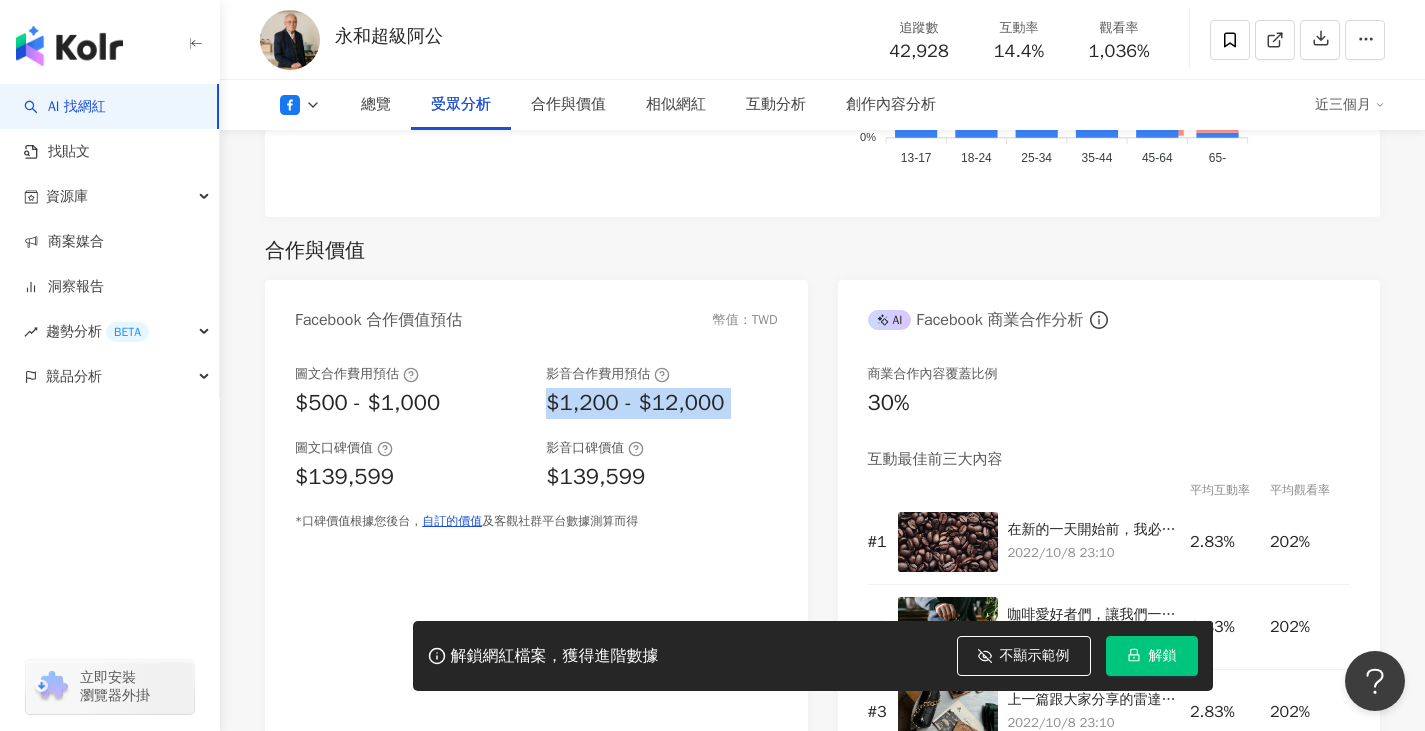 click on "$1,200 - $12,000" at bounding box center (635, 403) 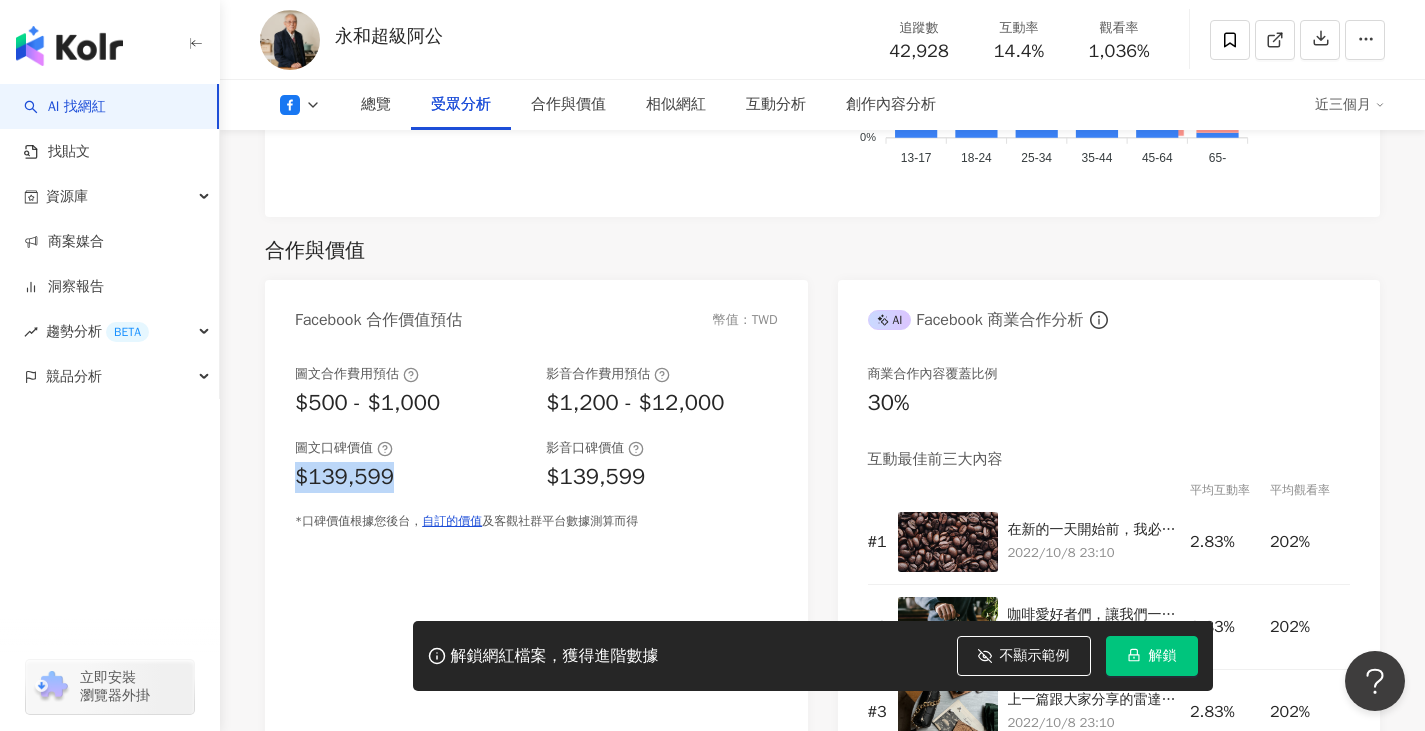 drag, startPoint x: 290, startPoint y: 490, endPoint x: 269, endPoint y: 490, distance: 21 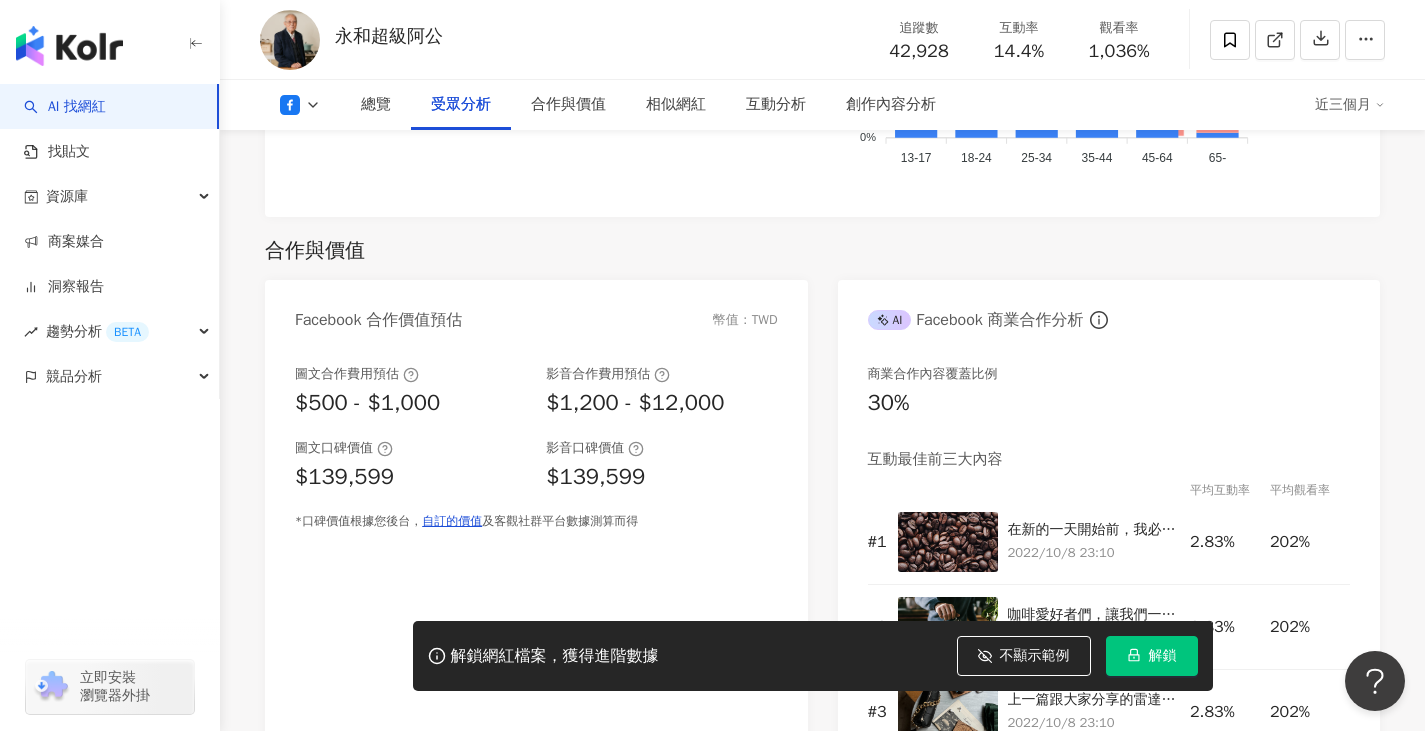 click on "$139,599" at bounding box center [595, 477] 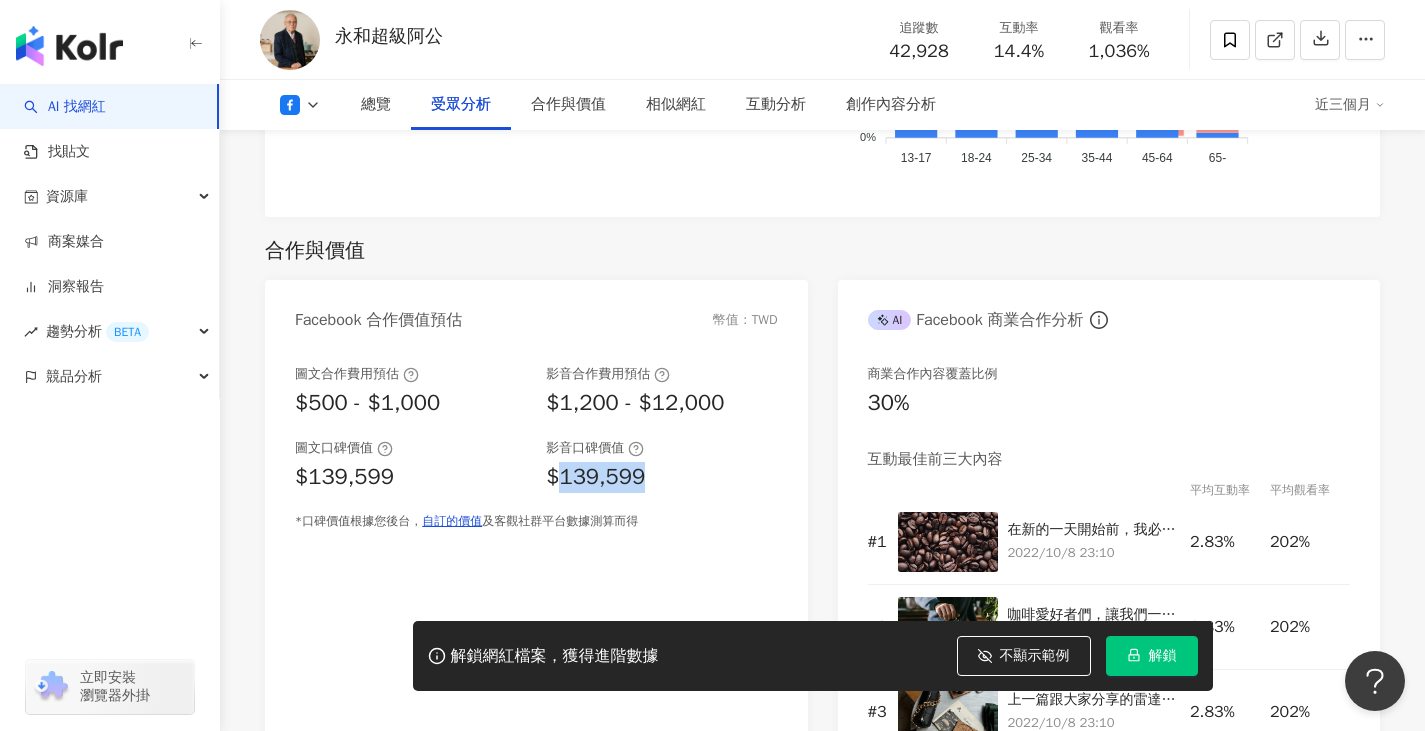 click on "$139,599" at bounding box center [595, 477] 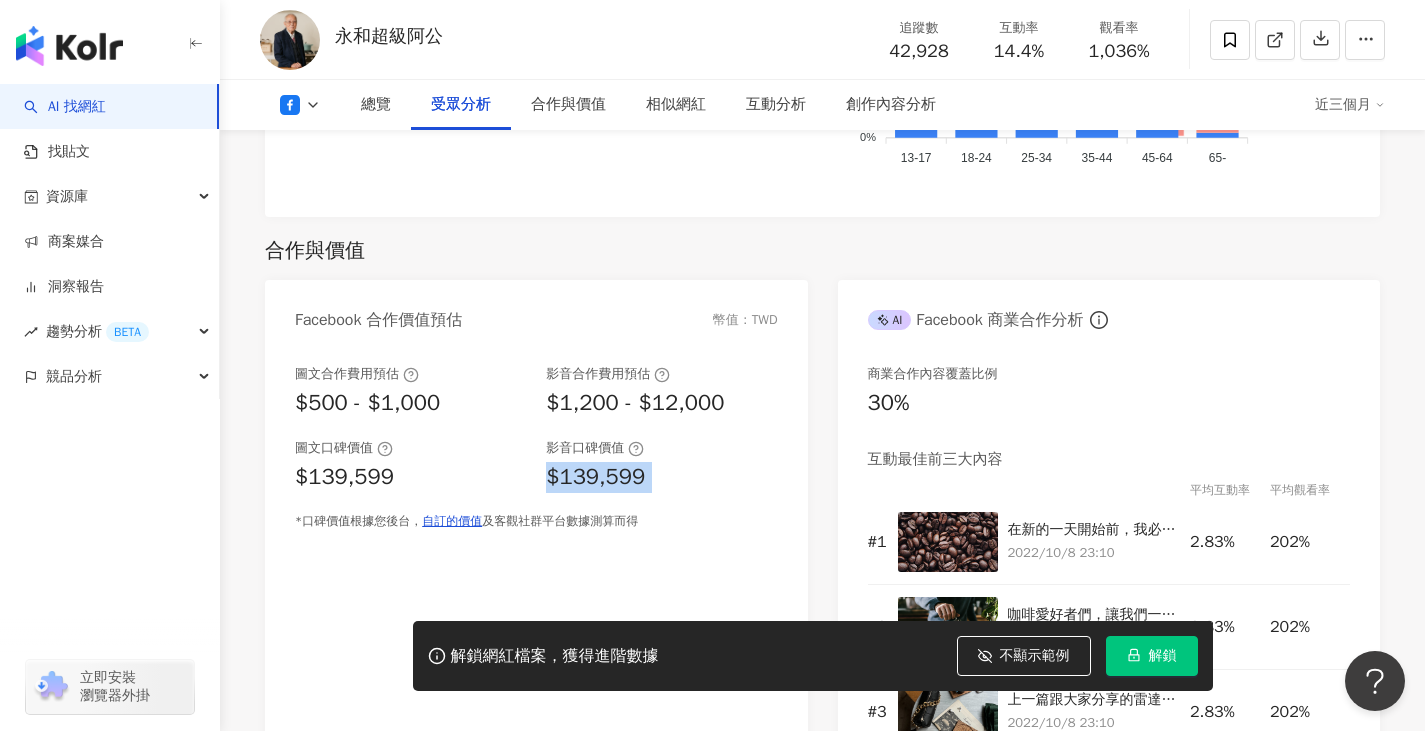 click on "$139,599" at bounding box center (595, 477) 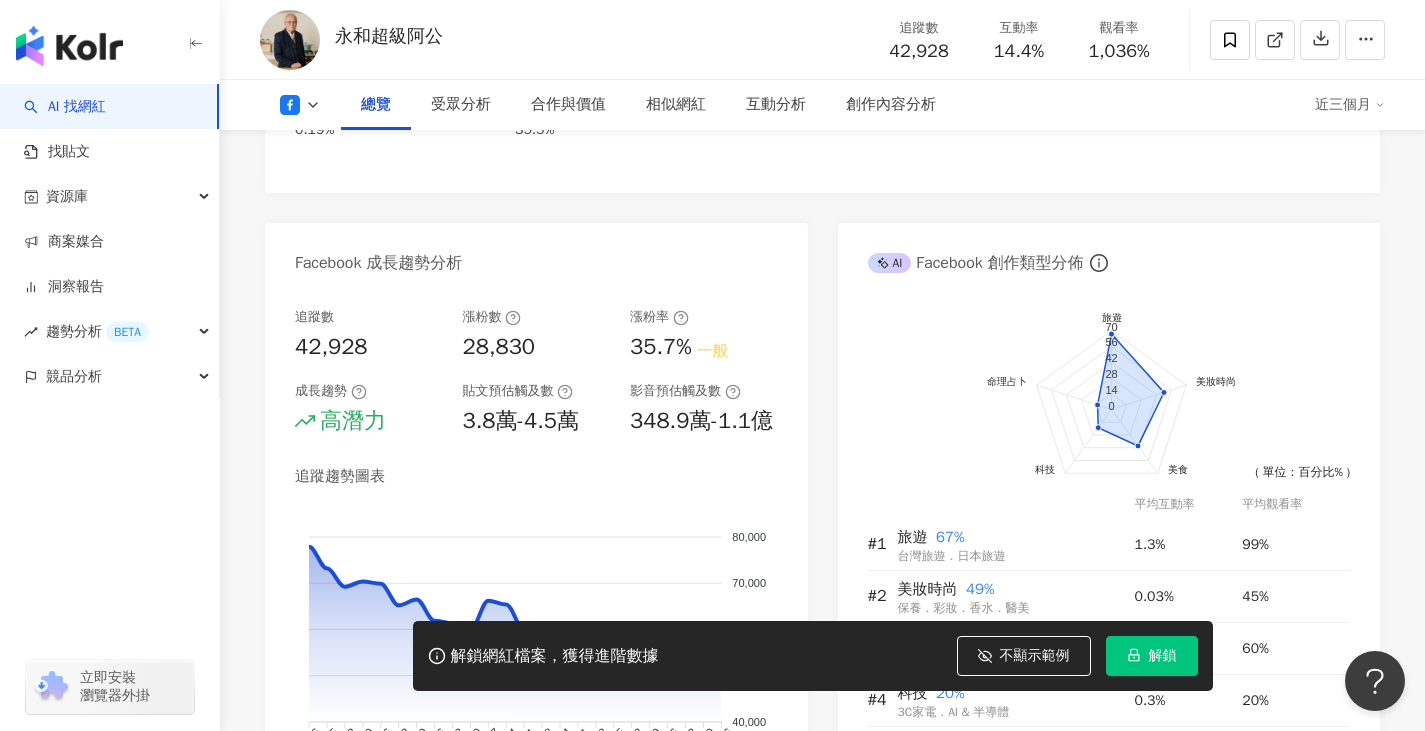 scroll, scrollTop: 1000, scrollLeft: 0, axis: vertical 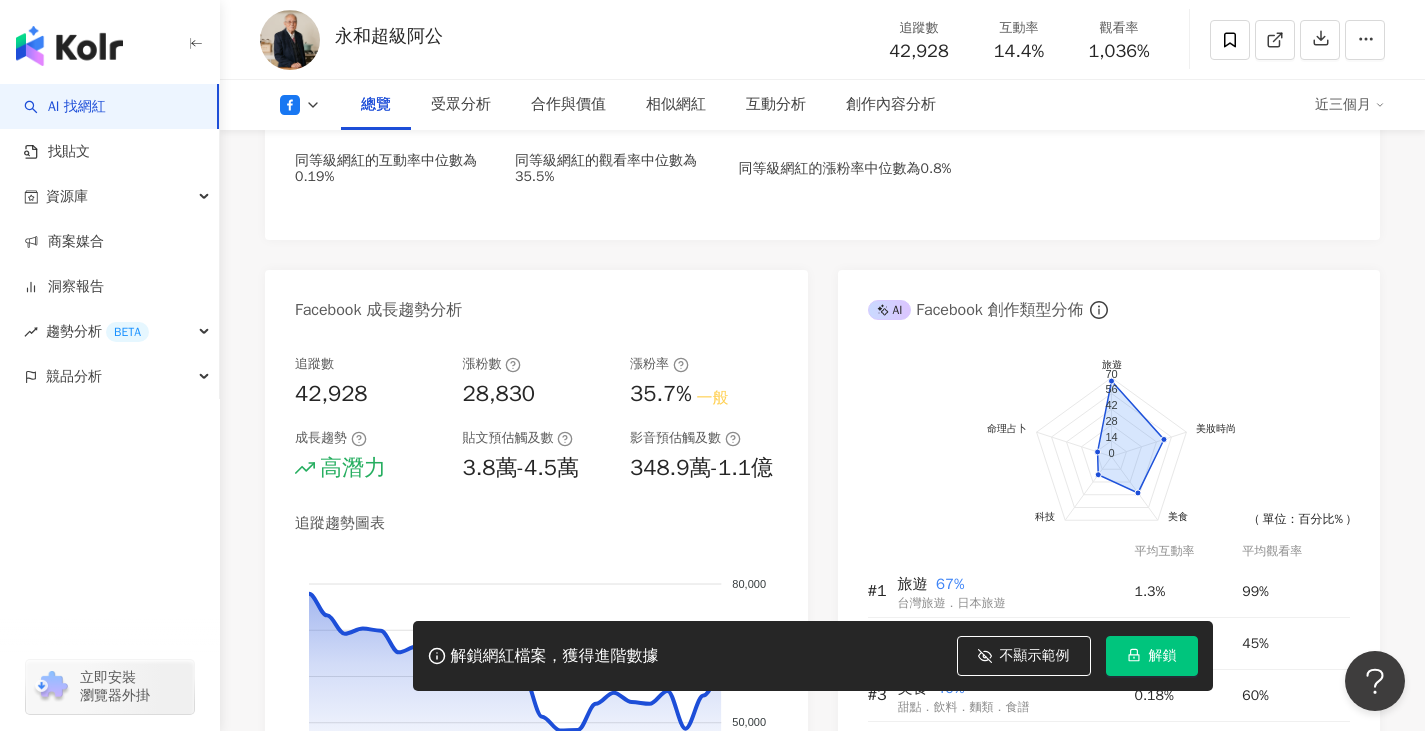 click 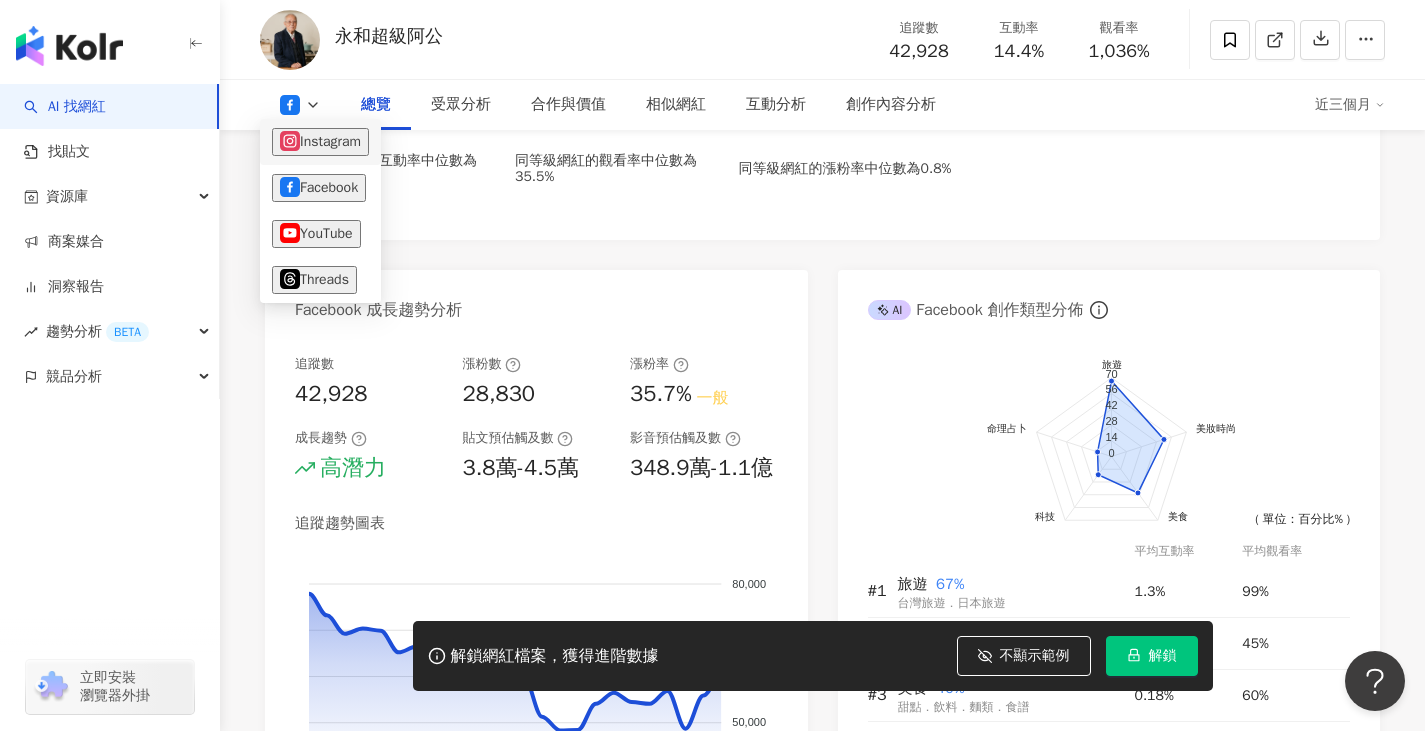 click on "Instagram" at bounding box center [320, 142] 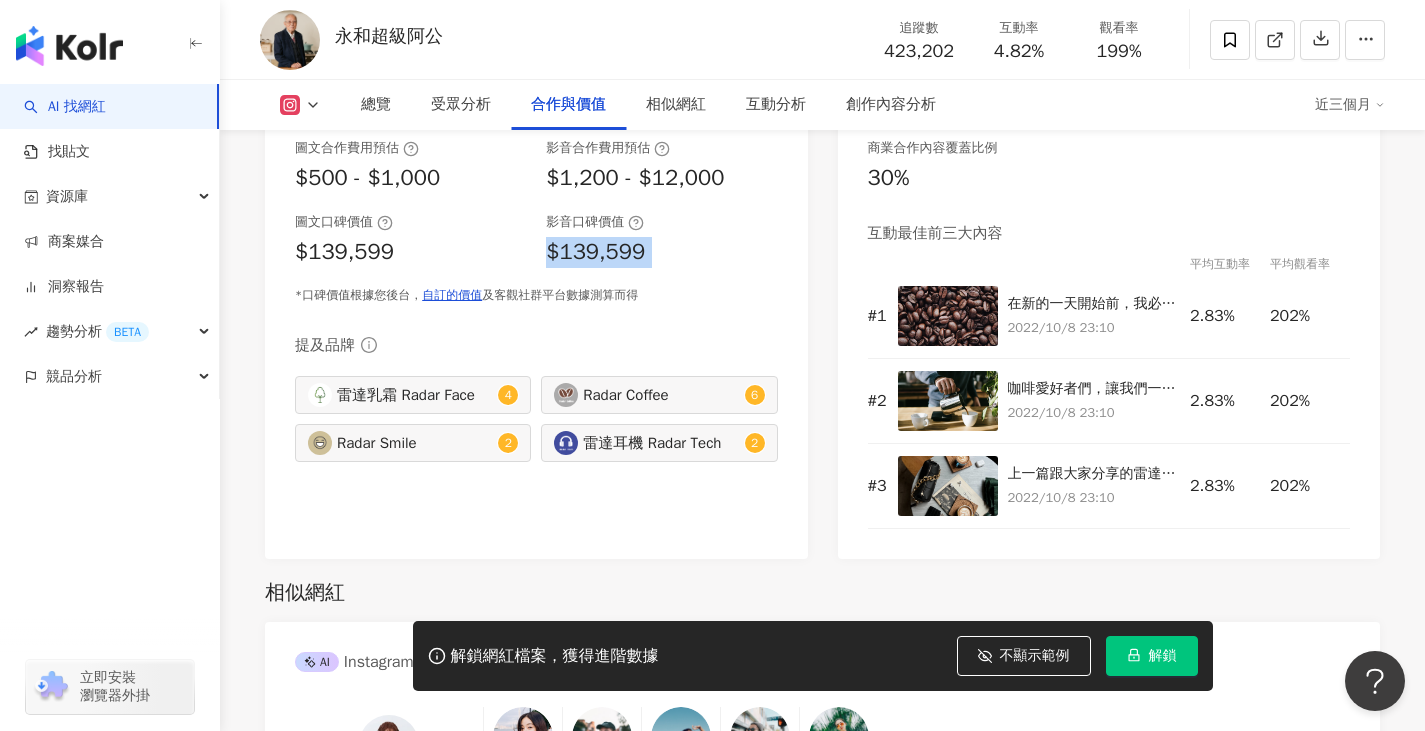 scroll, scrollTop: 2800, scrollLeft: 0, axis: vertical 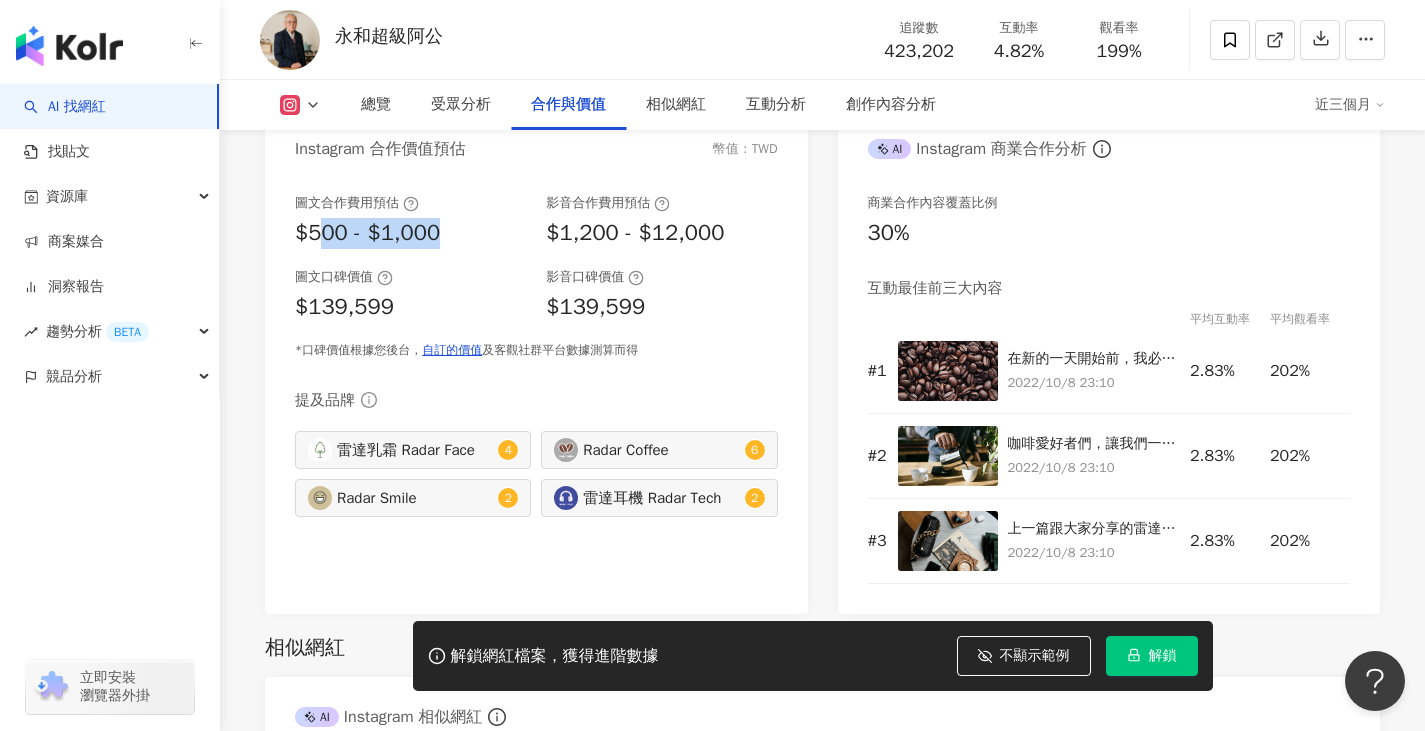 drag, startPoint x: 463, startPoint y: 237, endPoint x: 316, endPoint y: 237, distance: 147 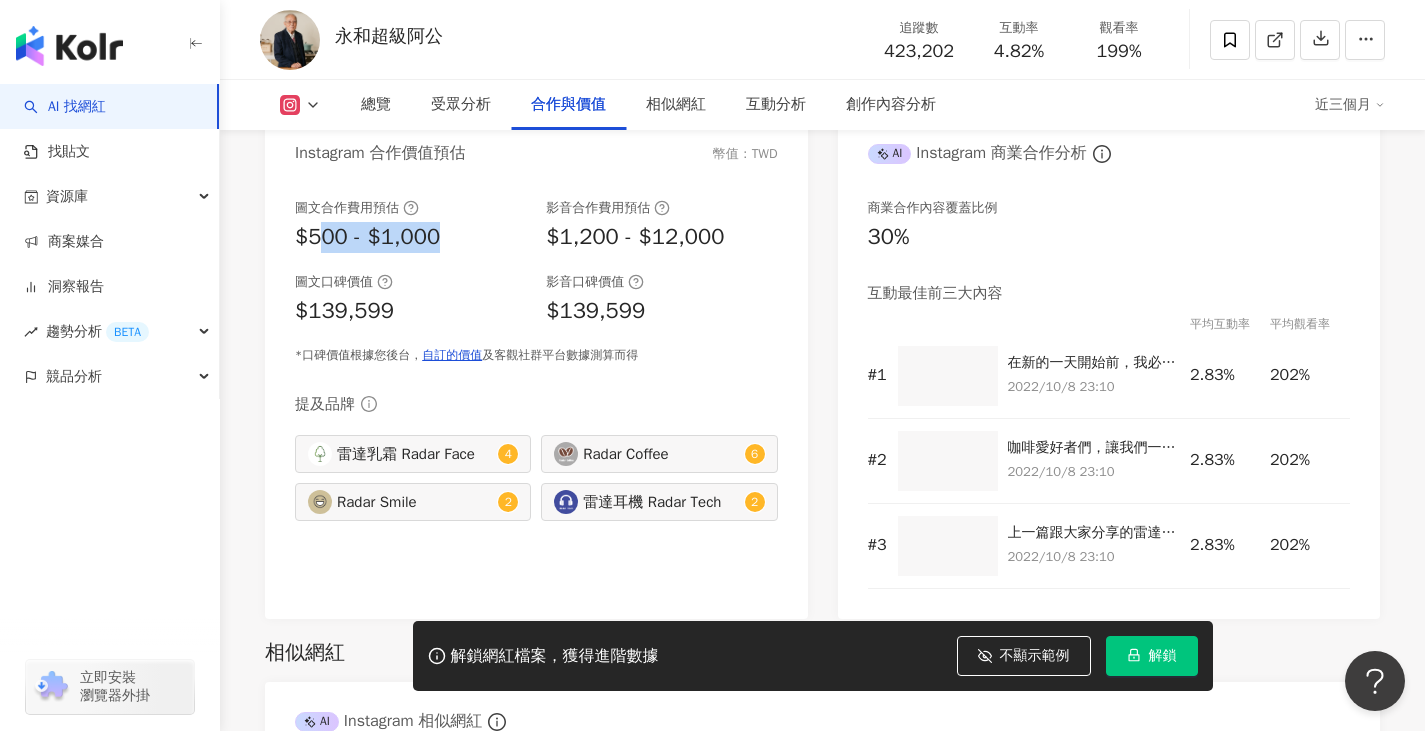 scroll, scrollTop: 0, scrollLeft: 0, axis: both 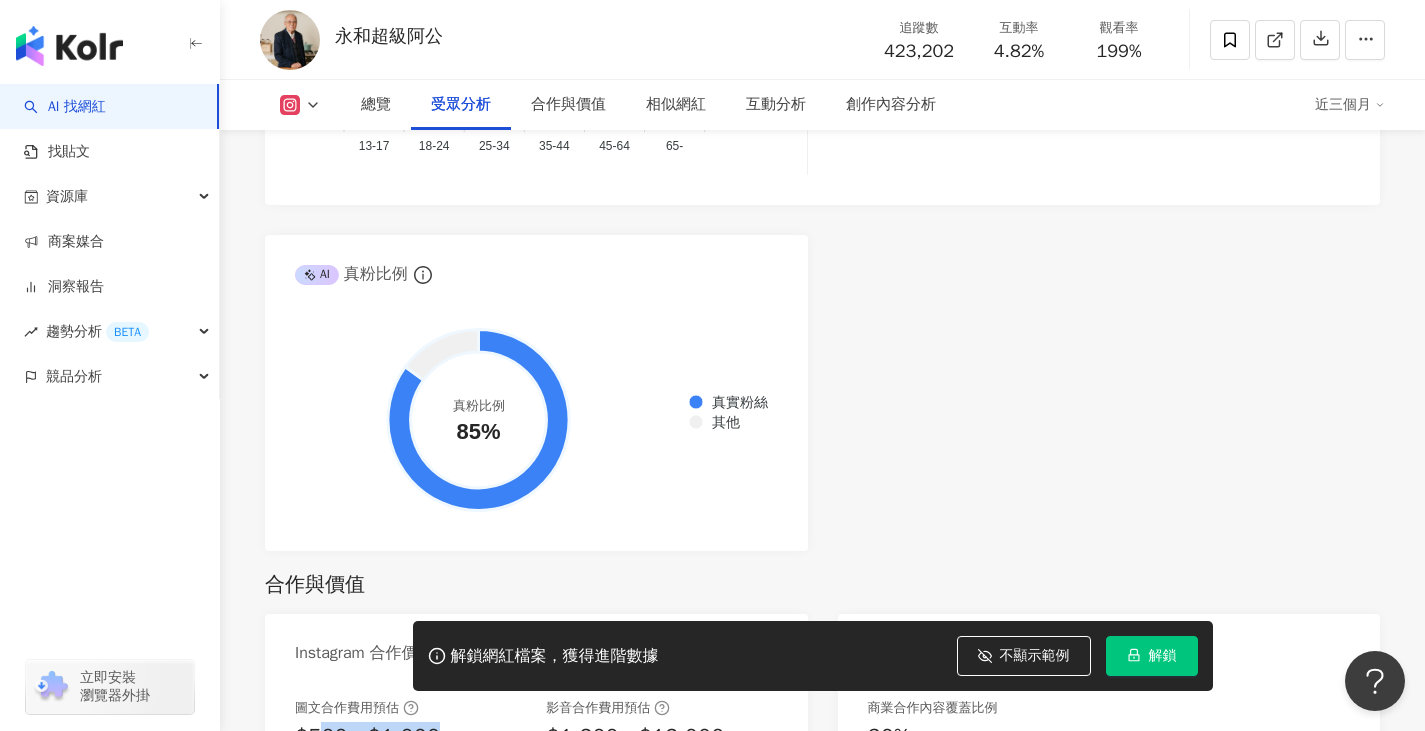 click at bounding box center (69, 46) 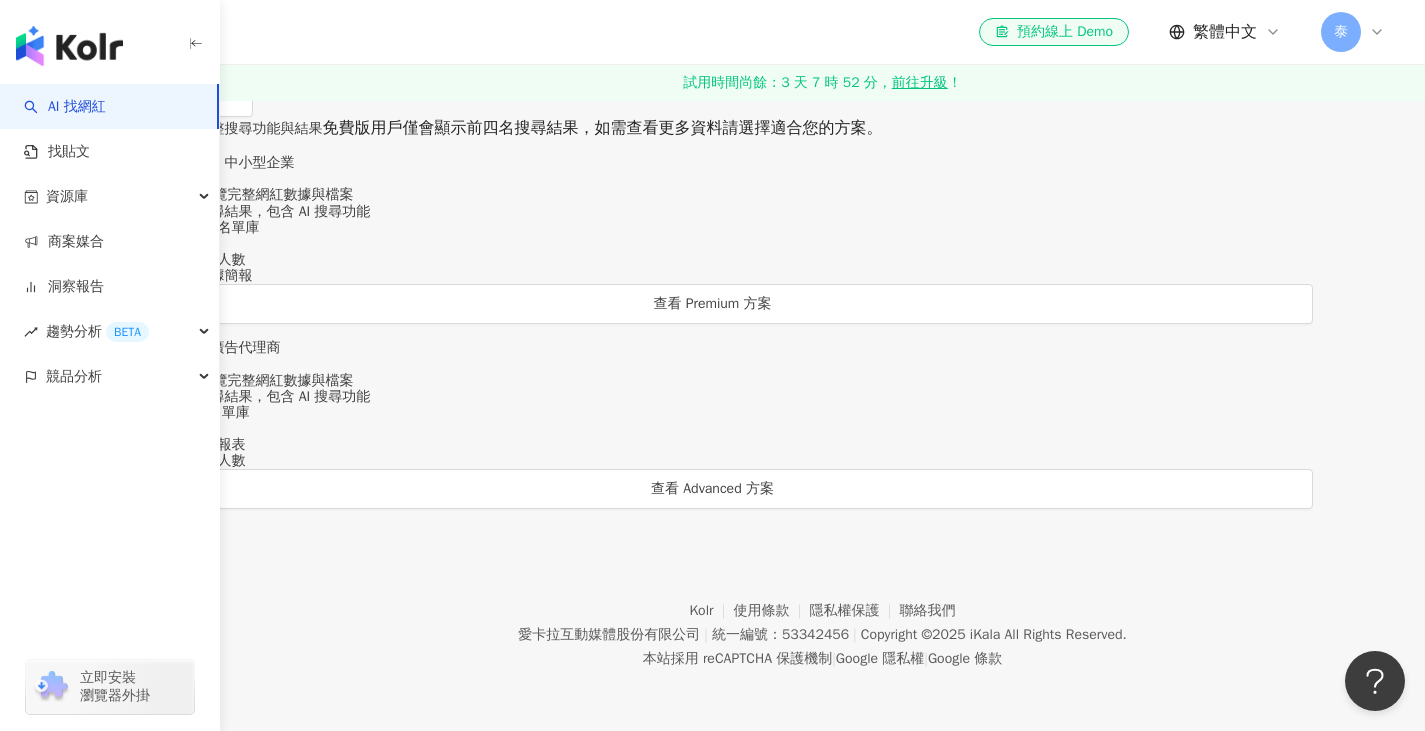 scroll, scrollTop: 0, scrollLeft: 0, axis: both 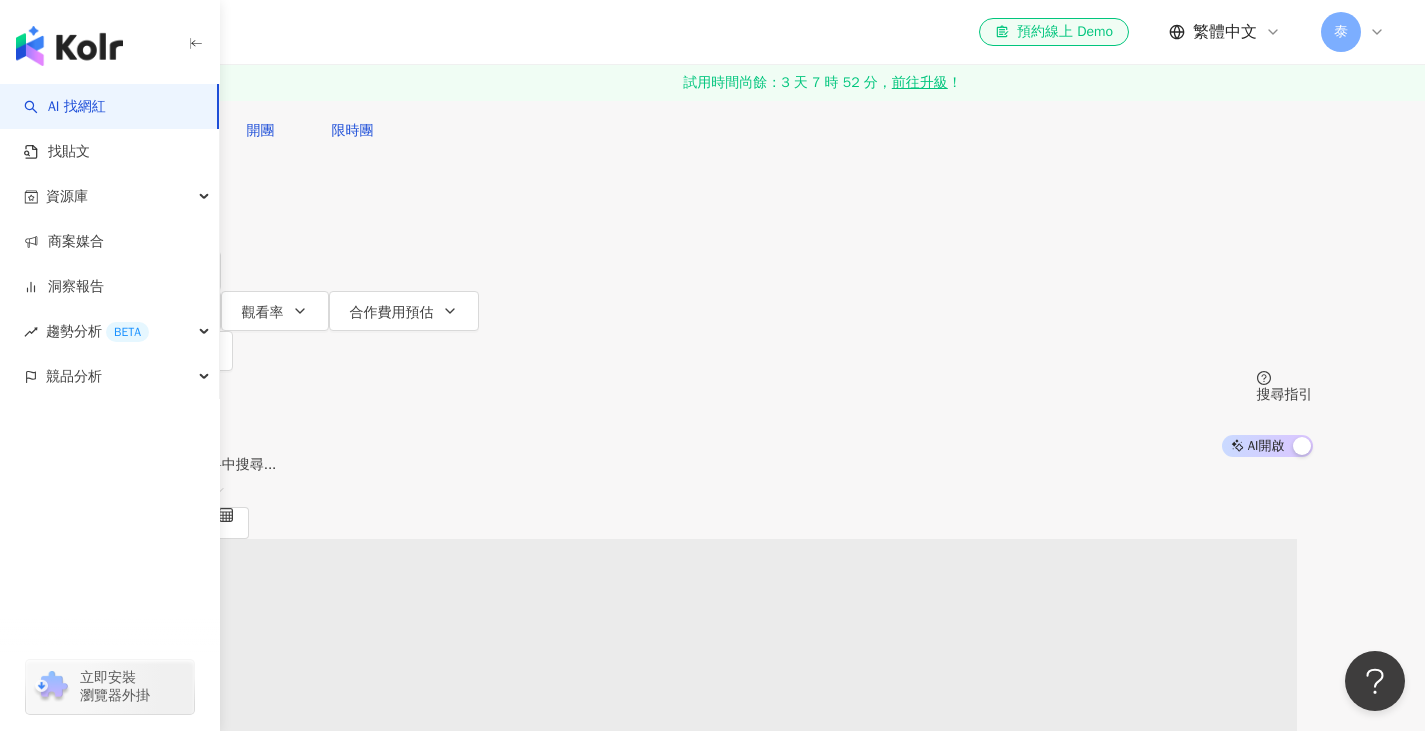 click at bounding box center (323, 19) 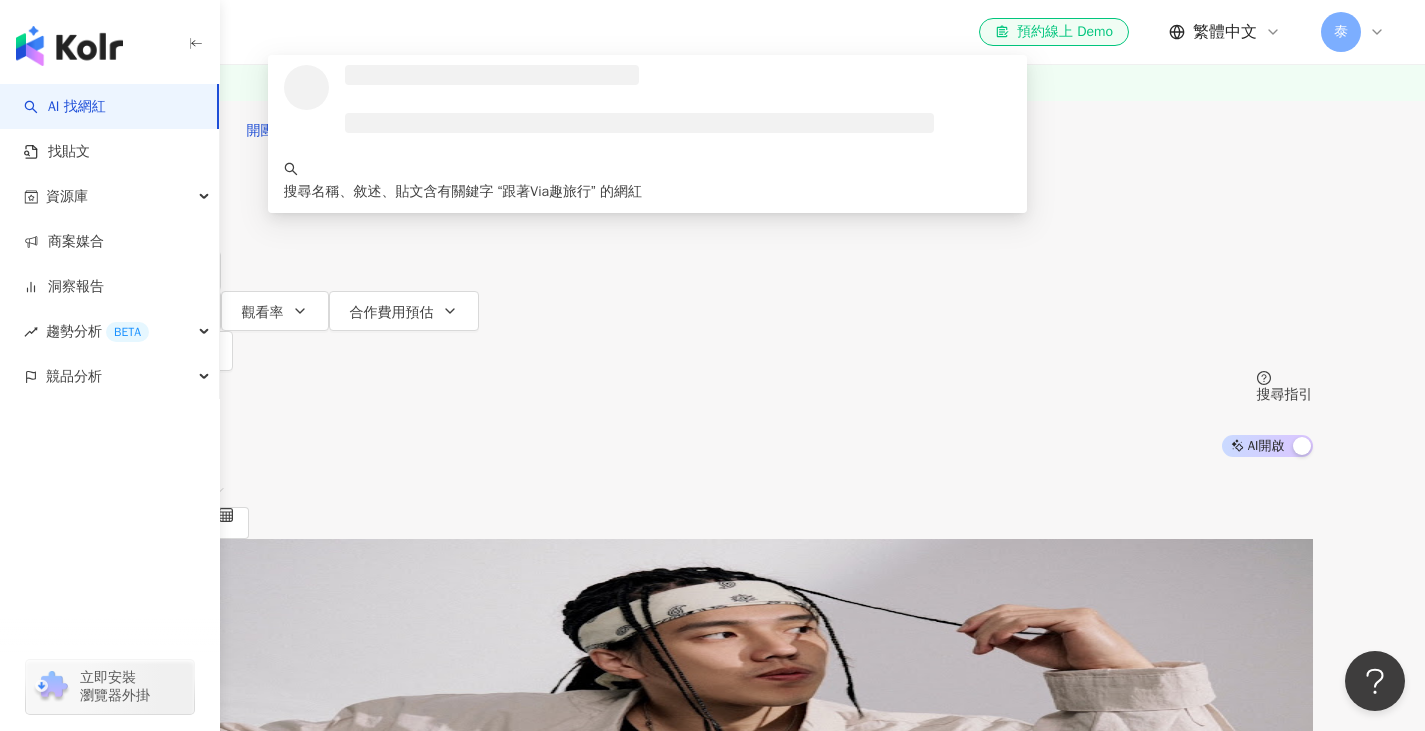 type on "********" 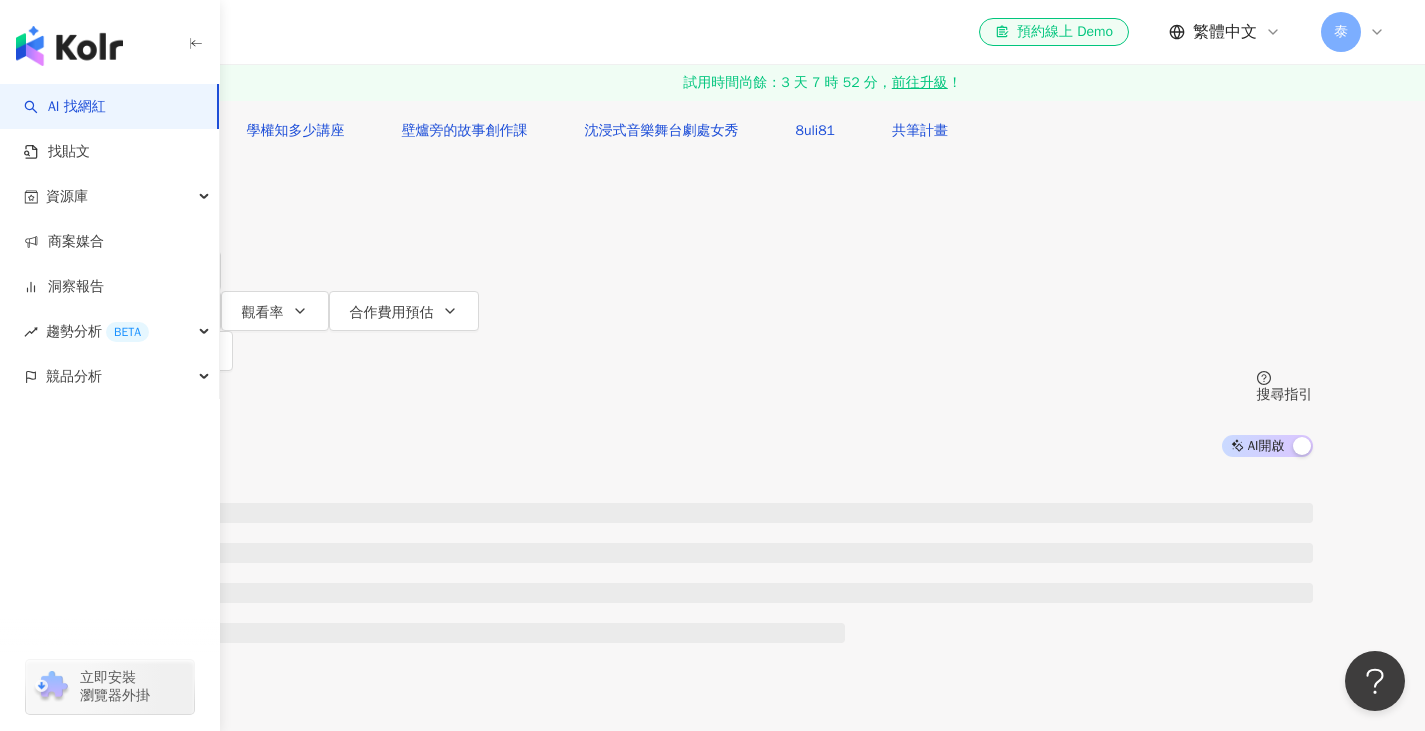 scroll, scrollTop: 100, scrollLeft: 0, axis: vertical 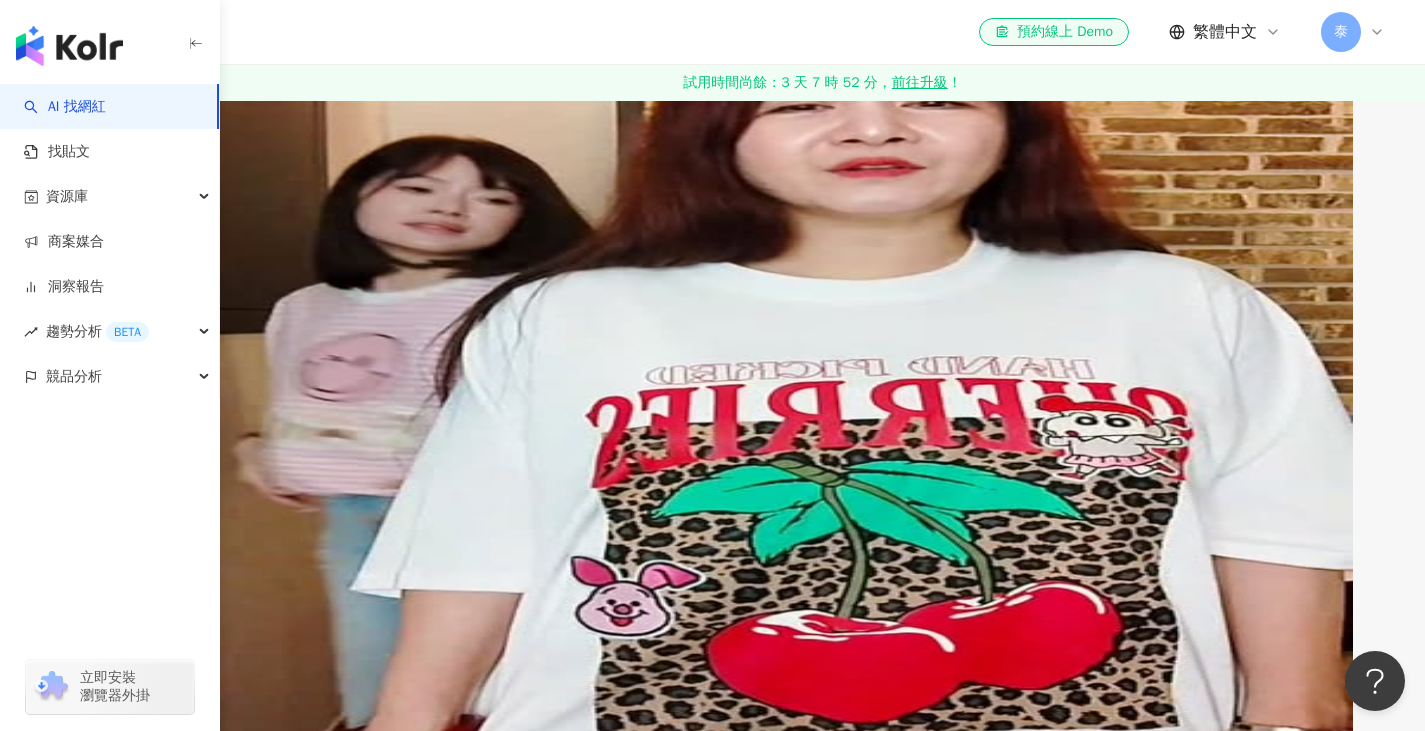 click on "跟著Via趣旅行" at bounding box center (160, 1147) 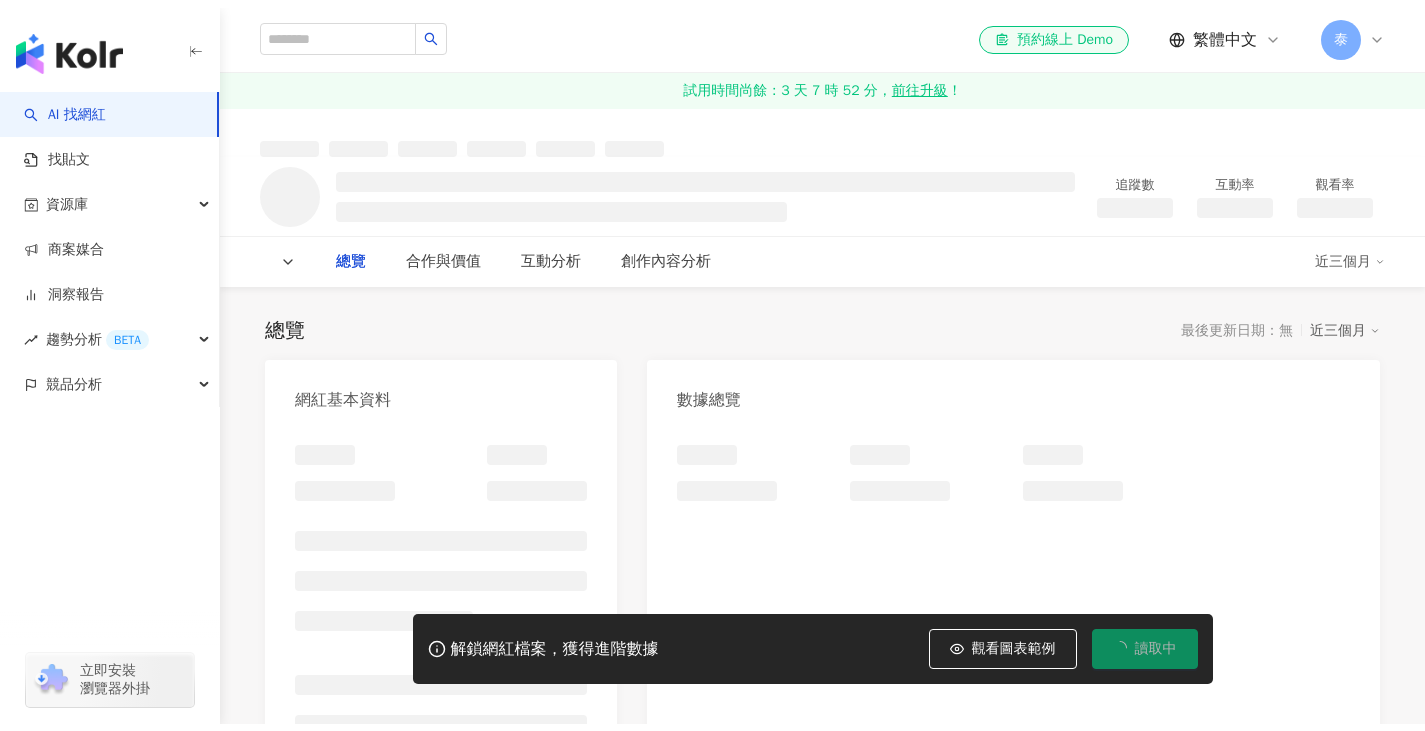 scroll, scrollTop: 0, scrollLeft: 0, axis: both 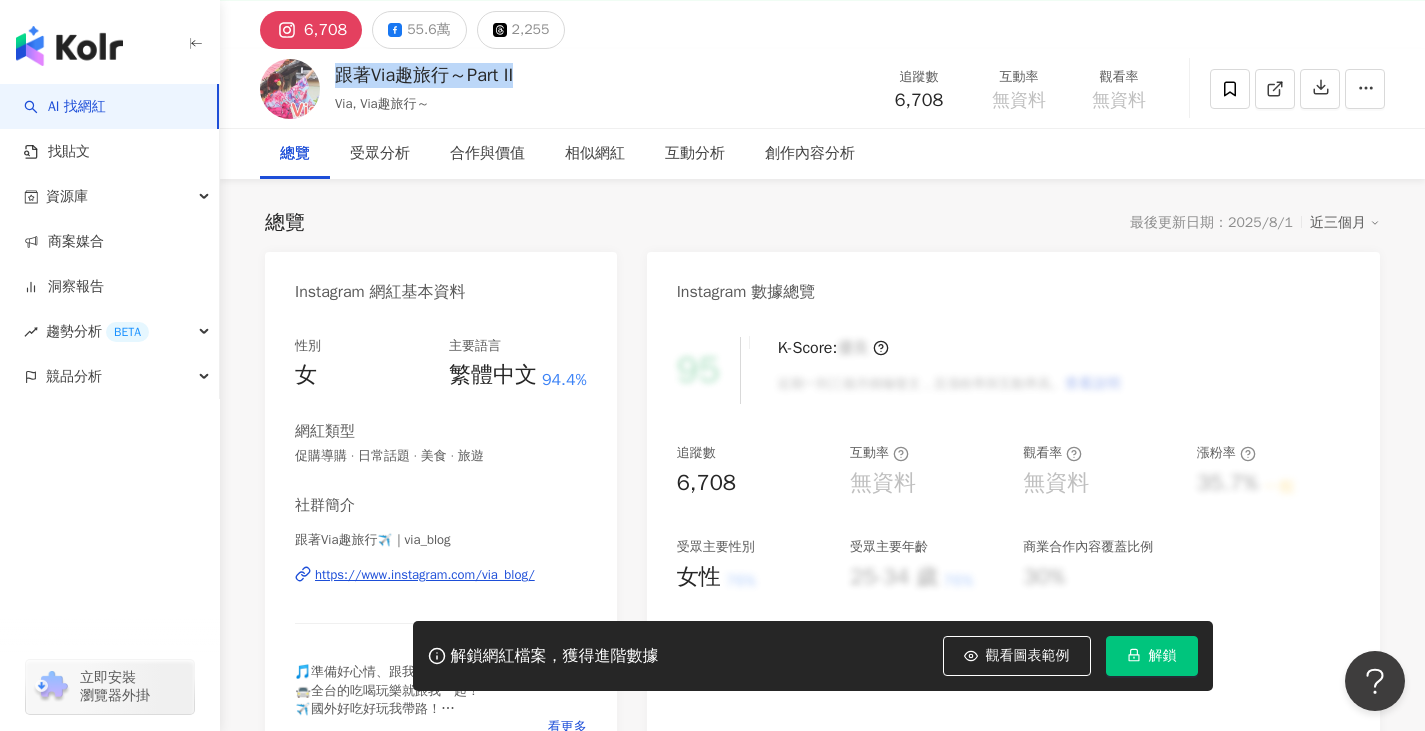 drag, startPoint x: 351, startPoint y: 70, endPoint x: 530, endPoint y: 71, distance: 179.00279 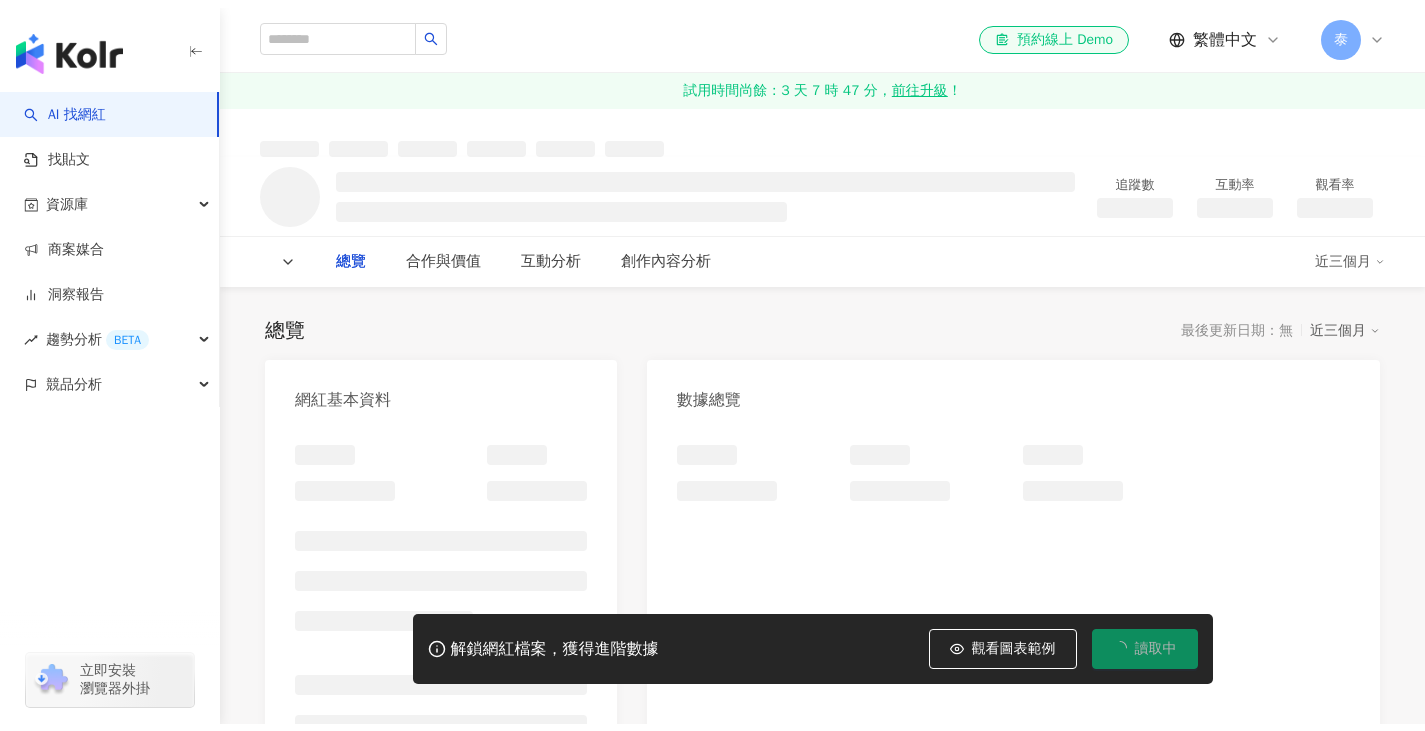 scroll, scrollTop: 0, scrollLeft: 0, axis: both 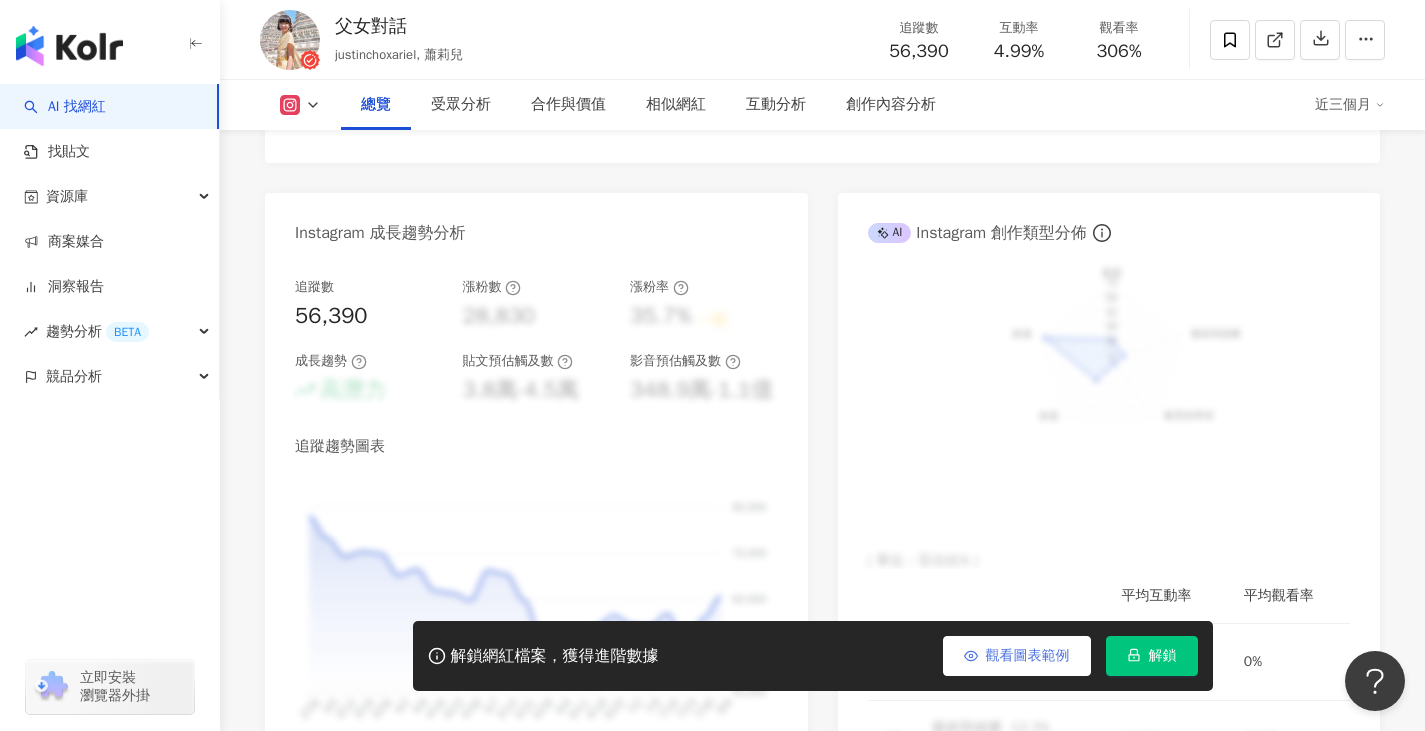 drag, startPoint x: 1047, startPoint y: 660, endPoint x: 1048, endPoint y: 642, distance: 18.027756 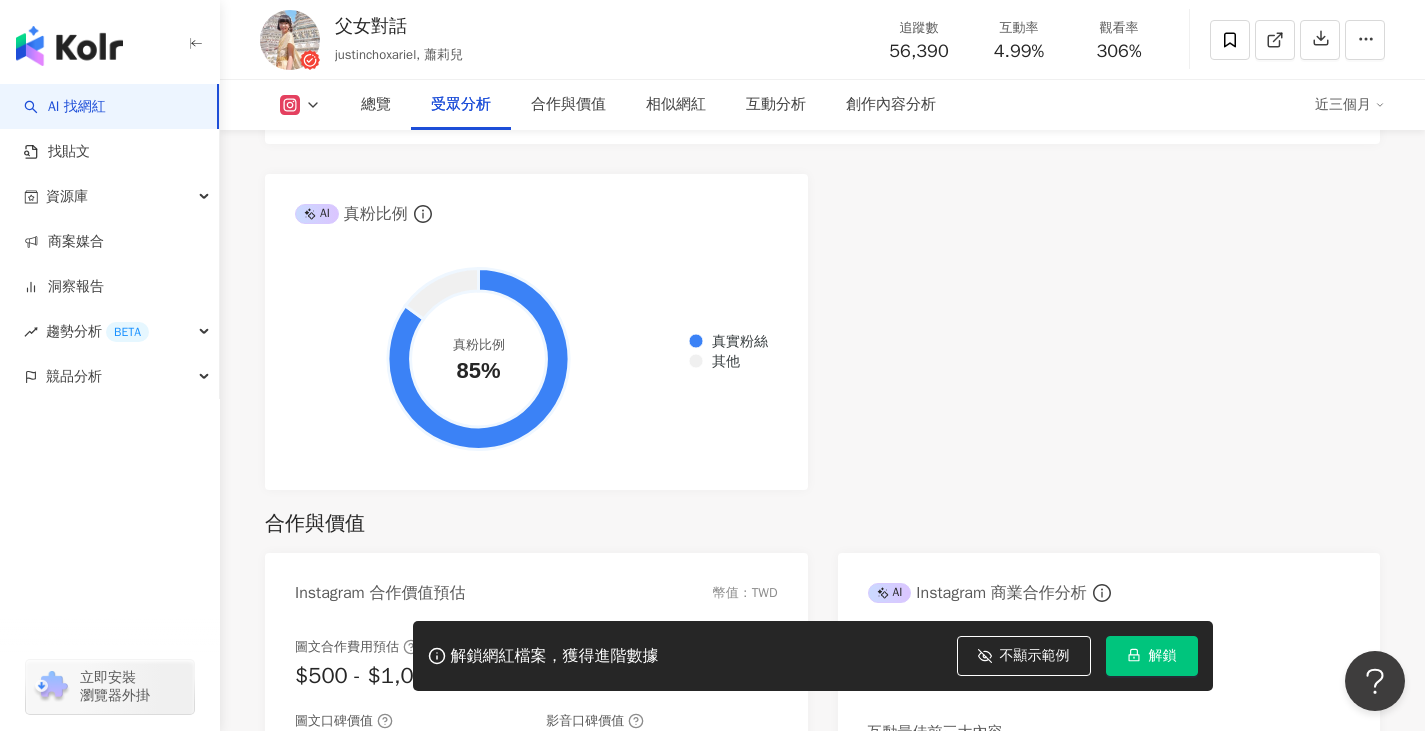 scroll, scrollTop: 2700, scrollLeft: 0, axis: vertical 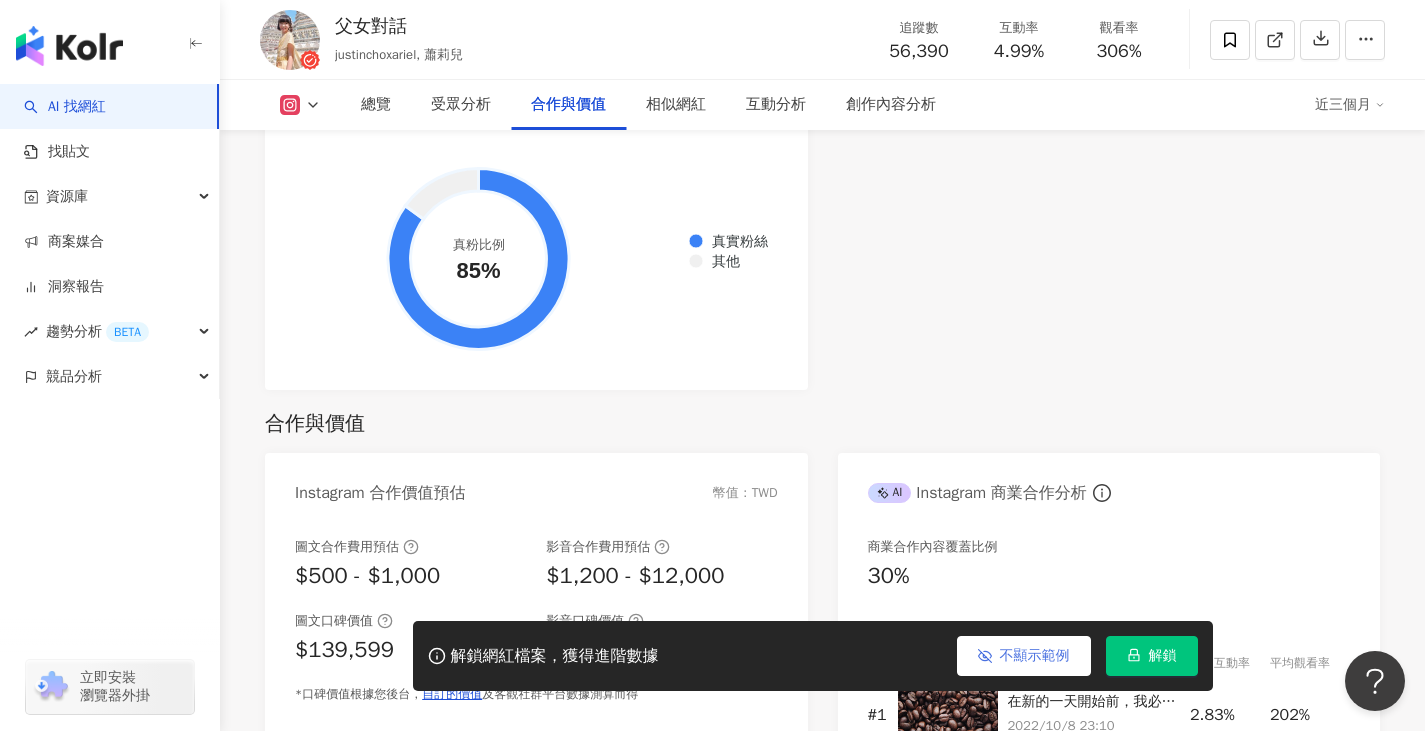 click on "不顯示範例" at bounding box center [1035, 656] 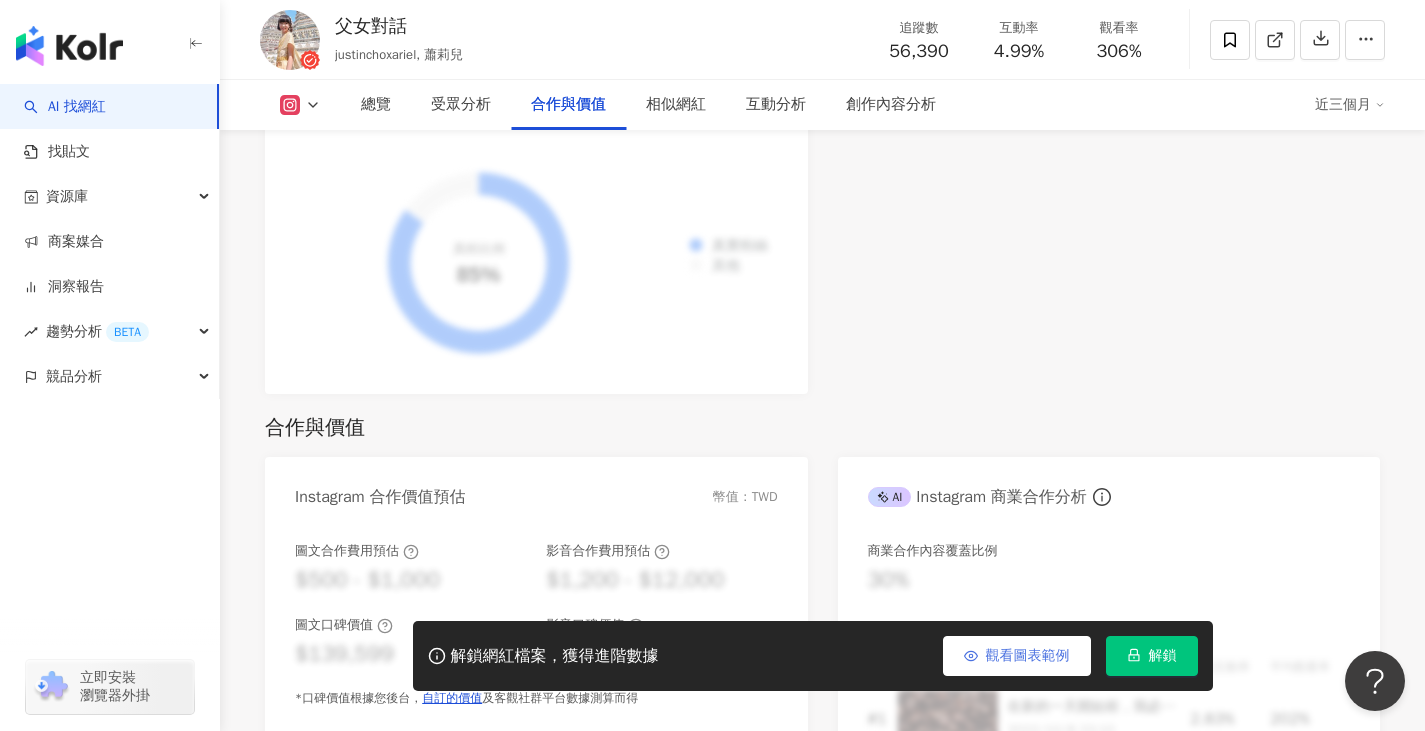 click on "觀看圖表範例" at bounding box center [1028, 656] 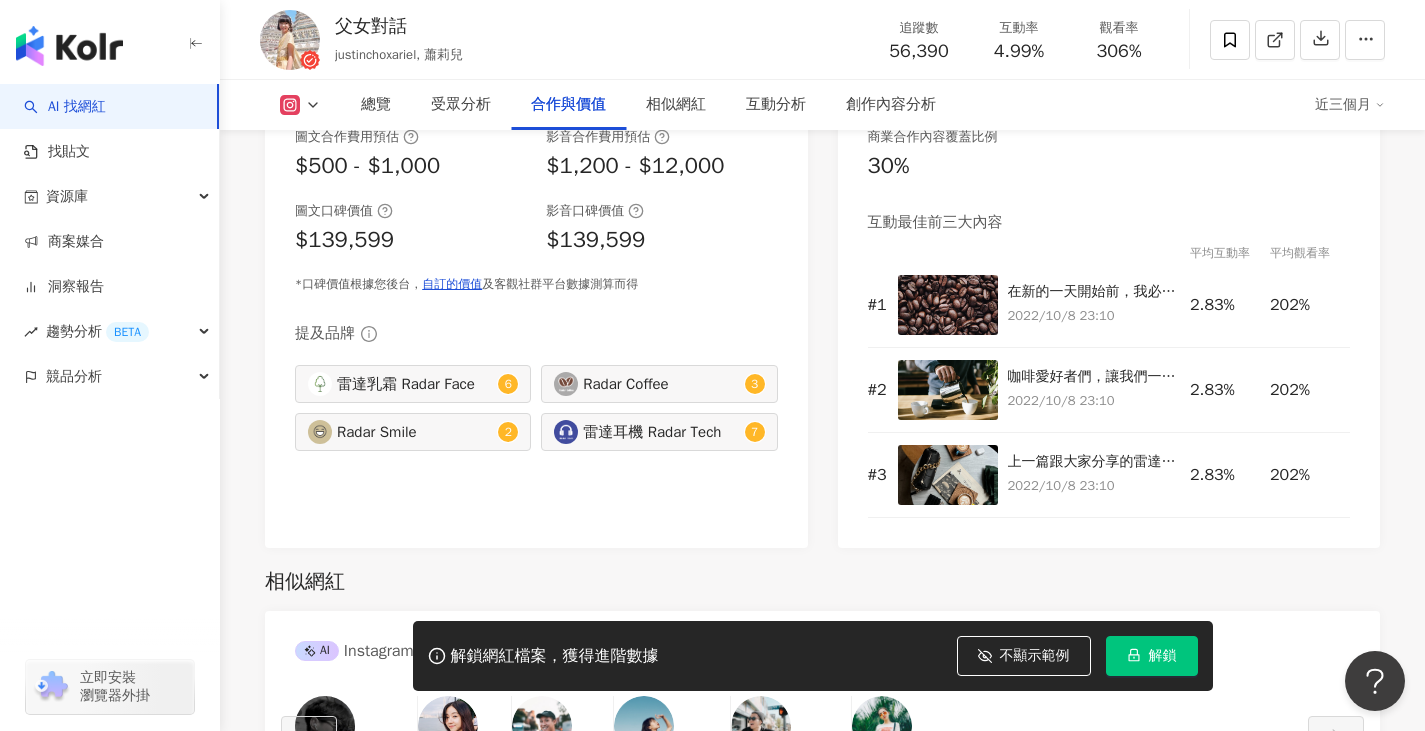scroll, scrollTop: 3500, scrollLeft: 0, axis: vertical 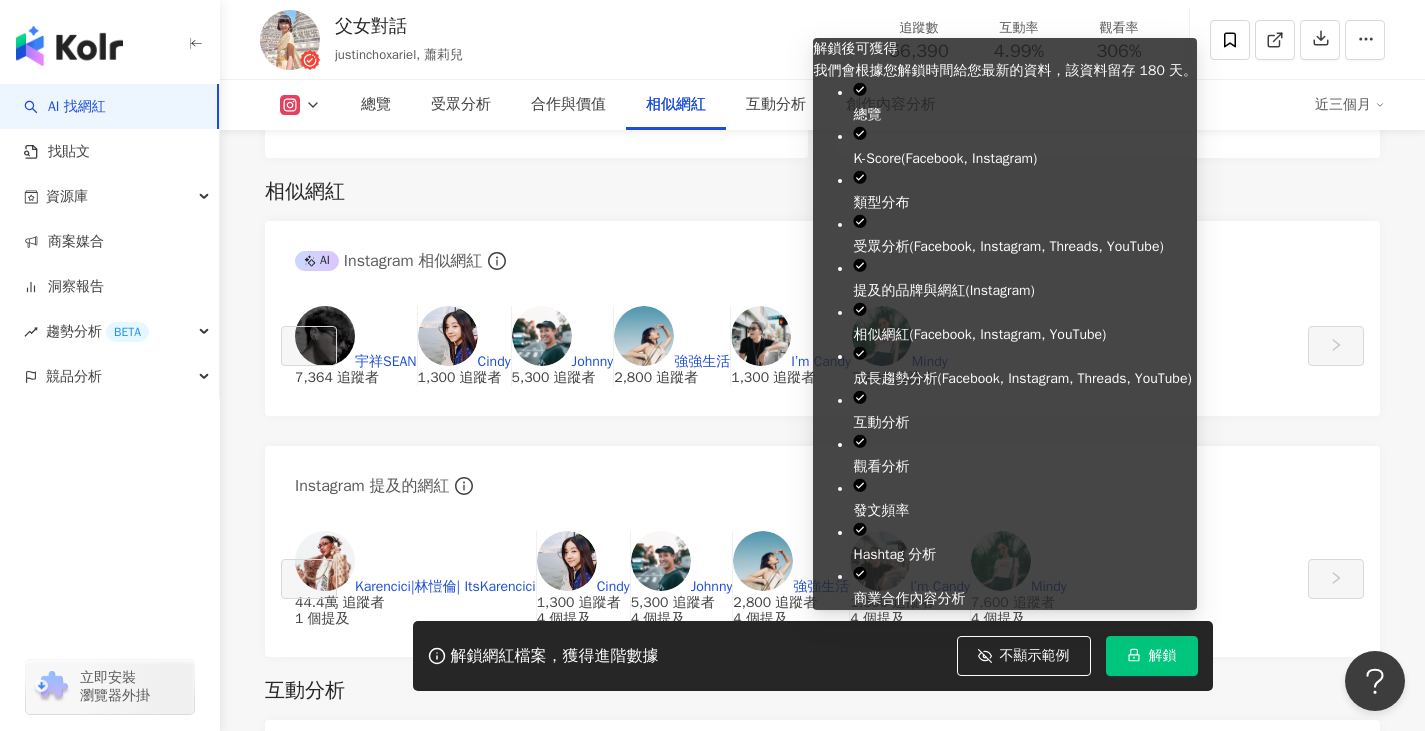 click 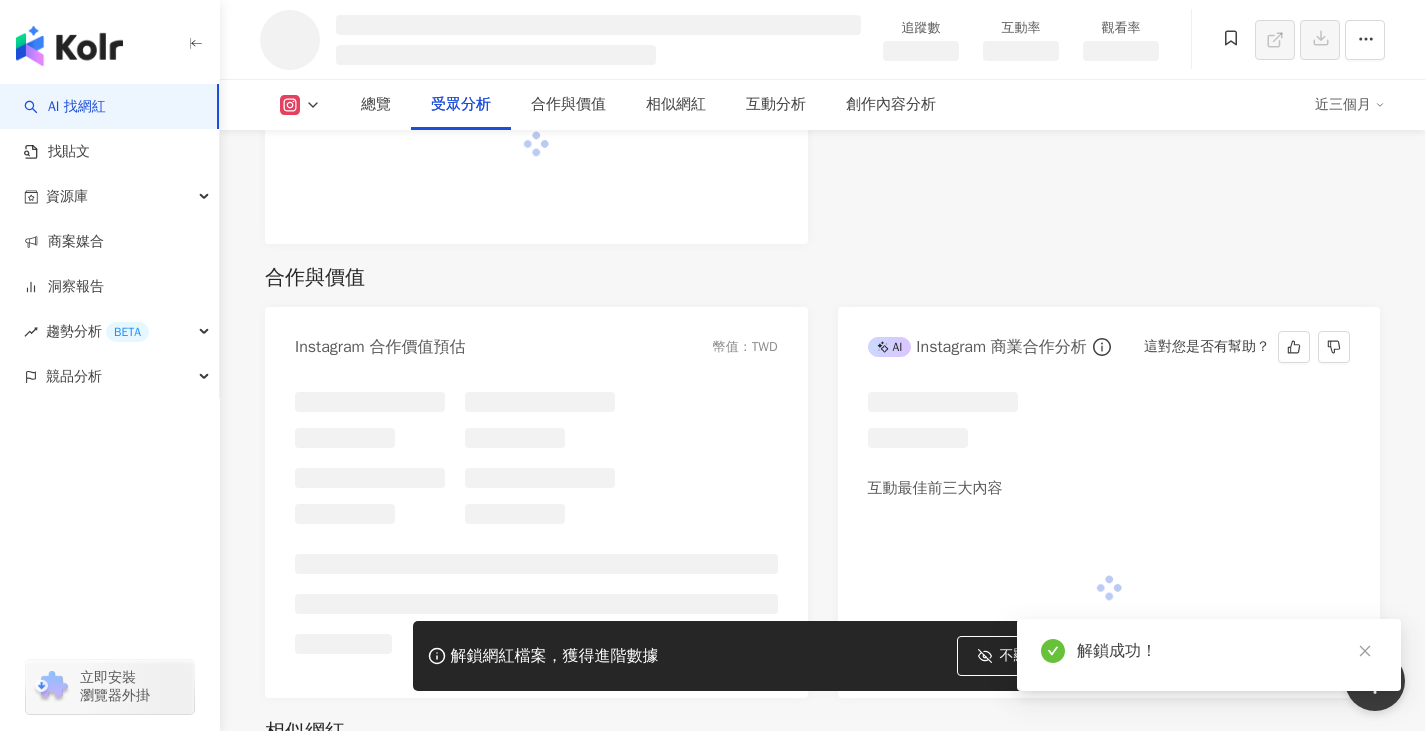 scroll, scrollTop: 2192, scrollLeft: 0, axis: vertical 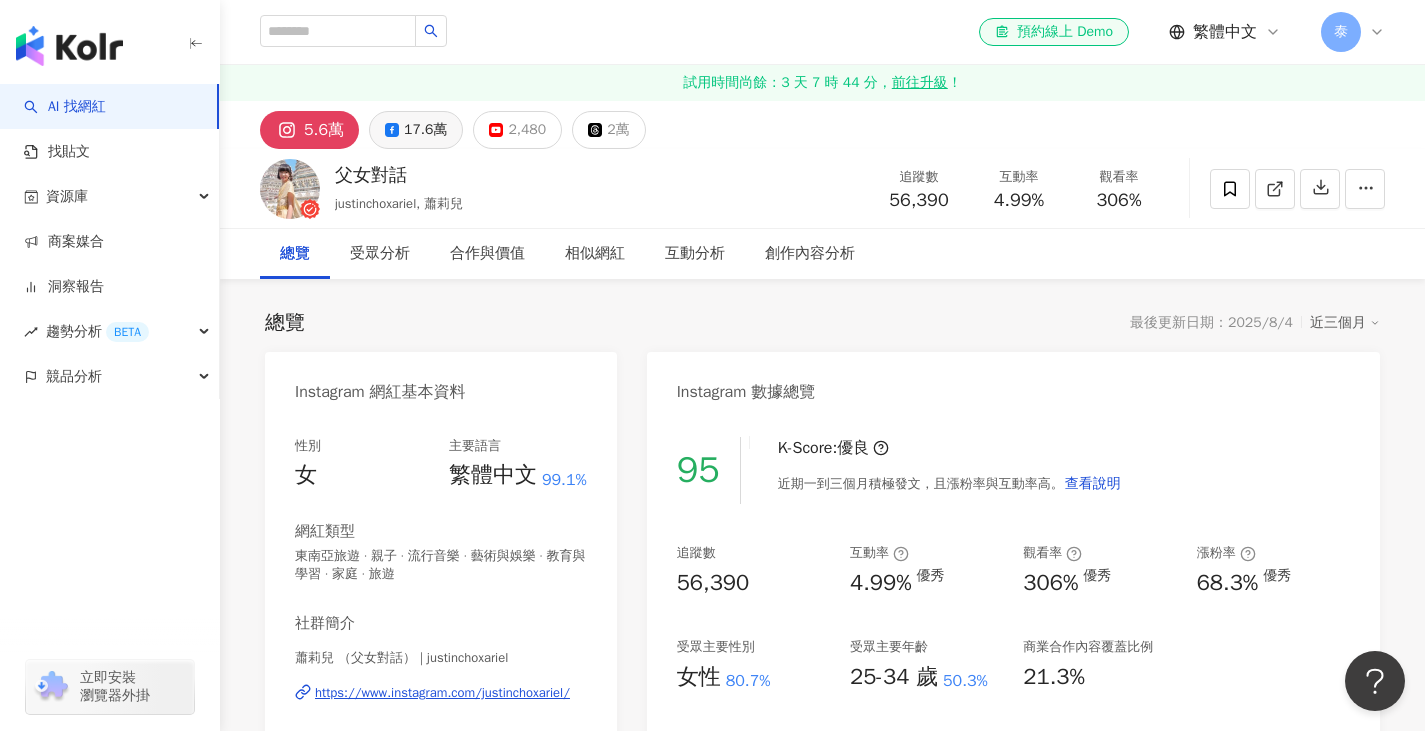 click on "17.6萬" at bounding box center (416, 130) 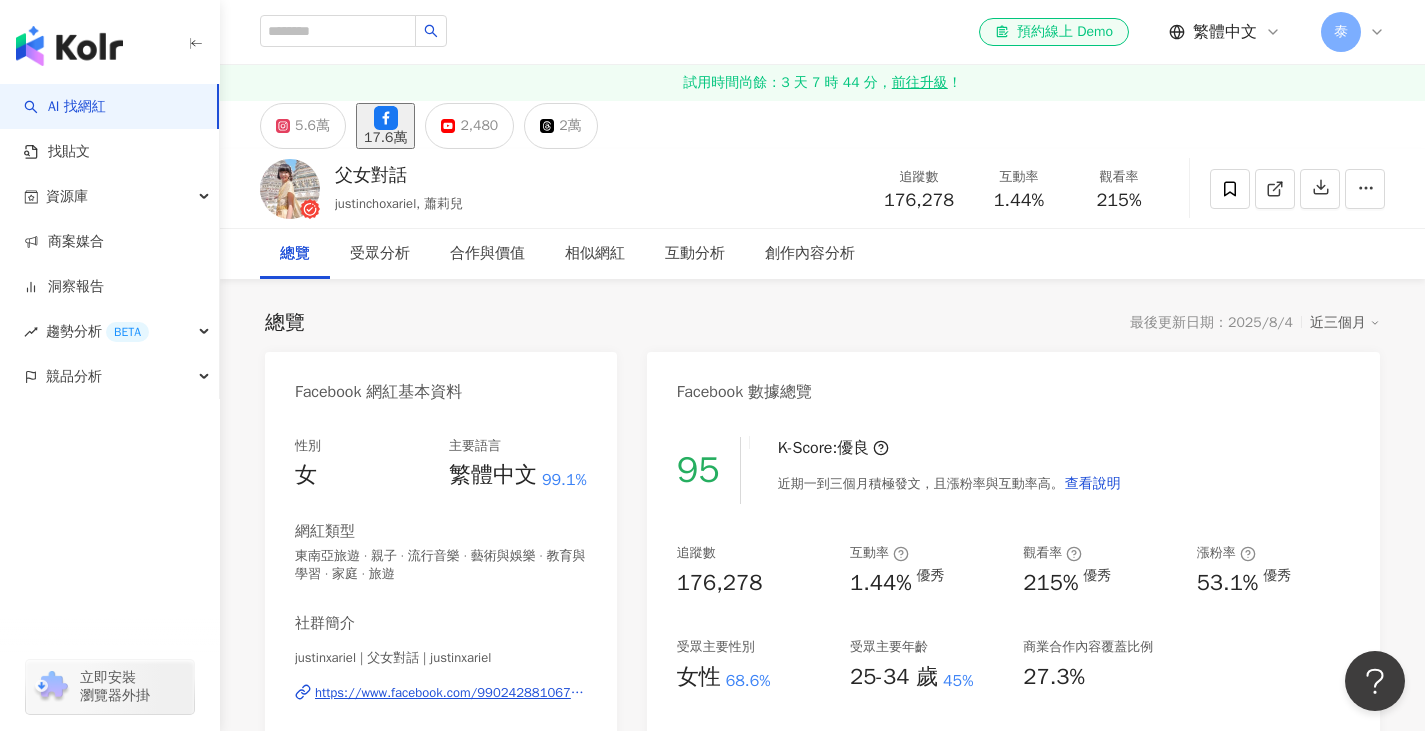 click on "17.6萬" at bounding box center (385, 138) 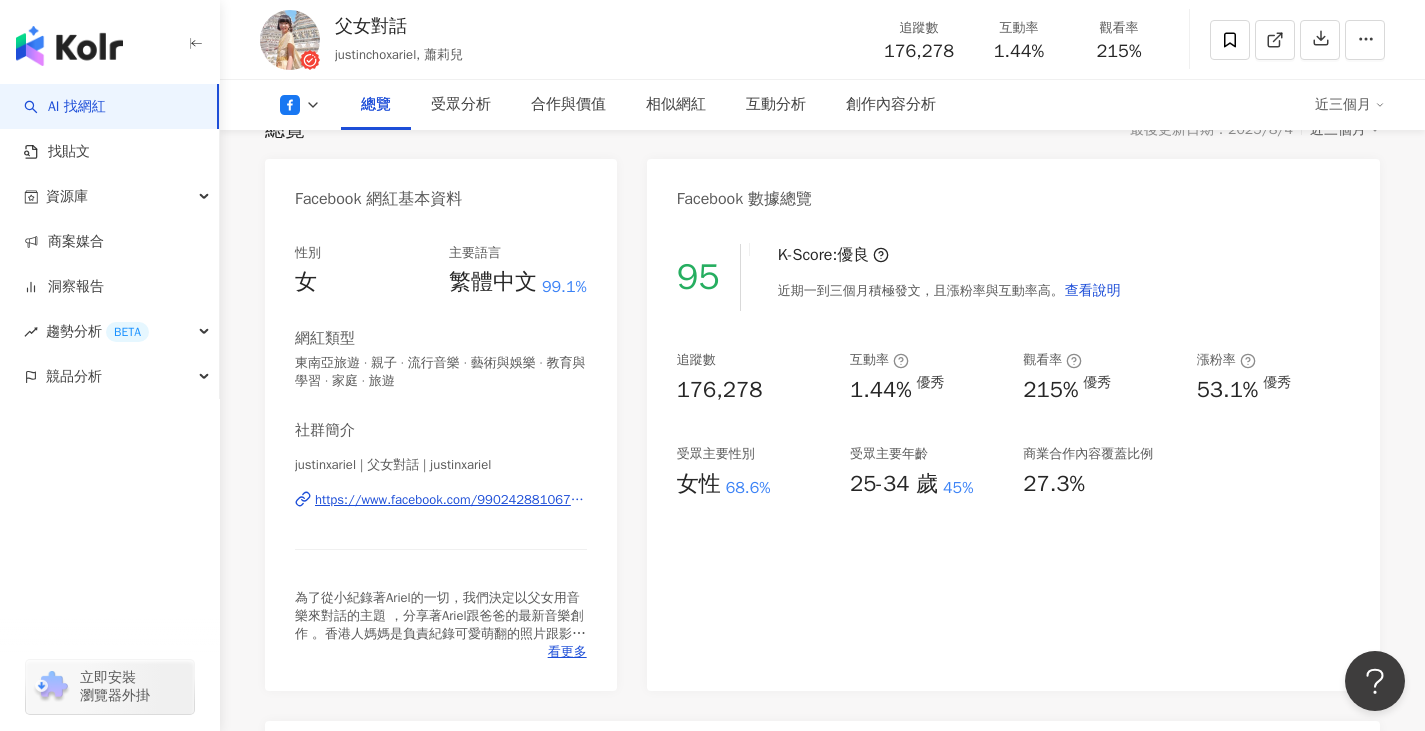 scroll, scrollTop: 200, scrollLeft: 0, axis: vertical 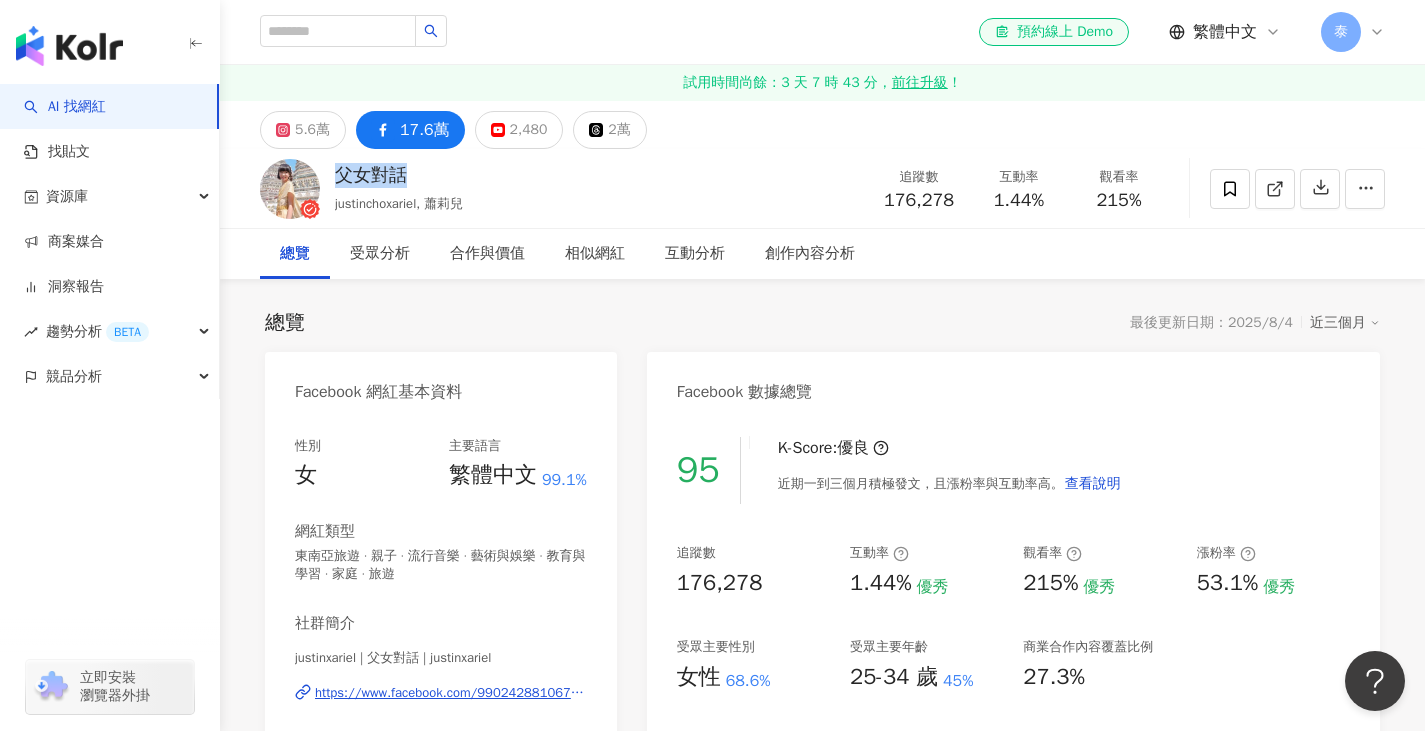 drag, startPoint x: 419, startPoint y: 183, endPoint x: 342, endPoint y: 180, distance: 77.05842 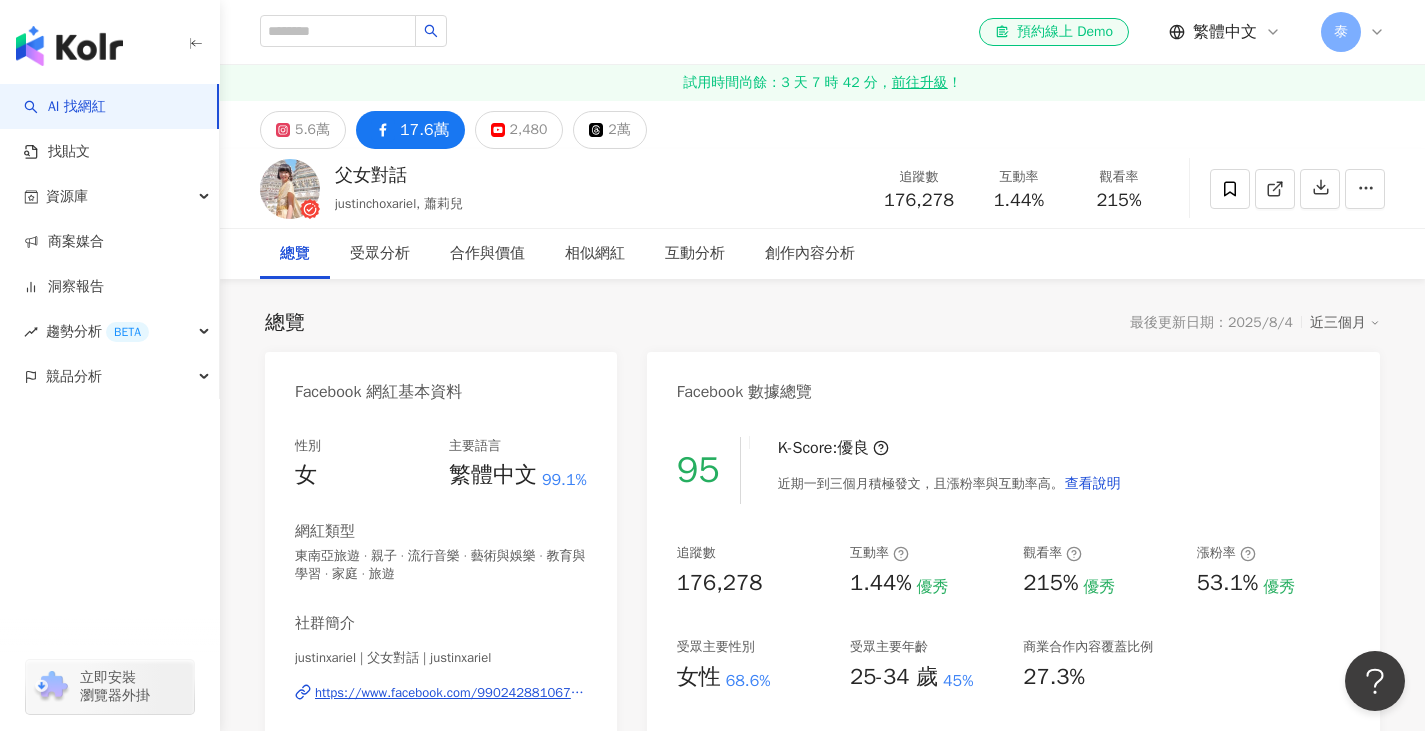click on "父女對話 [USERNAME][USERNAME], [NAME] 追蹤數 176,278 互動率 1.44% 觀看率 215%" at bounding box center (822, 188) 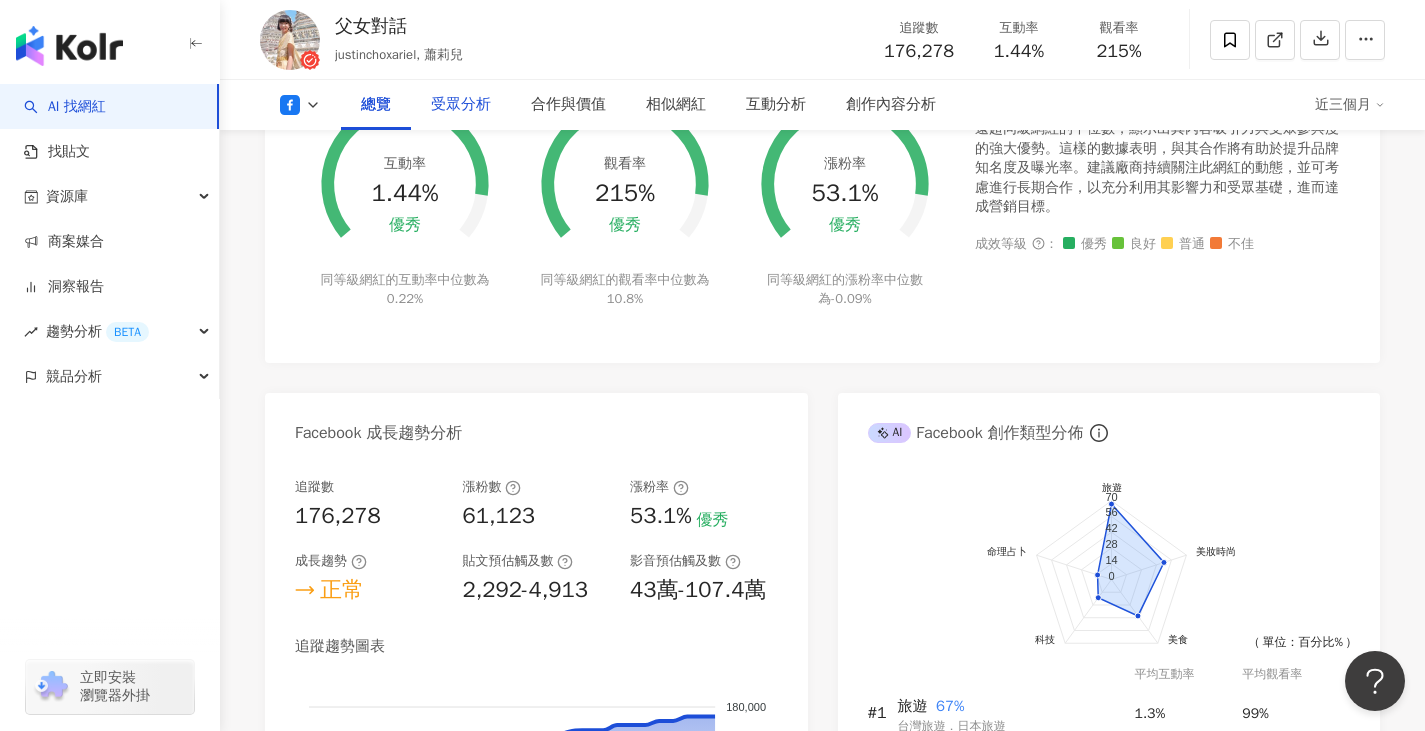 click on "受眾分析" at bounding box center [461, 105] 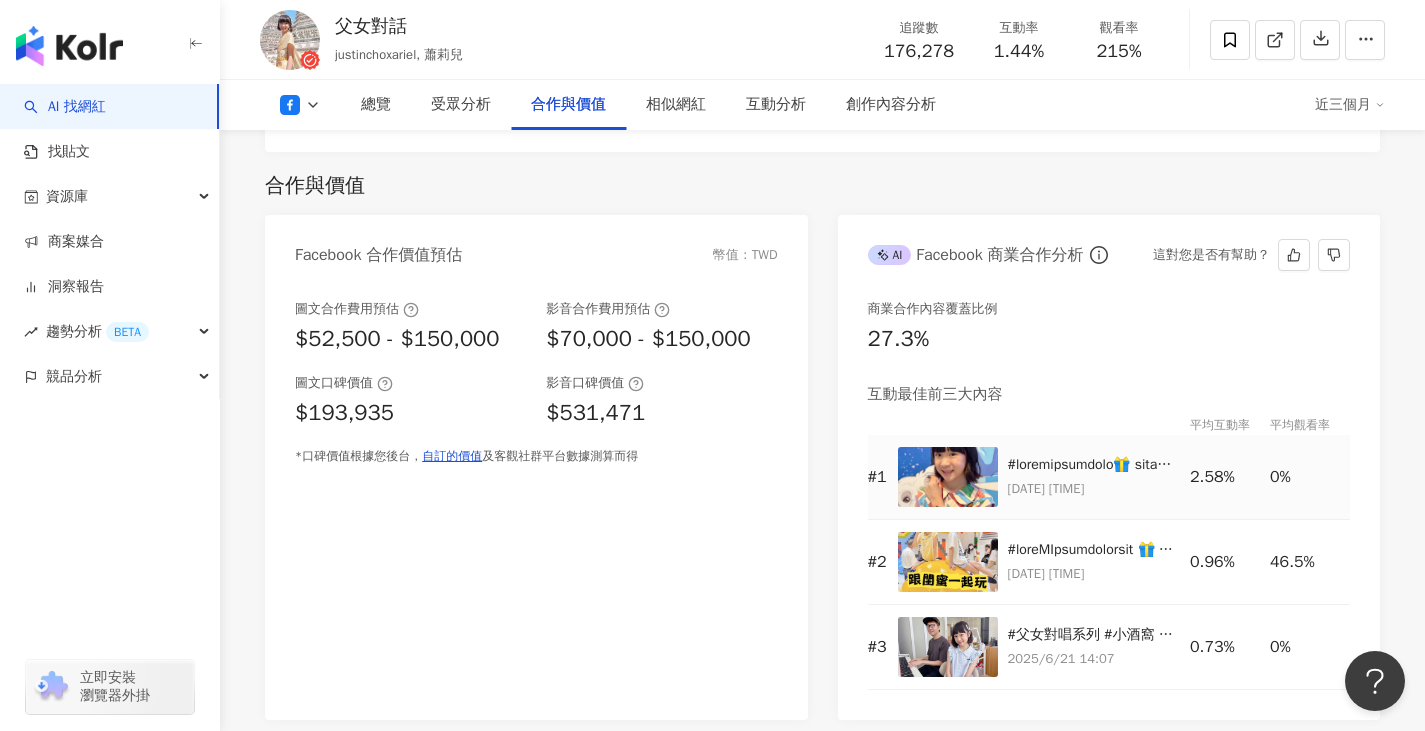 scroll, scrollTop: 2300, scrollLeft: 0, axis: vertical 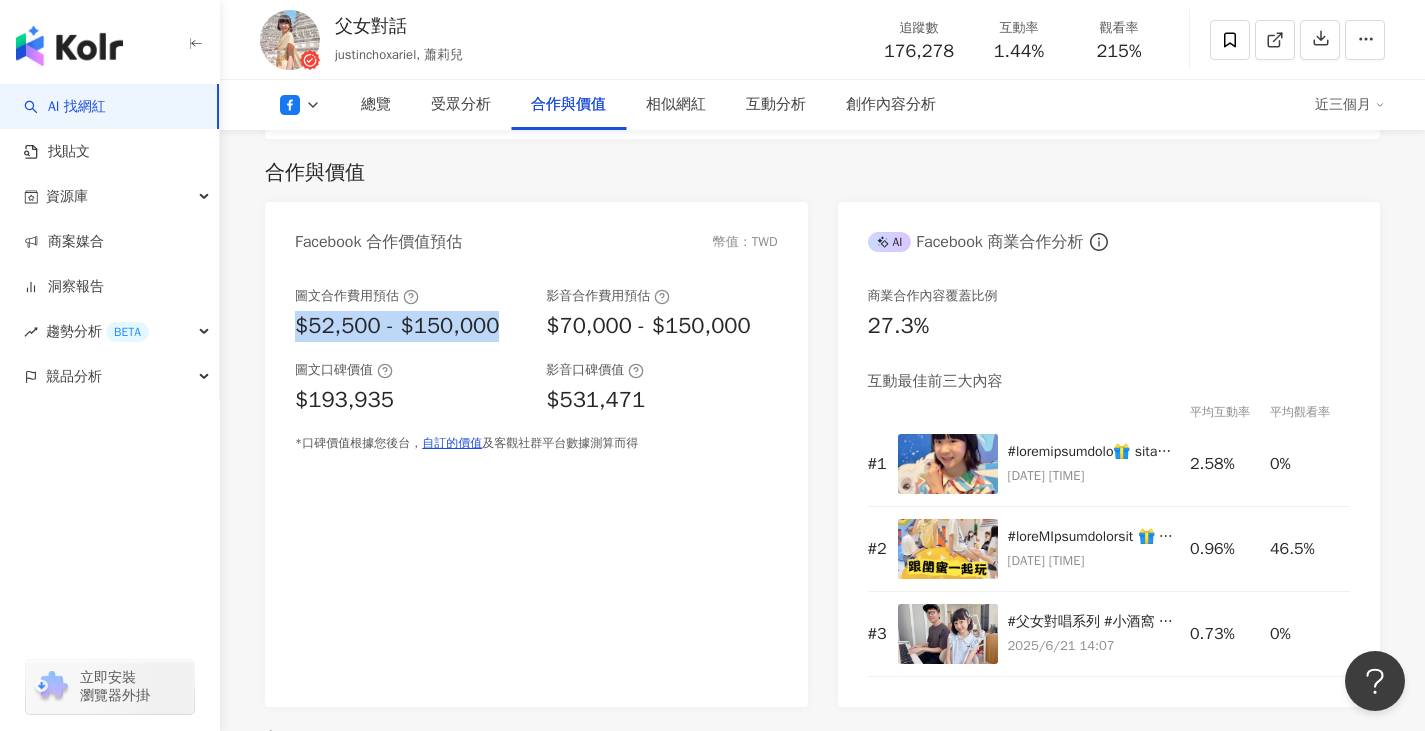 drag, startPoint x: 284, startPoint y: 326, endPoint x: 501, endPoint y: 321, distance: 217.0576 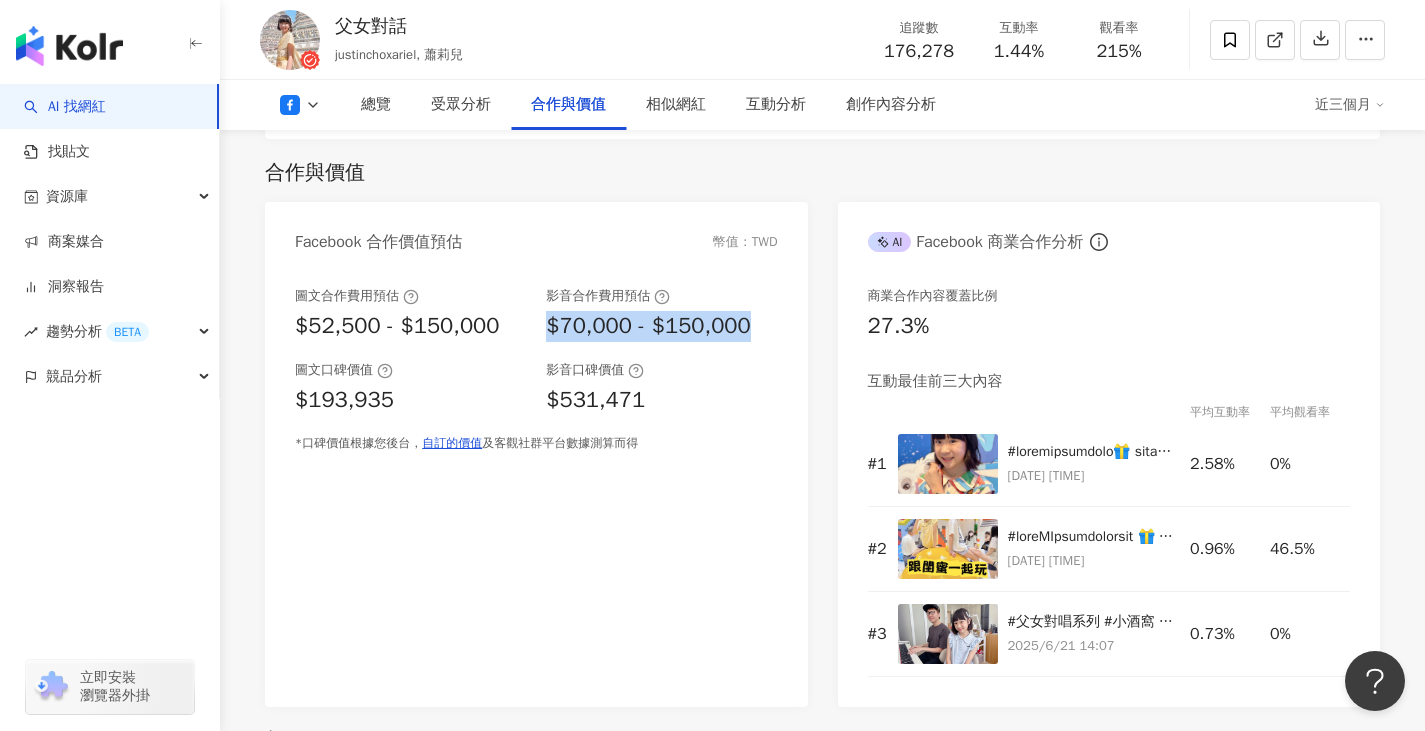 drag, startPoint x: 539, startPoint y: 333, endPoint x: 750, endPoint y: 327, distance: 211.0853 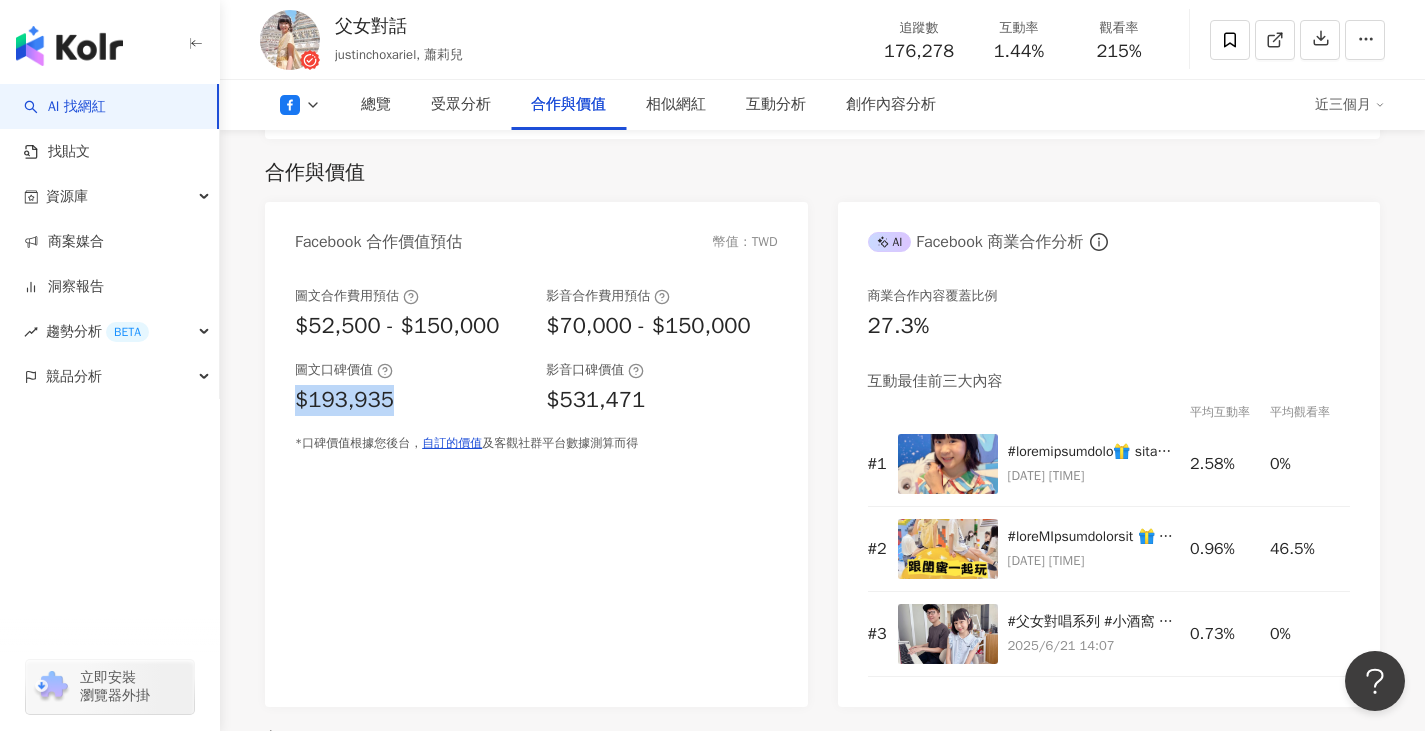 drag, startPoint x: 285, startPoint y: 412, endPoint x: 413, endPoint y: 405, distance: 128.19127 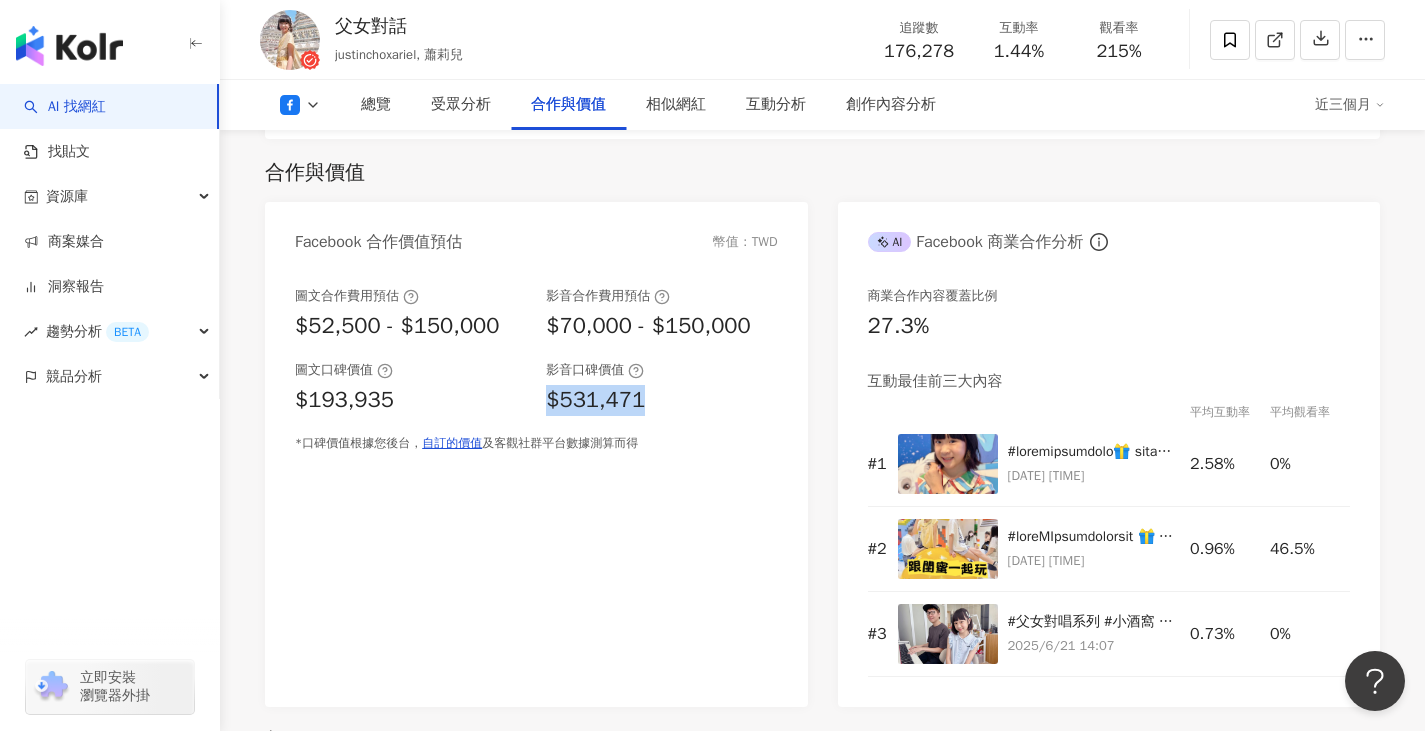 drag, startPoint x: 556, startPoint y: 407, endPoint x: 640, endPoint y: 405, distance: 84.0238 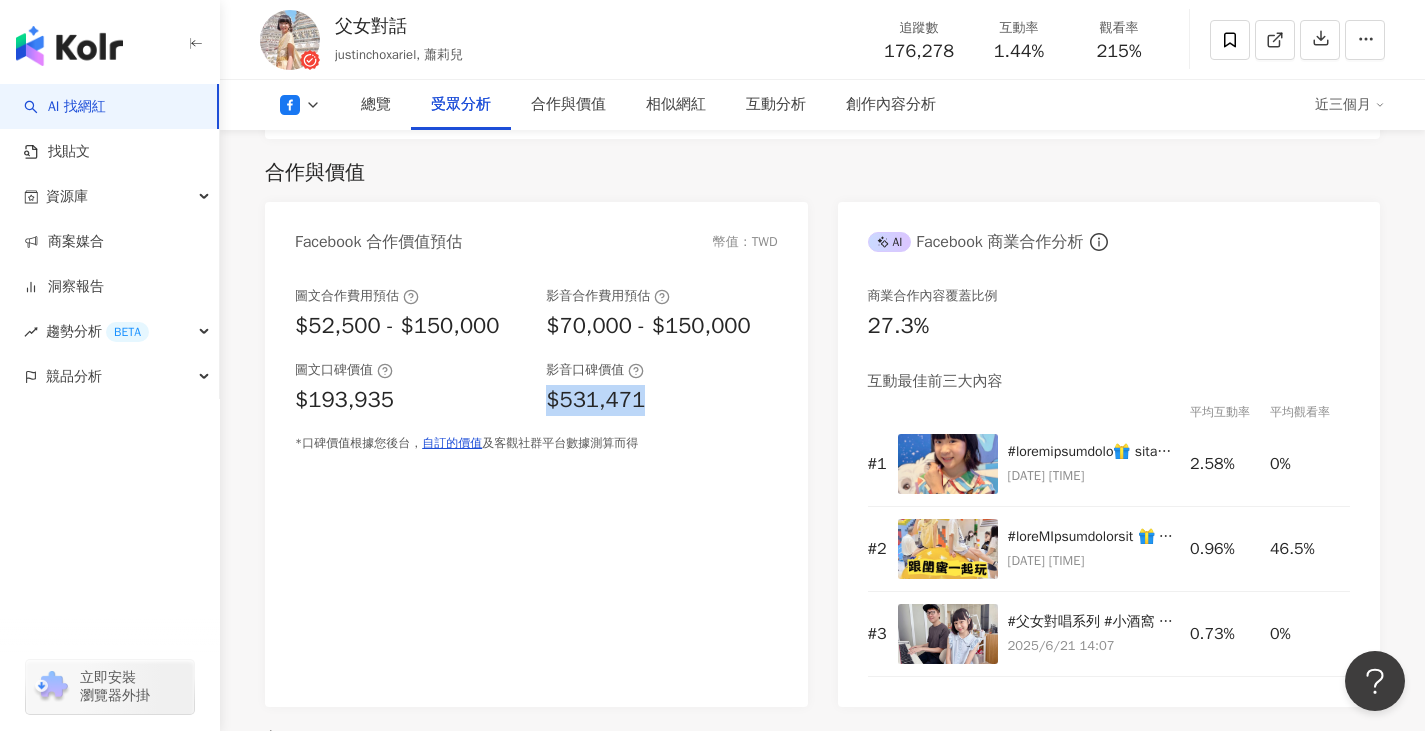 scroll, scrollTop: 2000, scrollLeft: 0, axis: vertical 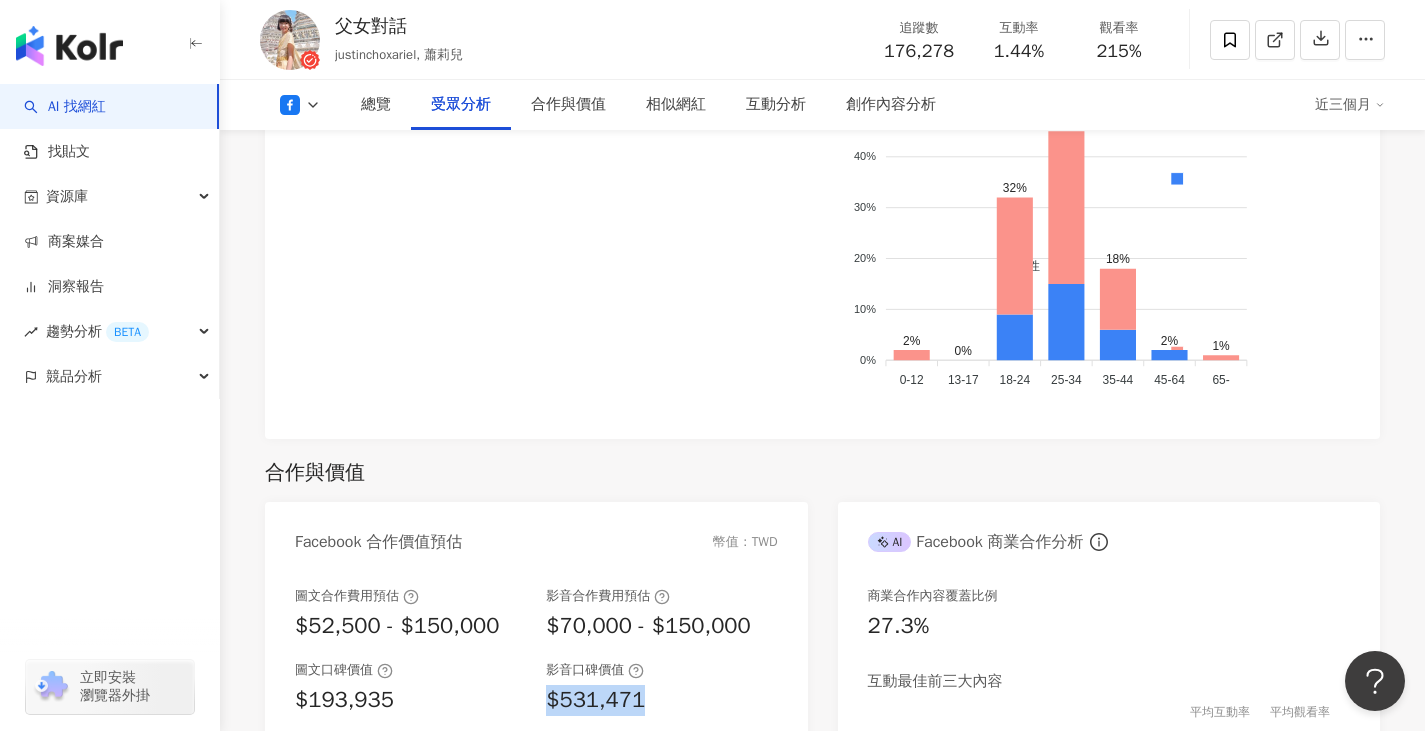 click 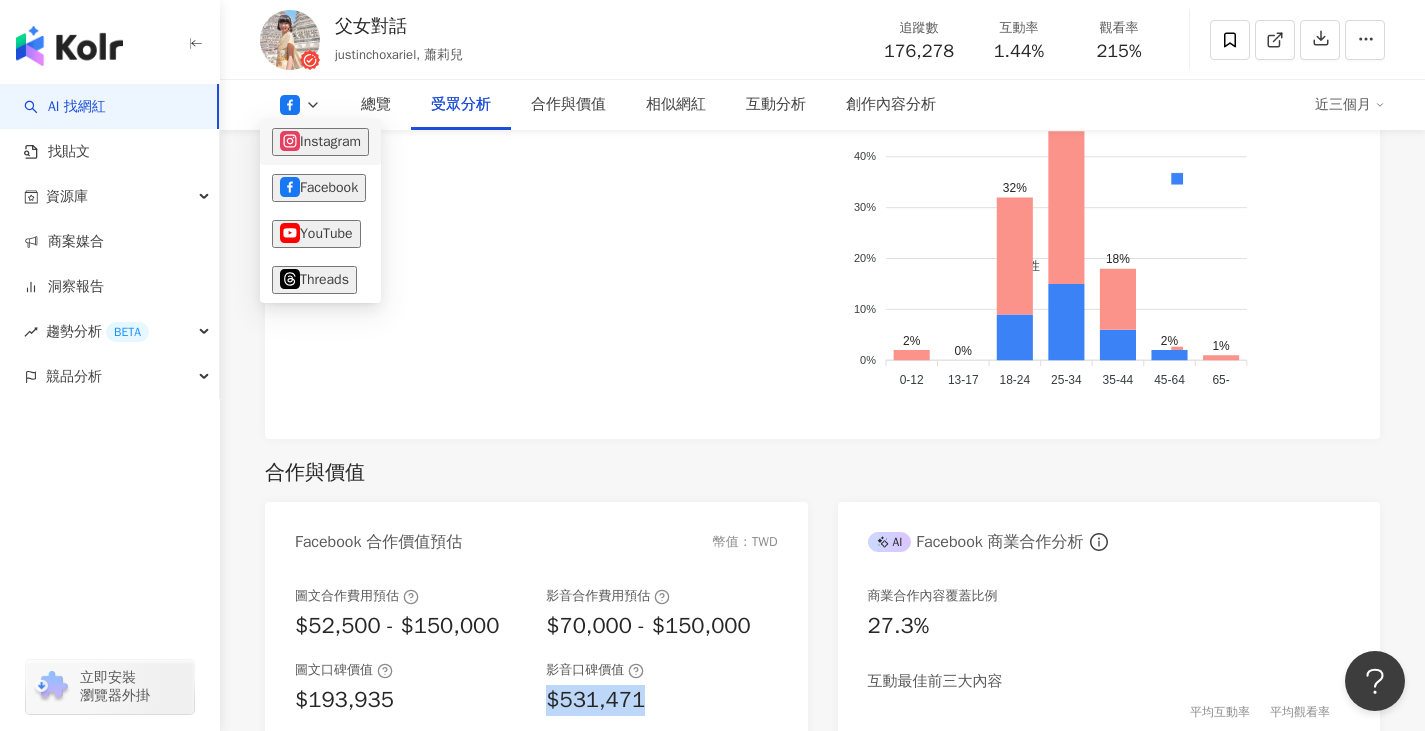 click on "Instagram" at bounding box center (320, 142) 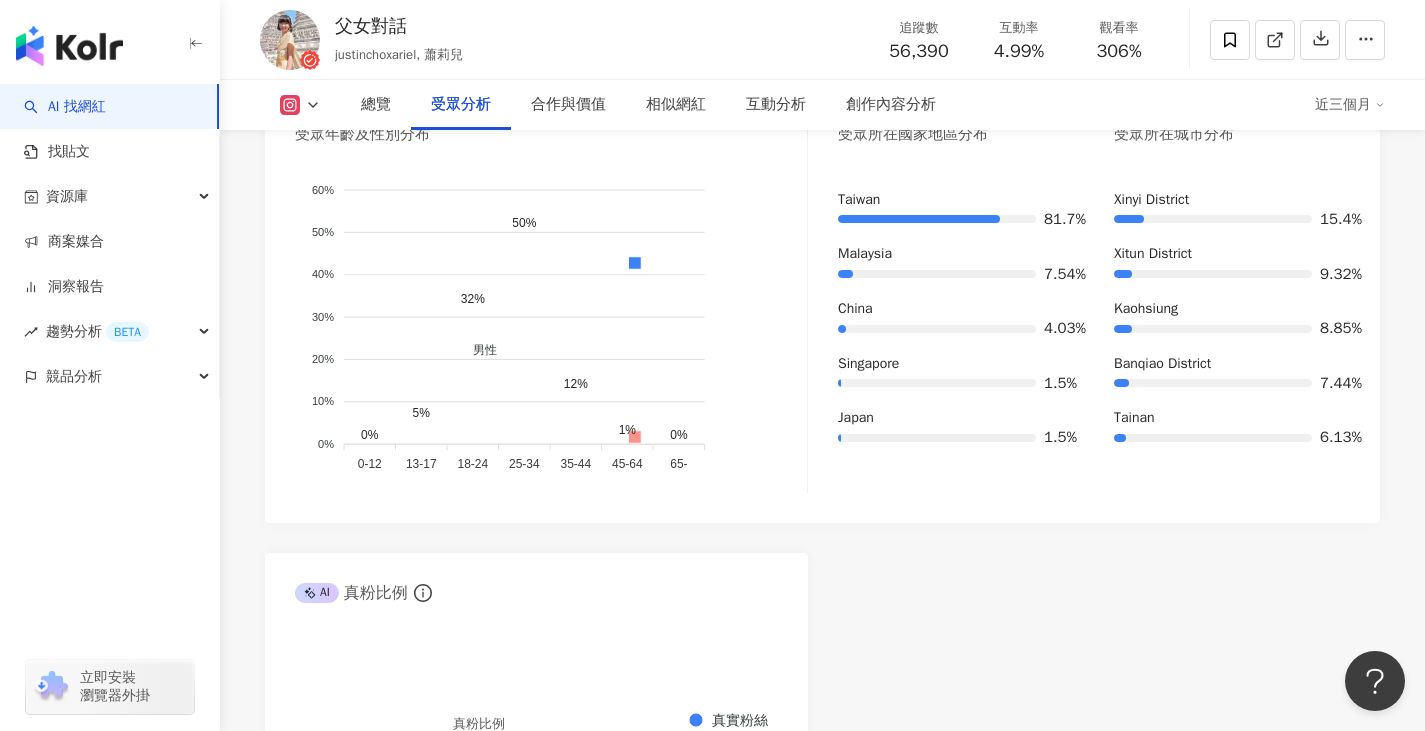 click on "受眾分析" at bounding box center (461, 105) 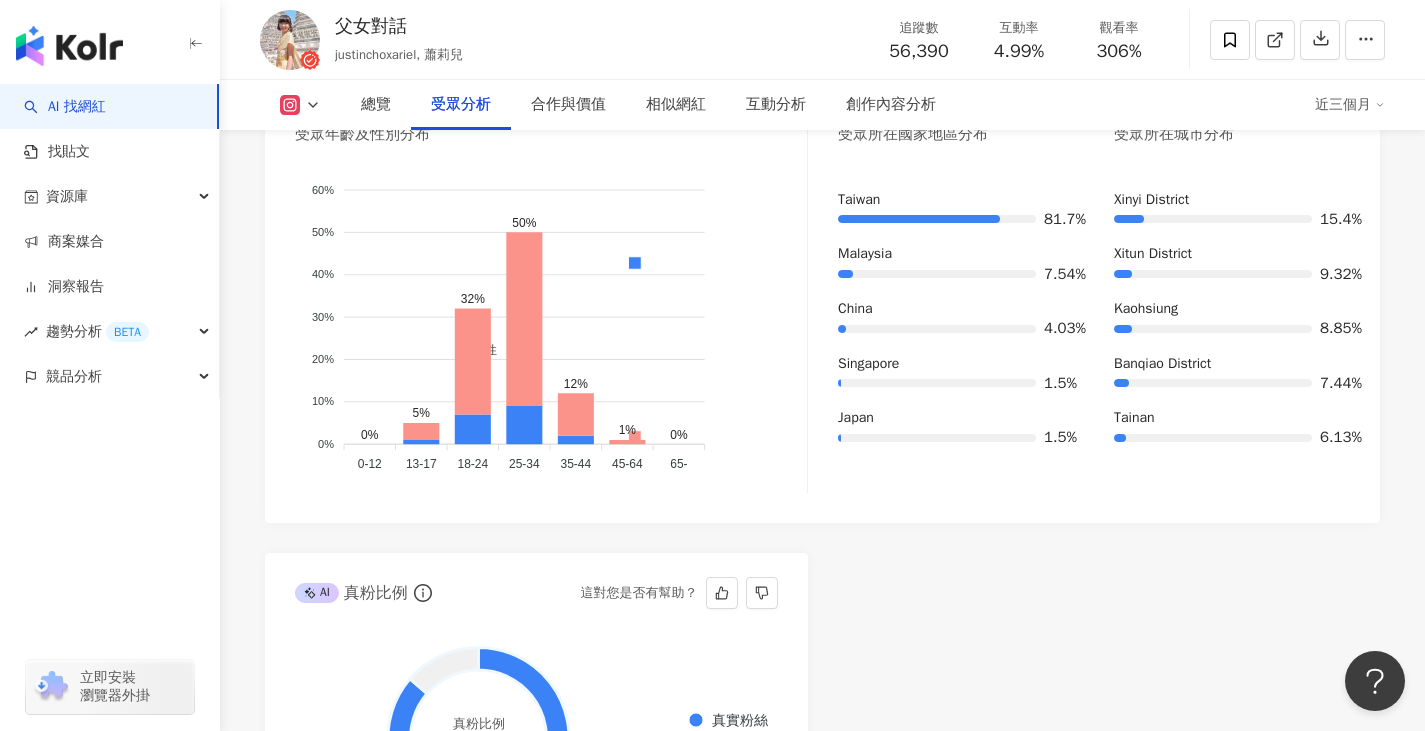 scroll, scrollTop: 2500, scrollLeft: 0, axis: vertical 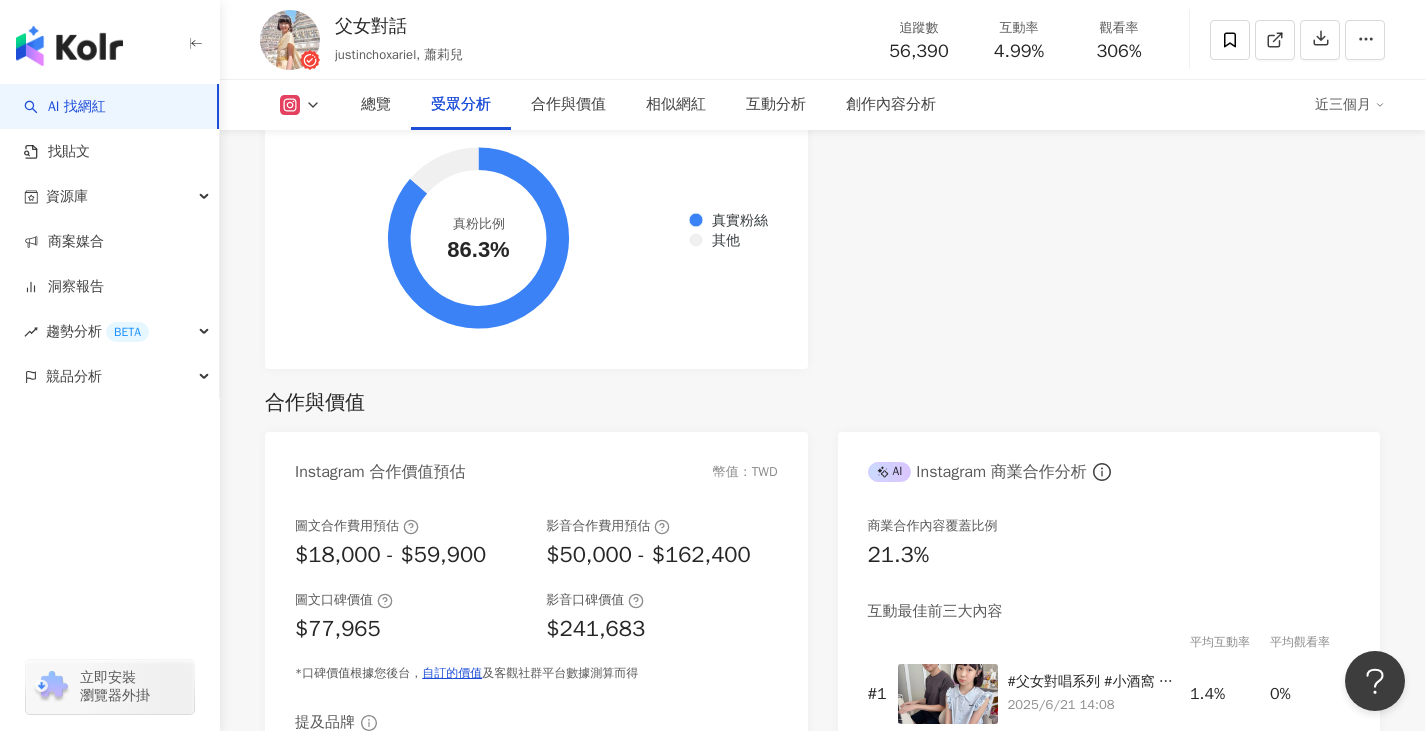 click on "圖文合作費用預估   $18,000 - $59,900 影音合作費用預估   $50,000 - $162,400 圖文口碑價值   $77,965 影音口碑價值   $241,683 *口碑價值根據您後台， 自訂的價值 及客觀社群平台數據測算而得 提及品牌 UNIQUE史萊姆實驗室 1" at bounding box center (536, 717) 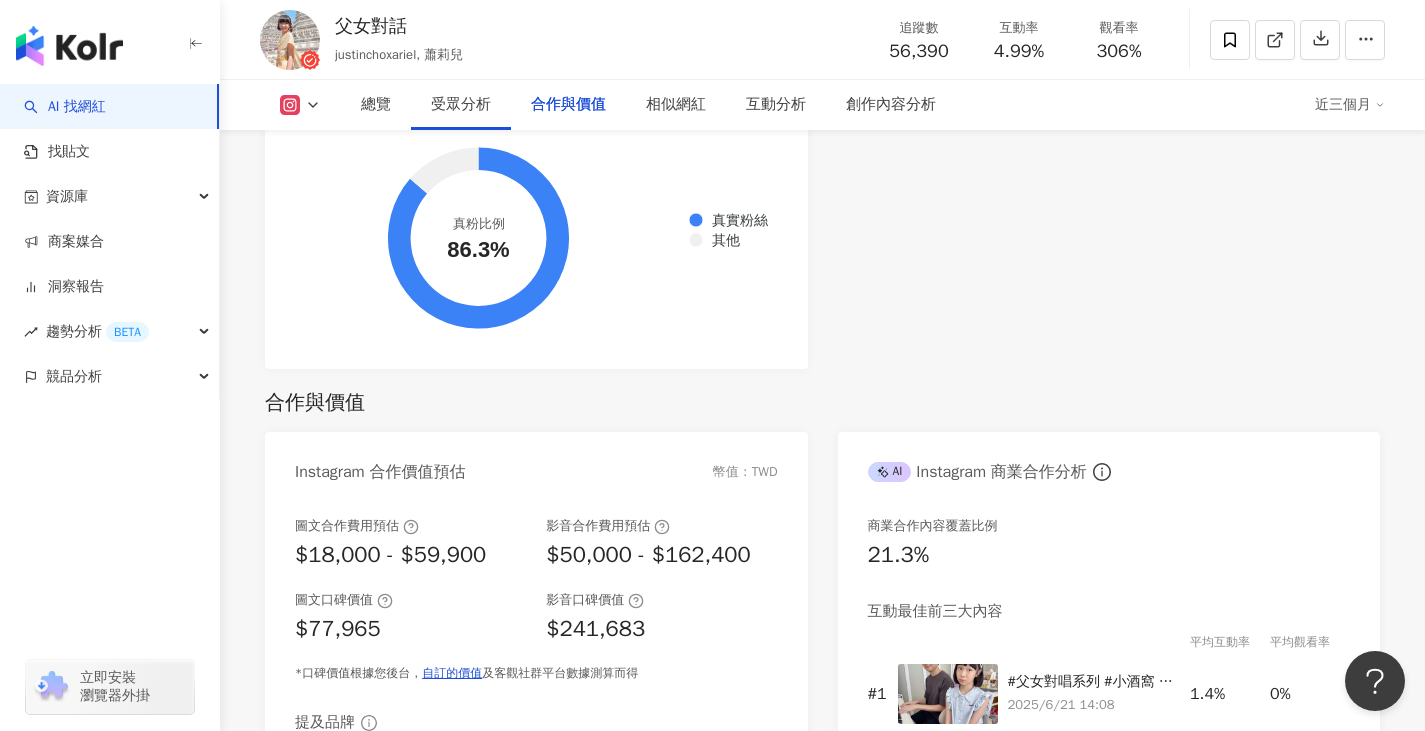 scroll, scrollTop: 2800, scrollLeft: 0, axis: vertical 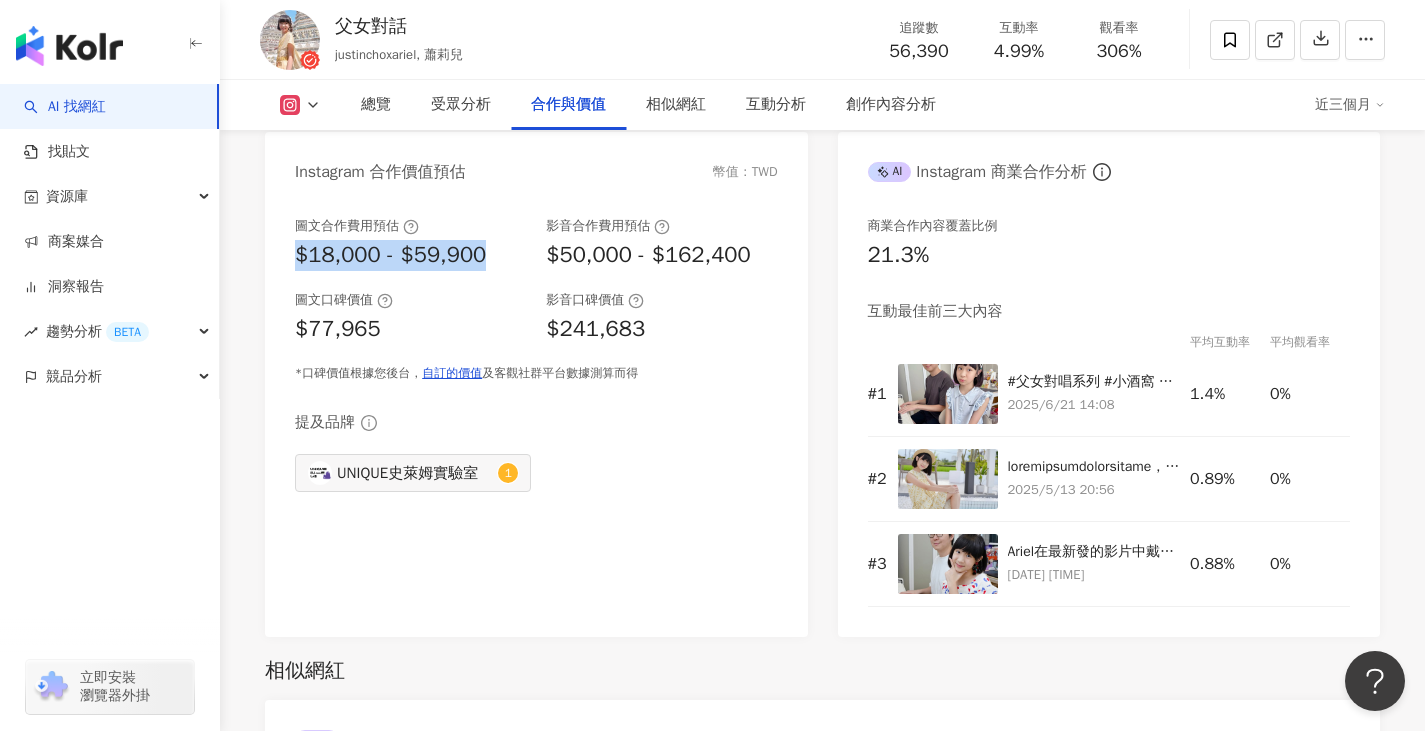 copy on "$18,000 - $59,900" 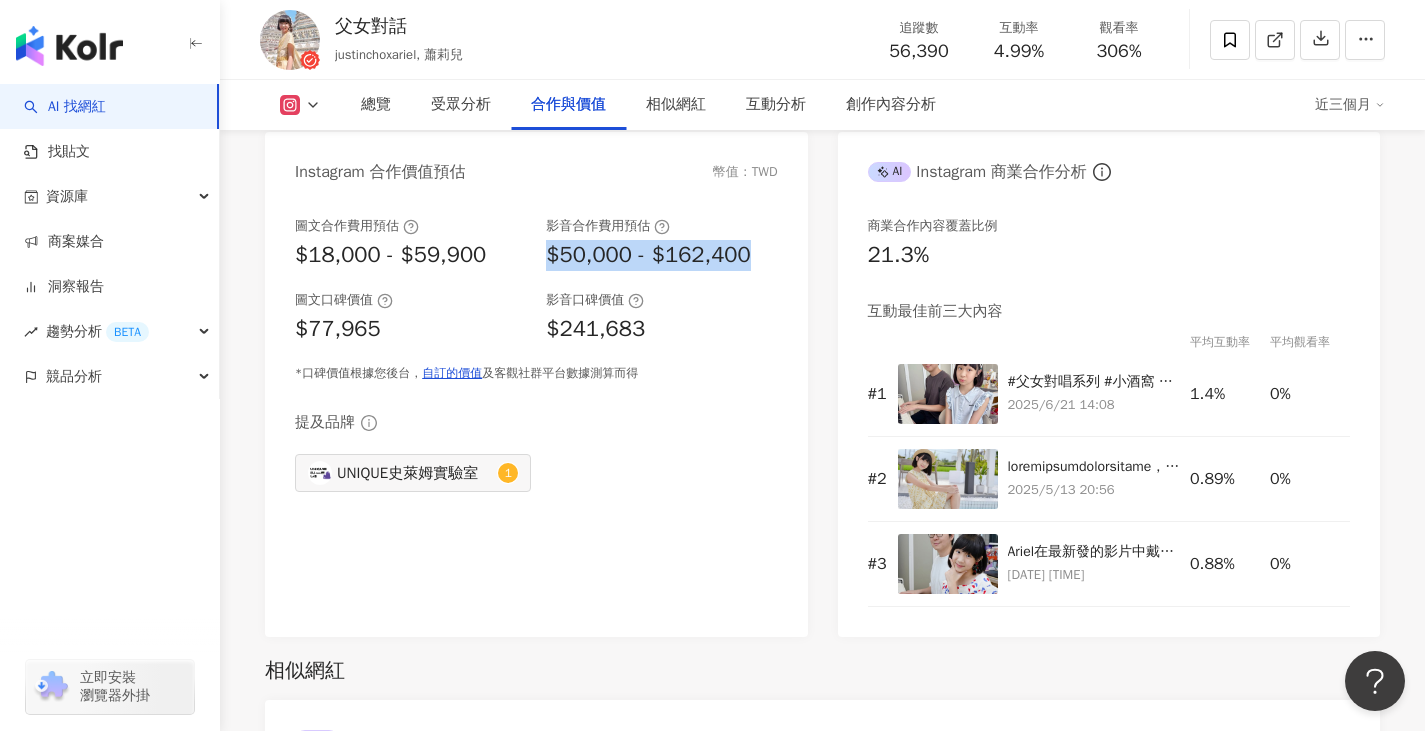 drag, startPoint x: 538, startPoint y: 261, endPoint x: 762, endPoint y: 268, distance: 224.10934 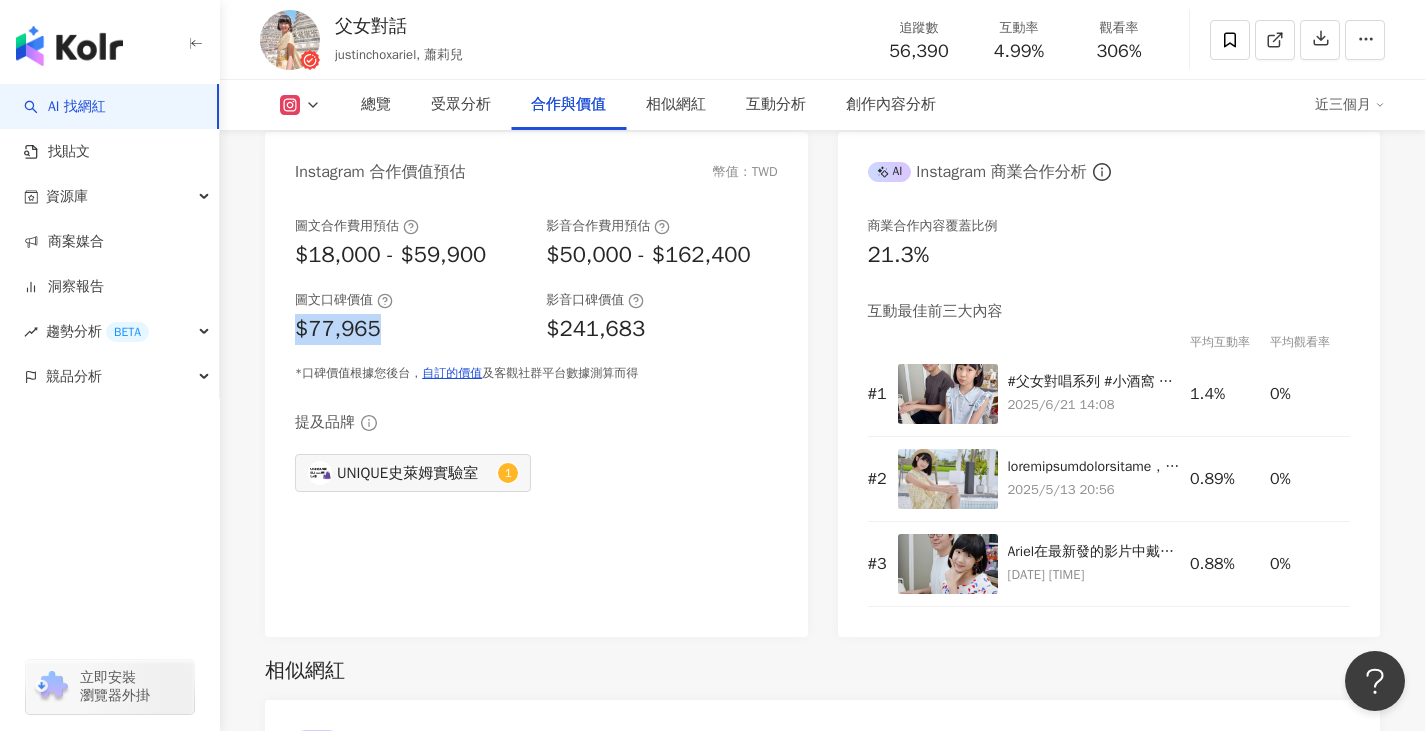 drag, startPoint x: 395, startPoint y: 335, endPoint x: 429, endPoint y: 338, distance: 34.132095 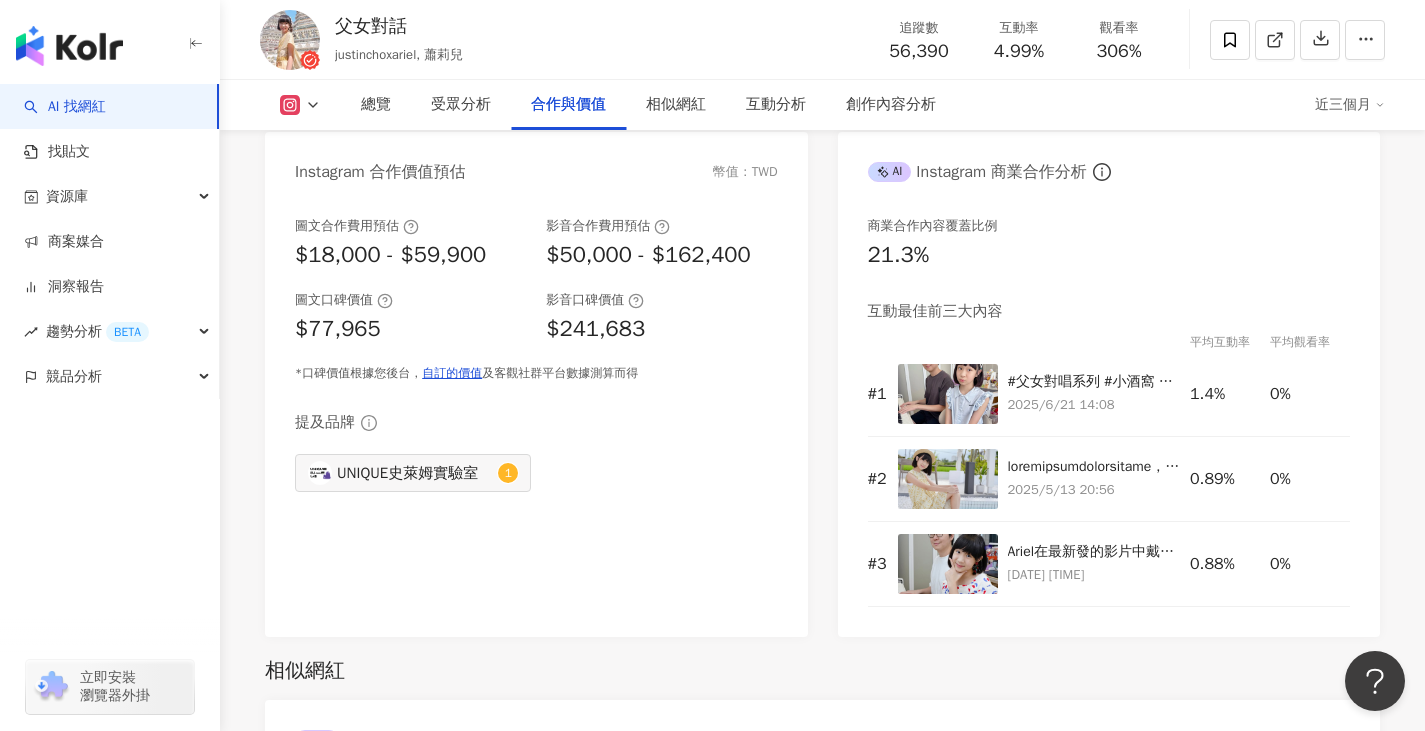 click on "$241,683" at bounding box center [595, 329] 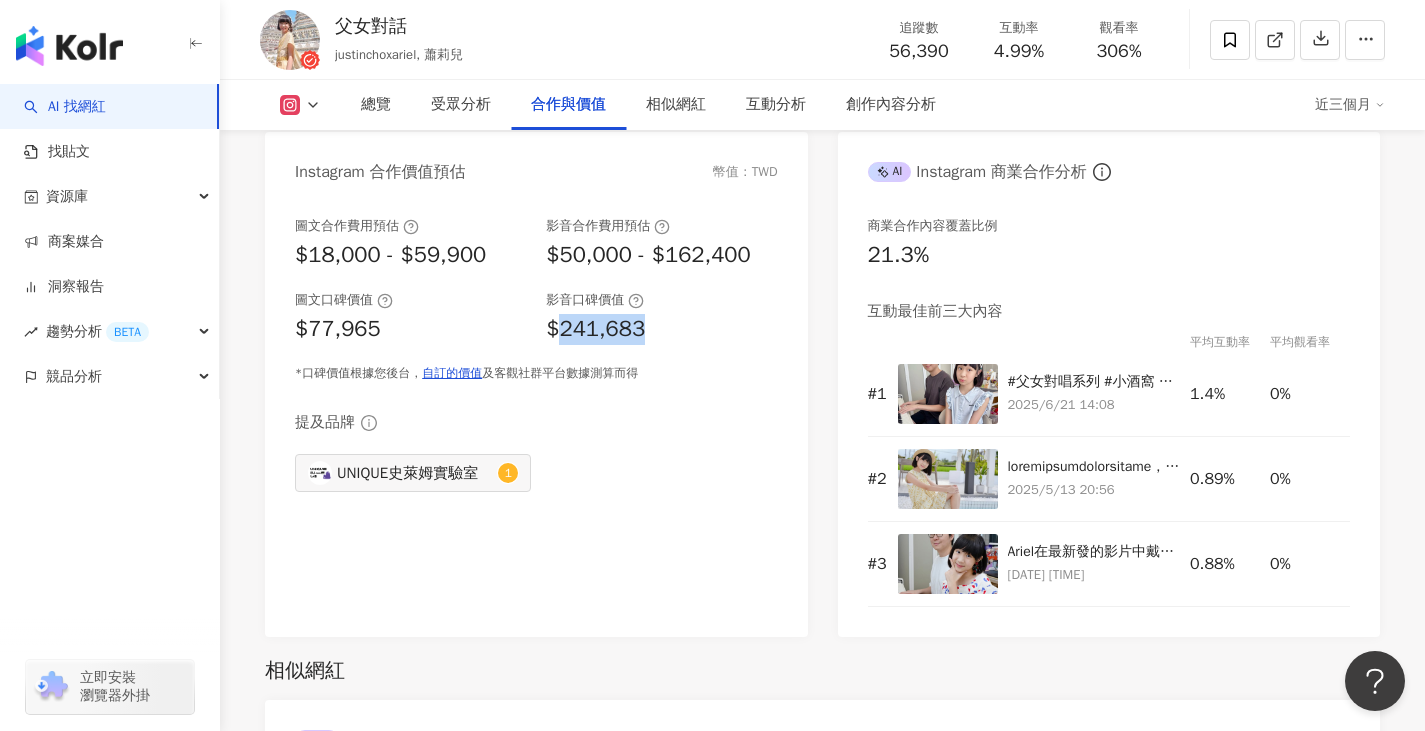 click on "$241,683" at bounding box center (595, 329) 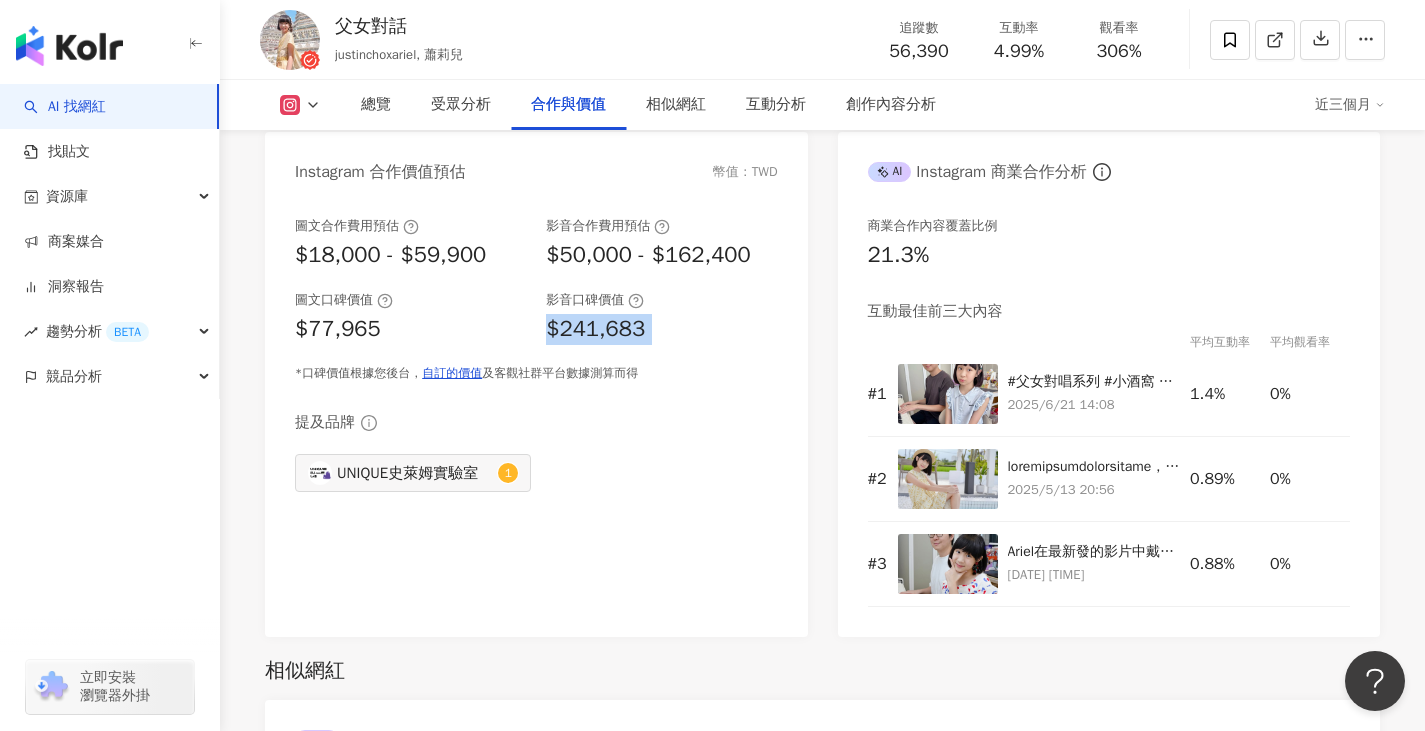 click on "$241,683" at bounding box center [595, 329] 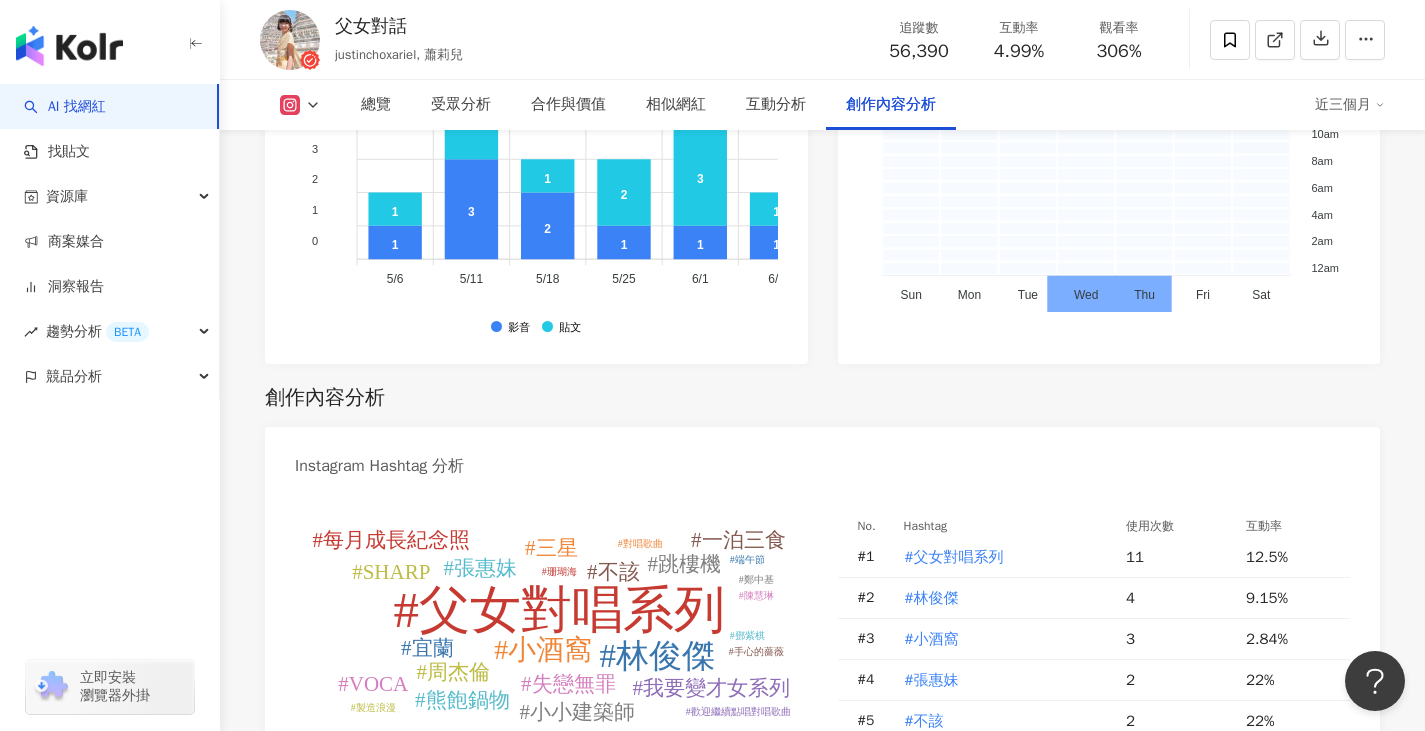 scroll, scrollTop: 5700, scrollLeft: 0, axis: vertical 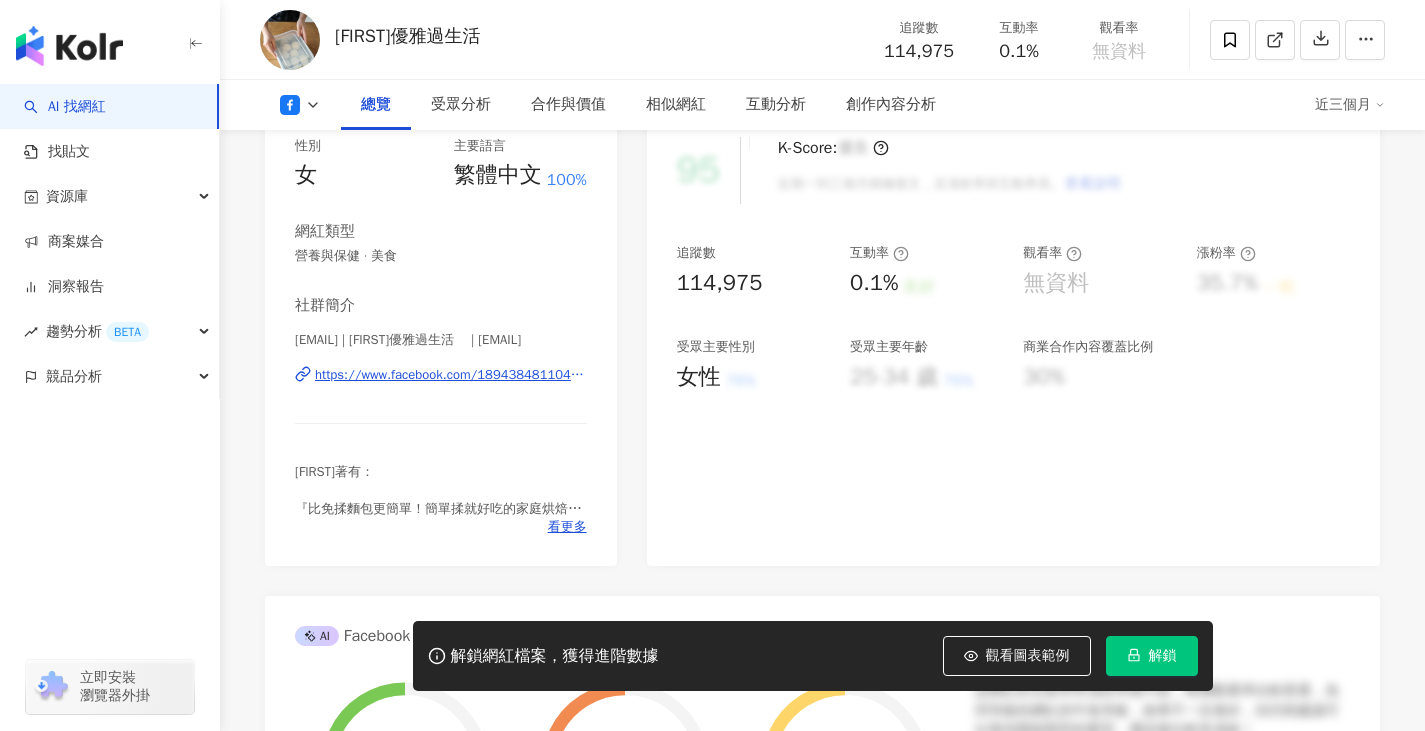 drag, startPoint x: 1040, startPoint y: 642, endPoint x: 1135, endPoint y: 564, distance: 122.91867 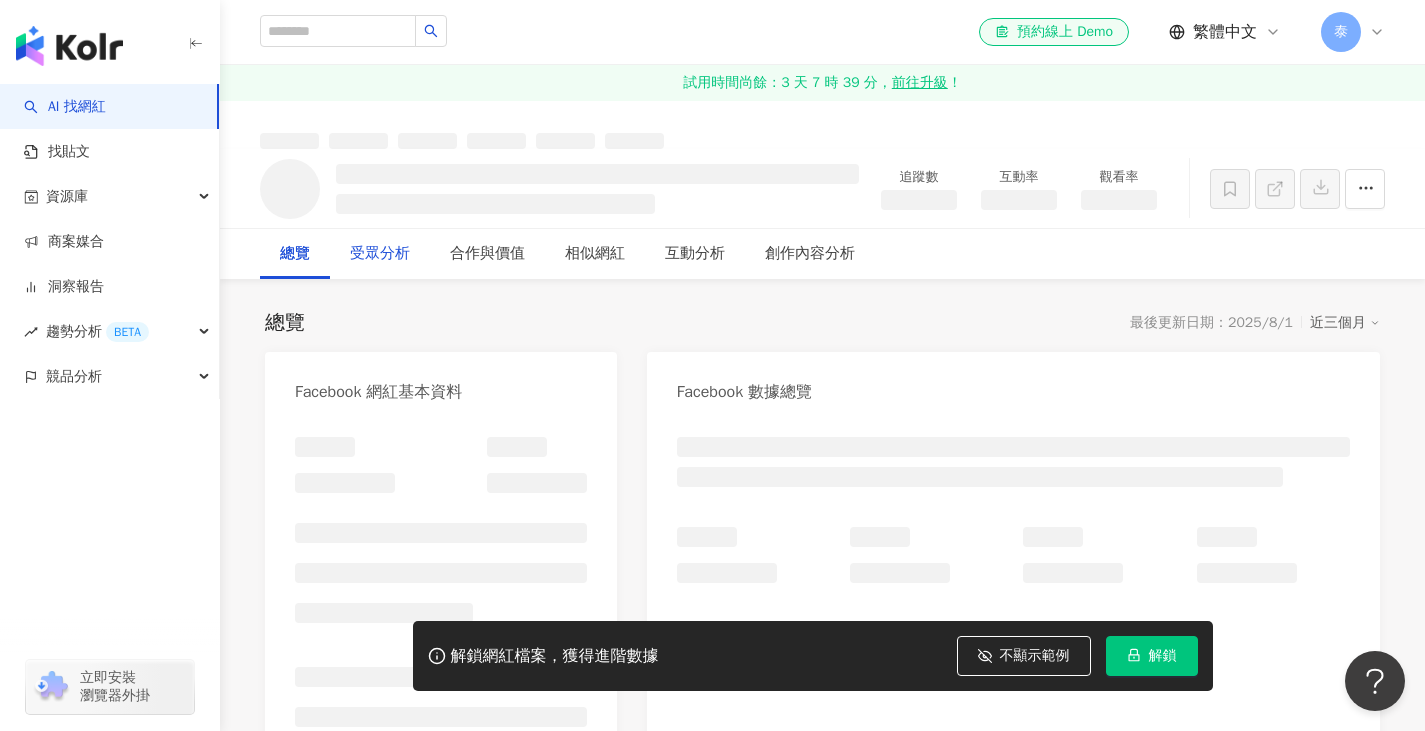 scroll, scrollTop: 0, scrollLeft: 0, axis: both 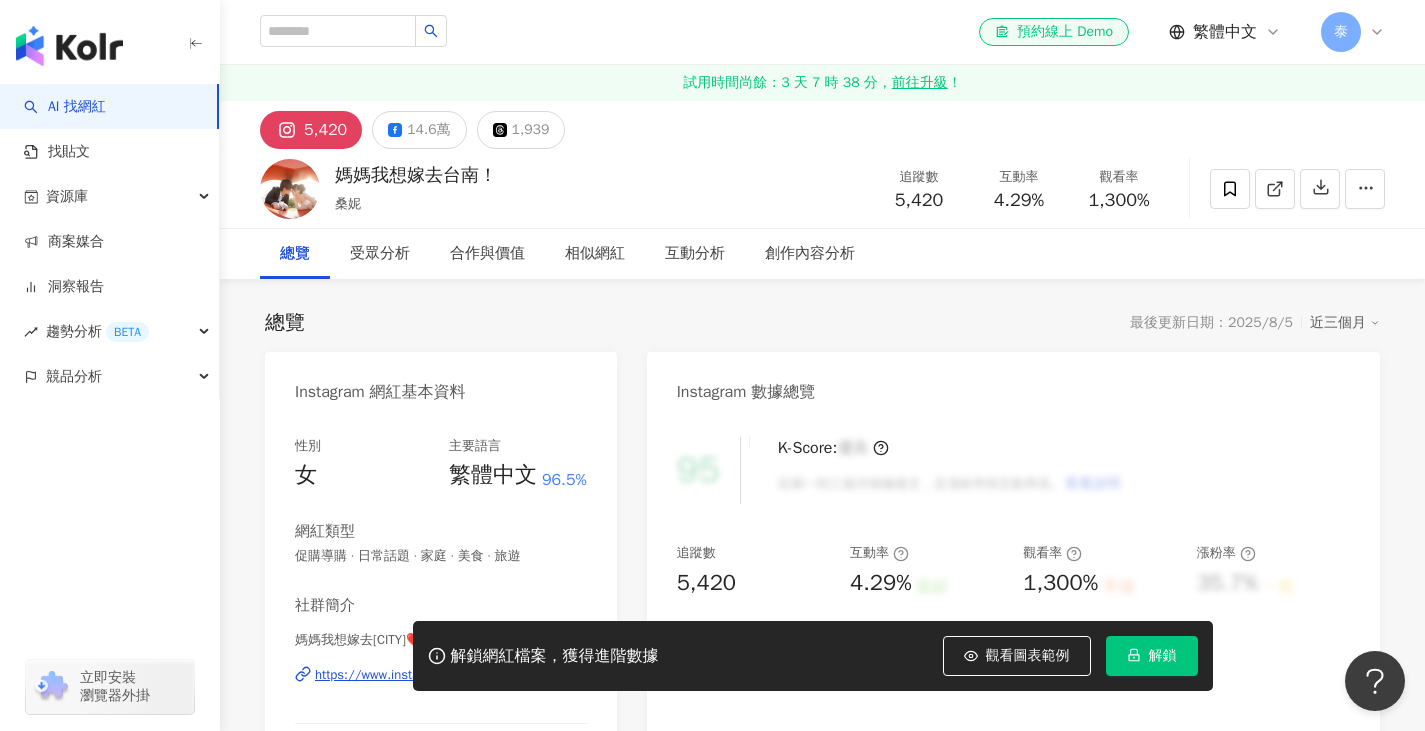 drag, startPoint x: 361, startPoint y: 171, endPoint x: 336, endPoint y: 177, distance: 25.70992 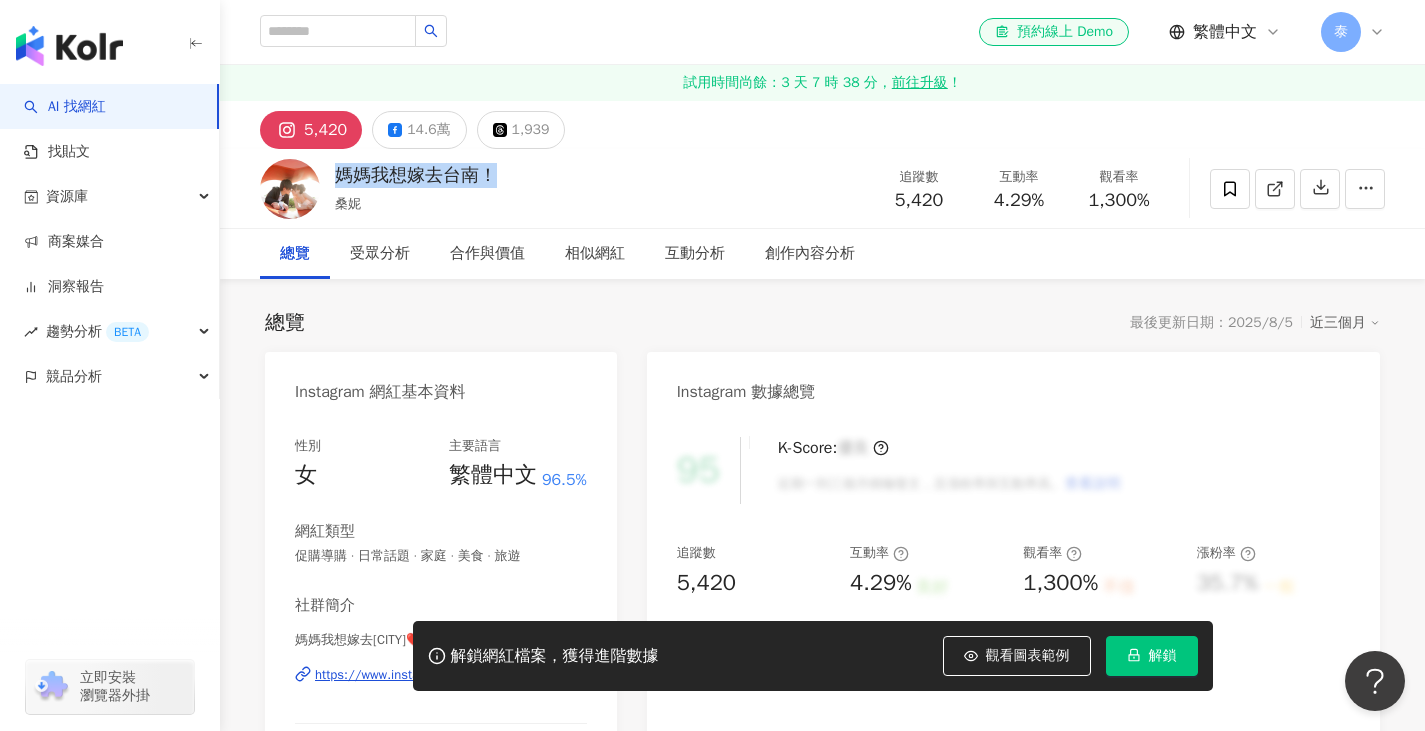 drag, startPoint x: 349, startPoint y: 175, endPoint x: 514, endPoint y: 175, distance: 165 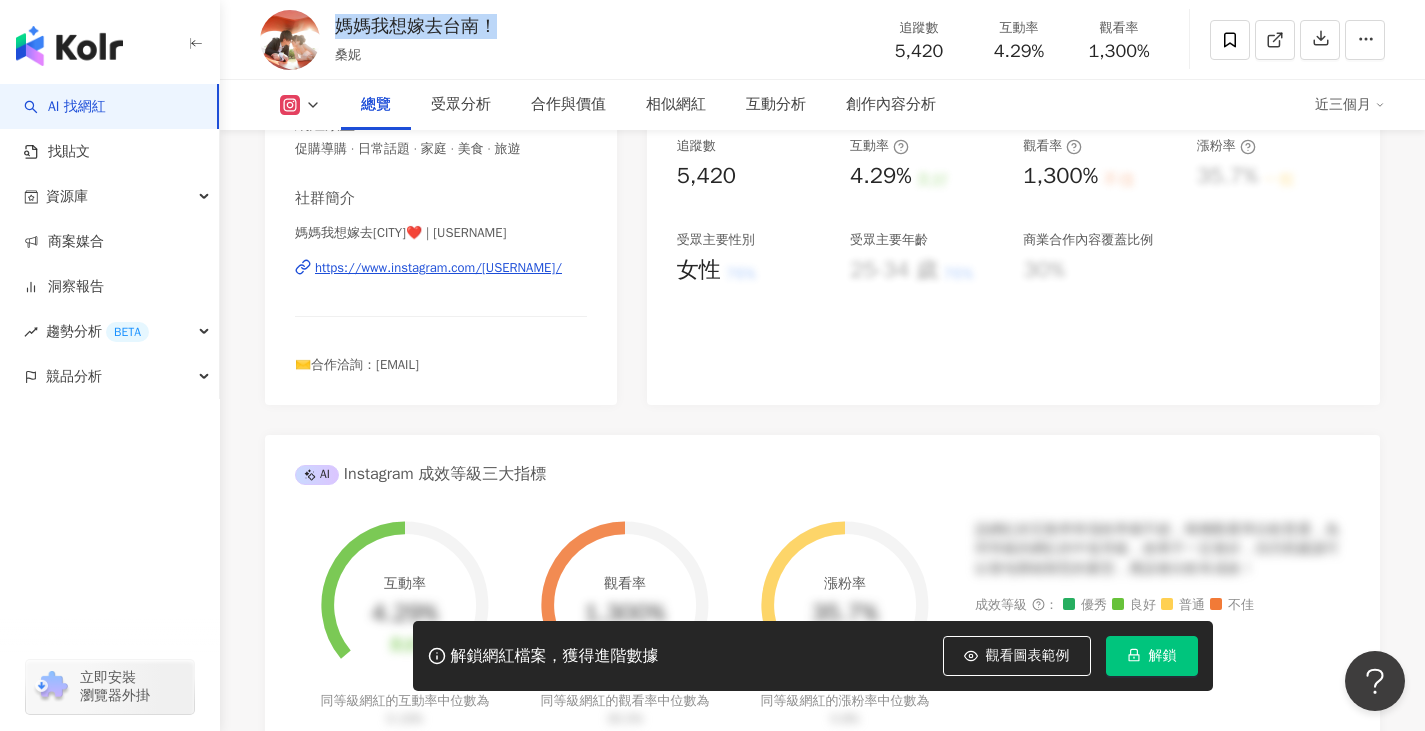scroll, scrollTop: 700, scrollLeft: 0, axis: vertical 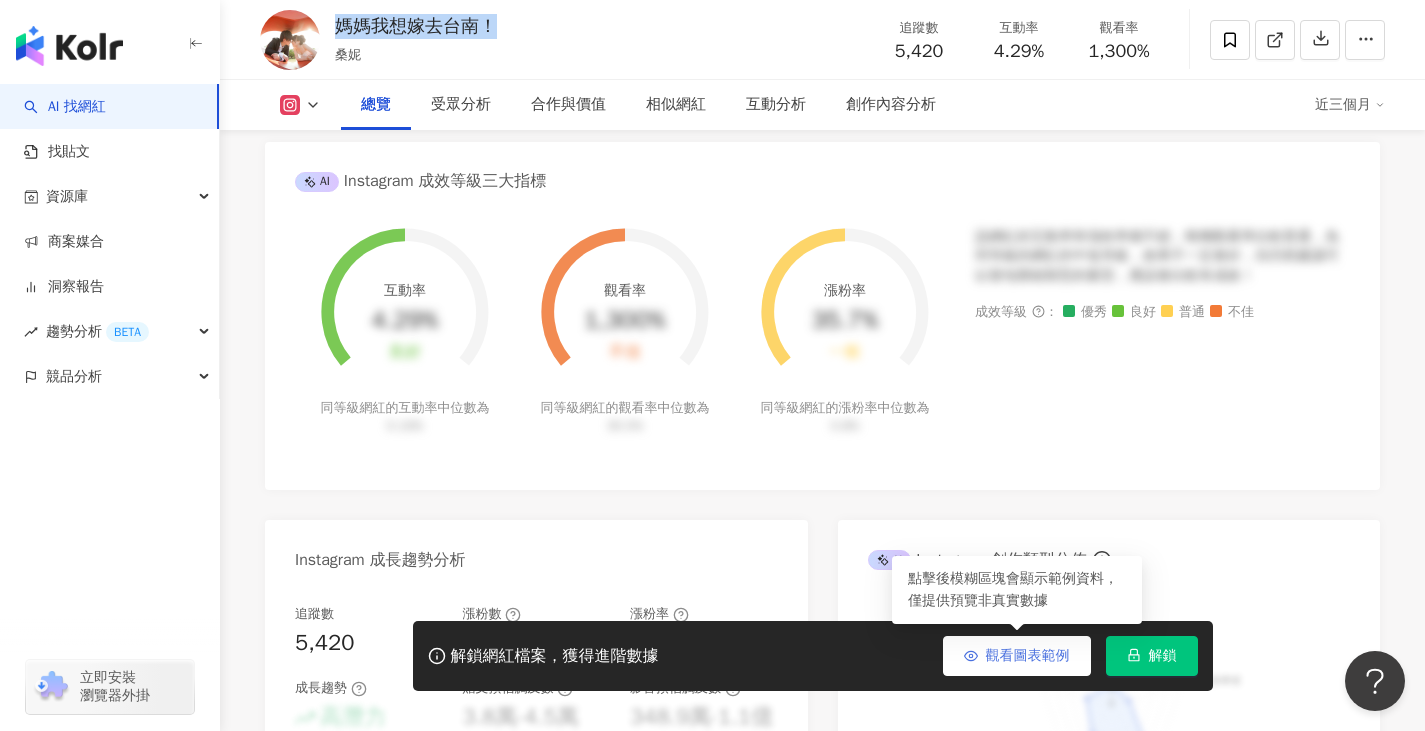 click on "觀看圖表範例" at bounding box center (1028, 656) 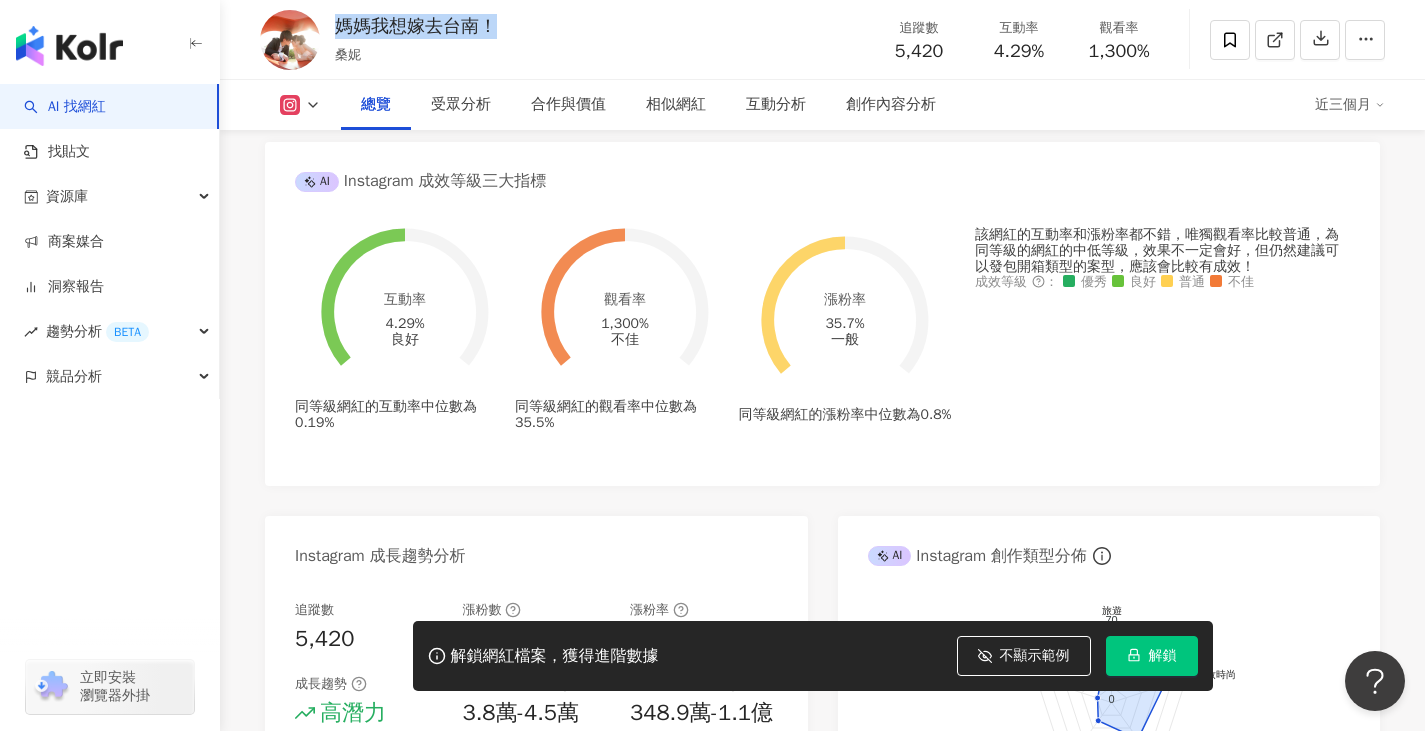 scroll, scrollTop: 1000, scrollLeft: 0, axis: vertical 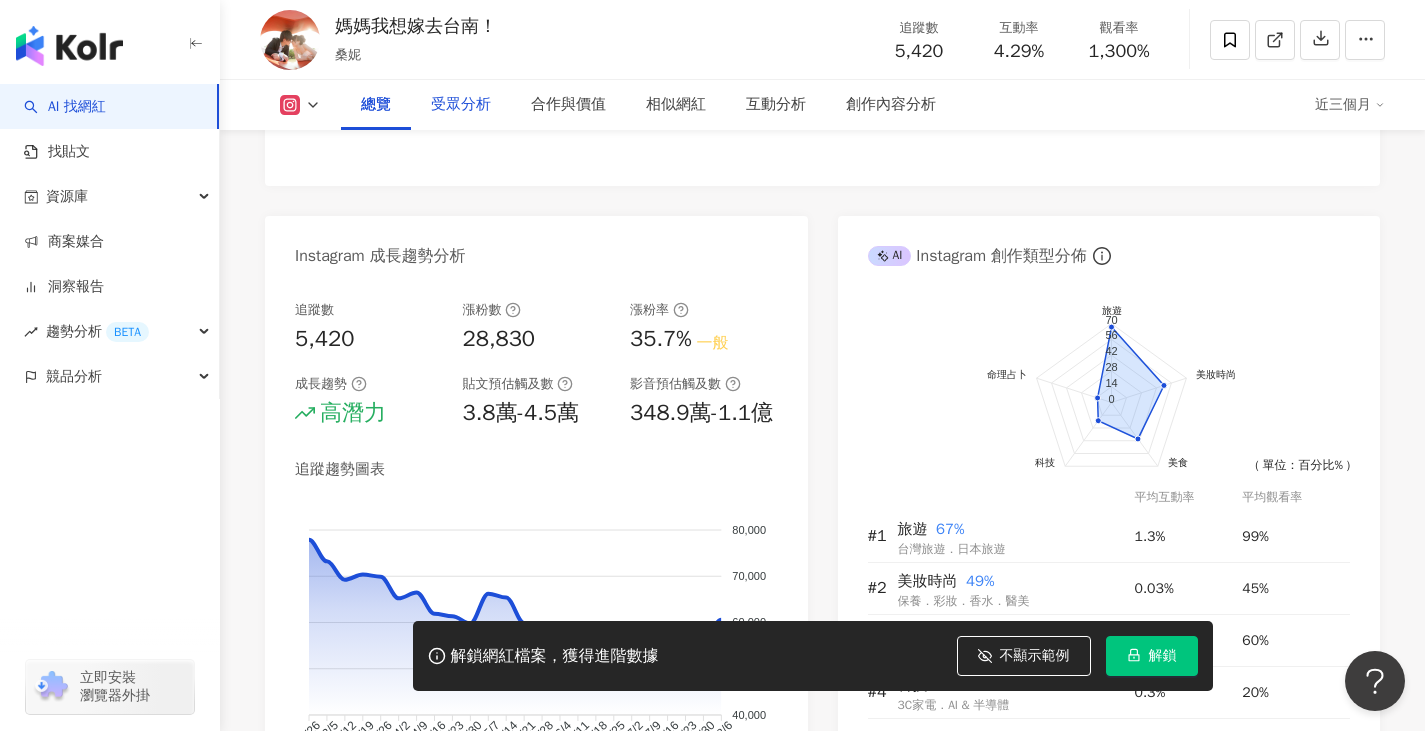 click on "受眾分析" at bounding box center [461, 105] 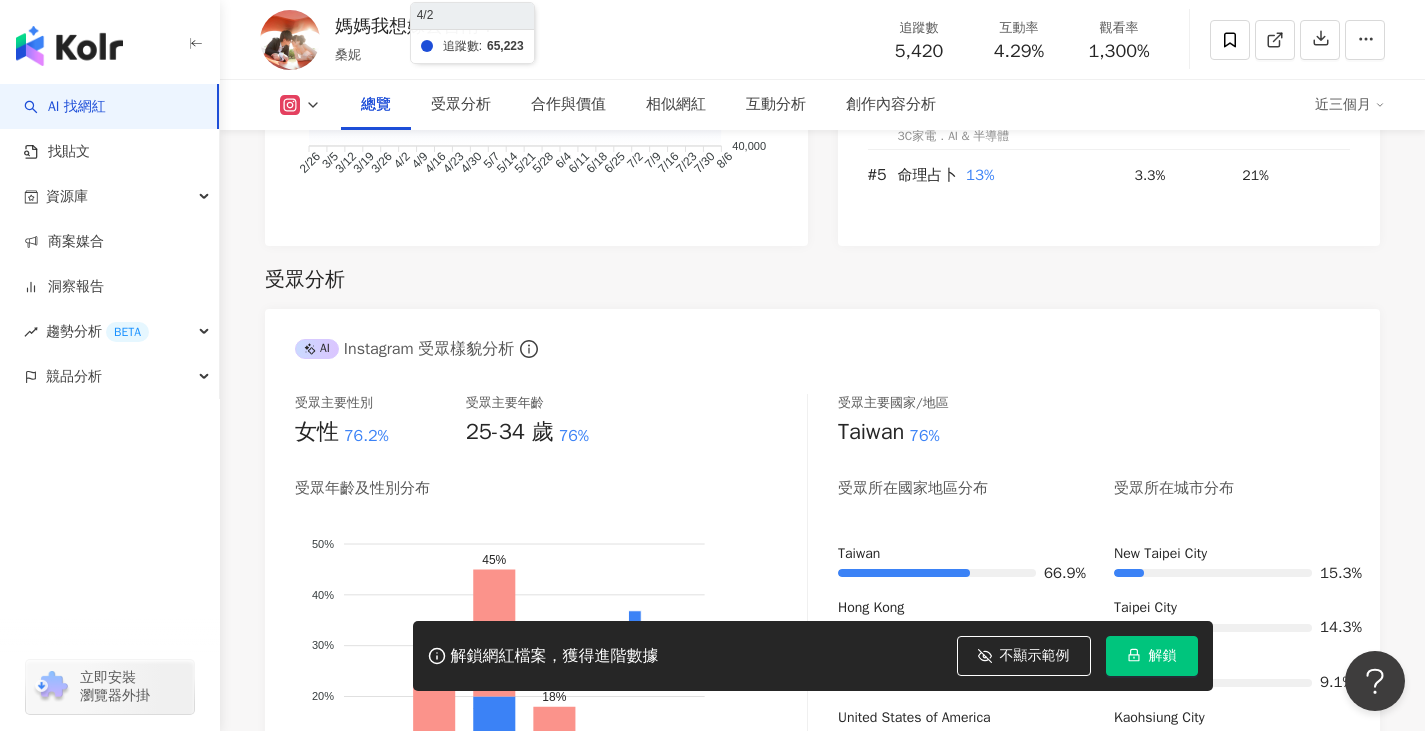 scroll, scrollTop: 1390, scrollLeft: 0, axis: vertical 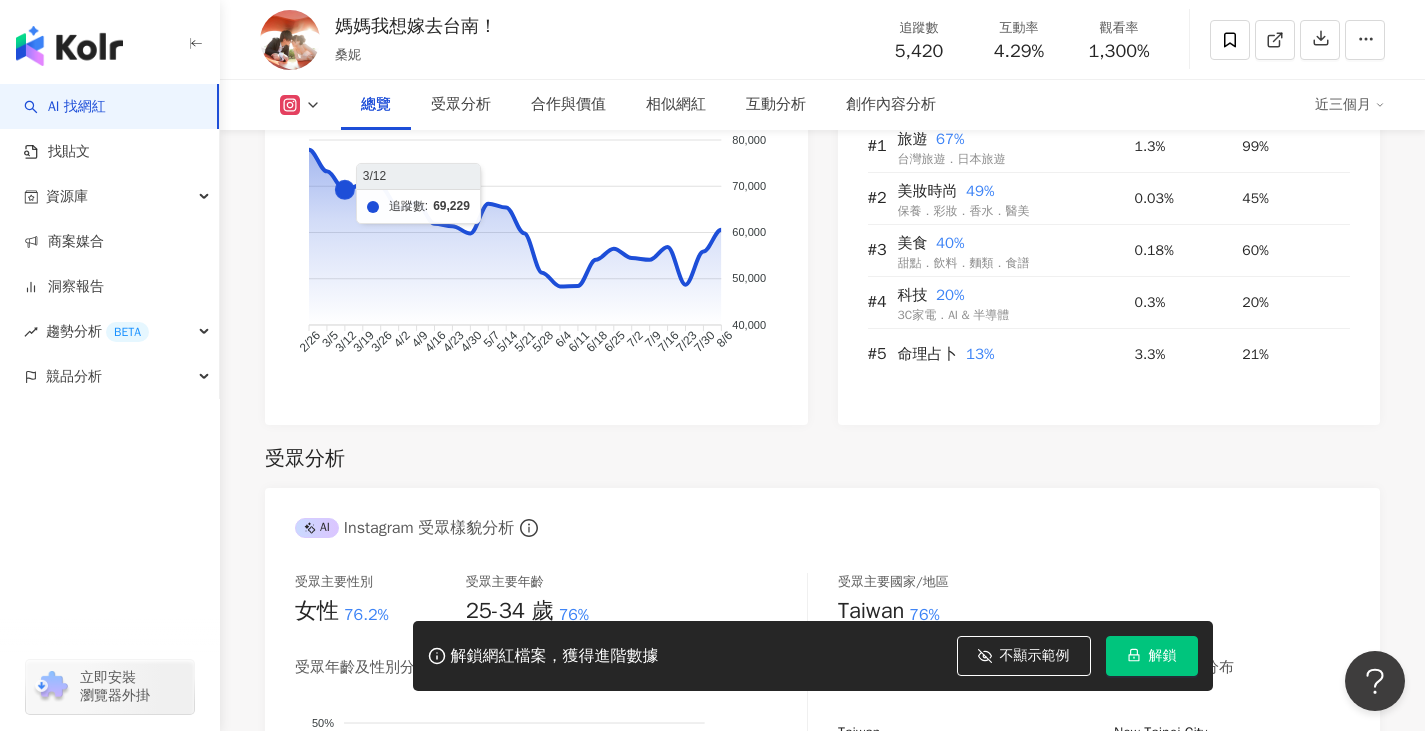 click 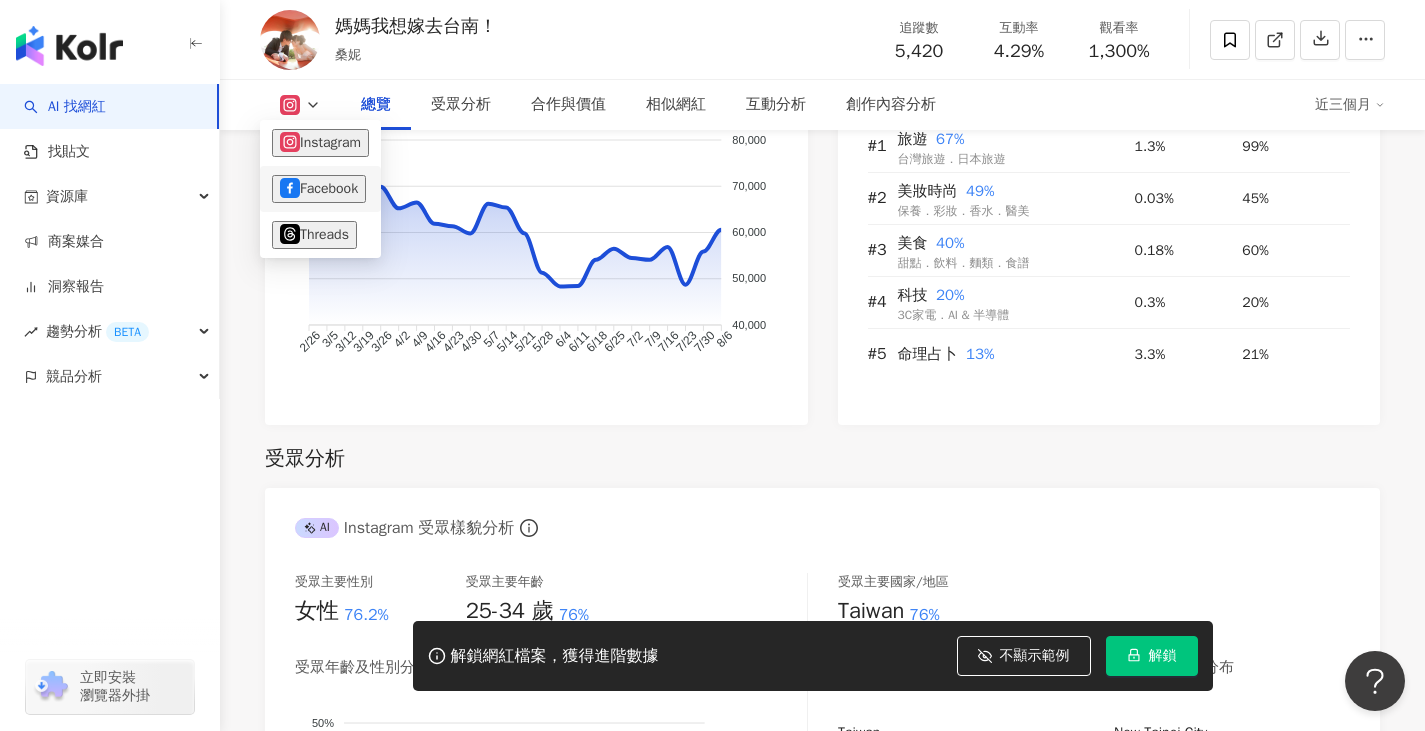 click on "Facebook" at bounding box center [319, 189] 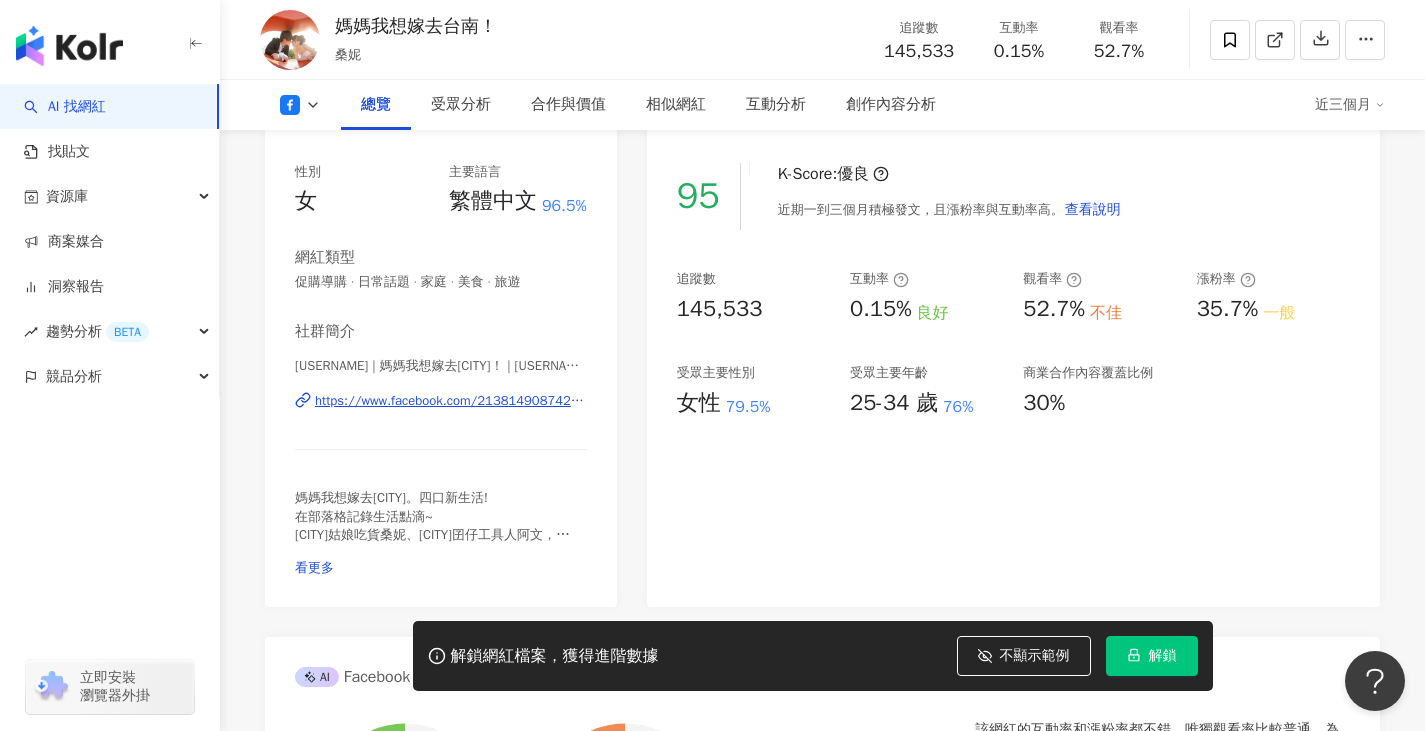 scroll, scrollTop: 400, scrollLeft: 0, axis: vertical 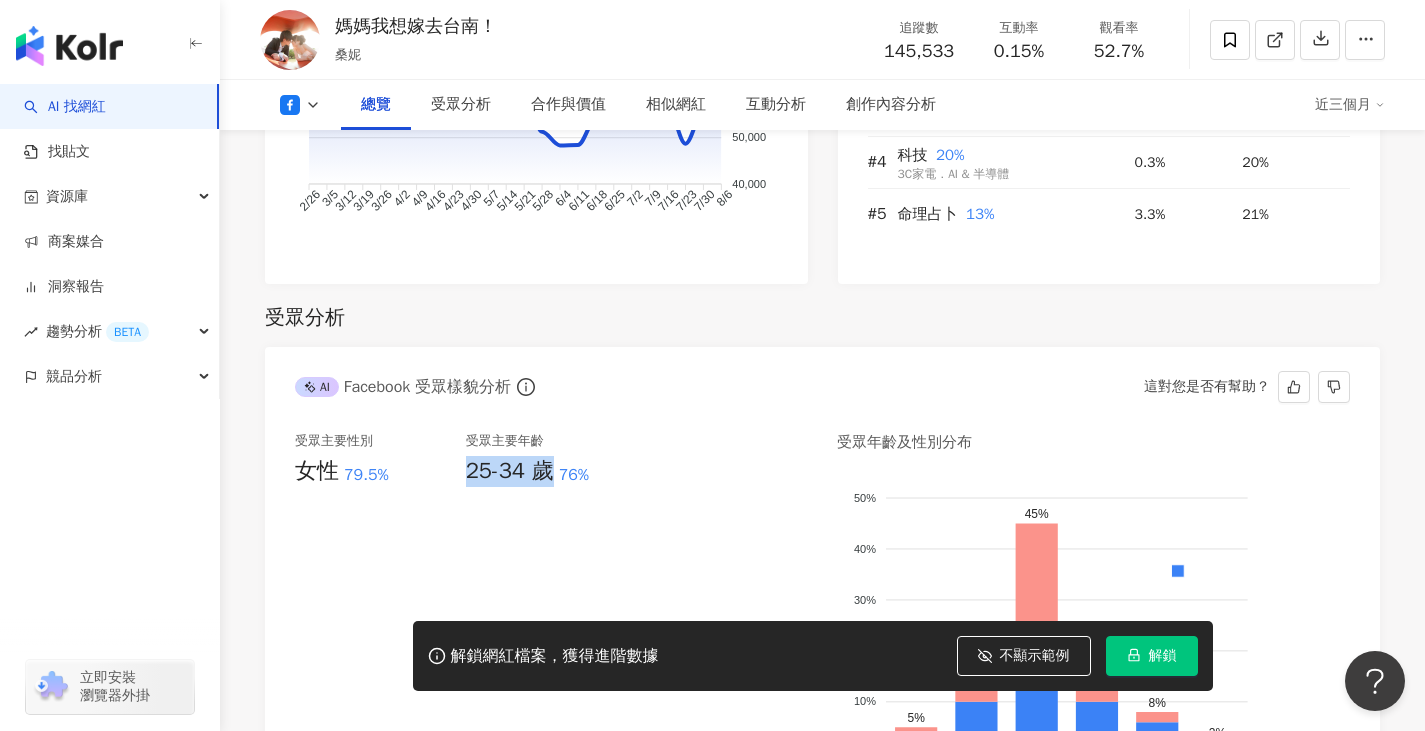 drag, startPoint x: 466, startPoint y: 471, endPoint x: 546, endPoint y: 460, distance: 80.75271 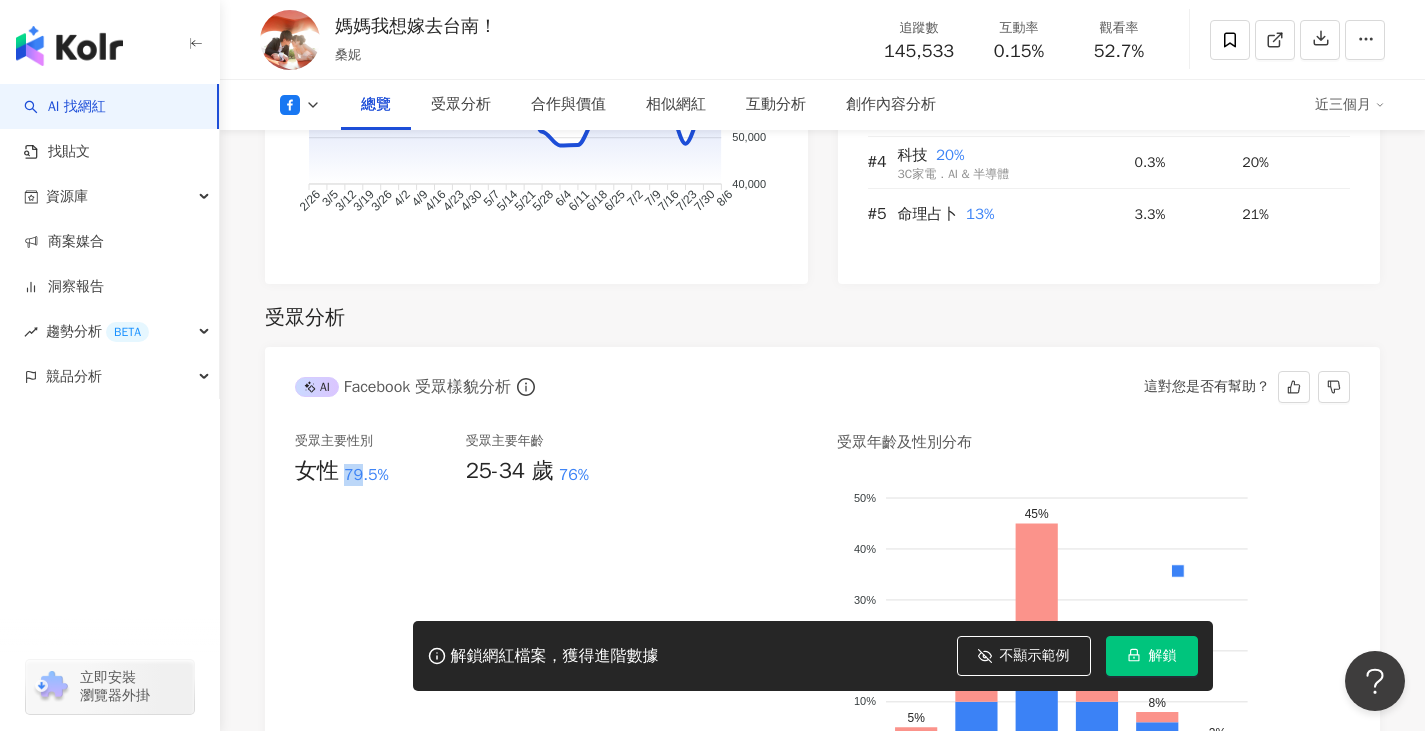 drag, startPoint x: 342, startPoint y: 468, endPoint x: 443, endPoint y: 457, distance: 101.597244 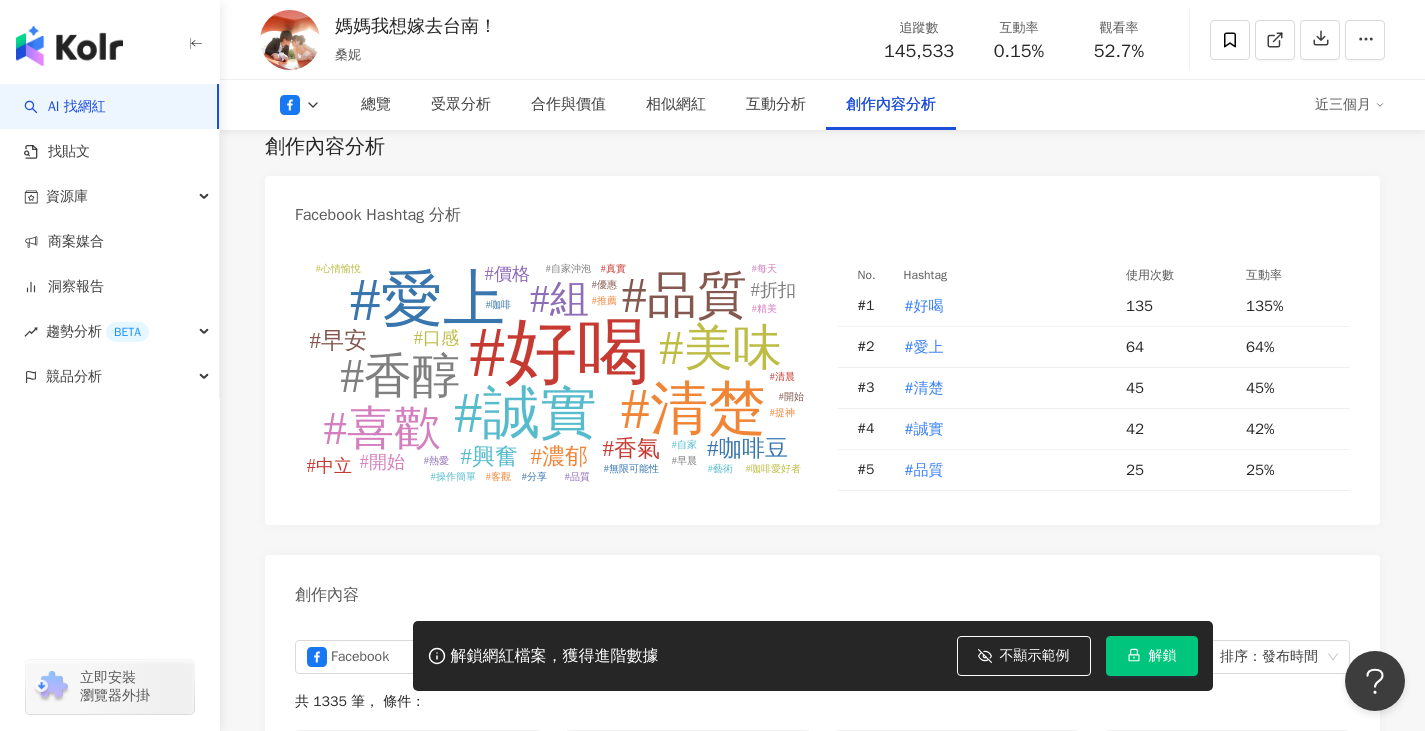 scroll, scrollTop: 5000, scrollLeft: 0, axis: vertical 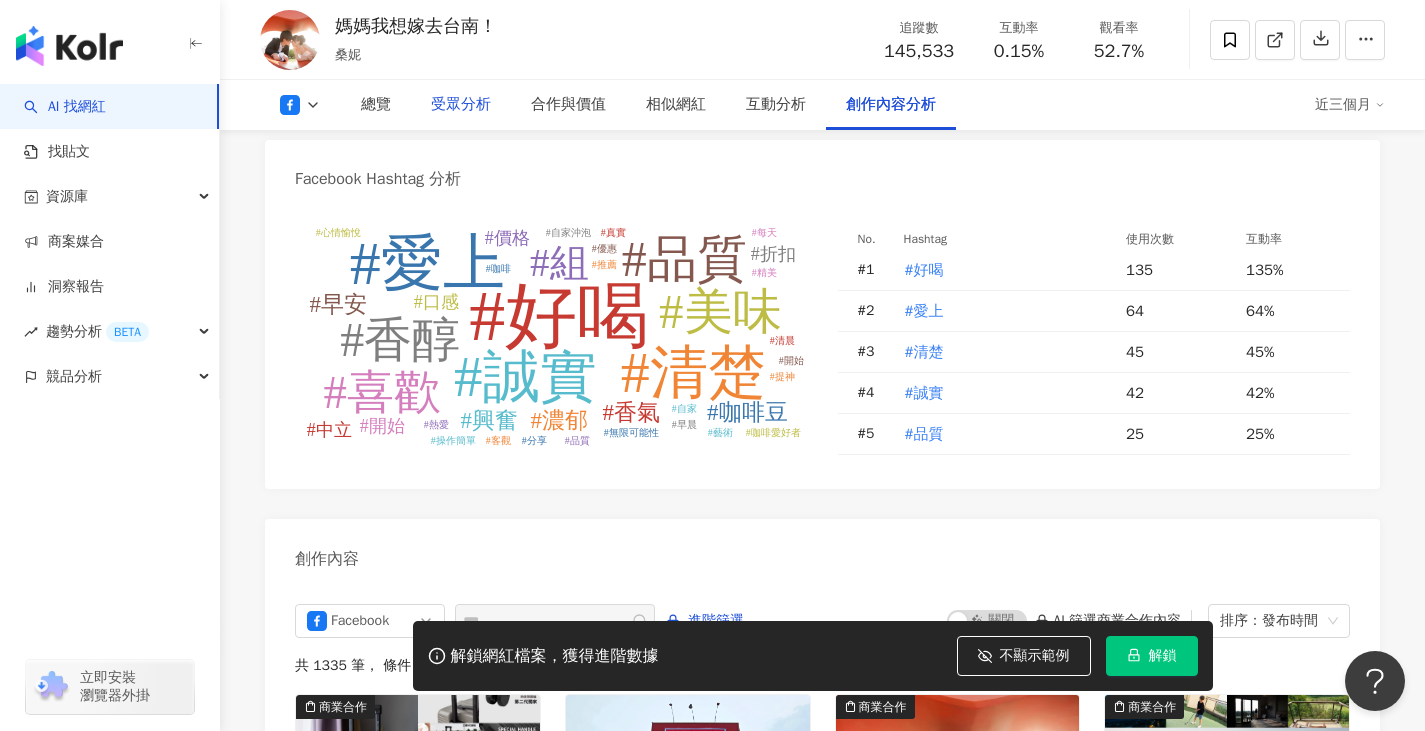 click on "受眾分析" at bounding box center [461, 105] 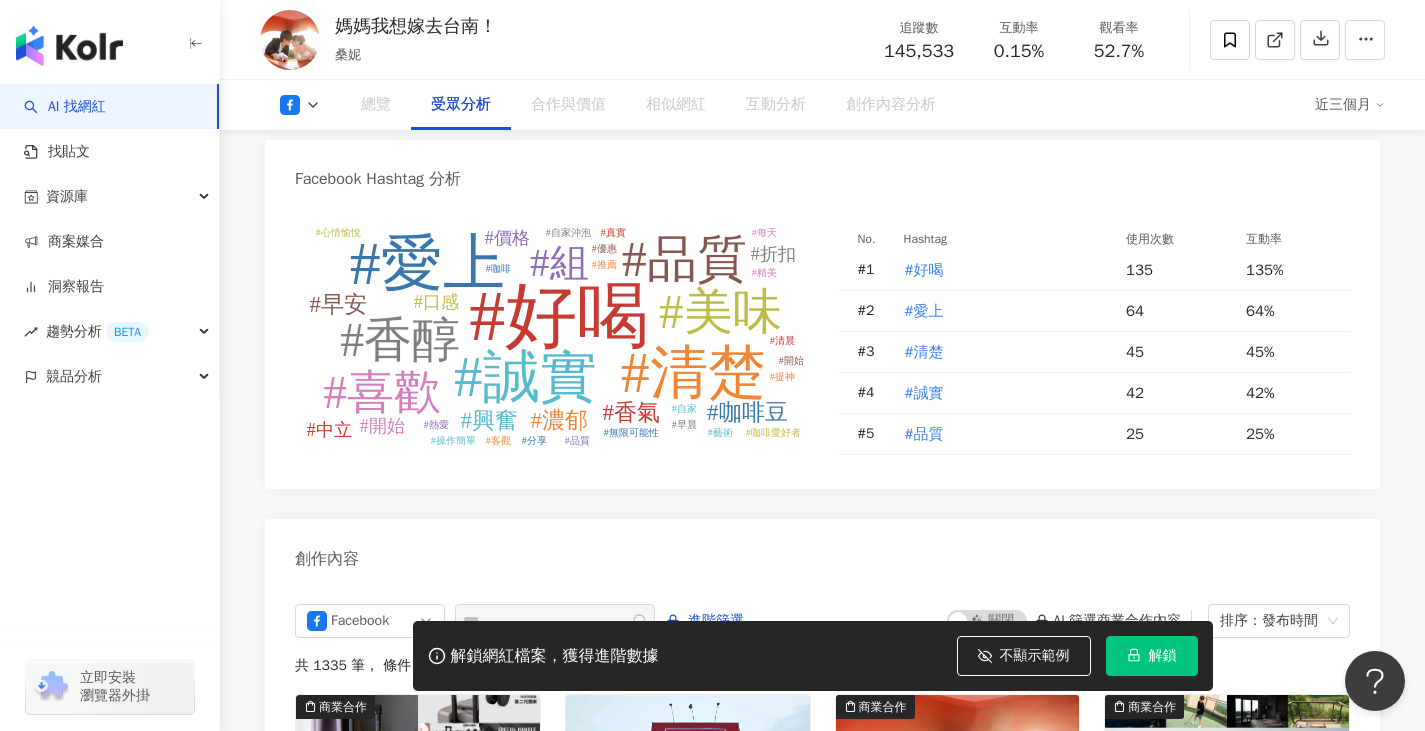 scroll, scrollTop: 1745, scrollLeft: 0, axis: vertical 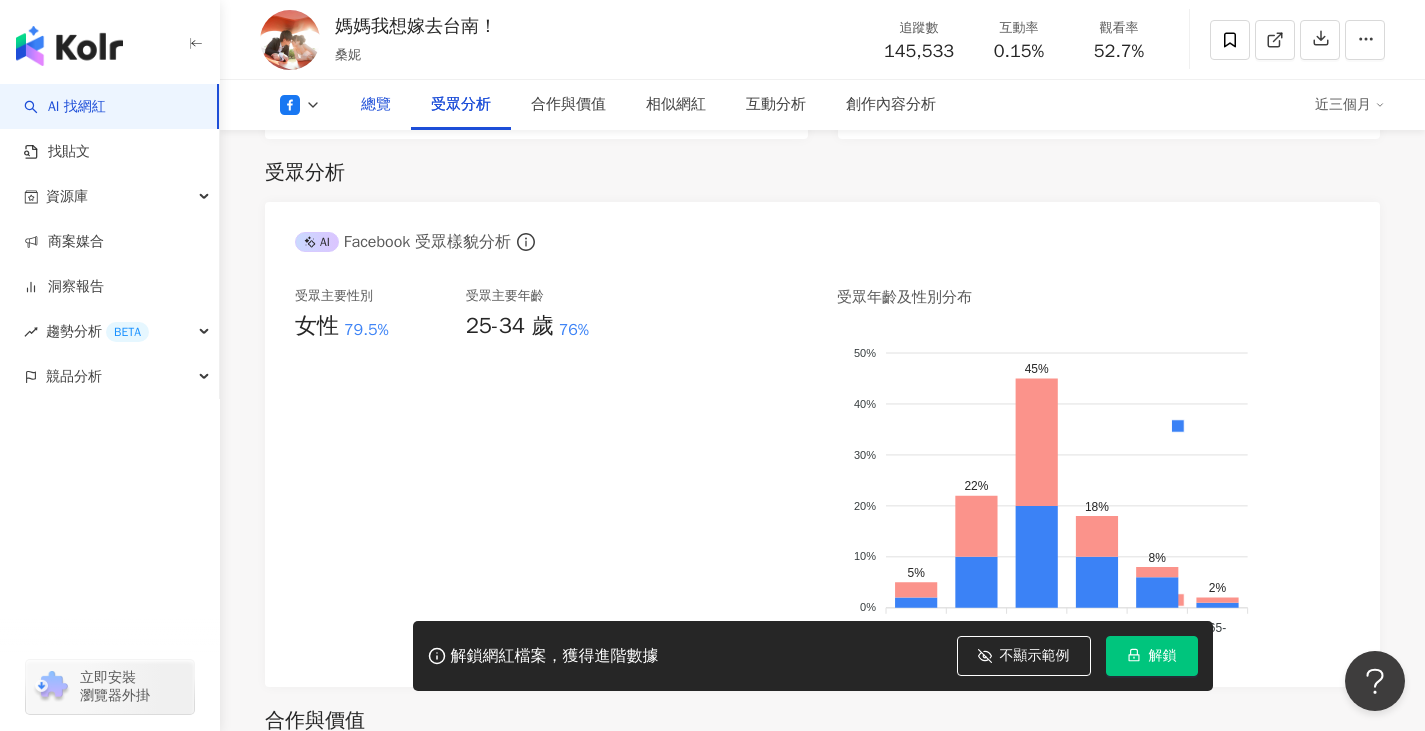 click on "總覽" at bounding box center [376, 105] 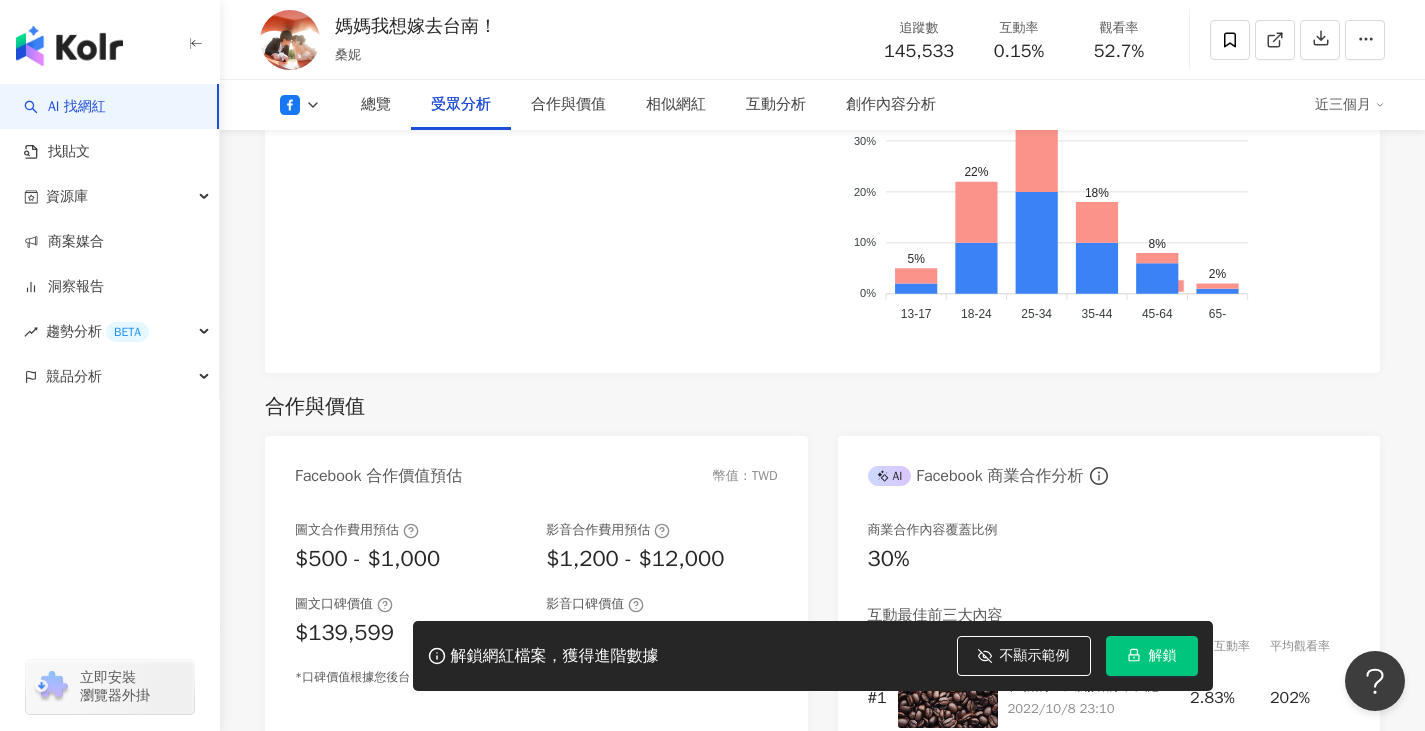 scroll, scrollTop: 2359, scrollLeft: 0, axis: vertical 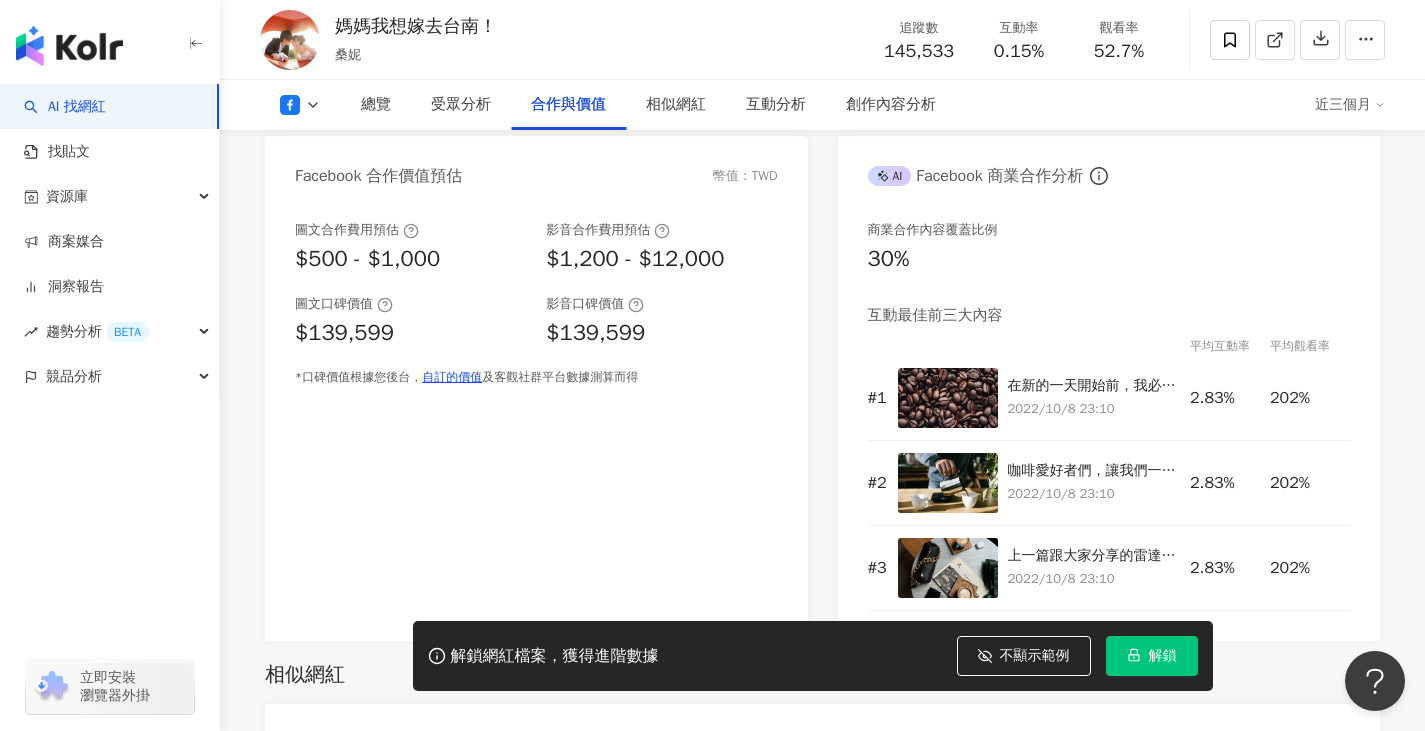 click on "$500 - $1,000" at bounding box center [367, 259] 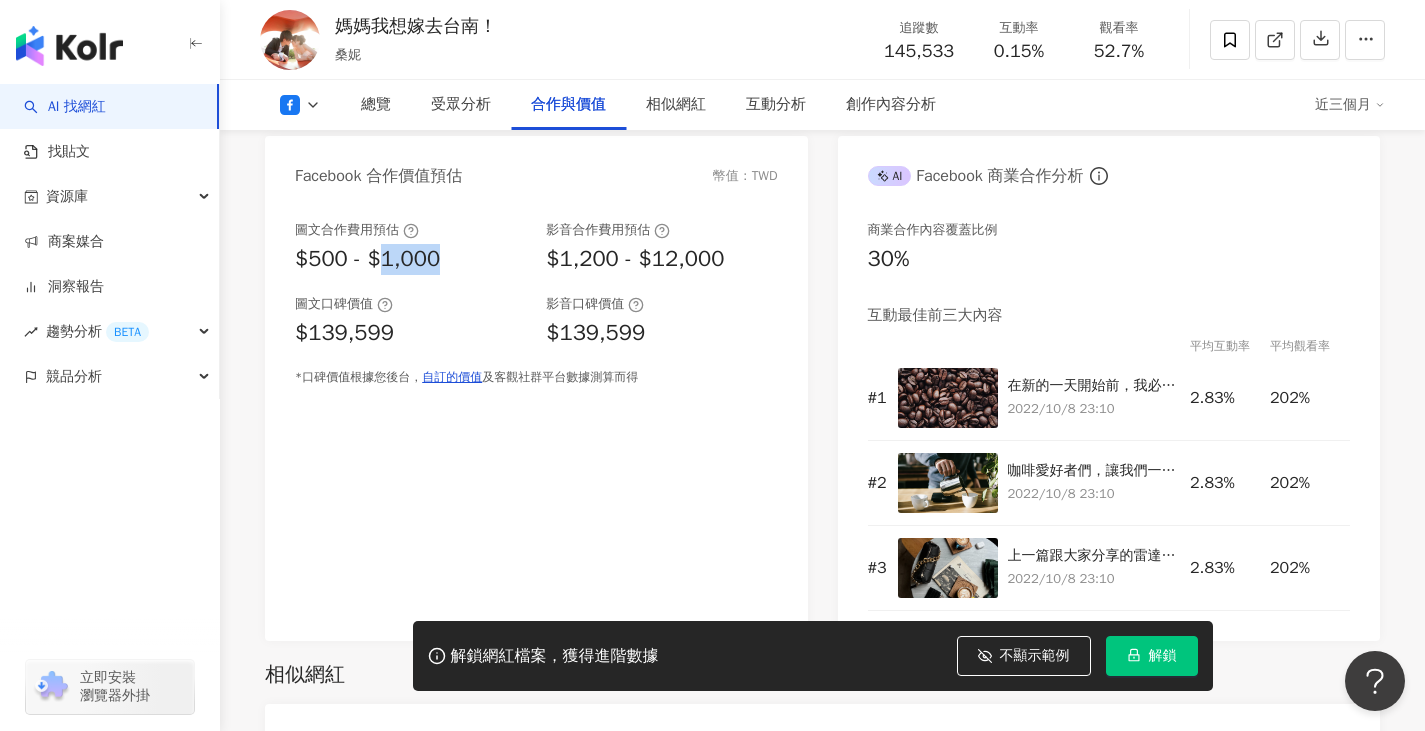 click on "$500 - $1,000" at bounding box center (367, 259) 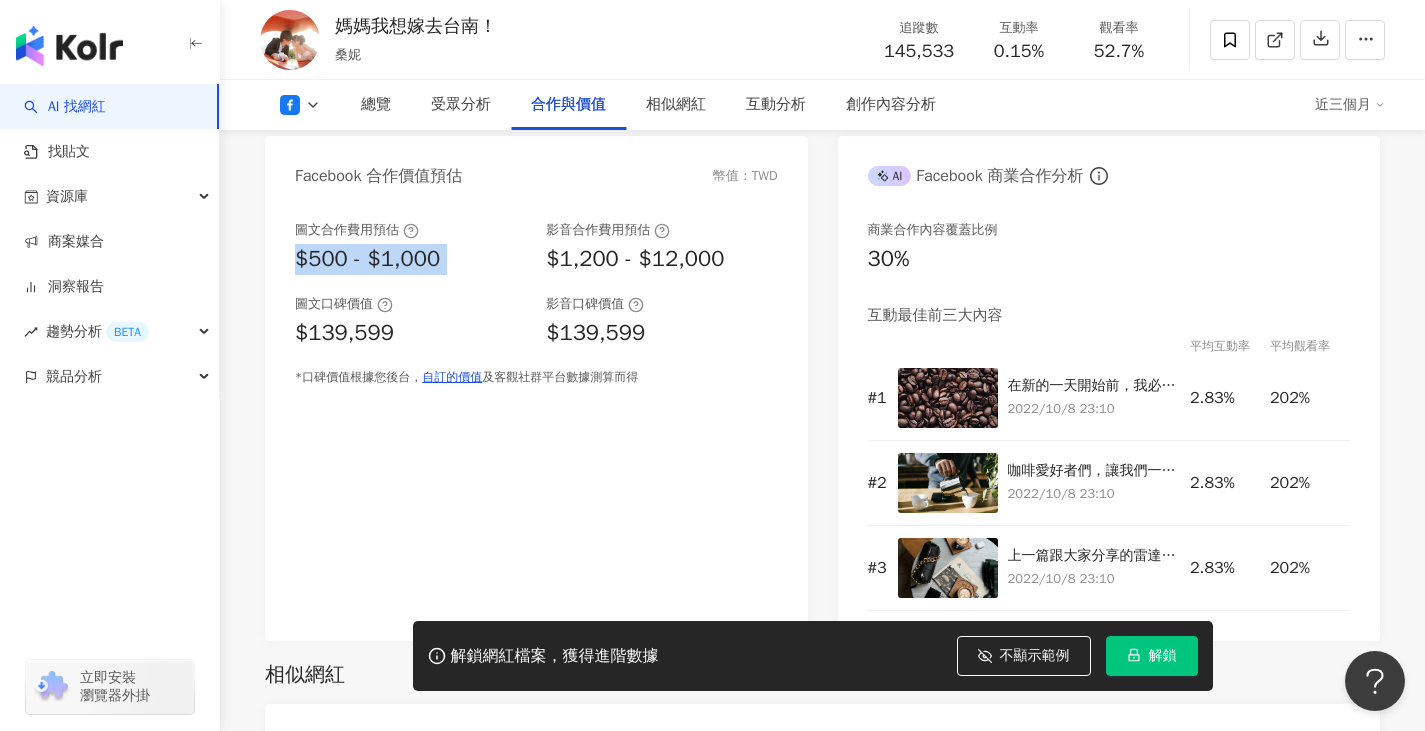 click on "$500 - $1,000" at bounding box center [367, 259] 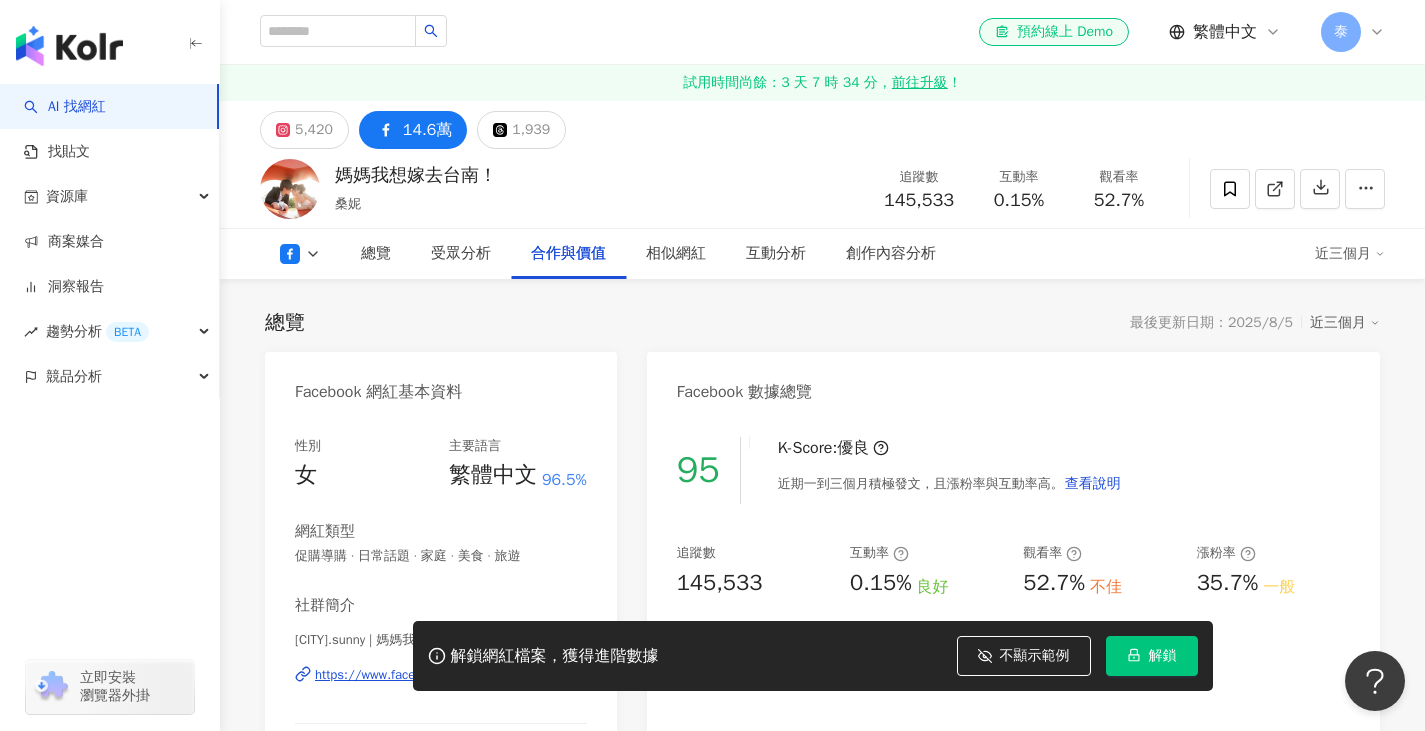 scroll, scrollTop: 2359, scrollLeft: 0, axis: vertical 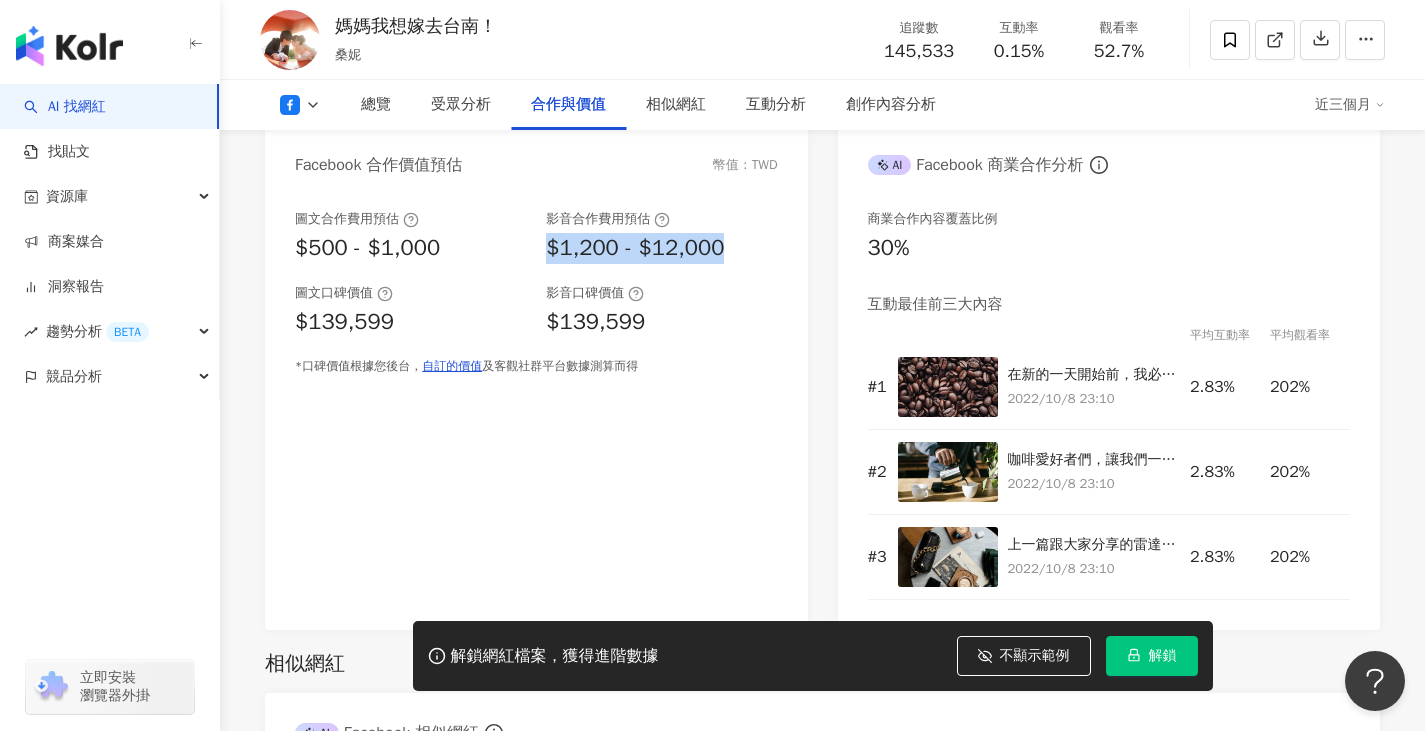 drag, startPoint x: 547, startPoint y: 254, endPoint x: 743, endPoint y: 249, distance: 196.06377 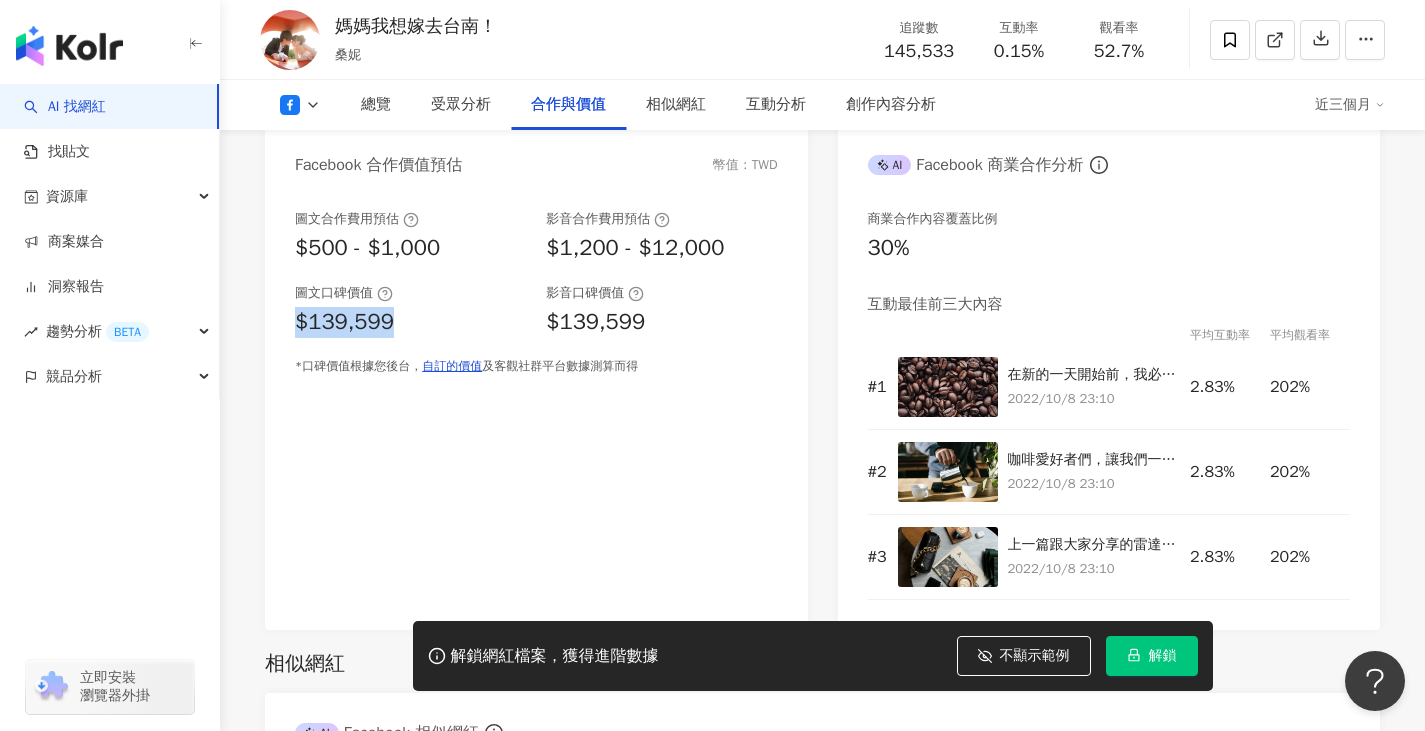 drag, startPoint x: 406, startPoint y: 330, endPoint x: 282, endPoint y: 336, distance: 124.14507 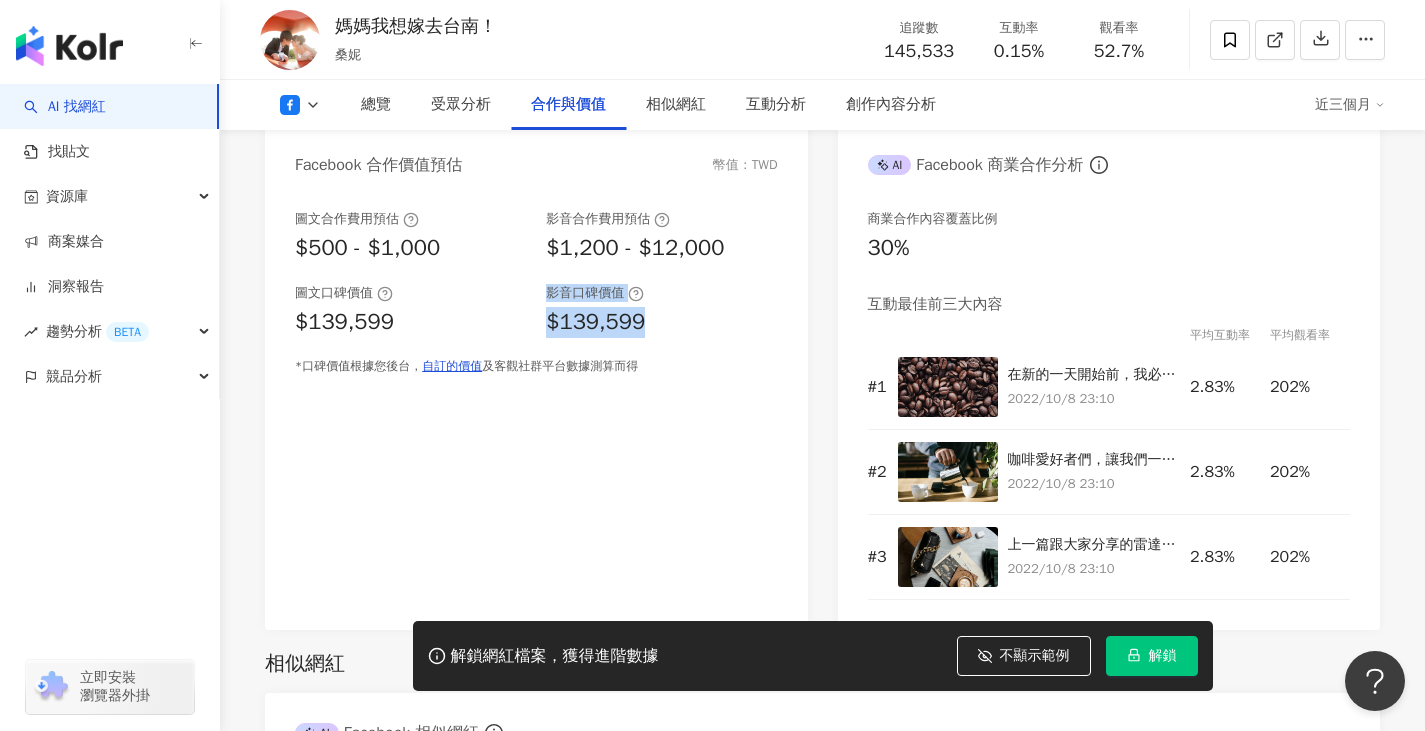 drag, startPoint x: 662, startPoint y: 329, endPoint x: 533, endPoint y: 333, distance: 129.062 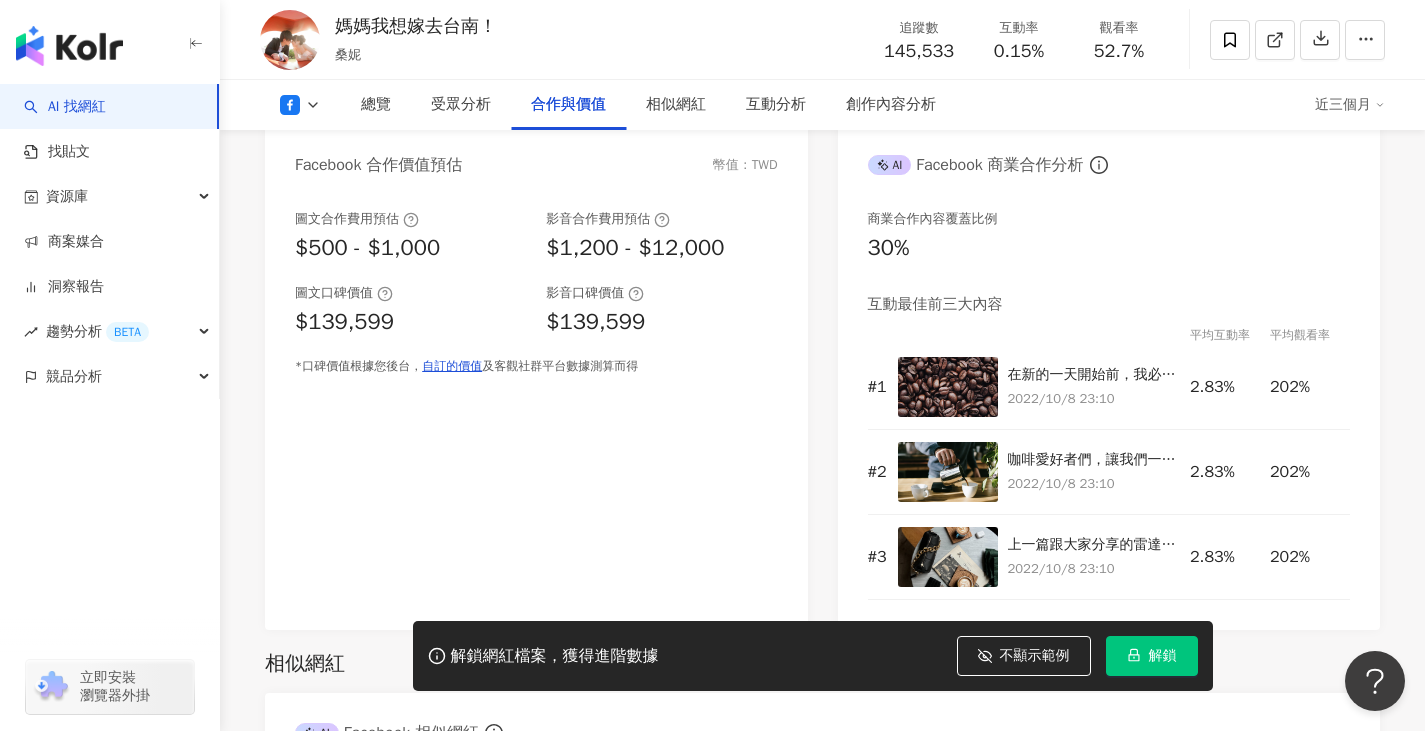 click on "$139,599" at bounding box center (595, 322) 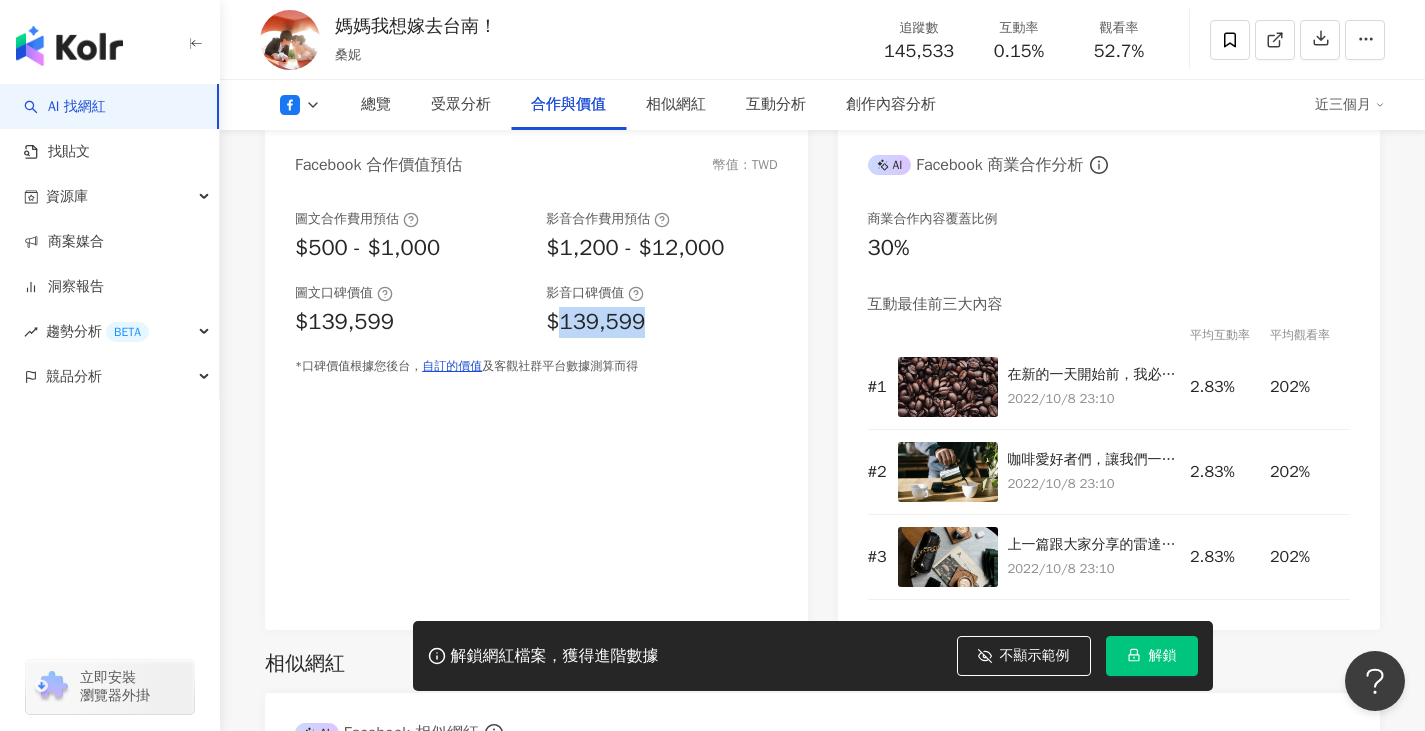 click on "$139,599" at bounding box center (595, 322) 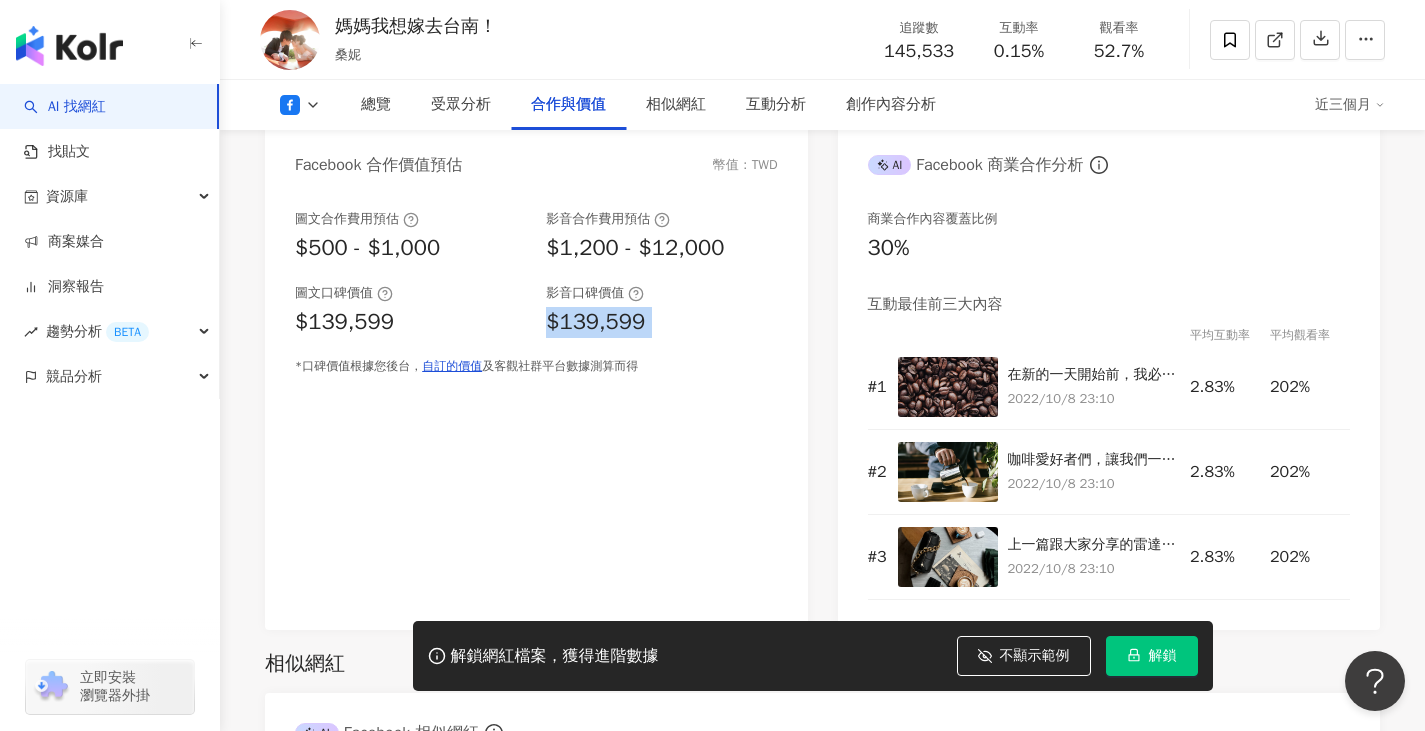 click on "$139,599" at bounding box center (595, 322) 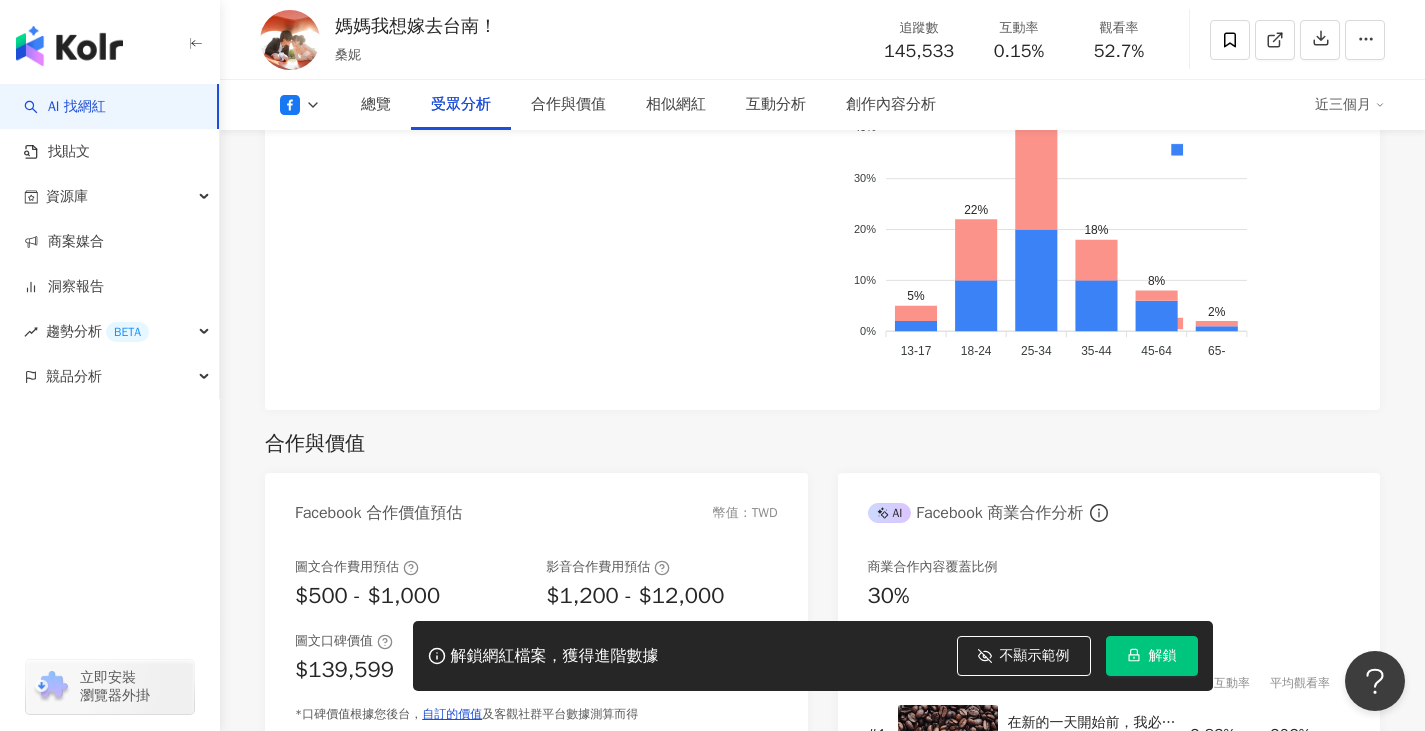 scroll, scrollTop: 1959, scrollLeft: 0, axis: vertical 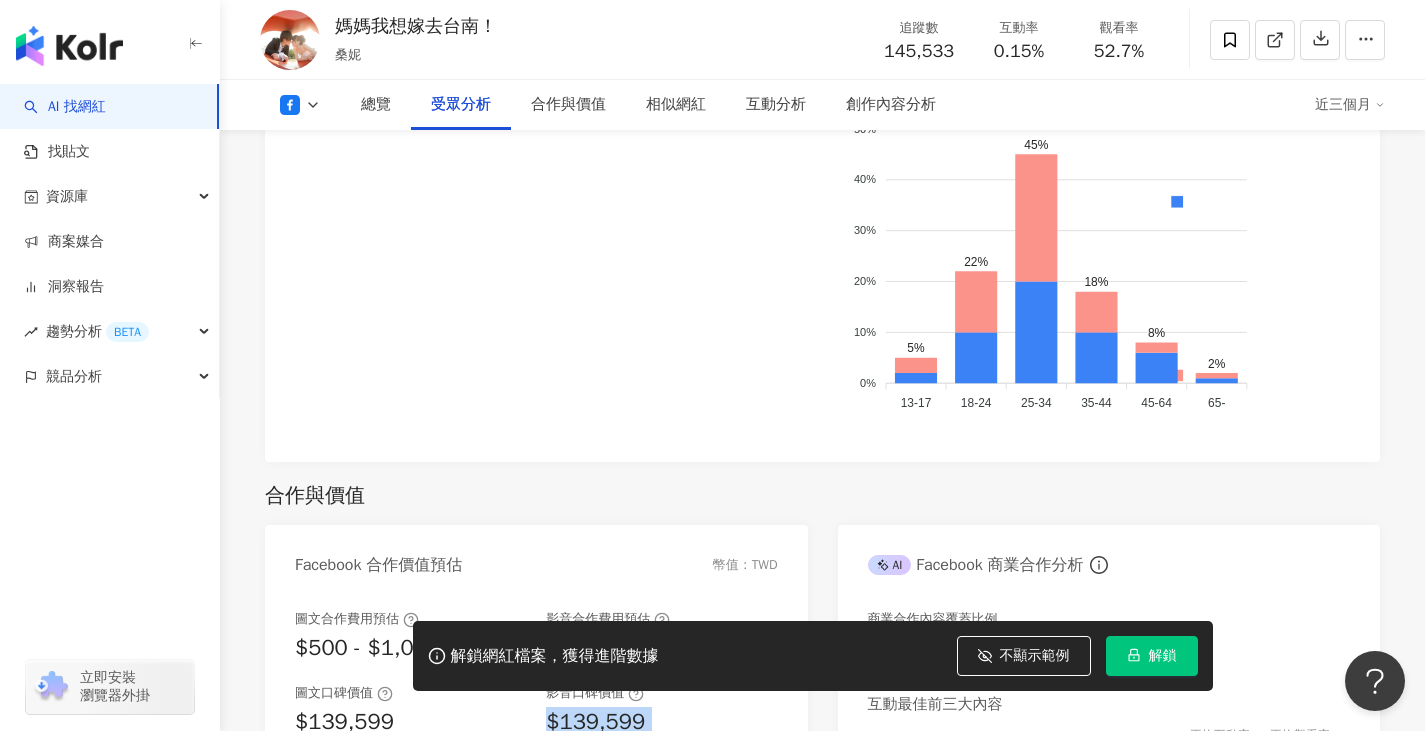 click 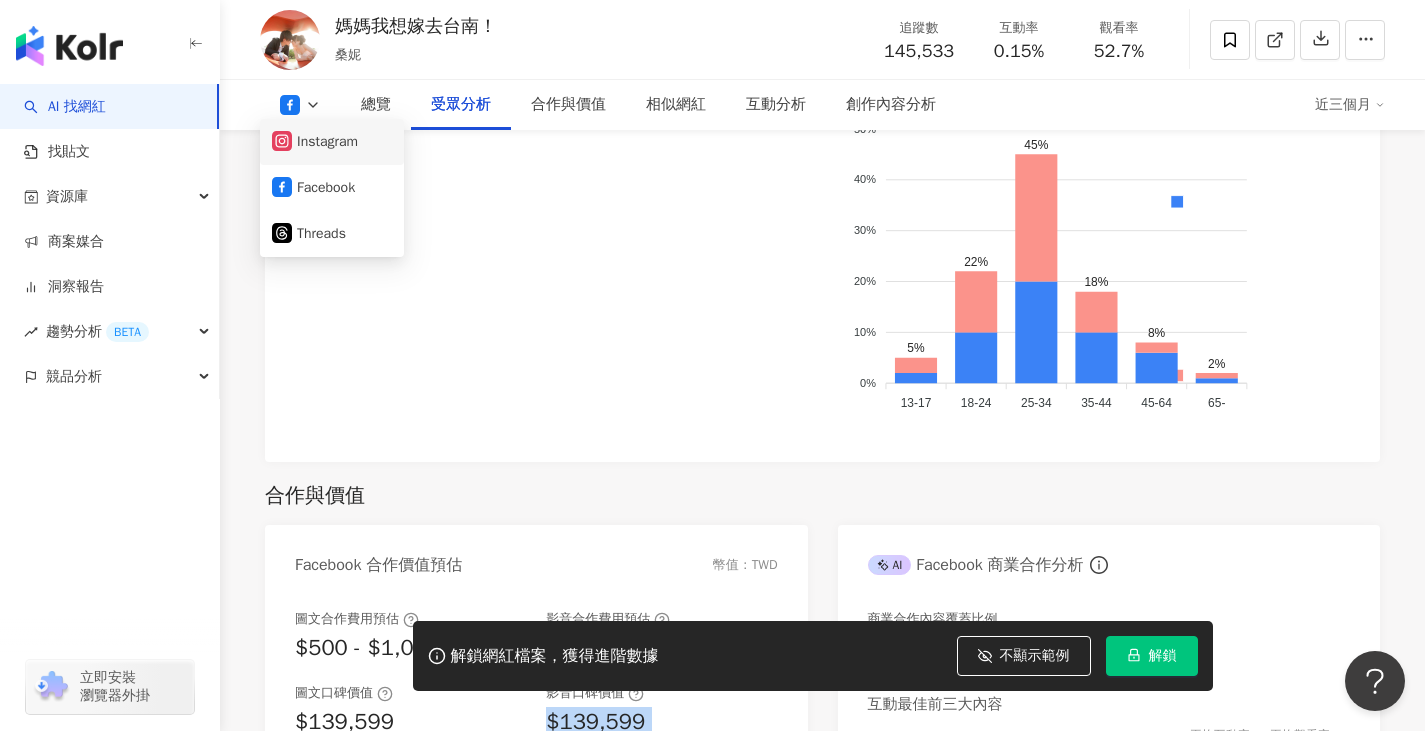 click on "Instagram" at bounding box center [332, 142] 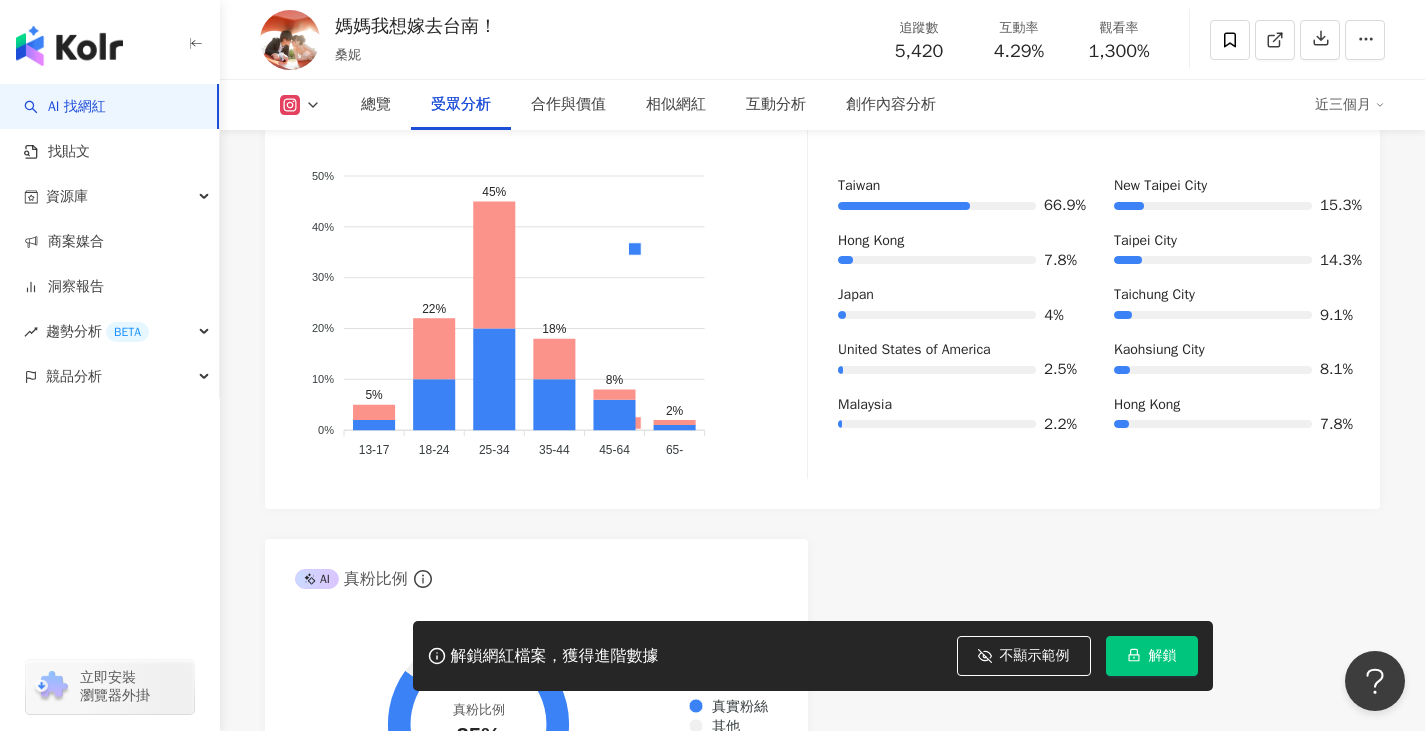 scroll, scrollTop: 2623, scrollLeft: 0, axis: vertical 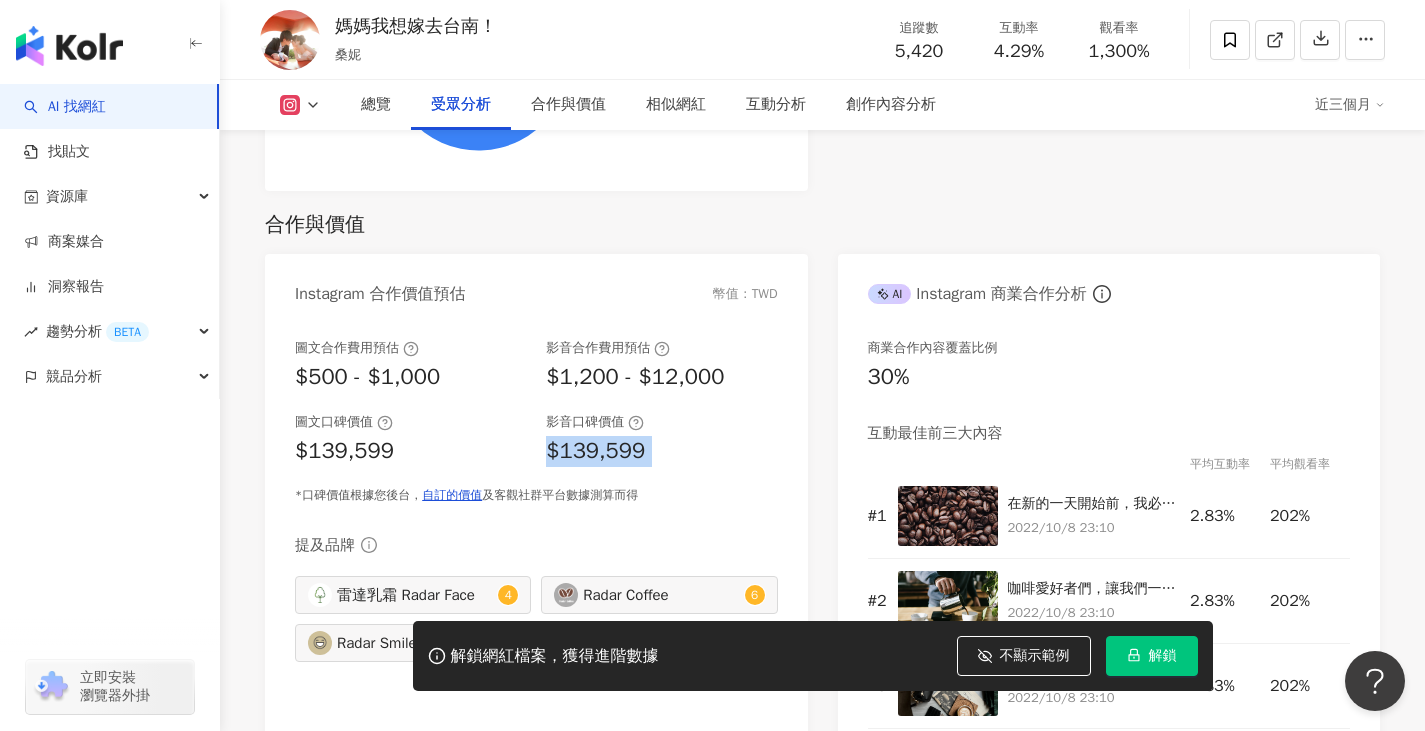 click on "$500 - $1,000" at bounding box center [367, 377] 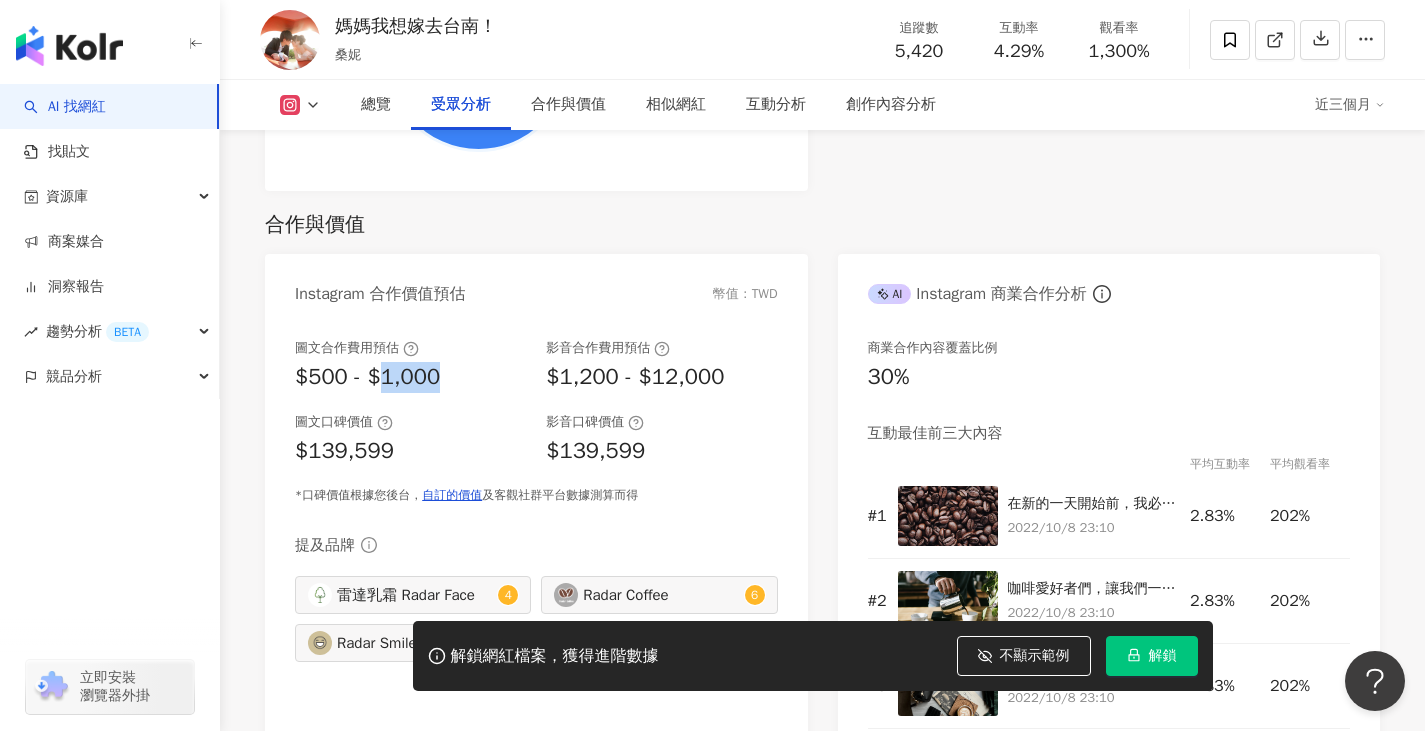 click on "$500 - $1,000" at bounding box center [367, 377] 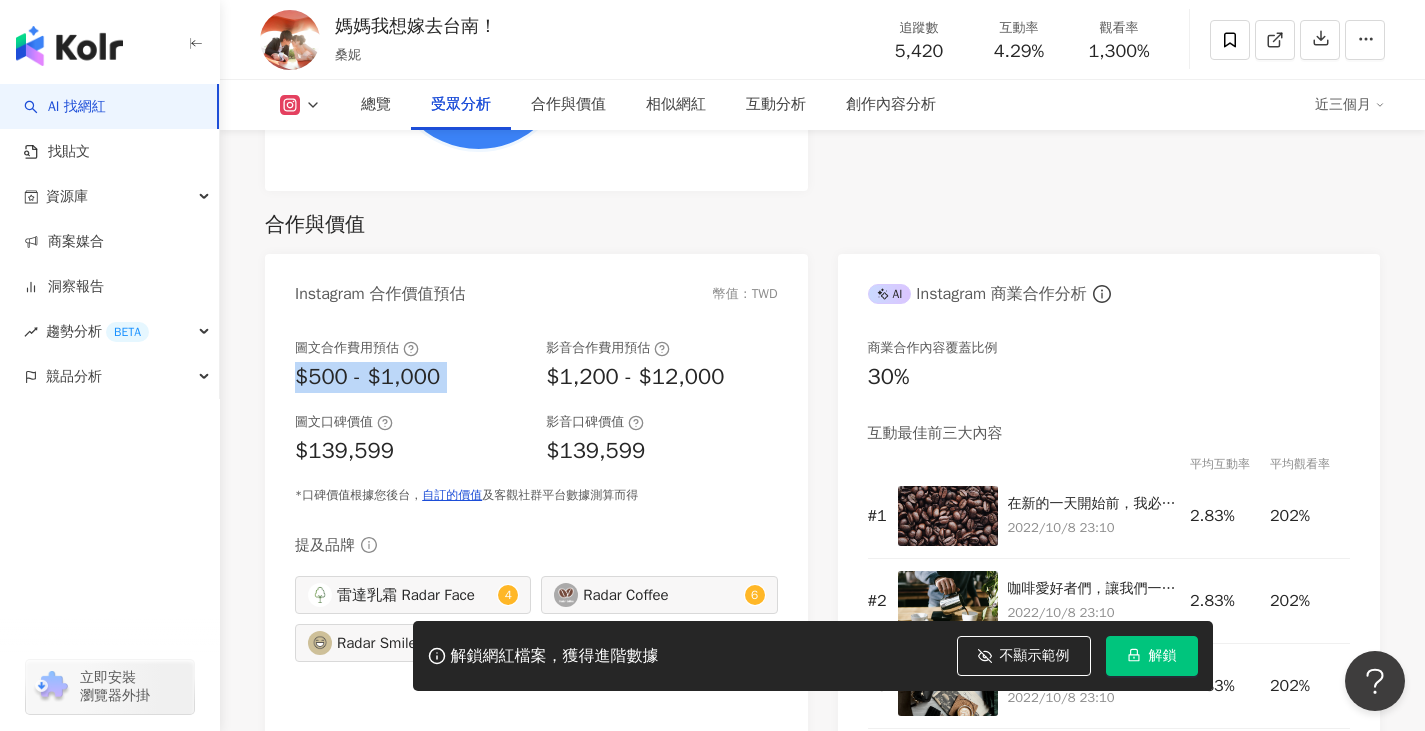 click on "$500 - $1,000" at bounding box center [367, 377] 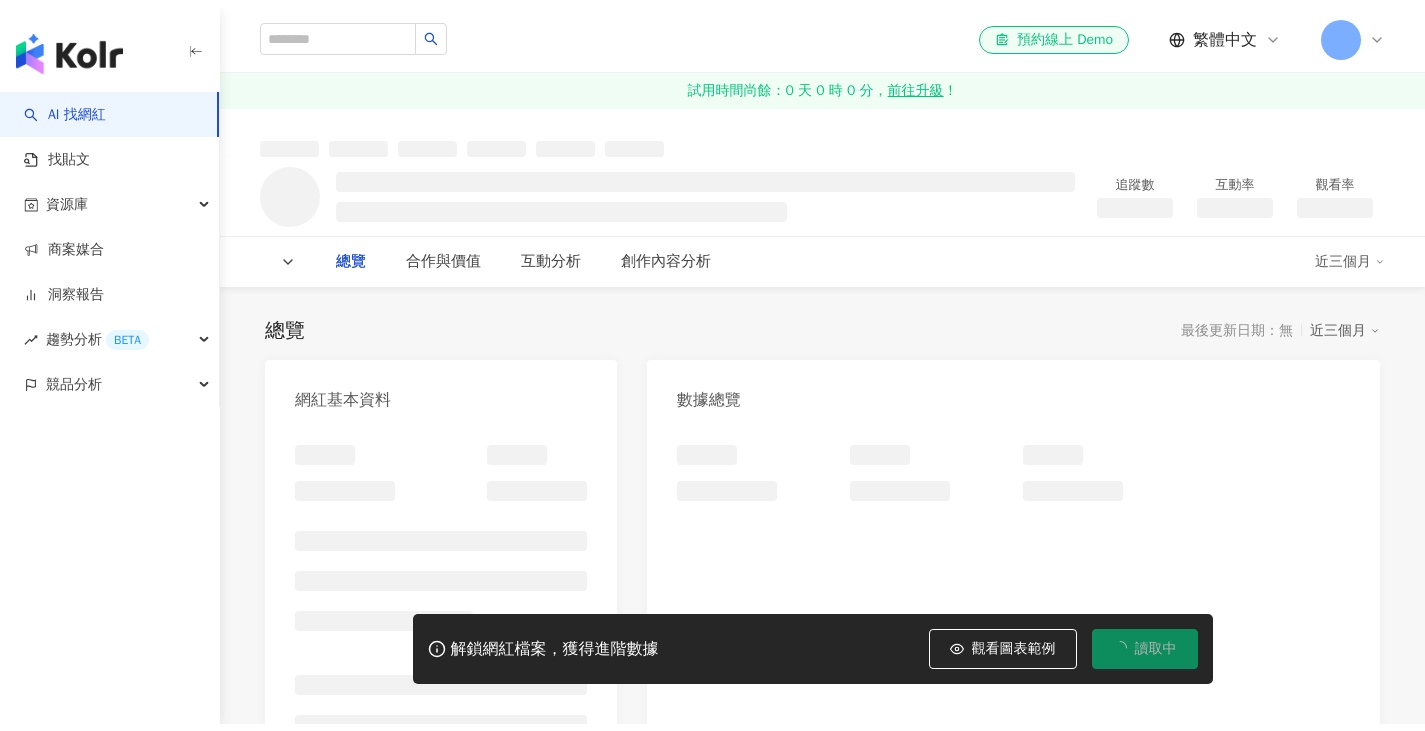 scroll, scrollTop: 0, scrollLeft: 0, axis: both 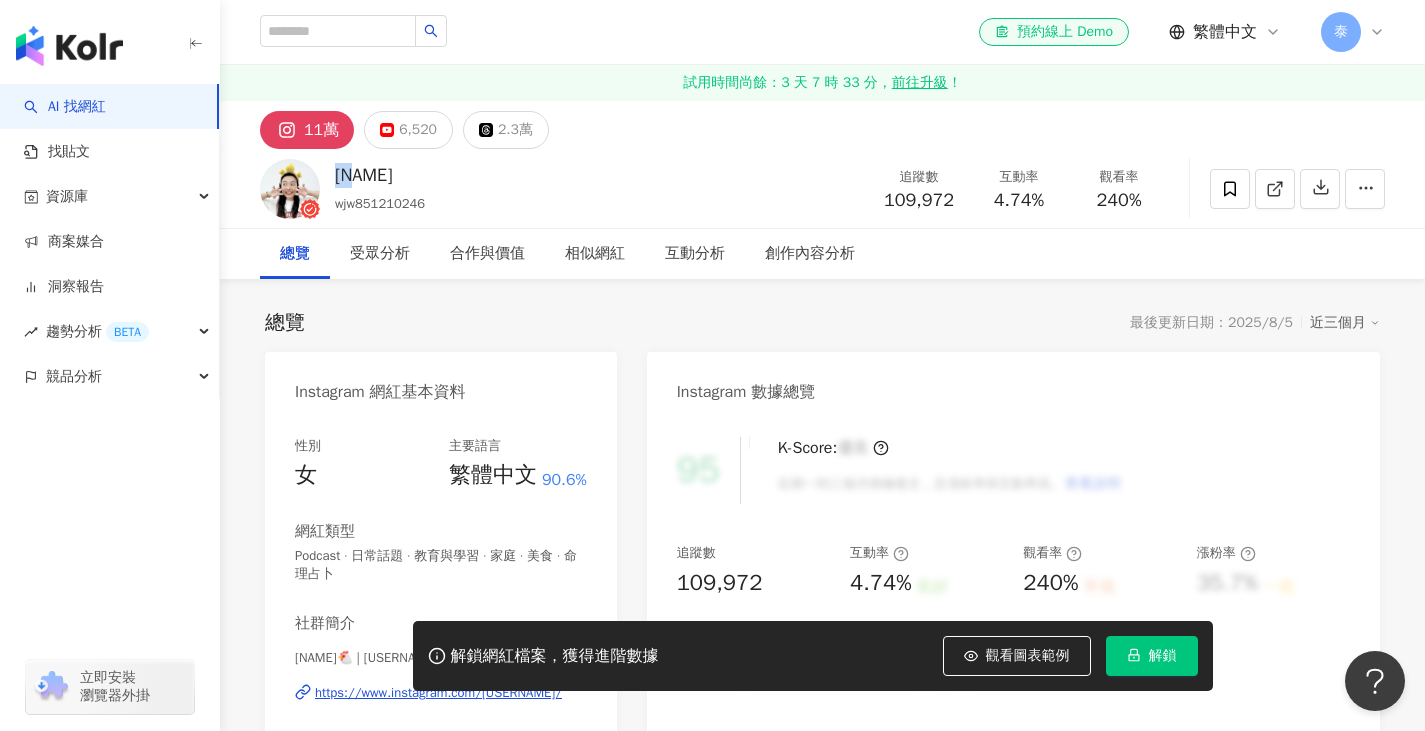 drag, startPoint x: 367, startPoint y: 176, endPoint x: 342, endPoint y: 180, distance: 25.317978 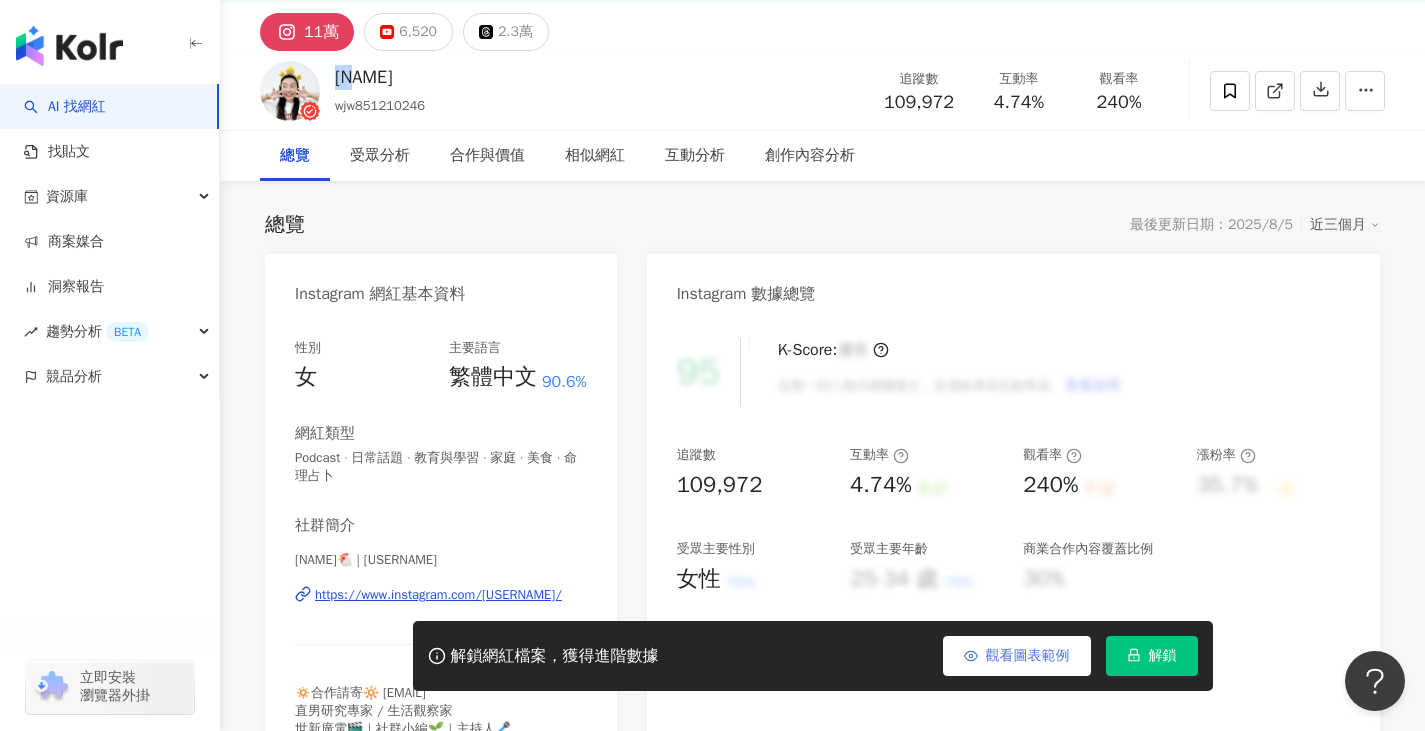 scroll, scrollTop: 200, scrollLeft: 0, axis: vertical 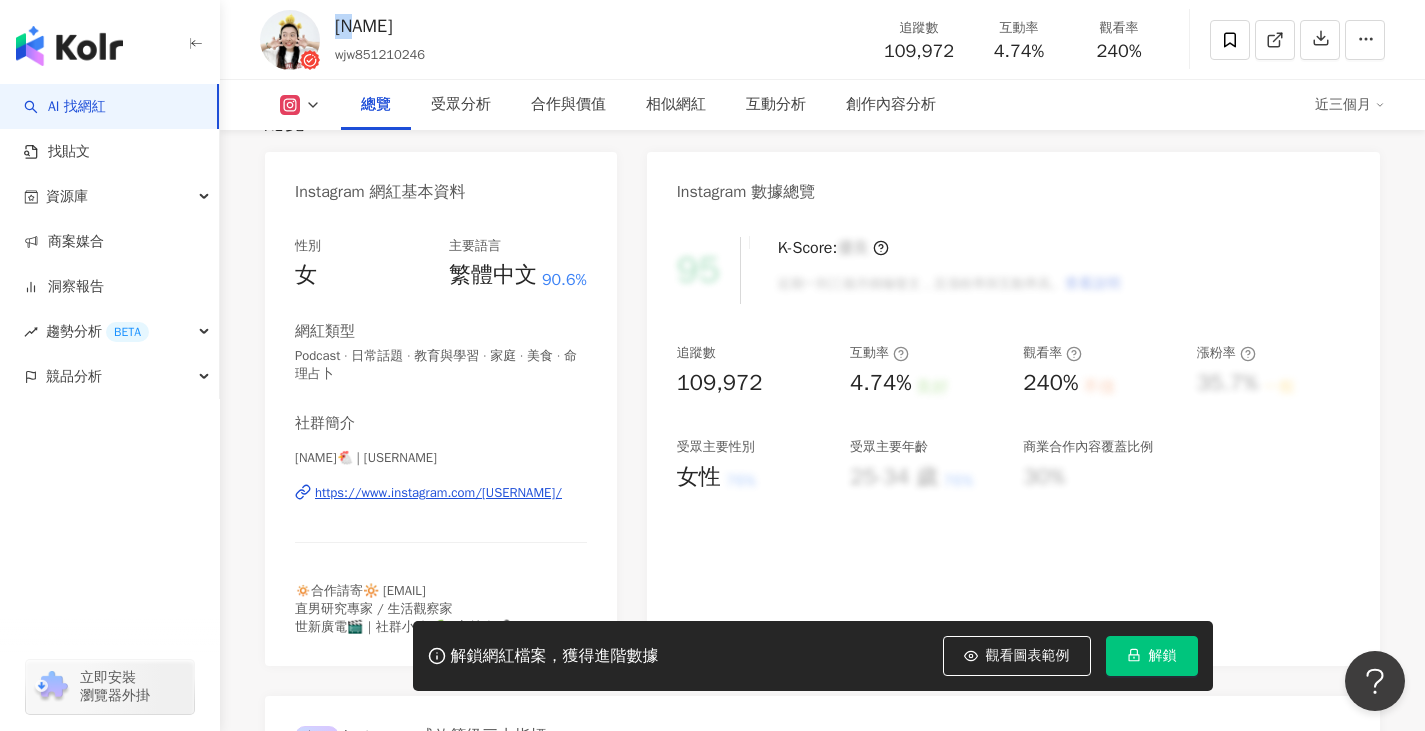 drag, startPoint x: 1013, startPoint y: 667, endPoint x: 1015, endPoint y: 614, distance: 53.037724 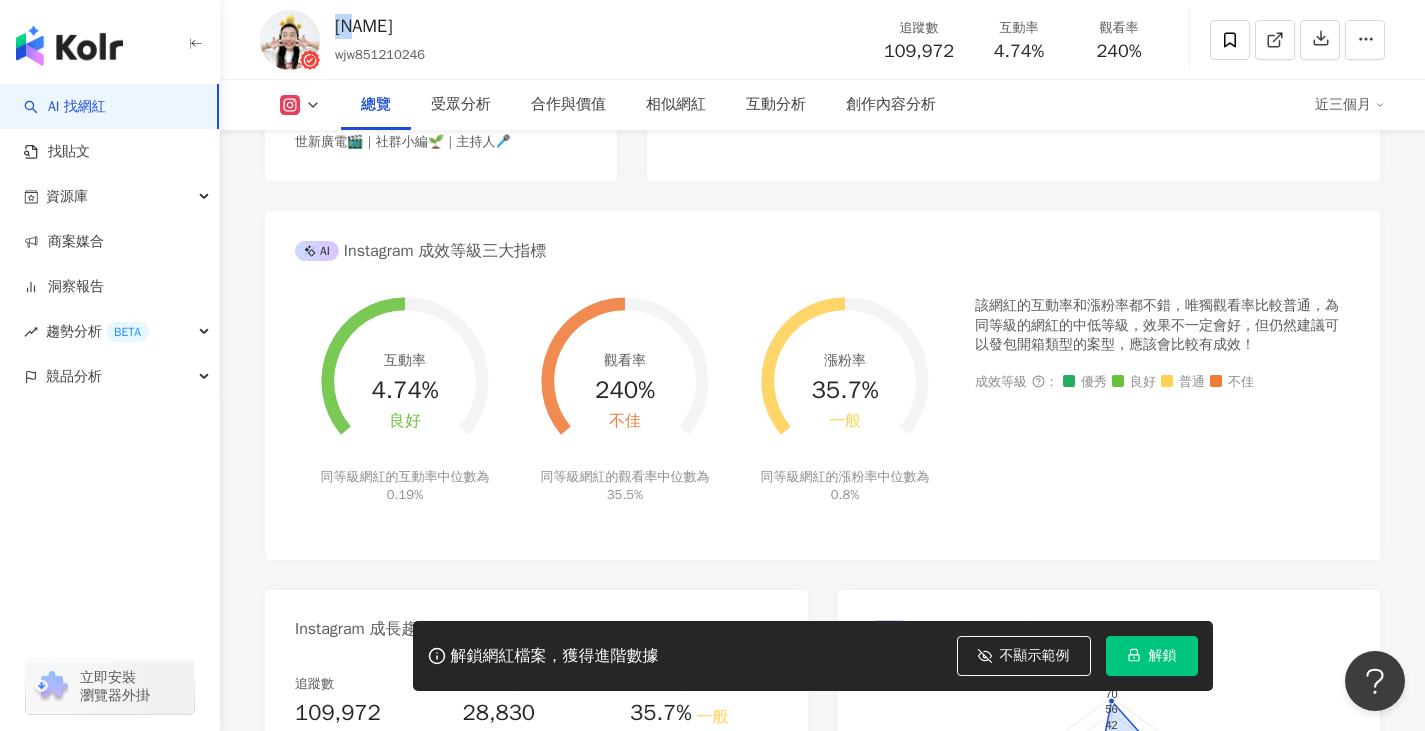 scroll, scrollTop: 500, scrollLeft: 0, axis: vertical 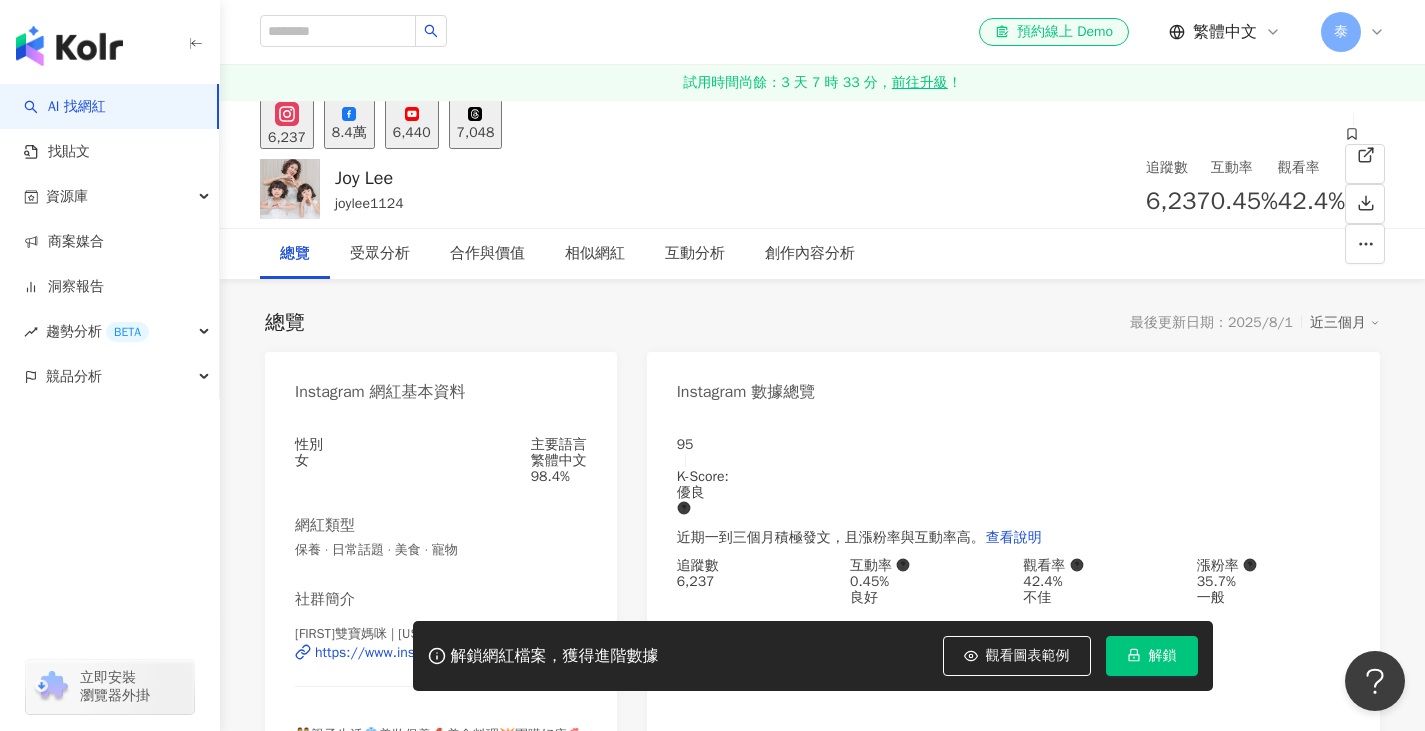 click on "8.4萬" at bounding box center (349, 133) 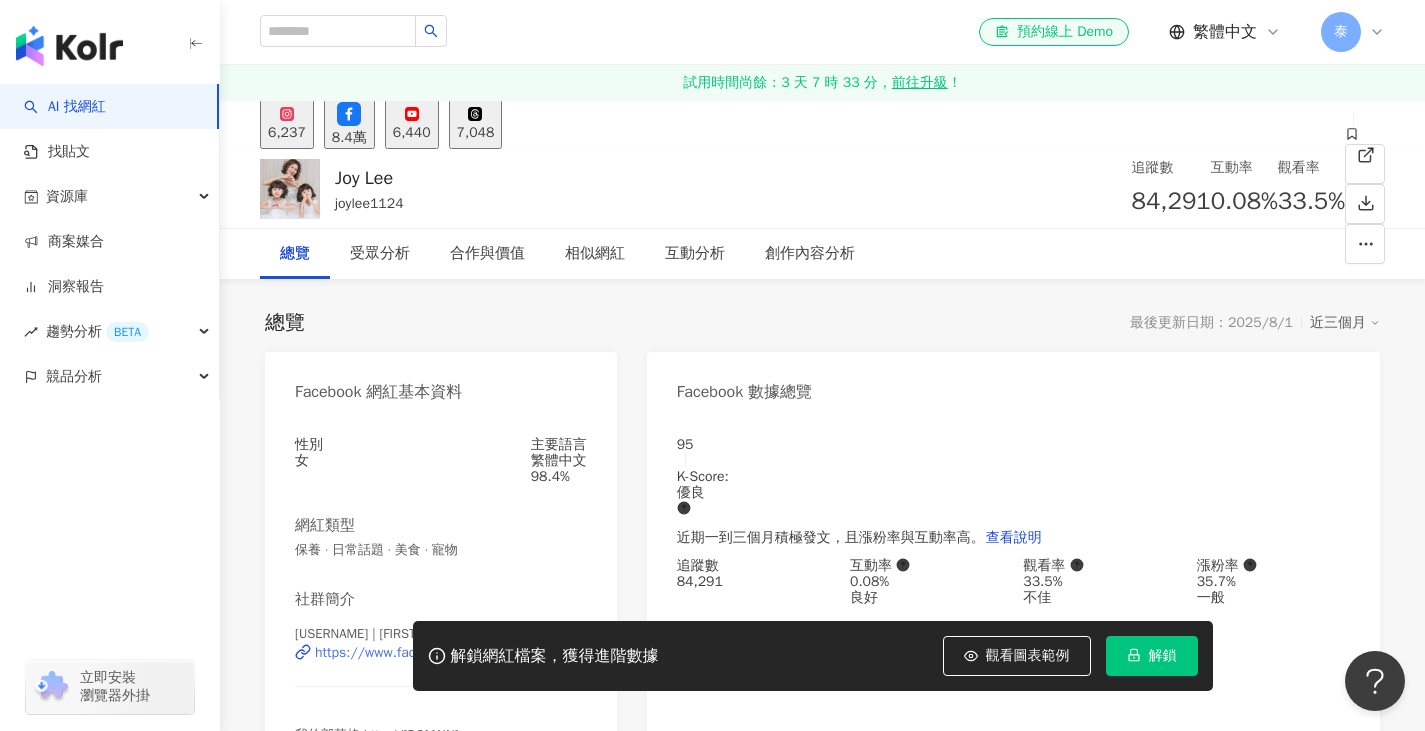 scroll, scrollTop: 500, scrollLeft: 0, axis: vertical 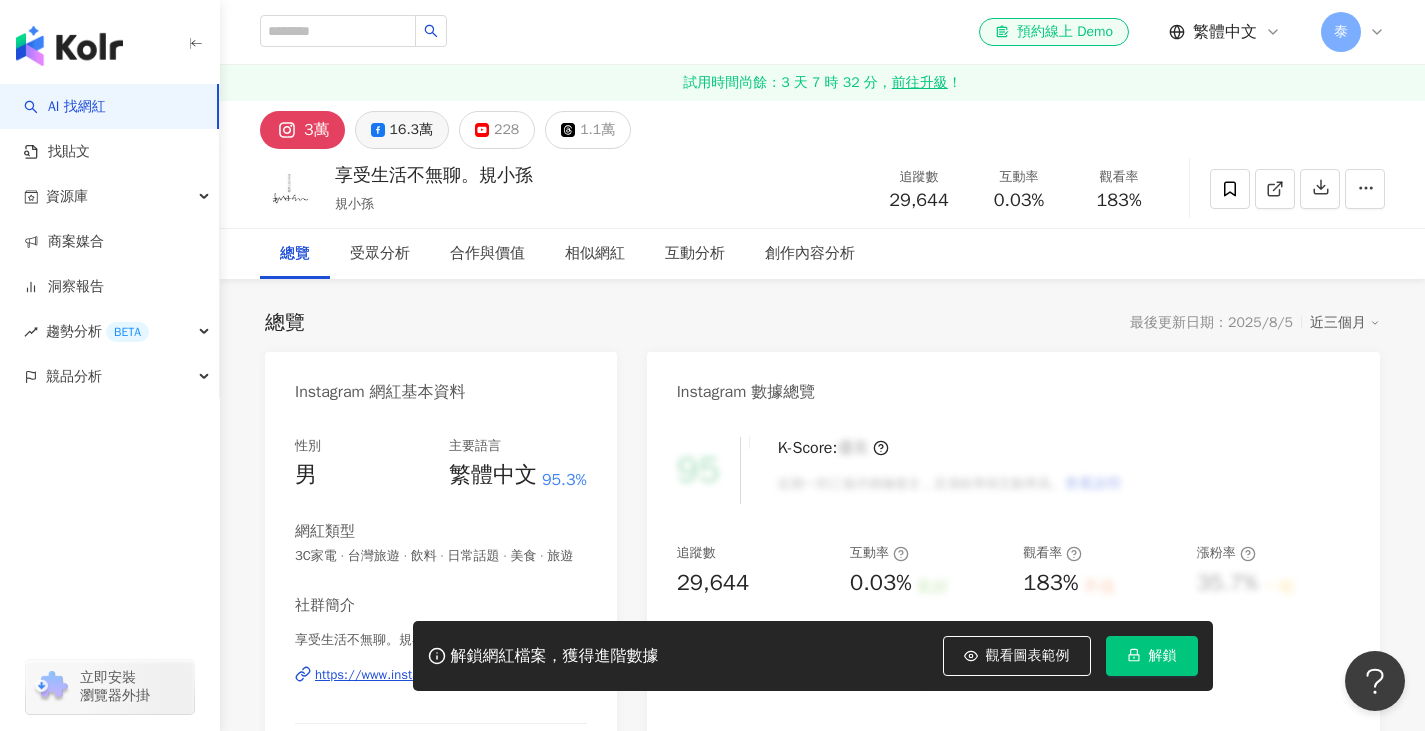click on "16.3萬" at bounding box center [411, 130] 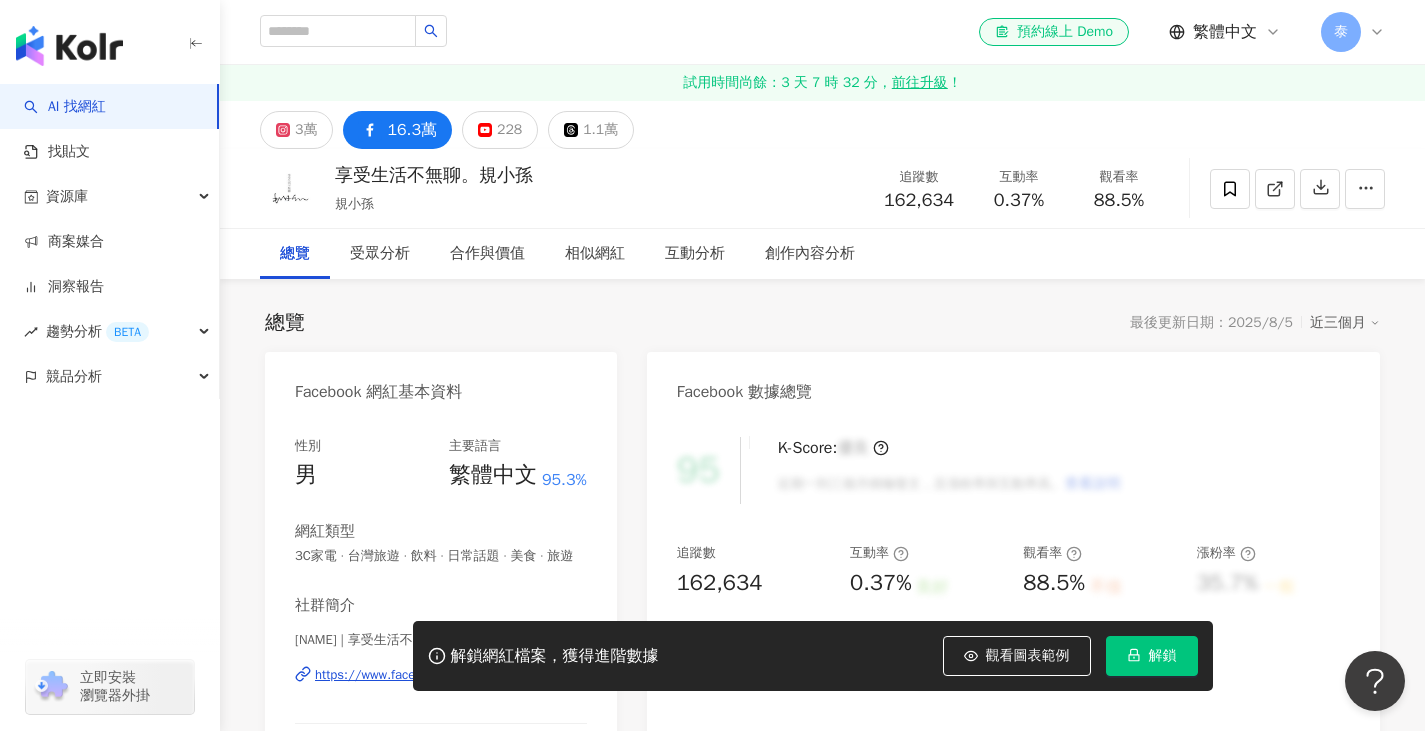 scroll, scrollTop: 200, scrollLeft: 0, axis: vertical 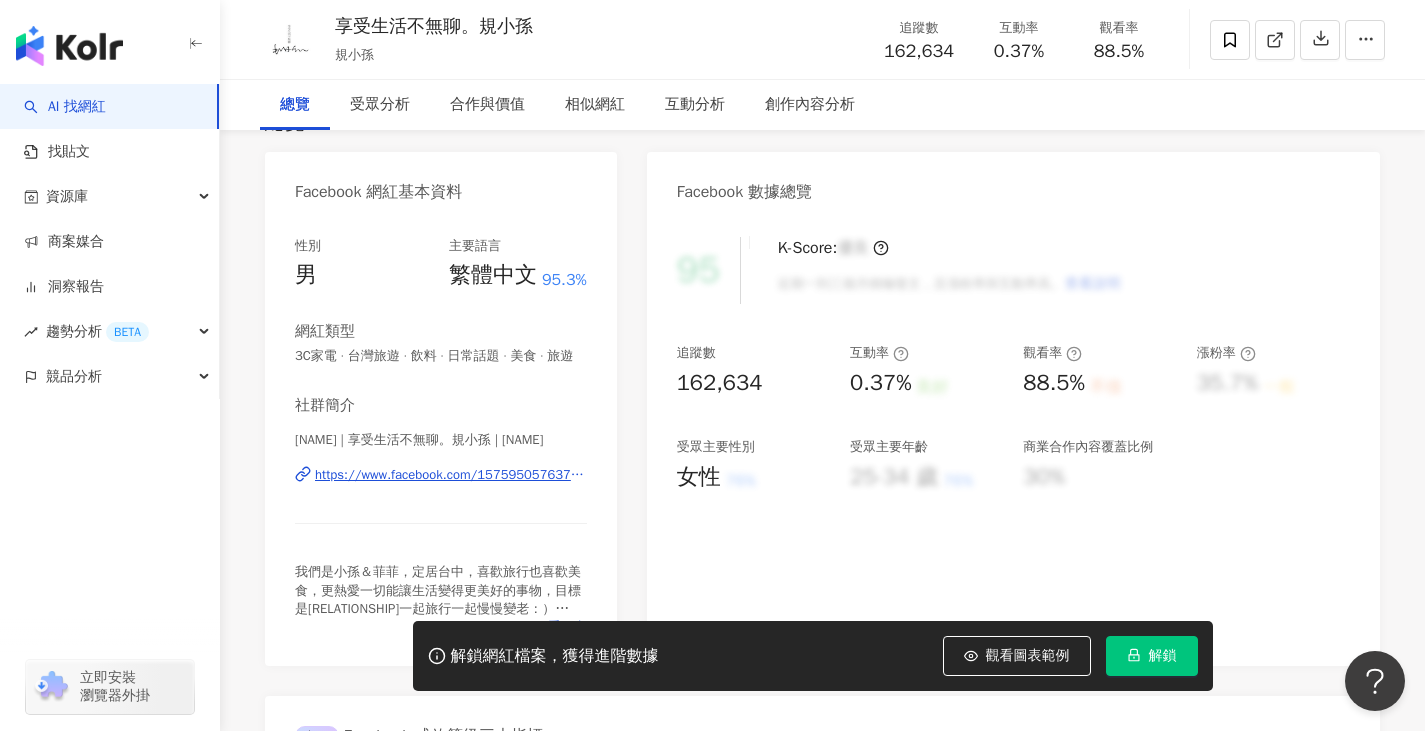click on "https://www.facebook.com/157595057637498" at bounding box center [451, 475] 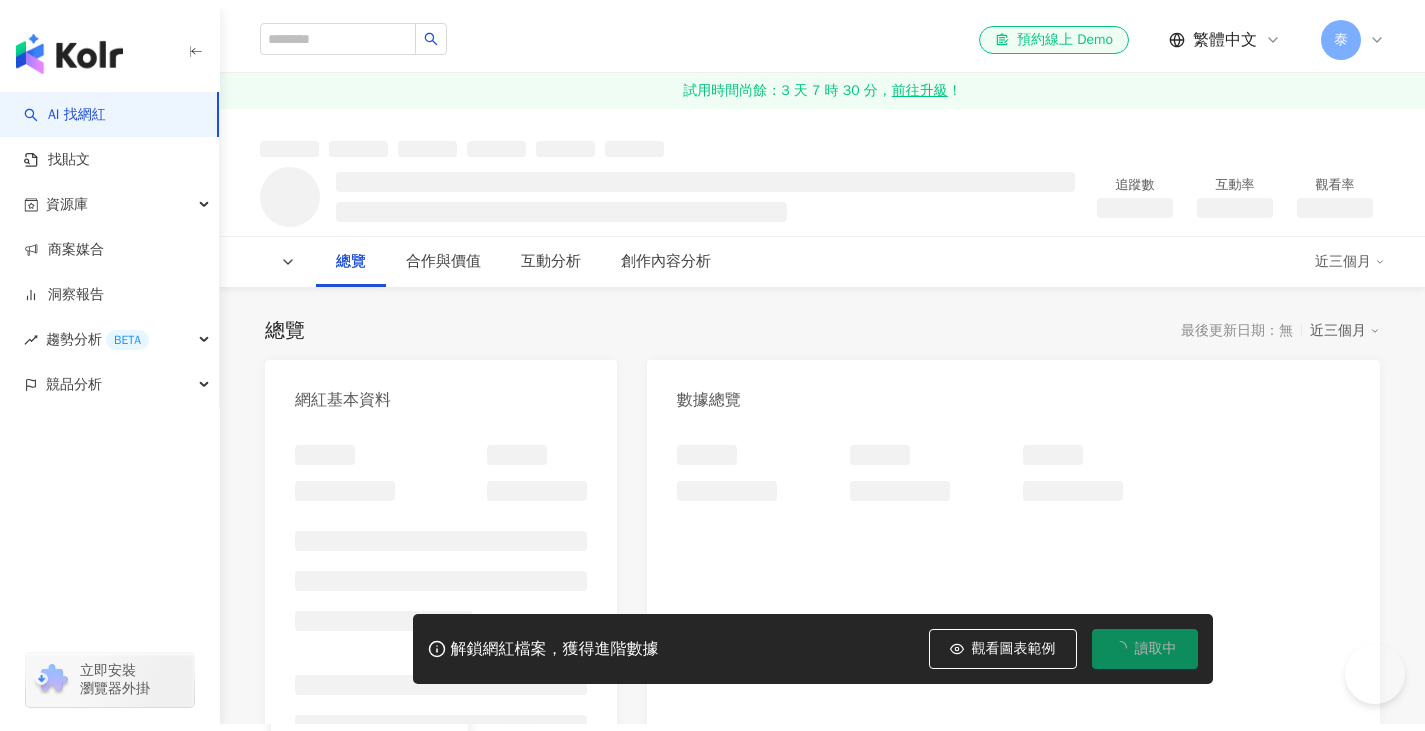scroll, scrollTop: 0, scrollLeft: 0, axis: both 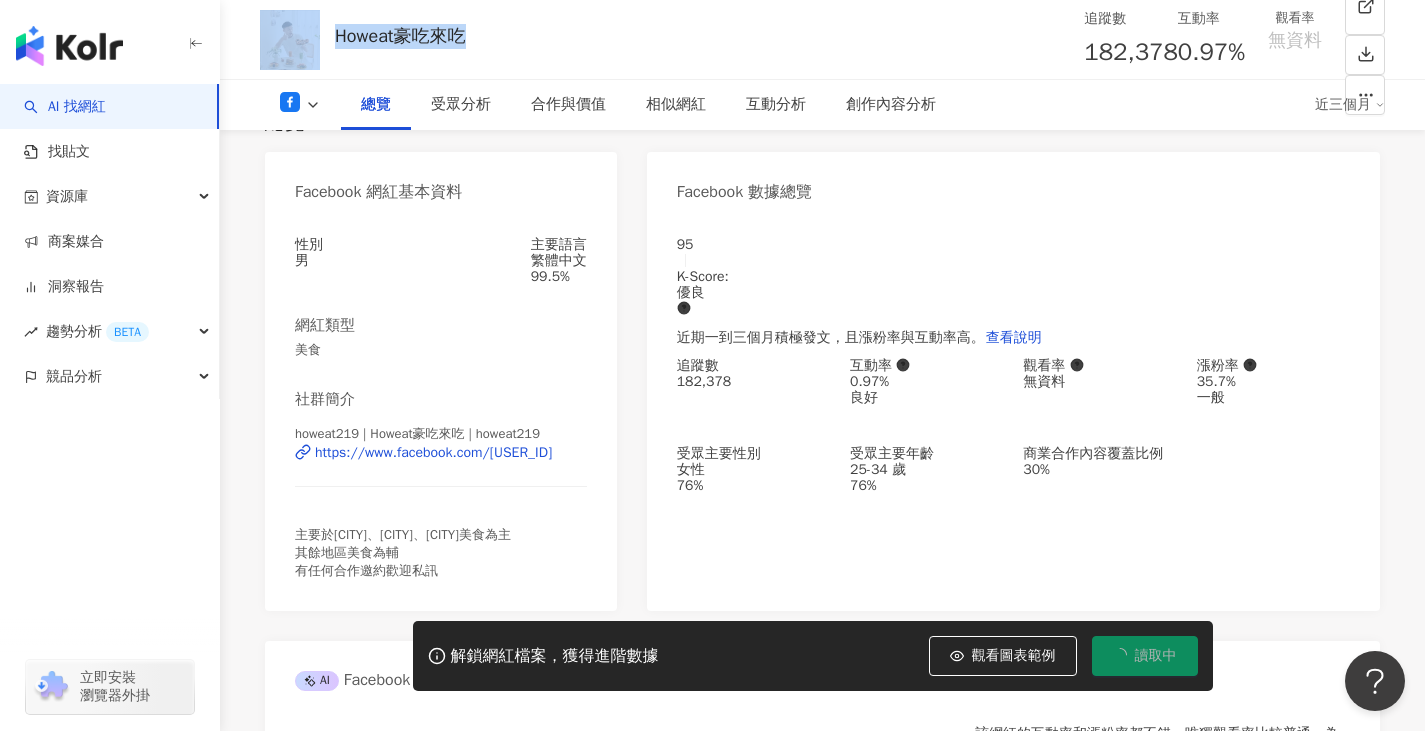 drag, startPoint x: 477, startPoint y: 41, endPoint x: 325, endPoint y: 41, distance: 152 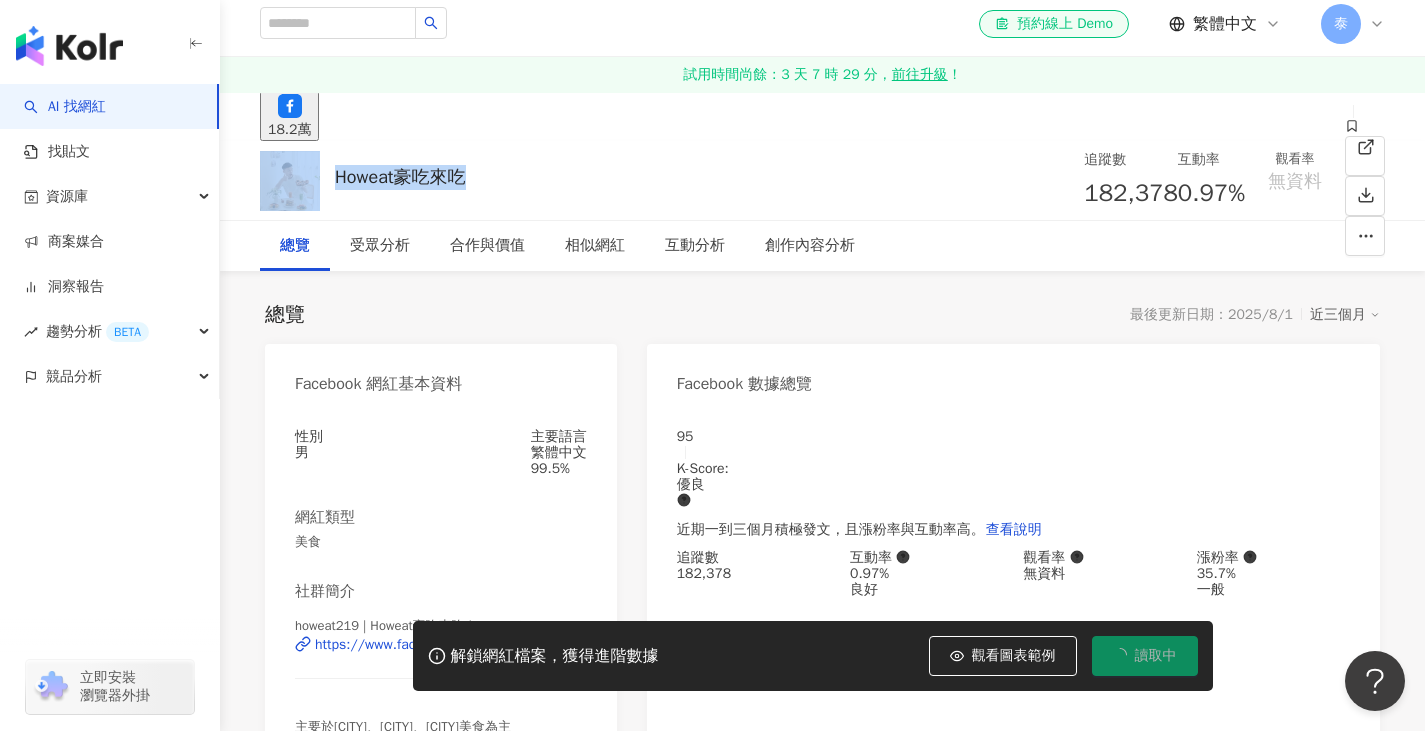 scroll, scrollTop: 0, scrollLeft: 0, axis: both 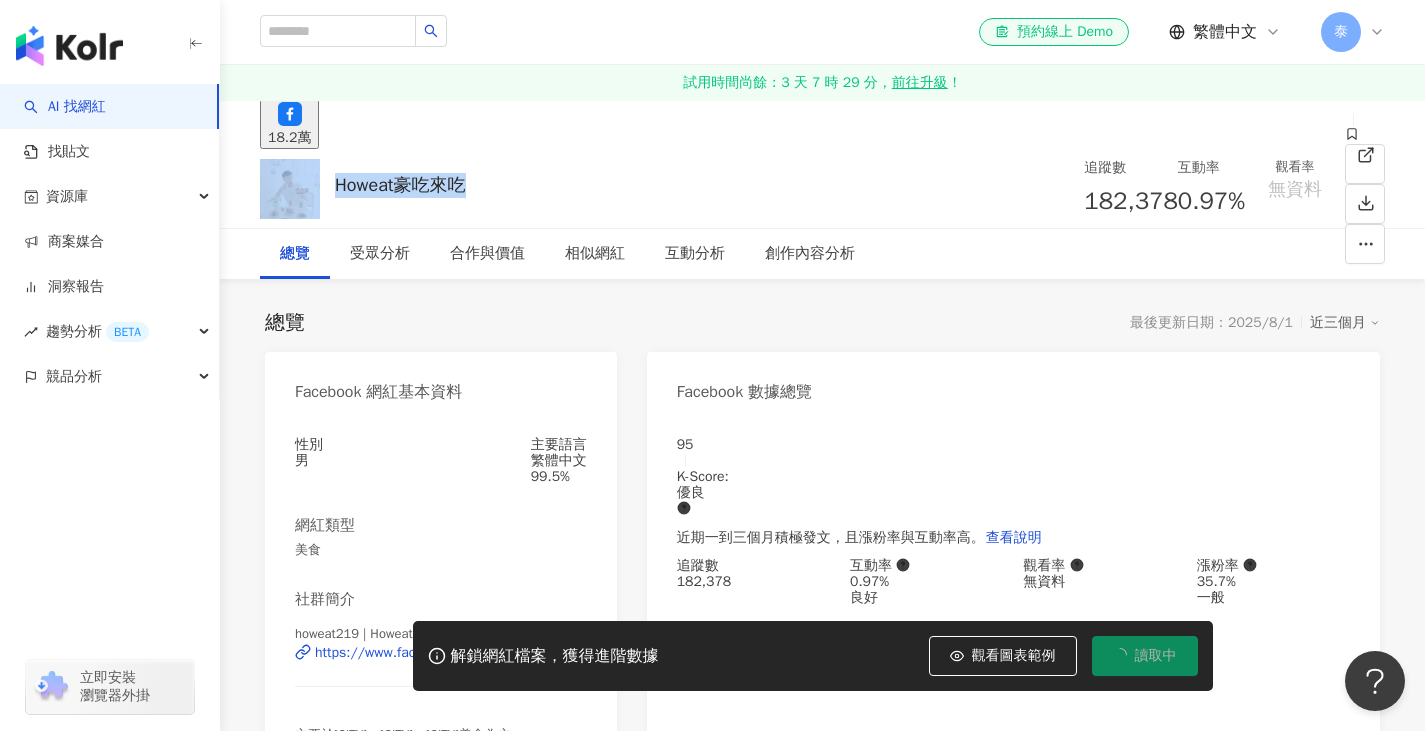 click on "Howeat豪吃來吃 追蹤數 182,378 互動率 0.97% 觀看率 無資料" at bounding box center [822, 188] 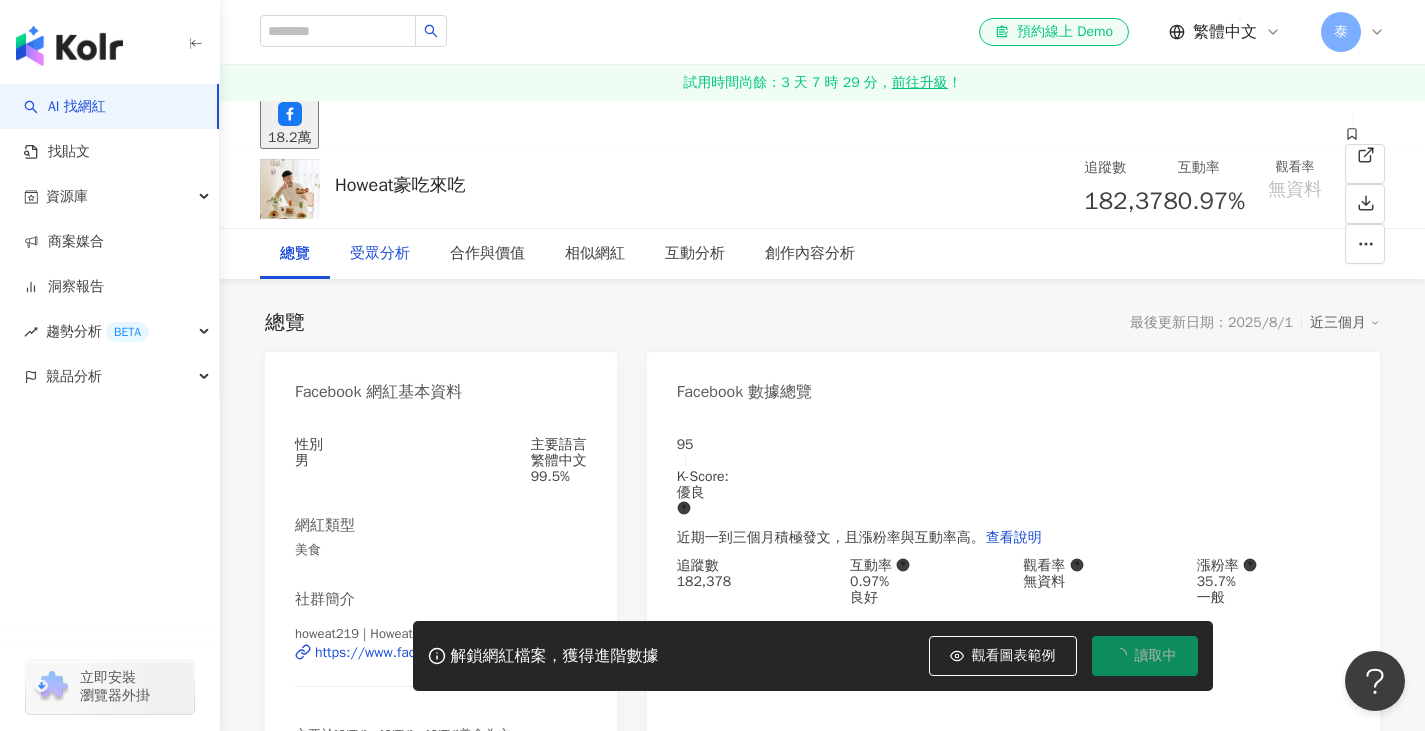 click on "受眾分析" at bounding box center (380, 254) 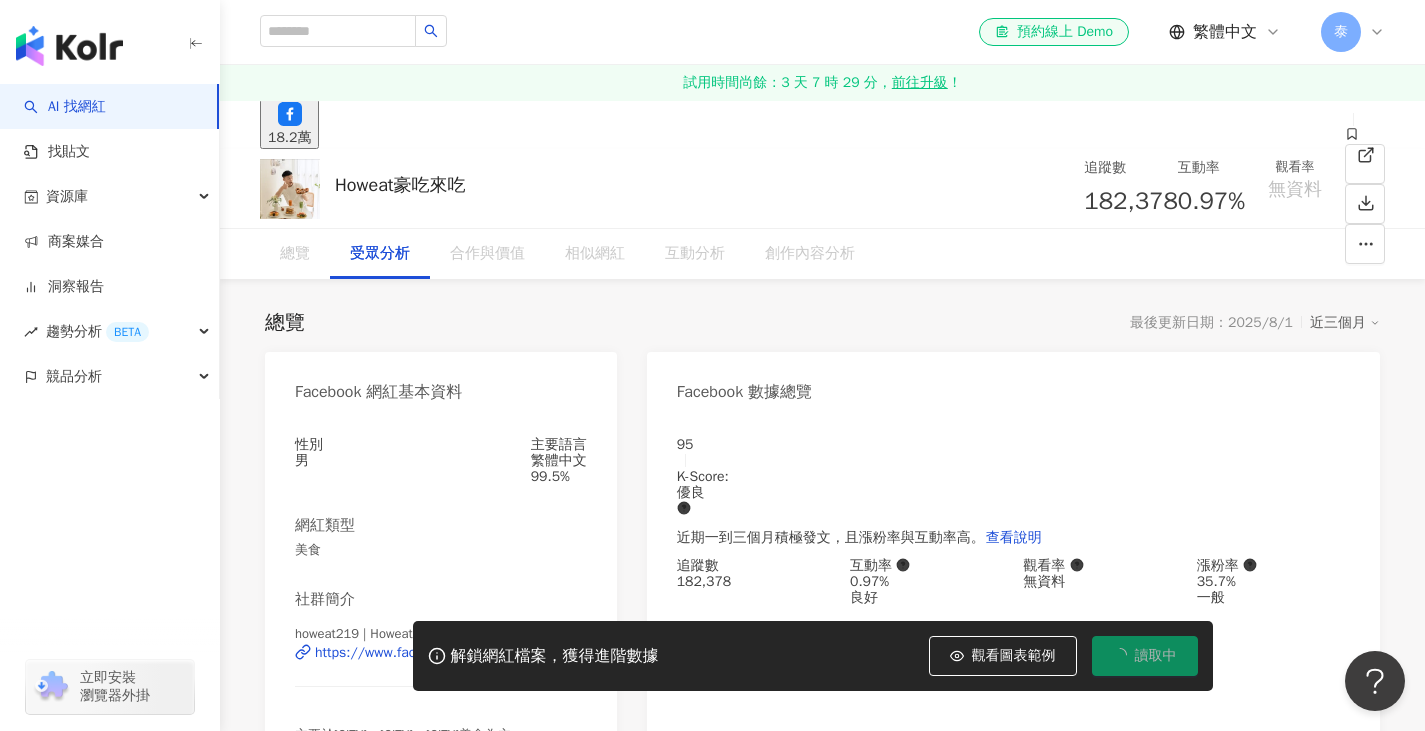 scroll, scrollTop: 1727, scrollLeft: 0, axis: vertical 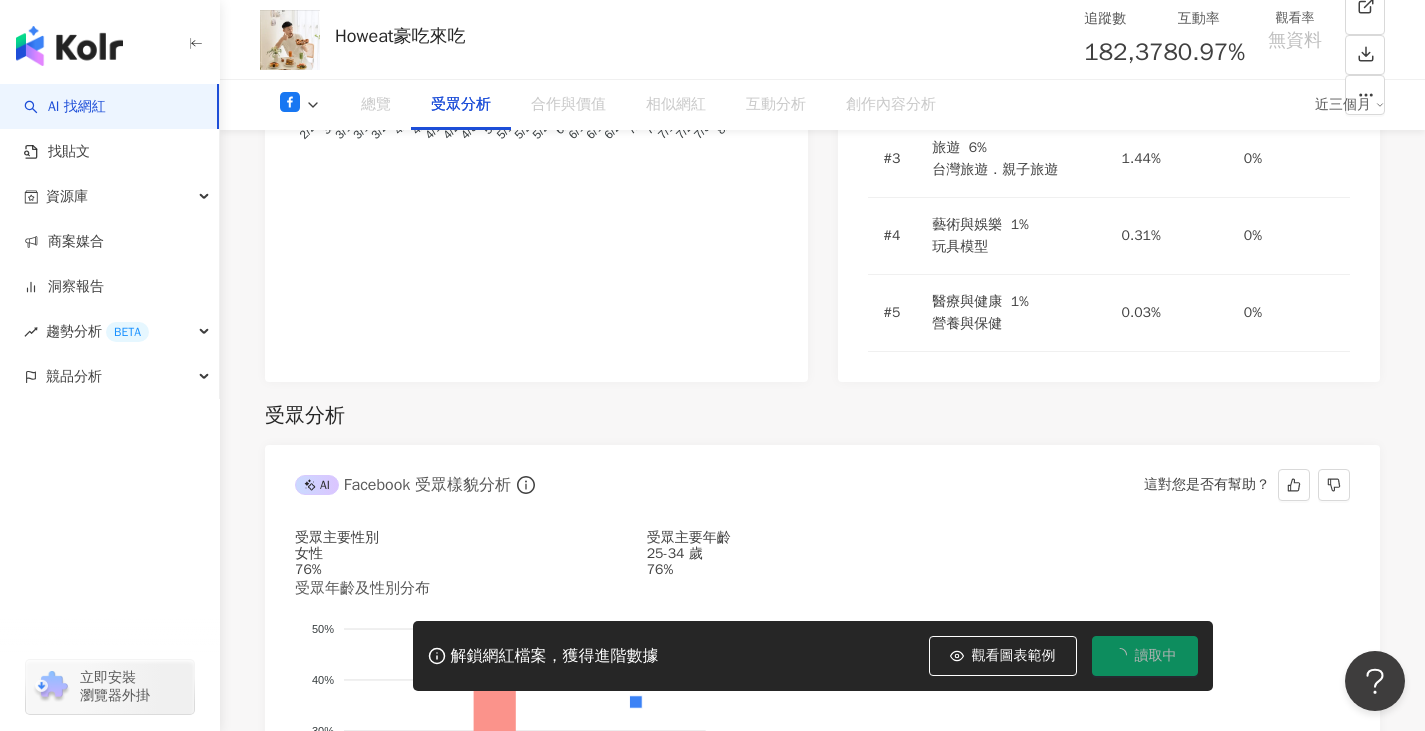 click on "觀看圖表範例" at bounding box center [1014, 656] 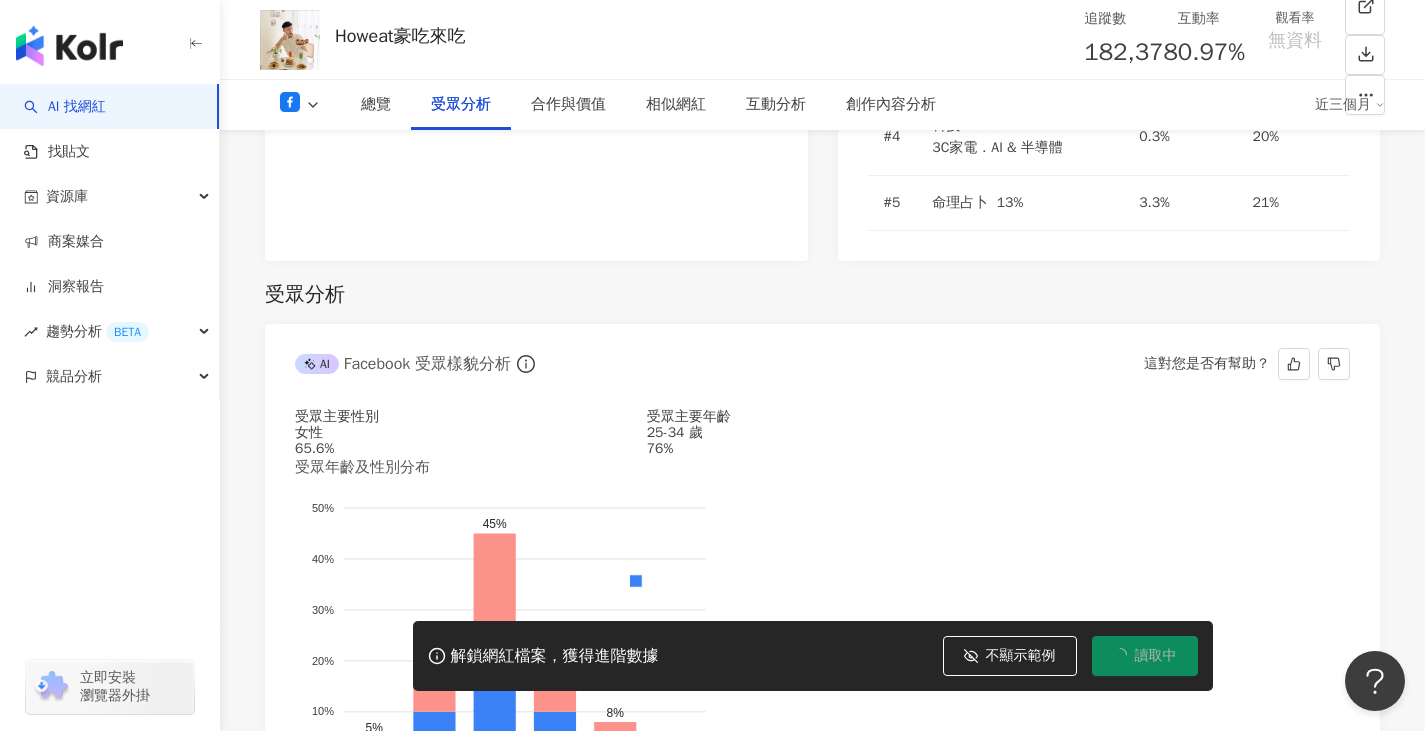 scroll, scrollTop: 1827, scrollLeft: 0, axis: vertical 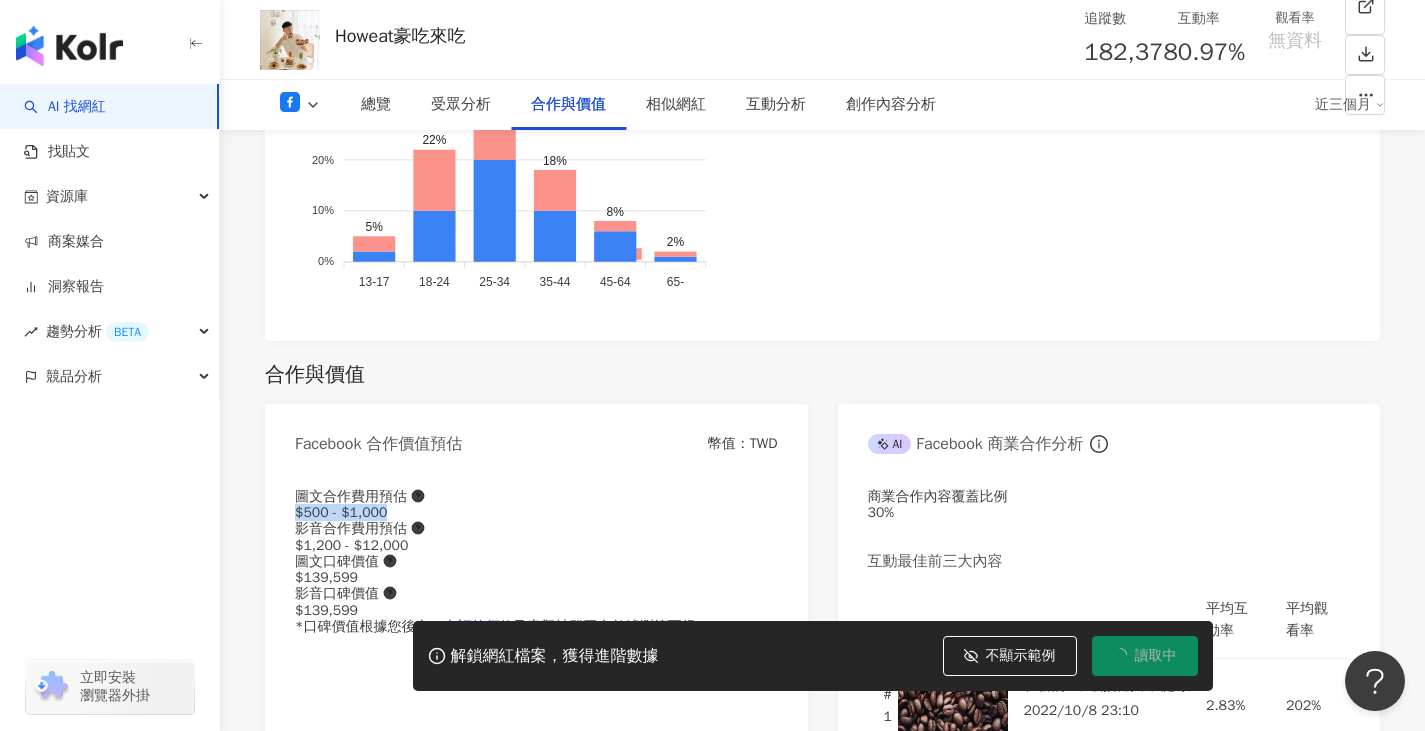 drag, startPoint x: 468, startPoint y: 269, endPoint x: 285, endPoint y: 271, distance: 183.01093 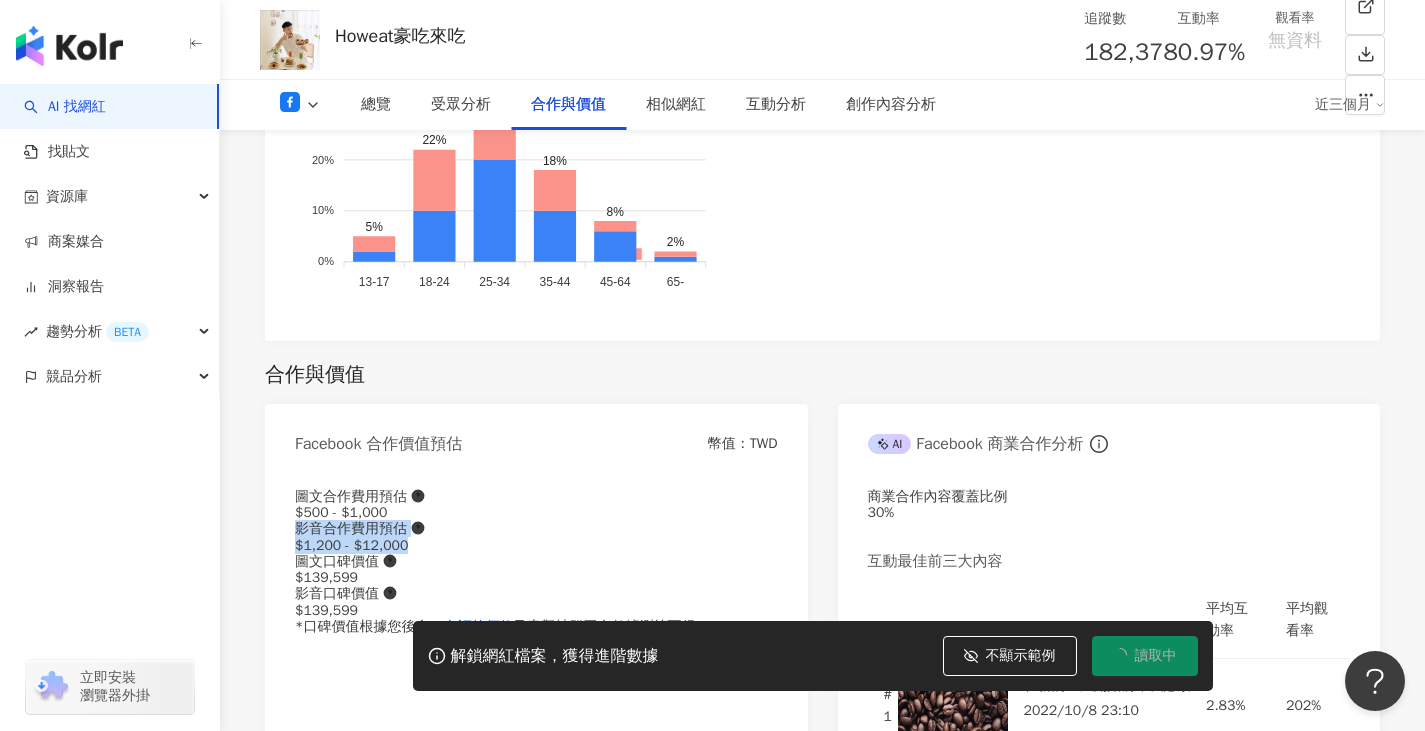 drag, startPoint x: 686, startPoint y: 266, endPoint x: 534, endPoint y: 274, distance: 152.21039 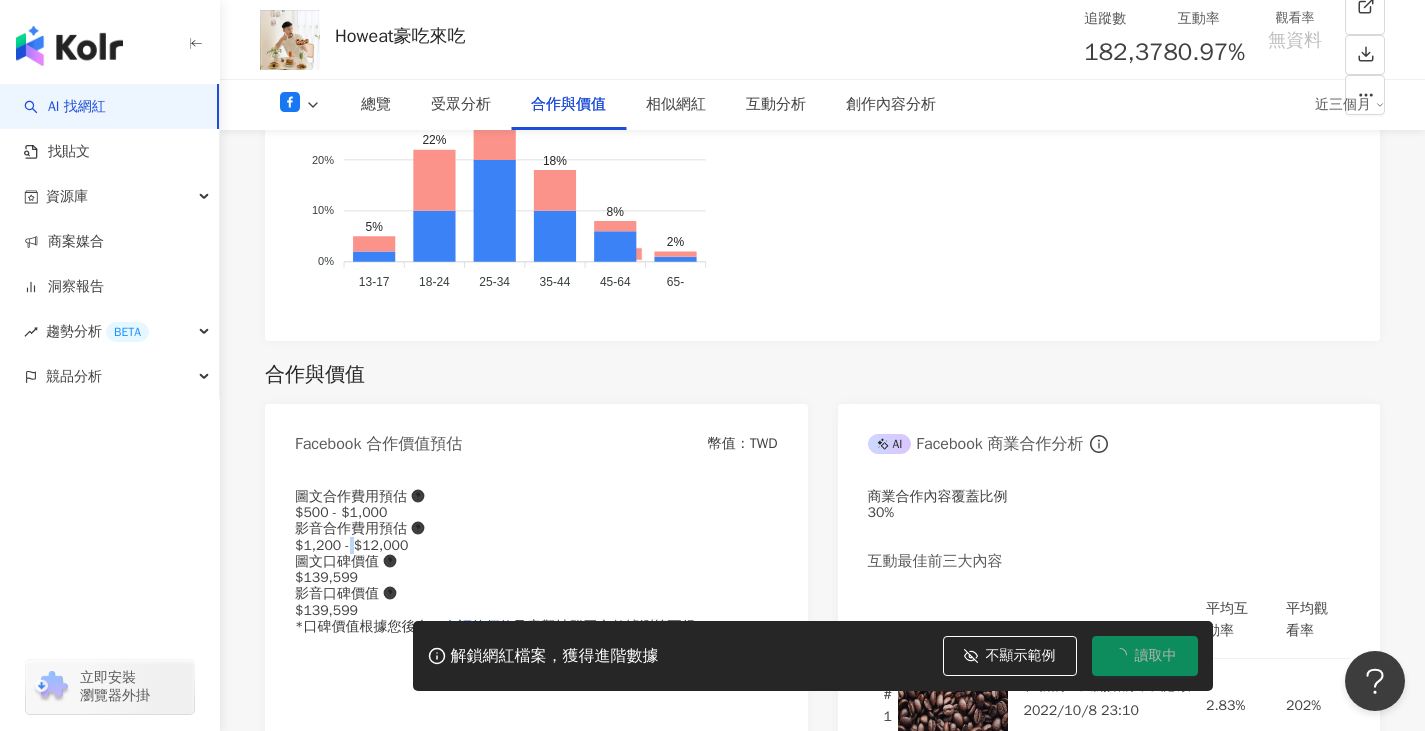 click on "$1,200 - $12,000" at bounding box center (536, 546) 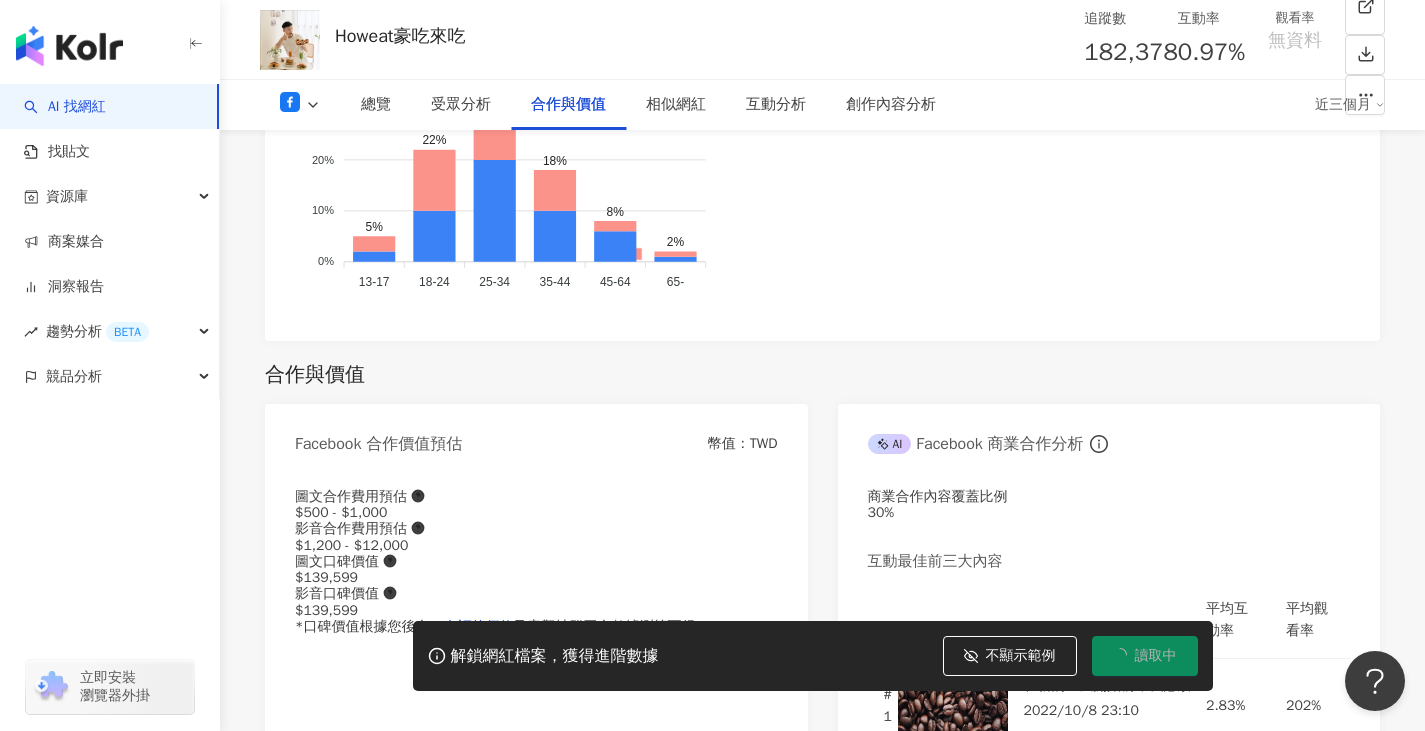 click on "$1,200 - $12,000" at bounding box center [536, 546] 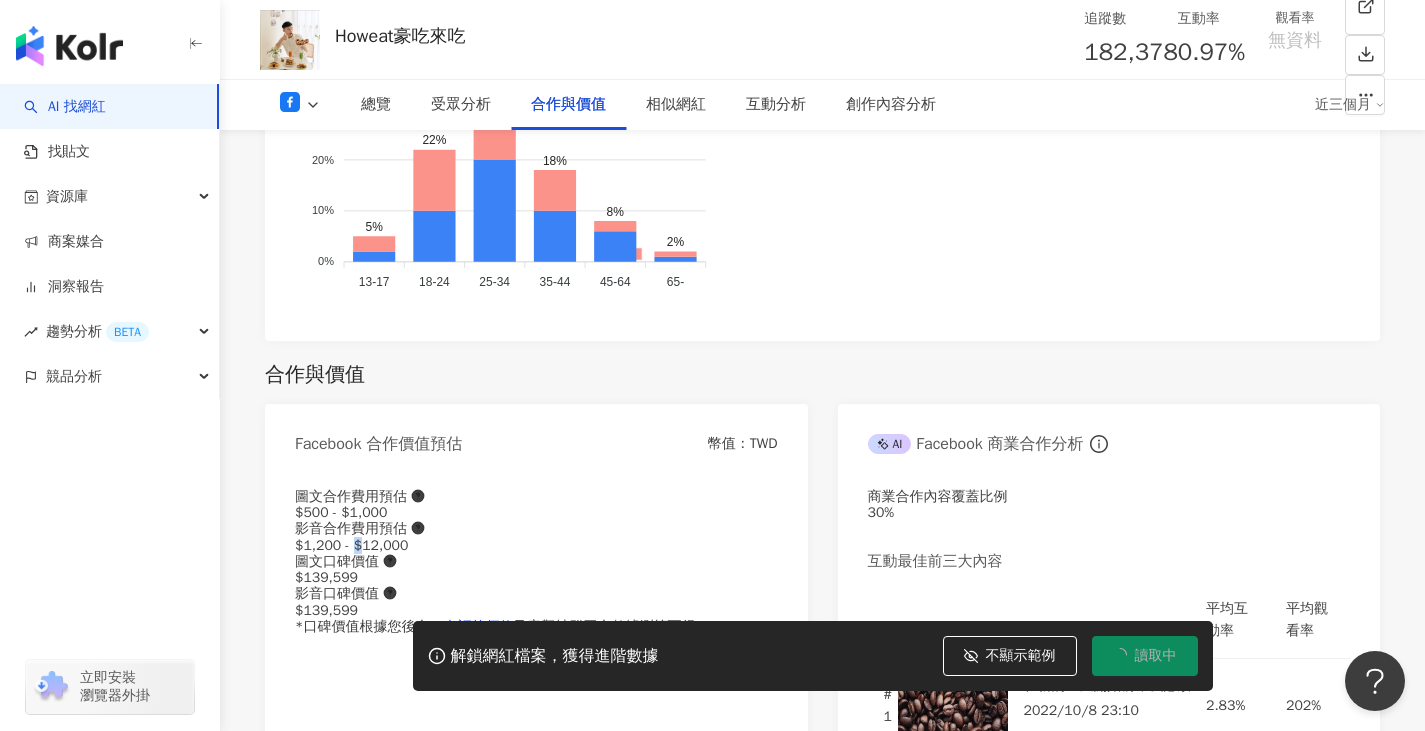 click on "$1,200 - $12,000" at bounding box center (536, 546) 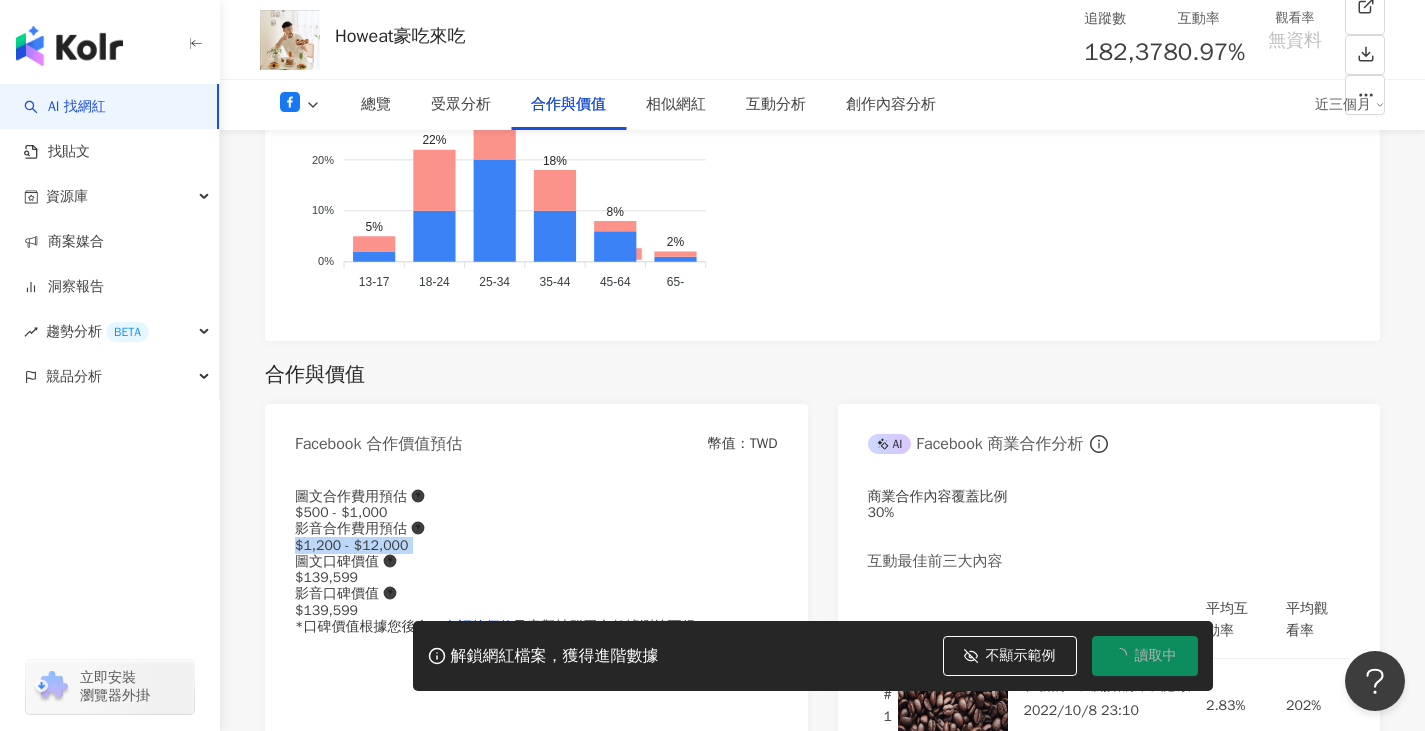 click on "$1,200 - $12,000" at bounding box center (536, 546) 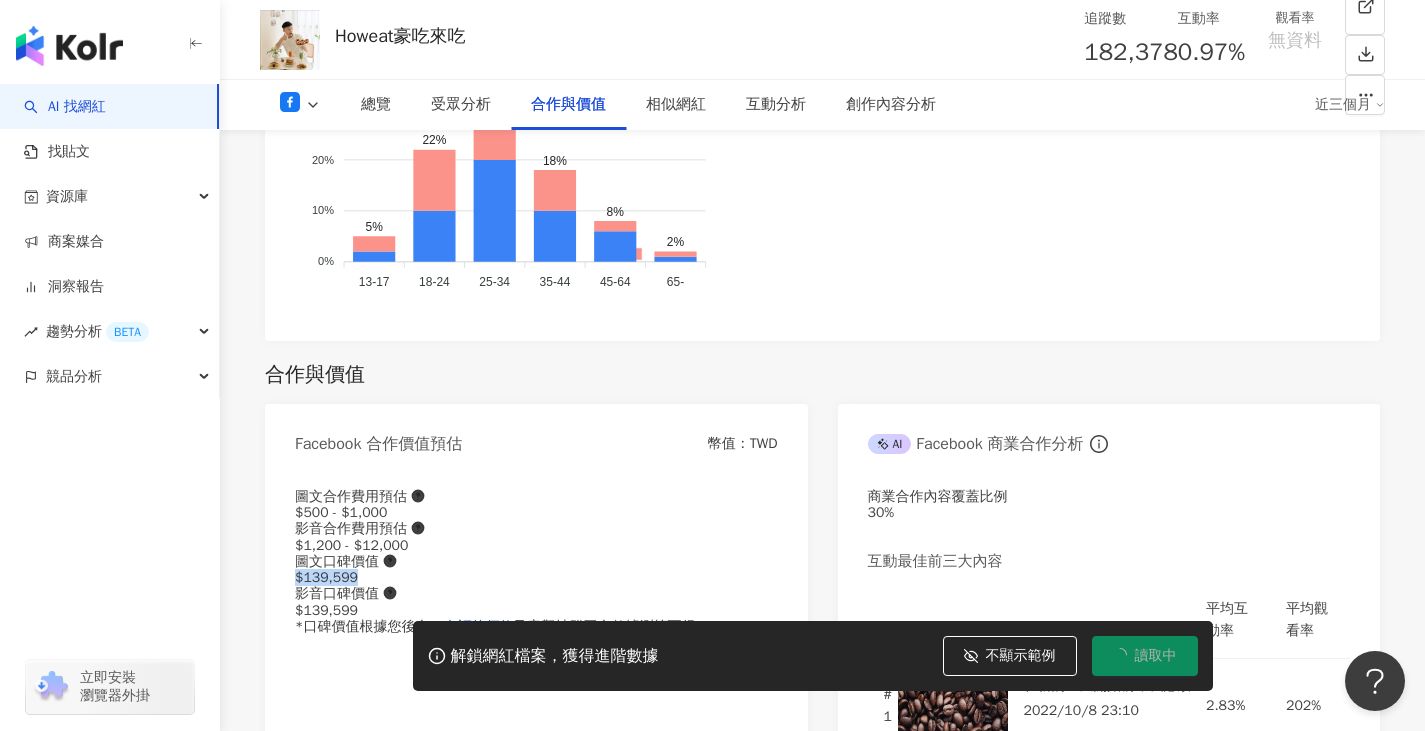 drag, startPoint x: 412, startPoint y: 334, endPoint x: 234, endPoint y: 335, distance: 178.0028 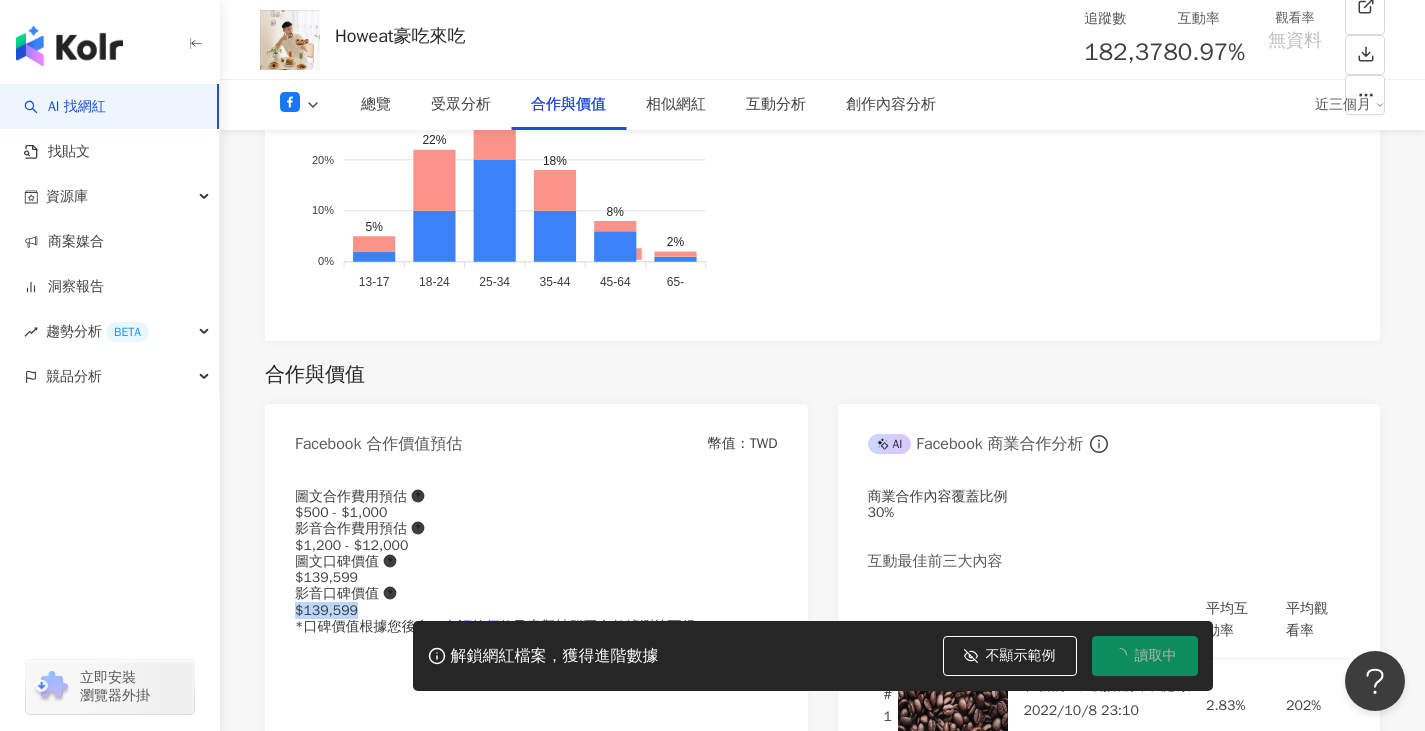 drag, startPoint x: 651, startPoint y: 343, endPoint x: 538, endPoint y: 355, distance: 113.63538 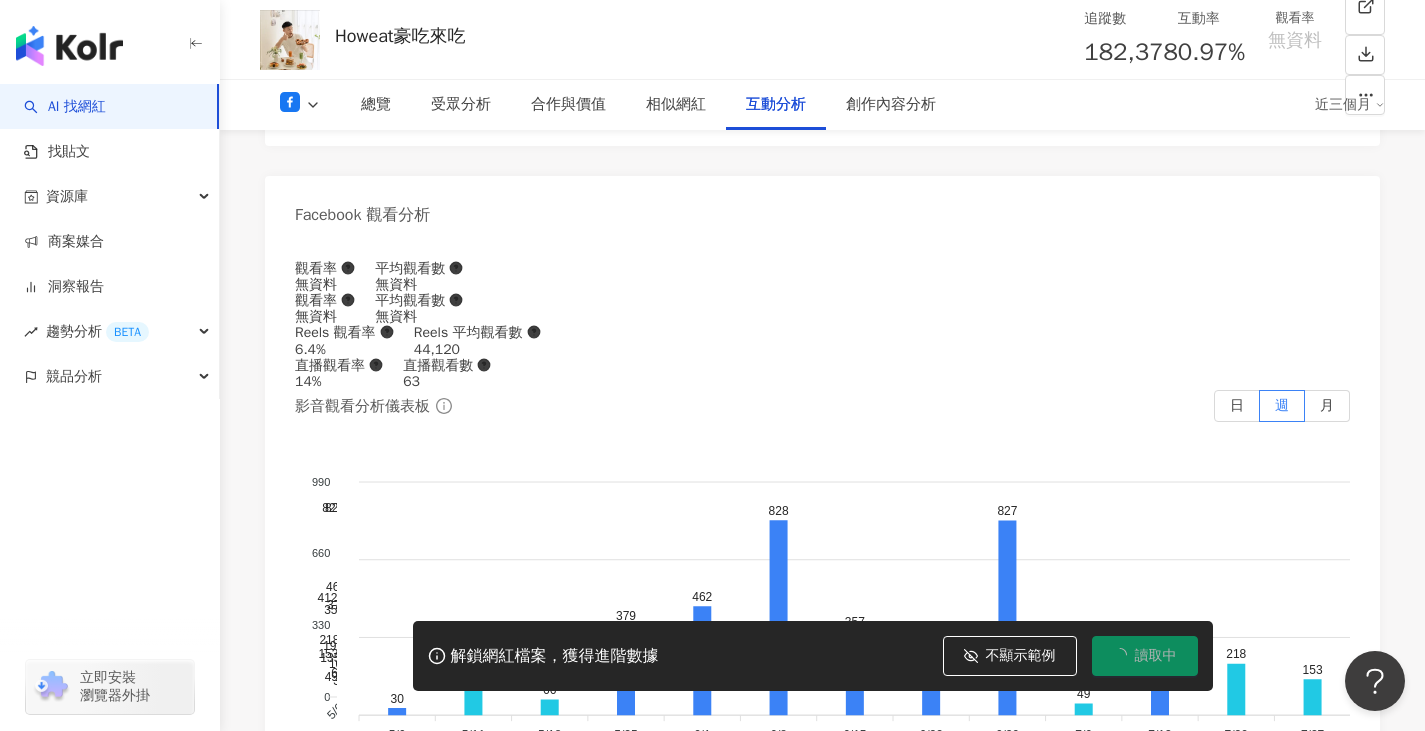 scroll, scrollTop: 5027, scrollLeft: 0, axis: vertical 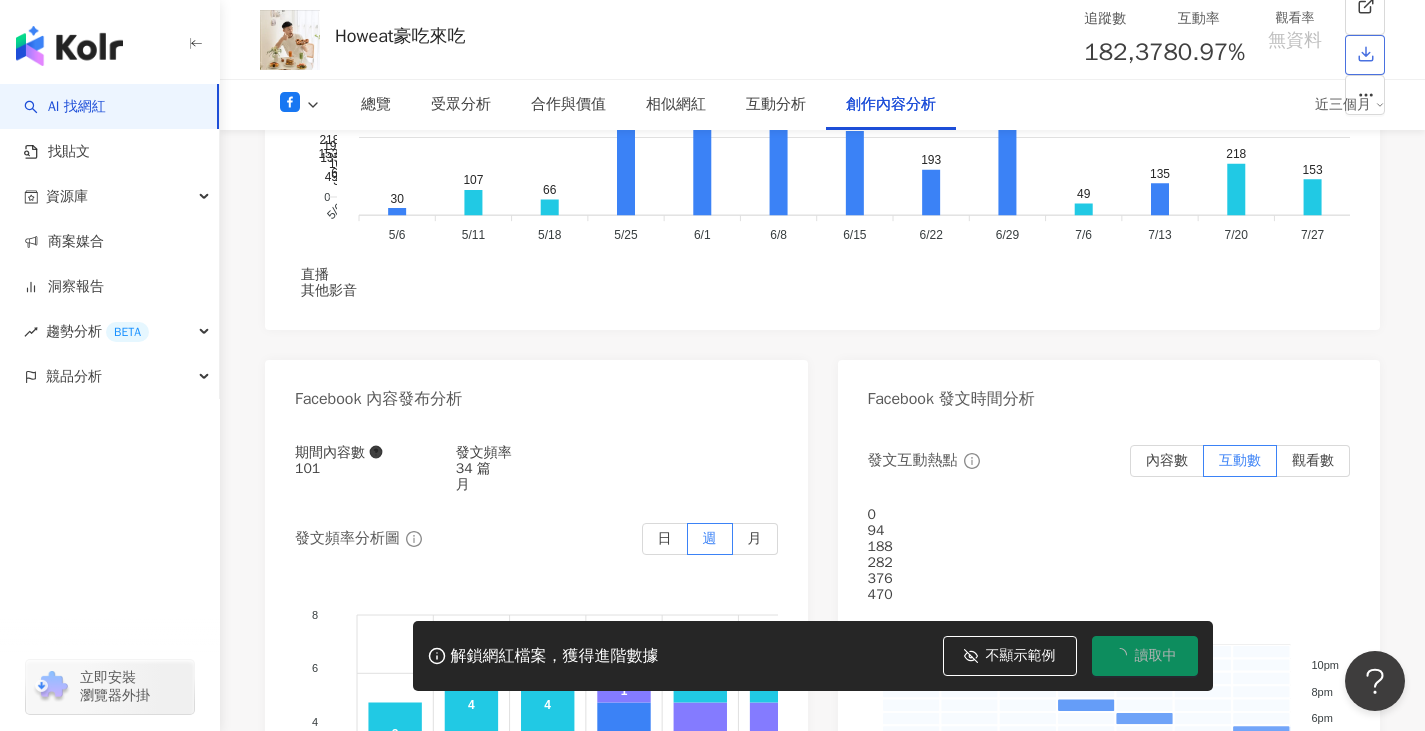 click 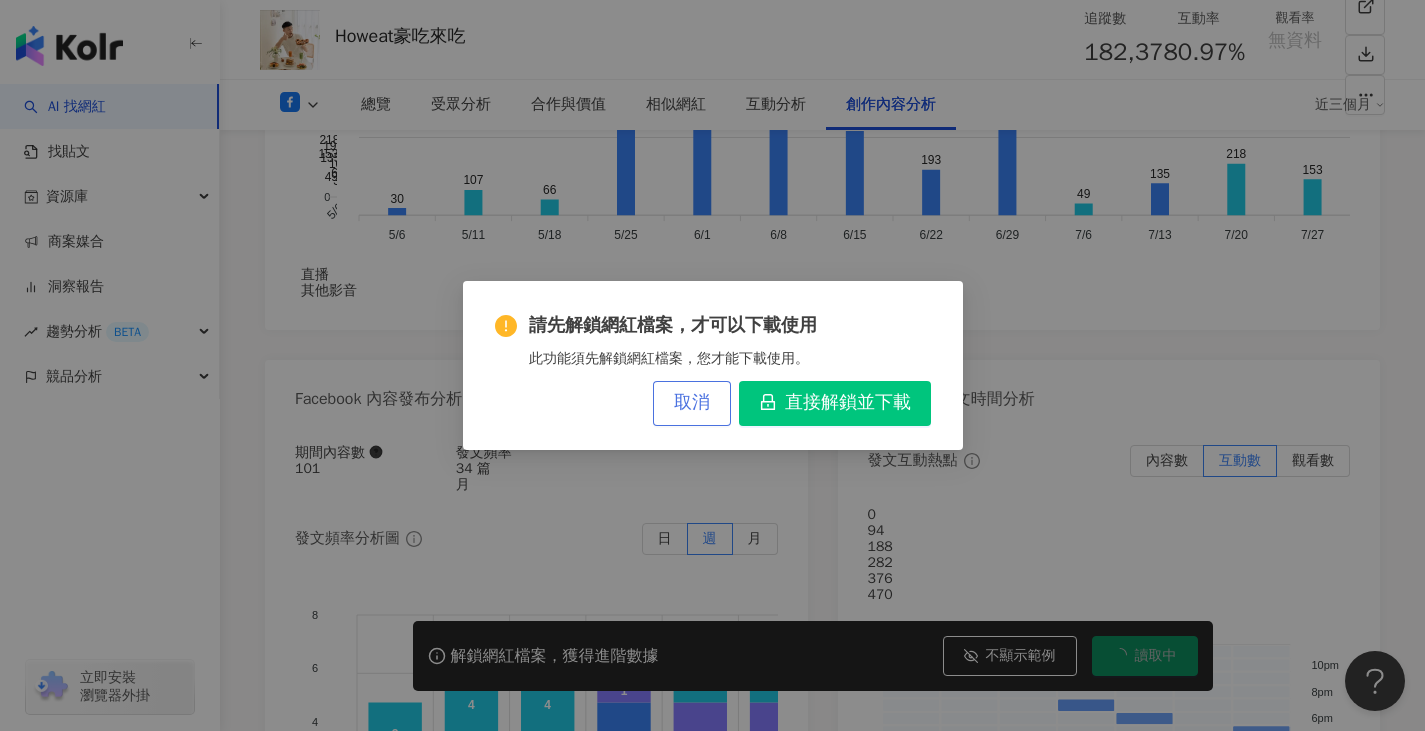 click on "取消" at bounding box center [692, 403] 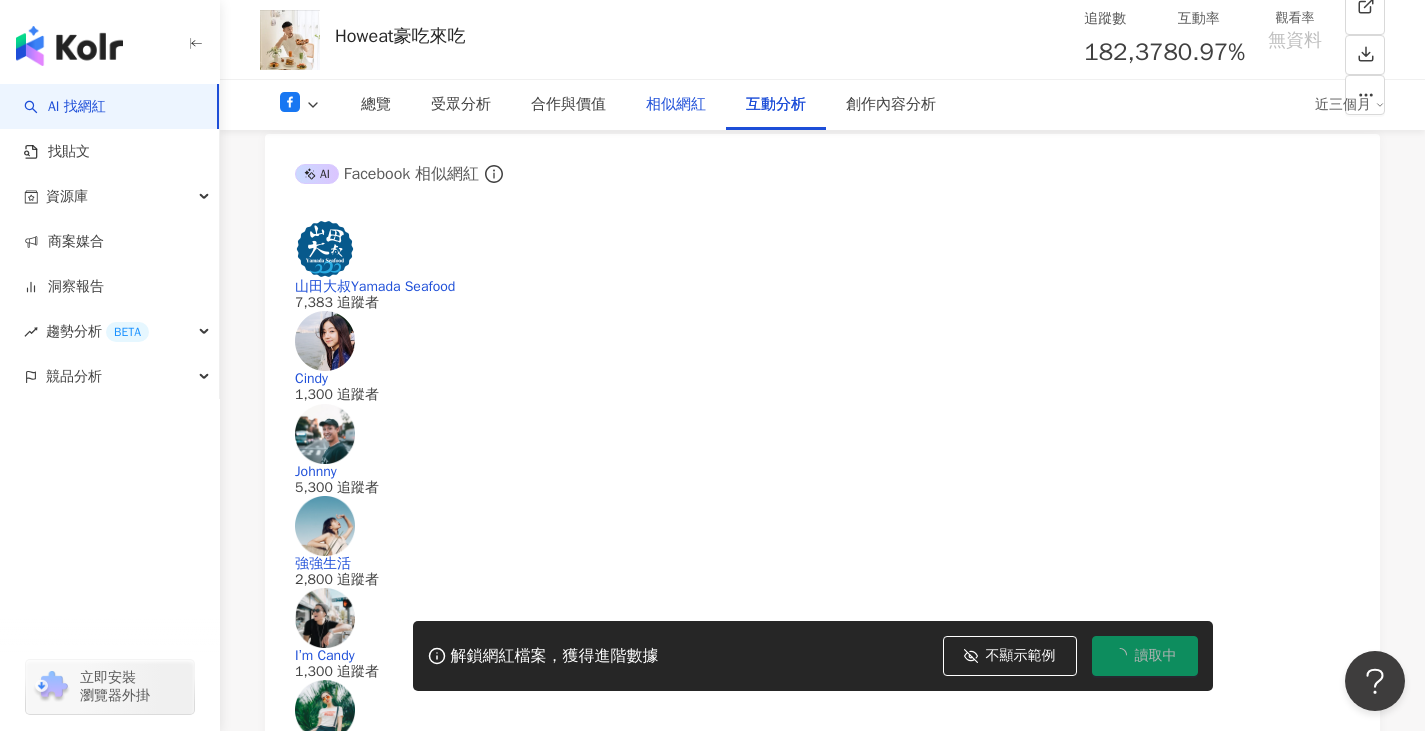 click on "相似網紅" at bounding box center [676, 105] 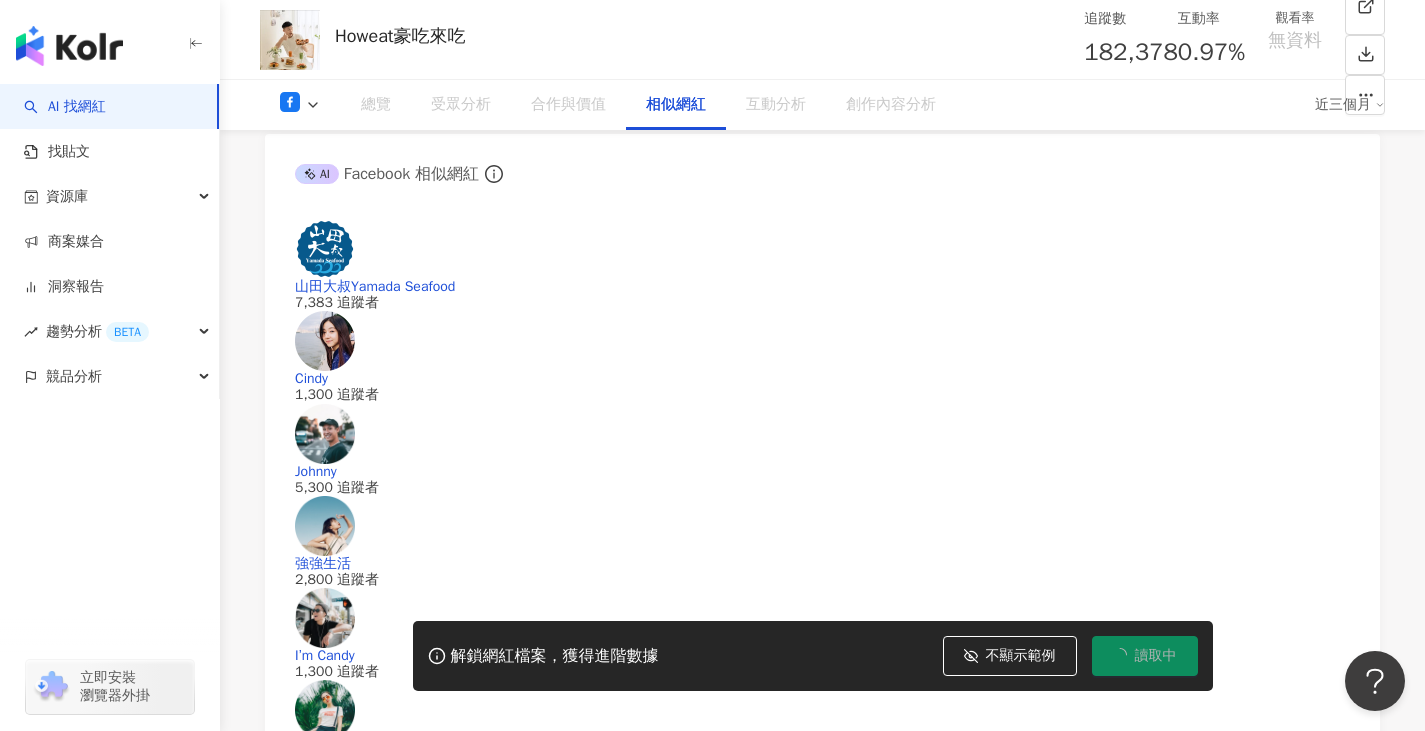 scroll, scrollTop: 2842, scrollLeft: 0, axis: vertical 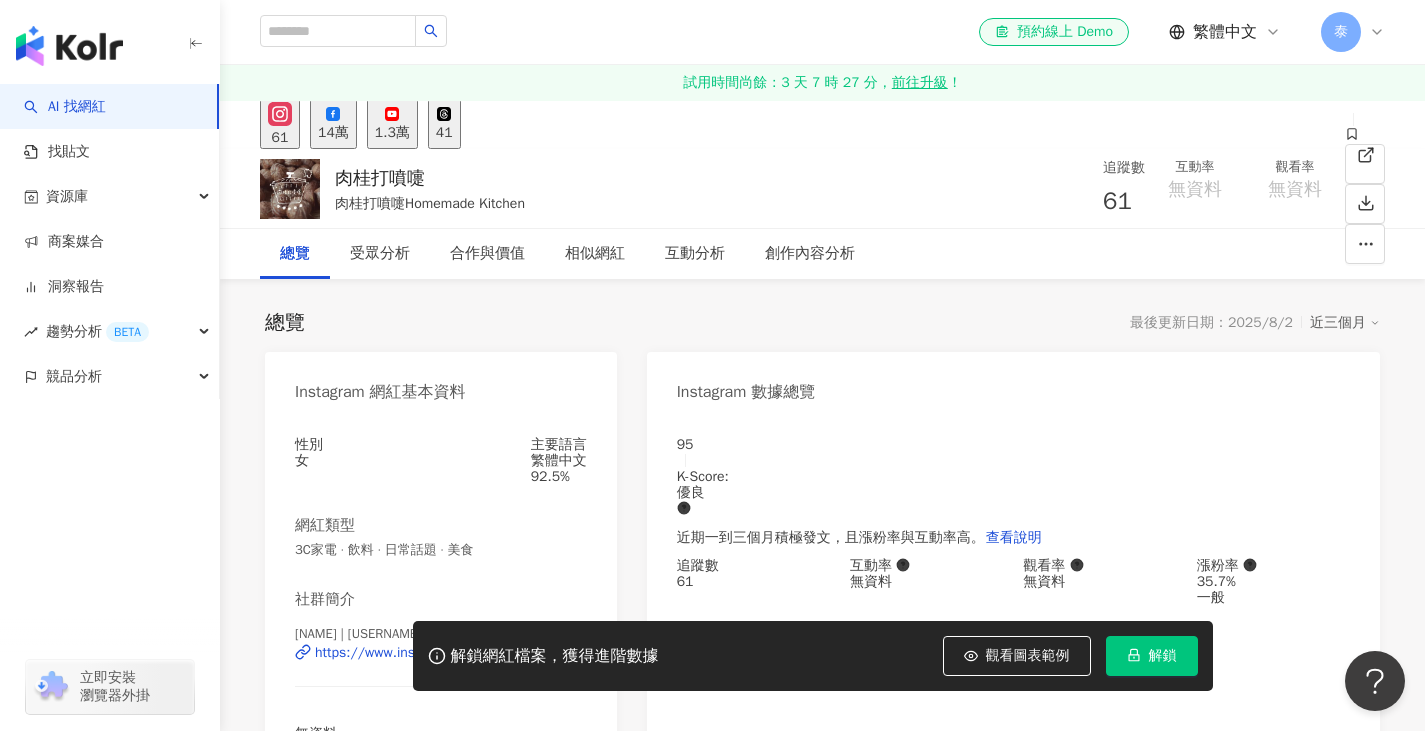 click on "14萬" at bounding box center [333, 133] 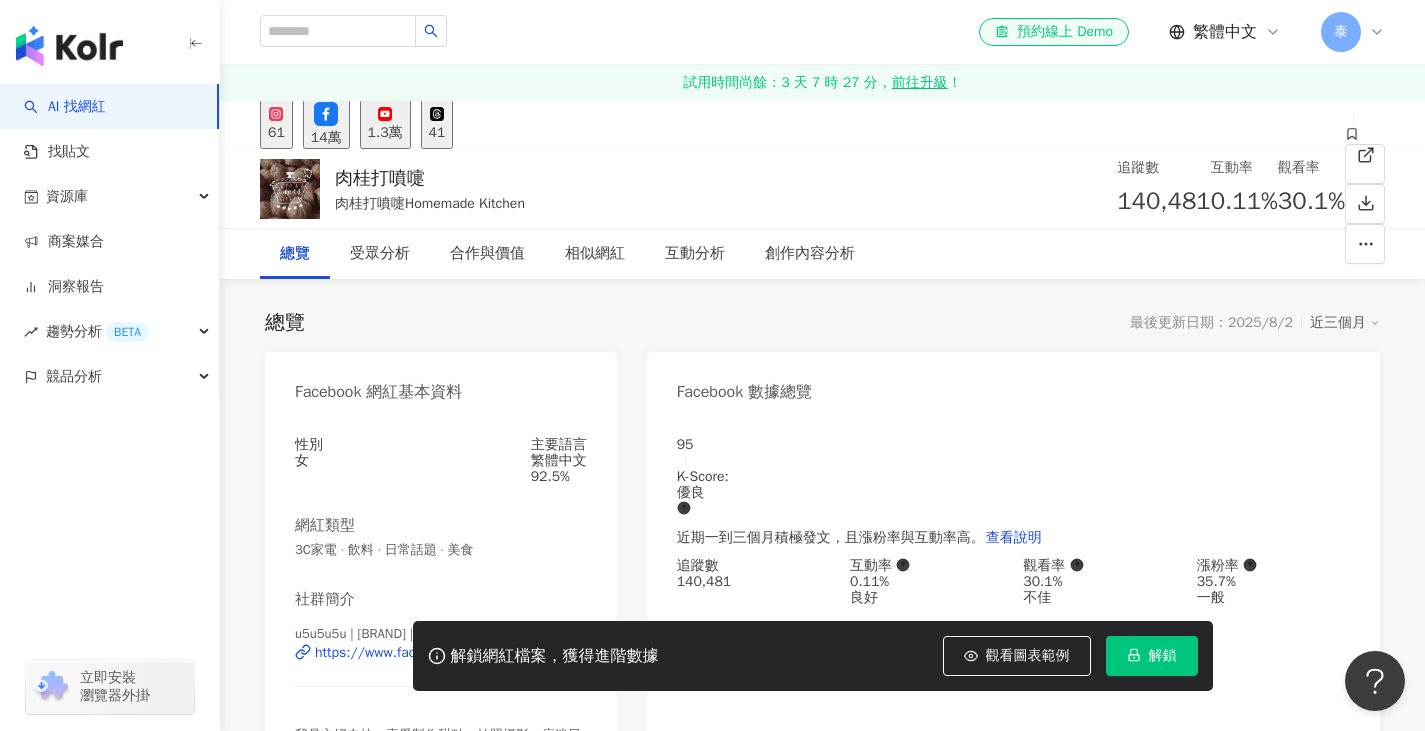 scroll, scrollTop: 400, scrollLeft: 0, axis: vertical 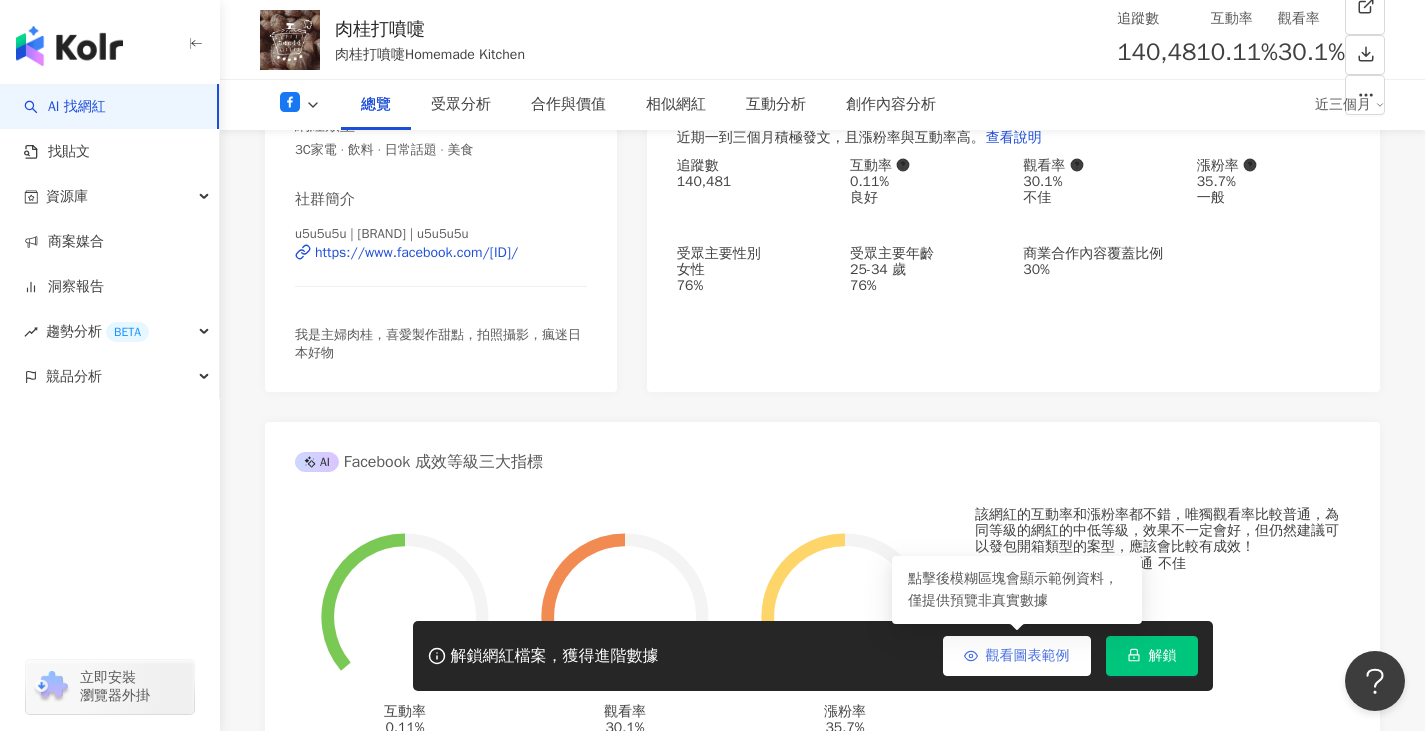 click on "觀看圖表範例" at bounding box center [1028, 656] 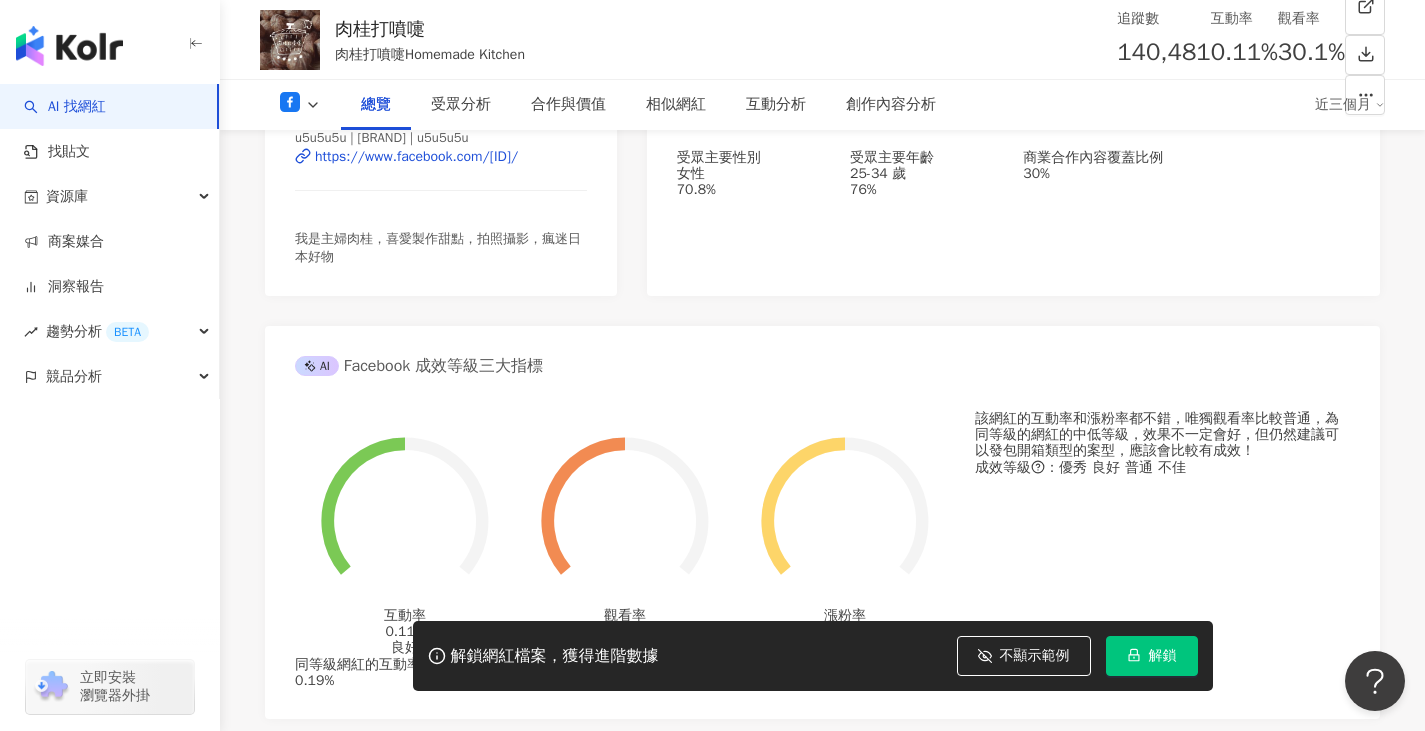 scroll, scrollTop: 900, scrollLeft: 0, axis: vertical 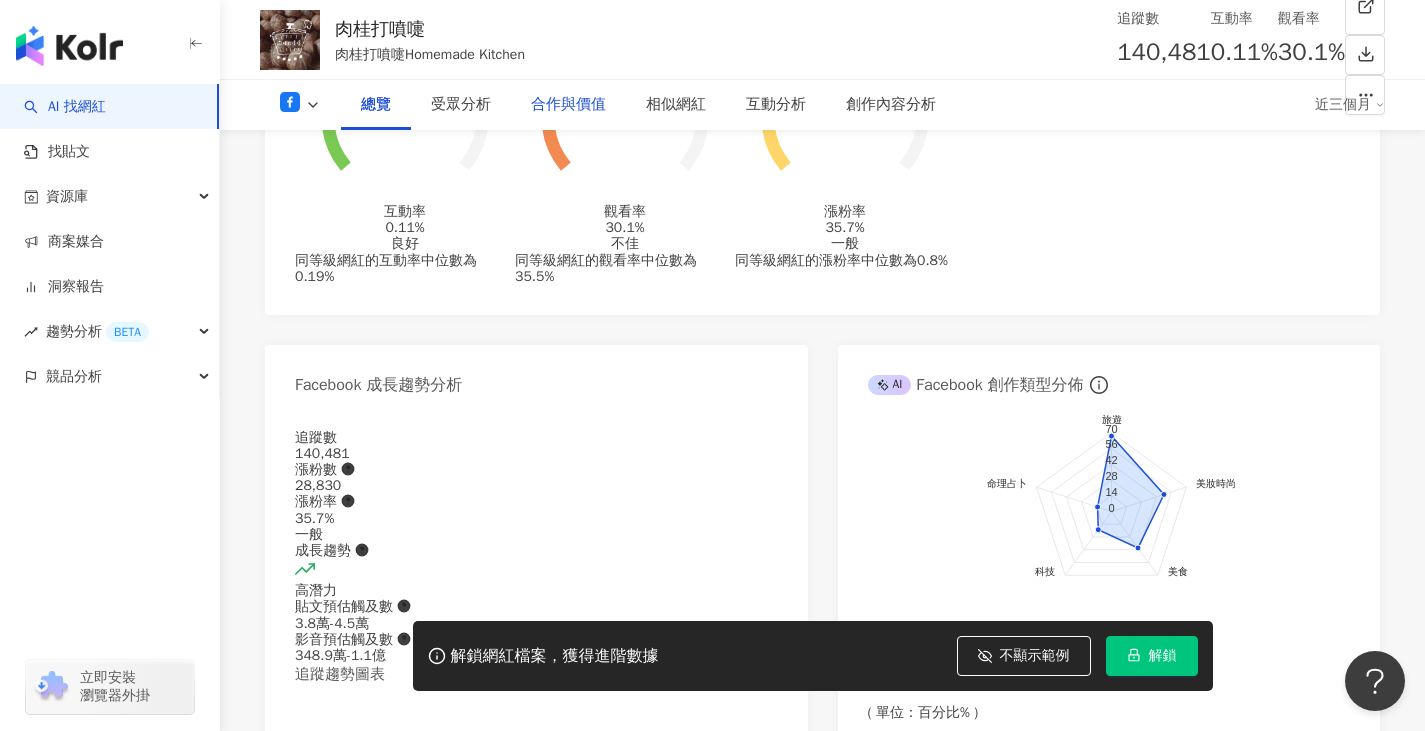 click on "合作與價值" at bounding box center (568, 105) 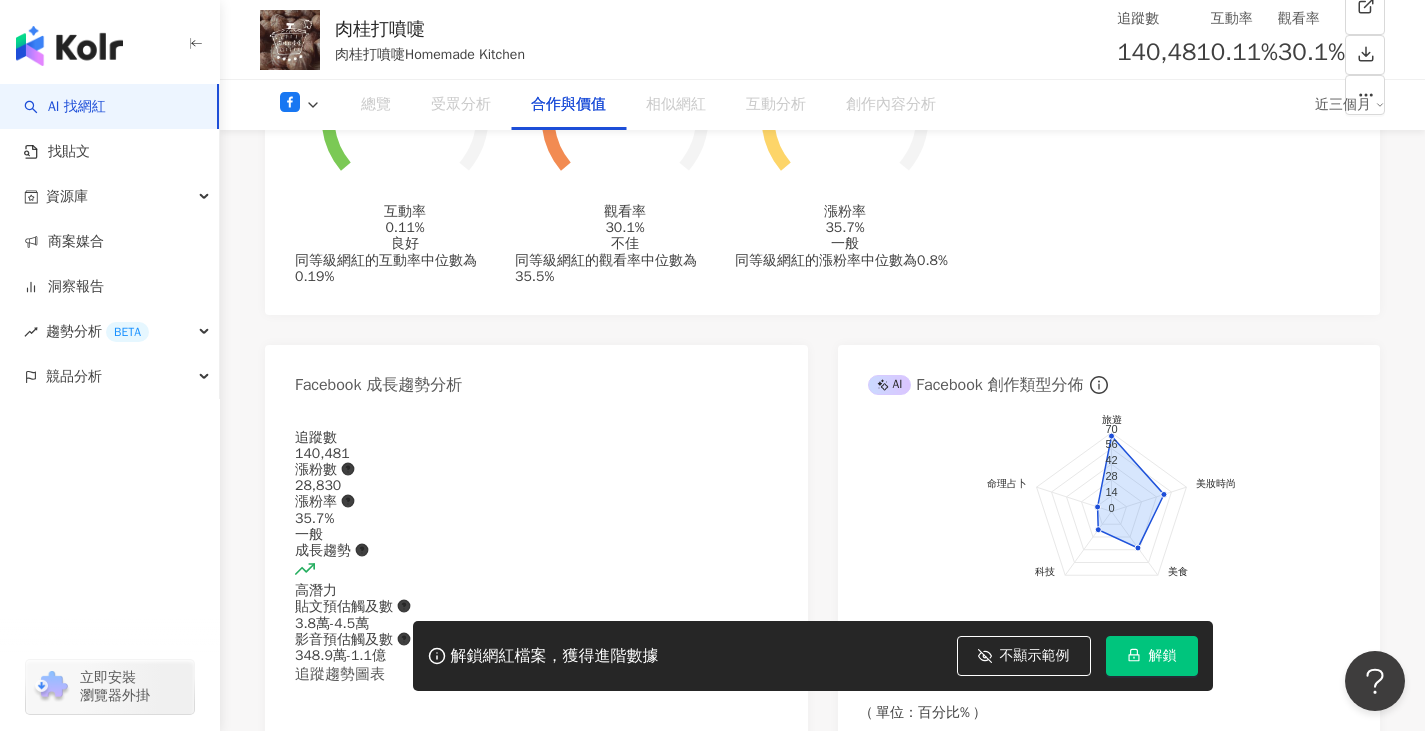 click on "合作與價值" at bounding box center (568, 105) 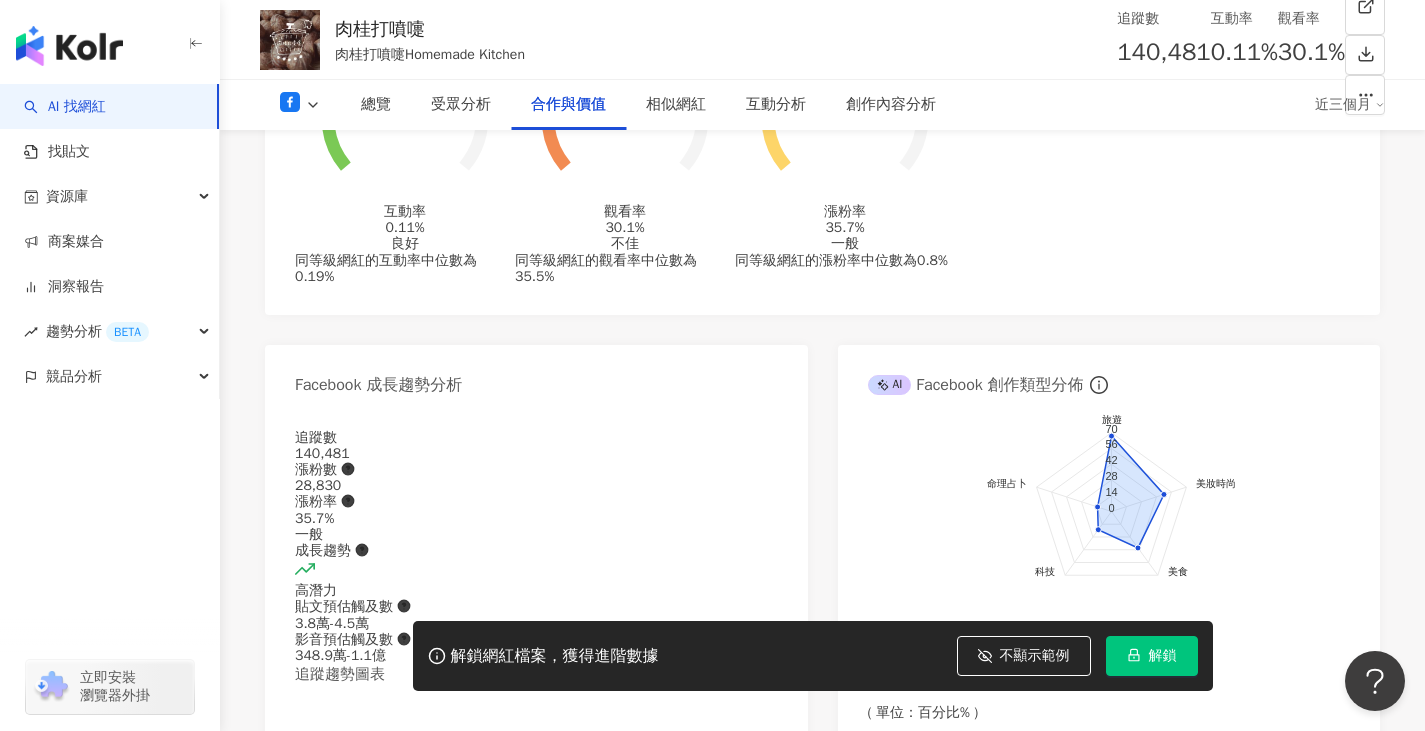 scroll, scrollTop: 2256, scrollLeft: 0, axis: vertical 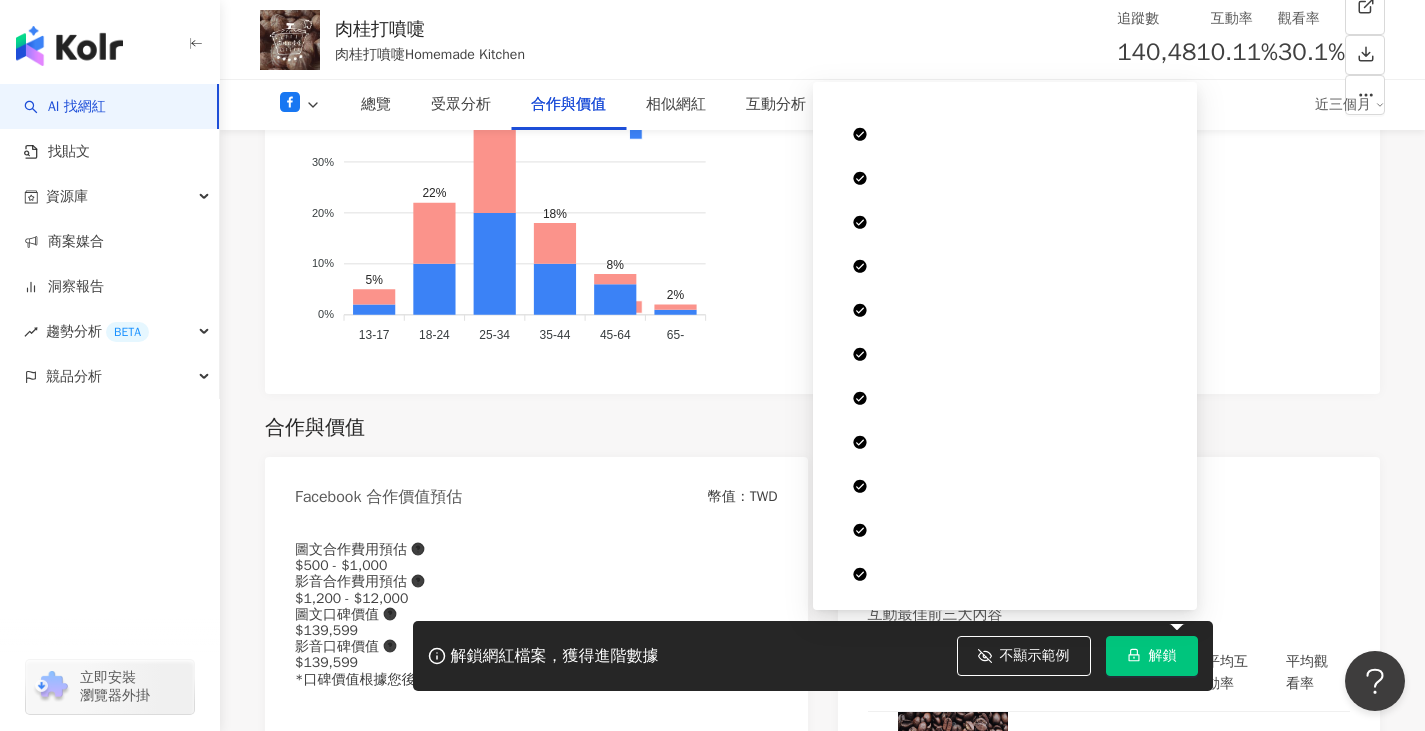 drag, startPoint x: 1155, startPoint y: 656, endPoint x: 1149, endPoint y: 619, distance: 37.48333 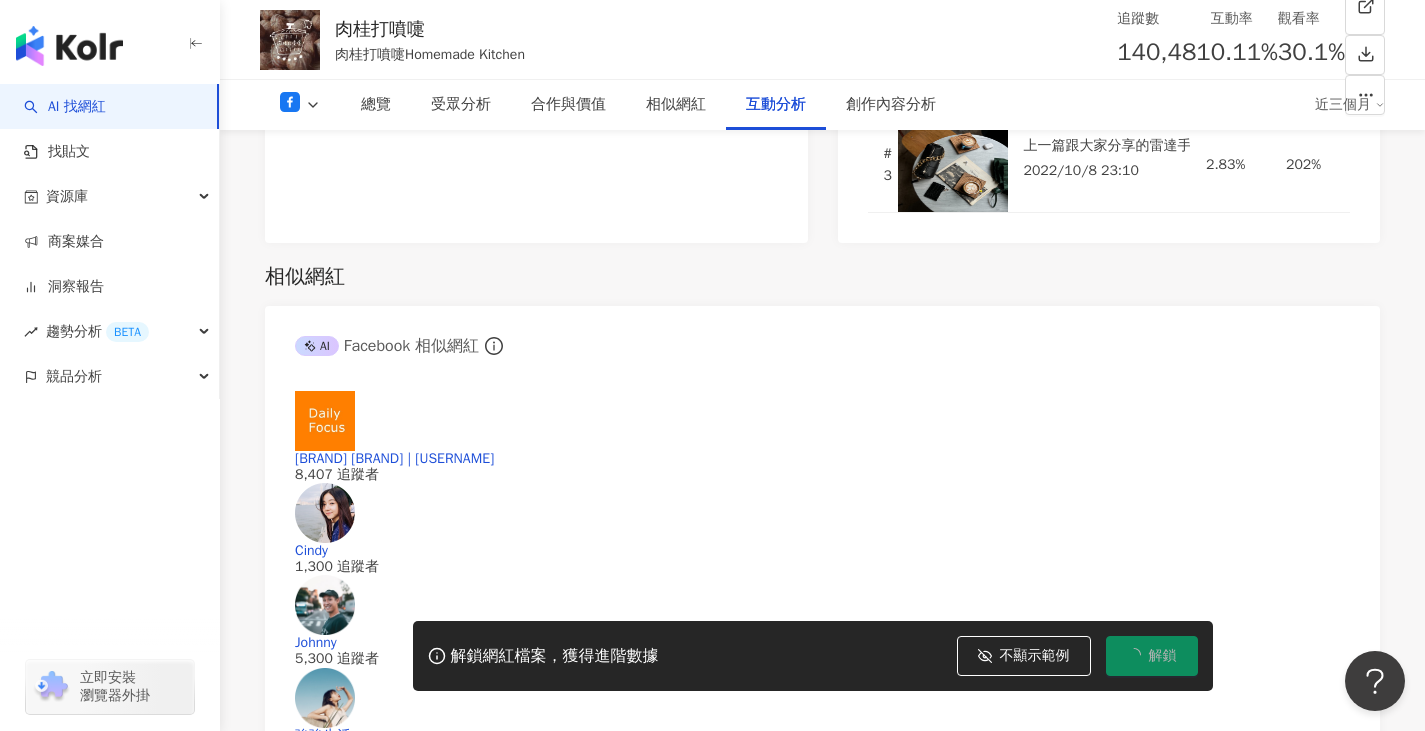 scroll, scrollTop: 2856, scrollLeft: 0, axis: vertical 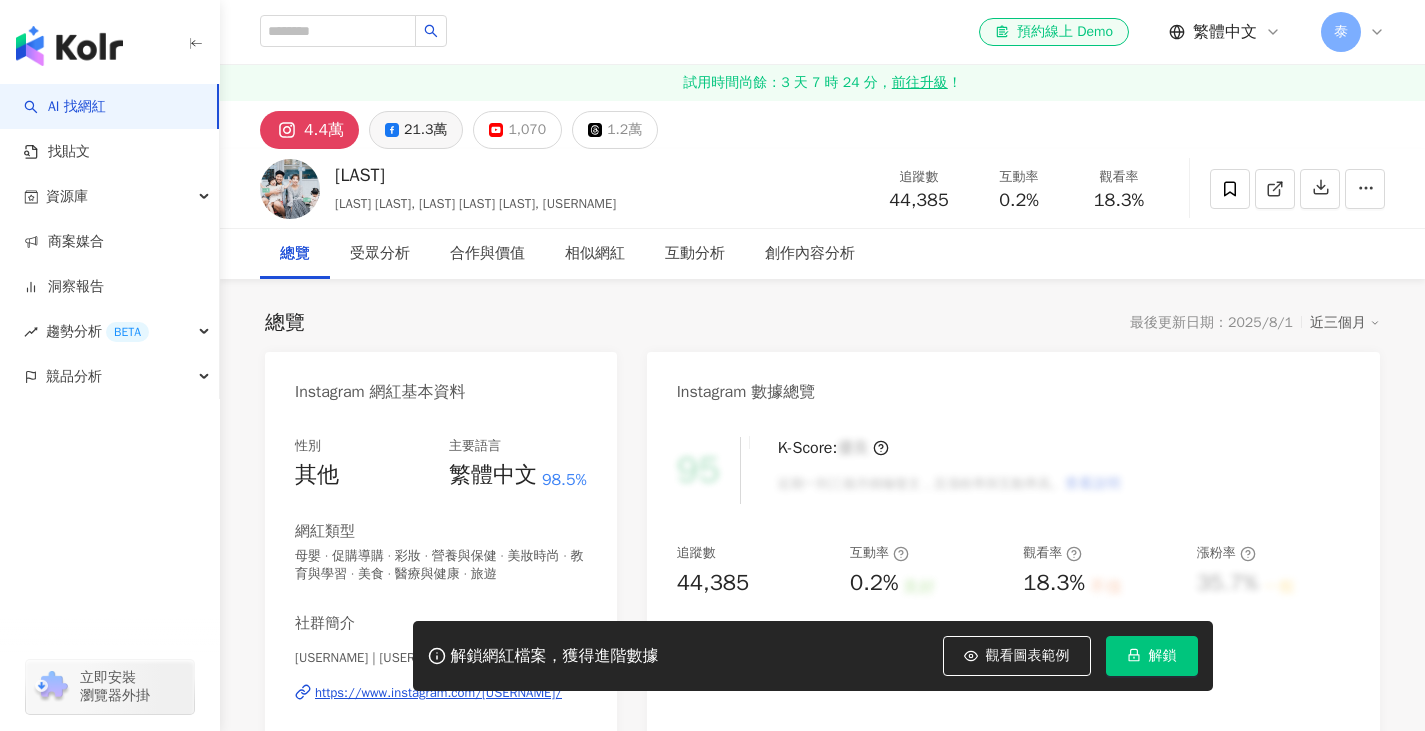 click on "21.3萬" at bounding box center (425, 130) 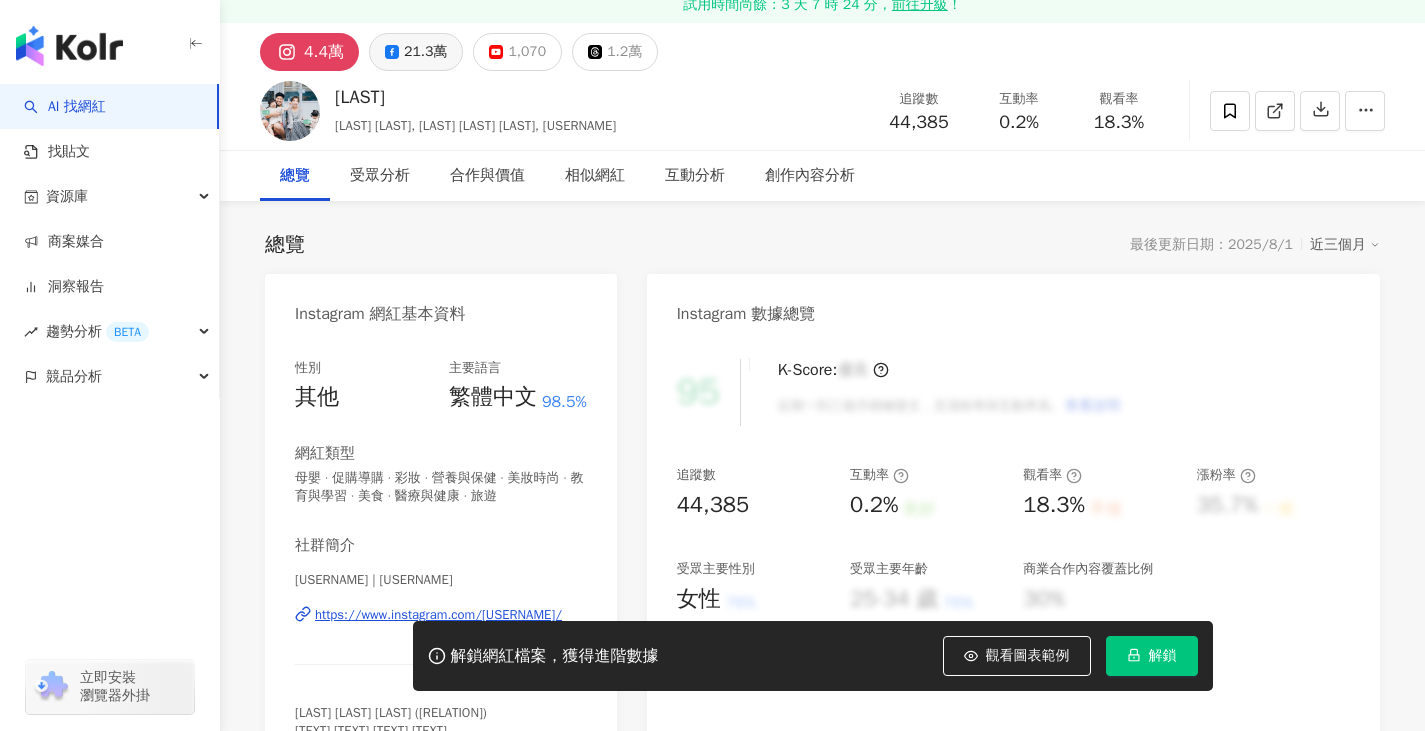 click on "21.3萬" at bounding box center (425, 52) 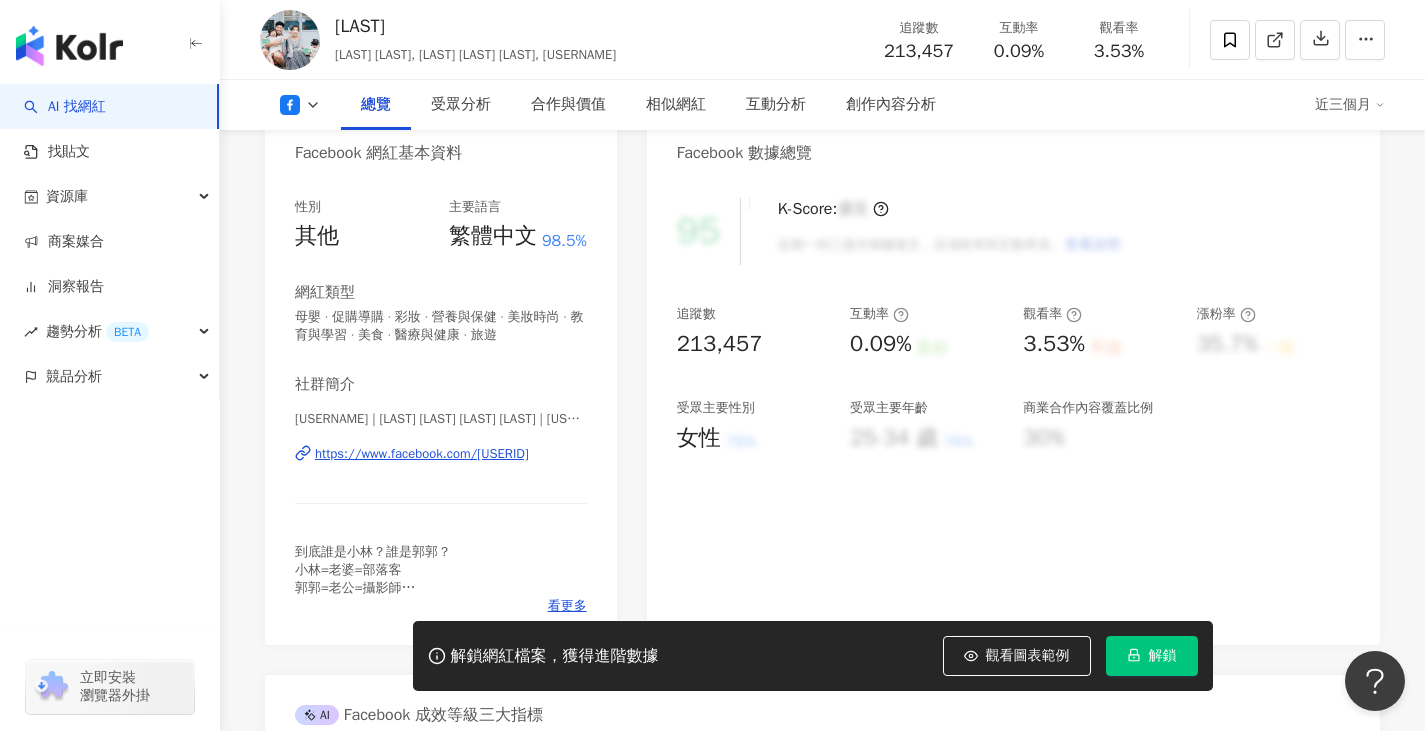 scroll, scrollTop: 0, scrollLeft: 0, axis: both 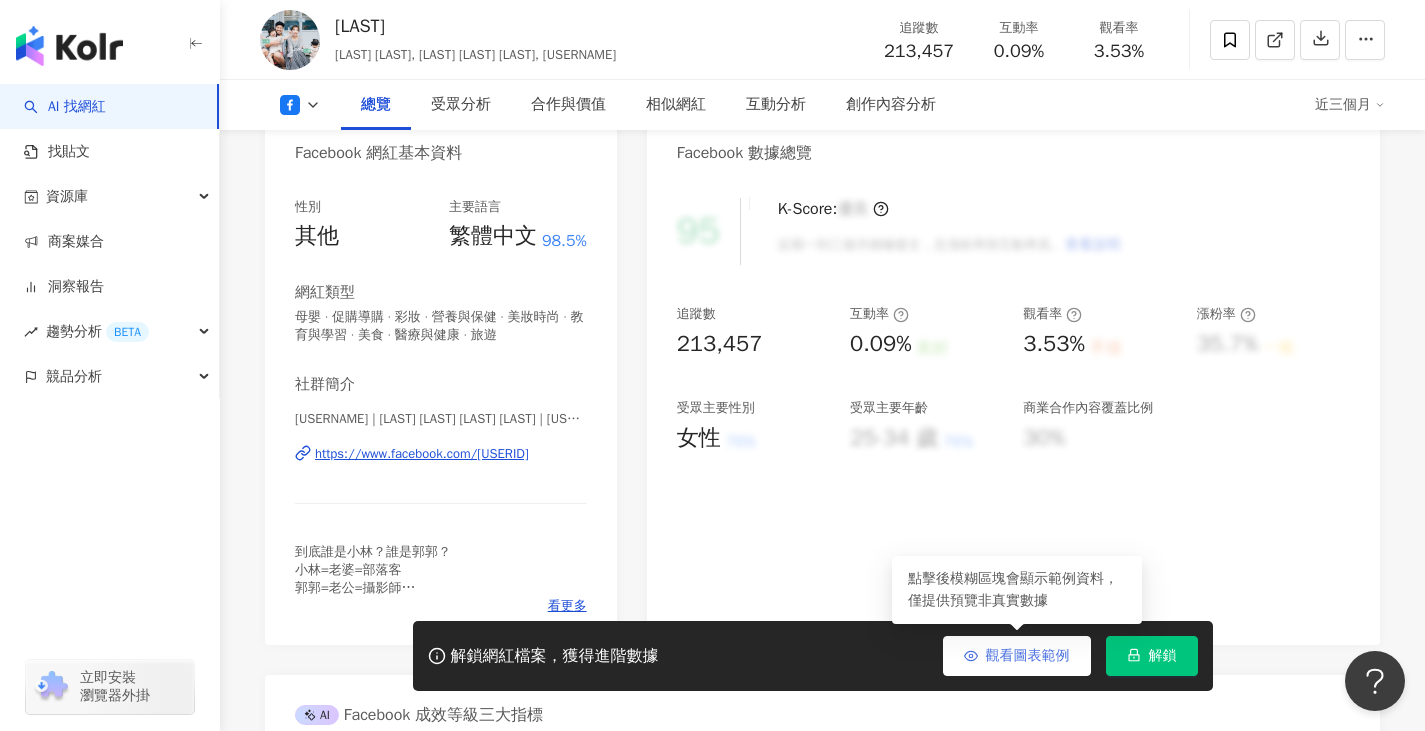 click on "觀看圖表範例" at bounding box center [1028, 656] 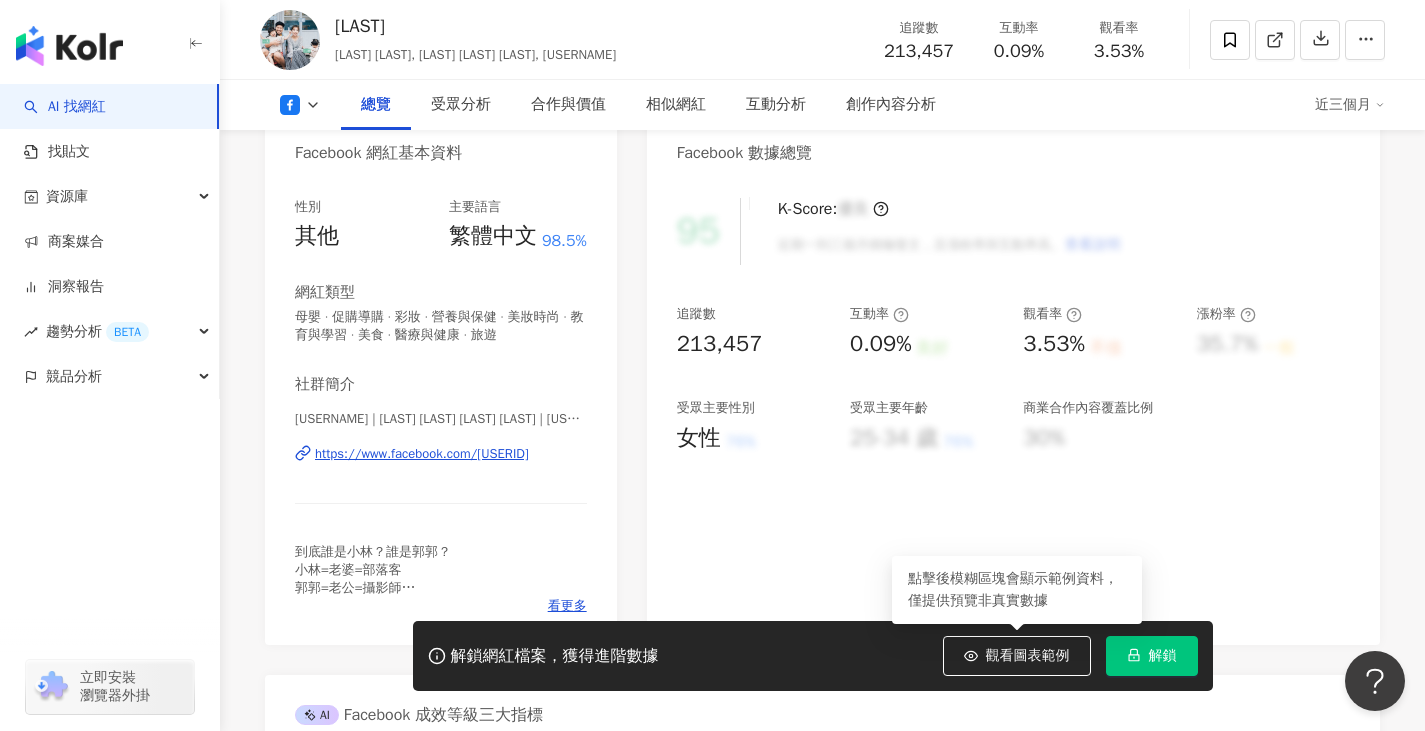 click on "解鎖" at bounding box center (1152, 656) 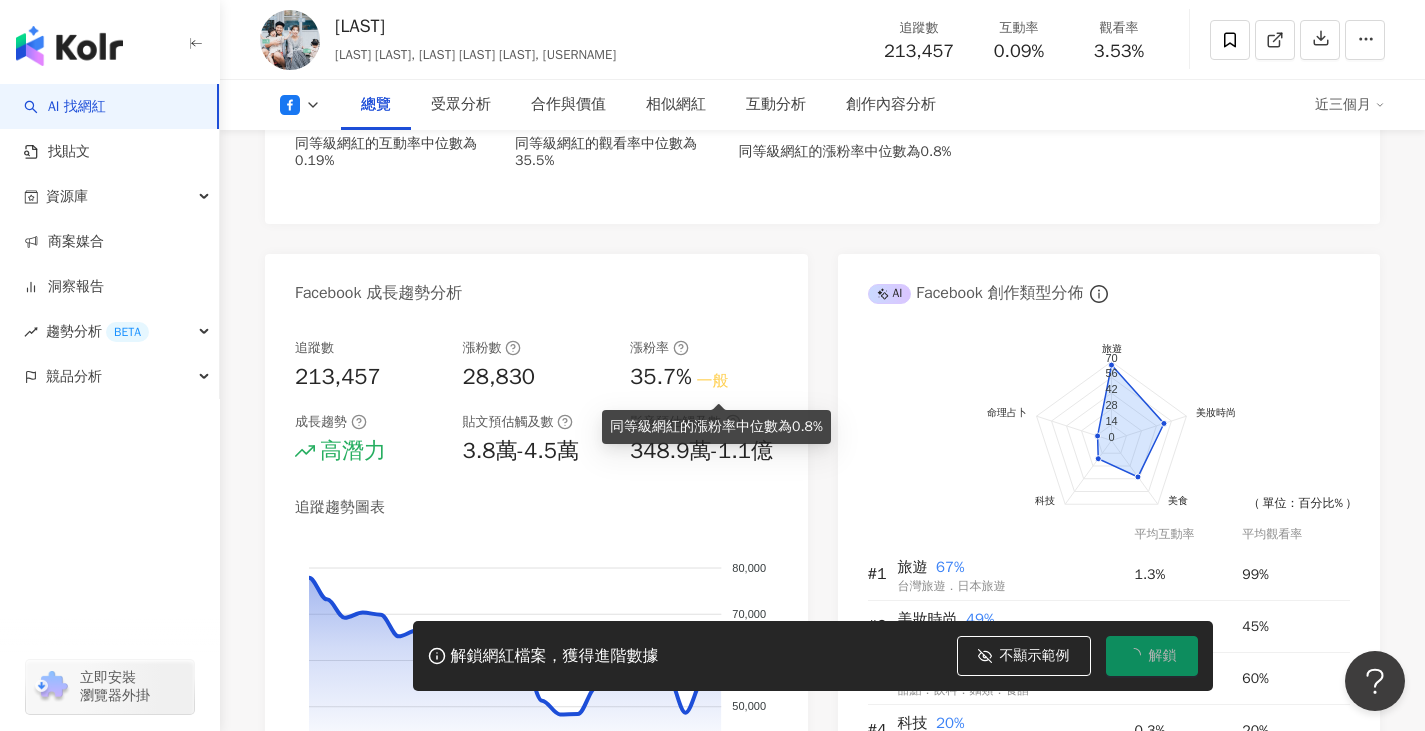 scroll, scrollTop: 1415, scrollLeft: 0, axis: vertical 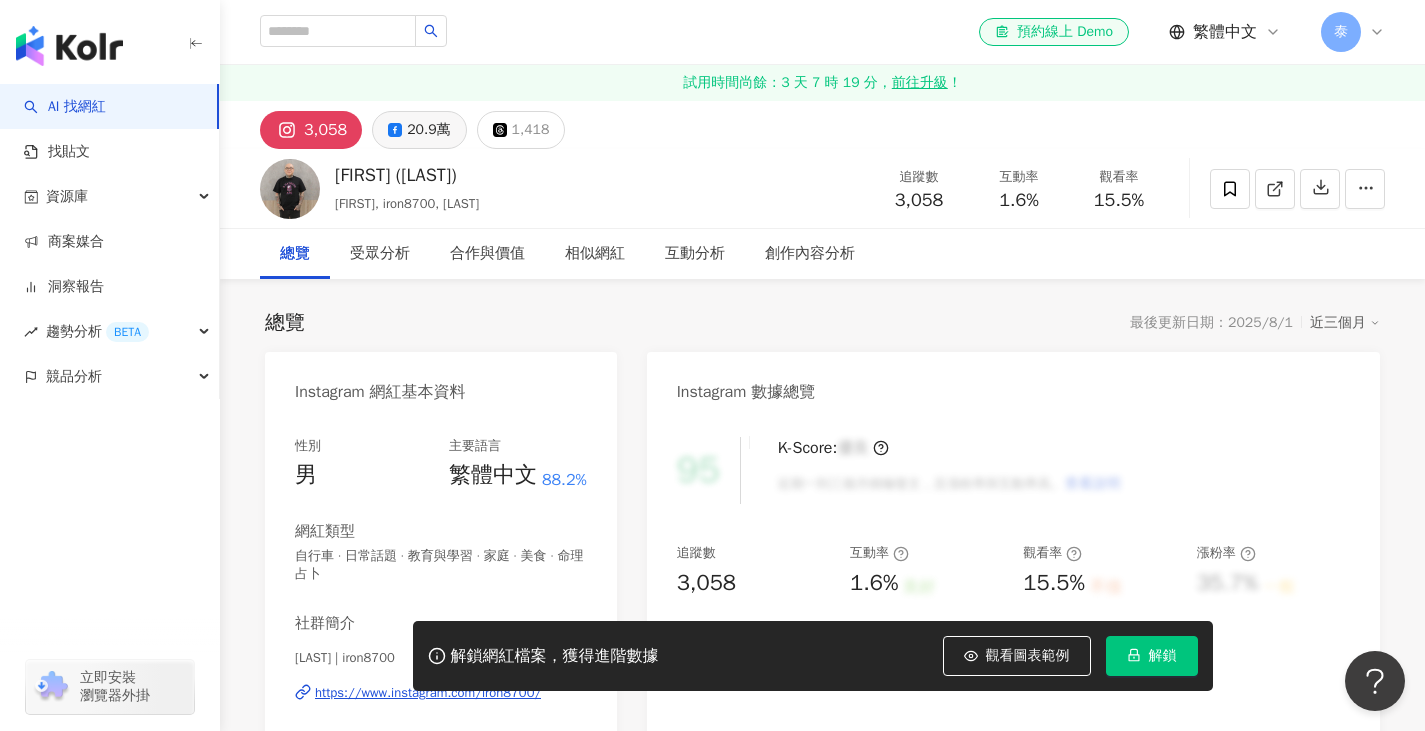 click on "20.9萬" at bounding box center (419, 130) 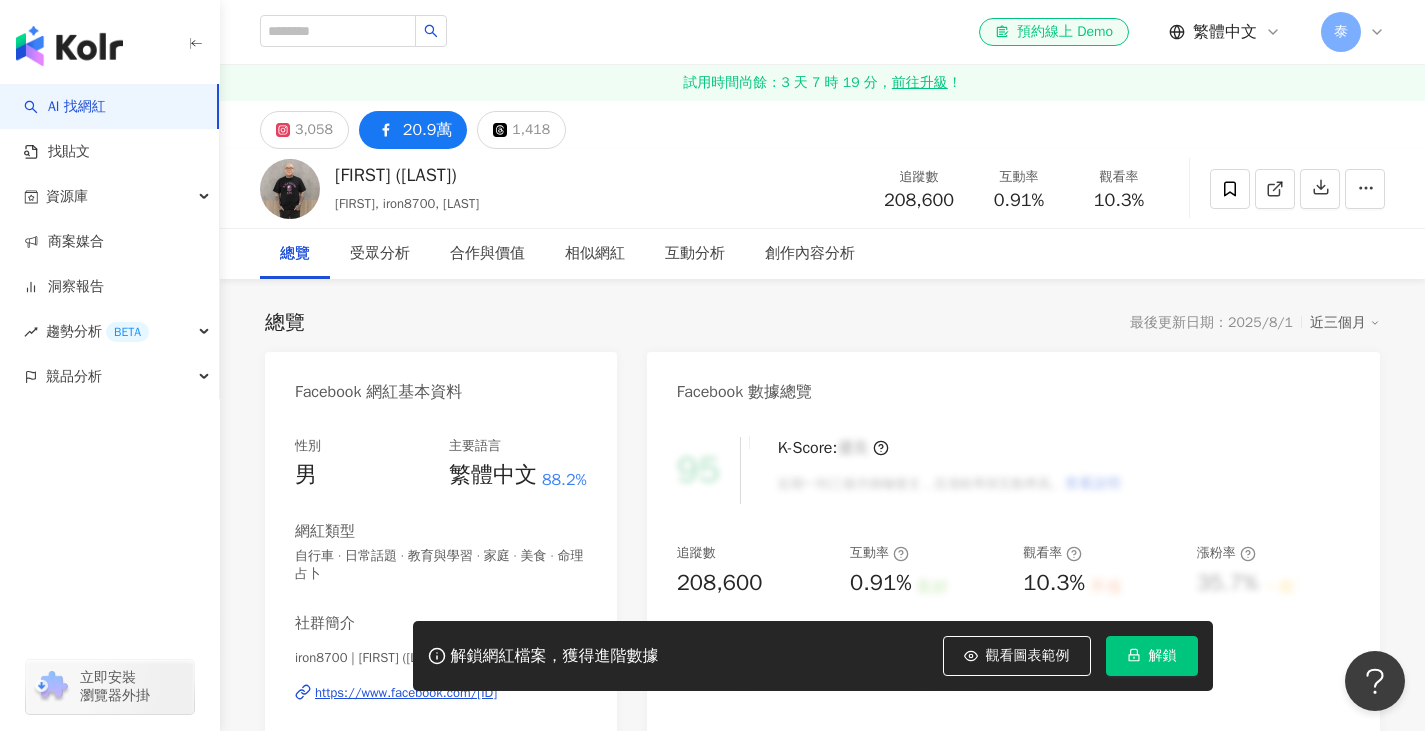 scroll, scrollTop: 232, scrollLeft: 0, axis: vertical 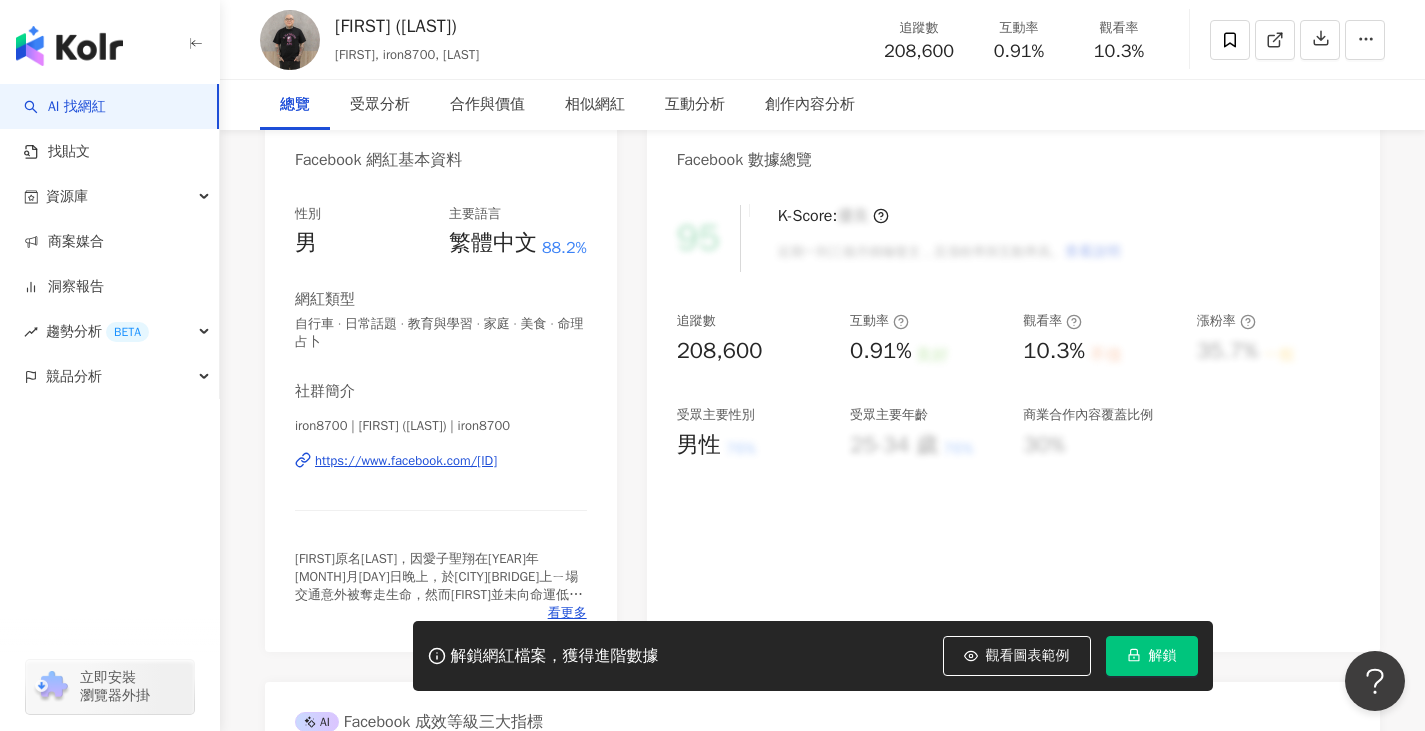 click on "https://www.facebook.com/[ID]" at bounding box center (406, 461) 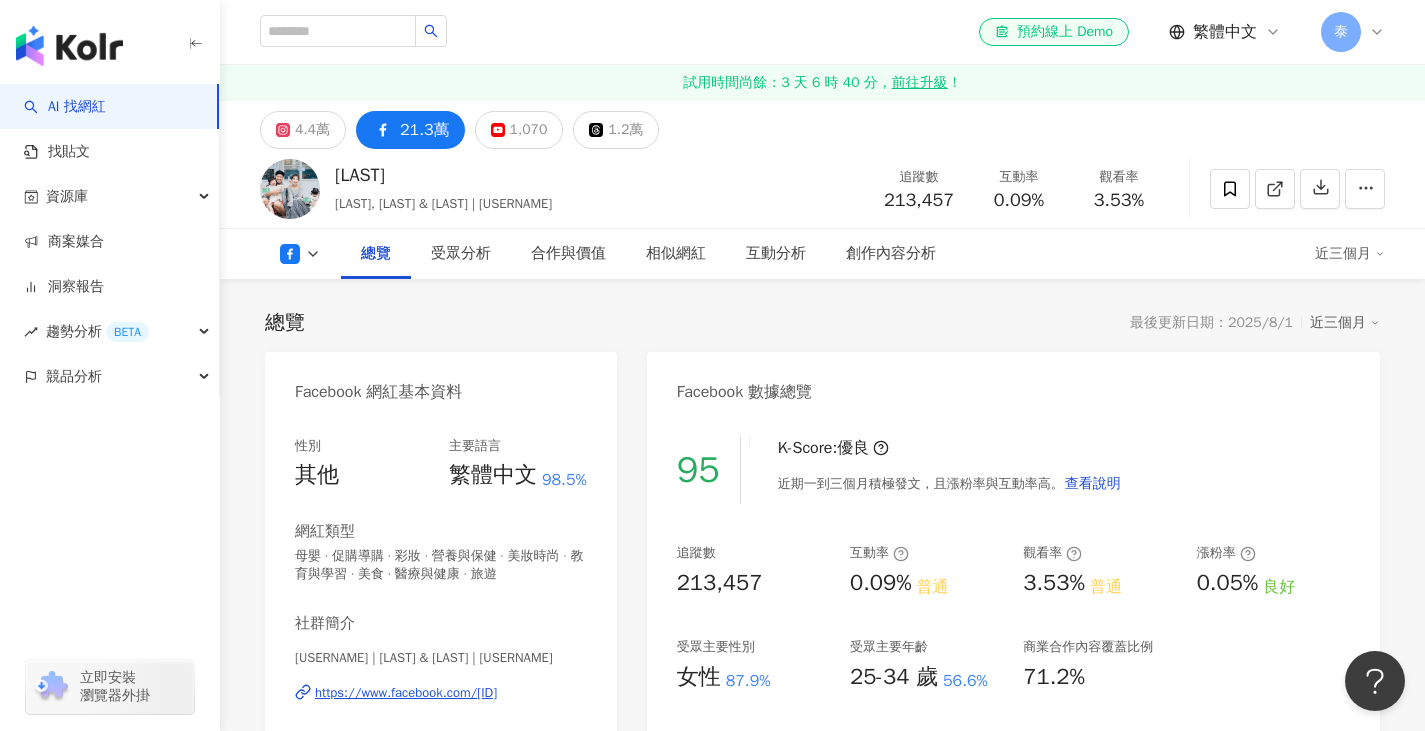 scroll, scrollTop: 1415, scrollLeft: 0, axis: vertical 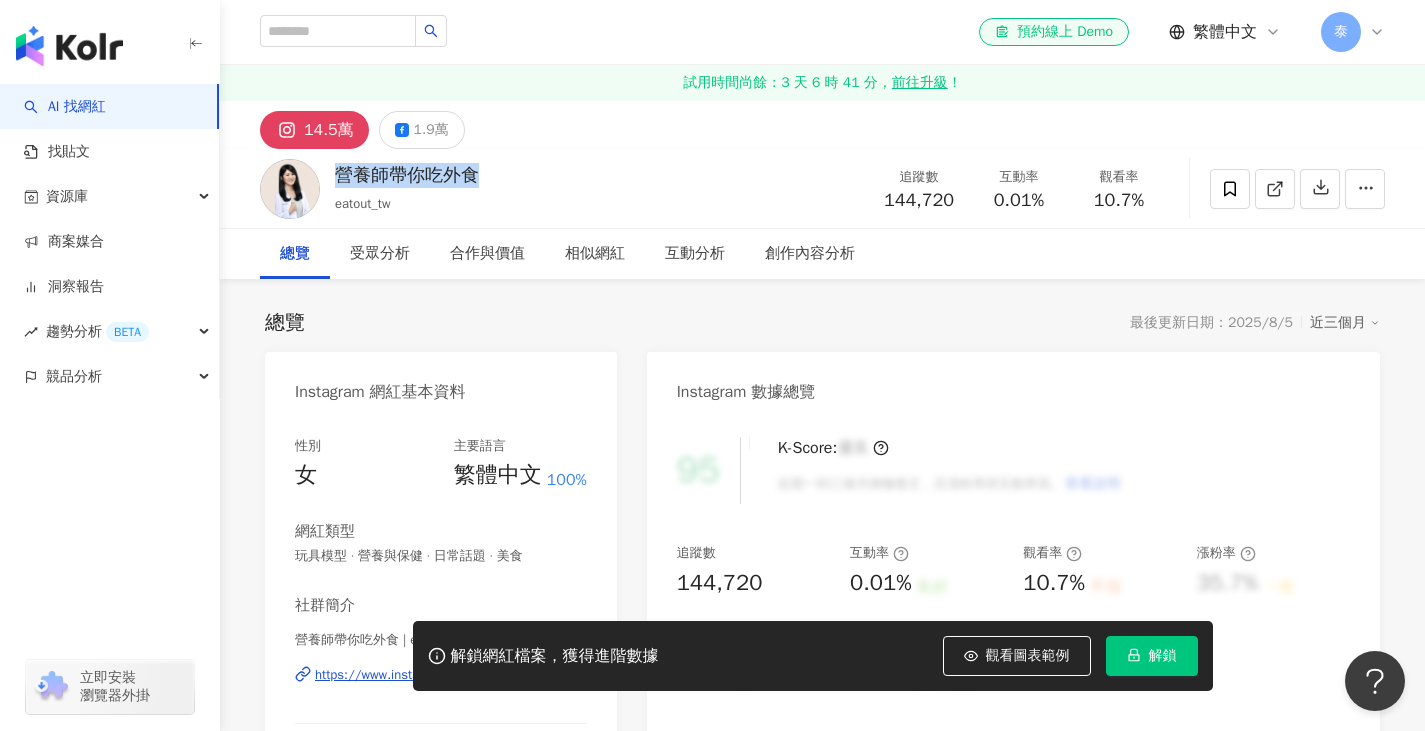 click on "營養師帶你吃外食 eatout_tw 追蹤數 144,720 互動率 0.01% 觀看率 10.7%" at bounding box center (822, 188) 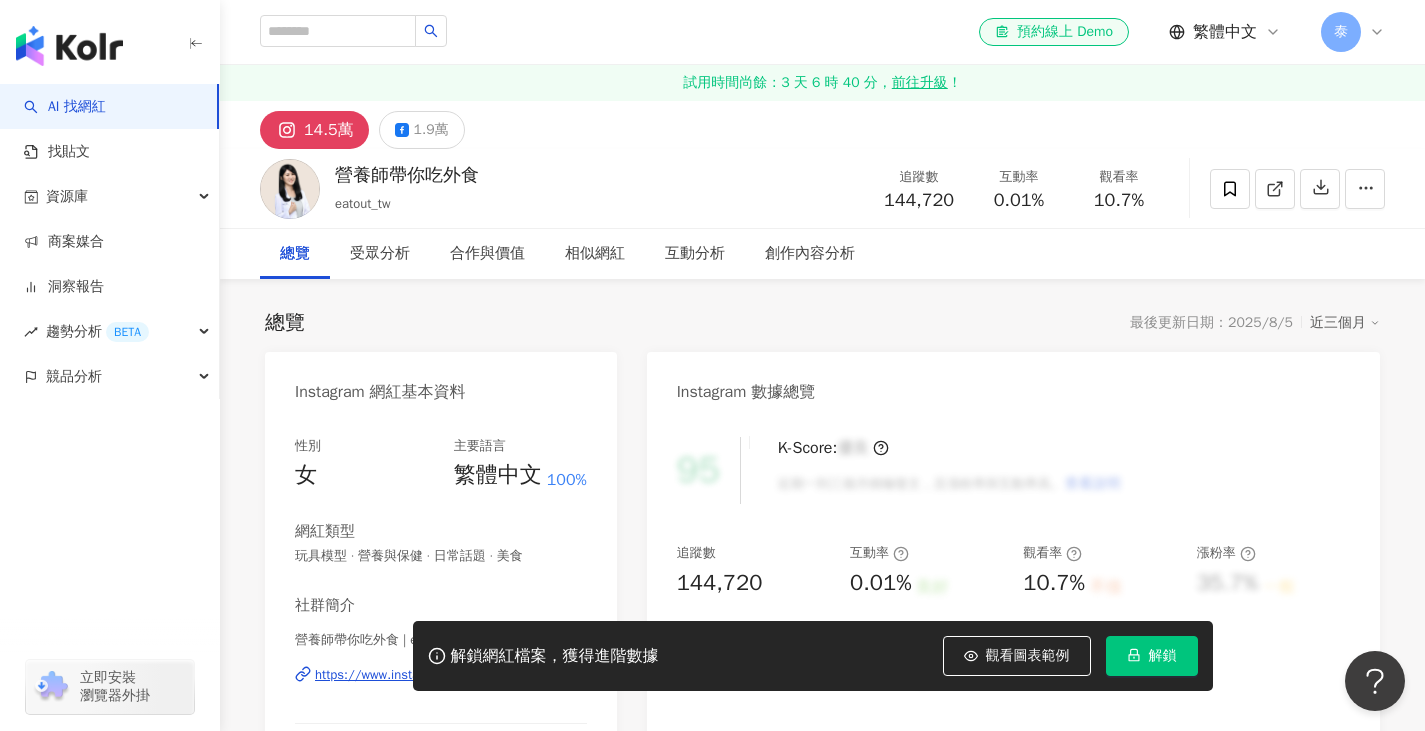 click on "總覽 最後更新日期：2025/8/5 近三個月" at bounding box center (822, 323) 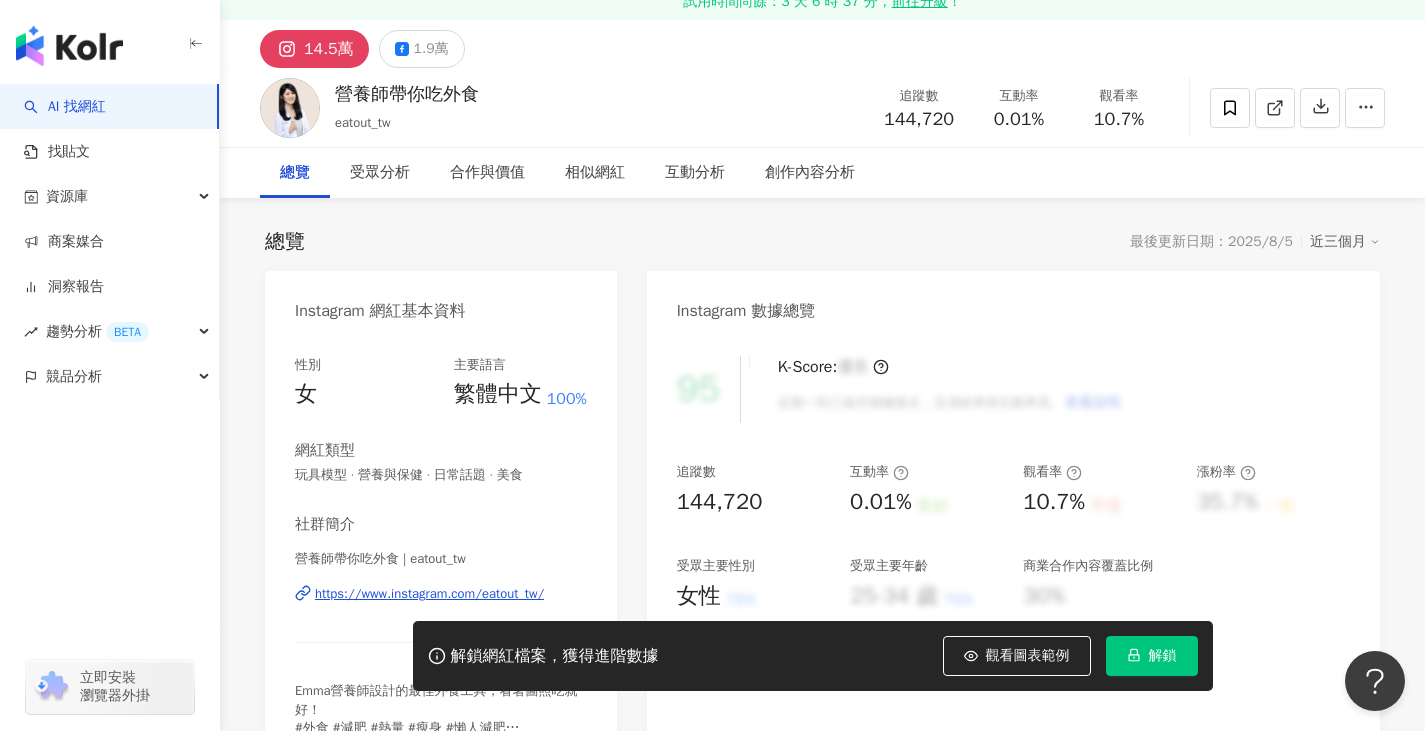 scroll, scrollTop: 200, scrollLeft: 0, axis: vertical 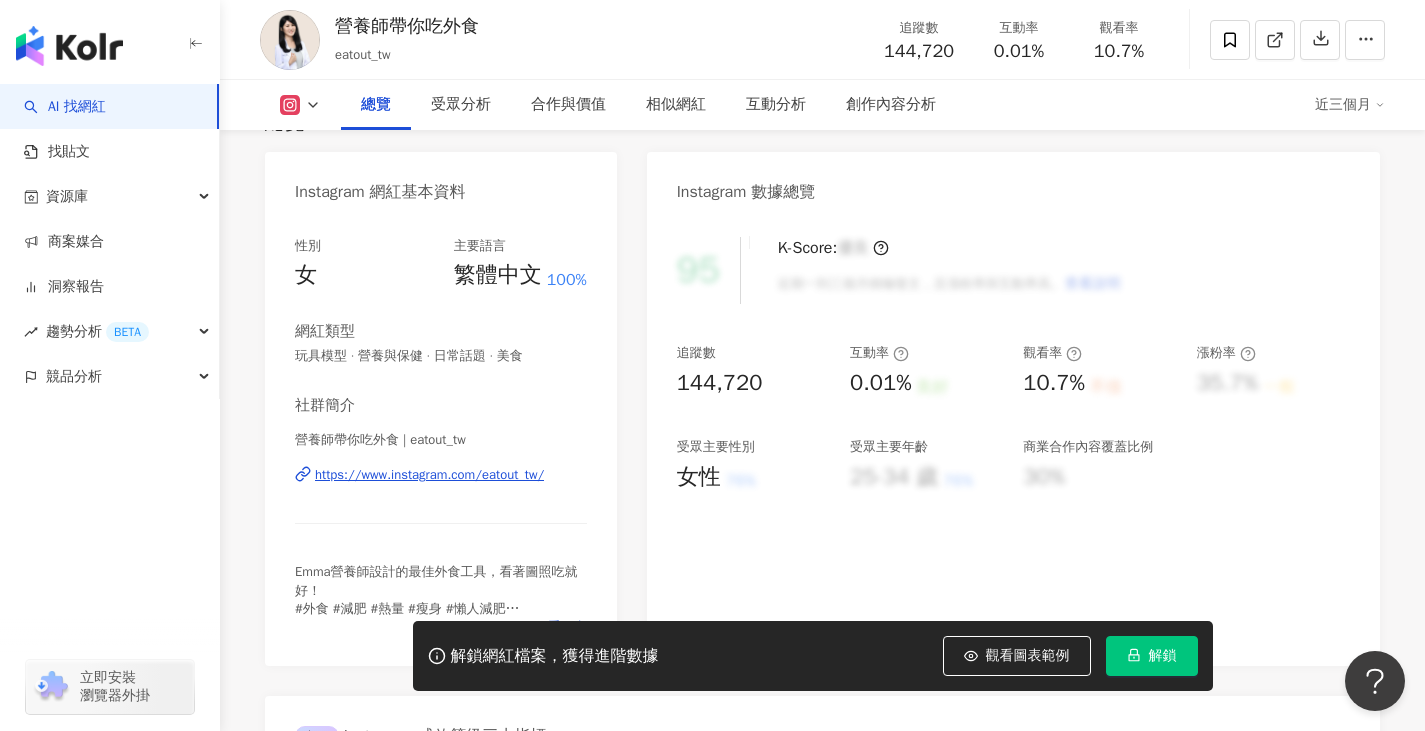 click on "觀看圖表範例" at bounding box center [1028, 656] 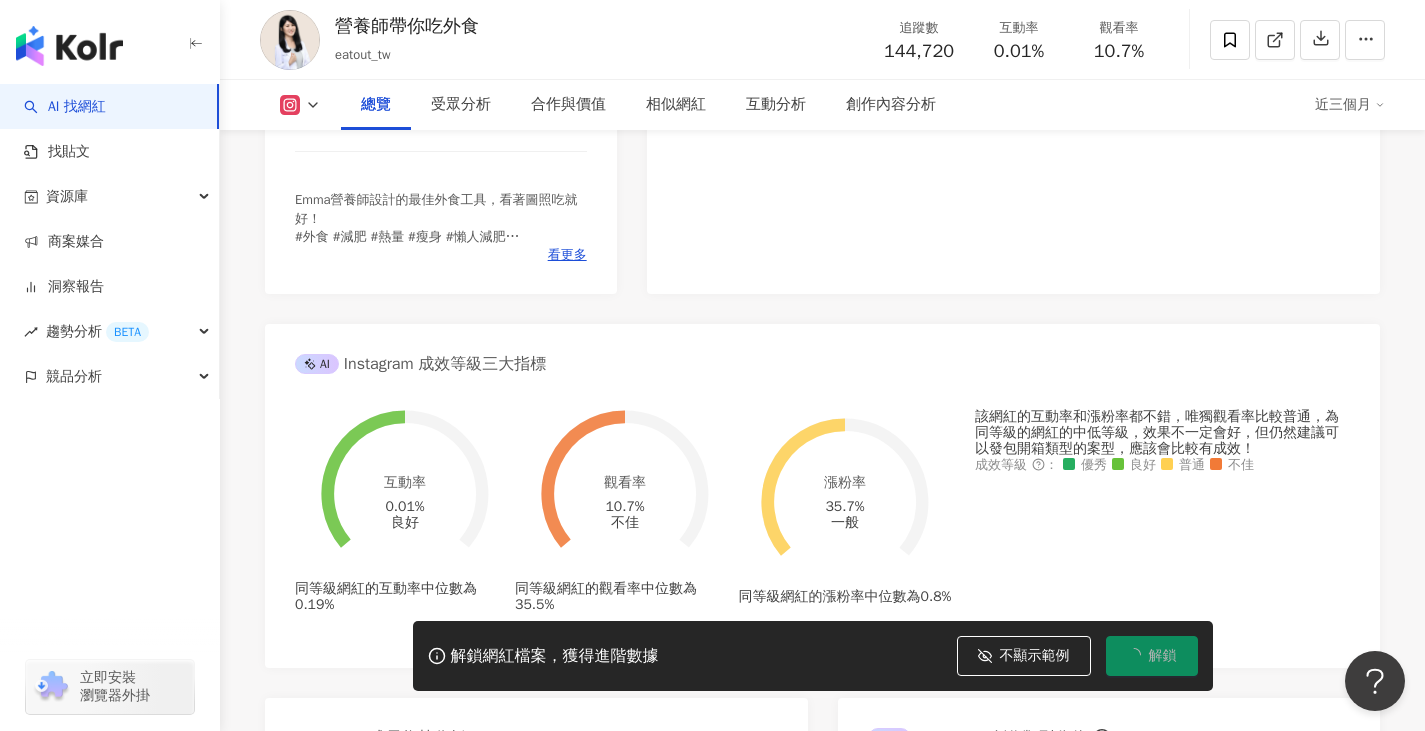 scroll, scrollTop: 800, scrollLeft: 0, axis: vertical 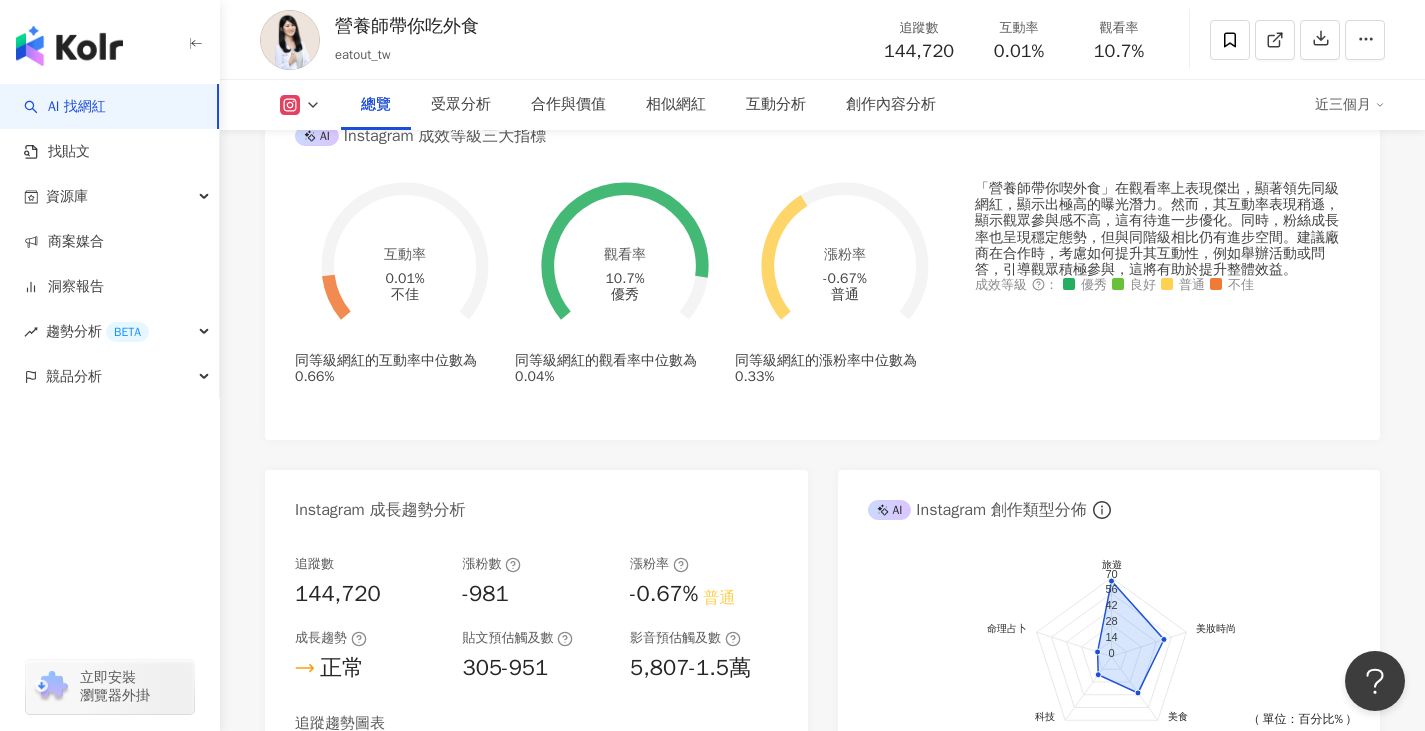 drag, startPoint x: 431, startPoint y: 133, endPoint x: 314, endPoint y: 114, distance: 118.5327 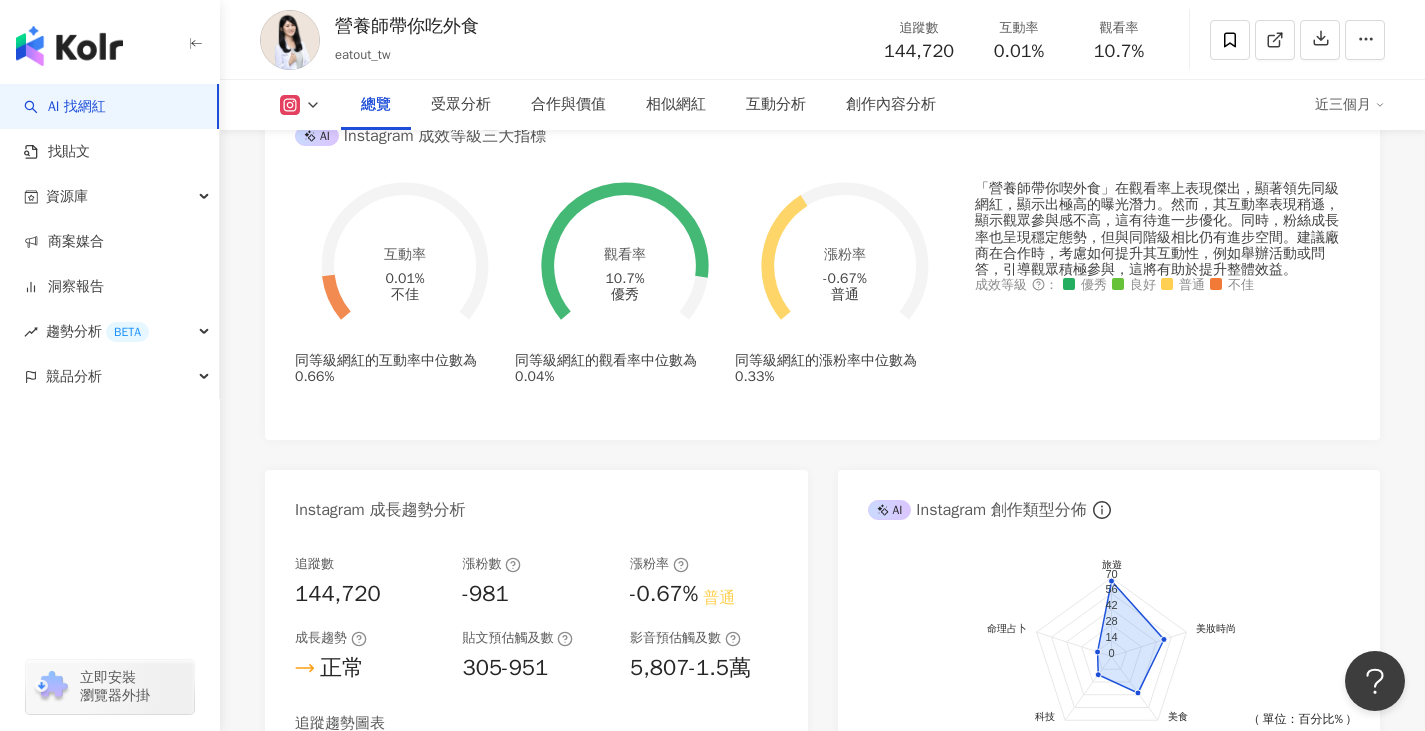click 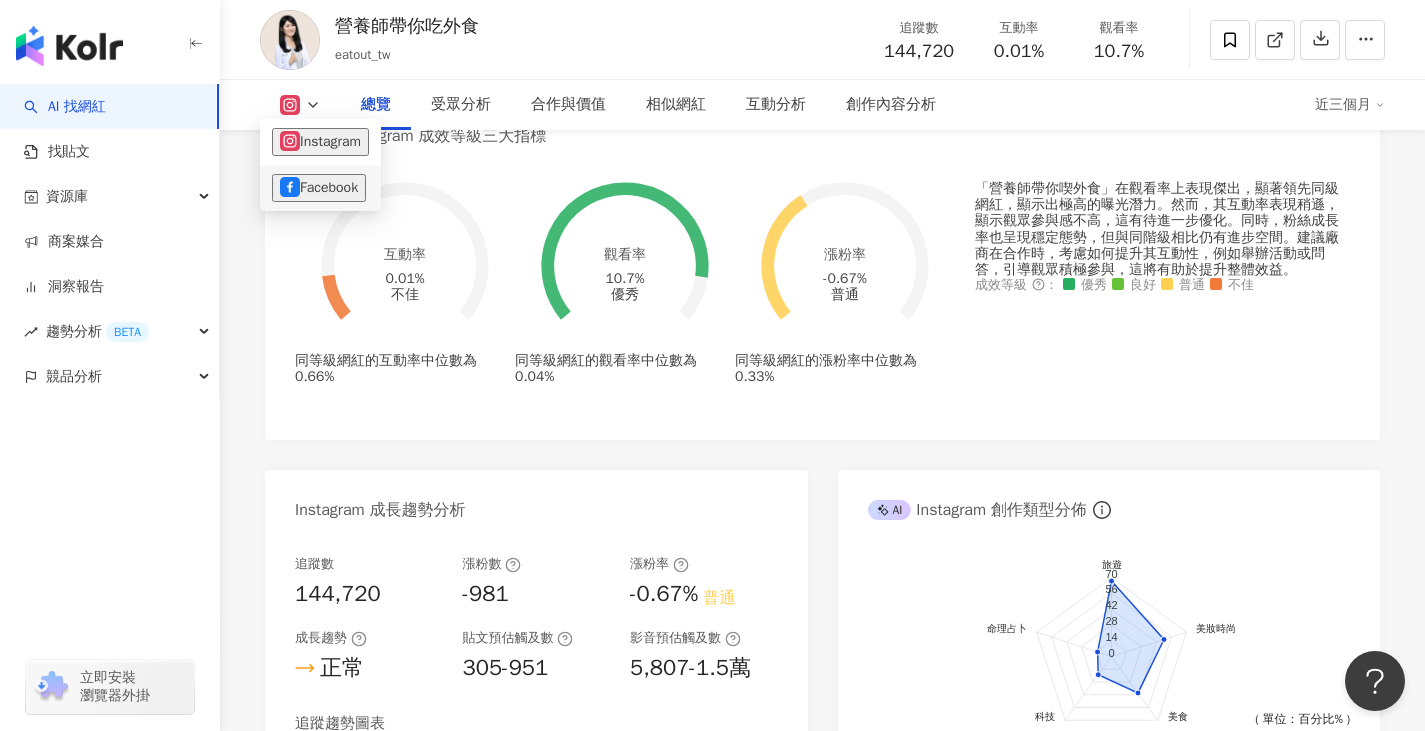 click on "Facebook" at bounding box center [319, 188] 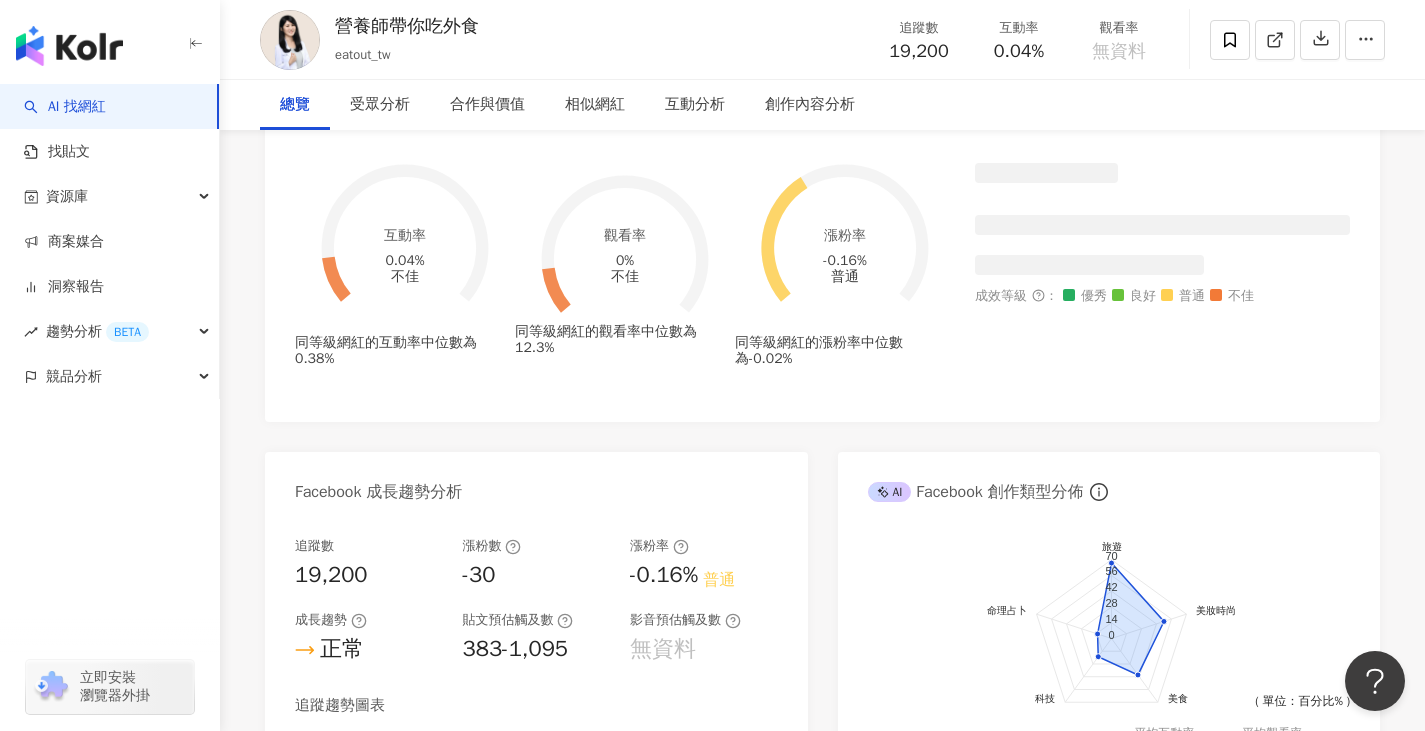 scroll, scrollTop: 200, scrollLeft: 0, axis: vertical 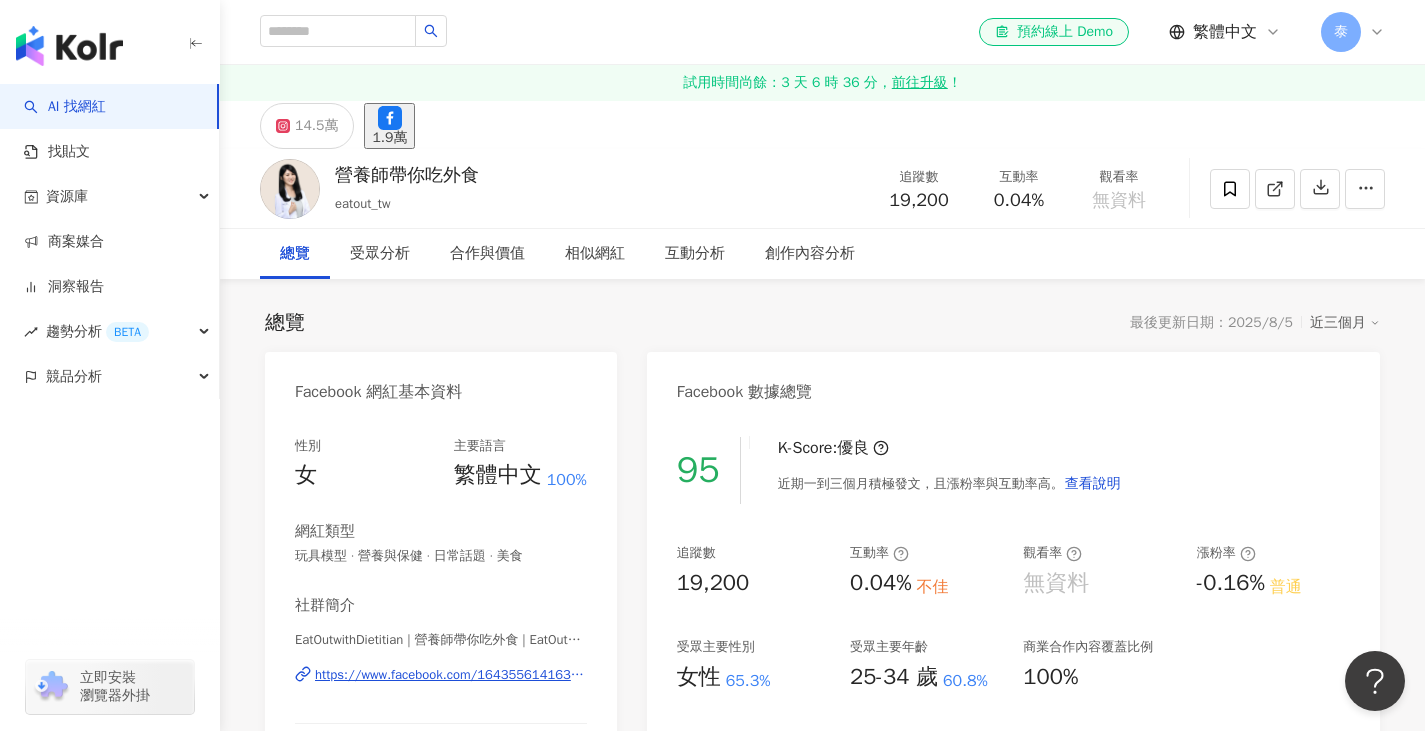 click on "總覽" at bounding box center [295, 254] 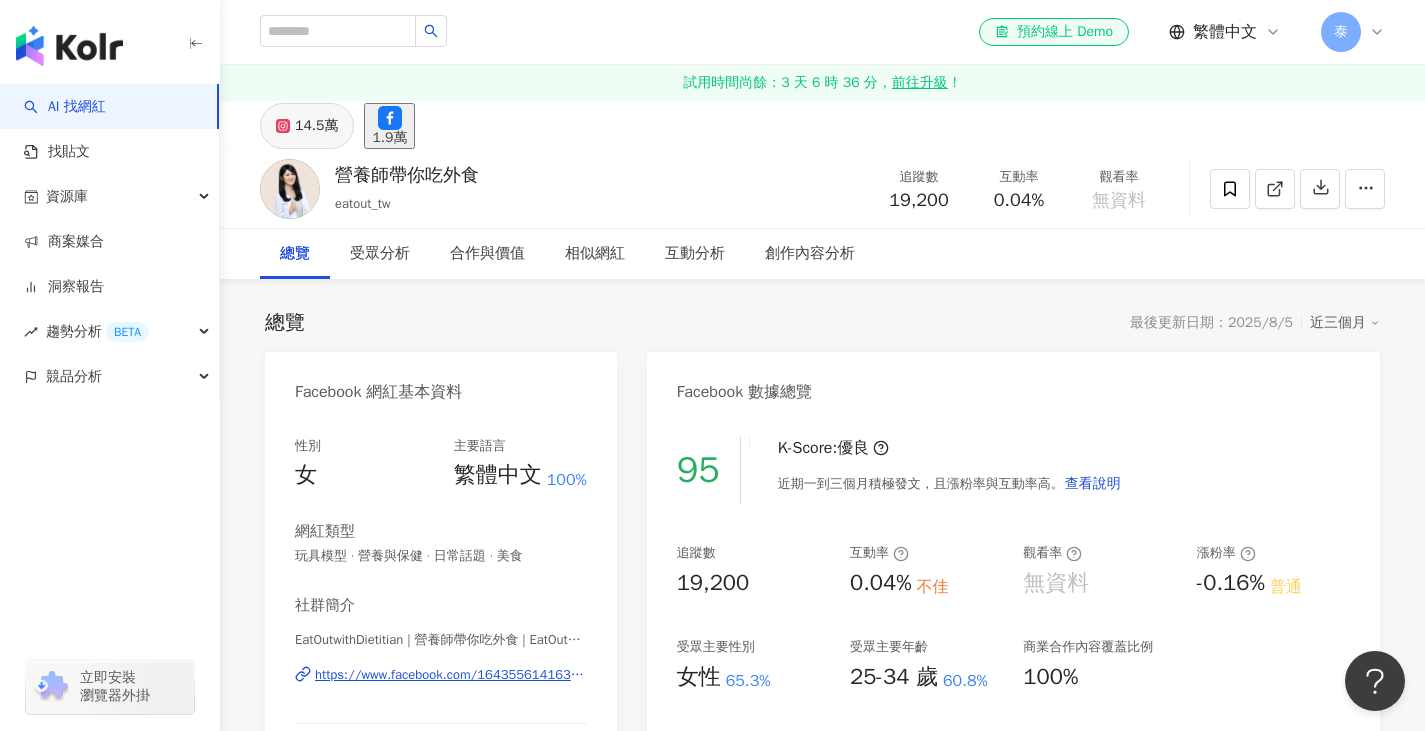 click on "14.5萬" at bounding box center (316, 126) 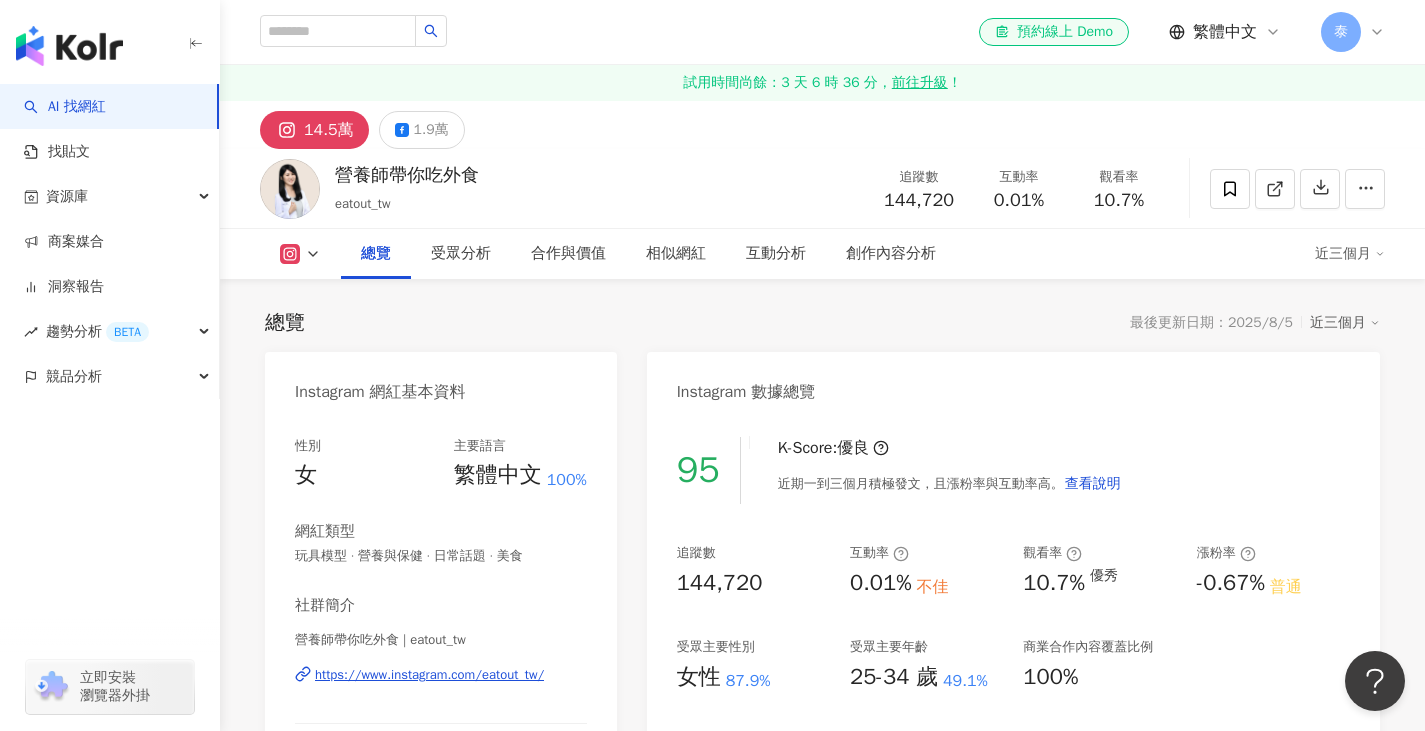 scroll, scrollTop: 300, scrollLeft: 0, axis: vertical 